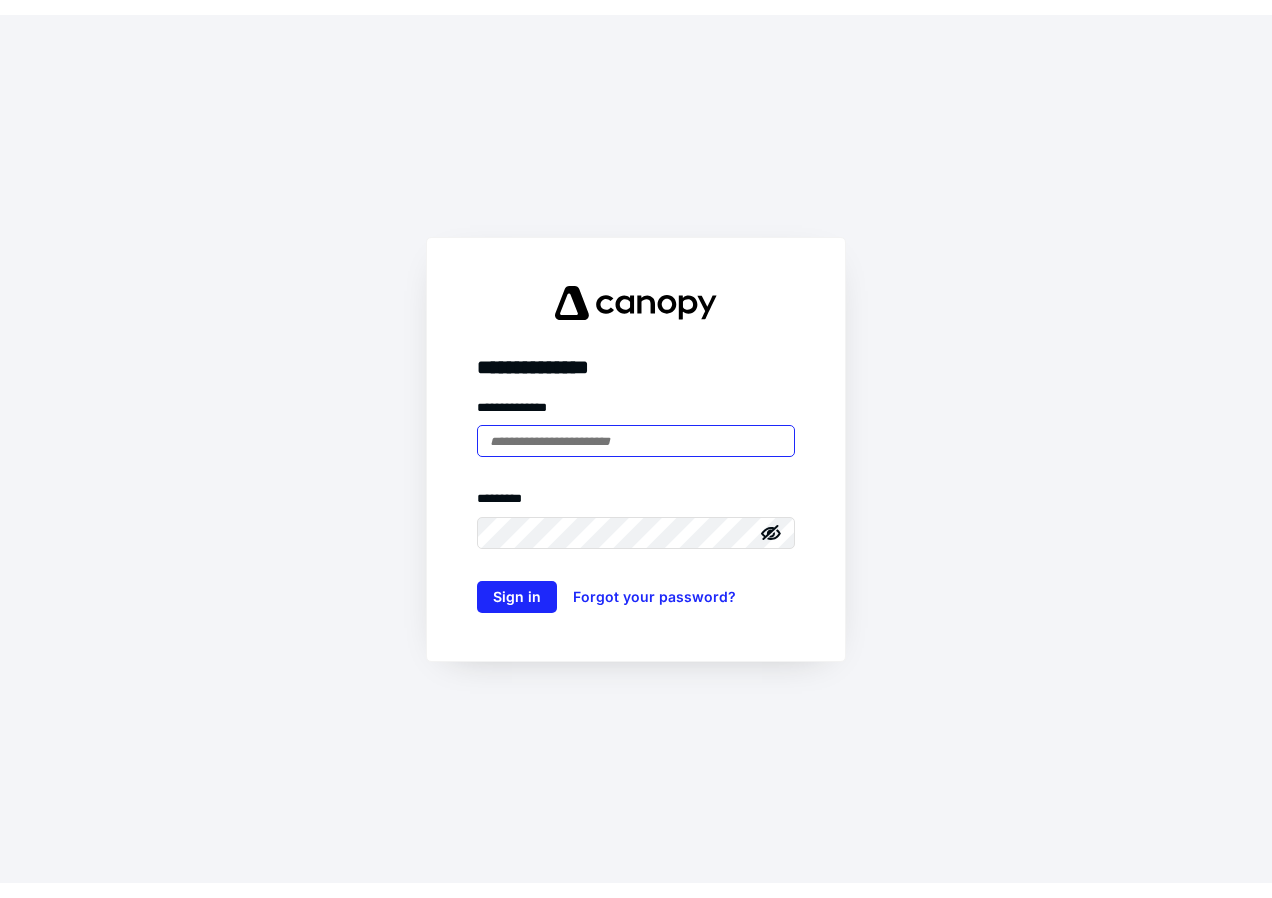 scroll, scrollTop: 0, scrollLeft: 0, axis: both 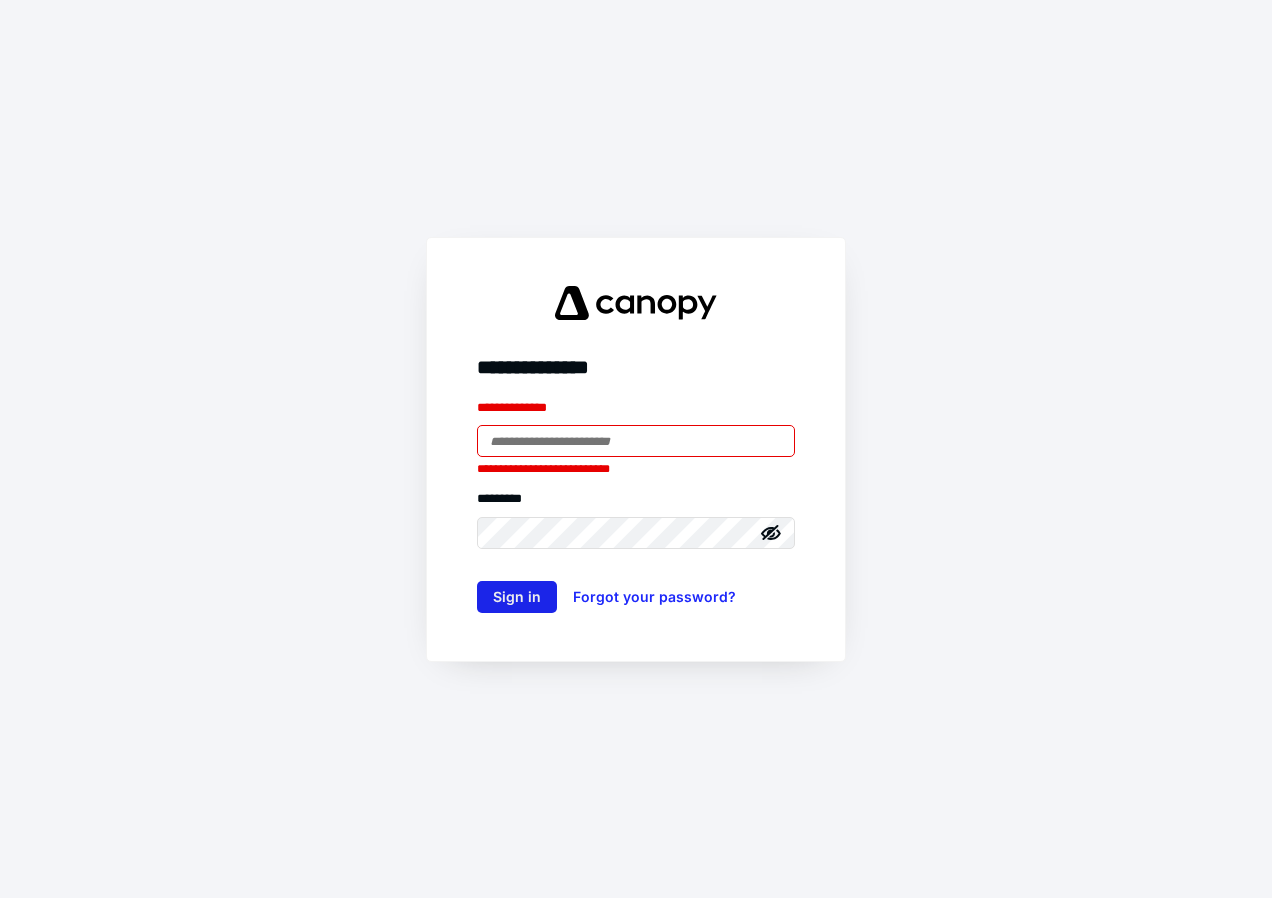 type on "**********" 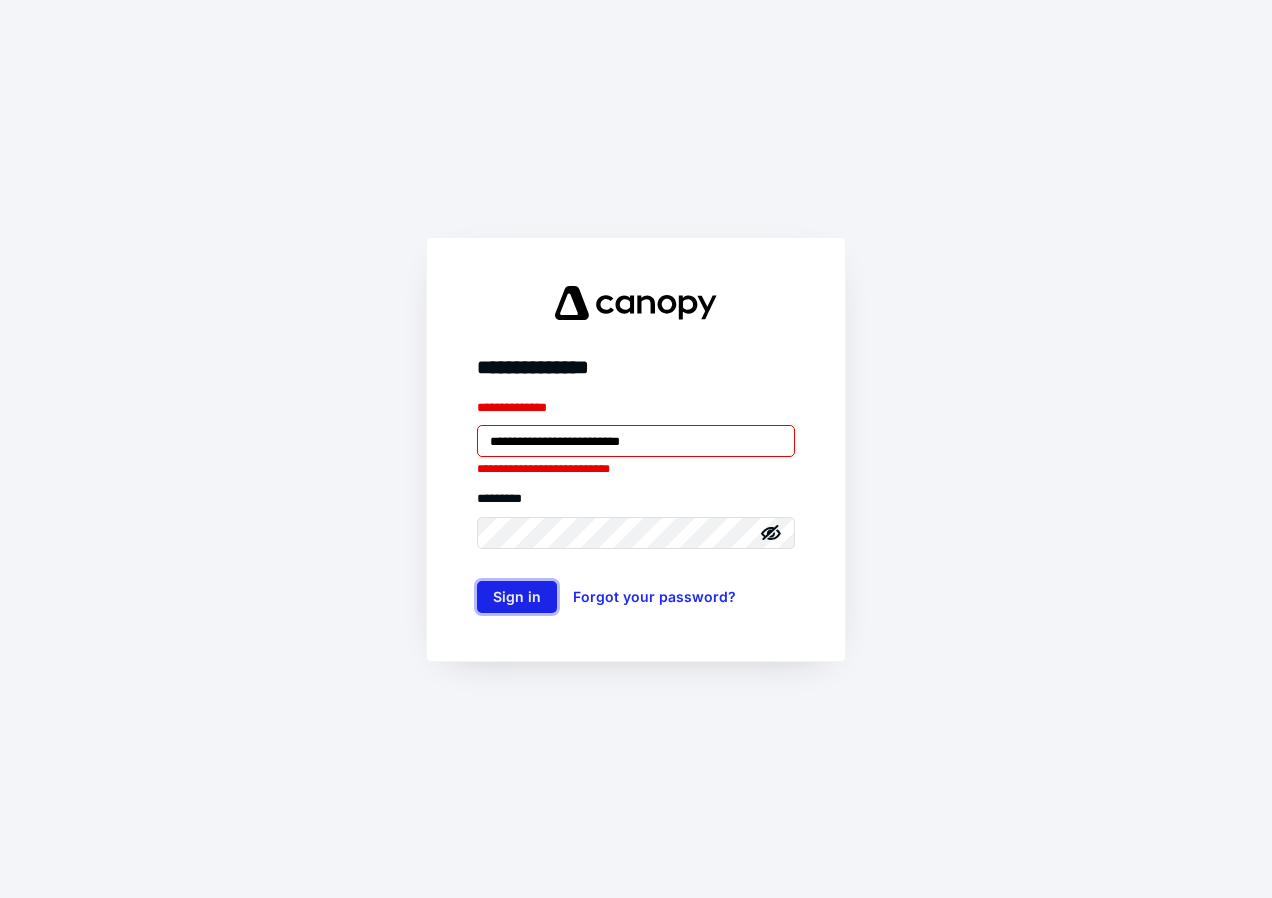 click on "Sign in" at bounding box center (517, 597) 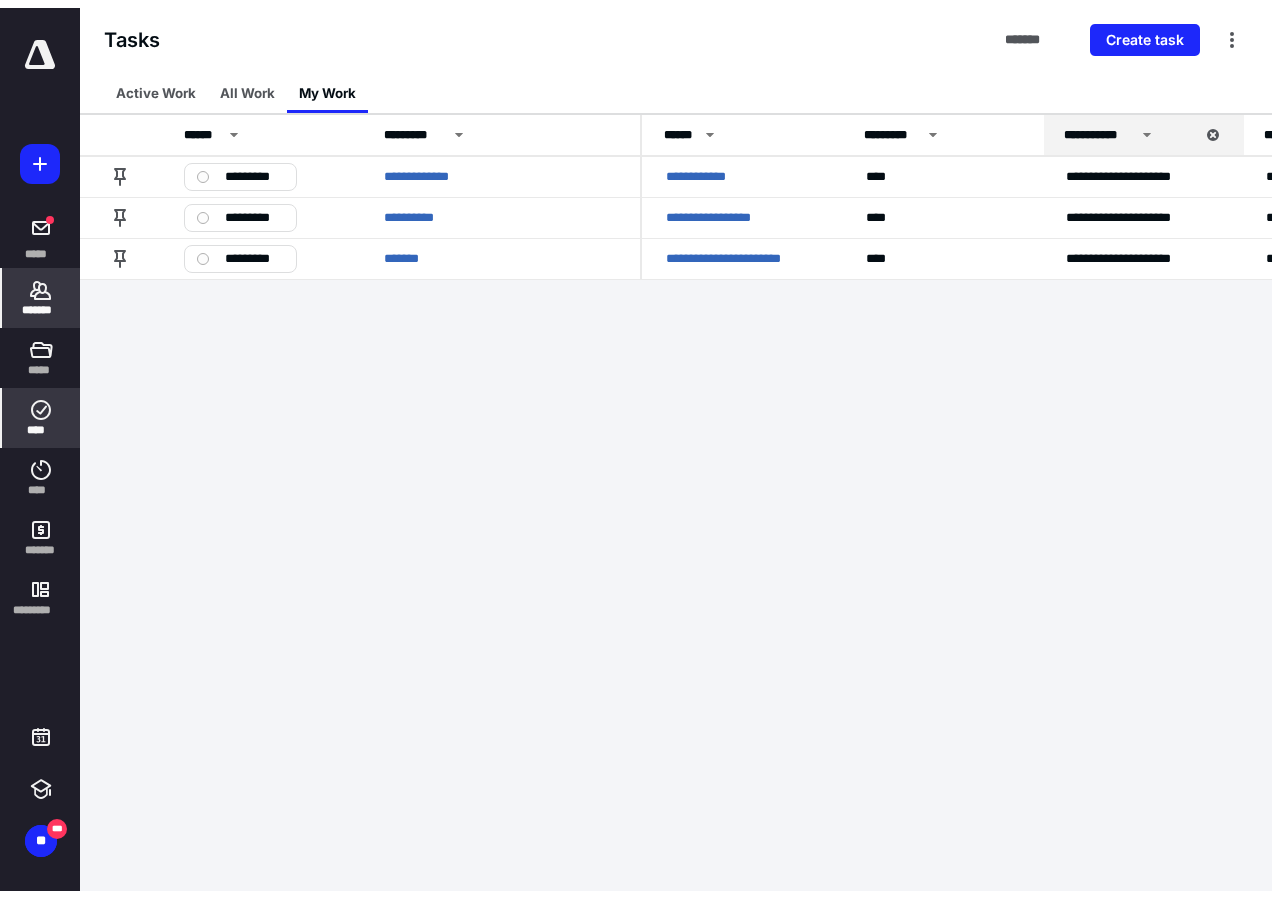 scroll, scrollTop: 0, scrollLeft: 0, axis: both 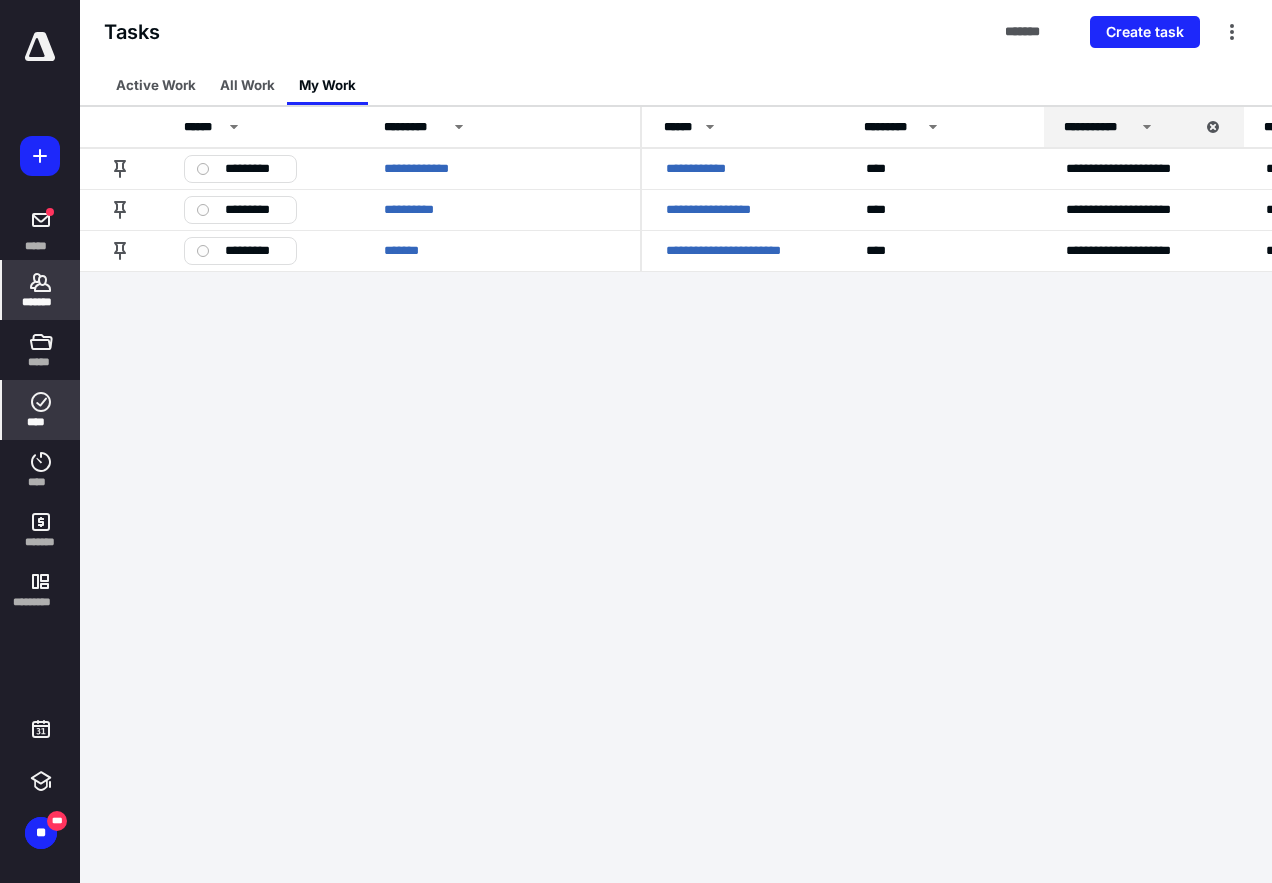 click on "*******" at bounding box center (41, 302) 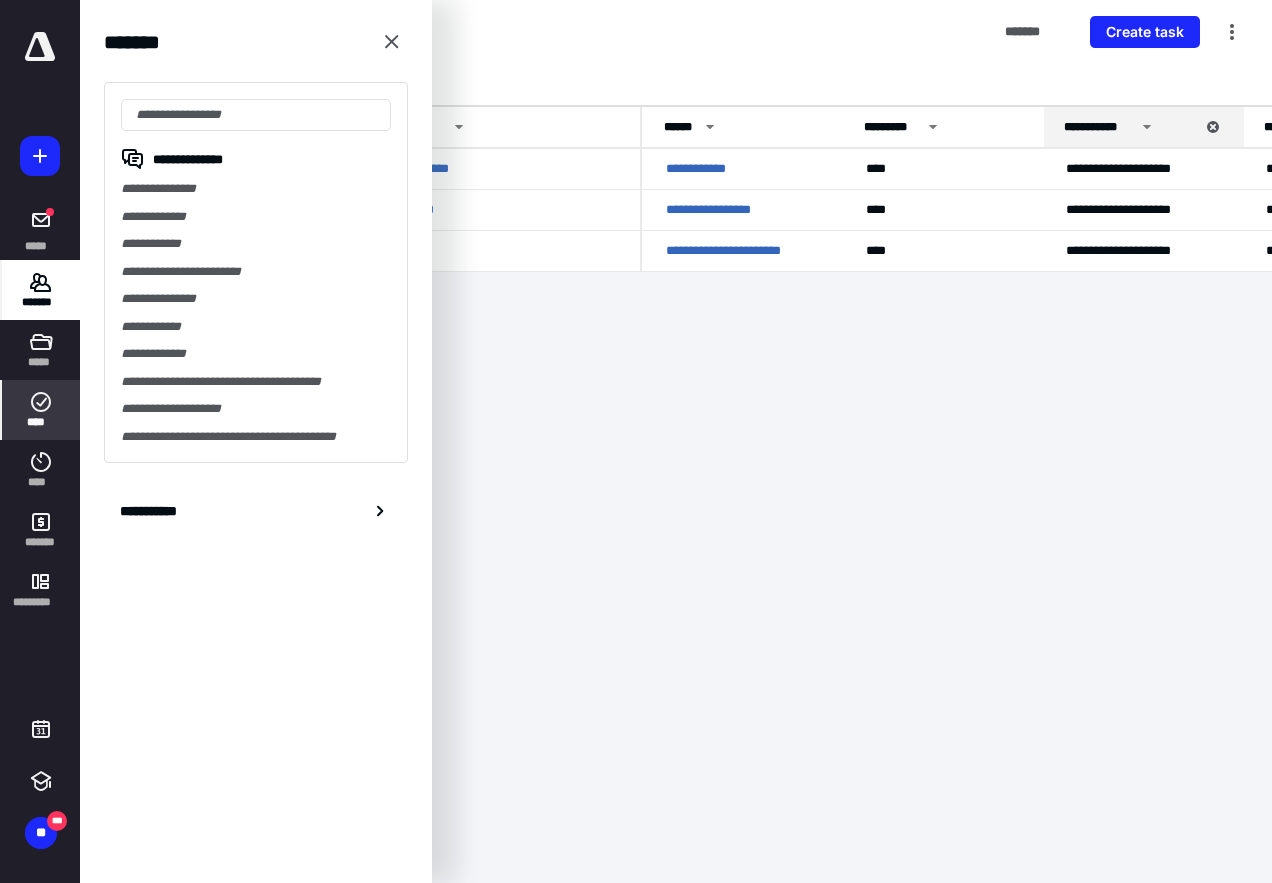 click on "*******" at bounding box center [41, 302] 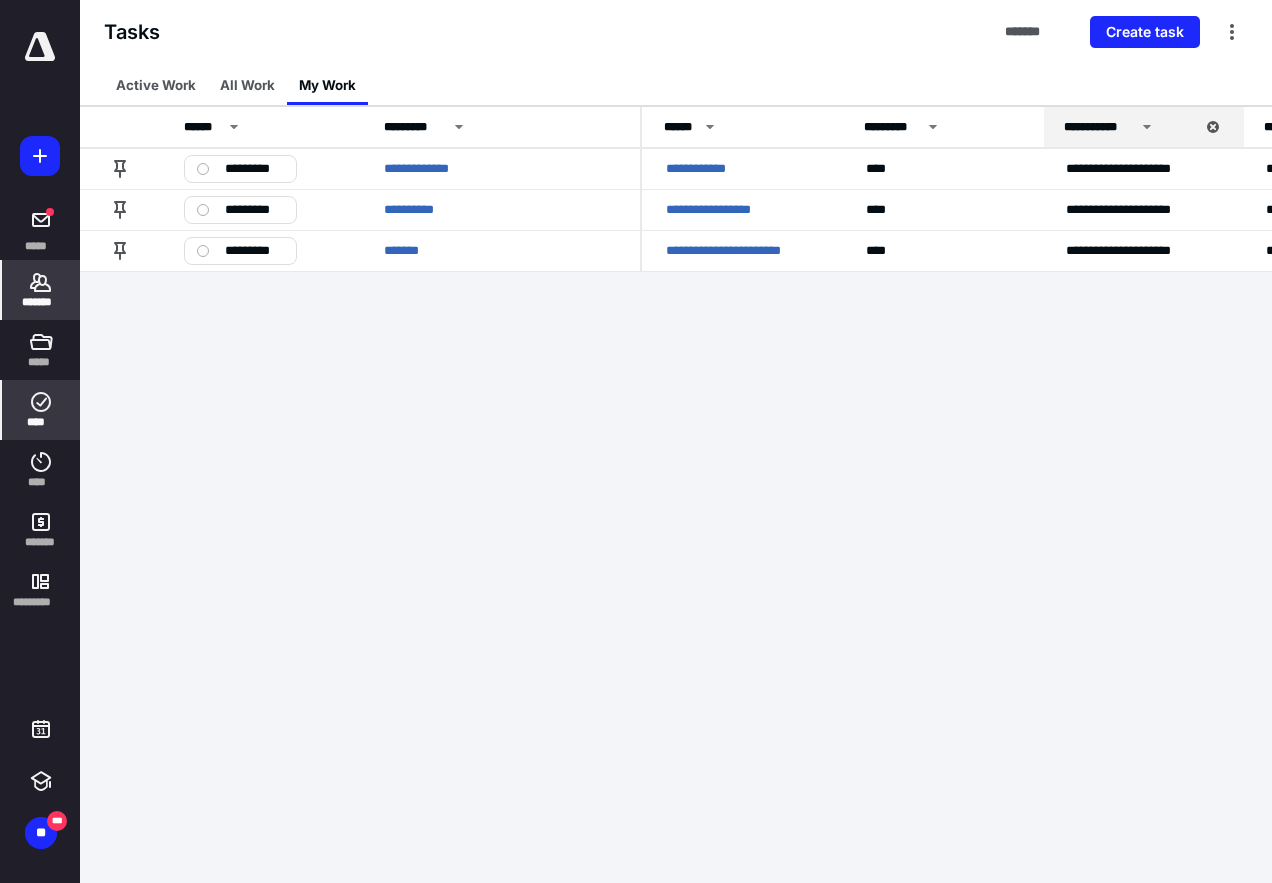 click on "*******" at bounding box center [41, 302] 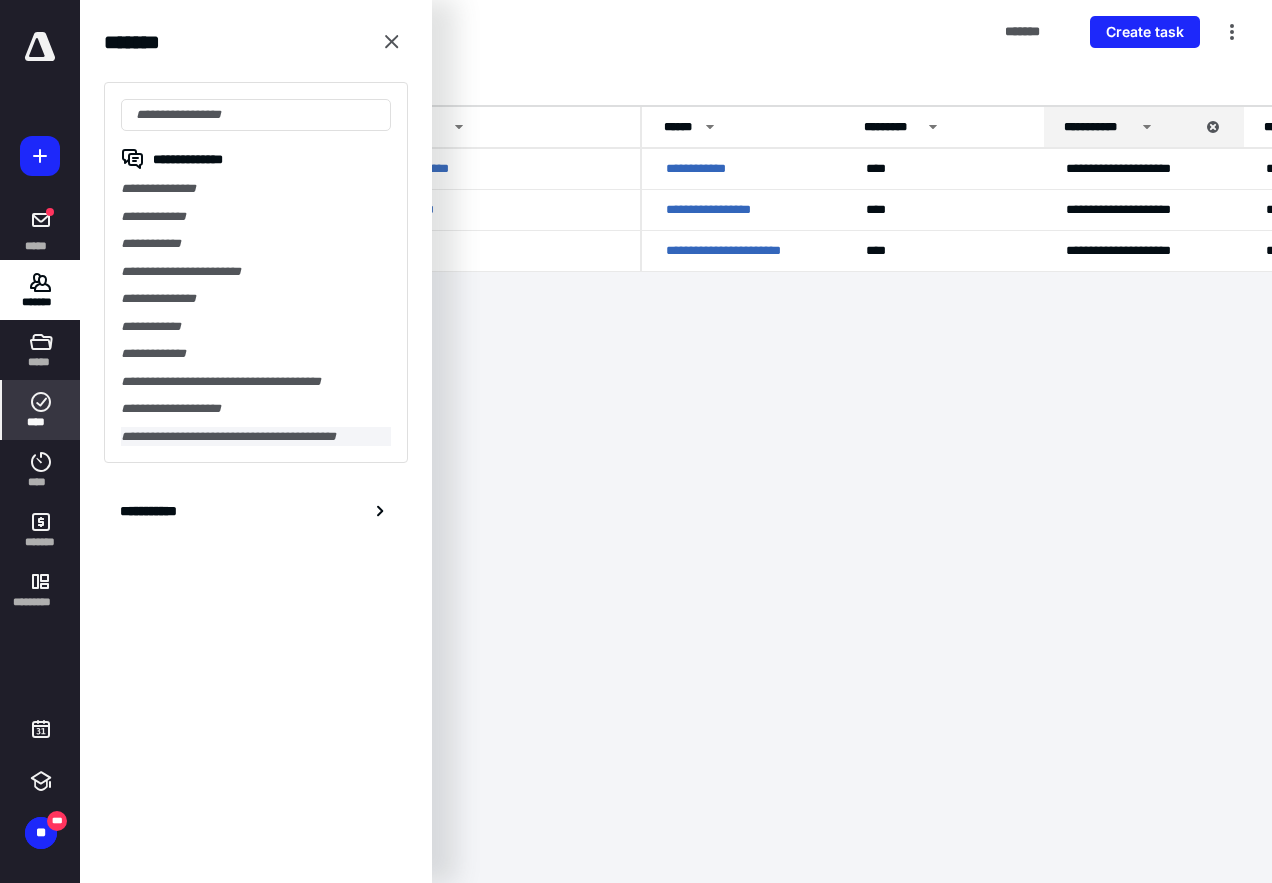click on "**********" at bounding box center (256, 437) 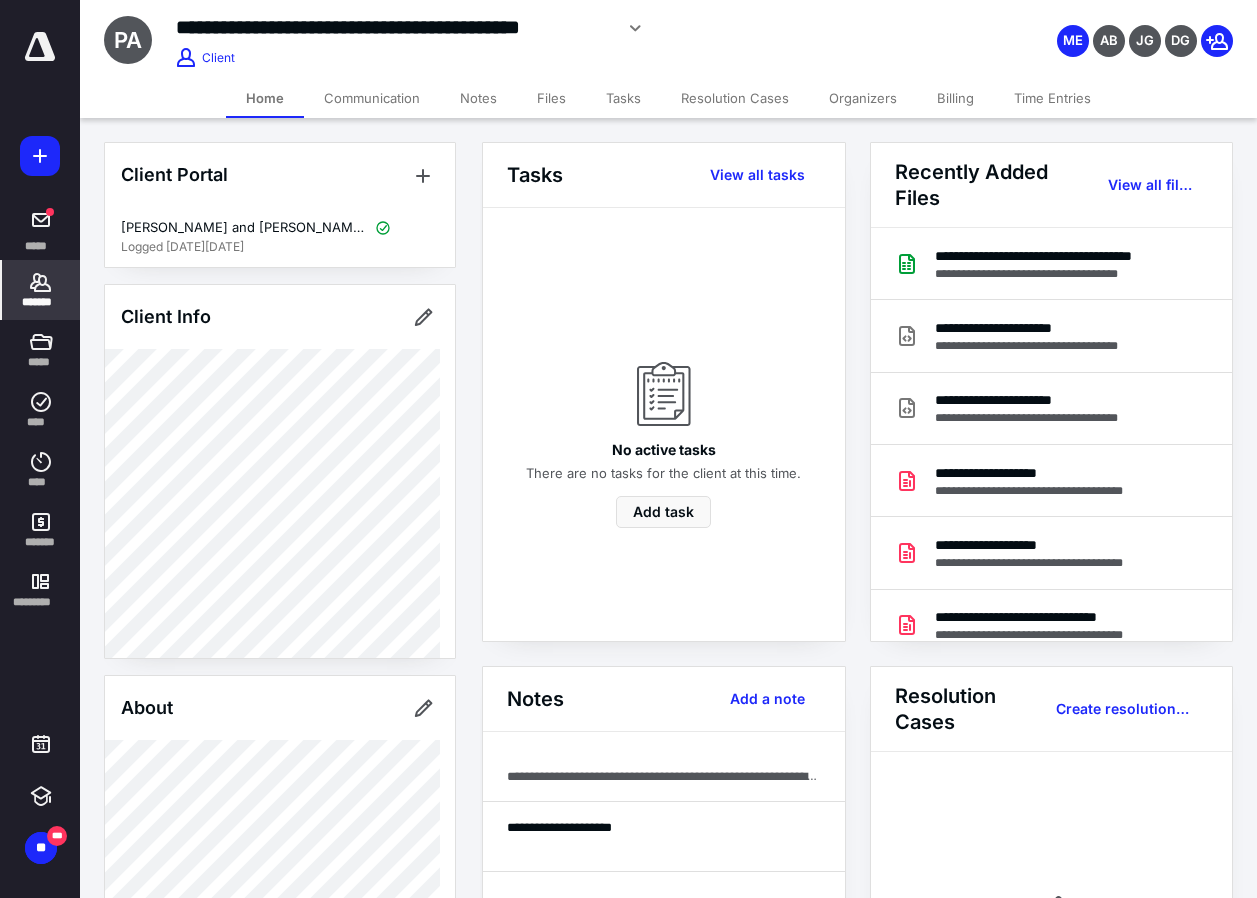 click on "Files" at bounding box center [551, 98] 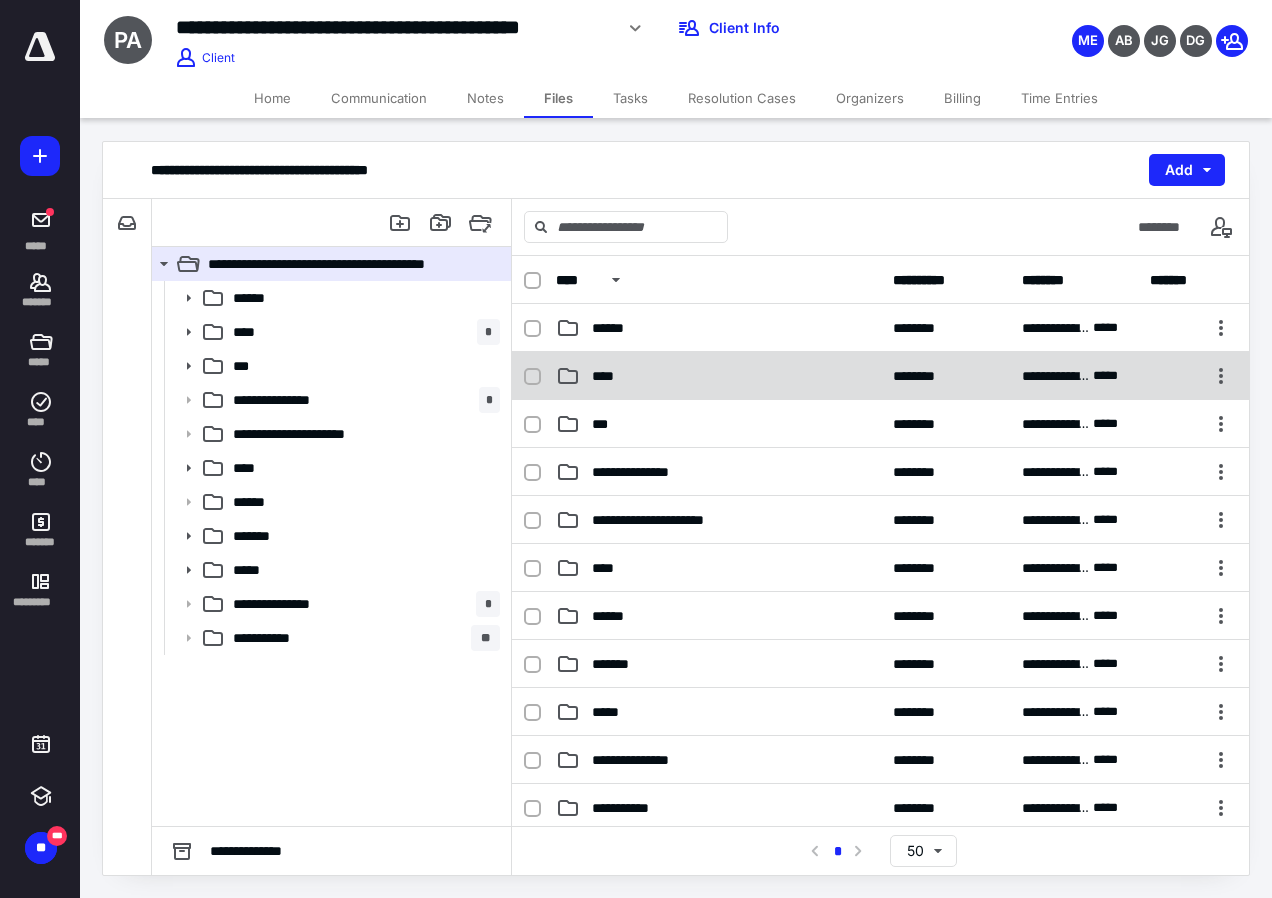 click on "**********" at bounding box center (880, 376) 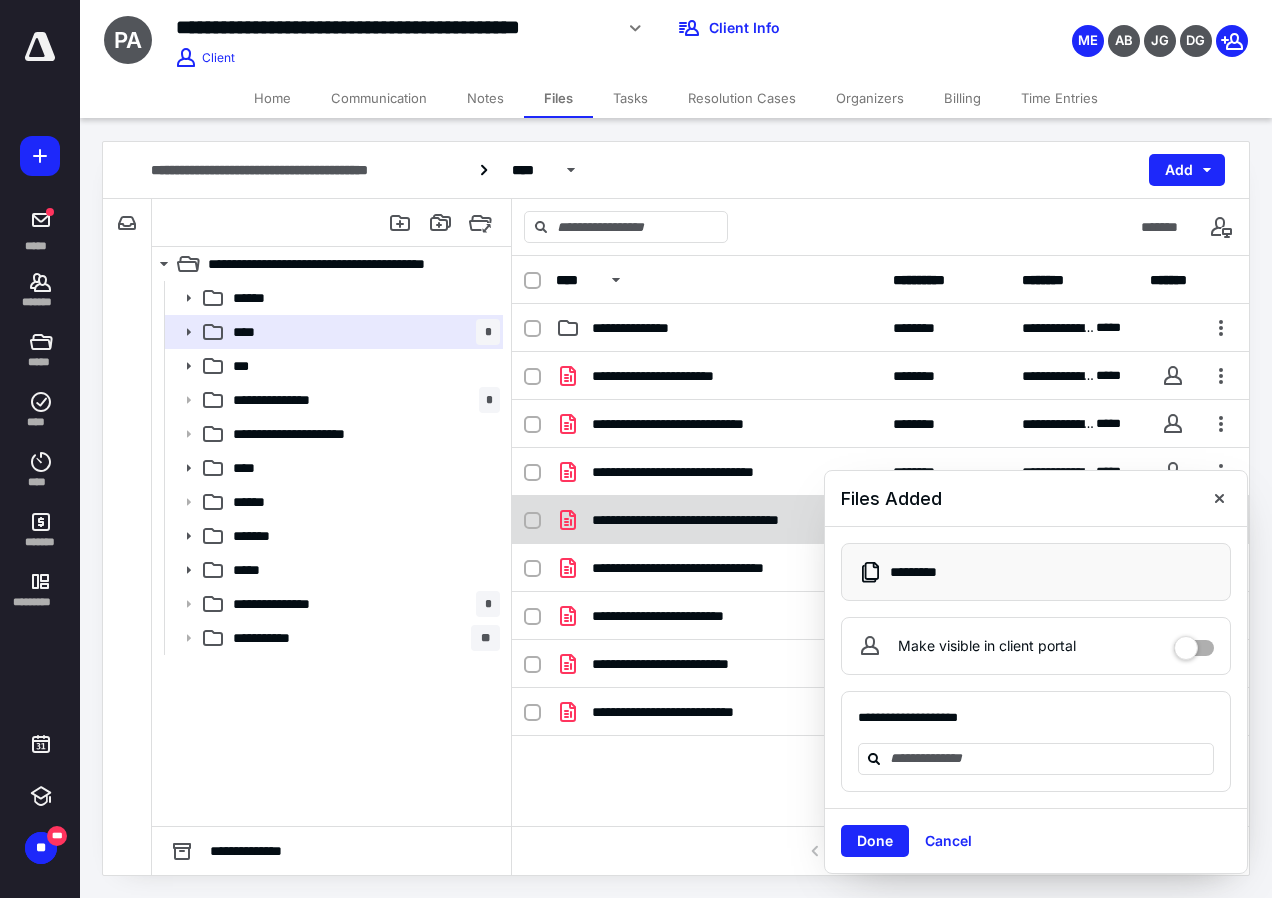 click at bounding box center (1219, 498) 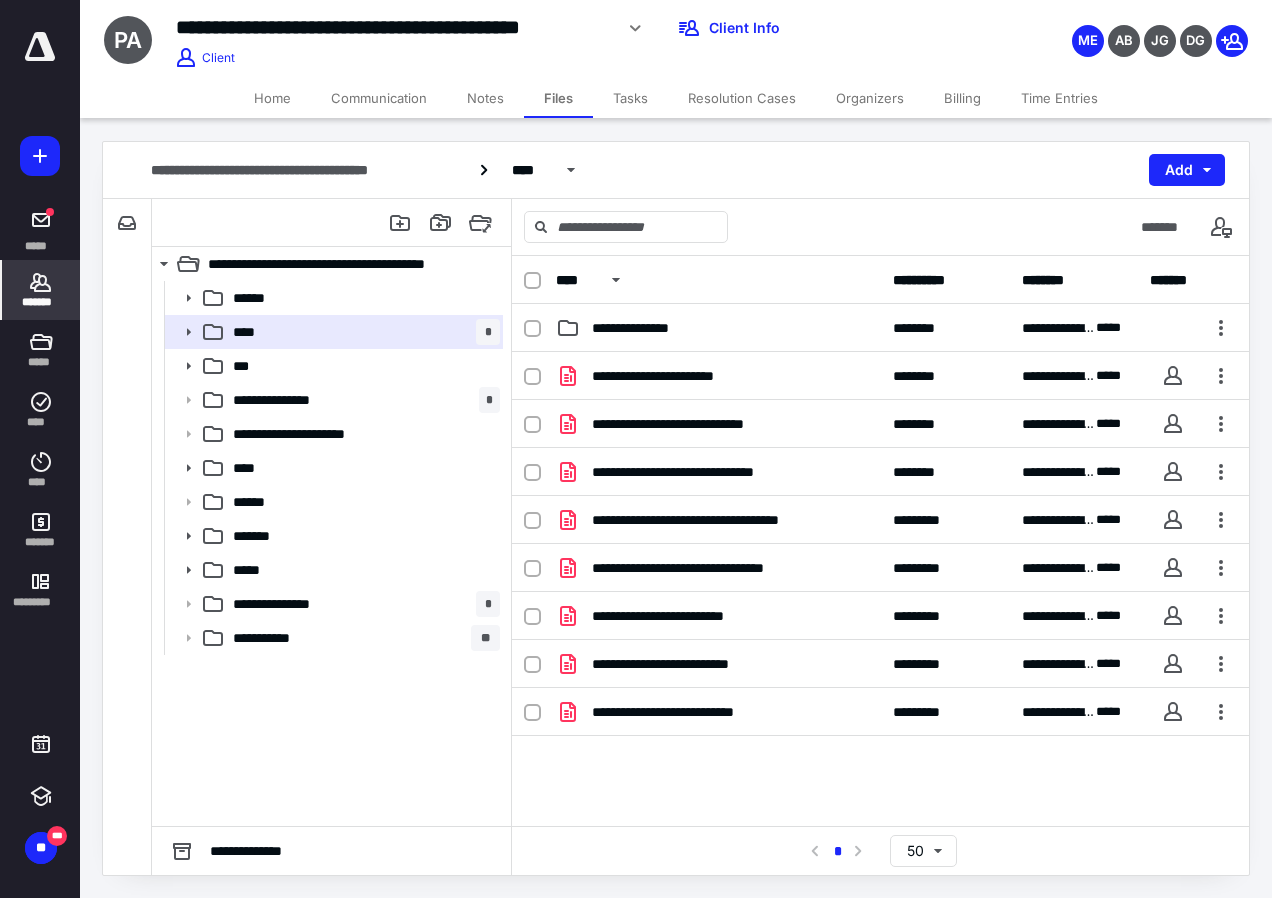 click on "*******" at bounding box center (41, 302) 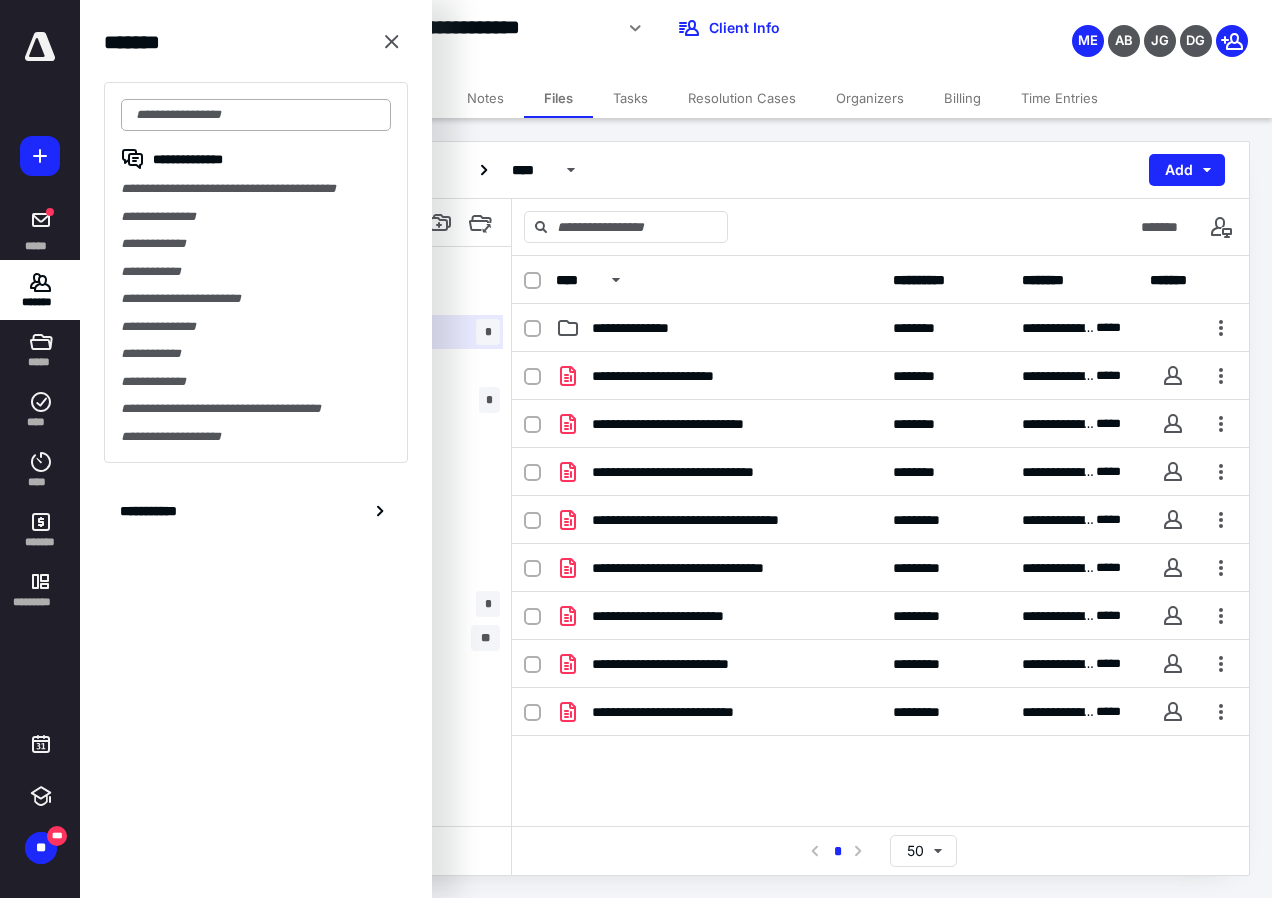 click at bounding box center [256, 115] 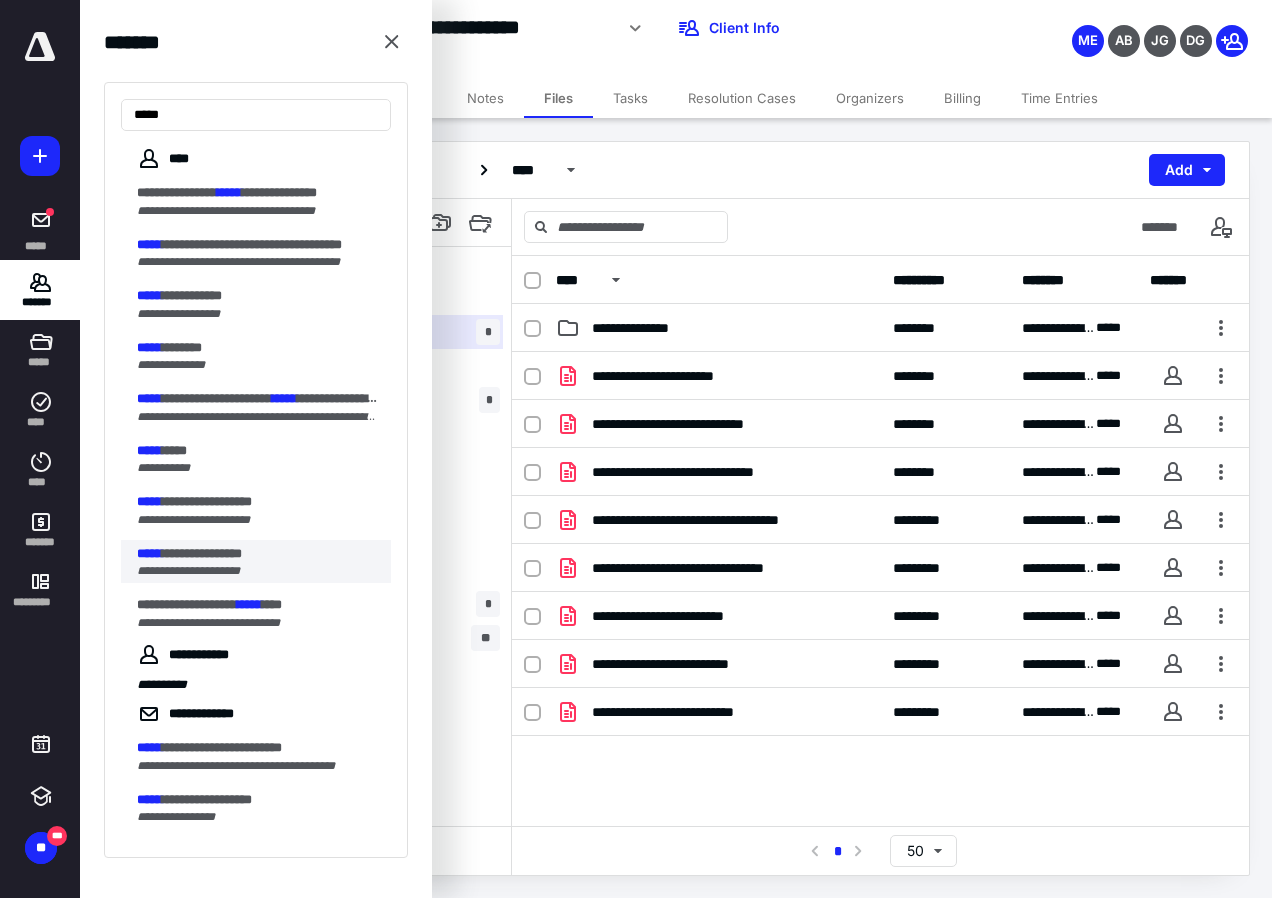 type on "*****" 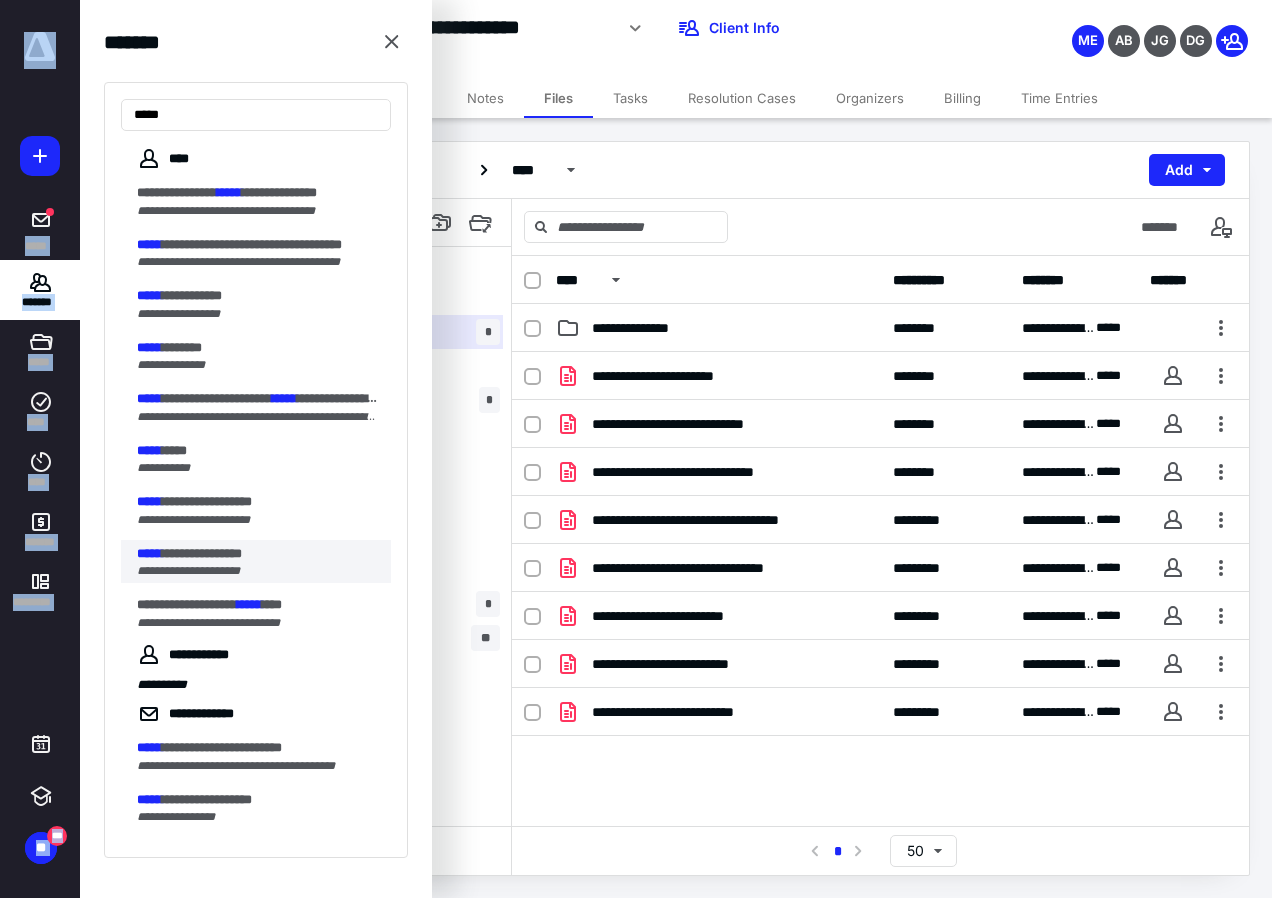 click on "**********" at bounding box center (636, 449) 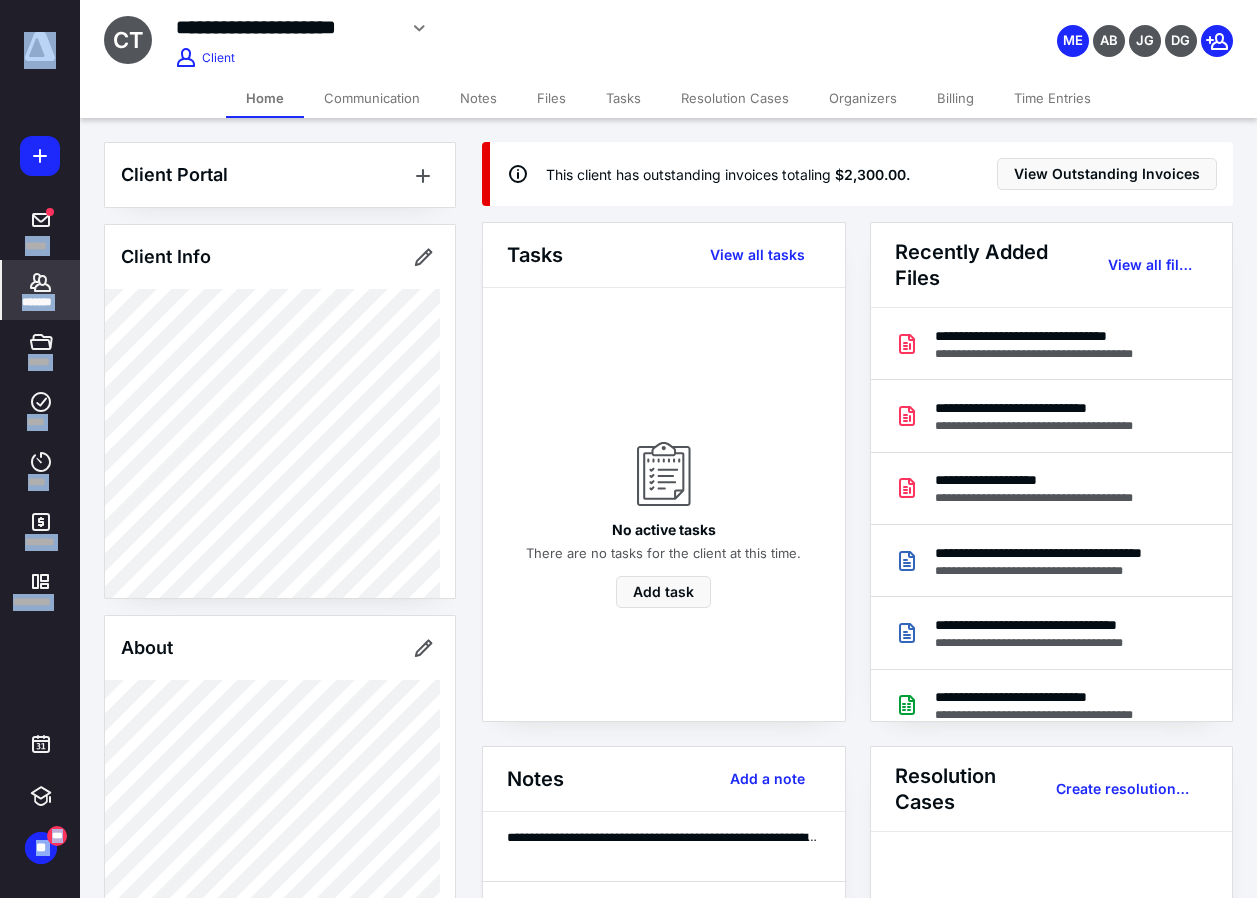 click on "Communication" at bounding box center [372, 98] 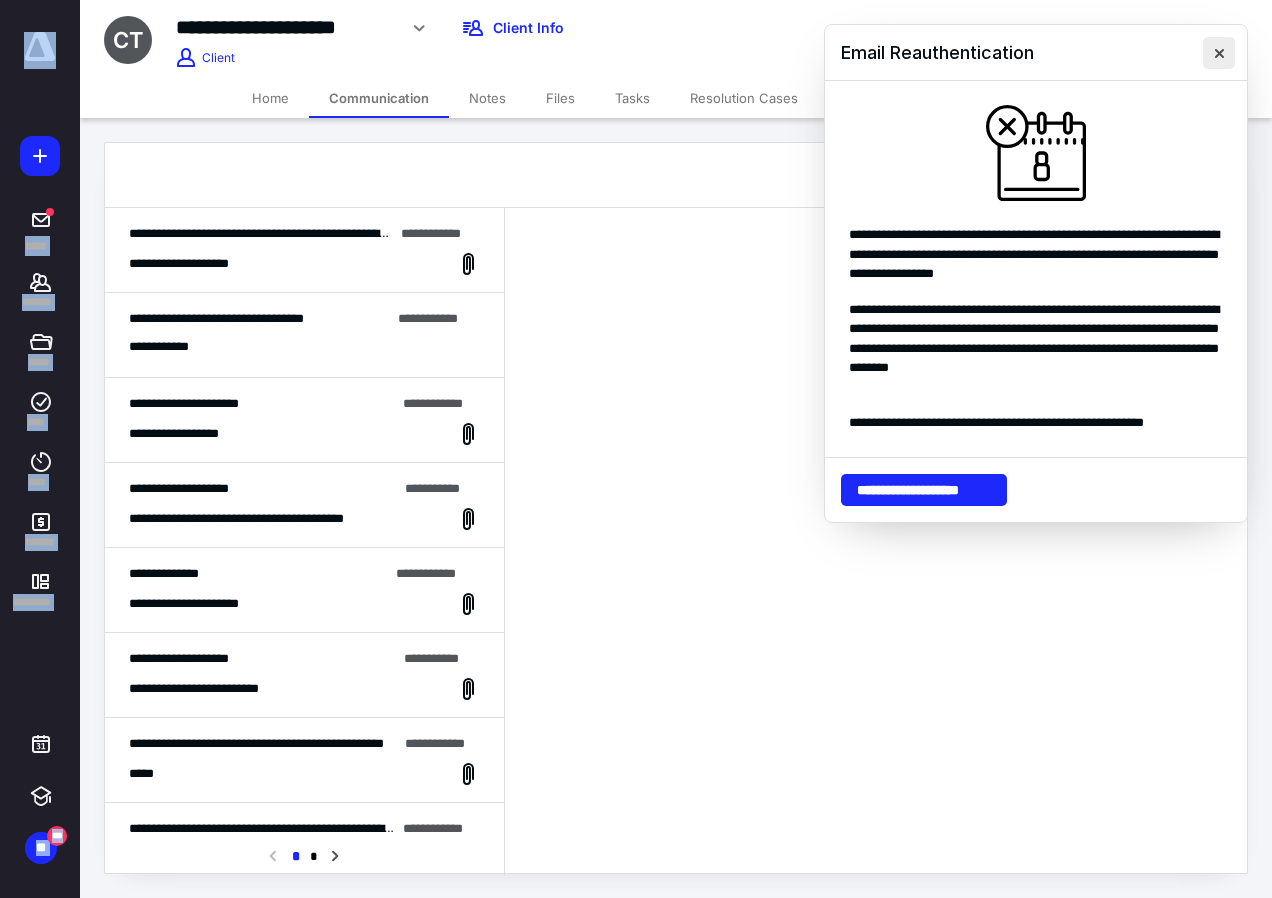 click at bounding box center (1219, 53) 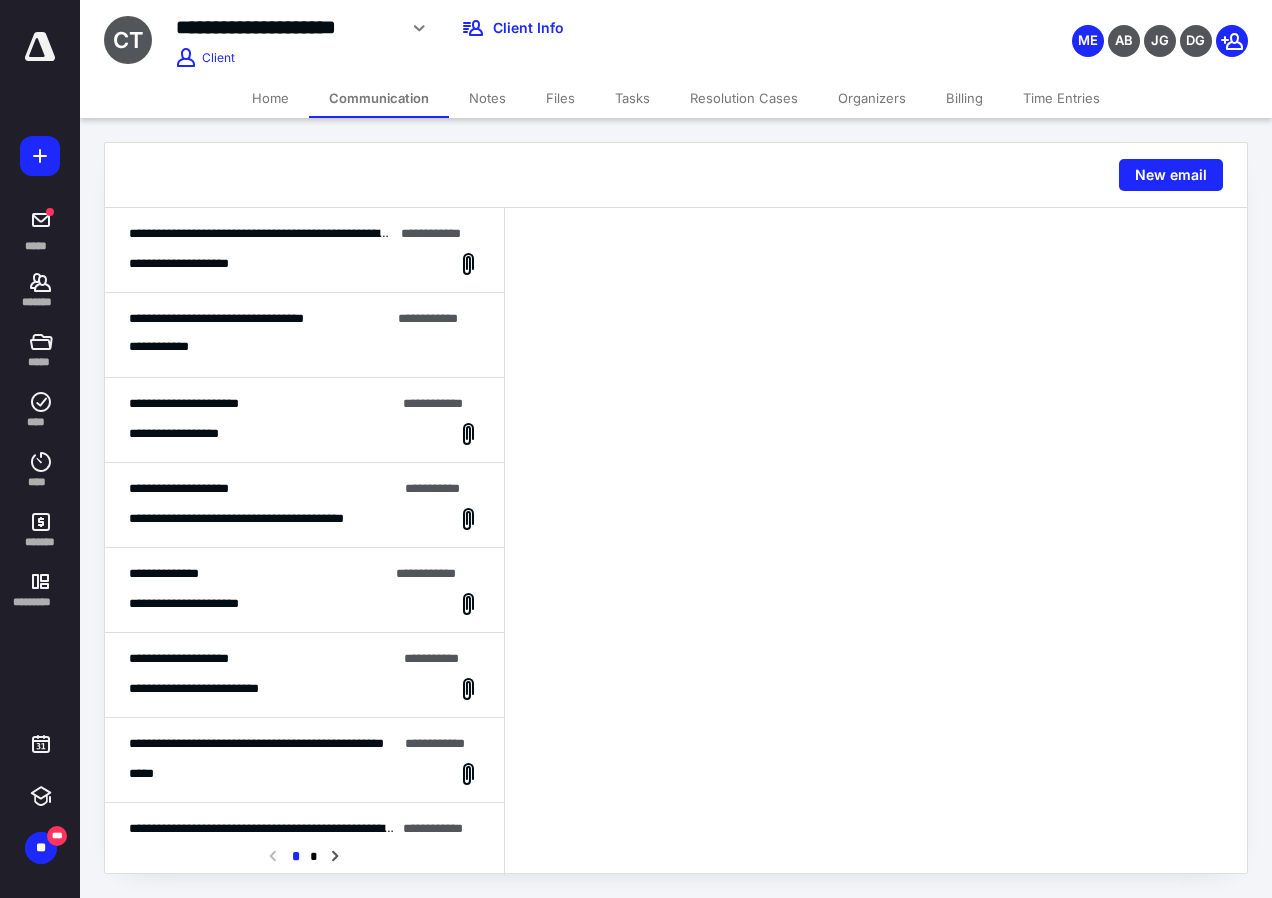 click on "**********" at bounding box center (304, 264) 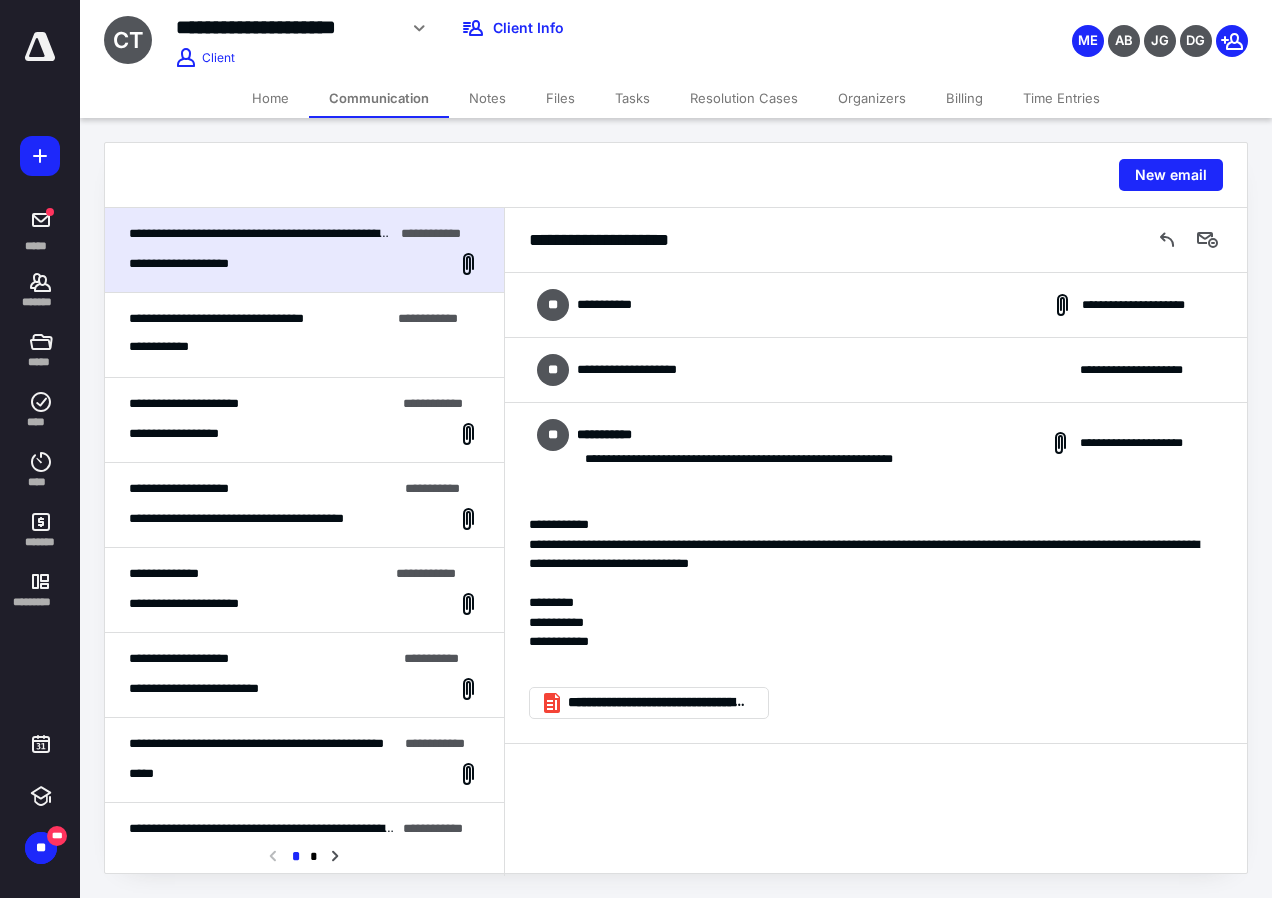 click on "**********" at bounding box center [876, 370] 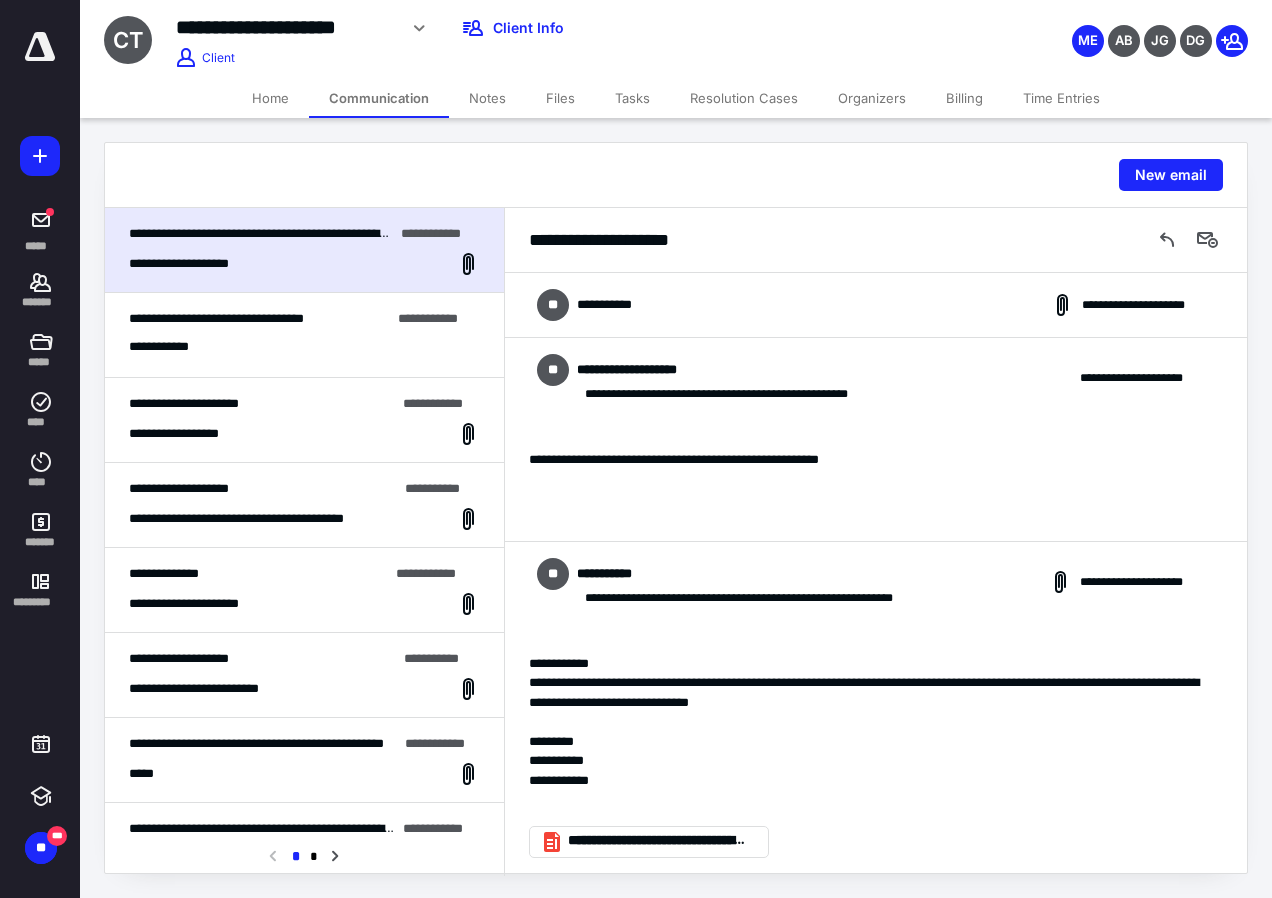click on "**********" at bounding box center (876, 305) 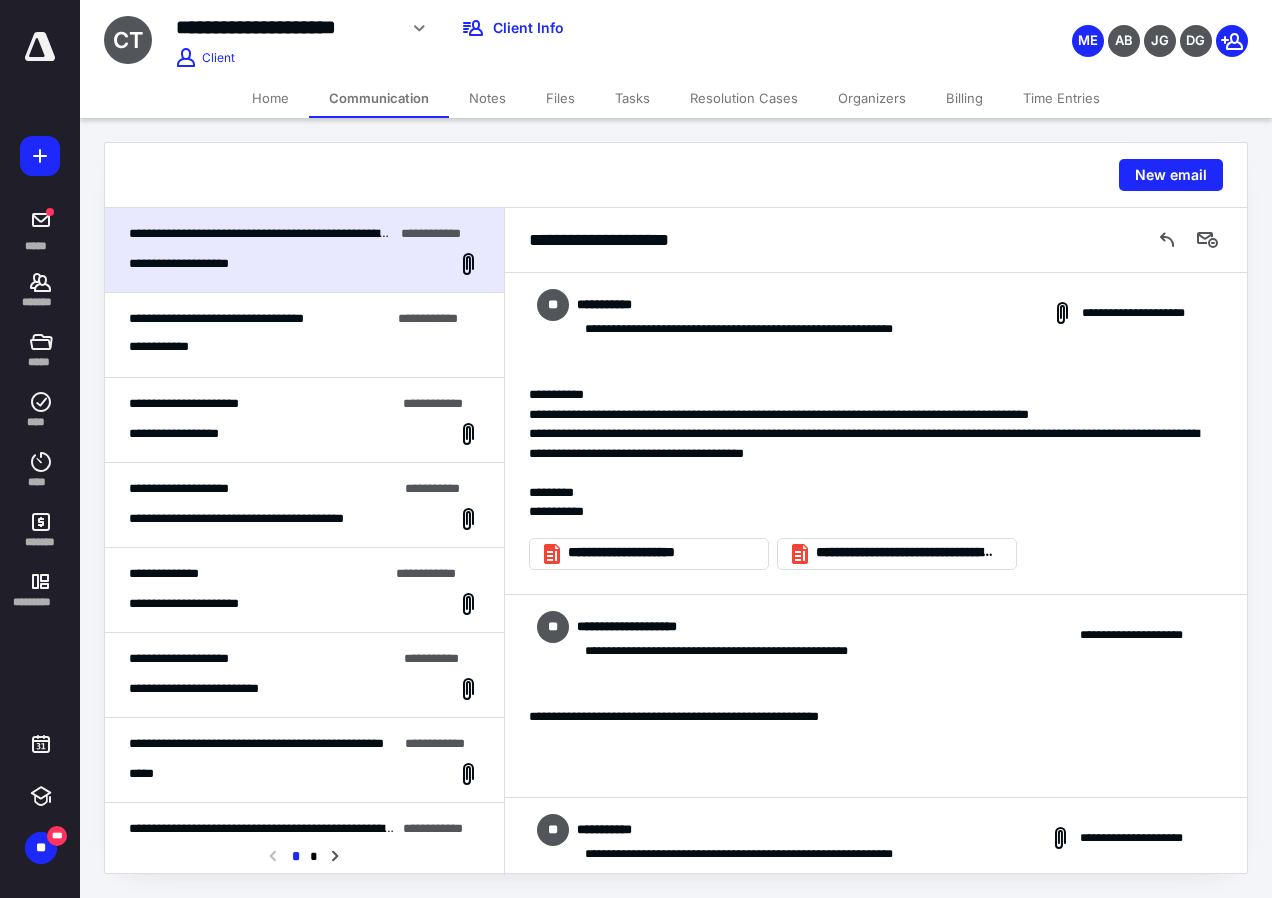 click on "**********" at bounding box center (192, 434) 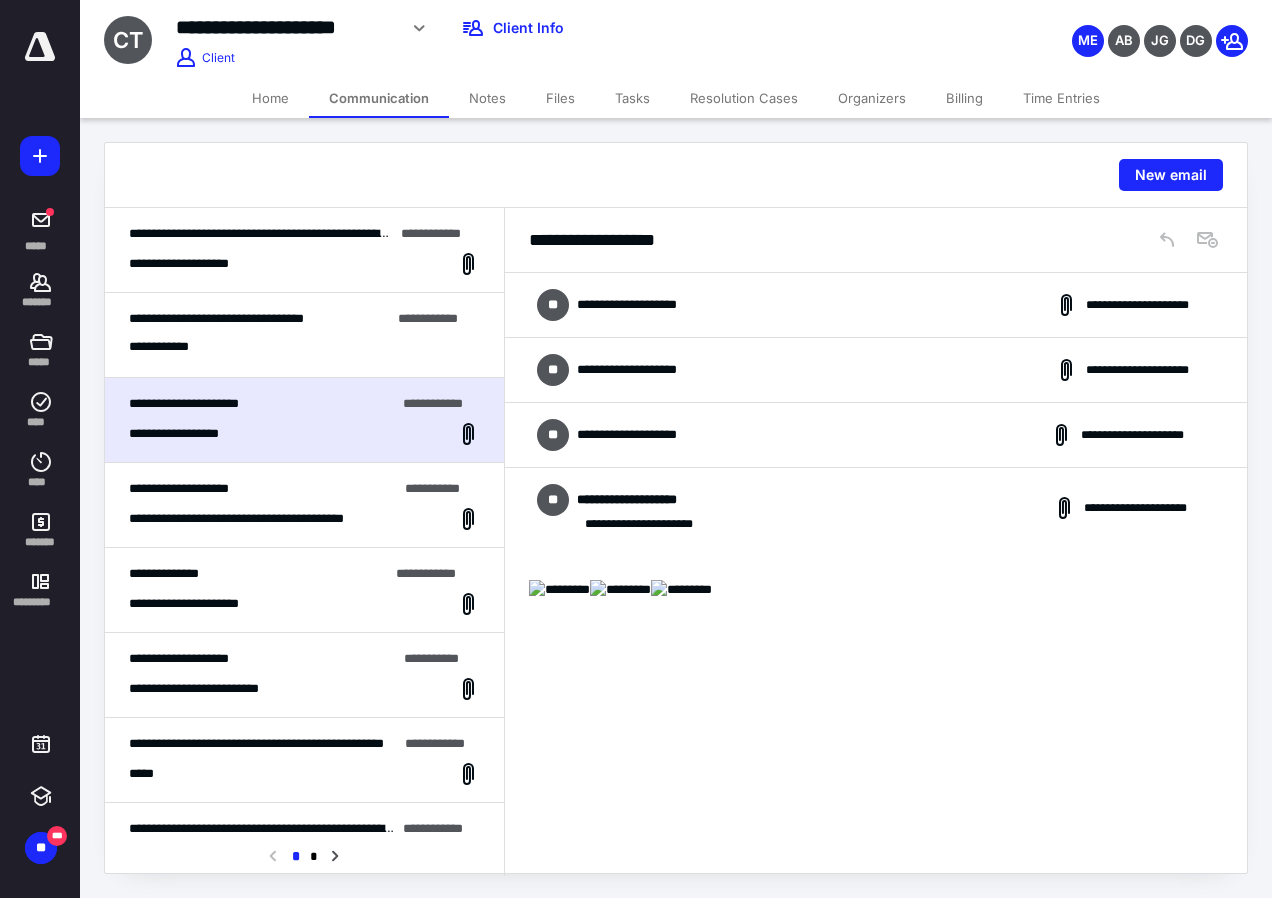 scroll, scrollTop: 975, scrollLeft: 0, axis: vertical 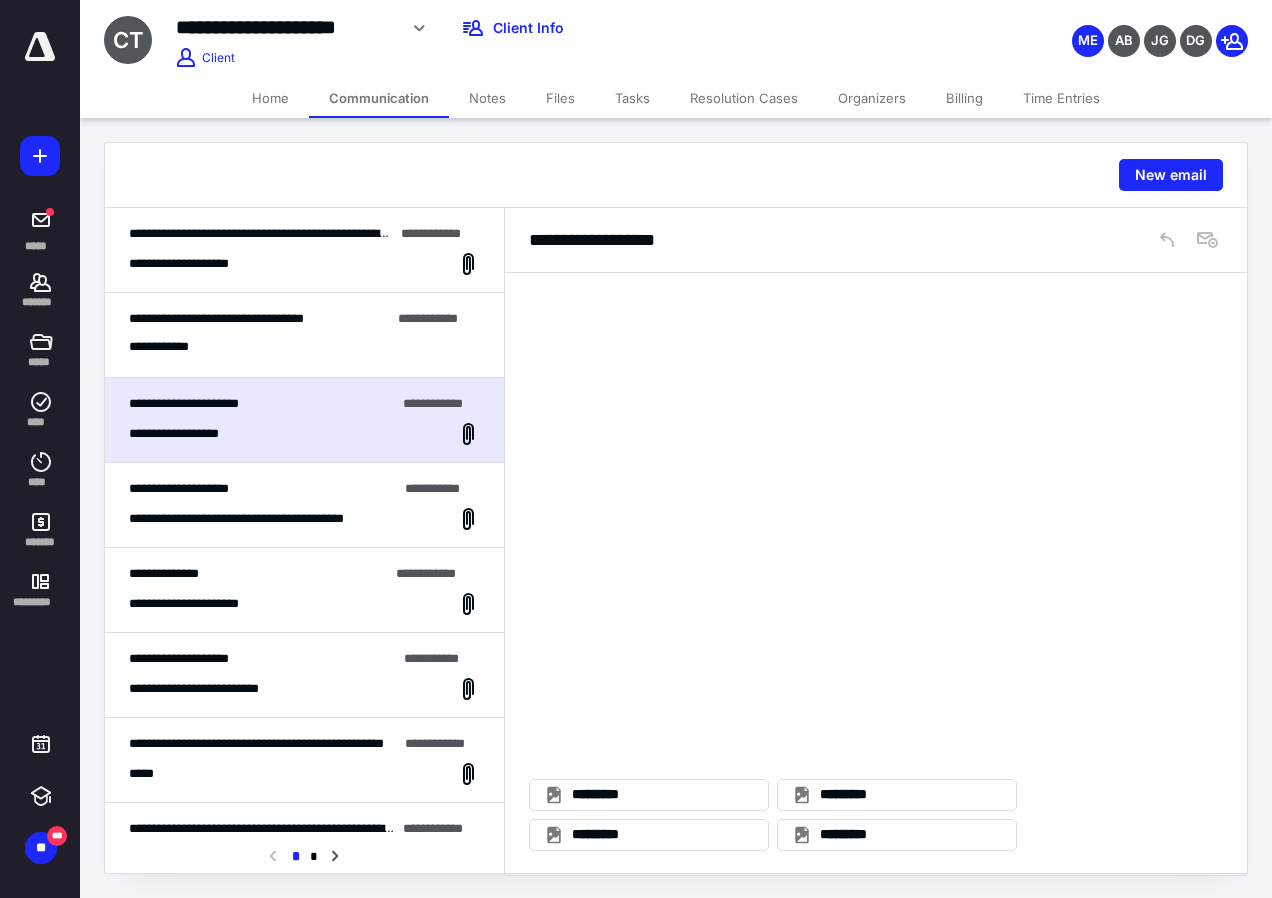 click on "**********" at bounding box center (304, 347) 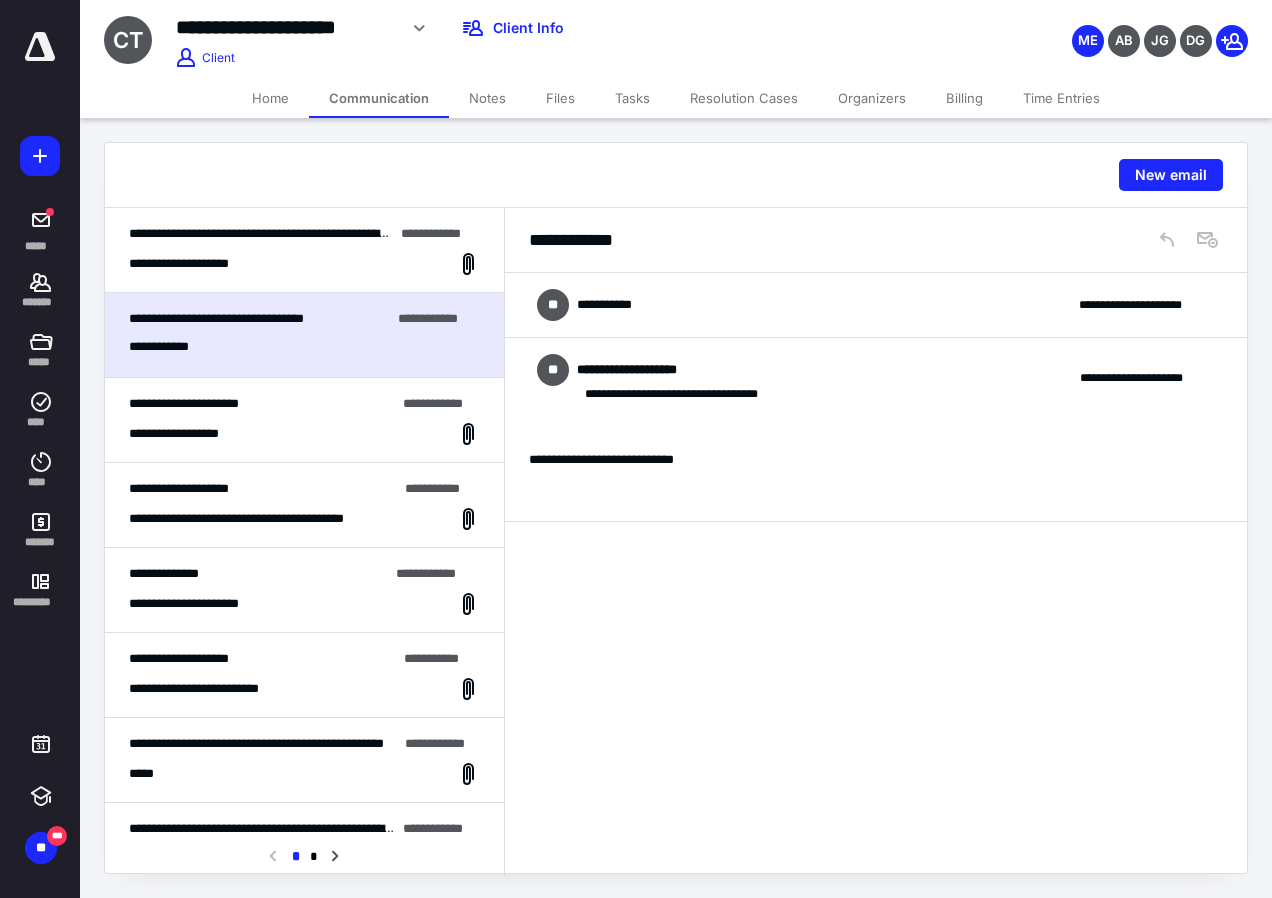 click on "**********" at bounding box center [259, 519] 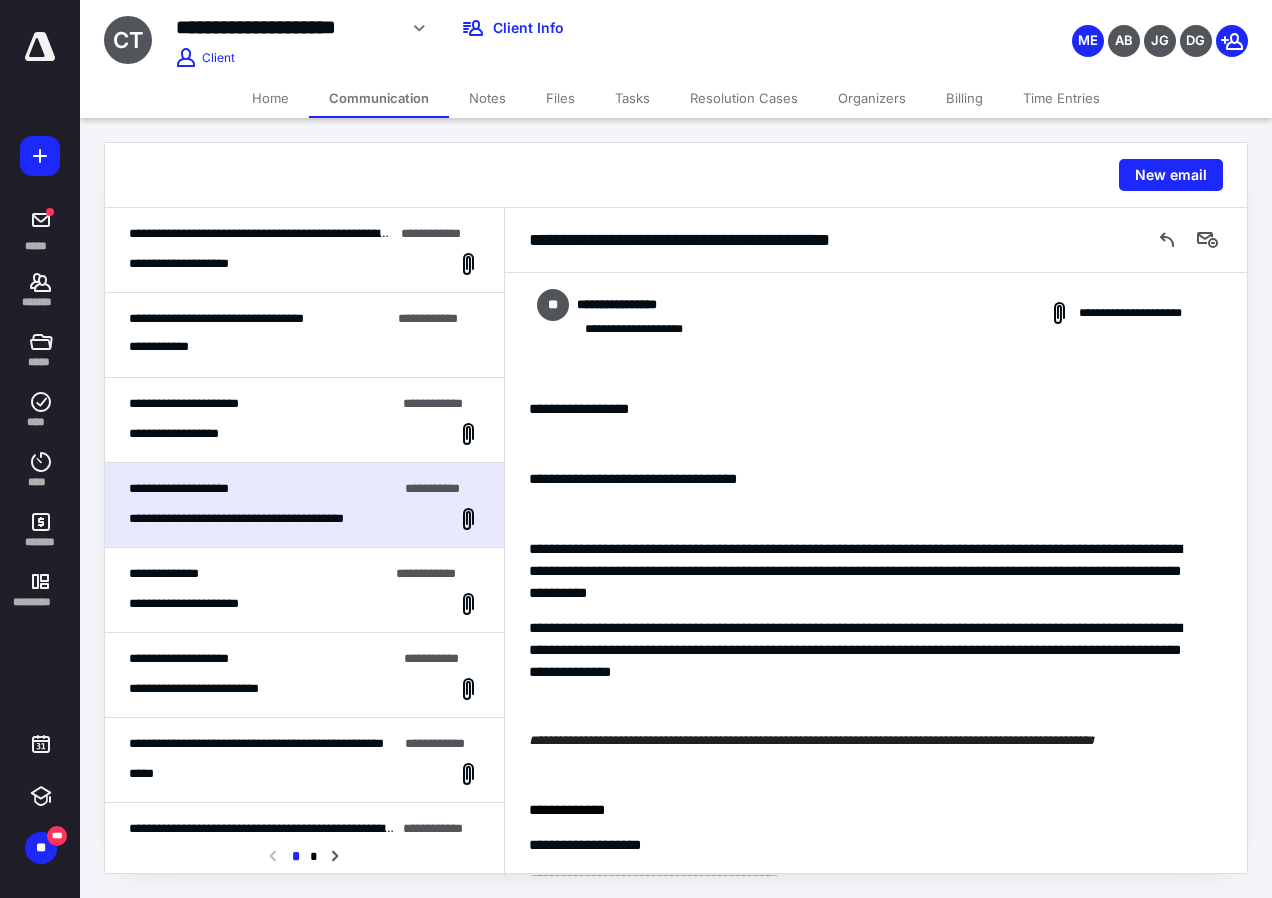 scroll, scrollTop: 643, scrollLeft: 0, axis: vertical 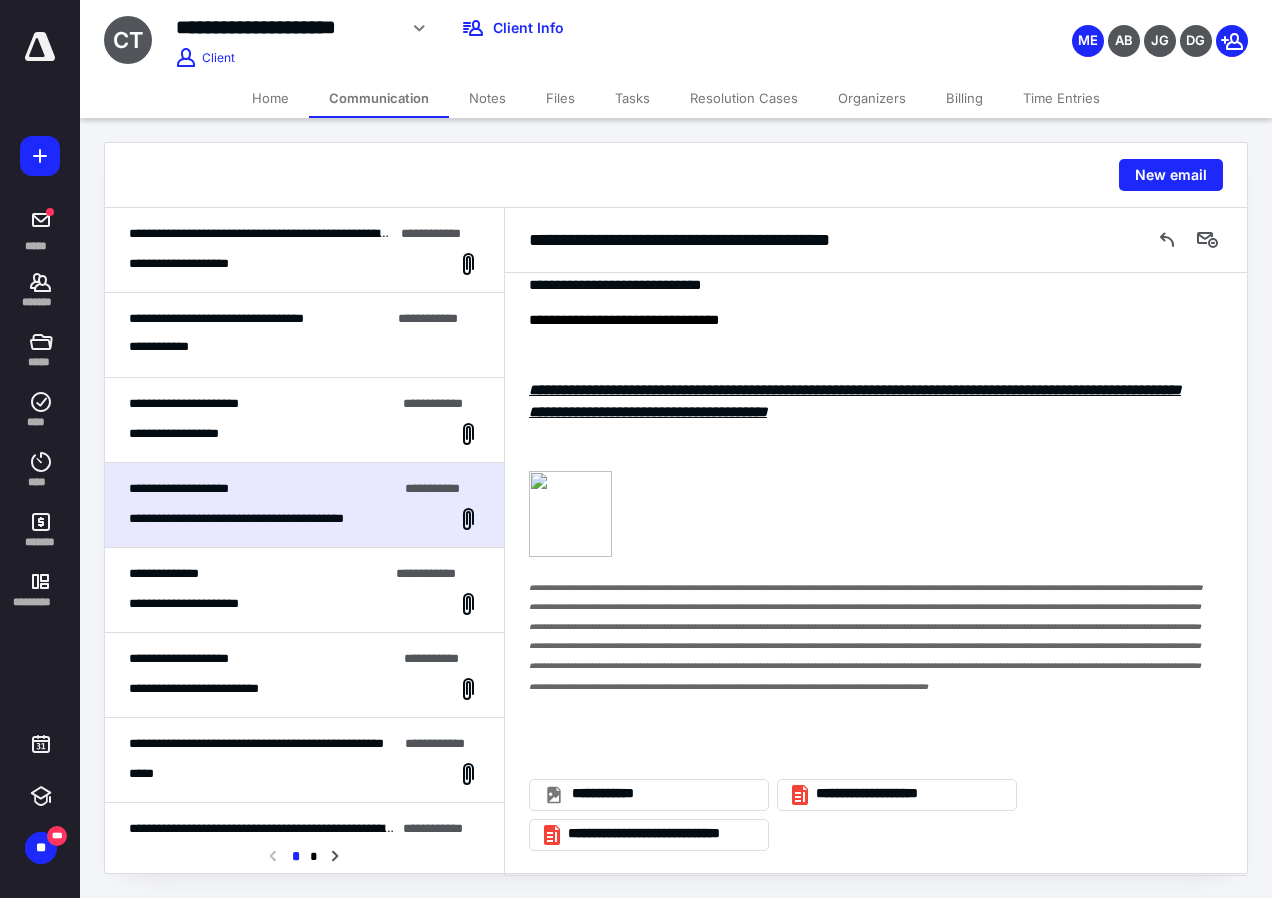 click on "**********" at bounding box center (304, 675) 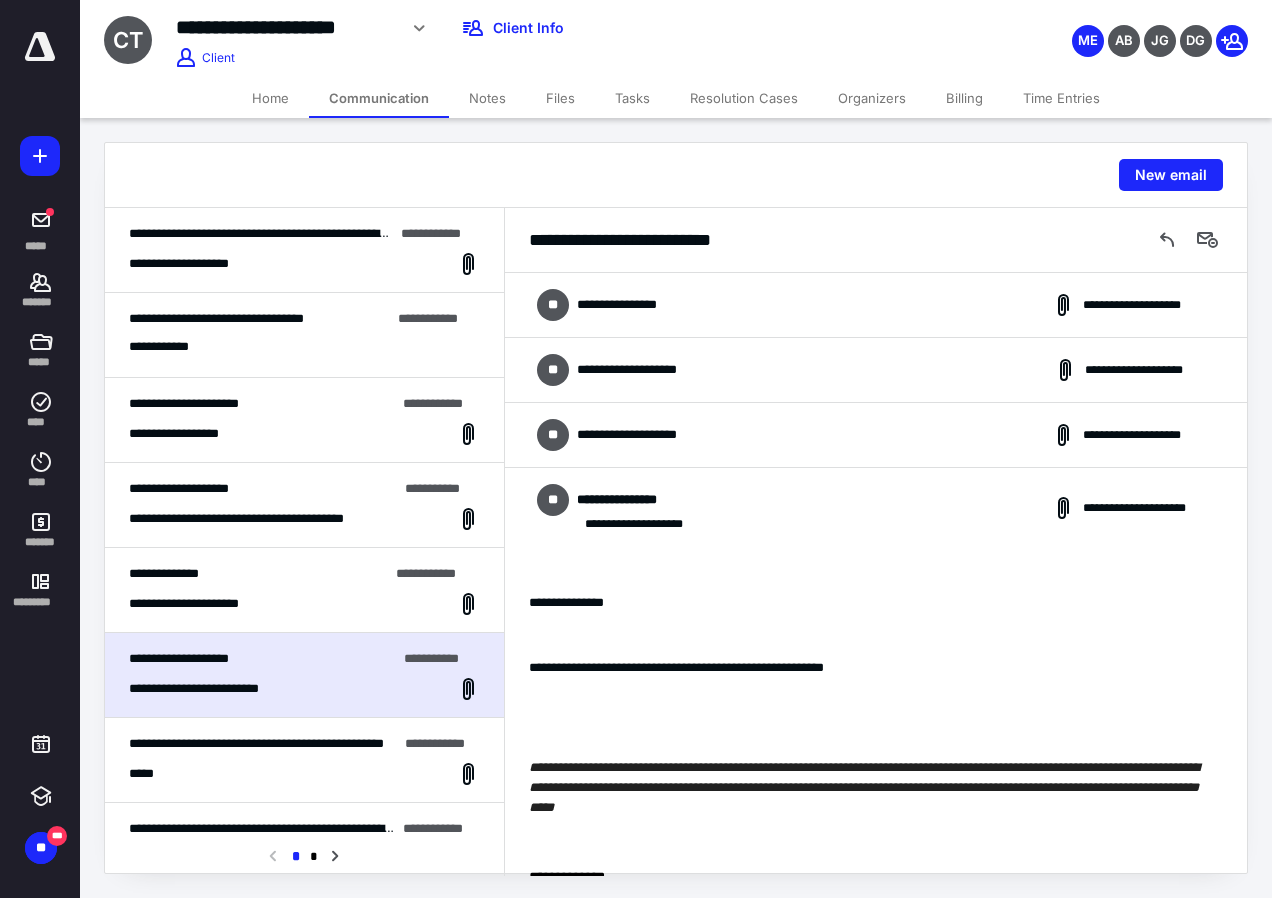 scroll, scrollTop: 1696, scrollLeft: 0, axis: vertical 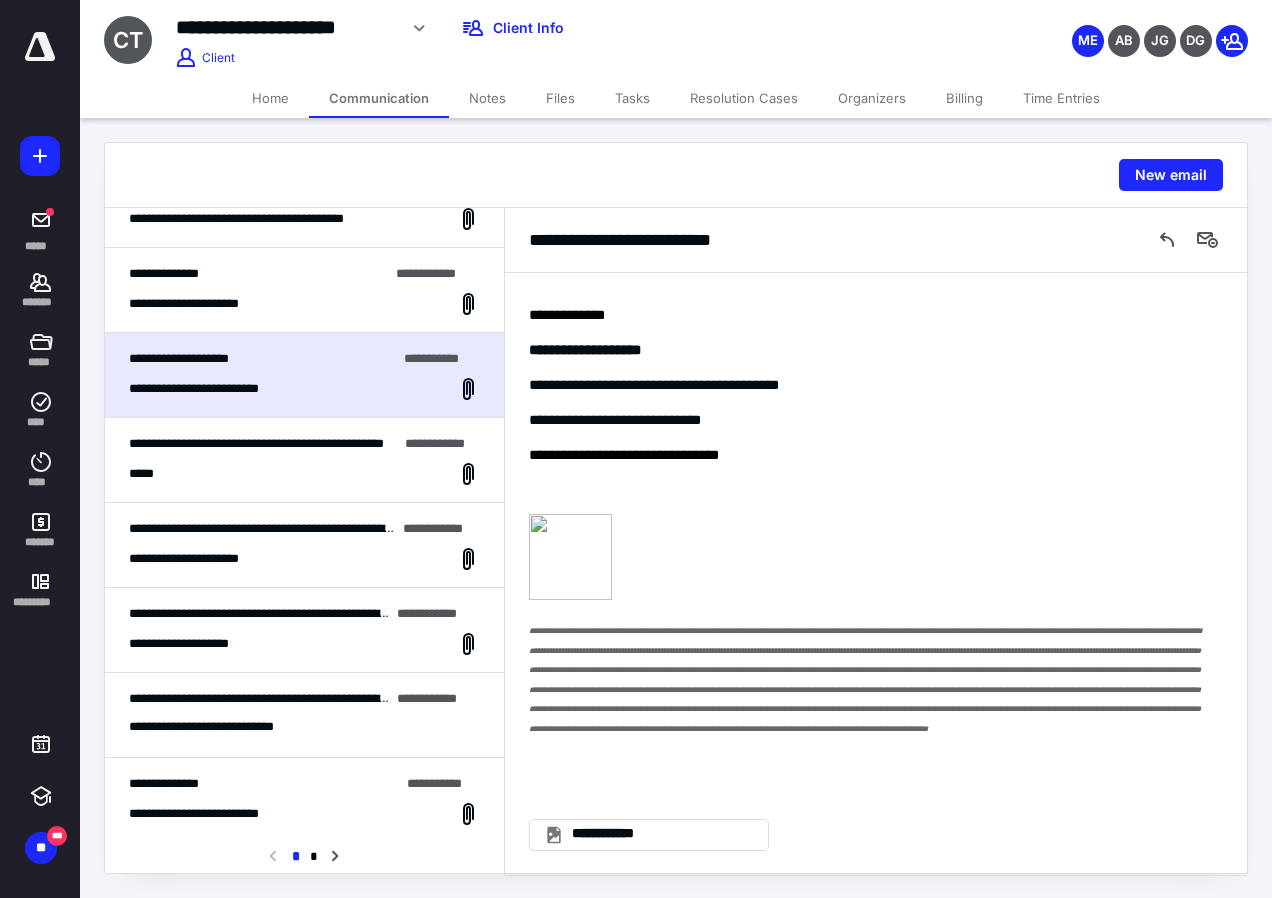 click on "**********" at bounding box center (304, 375) 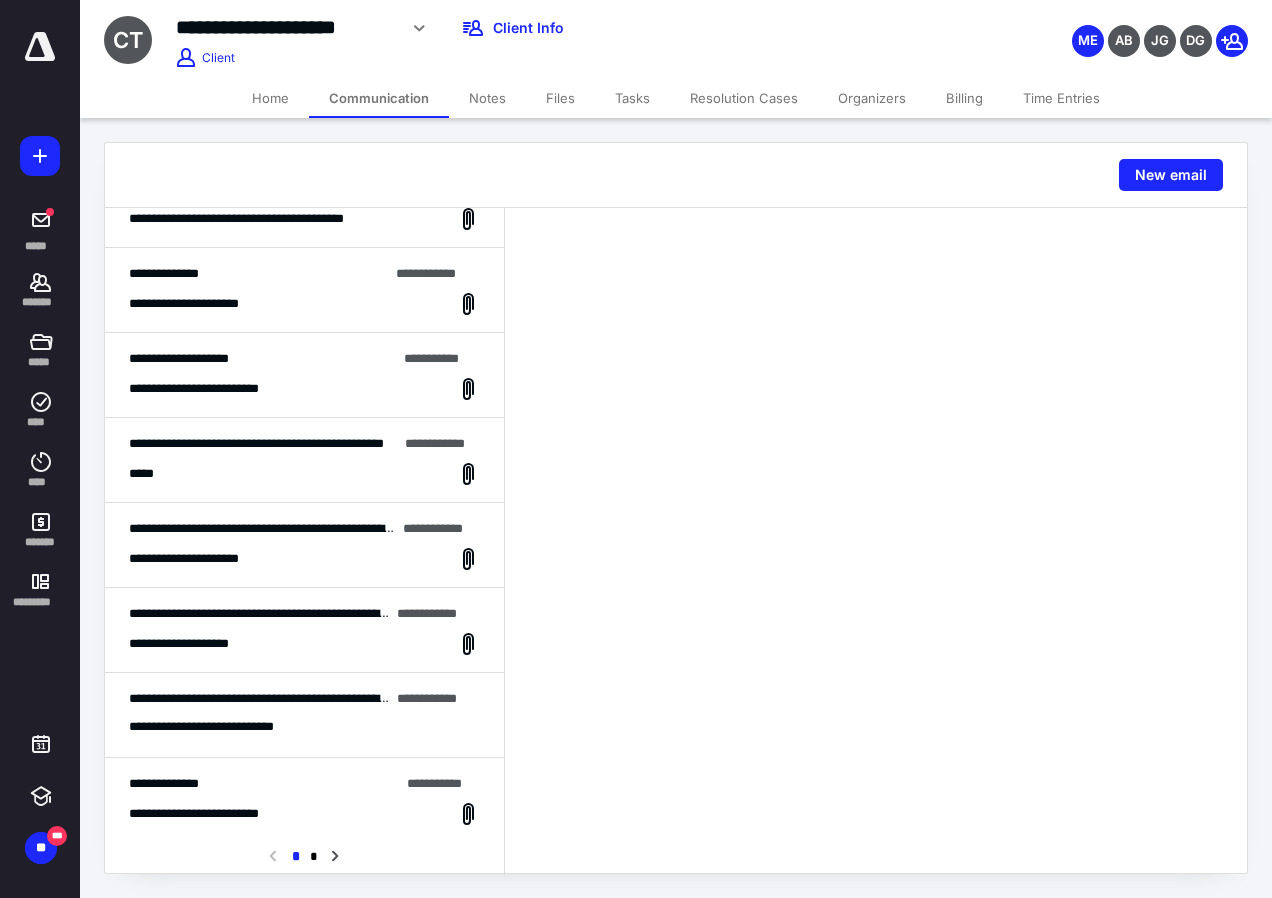 click on "*****" at bounding box center (304, 474) 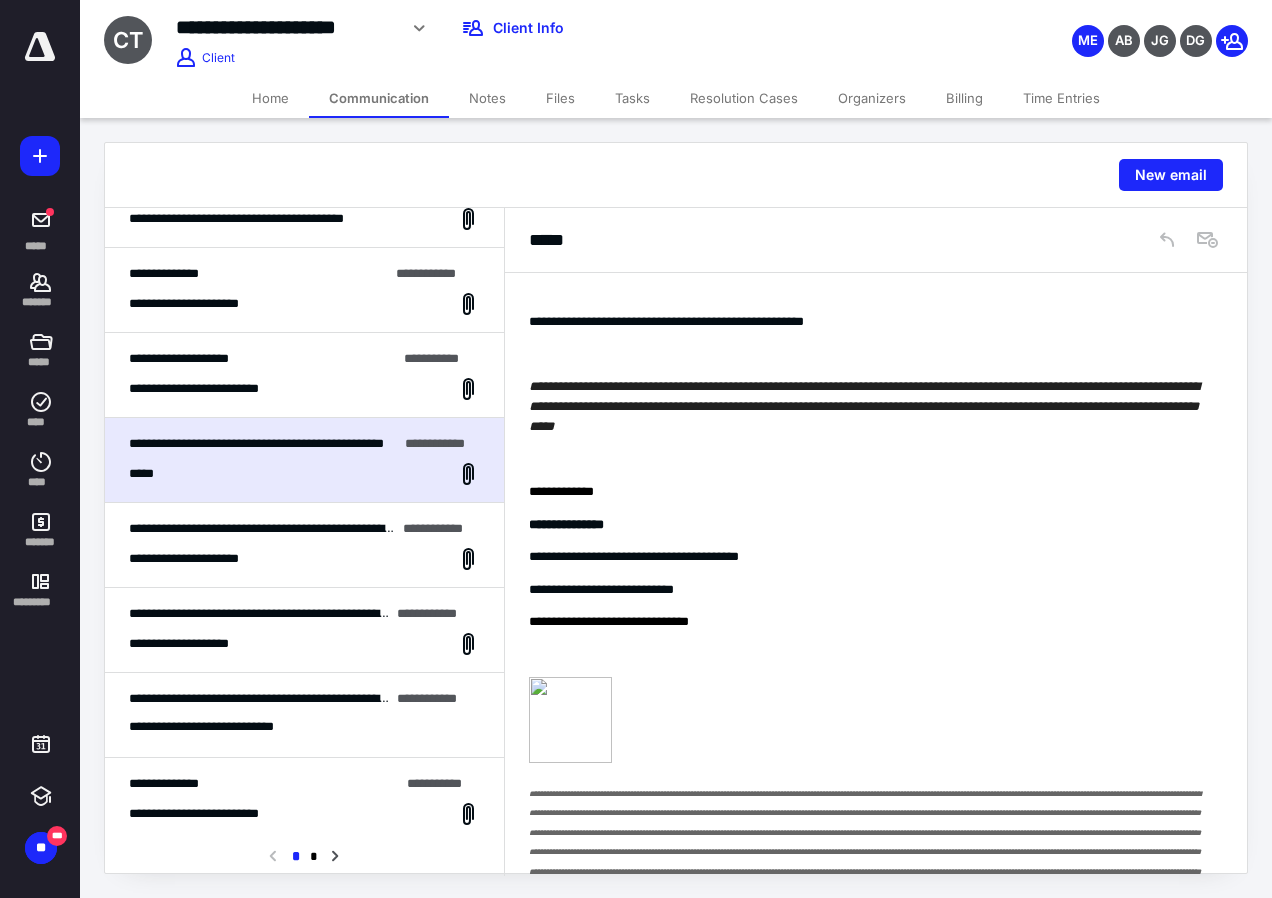 scroll, scrollTop: 0, scrollLeft: 0, axis: both 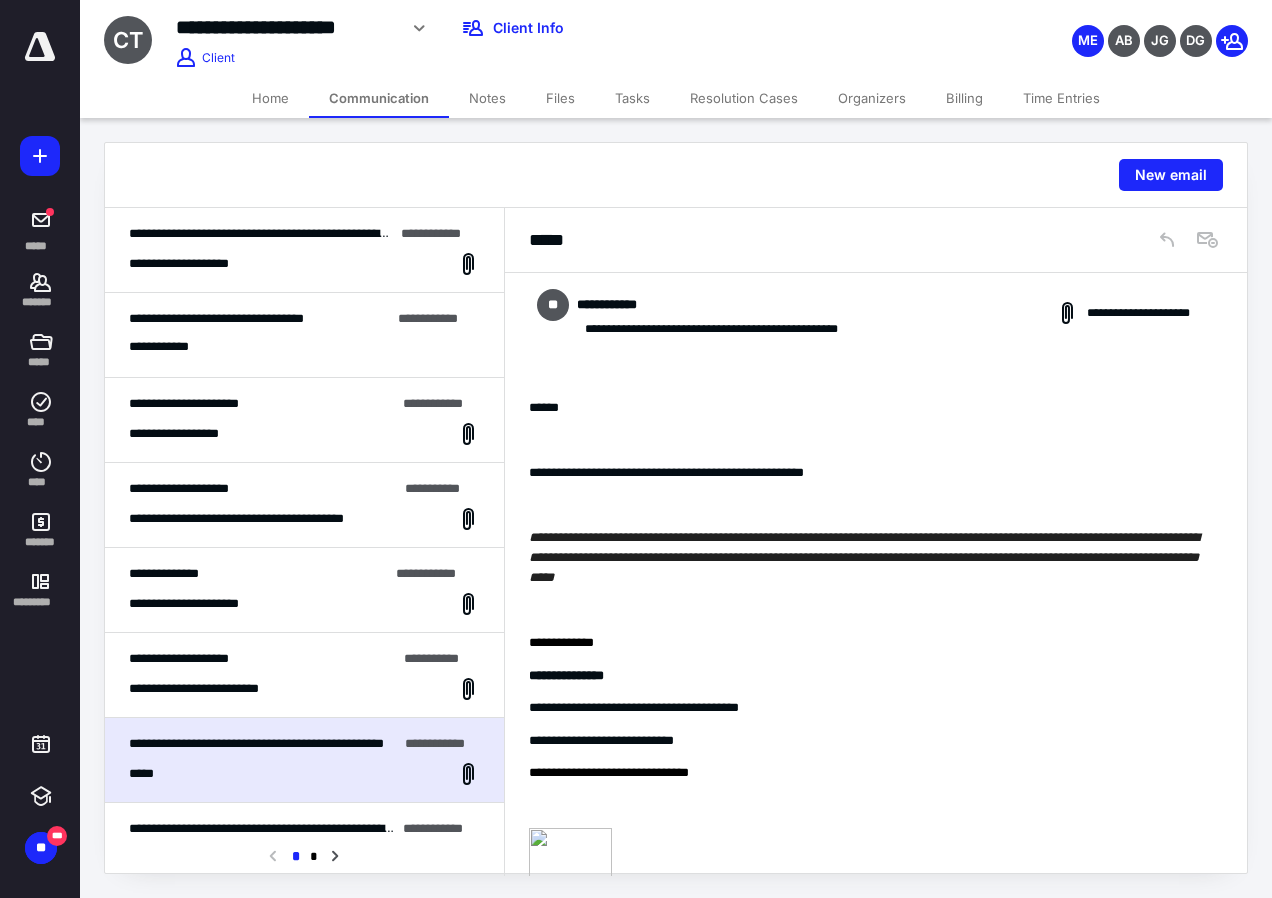 click on "**********" at bounding box center [216, 318] 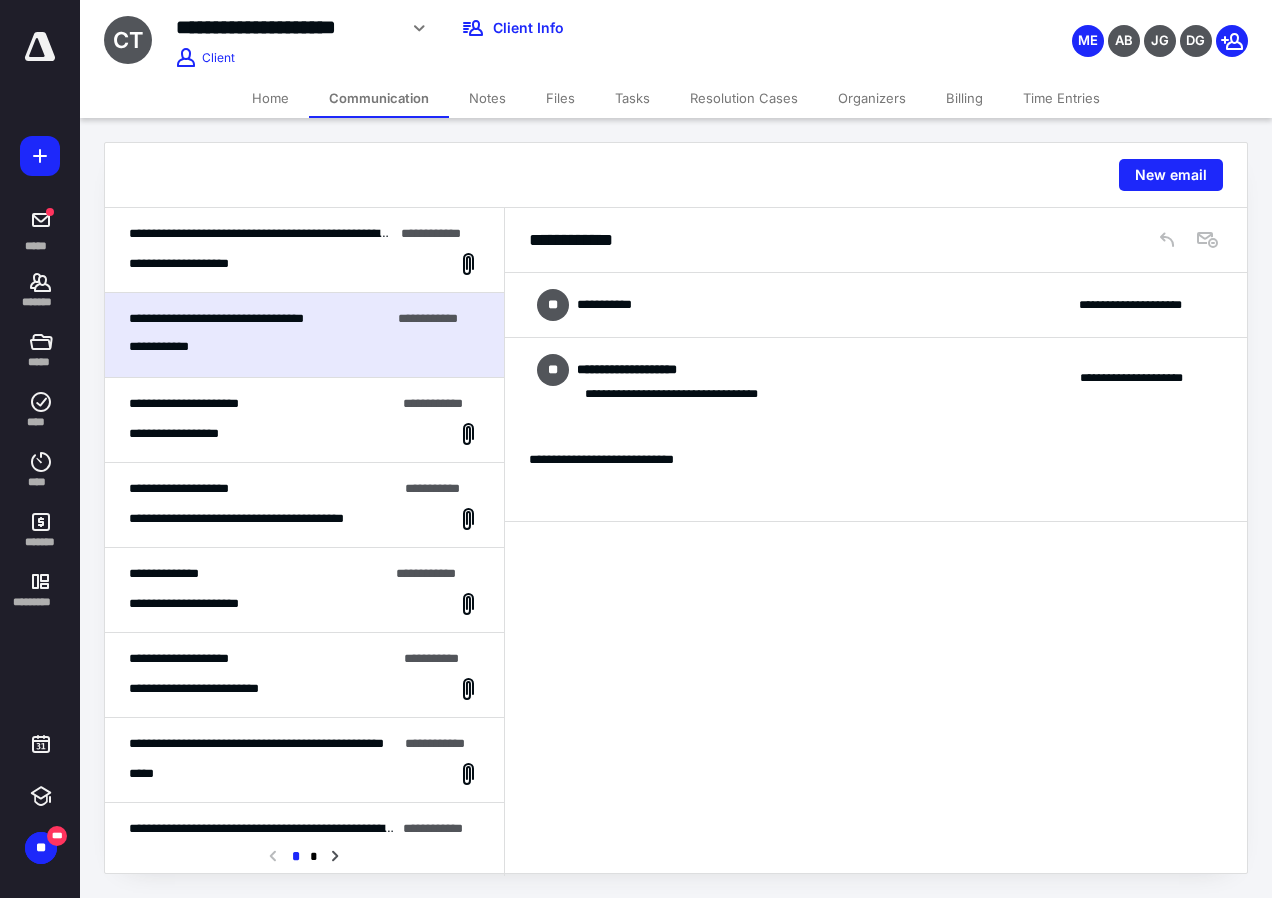 click on "**********" at bounding box center [648, 370] 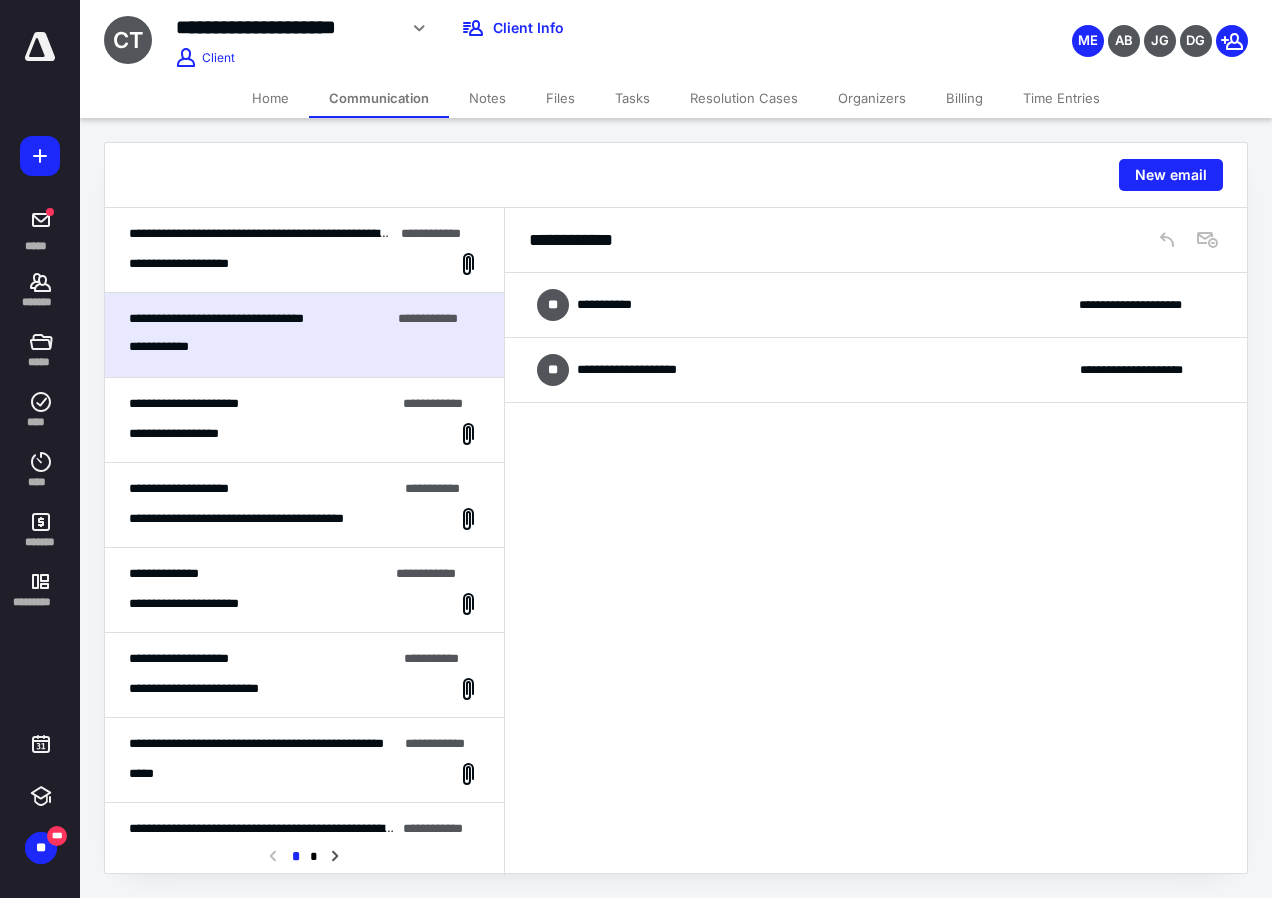 click on "**********" at bounding box center (646, 370) 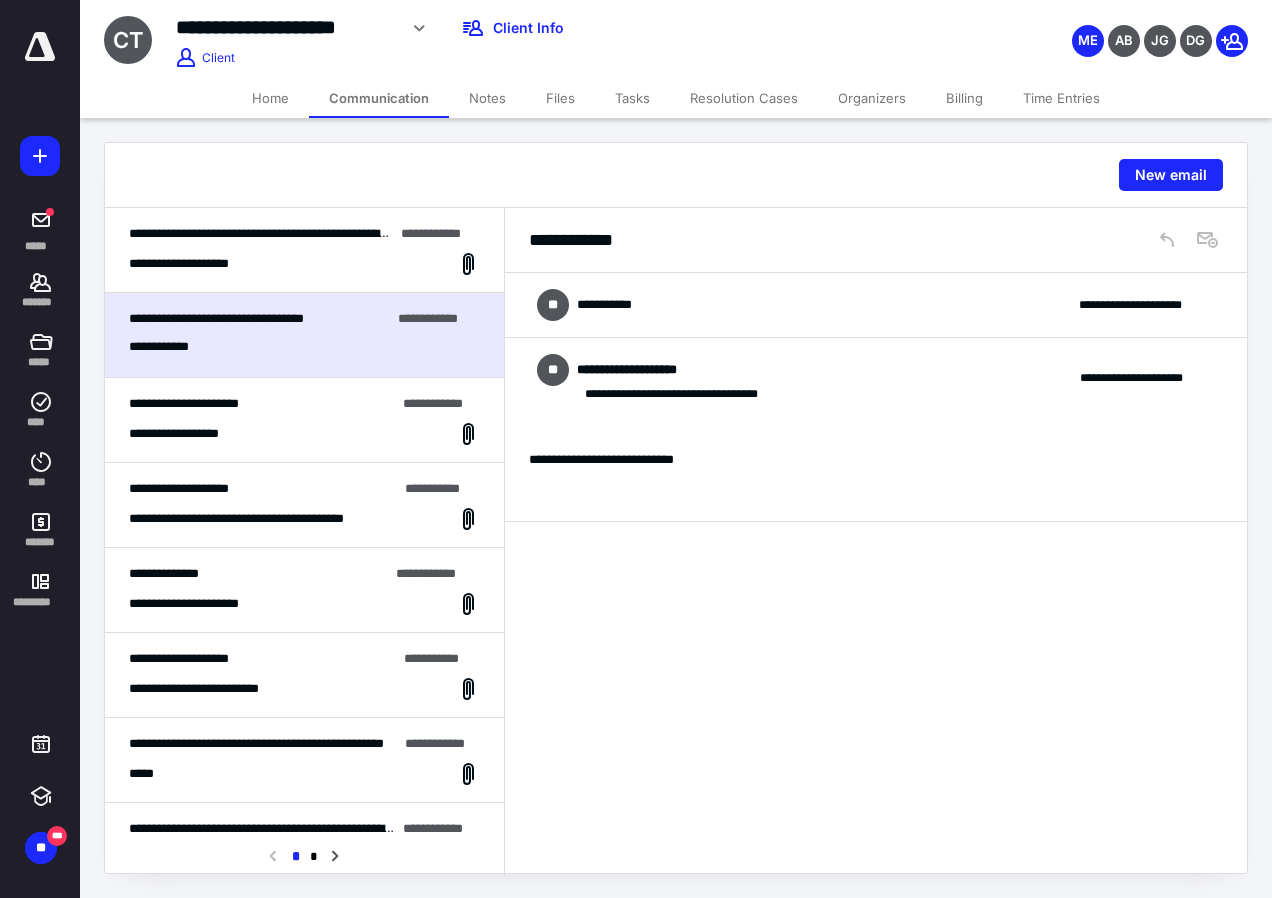 click on "**********" at bounding box center [304, 250] 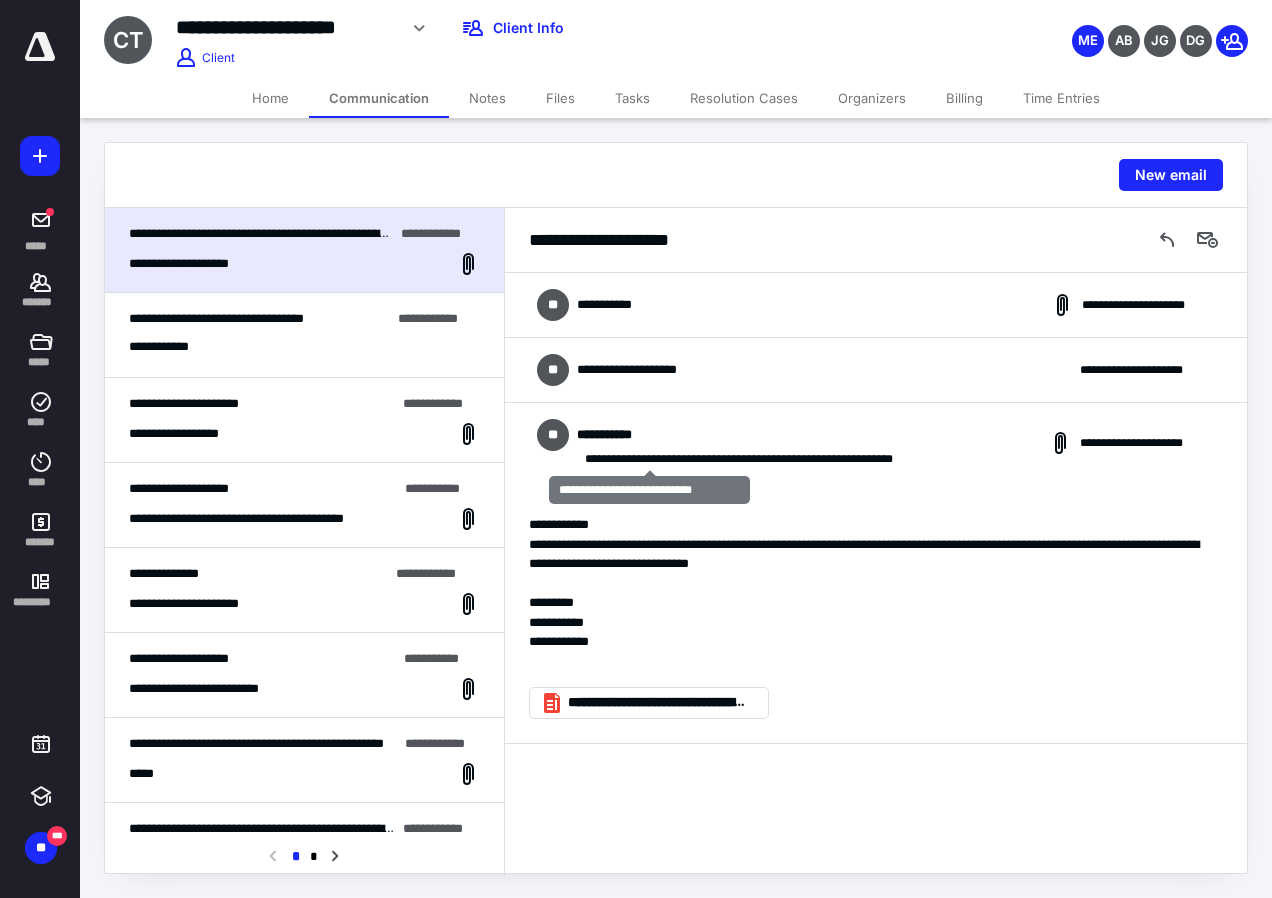 click on "Home" at bounding box center (270, 98) 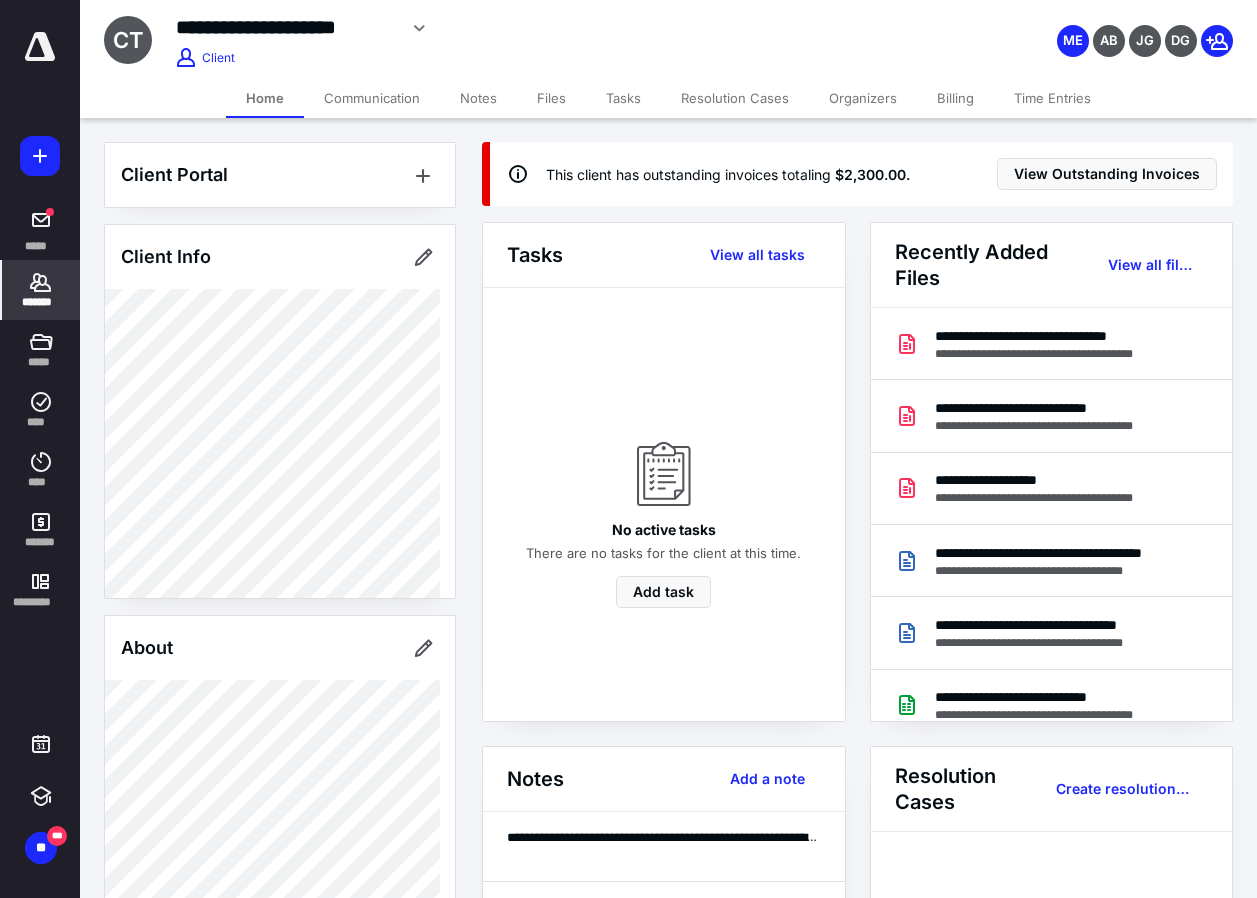 click on "Time Entries" at bounding box center (1052, 98) 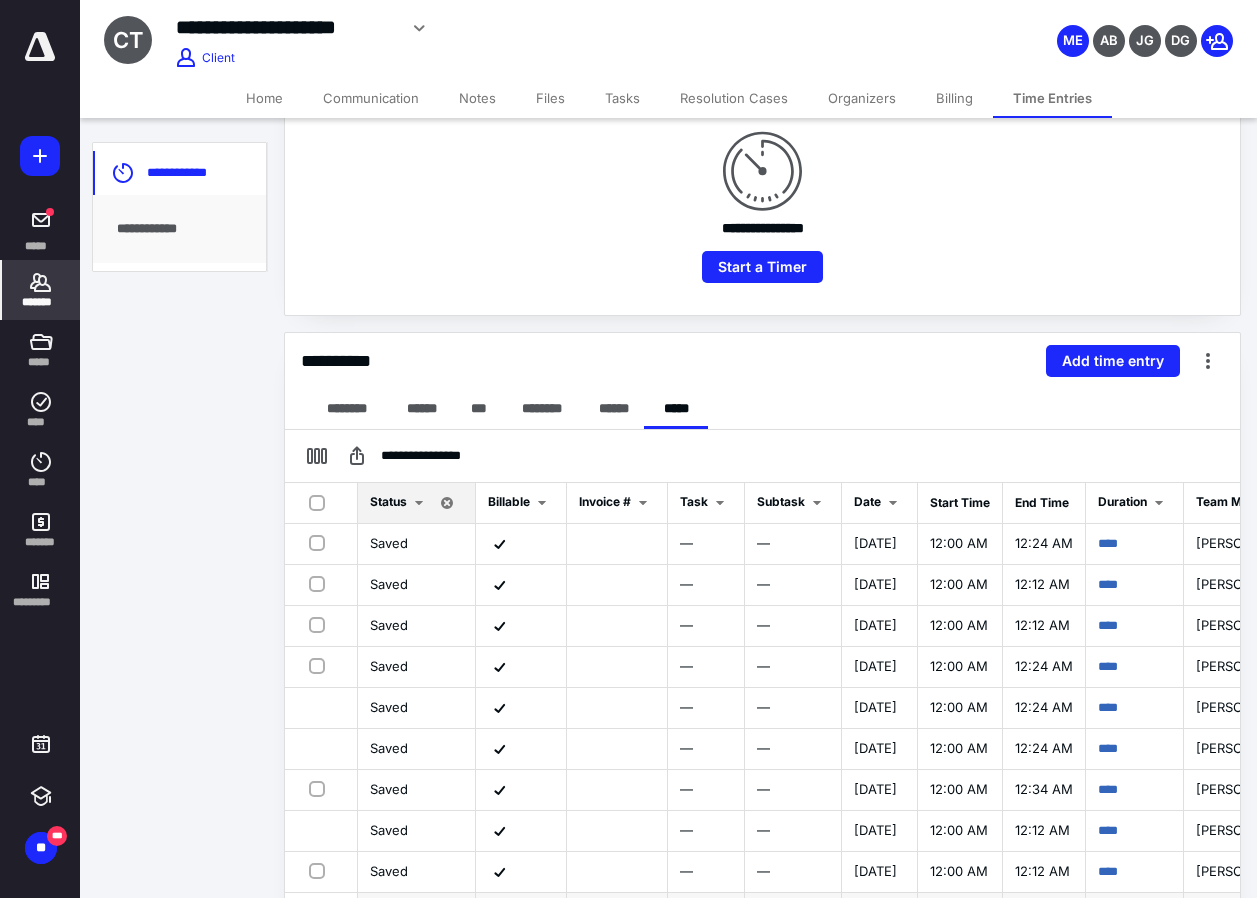 scroll, scrollTop: 447, scrollLeft: 0, axis: vertical 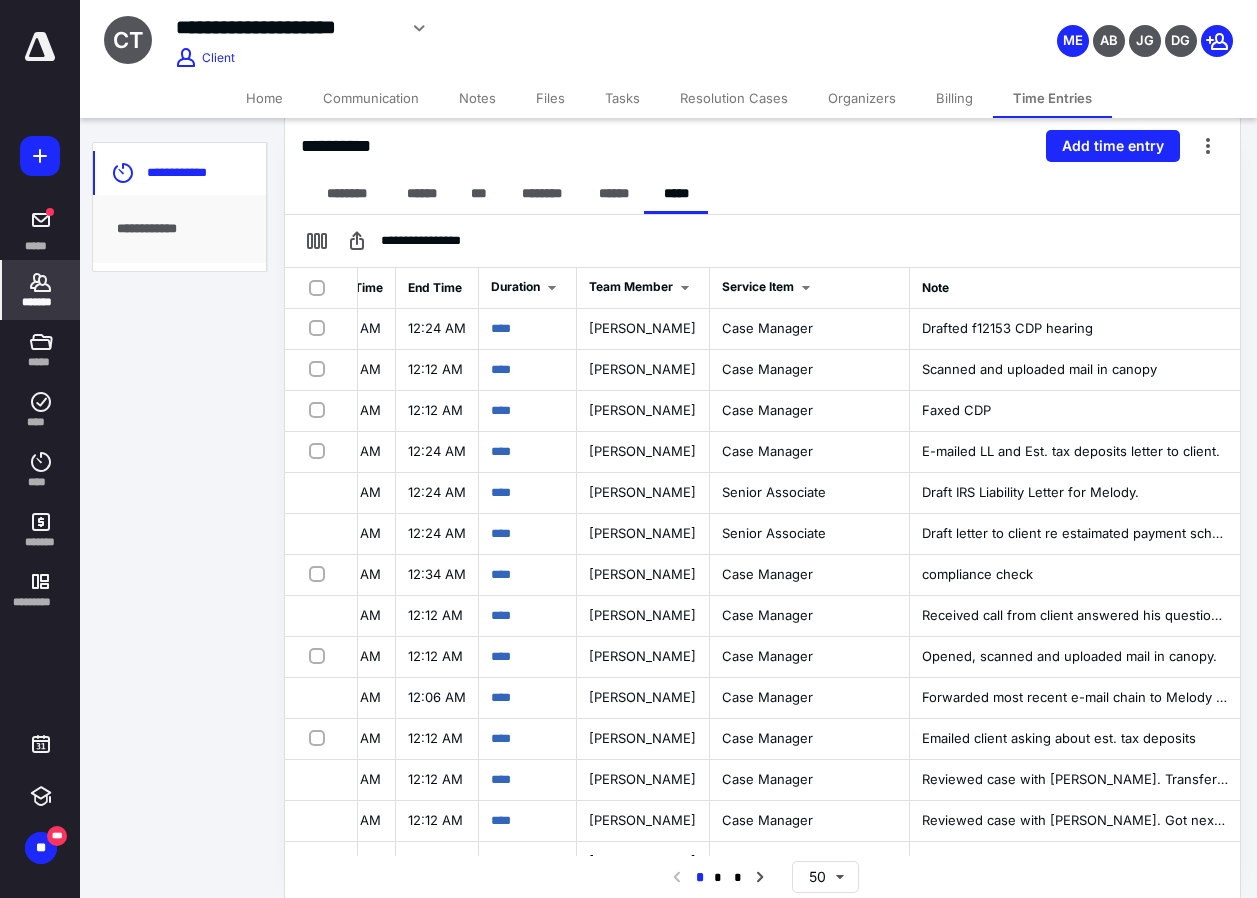 drag, startPoint x: 61, startPoint y: 279, endPoint x: 66, endPoint y: 296, distance: 17.720045 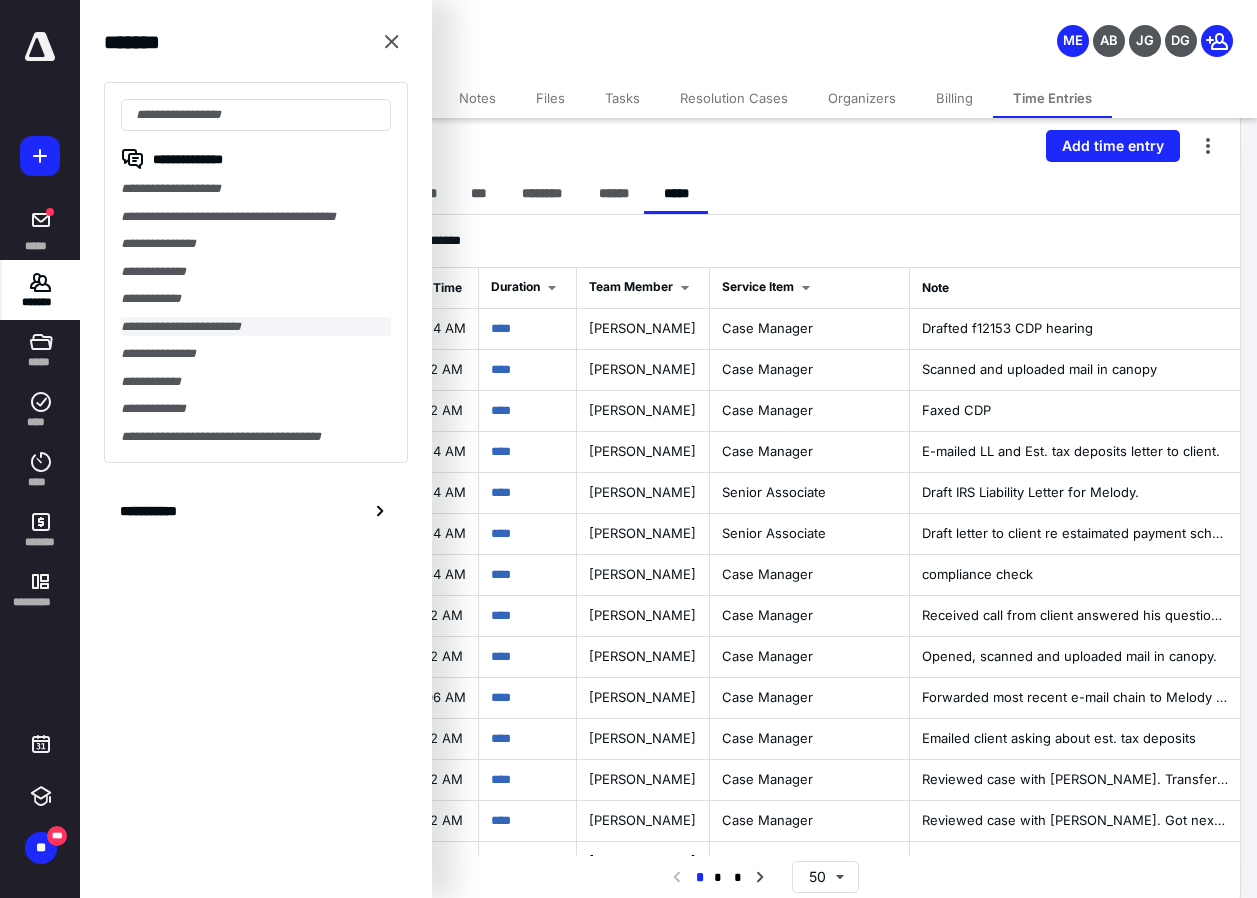 click on "**********" at bounding box center [256, 327] 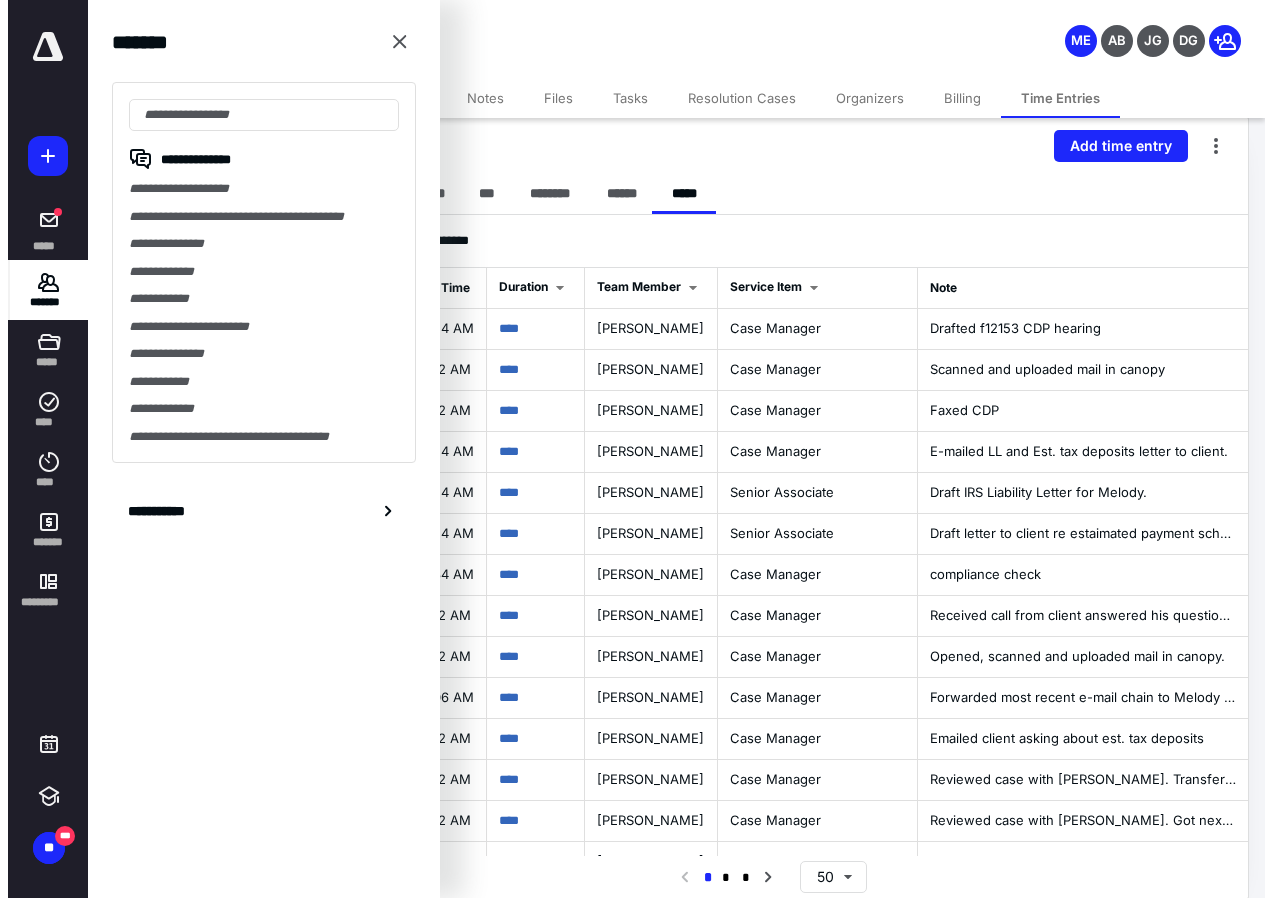 scroll, scrollTop: 0, scrollLeft: 0, axis: both 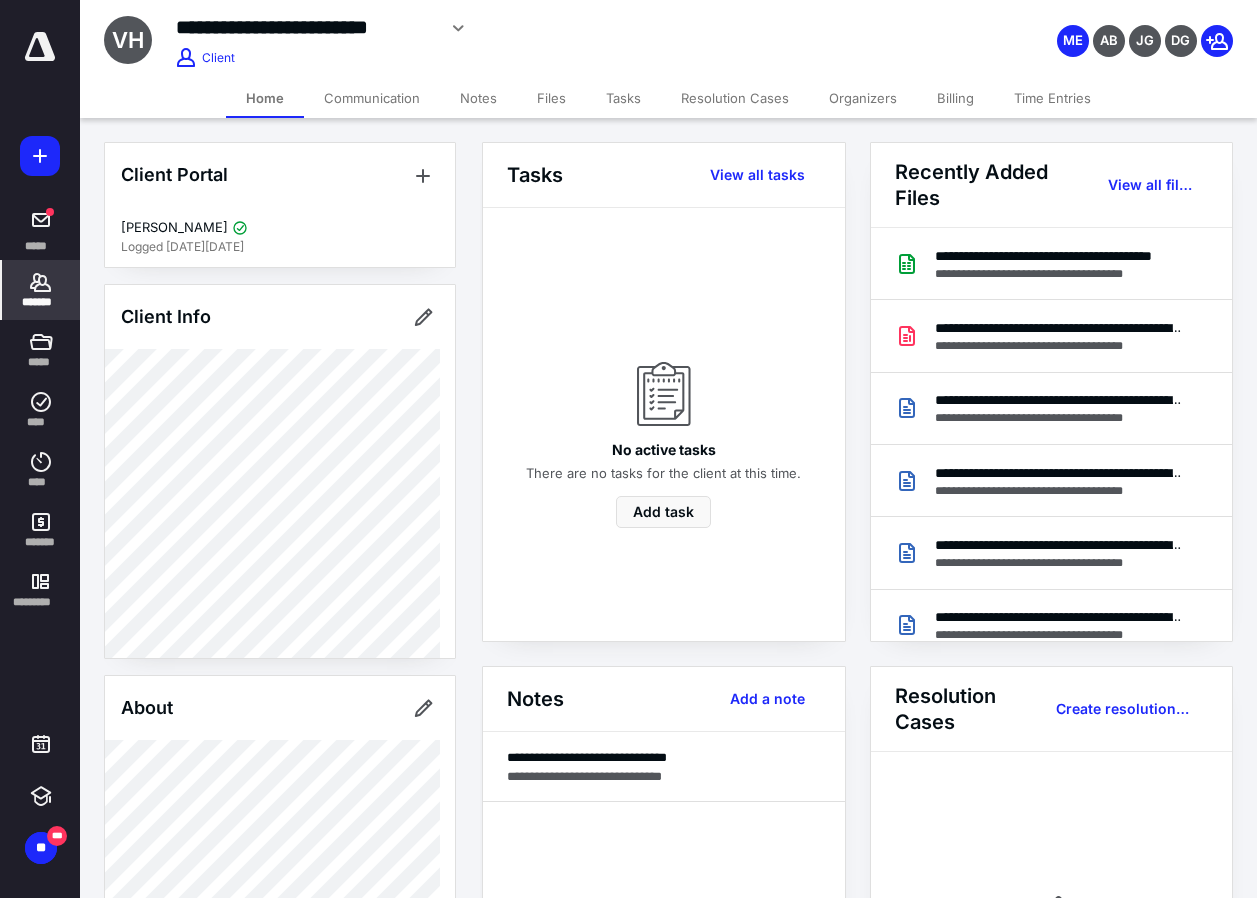 click on "Communication" at bounding box center (372, 98) 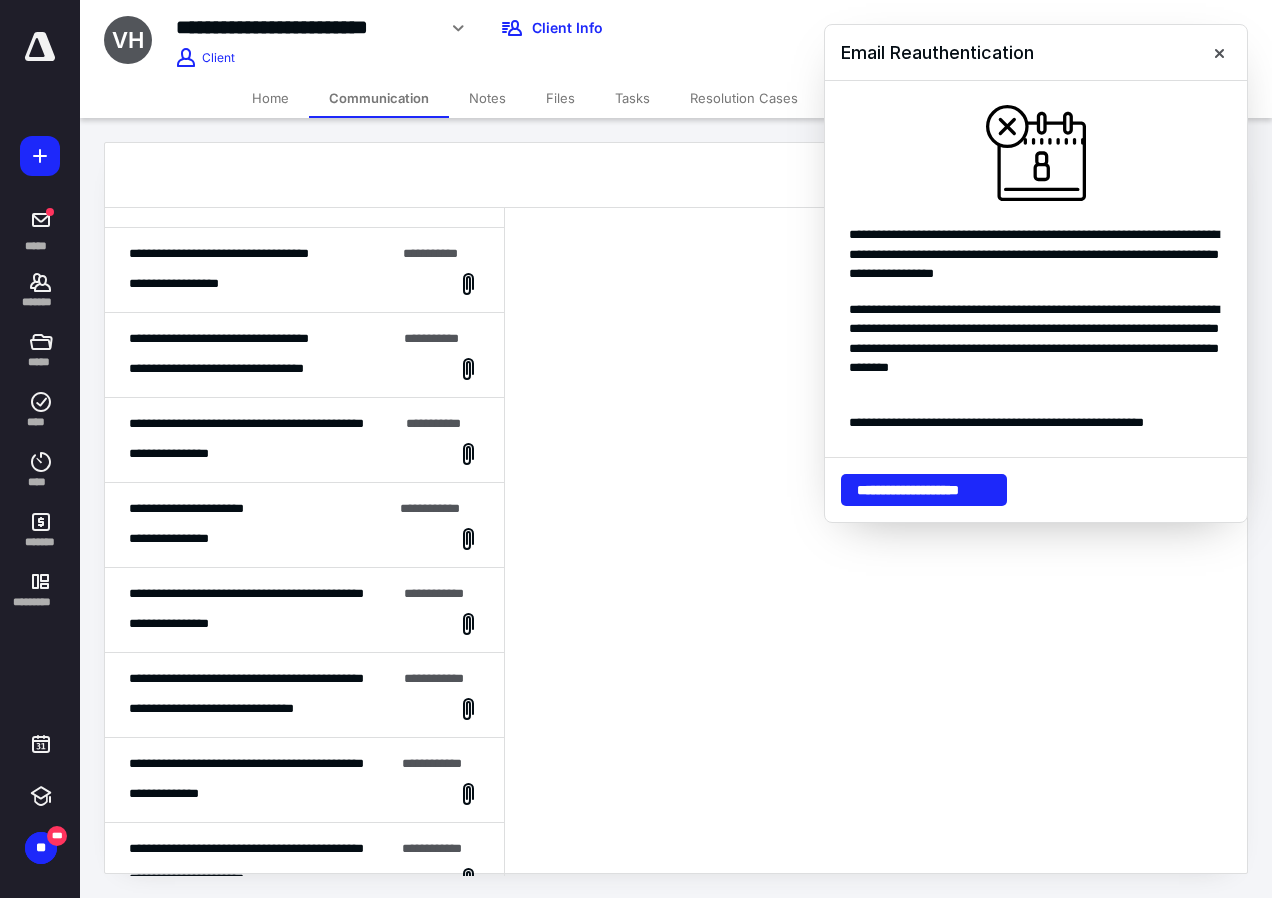 scroll, scrollTop: 100, scrollLeft: 0, axis: vertical 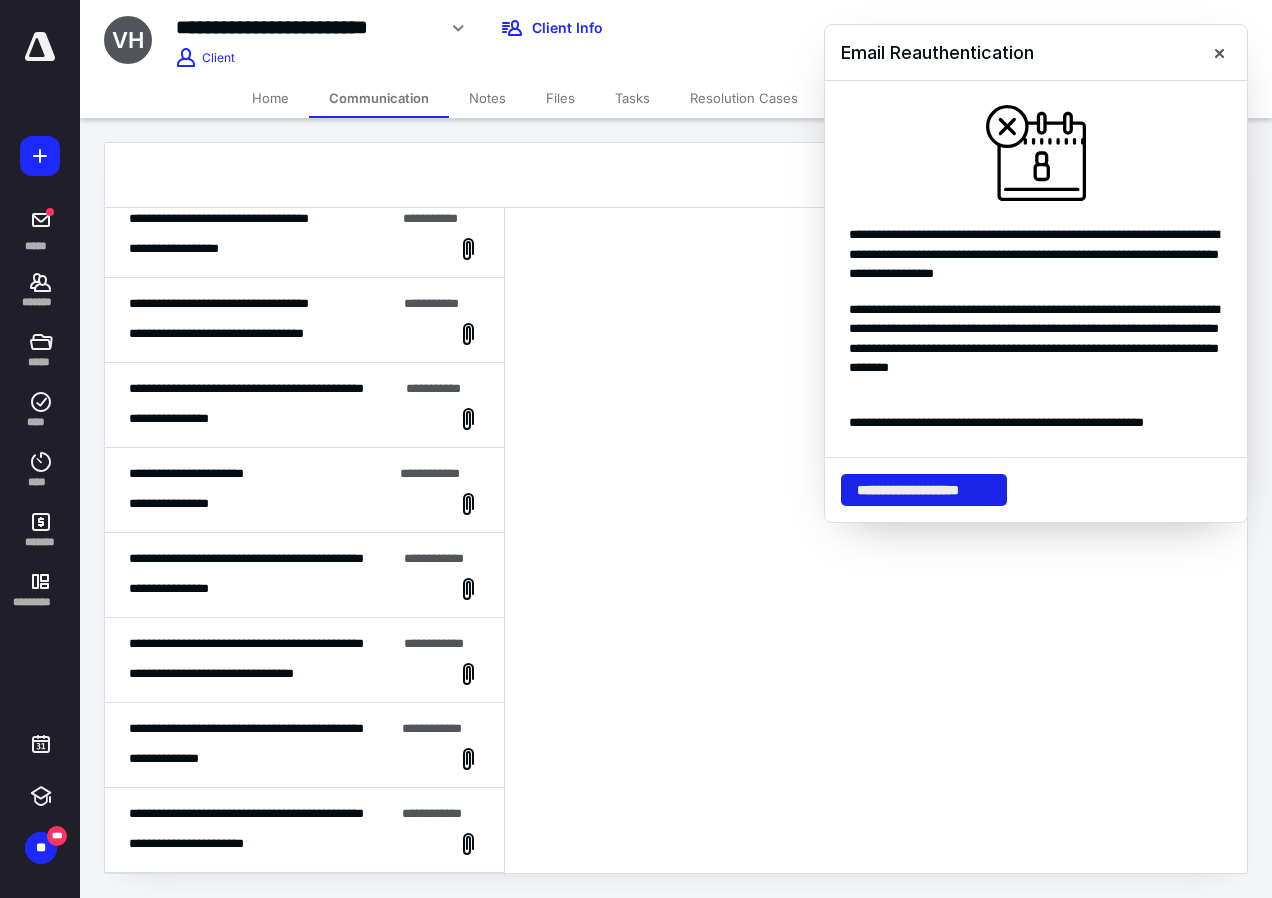 click on "**********" at bounding box center [924, 490] 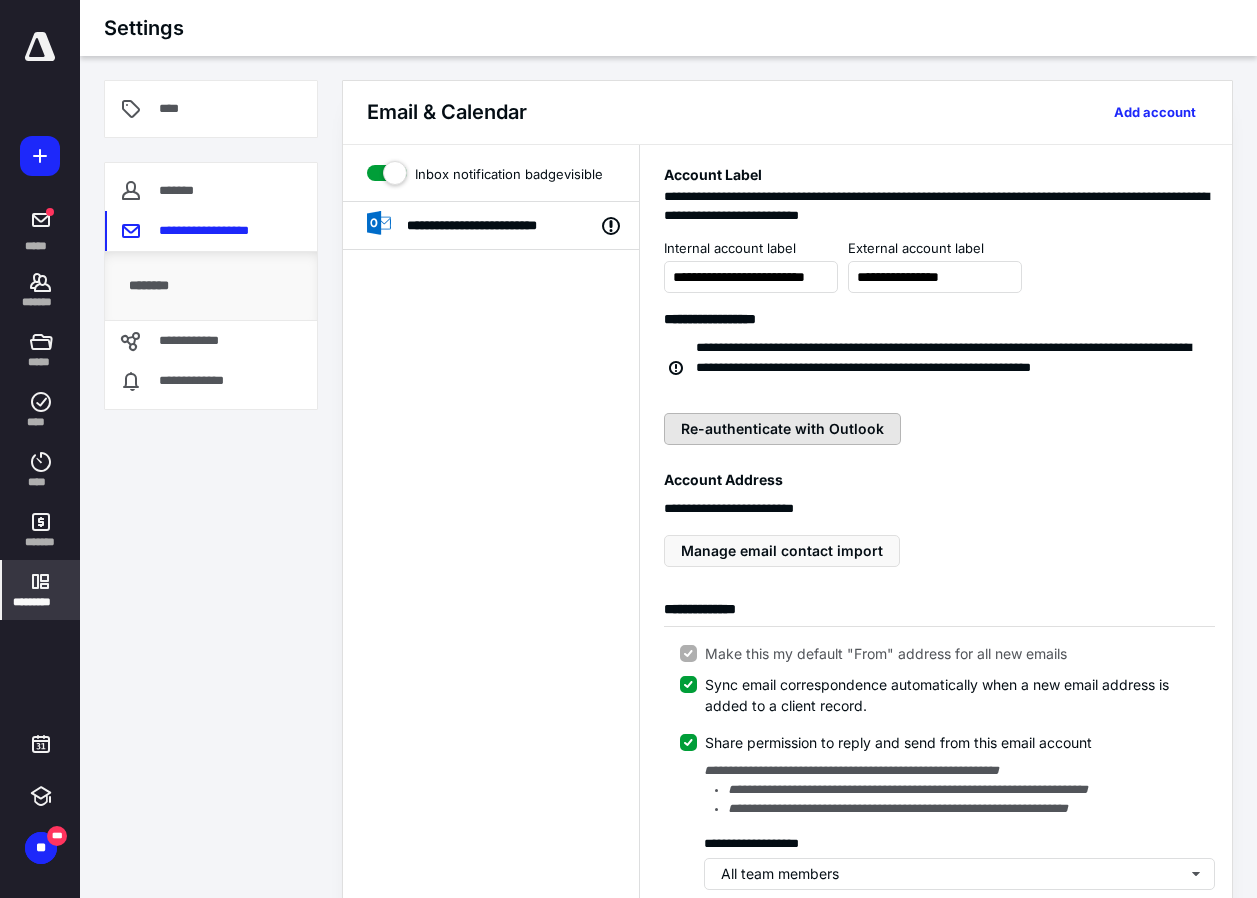 click on "Re-authenticate with Outlook" at bounding box center (782, 429) 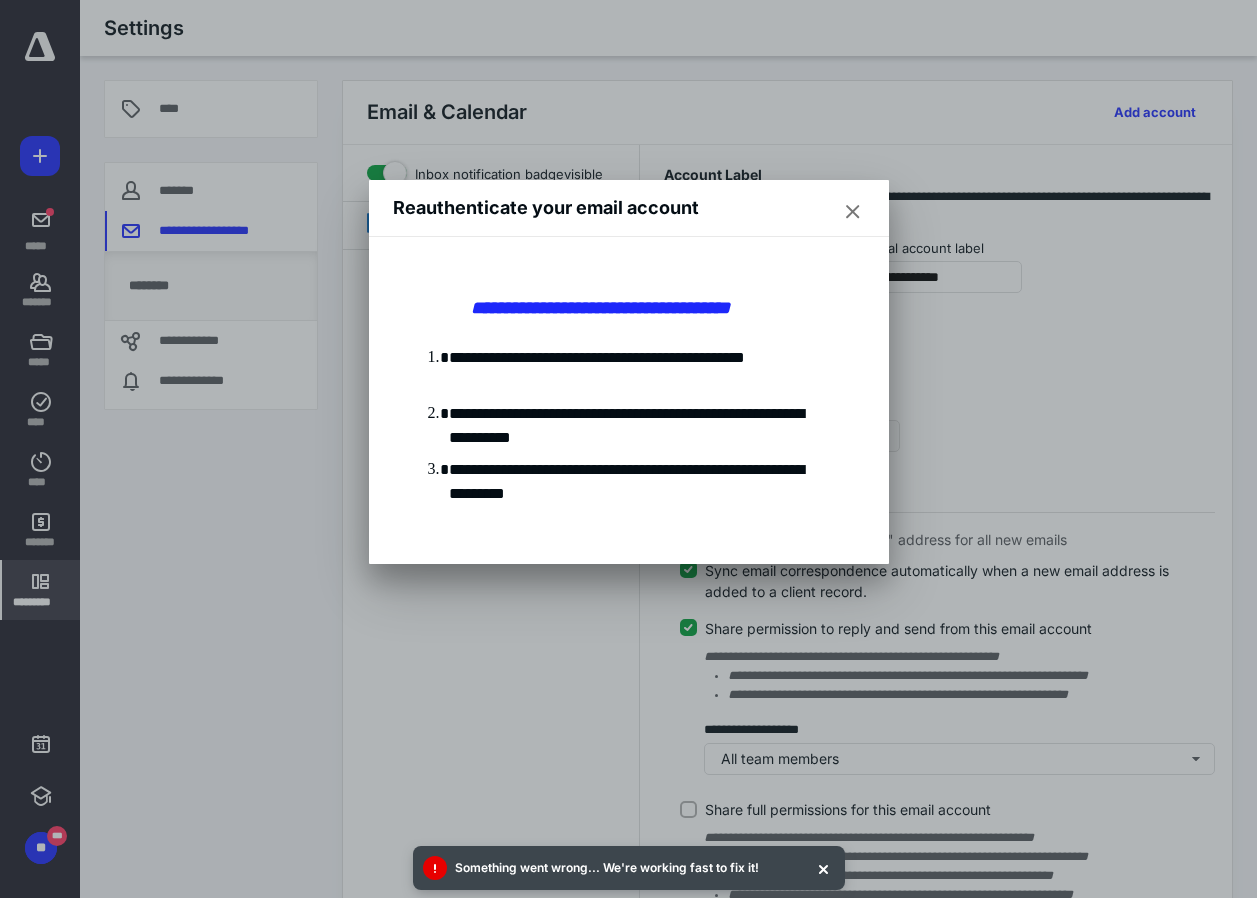 click at bounding box center [853, 212] 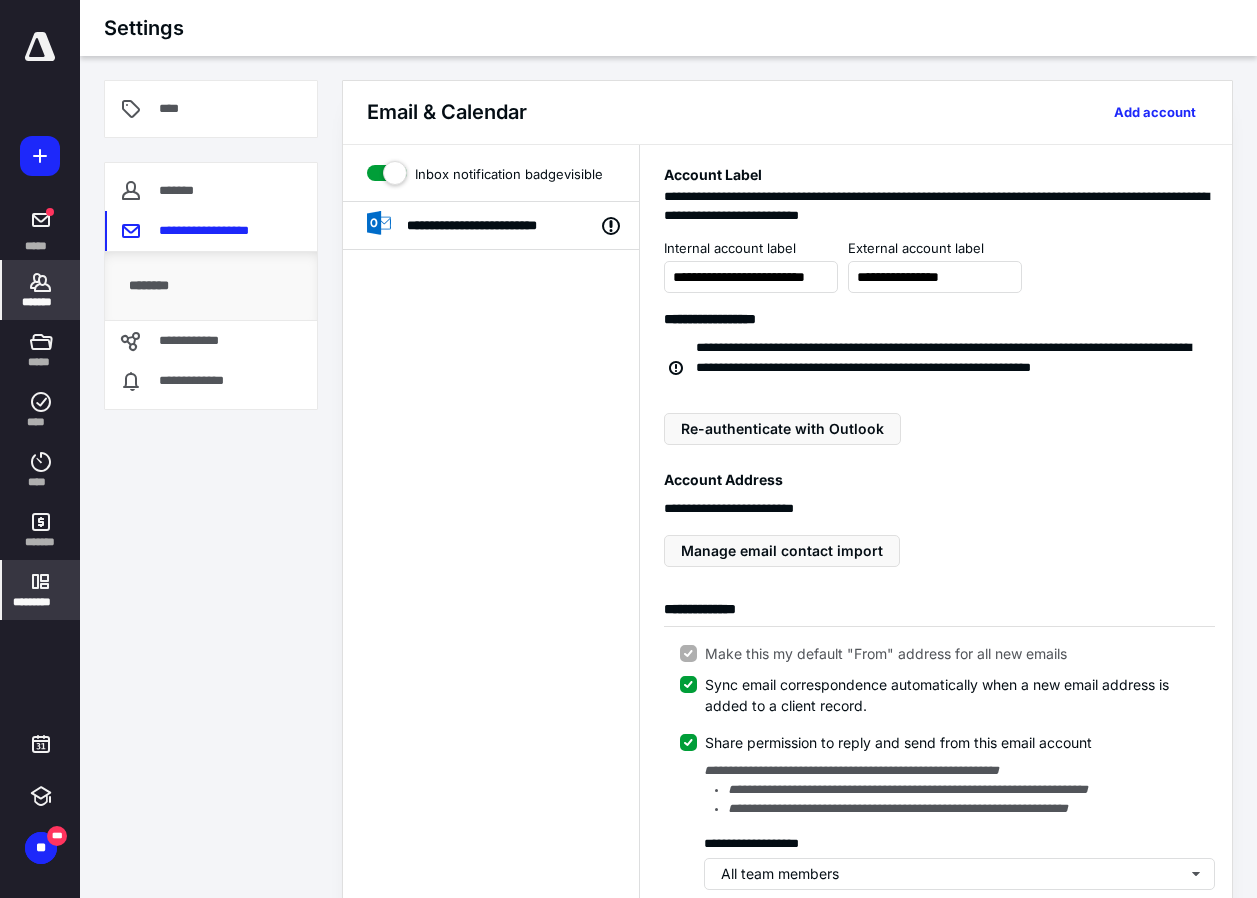 click on "*******" at bounding box center (41, 302) 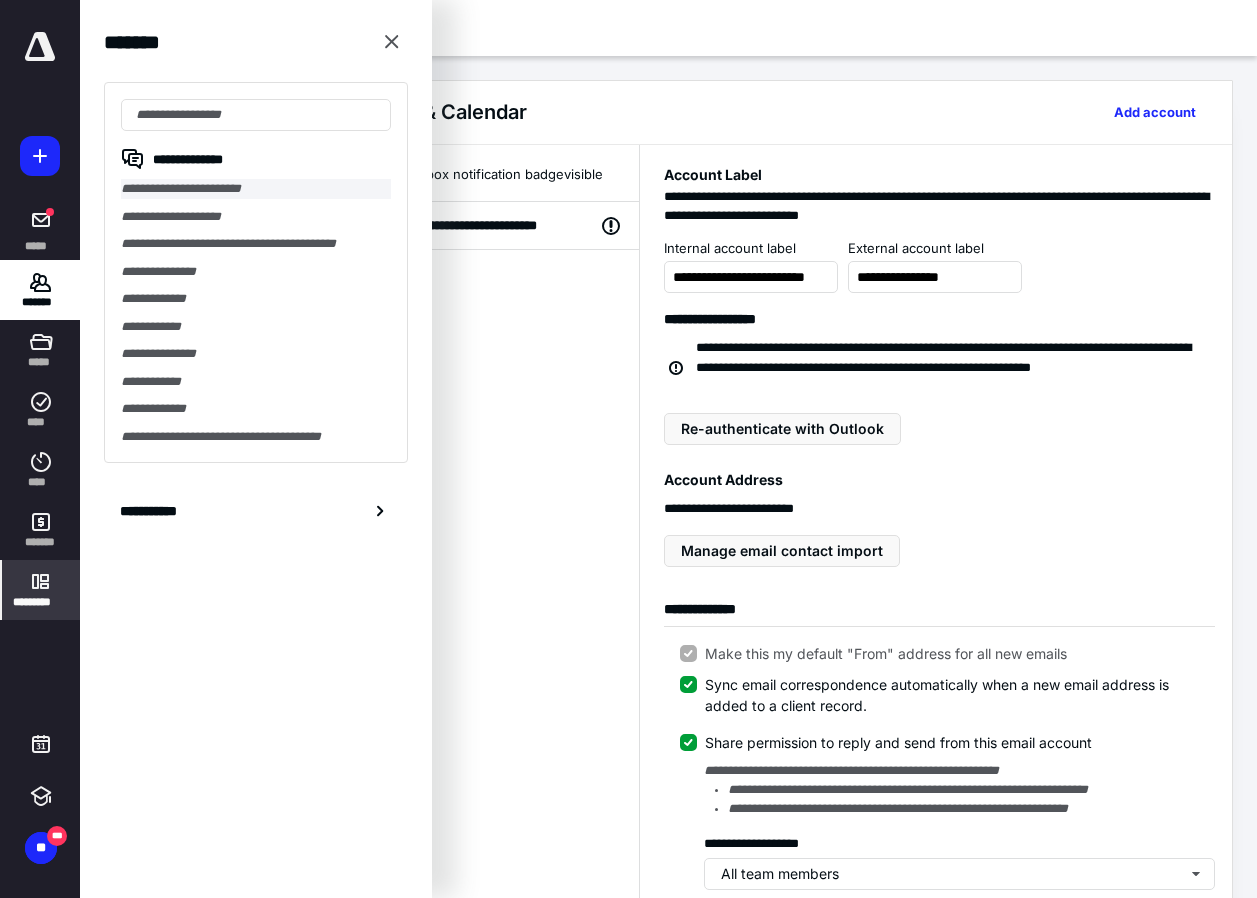 click on "**********" at bounding box center [256, 189] 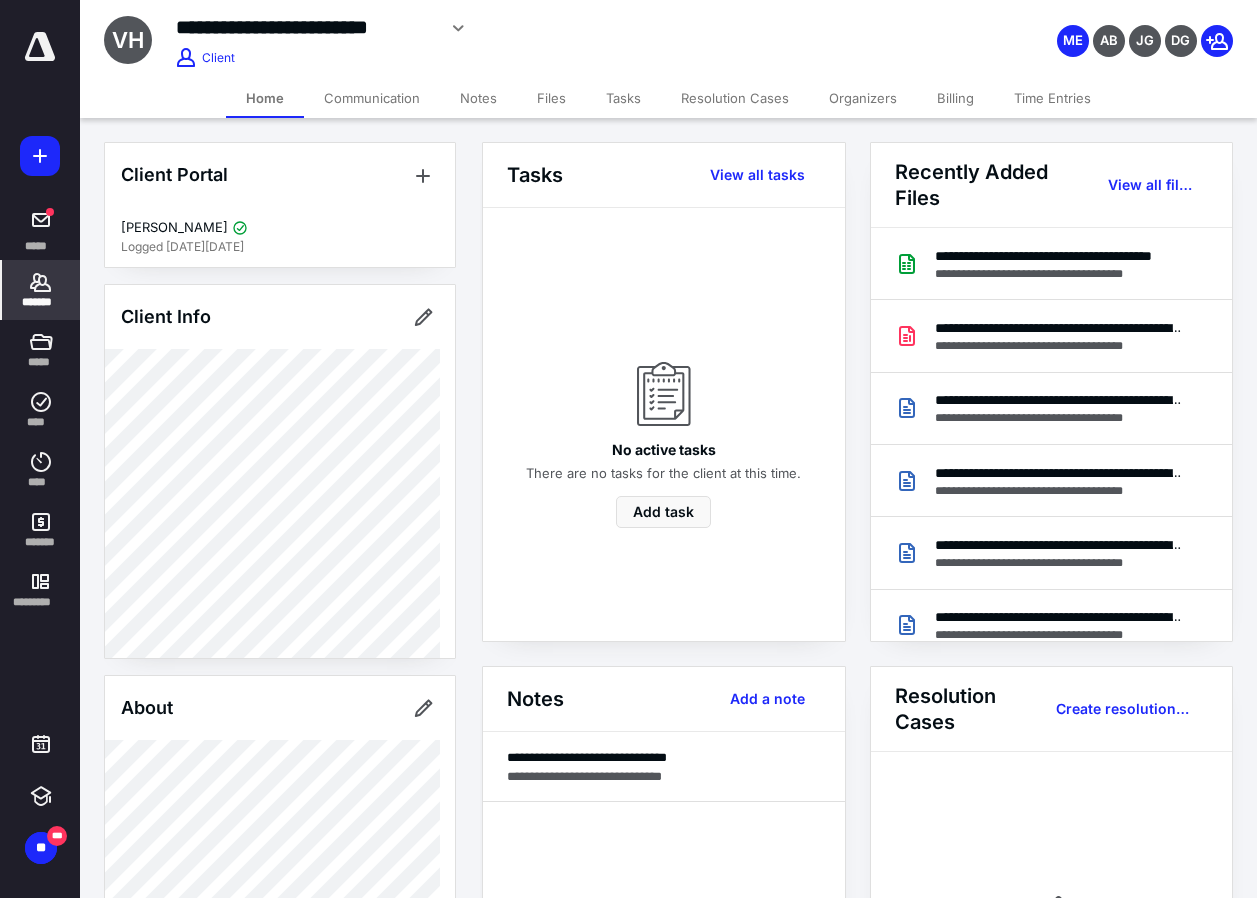 click on "Communication" at bounding box center (372, 98) 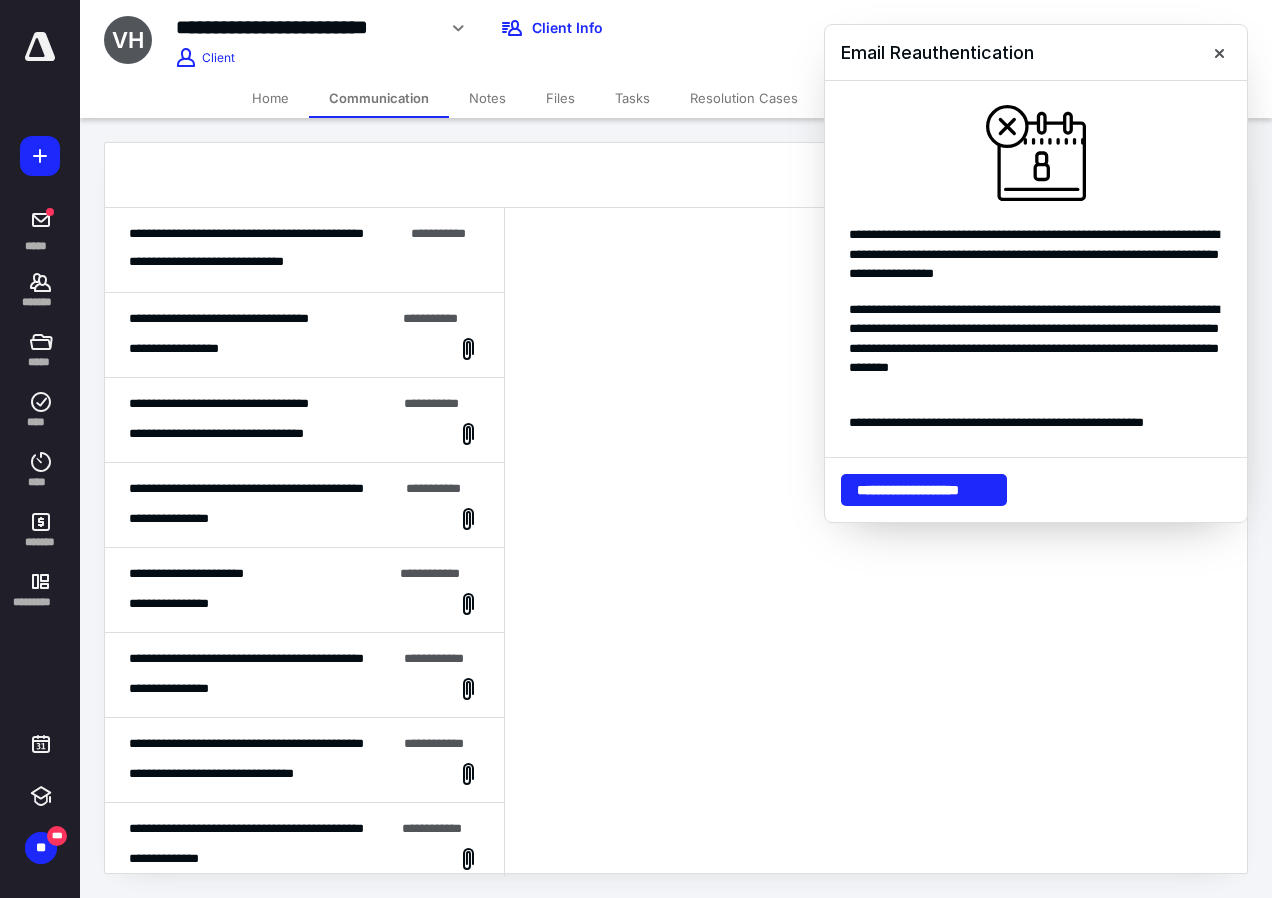 click on "**********" at bounding box center [304, 604] 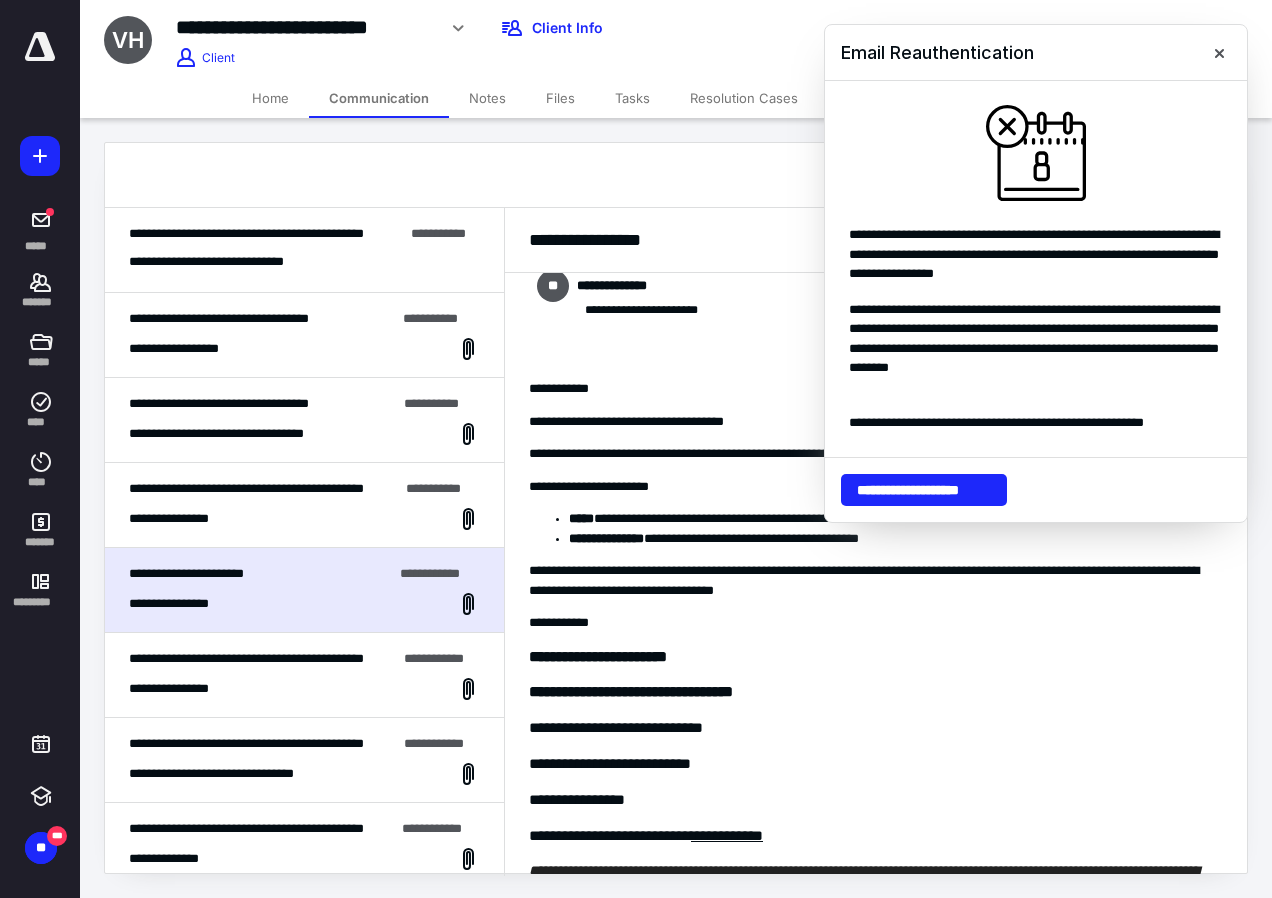 scroll, scrollTop: 0, scrollLeft: 0, axis: both 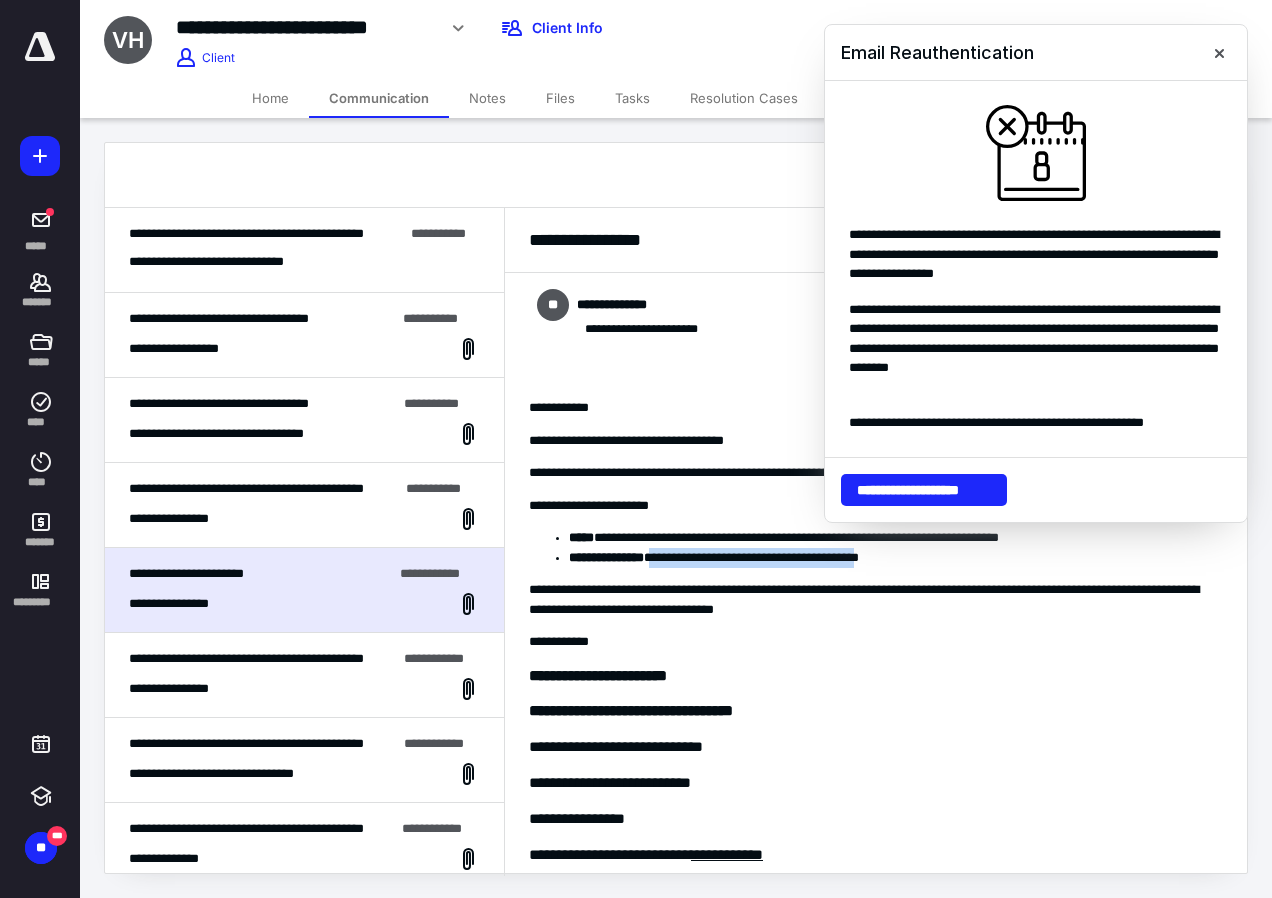 drag, startPoint x: 678, startPoint y: 552, endPoint x: 934, endPoint y: 557, distance: 256.04883 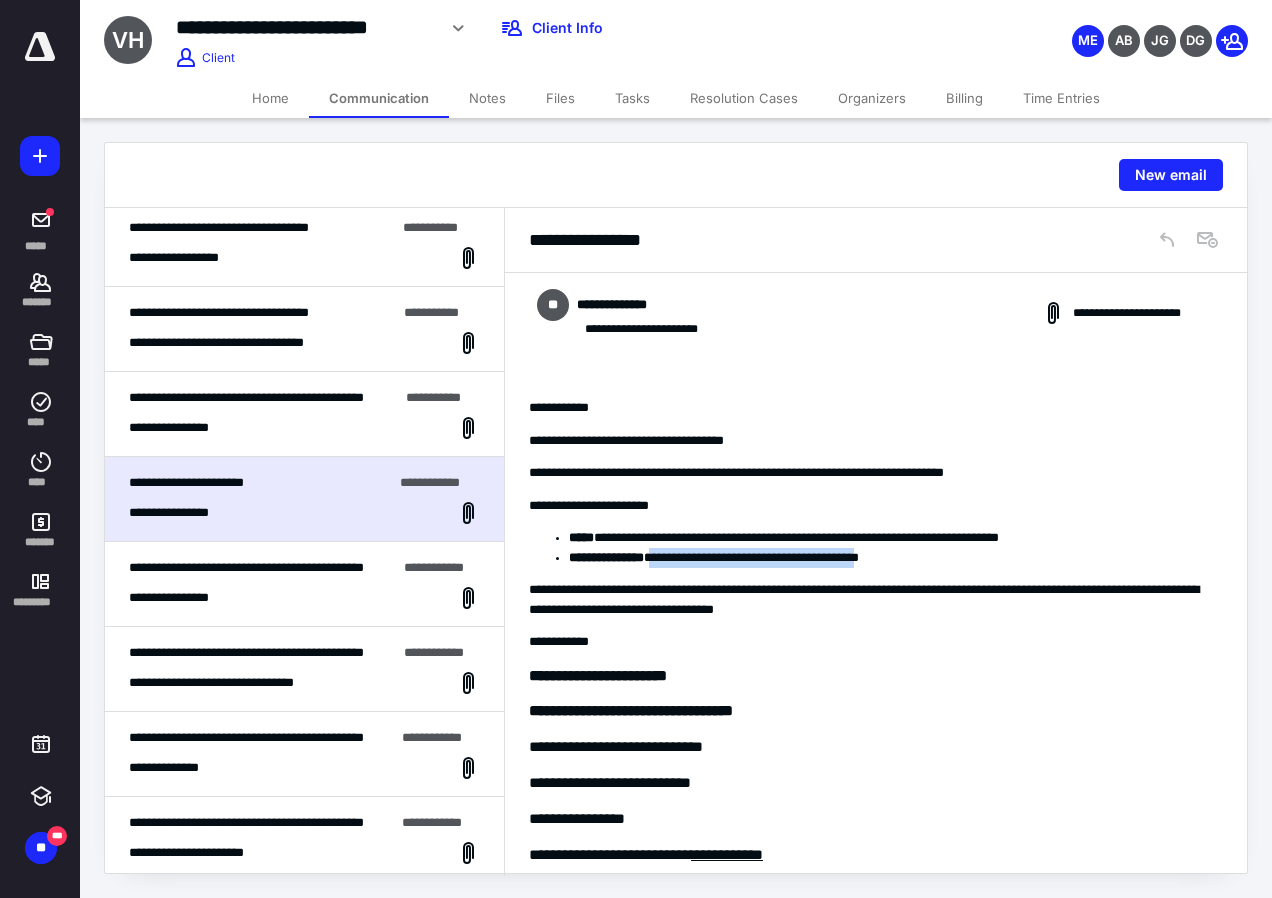 scroll, scrollTop: 182, scrollLeft: 0, axis: vertical 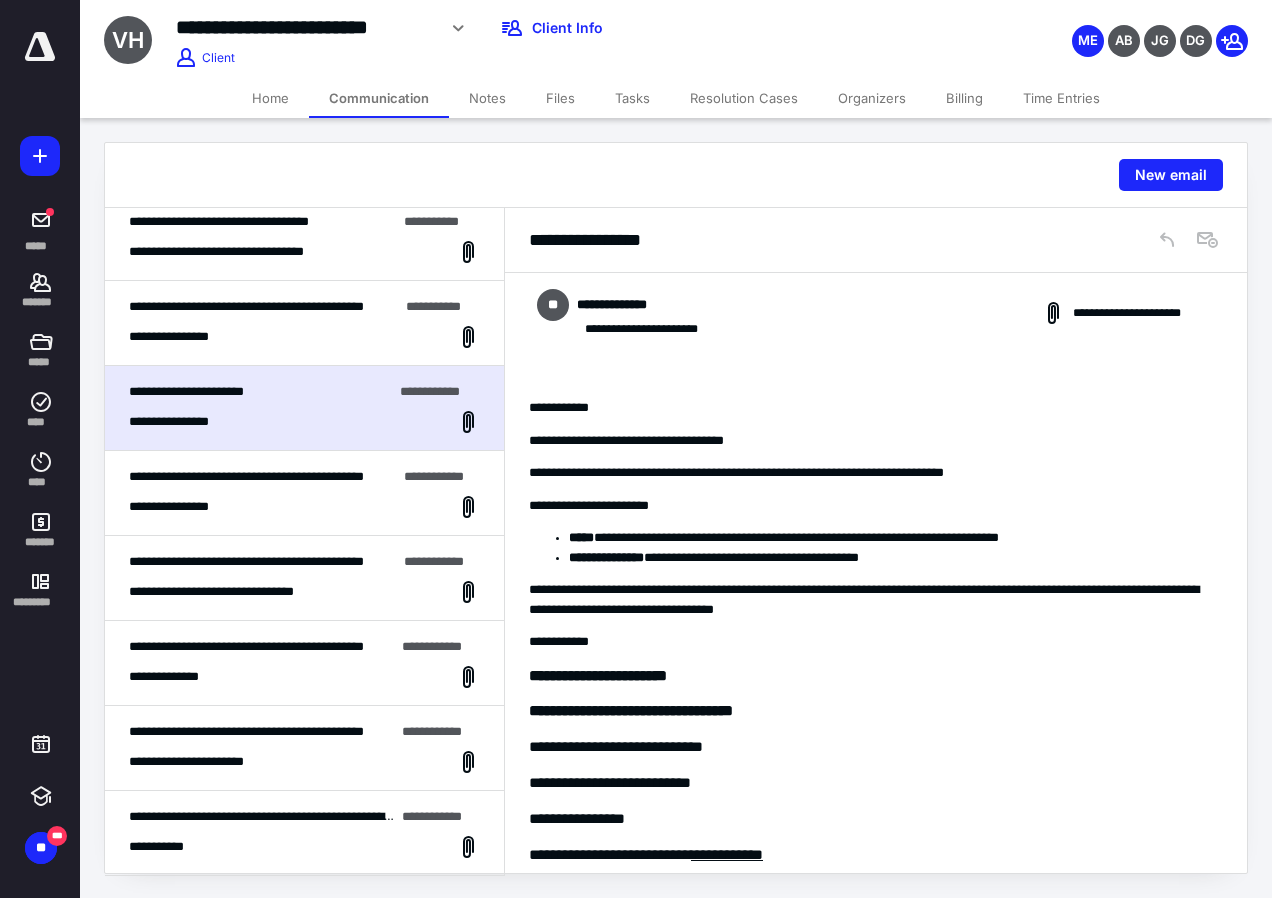 click on "**********" at bounding box center [304, 578] 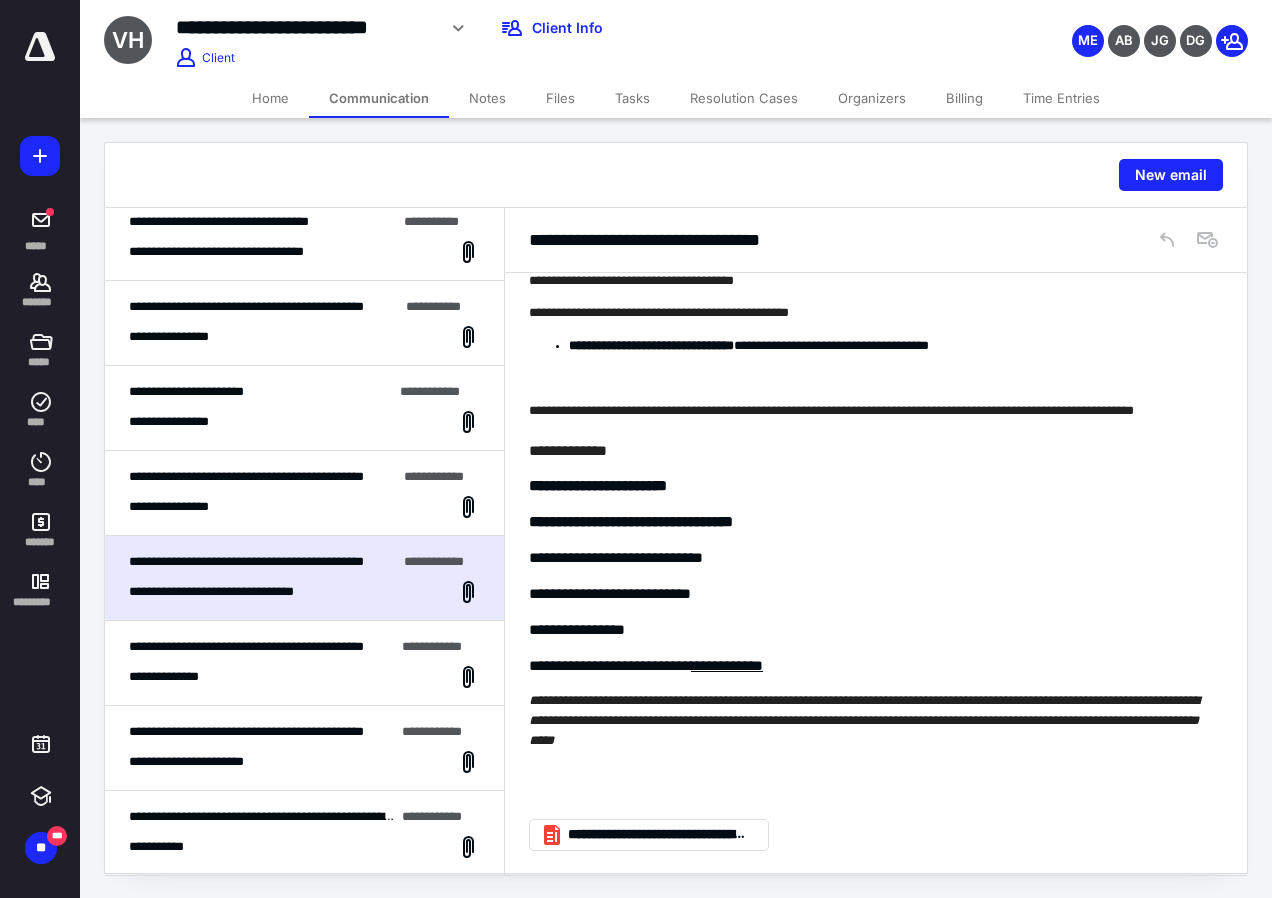 scroll, scrollTop: 0, scrollLeft: 0, axis: both 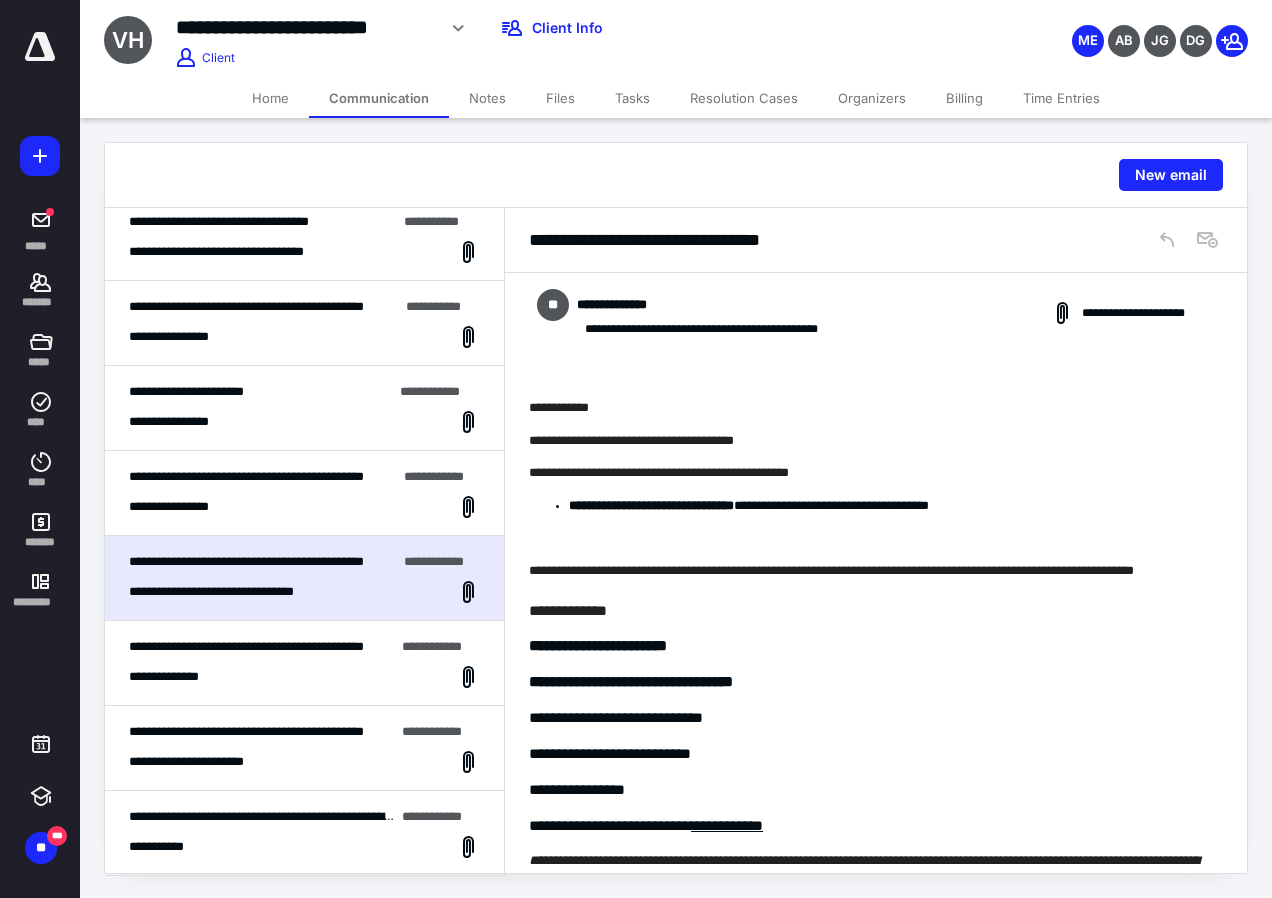 click on "**********" at bounding box center (304, 507) 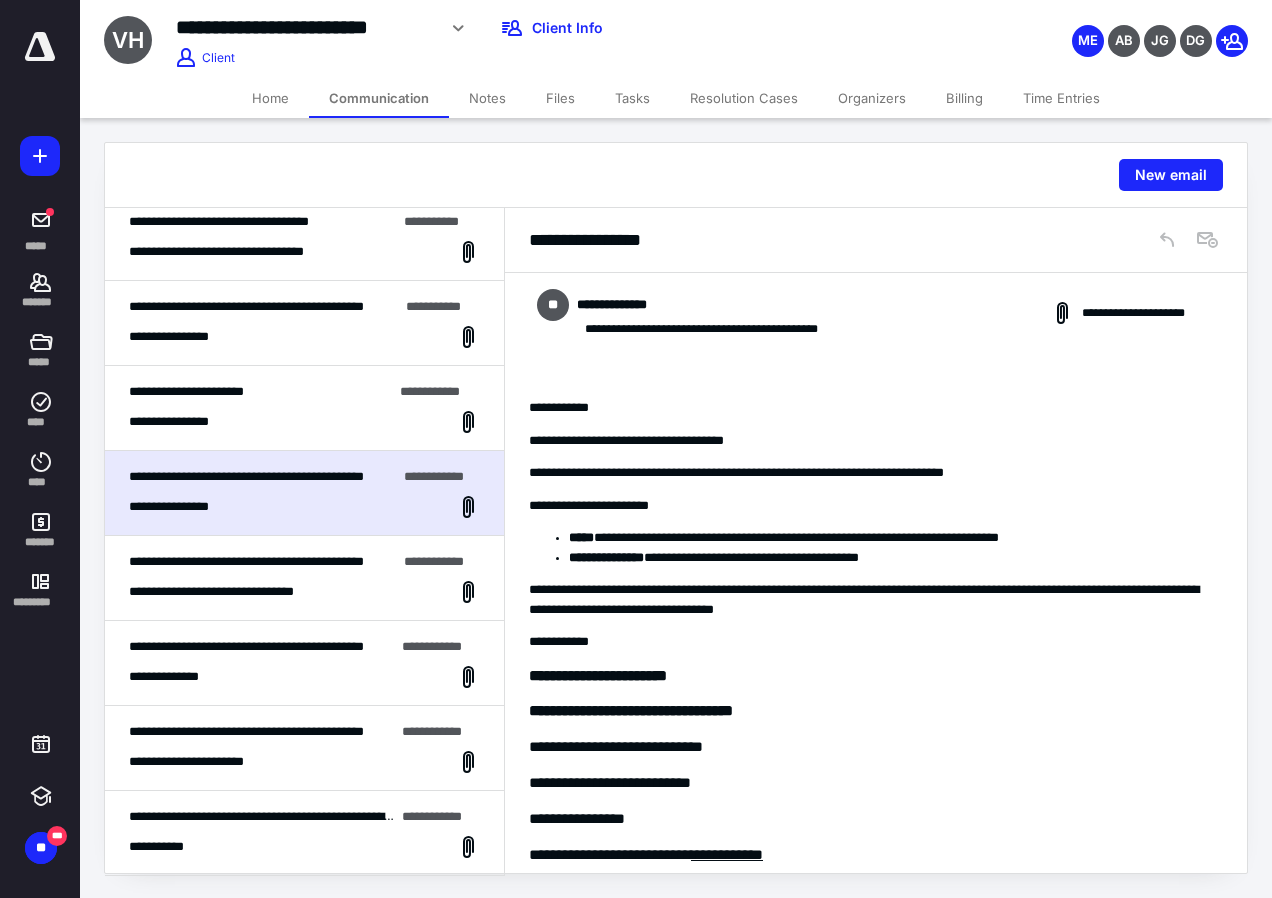 scroll, scrollTop: 183, scrollLeft: 0, axis: vertical 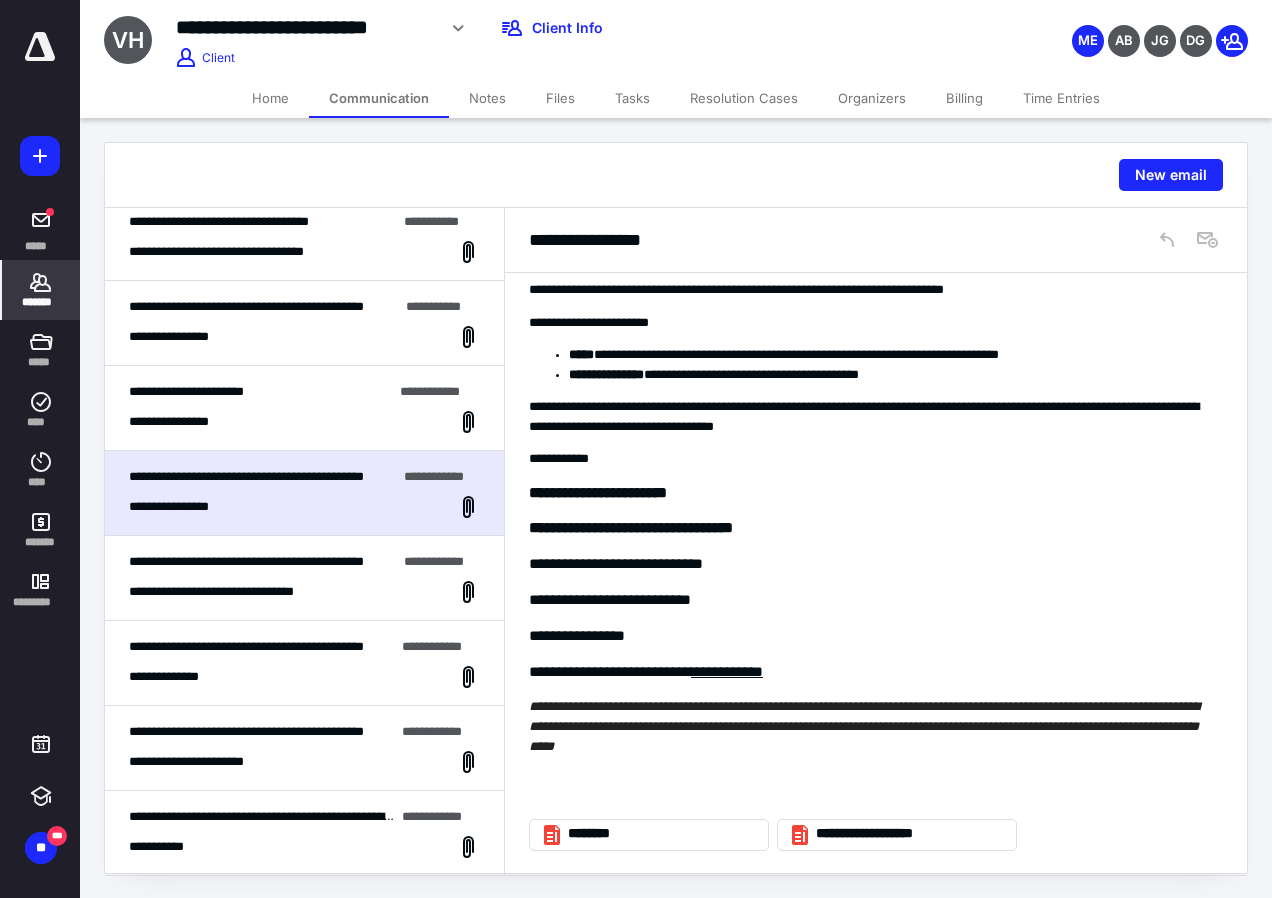 click on "*******" at bounding box center (41, 302) 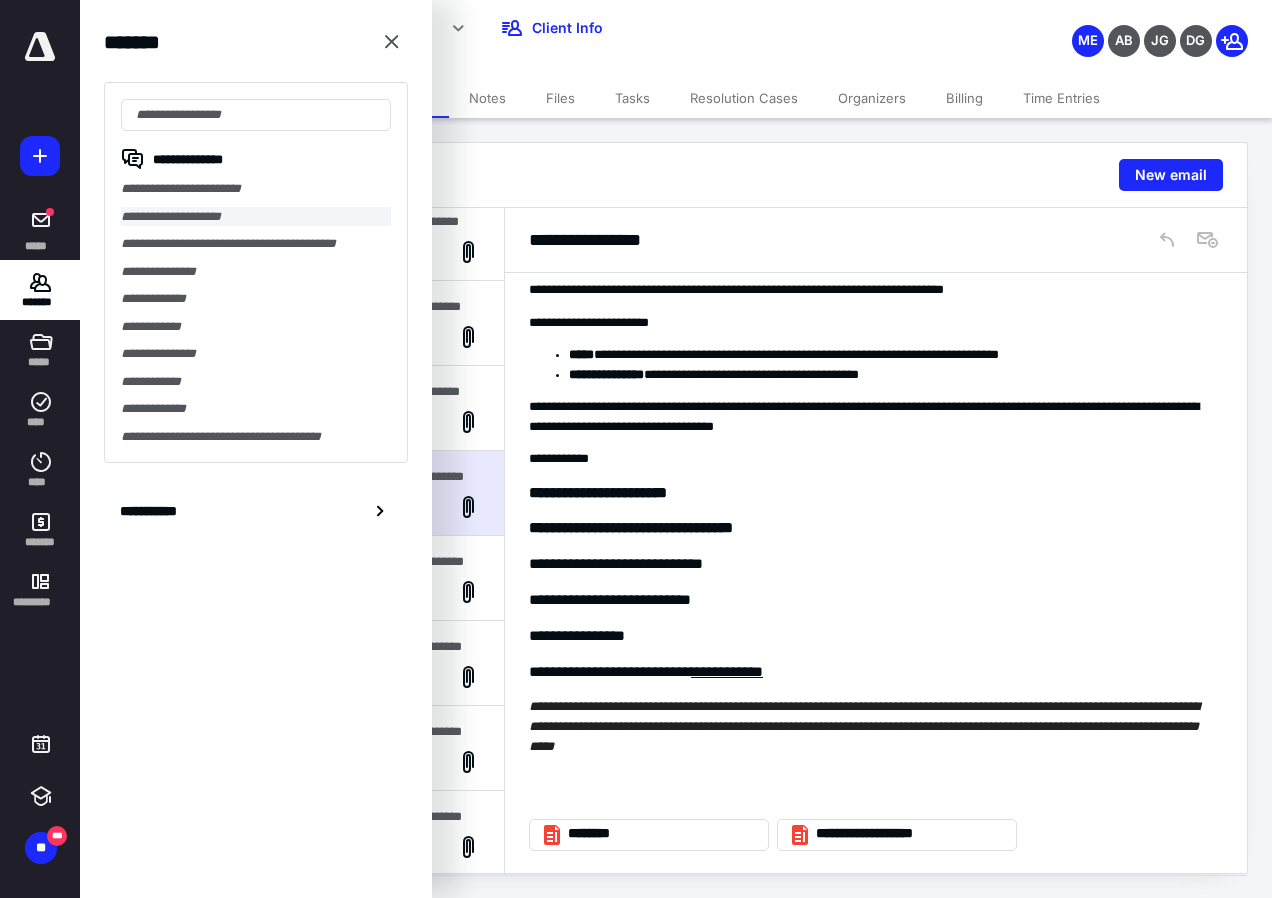 click on "**********" at bounding box center (256, 217) 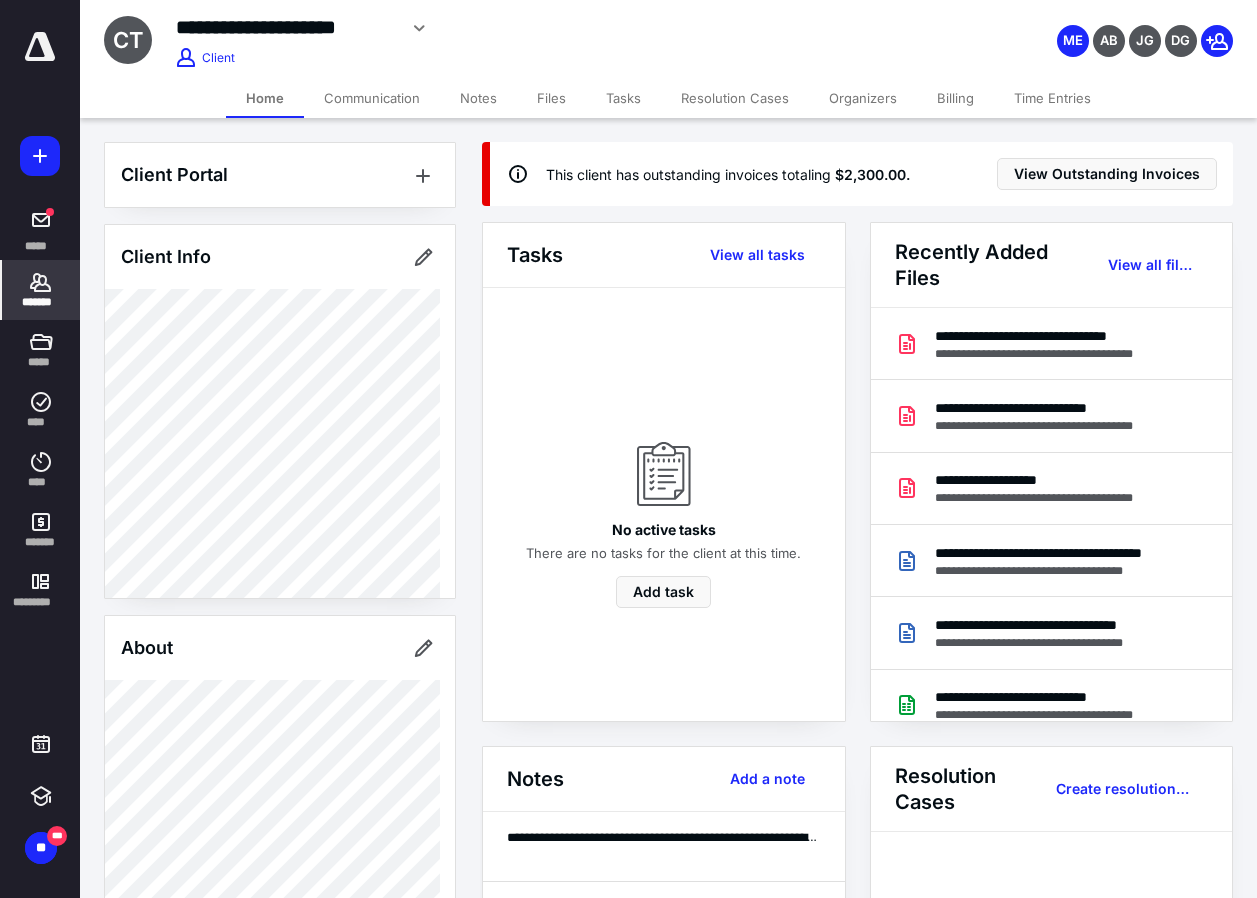 click on "Communication" at bounding box center [372, 98] 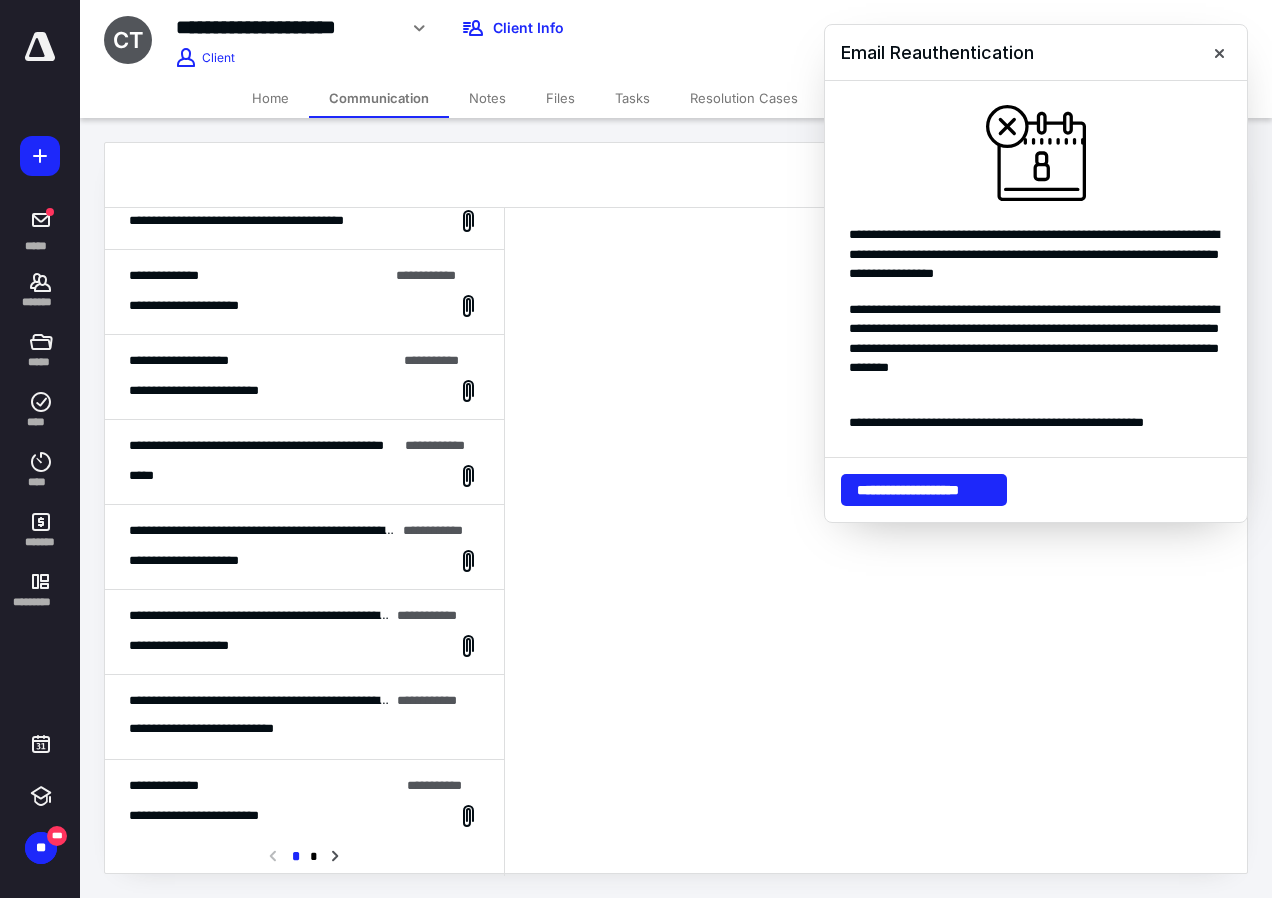 scroll, scrollTop: 300, scrollLeft: 0, axis: vertical 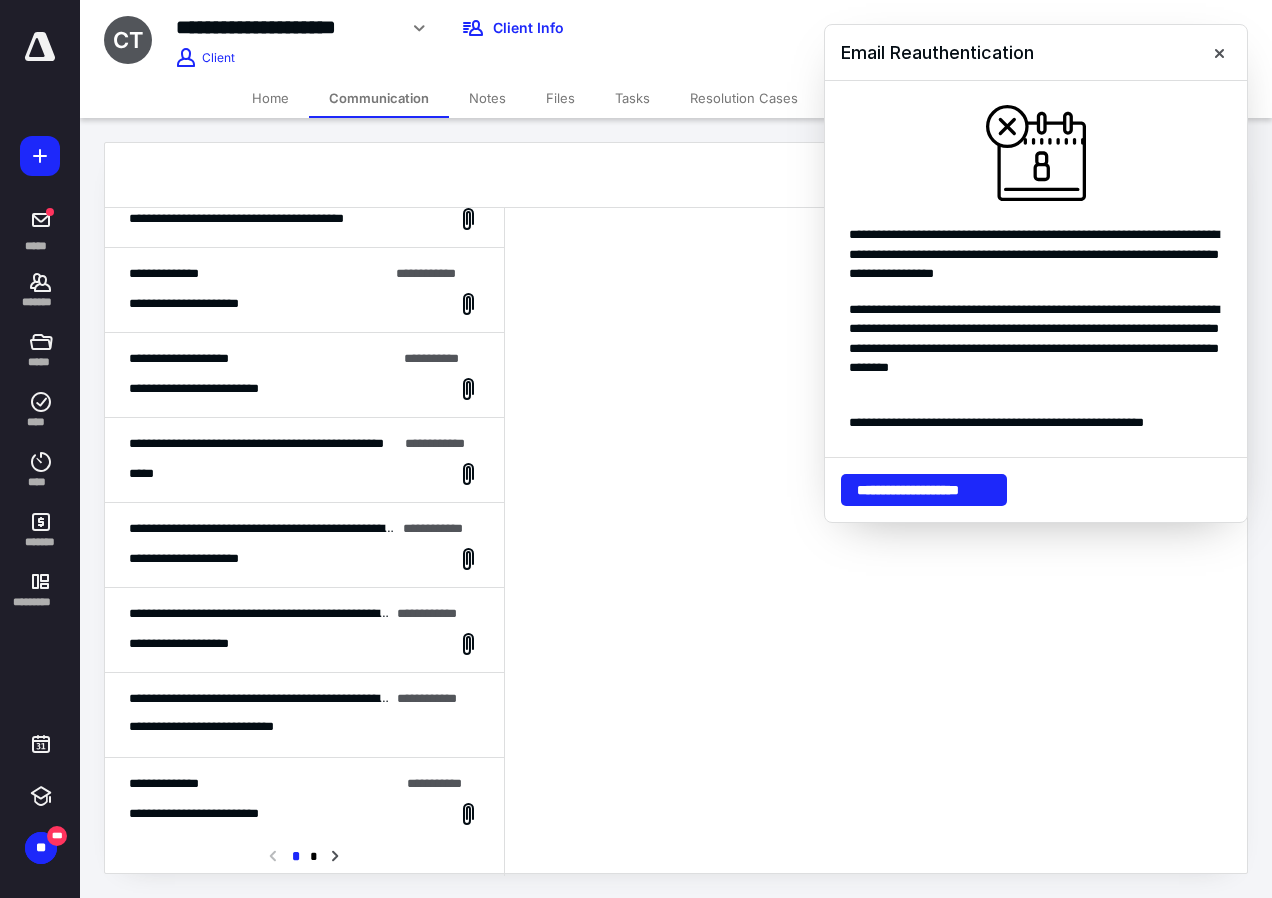click on "**********" at bounding box center (304, 460) 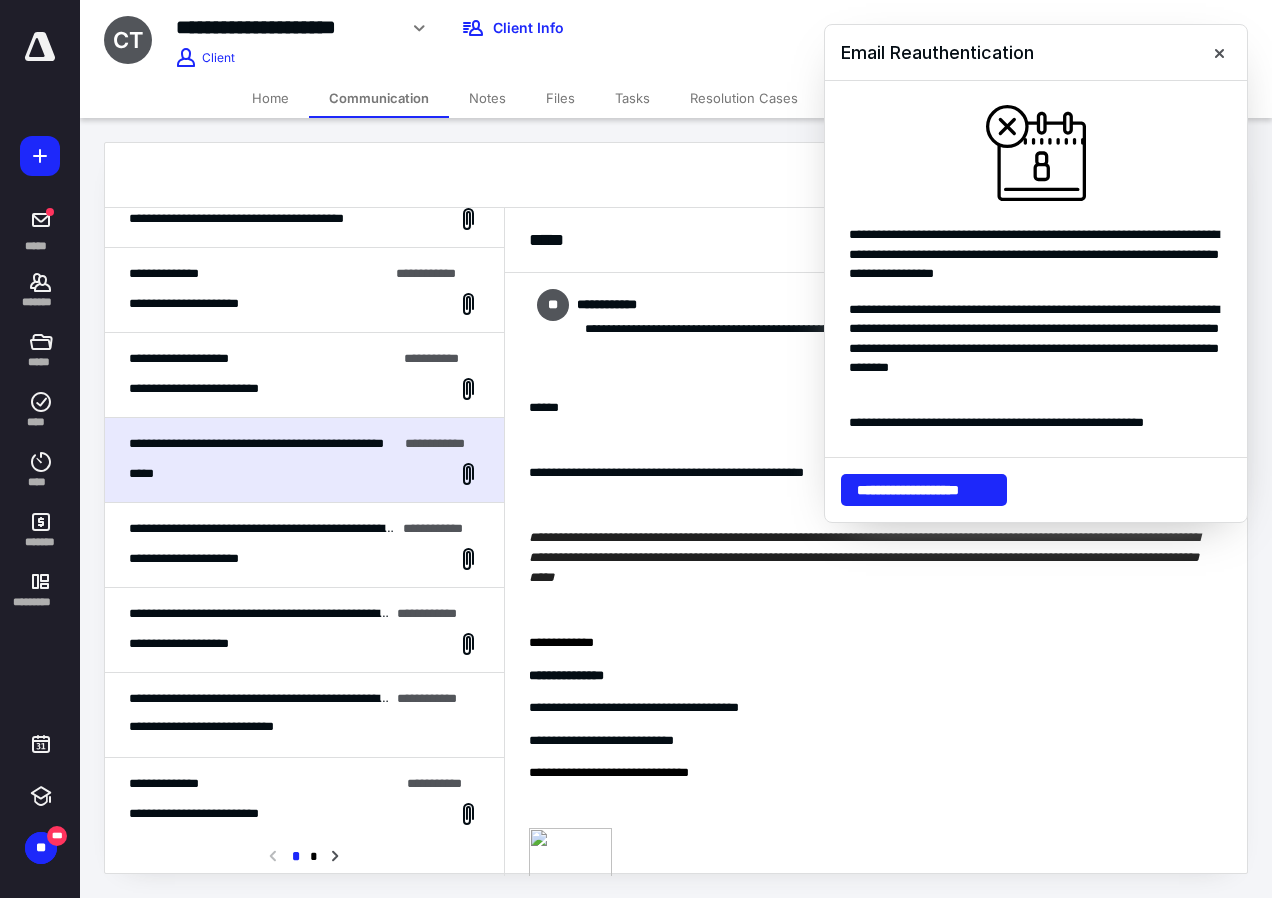 scroll, scrollTop: 292, scrollLeft: 0, axis: vertical 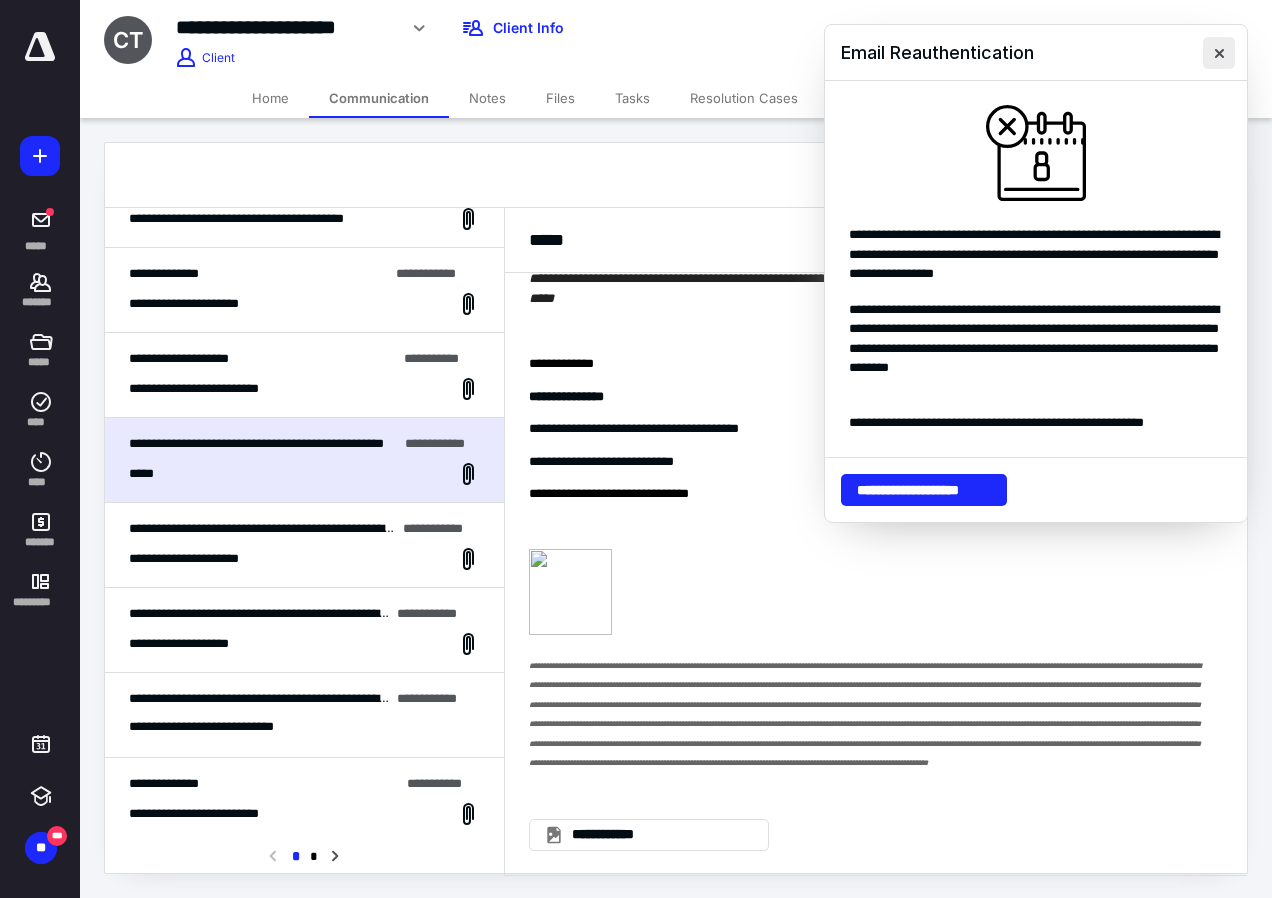 click at bounding box center (1219, 53) 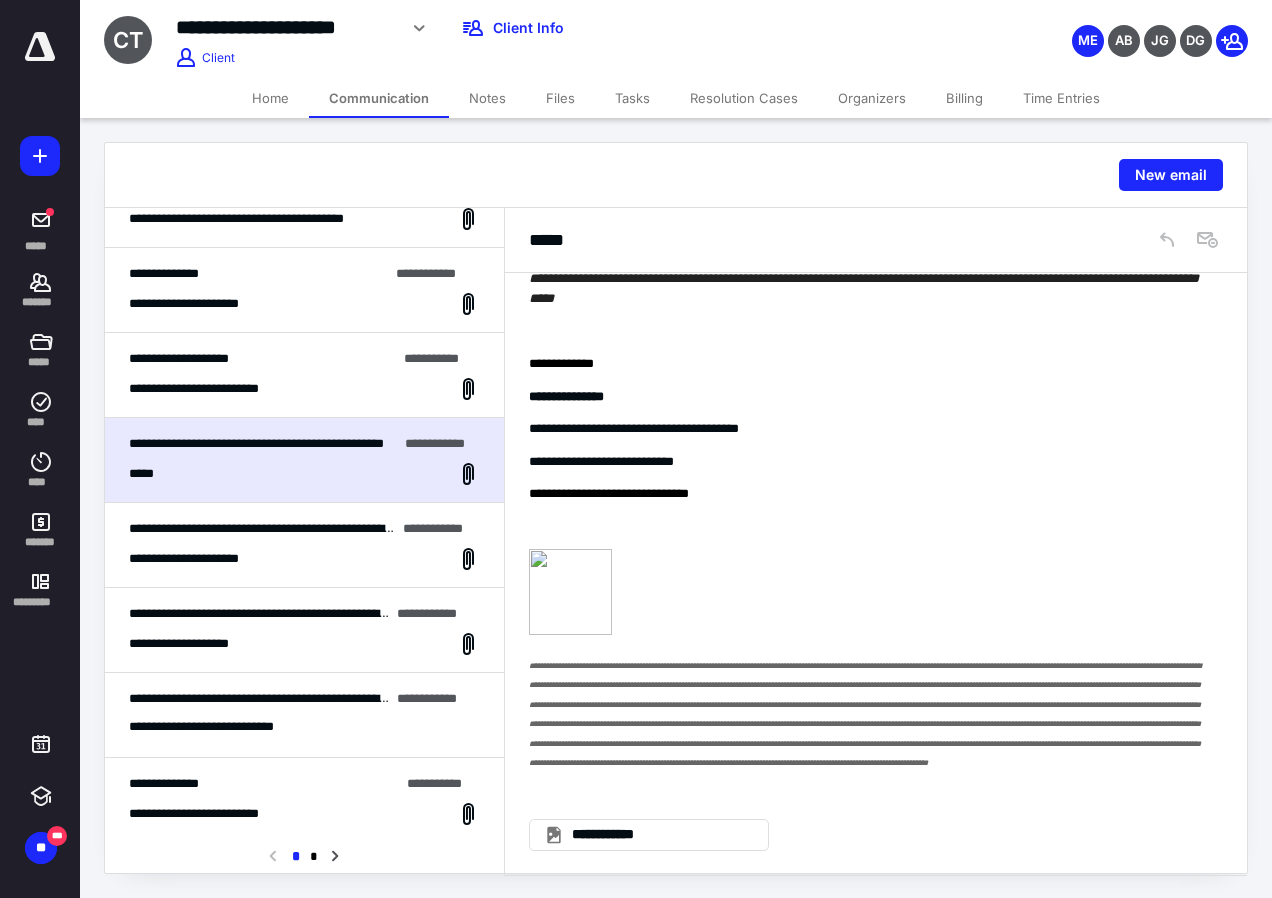 click on "**********" at bounding box center [200, 559] 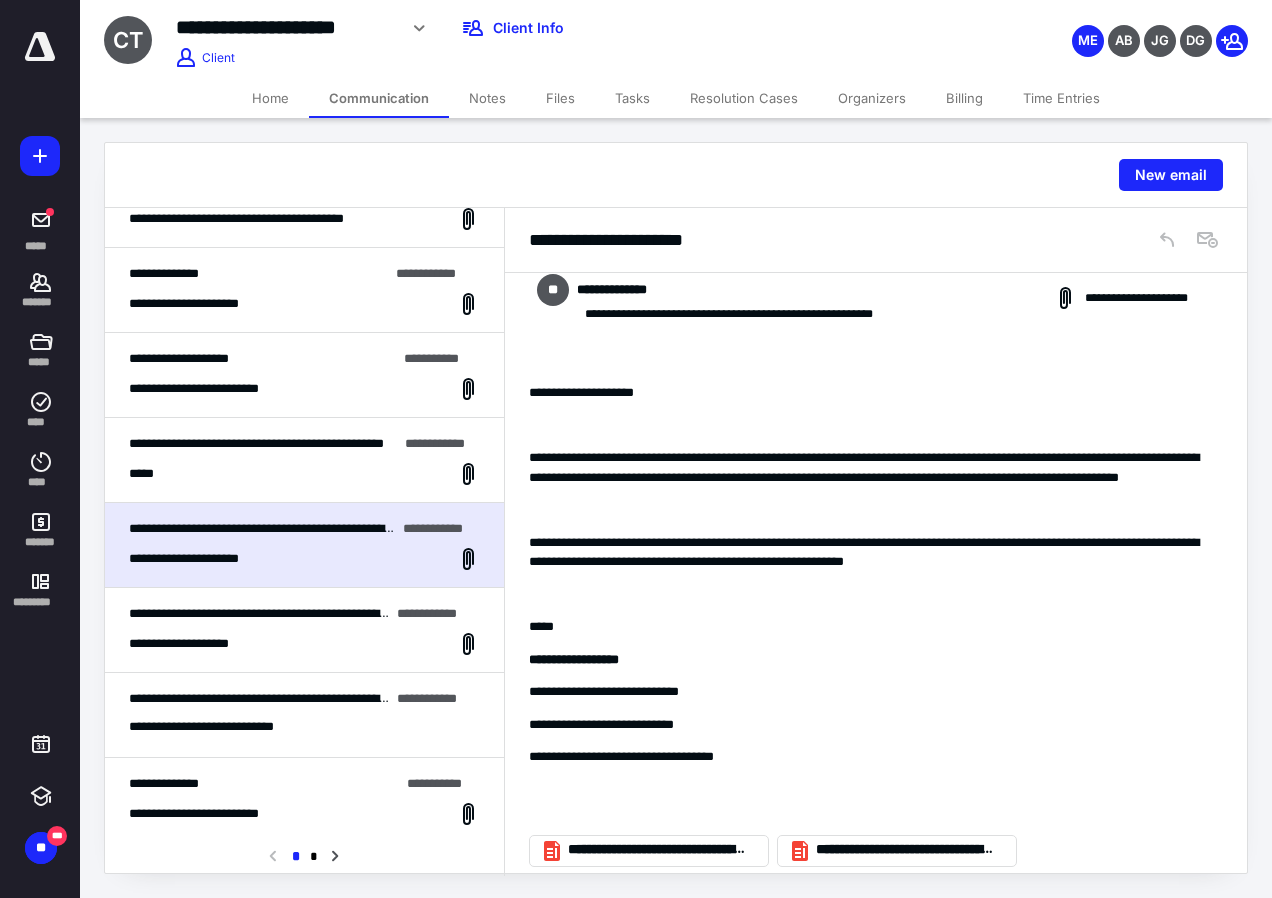 scroll, scrollTop: 0, scrollLeft: 0, axis: both 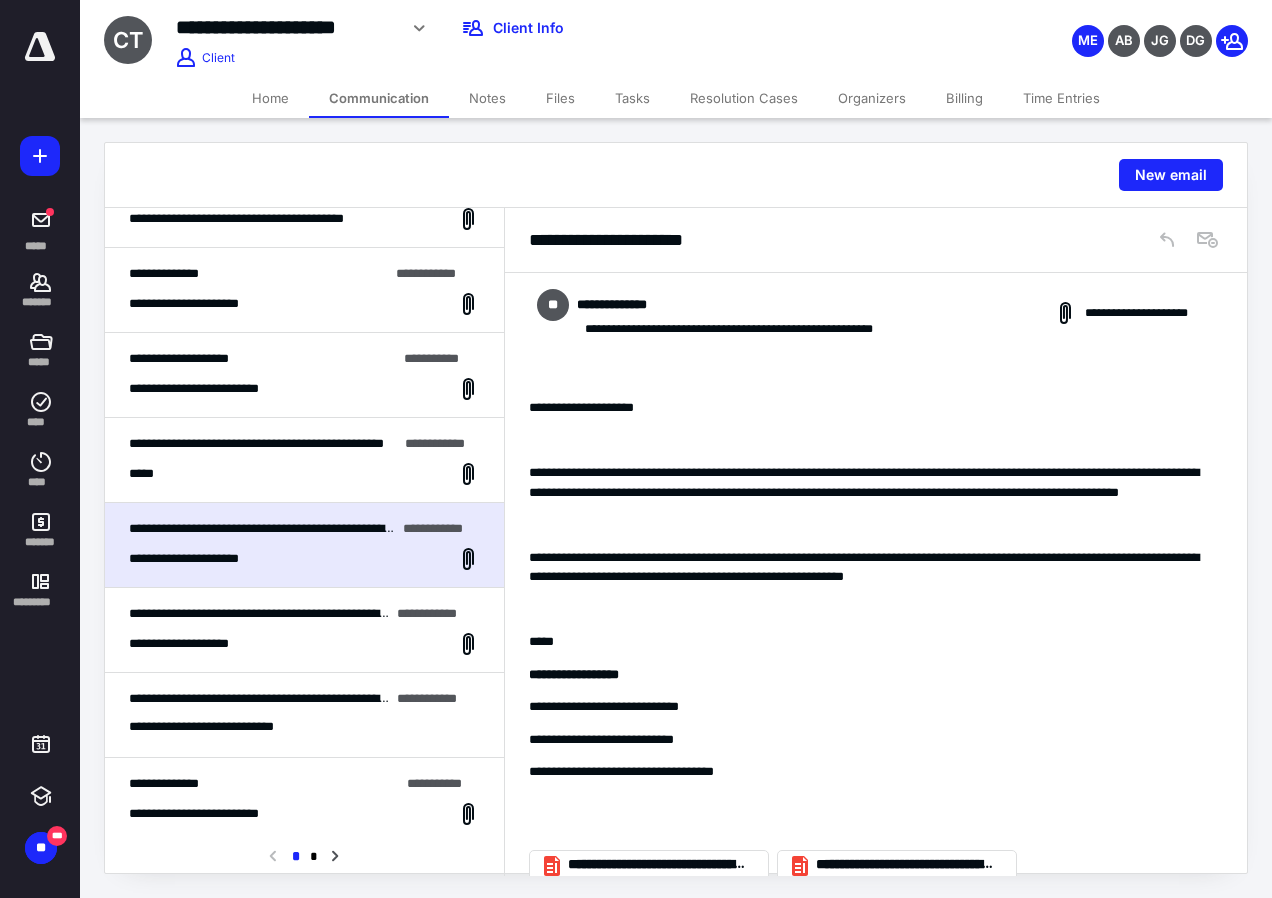 click on "**********" at bounding box center (304, 644) 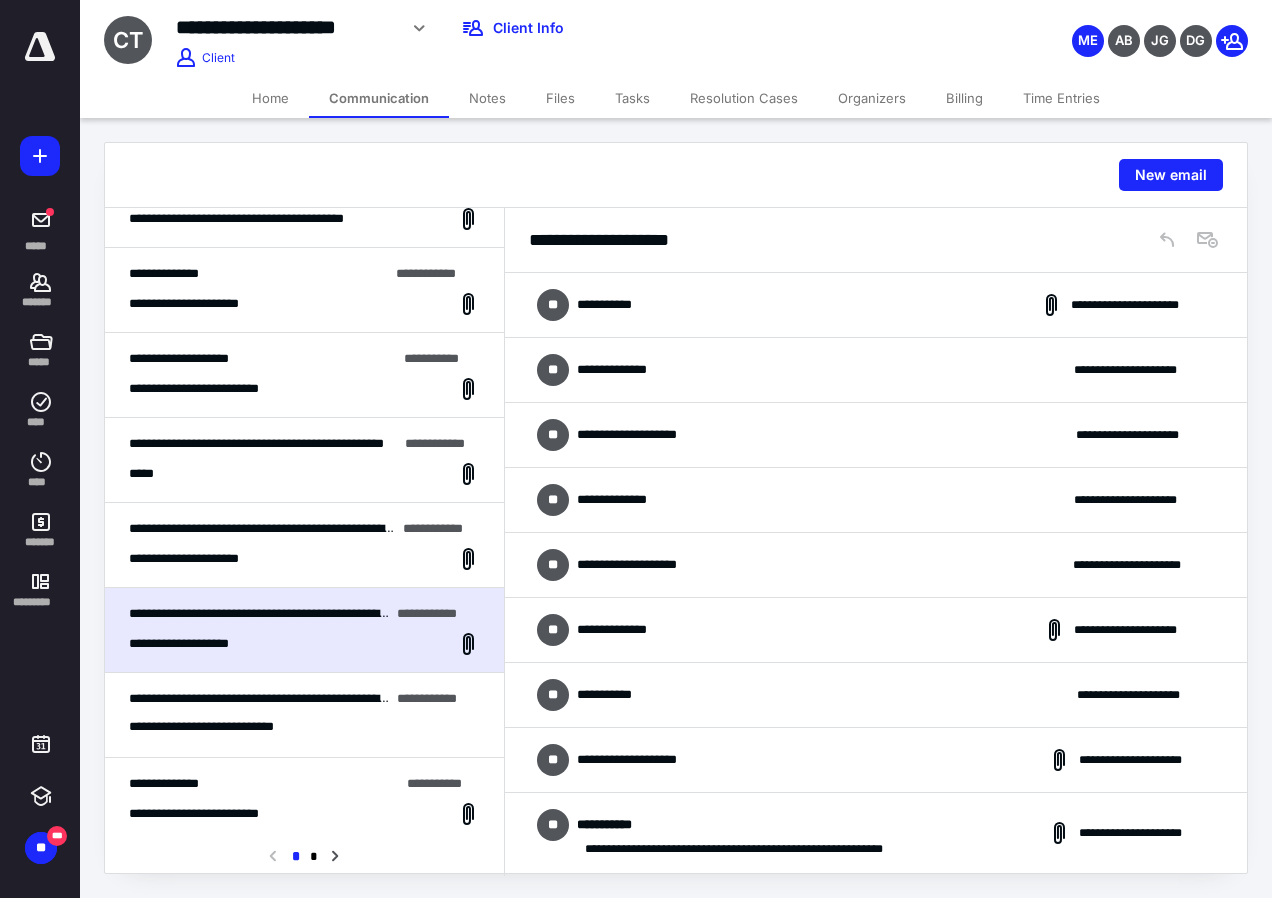 scroll, scrollTop: 200, scrollLeft: 0, axis: vertical 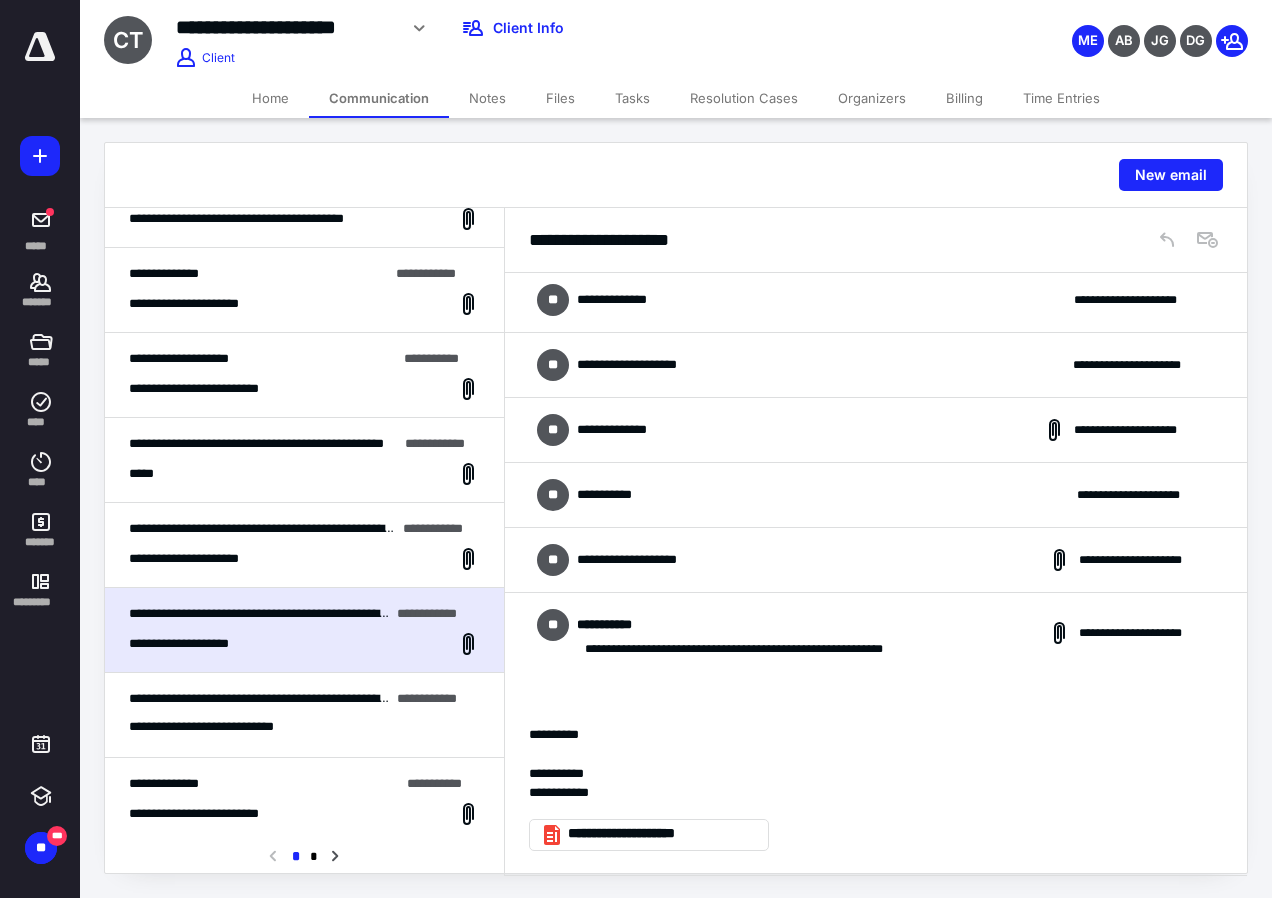 click on "**********" at bounding box center (876, 560) 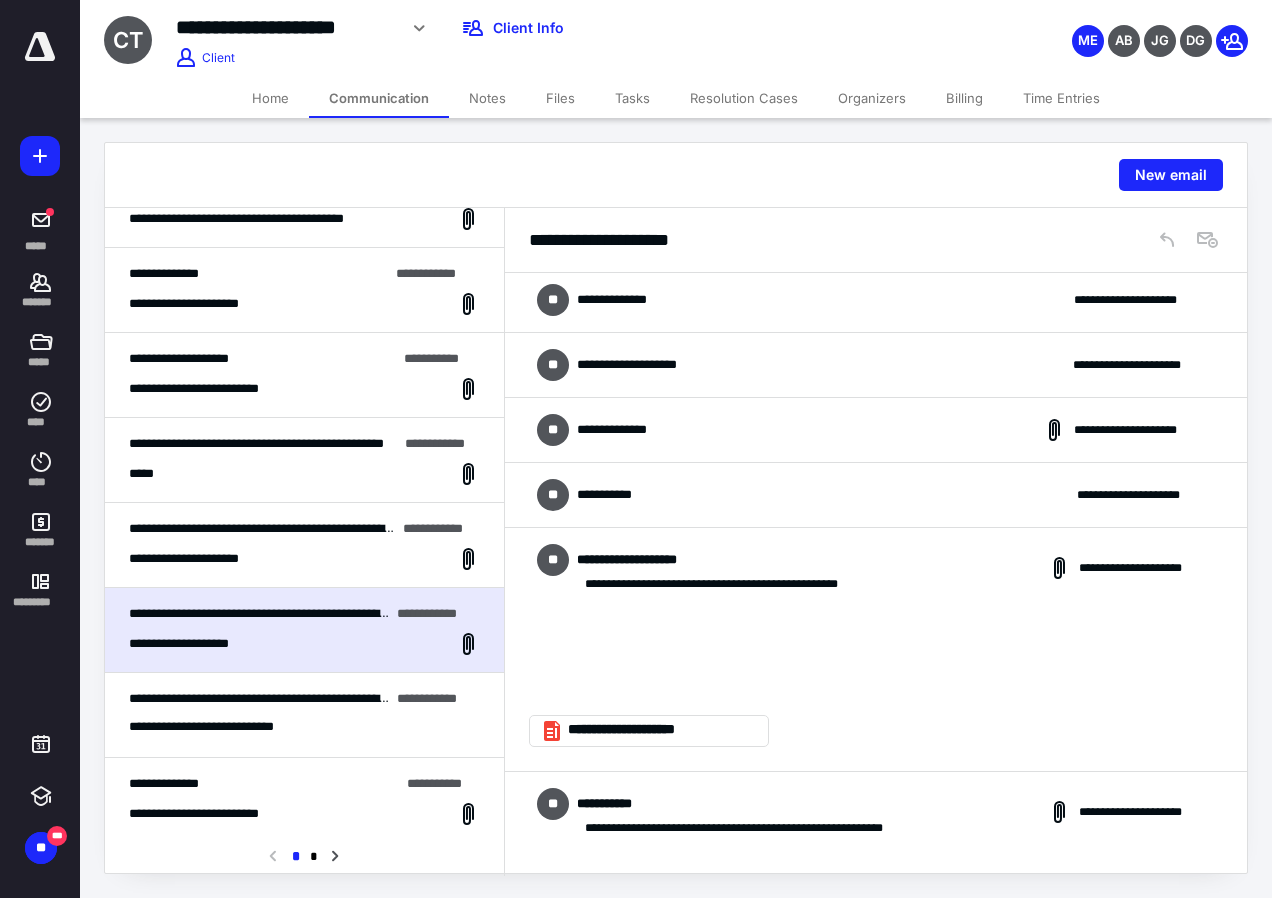 click on "**********" at bounding box center (876, 495) 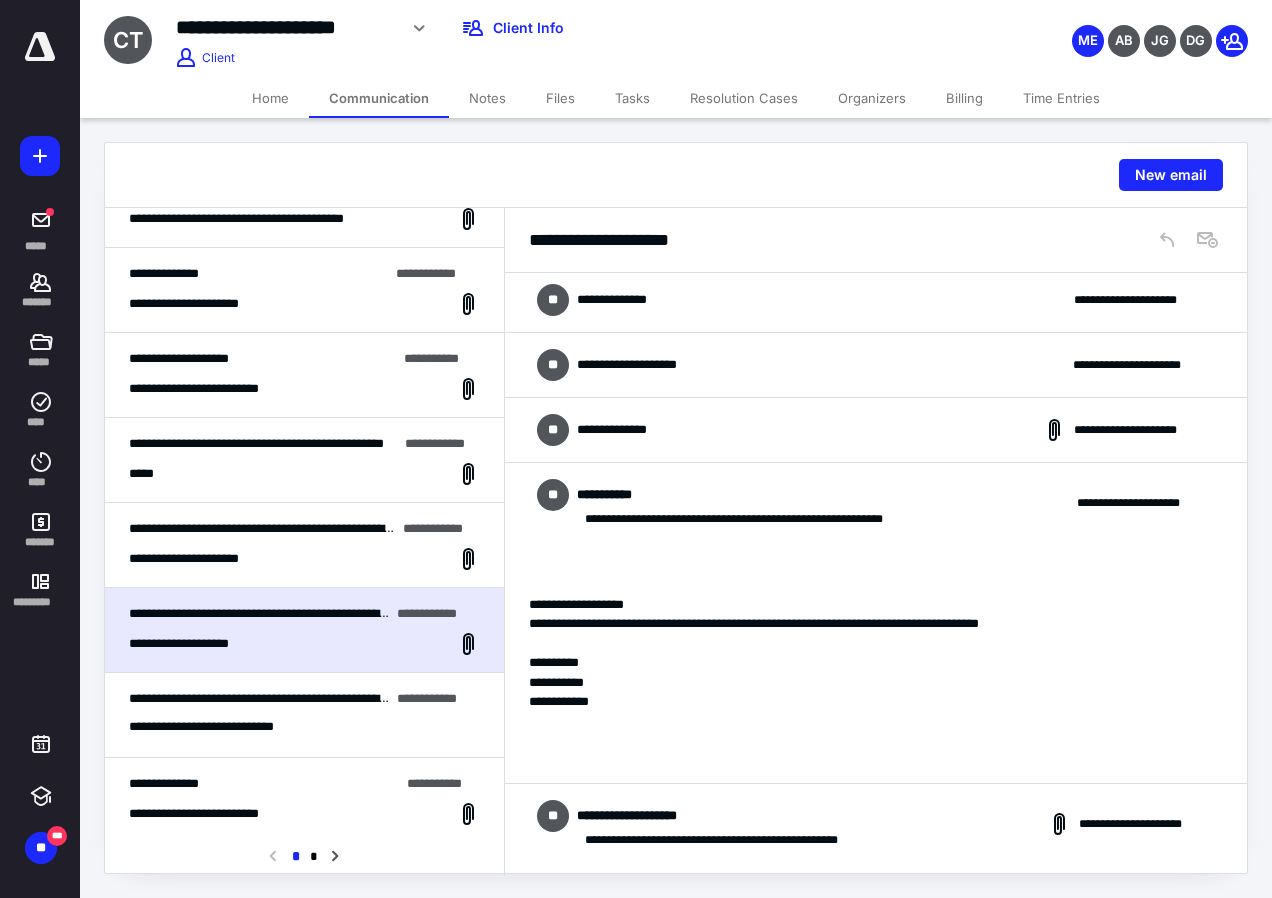 click on "**********" at bounding box center (876, 430) 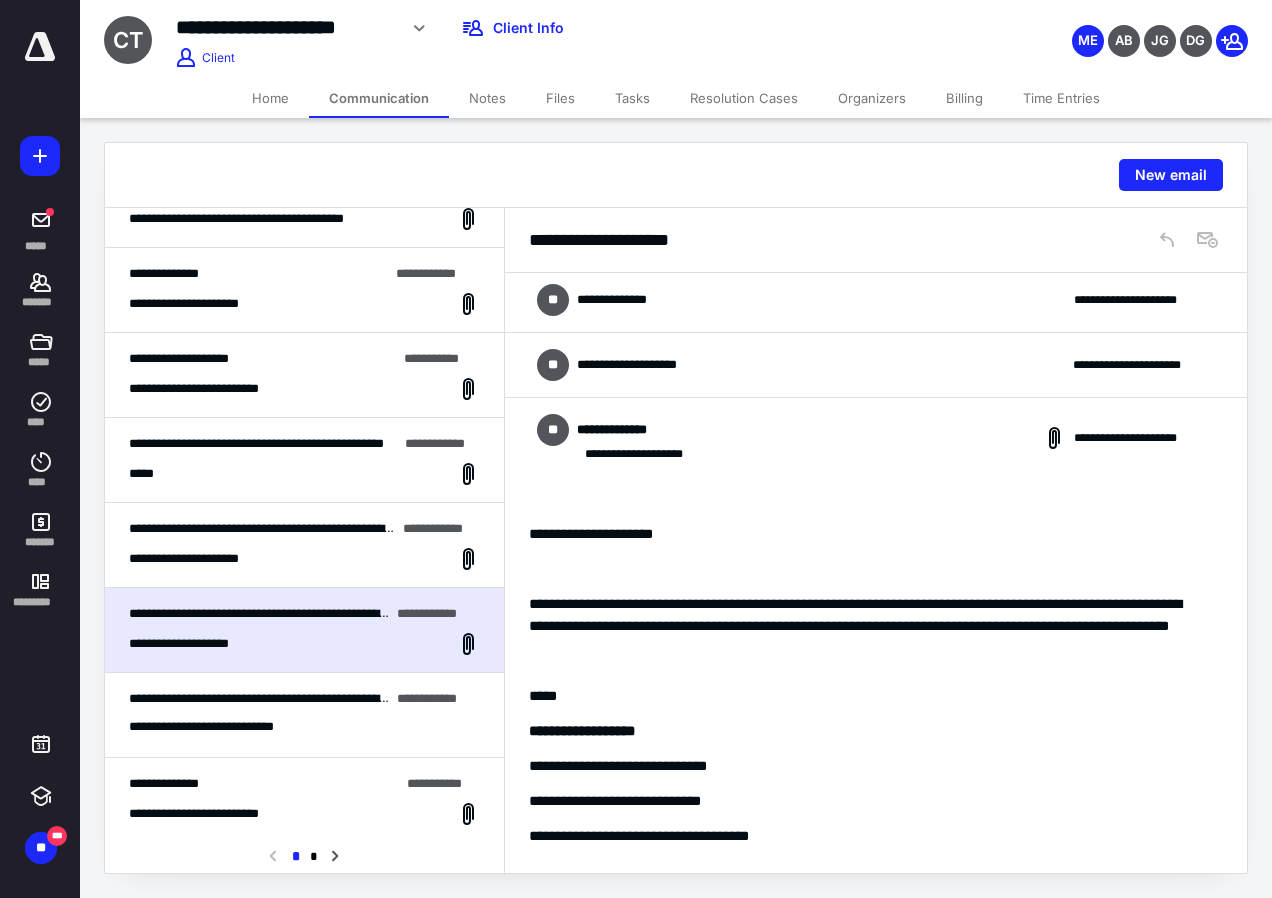 click on "**********" at bounding box center [876, 365] 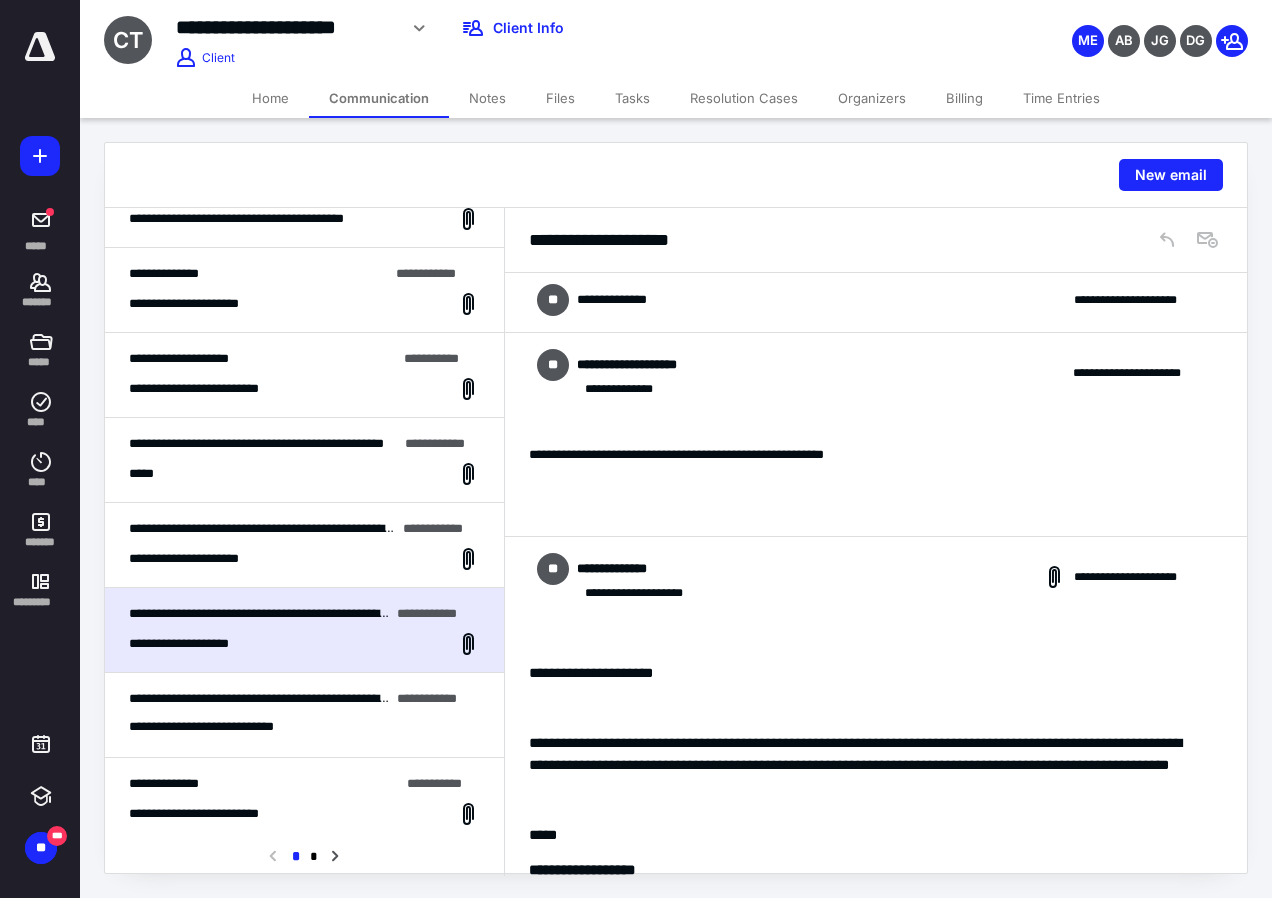 click on "**********" at bounding box center [876, 300] 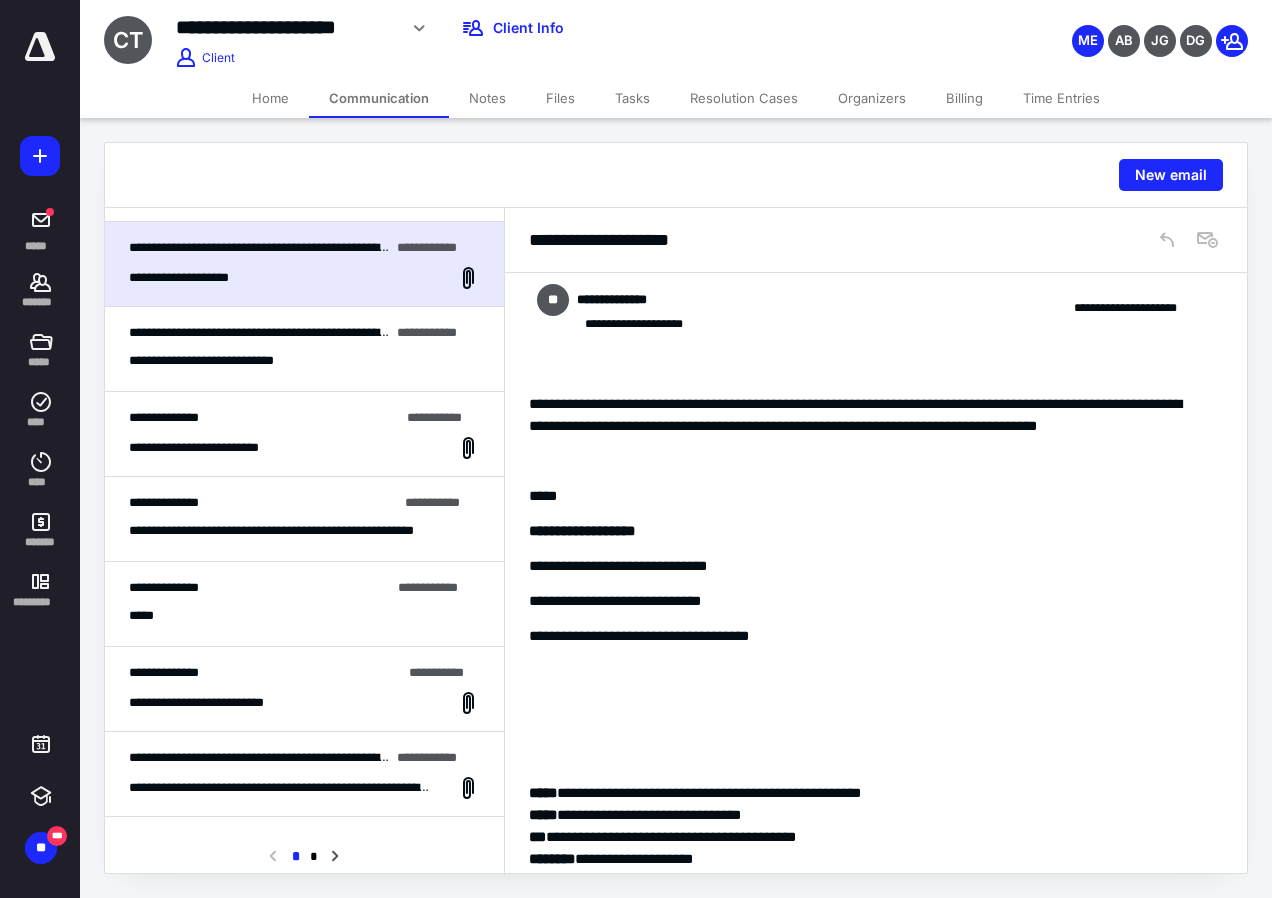 scroll, scrollTop: 700, scrollLeft: 0, axis: vertical 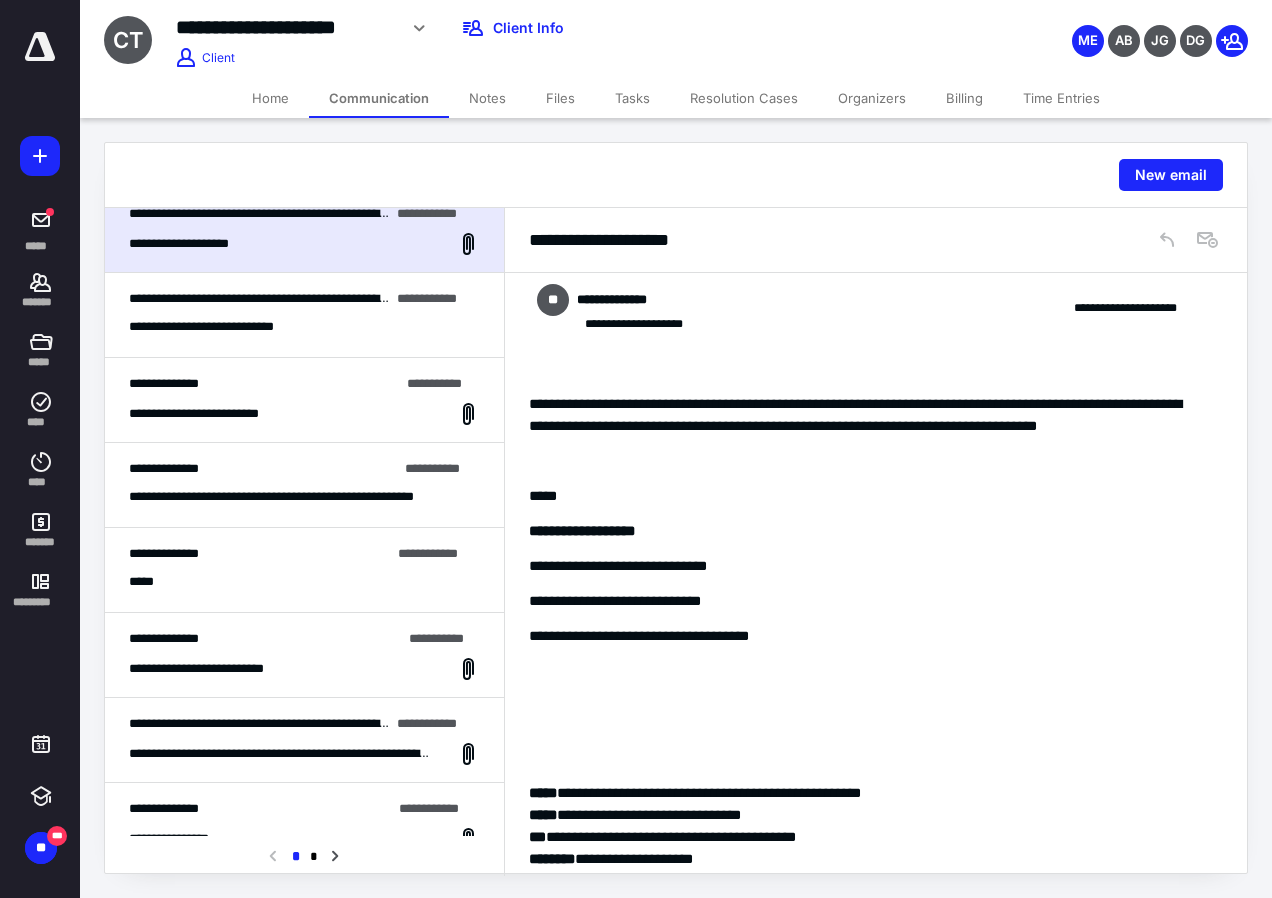 click on "*****" at bounding box center (304, 582) 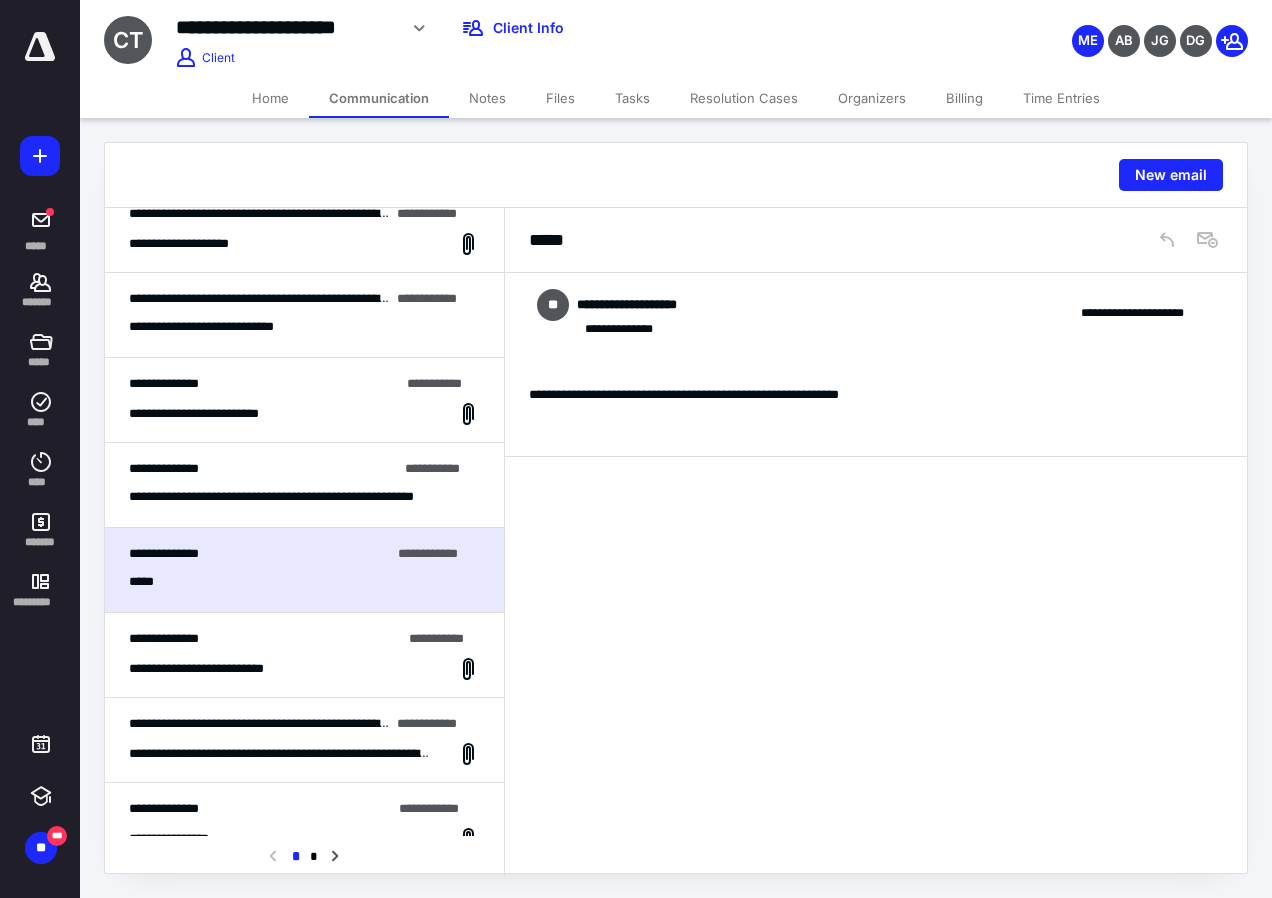 click on "**********" at bounding box center (304, 655) 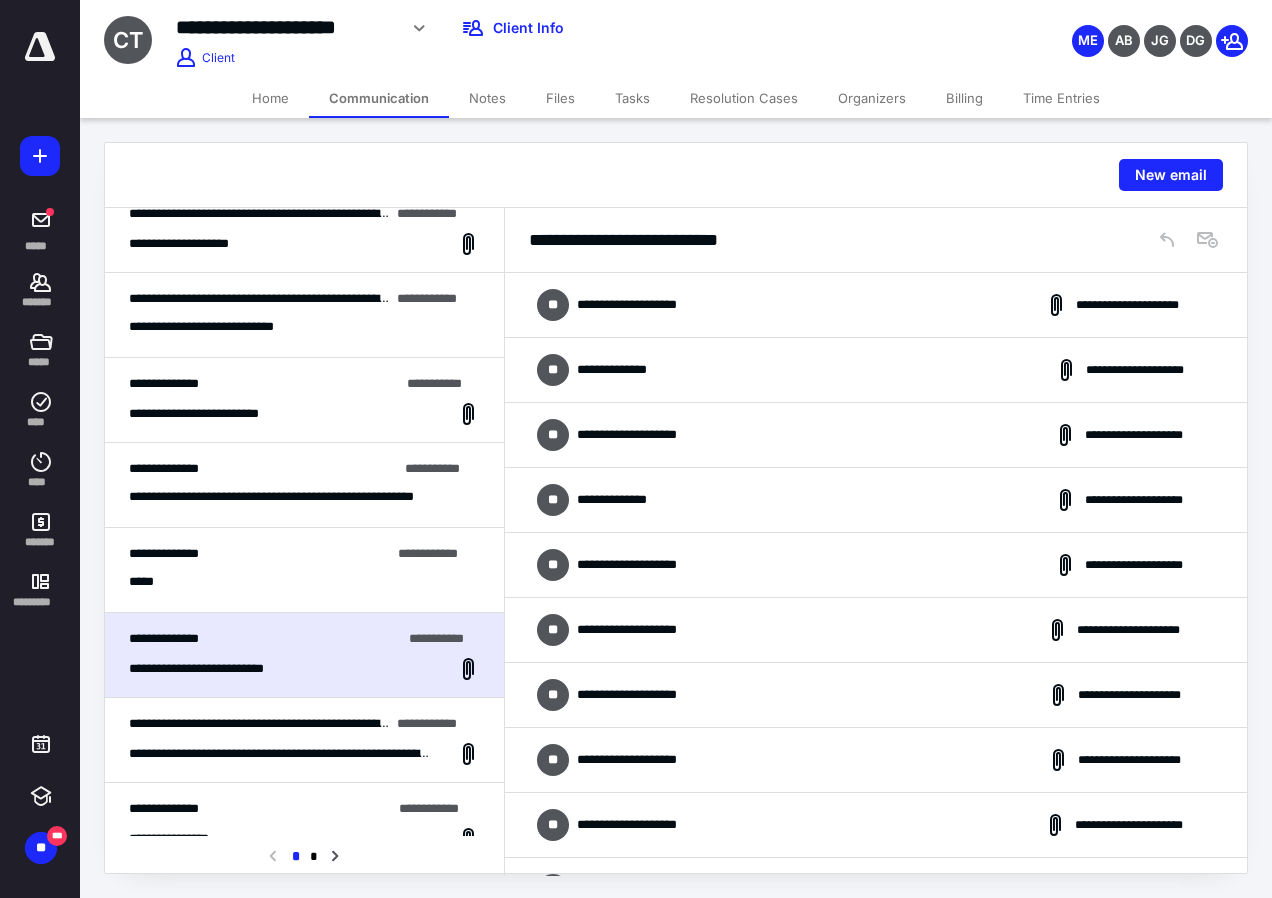 scroll, scrollTop: 1072, scrollLeft: 0, axis: vertical 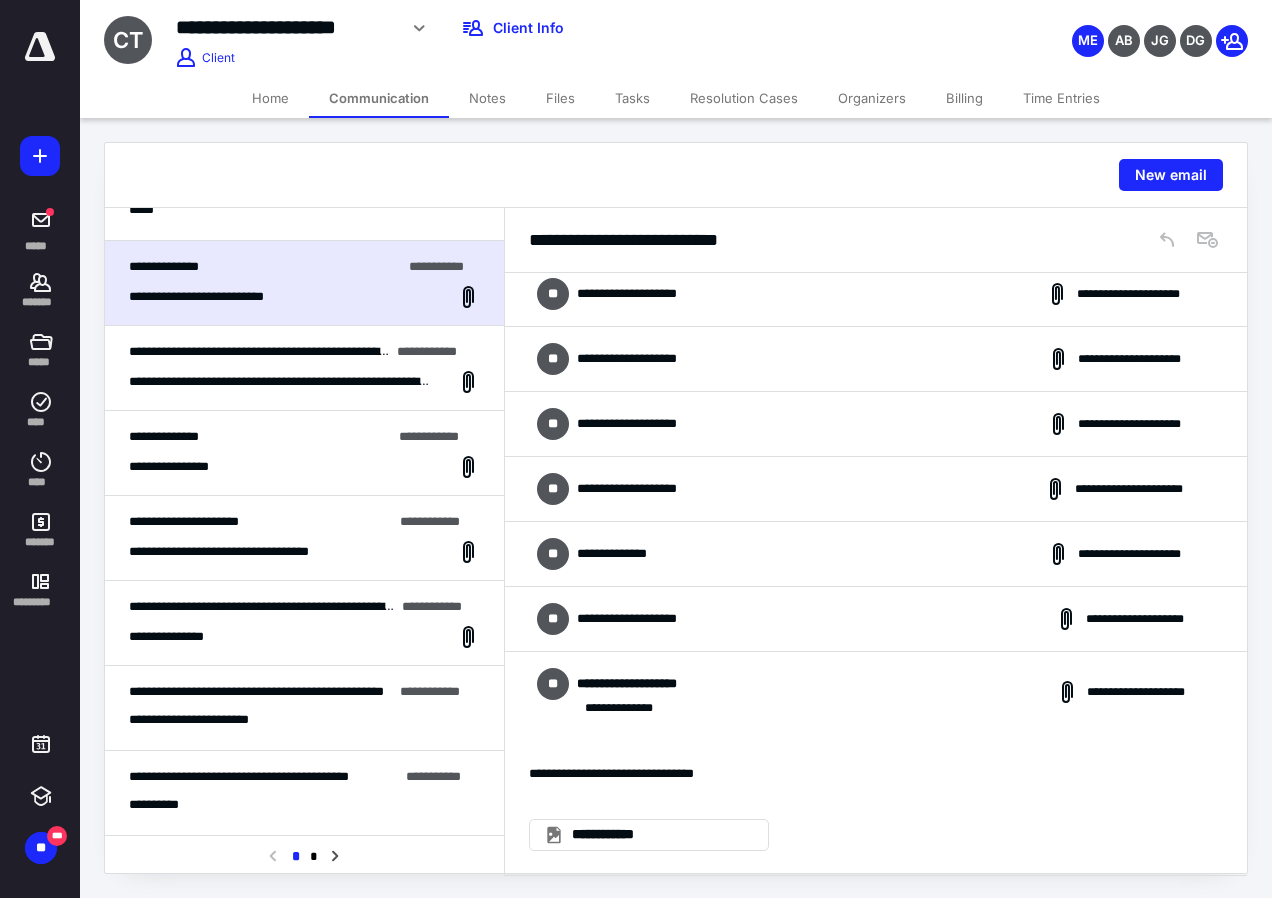 click on "**********" at bounding box center (304, 637) 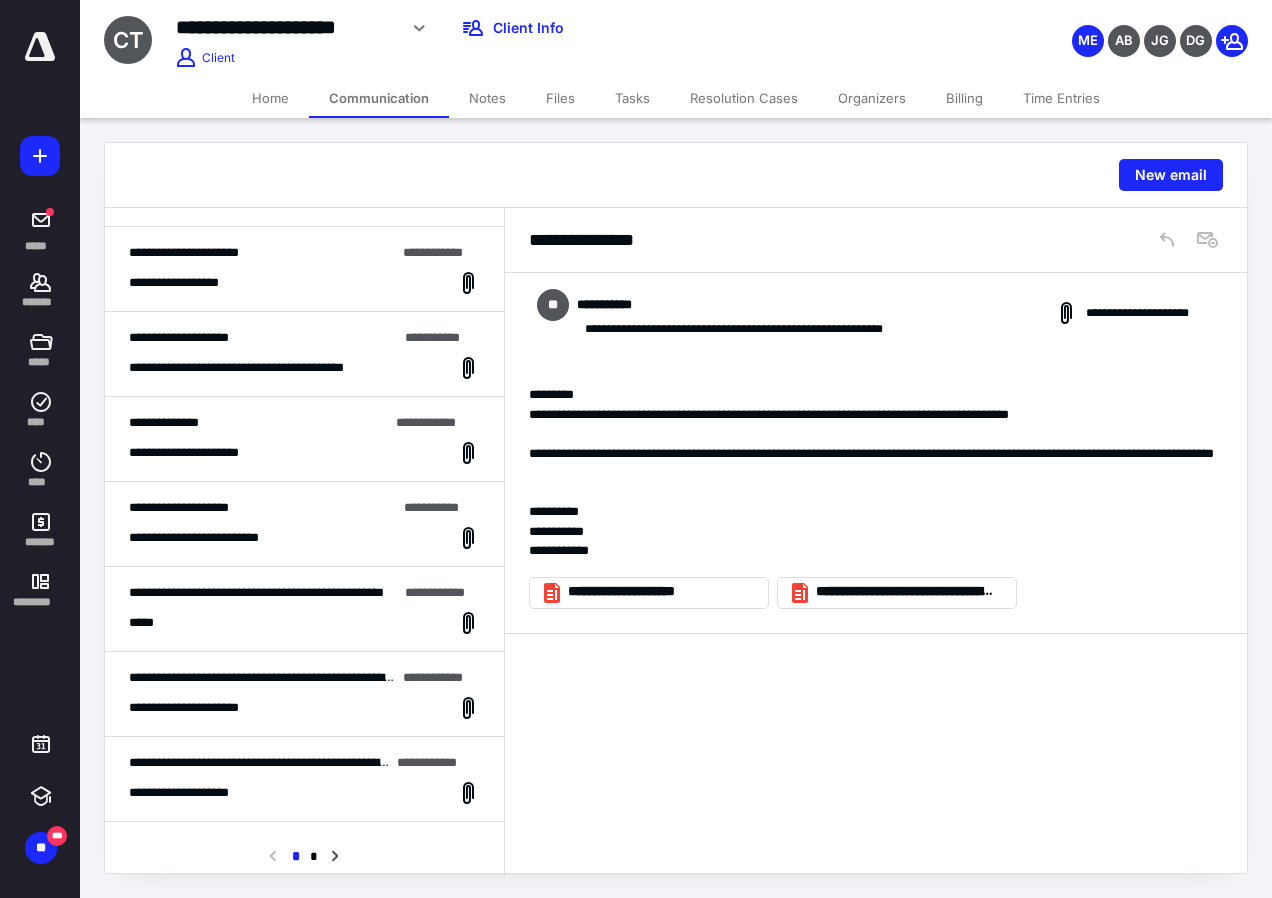 scroll, scrollTop: 0, scrollLeft: 0, axis: both 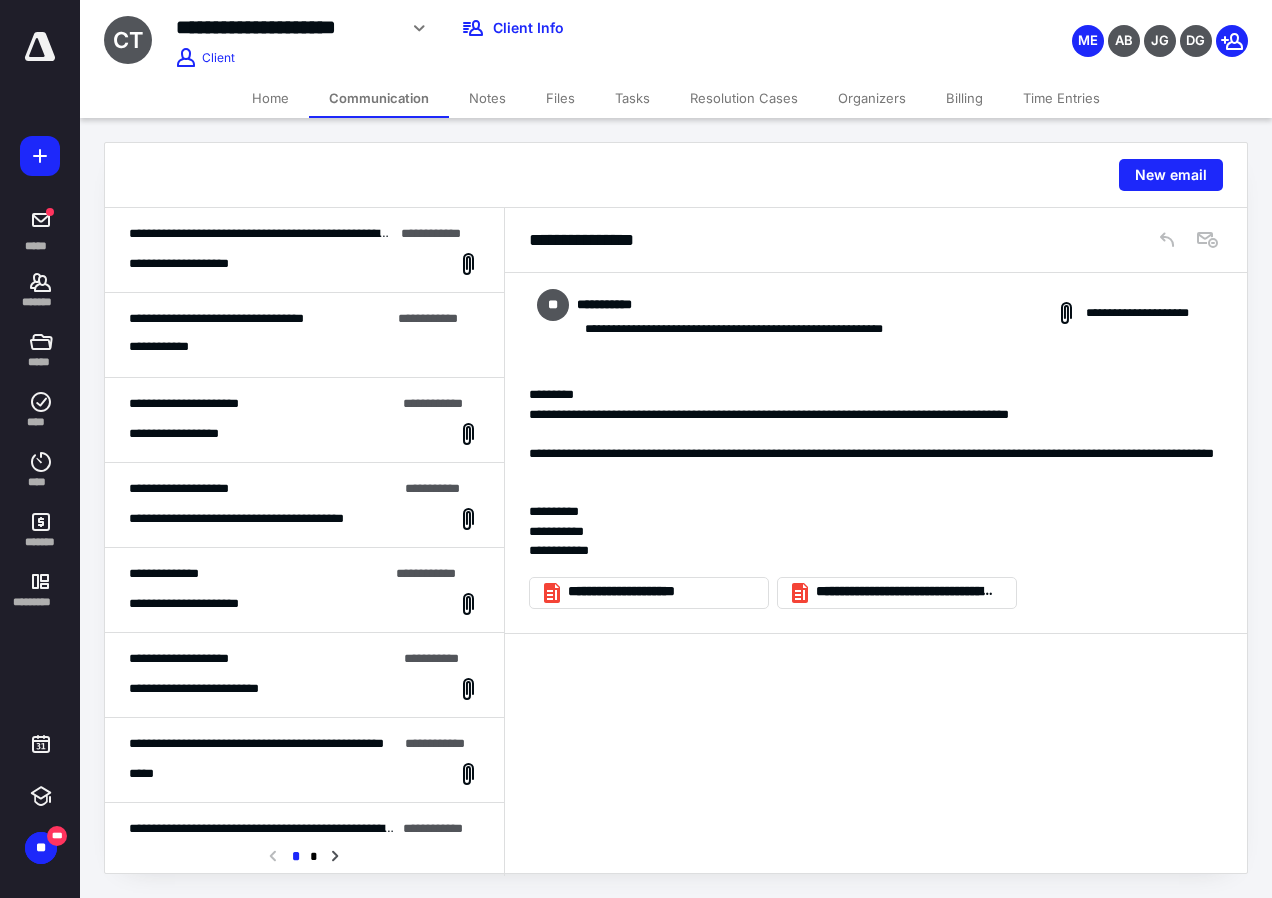 click on "Home" at bounding box center [270, 98] 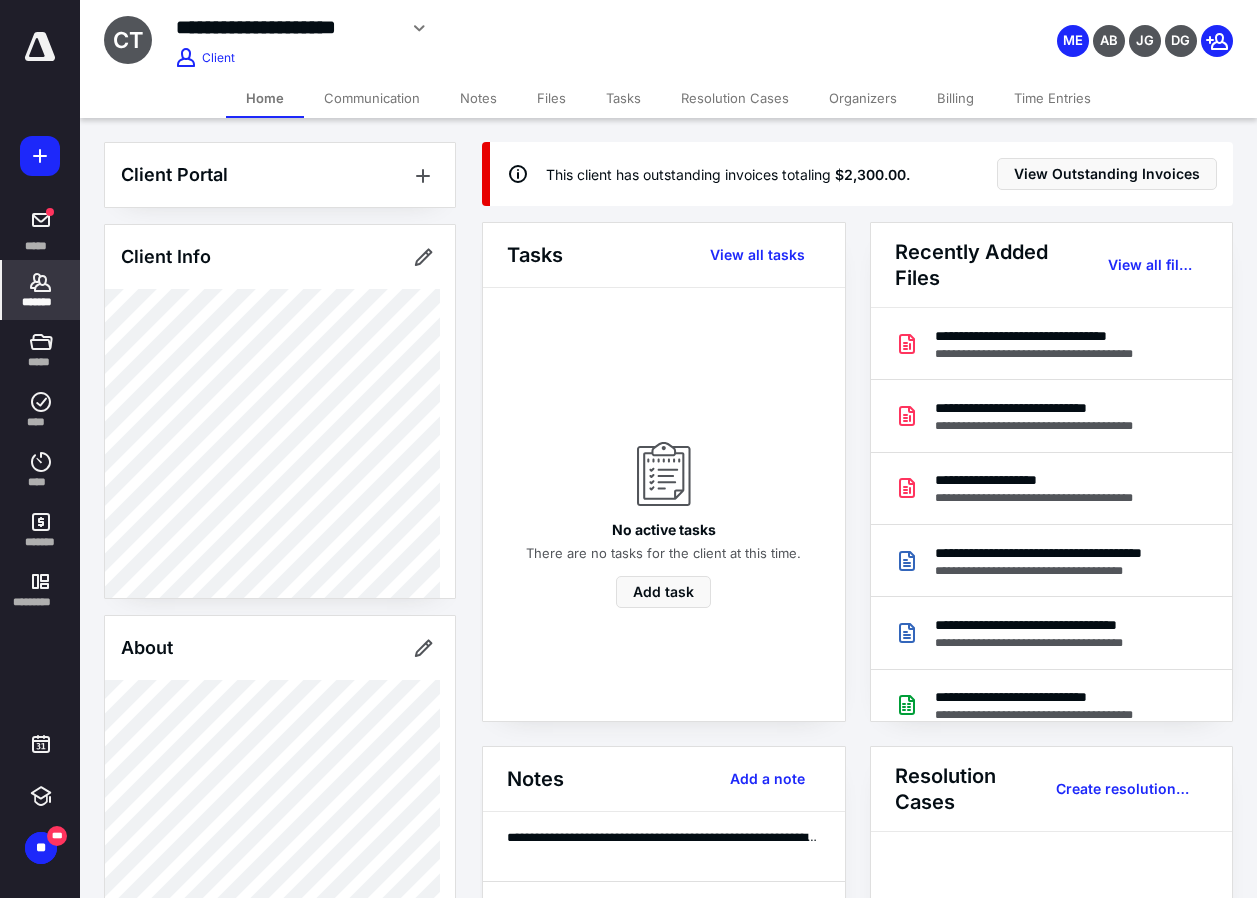 click on "Communication" at bounding box center [372, 98] 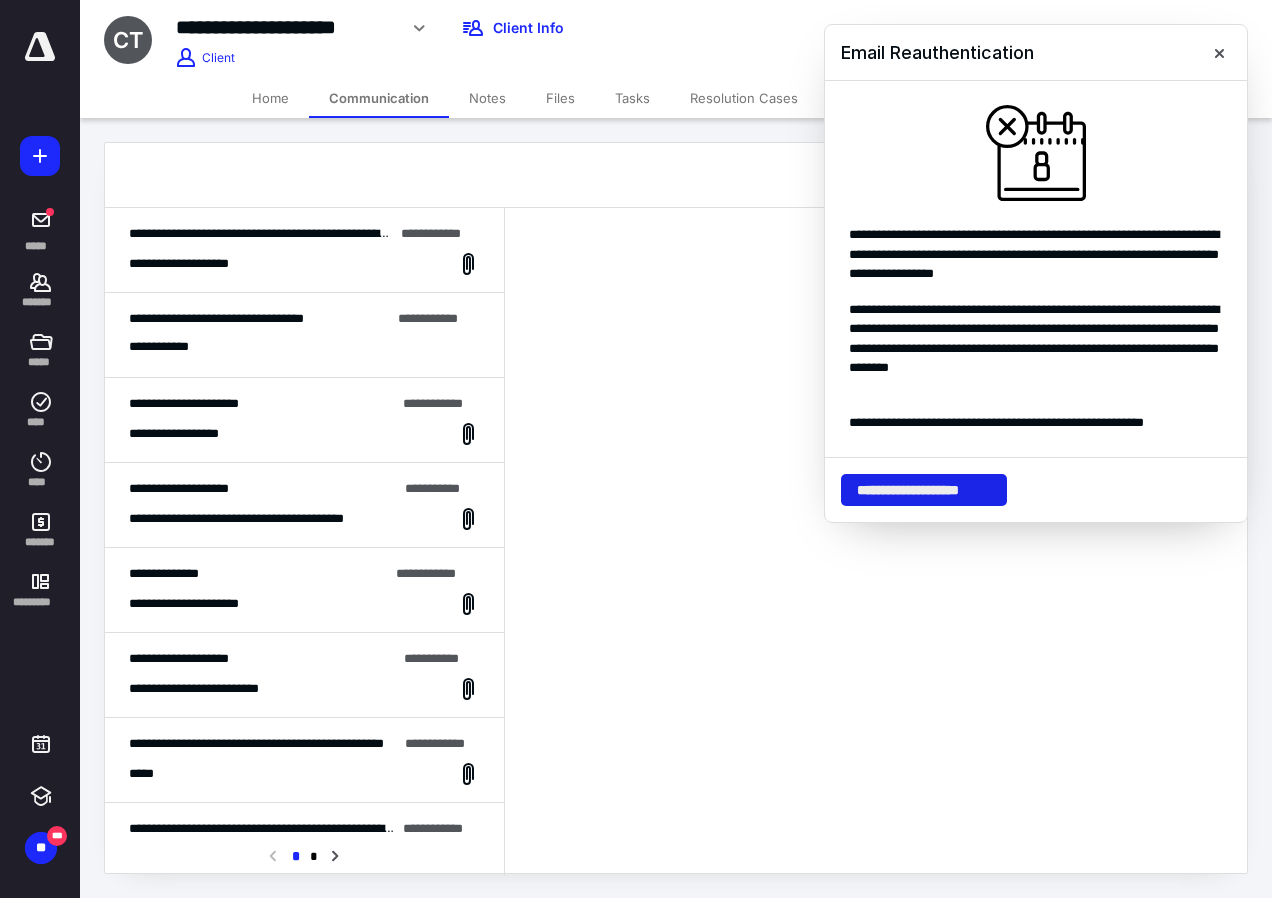 click on "**********" at bounding box center (924, 490) 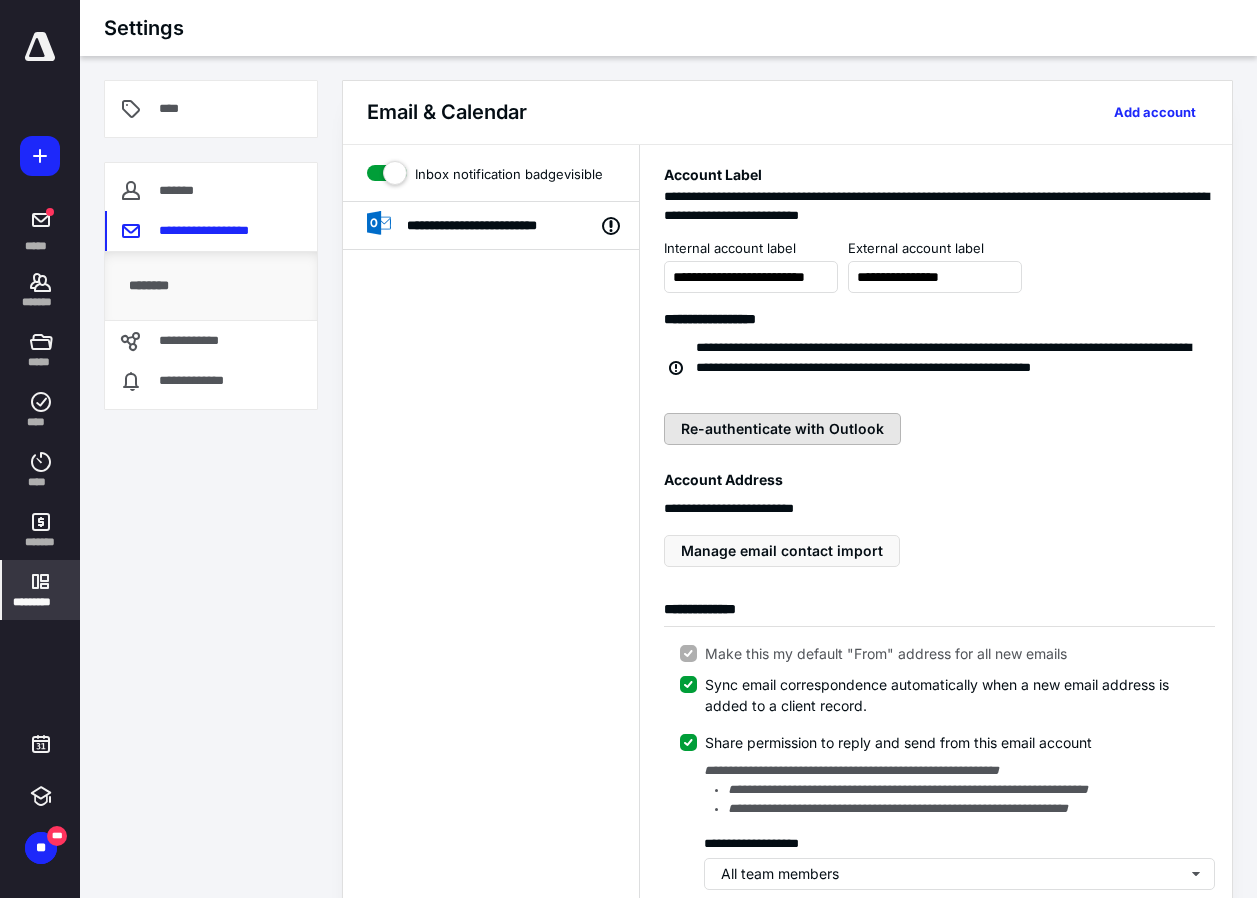 click on "Re-authenticate with Outlook" at bounding box center (782, 429) 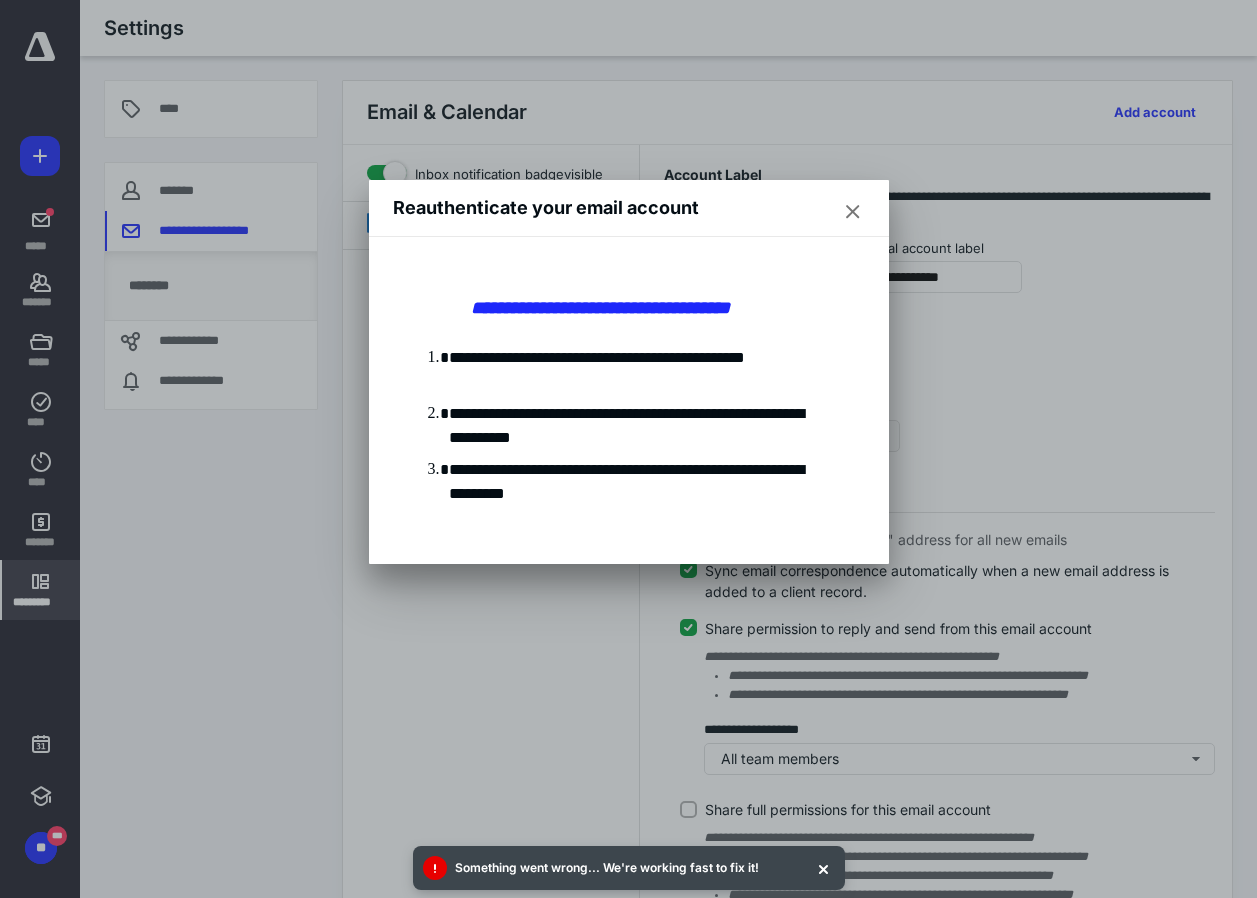 click at bounding box center (853, 212) 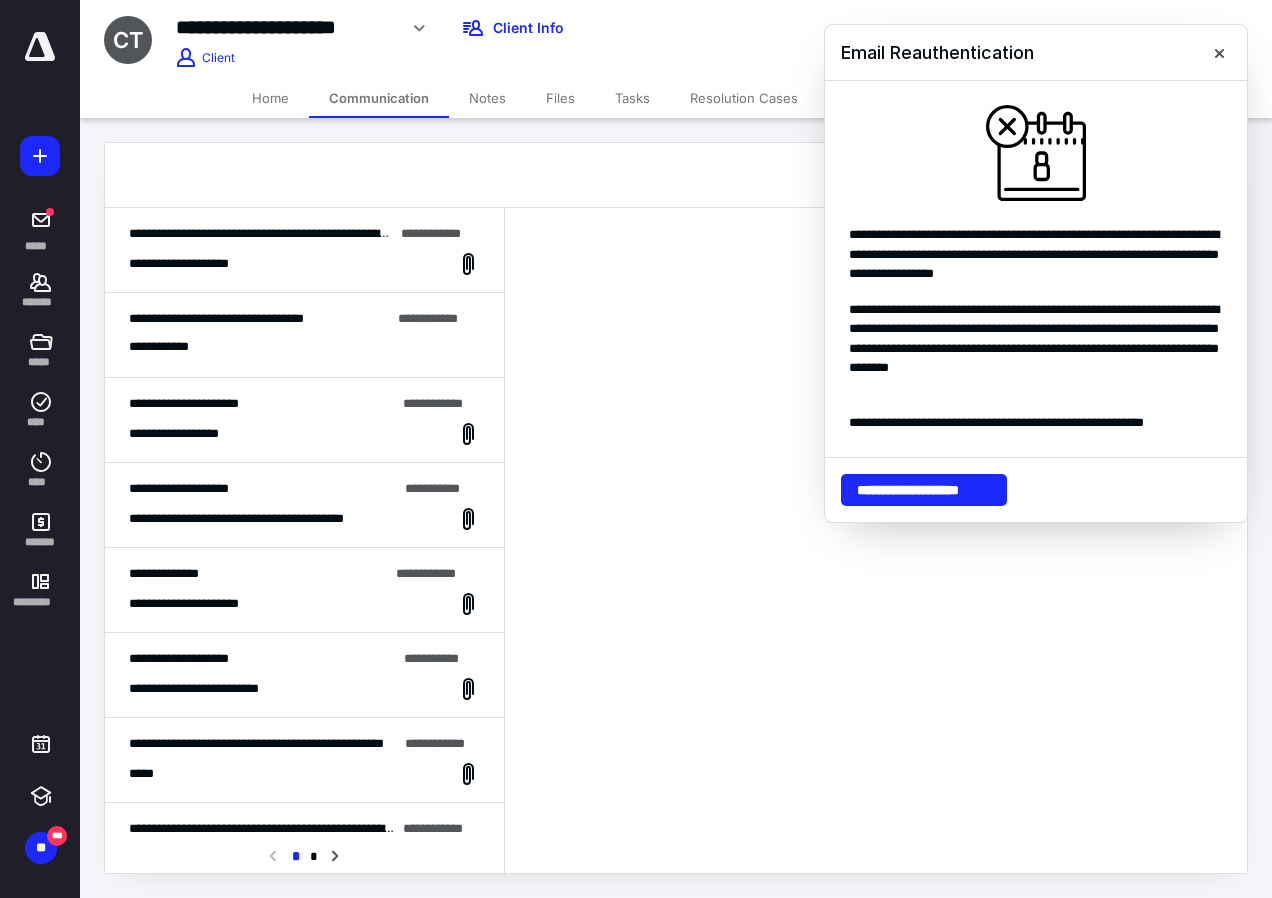 click on "**********" at bounding box center [216, 318] 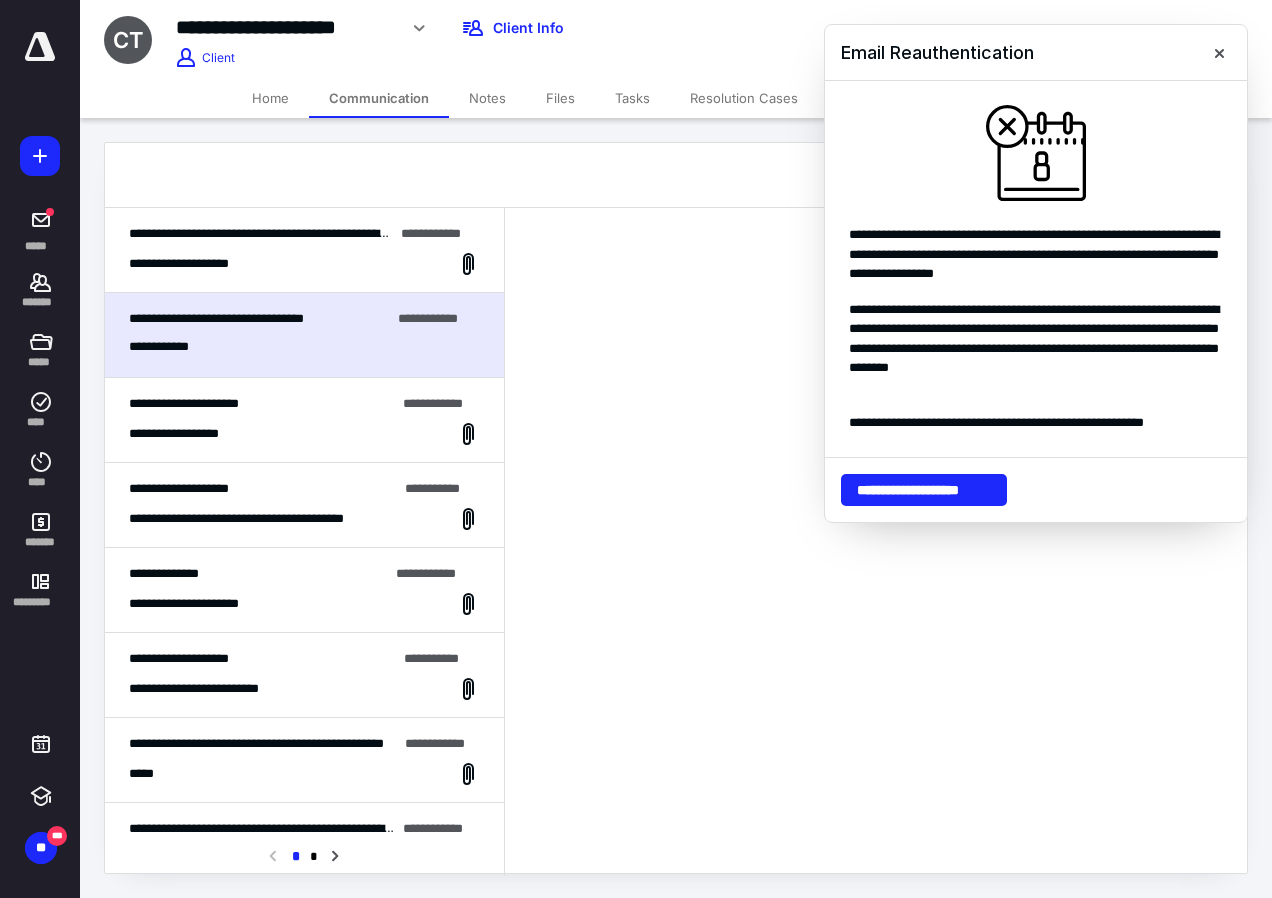 drag, startPoint x: 308, startPoint y: 309, endPoint x: 315, endPoint y: 246, distance: 63.387695 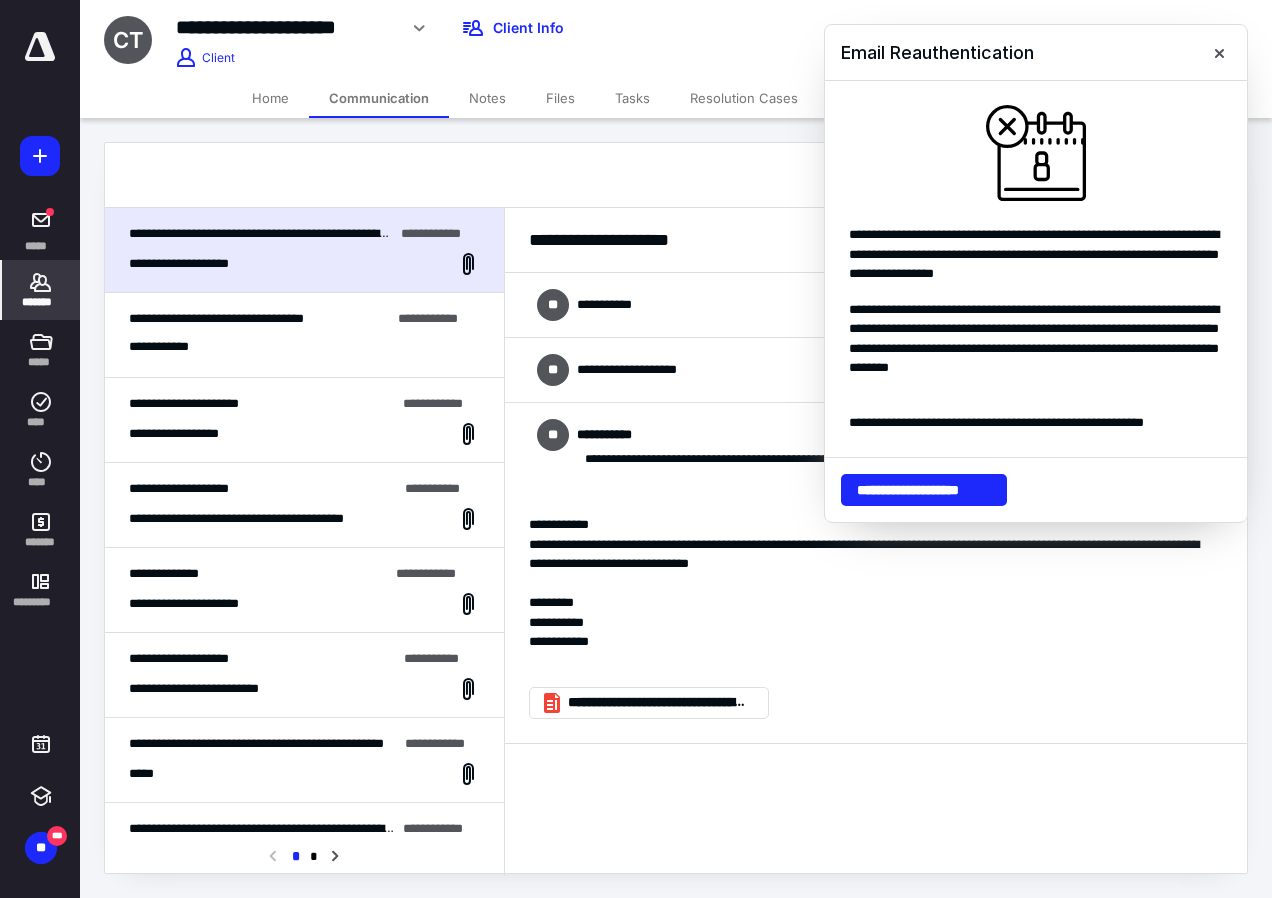 click 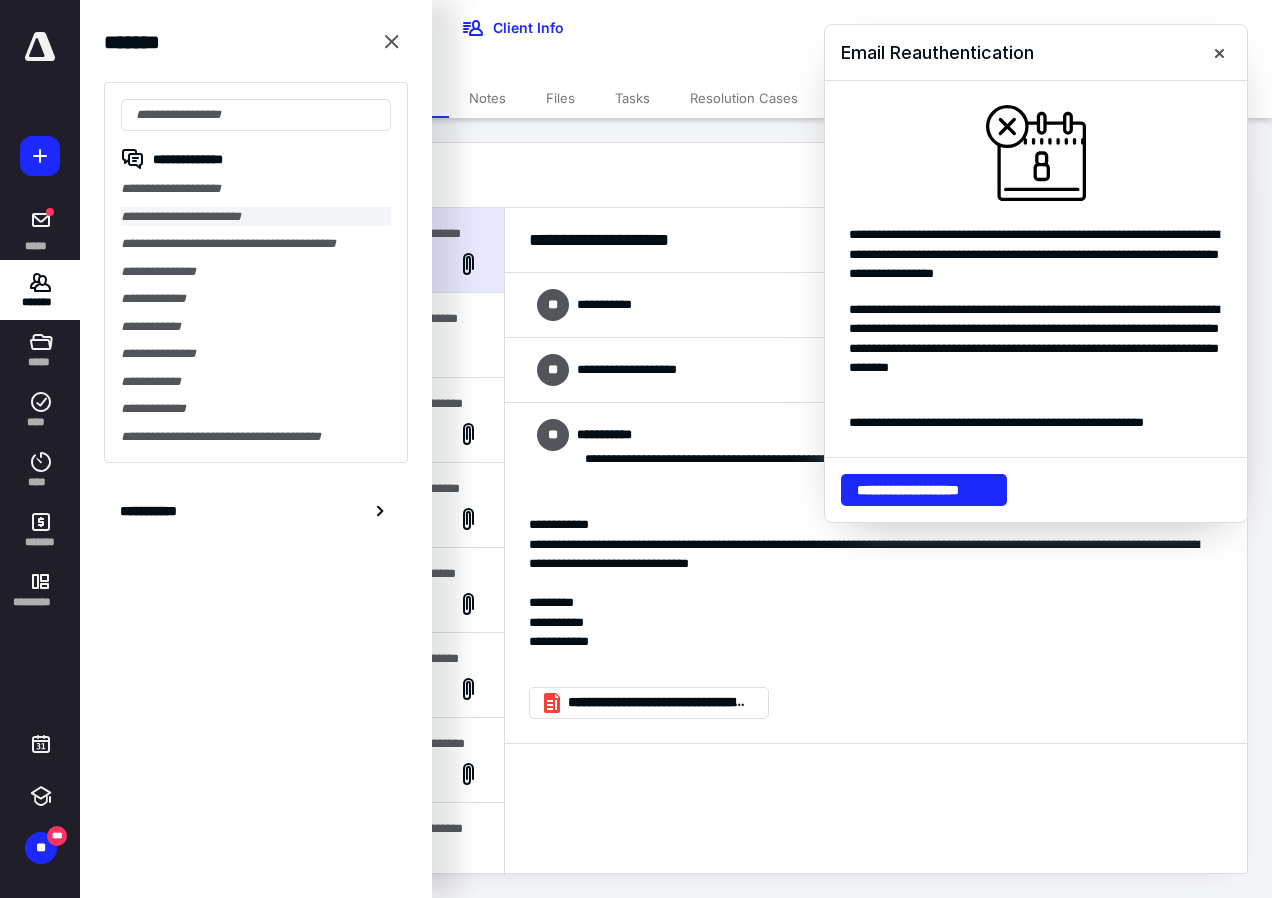 click on "**********" at bounding box center (256, 217) 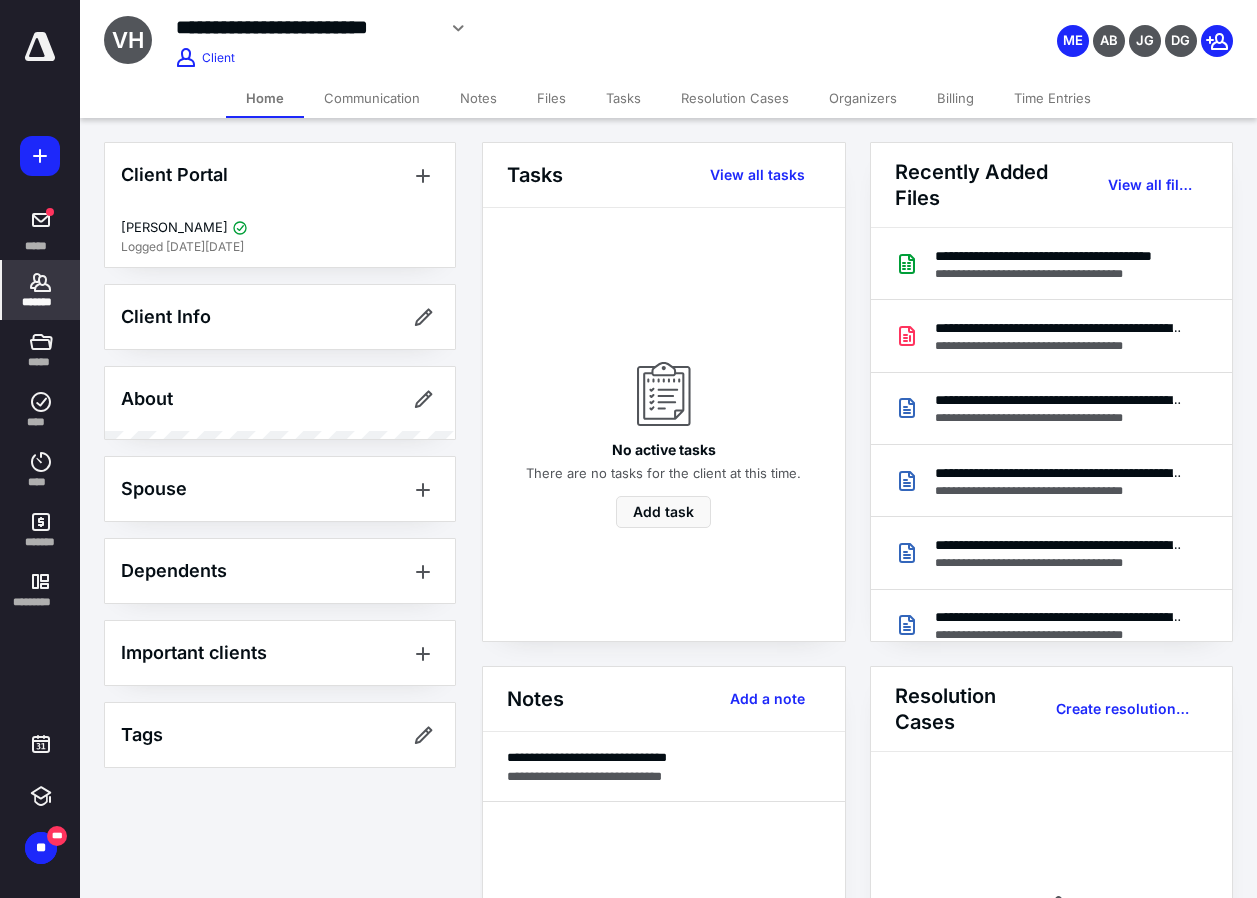 click on "Communication" at bounding box center [372, 98] 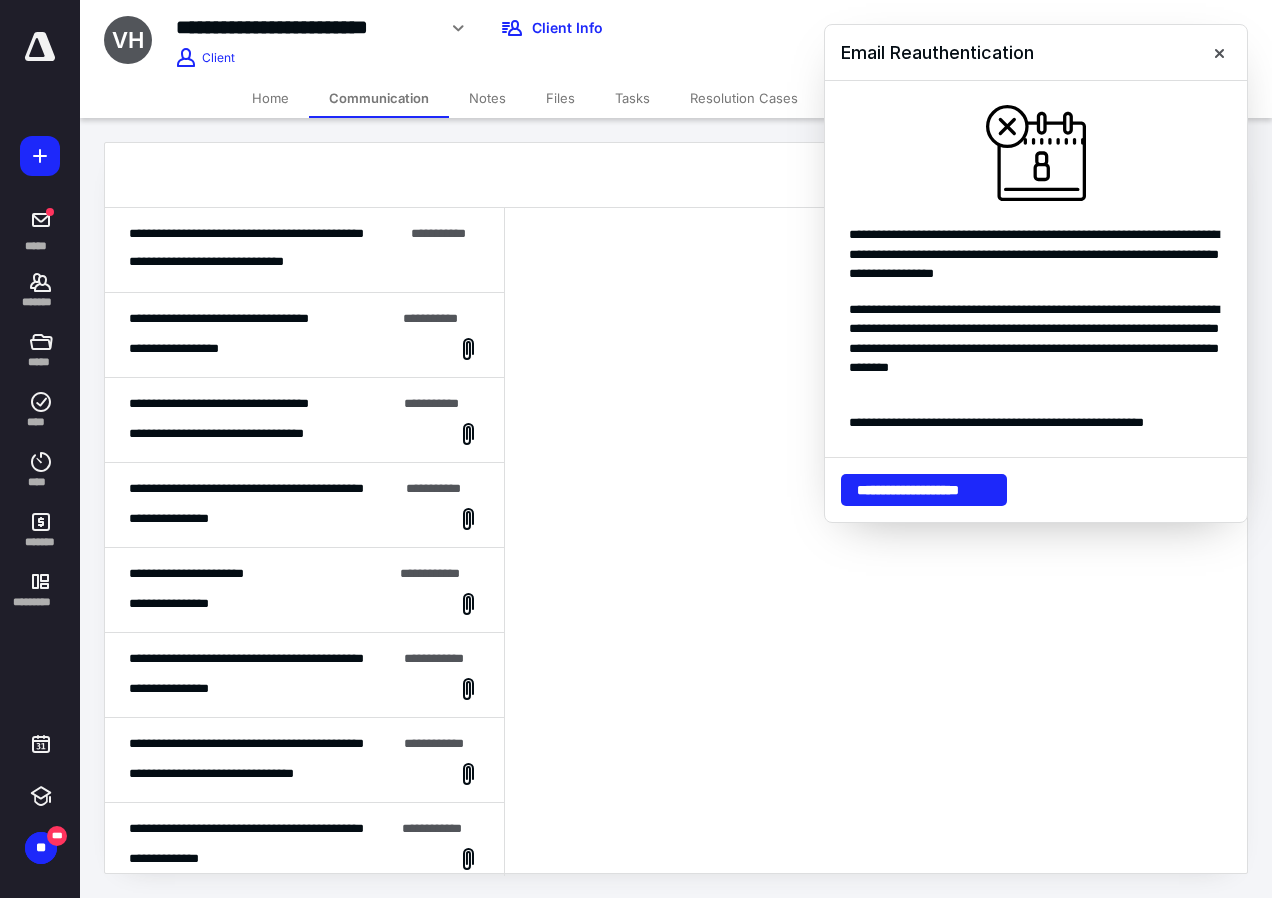 click on "Communication" at bounding box center (379, 98) 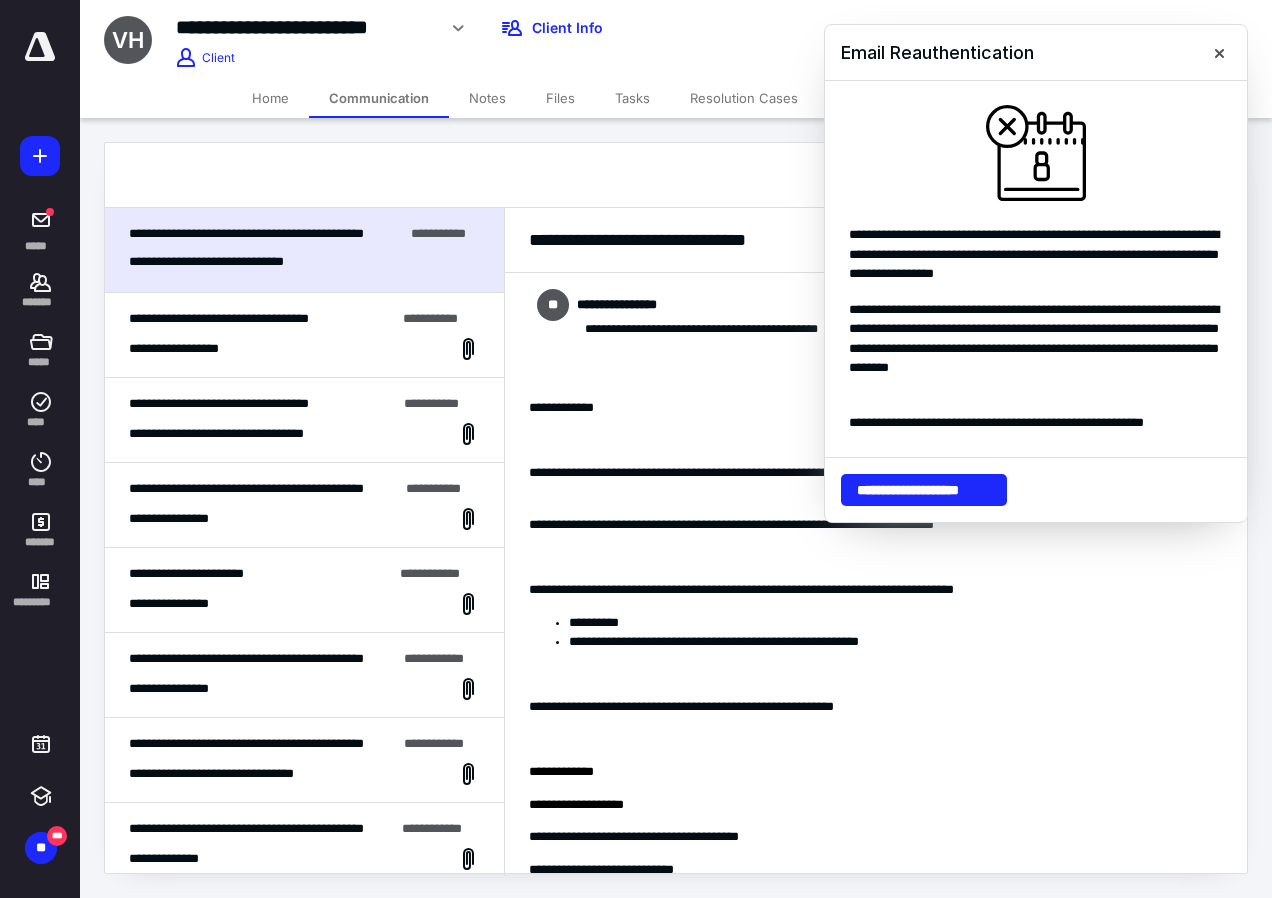scroll, scrollTop: 200, scrollLeft: 0, axis: vertical 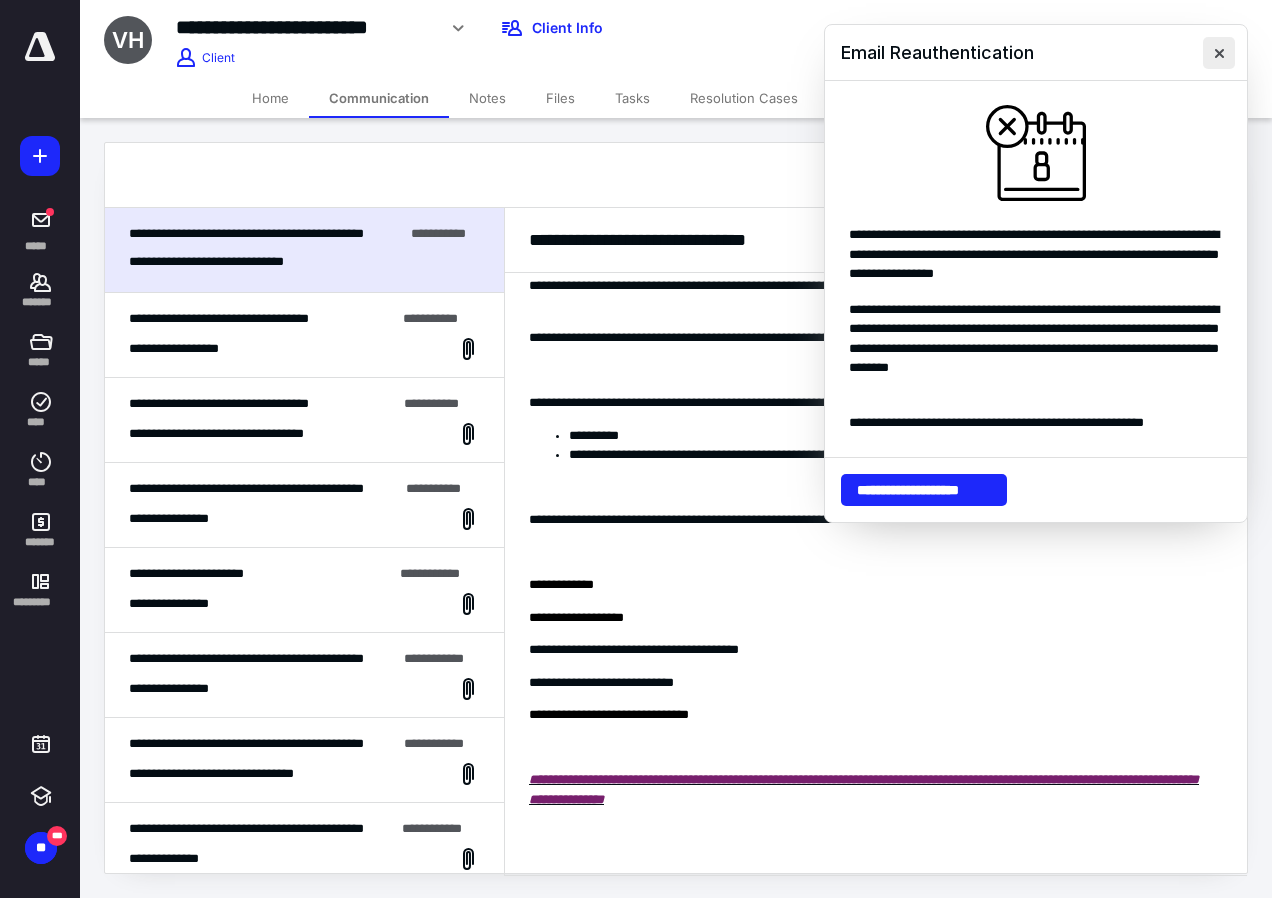 click at bounding box center (1219, 53) 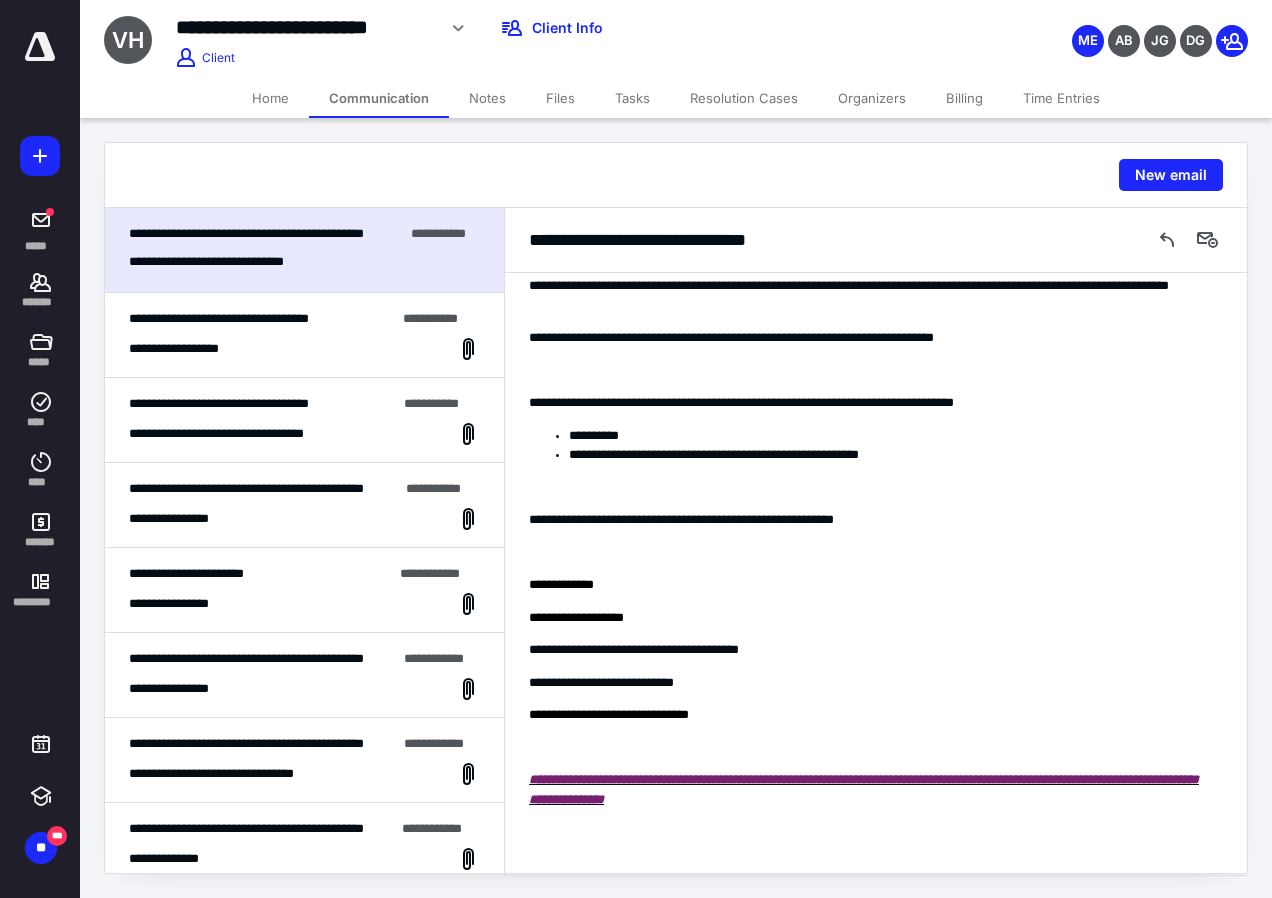 click on "Communication" at bounding box center (379, 98) 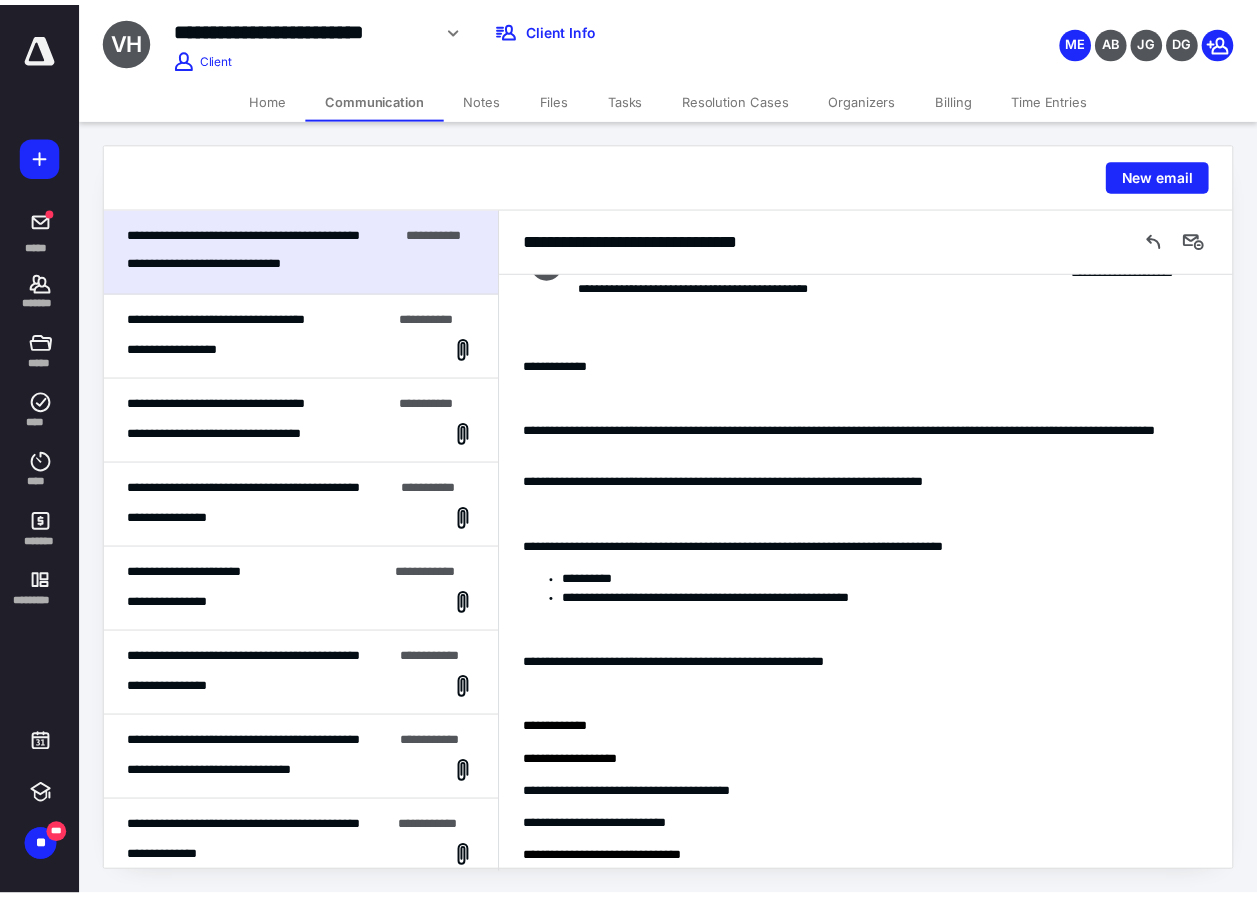 scroll, scrollTop: 0, scrollLeft: 0, axis: both 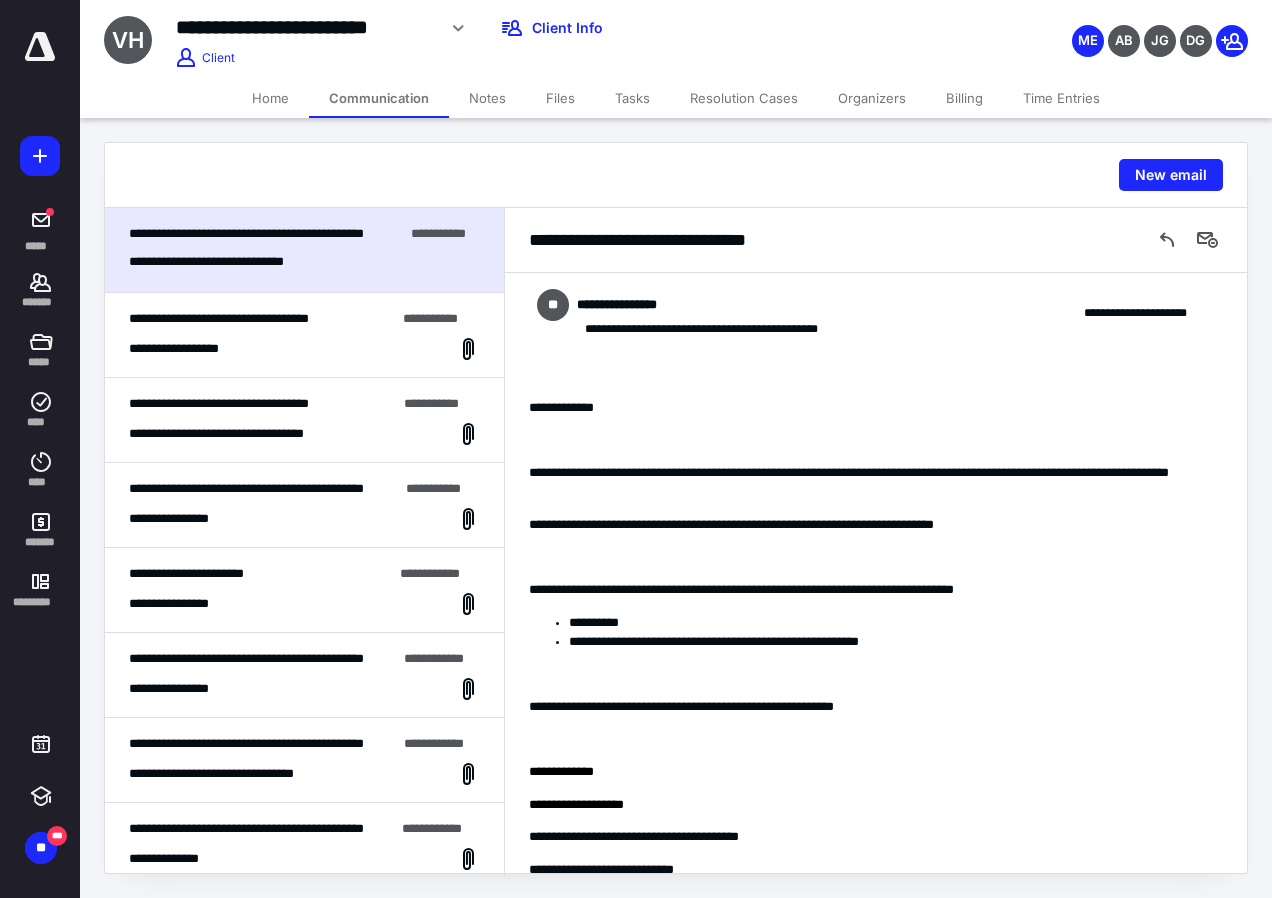click on "Home" at bounding box center [270, 98] 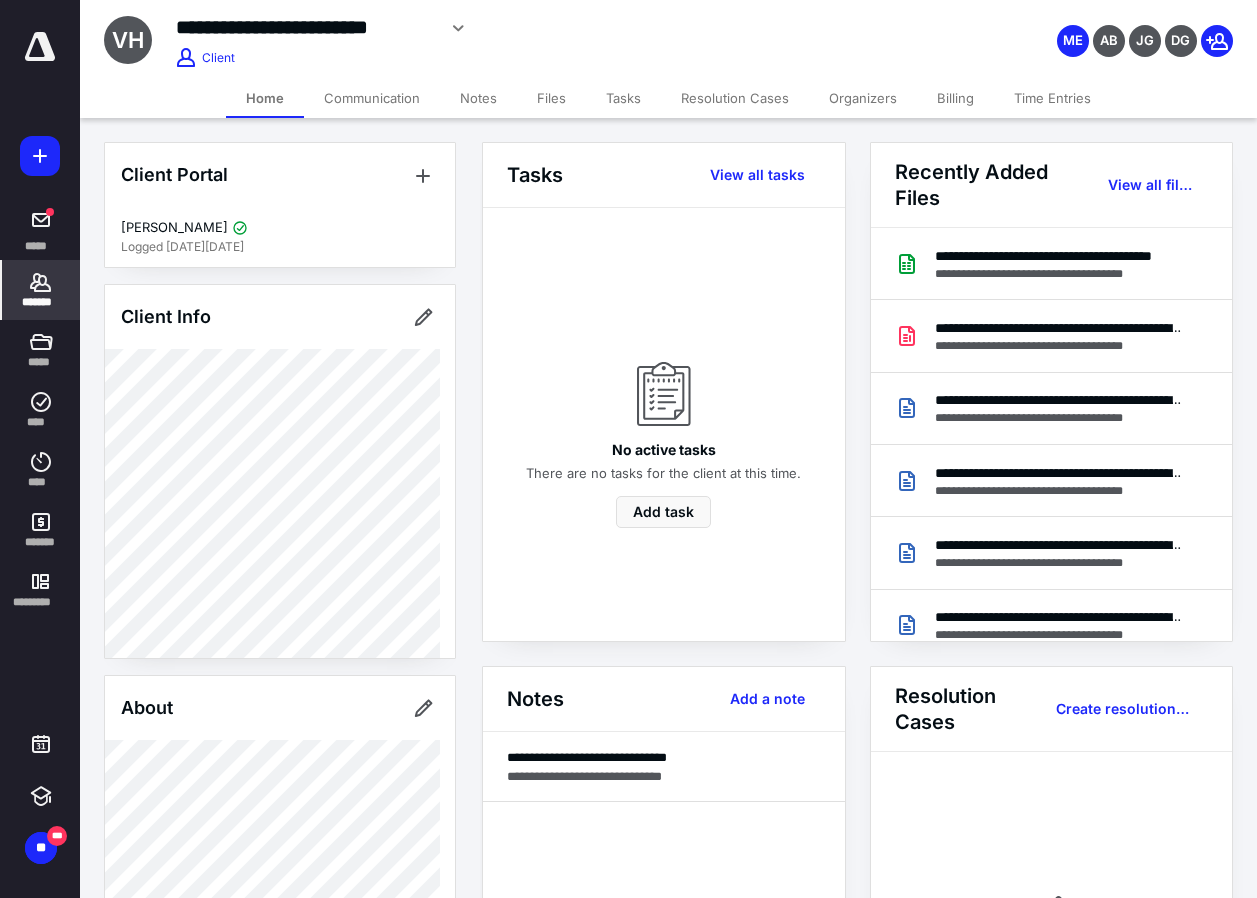 click on "Communication" at bounding box center [372, 98] 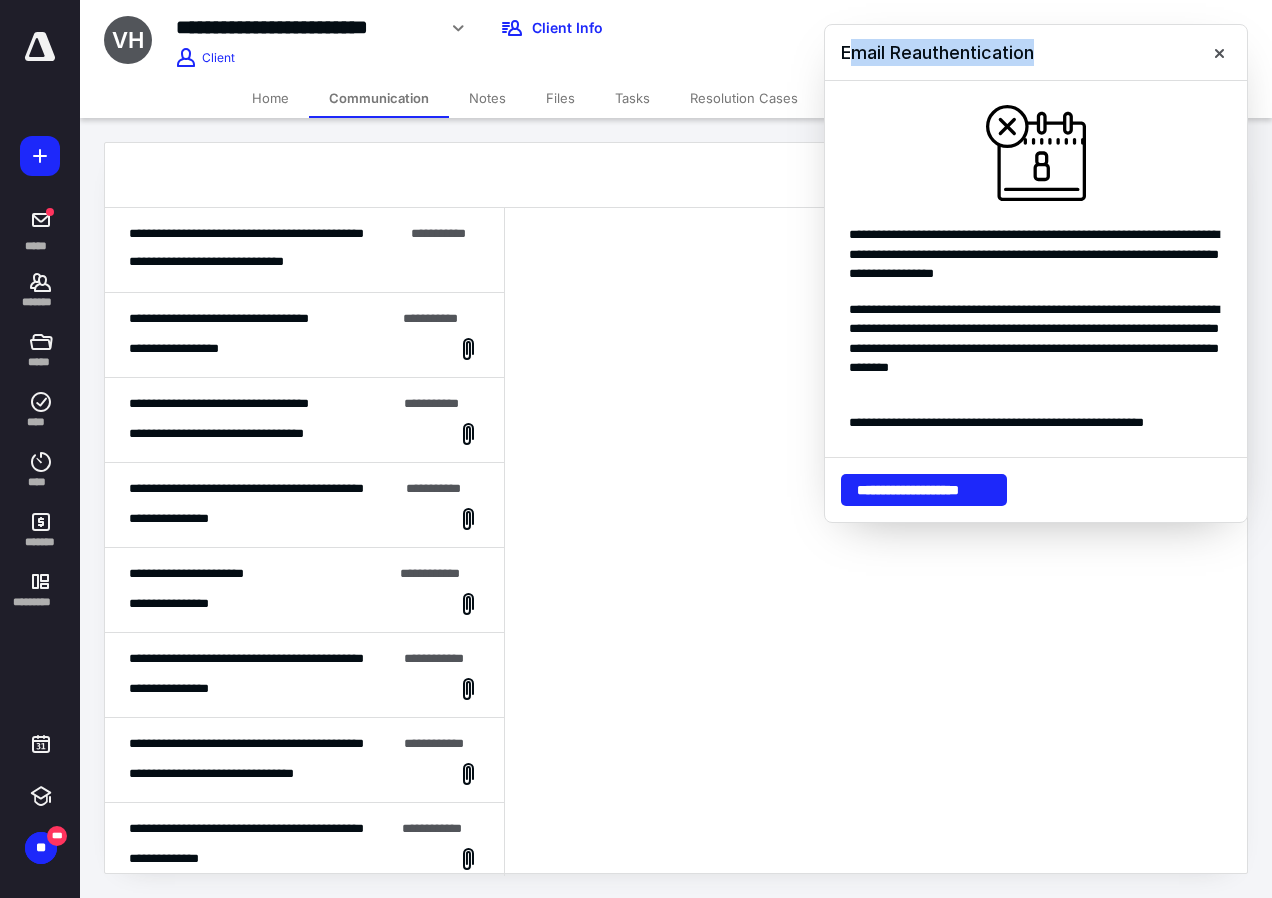 drag, startPoint x: 1010, startPoint y: 53, endPoint x: 853, endPoint y: 55, distance: 157.01274 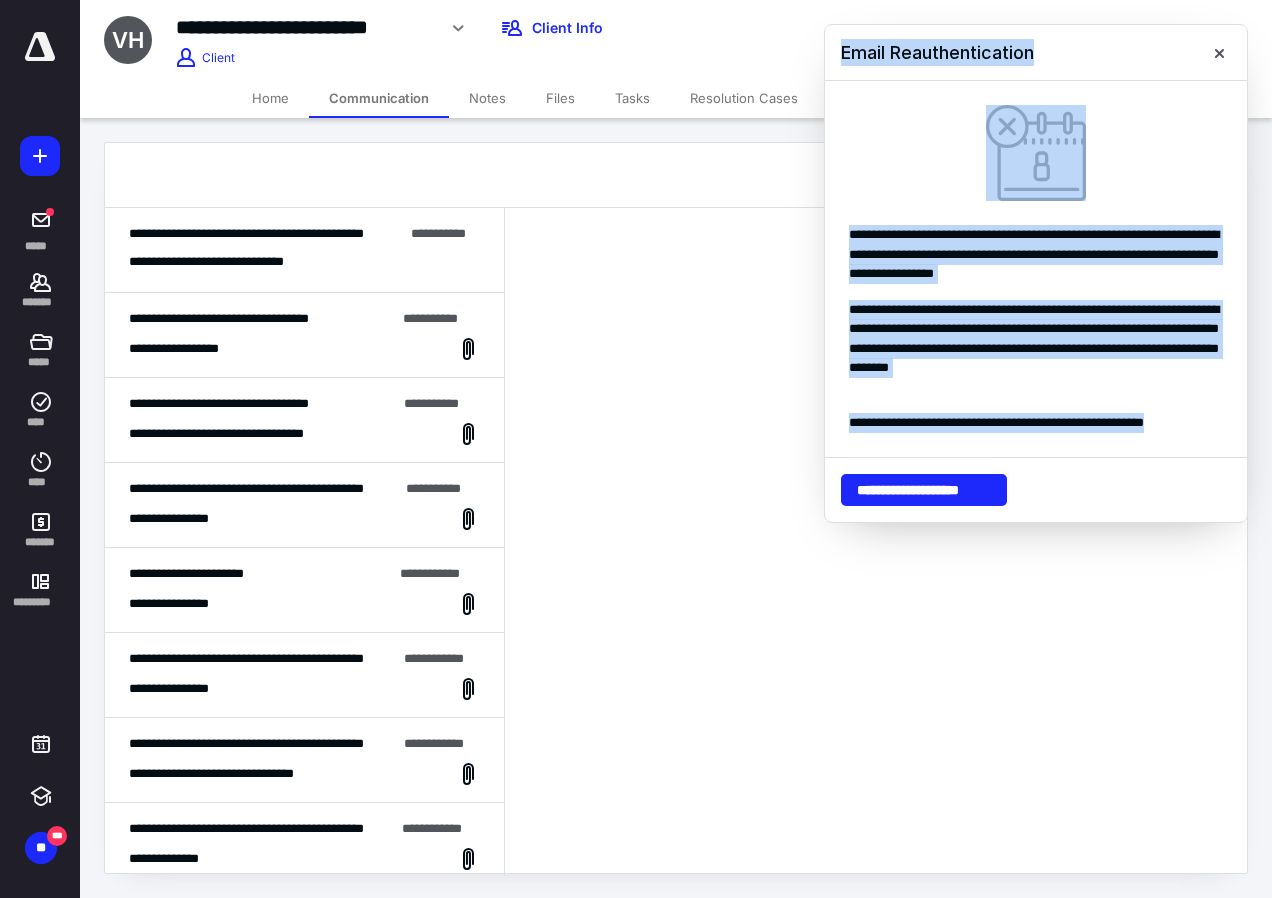 drag, startPoint x: 841, startPoint y: 49, endPoint x: 1229, endPoint y: 427, distance: 541.68994 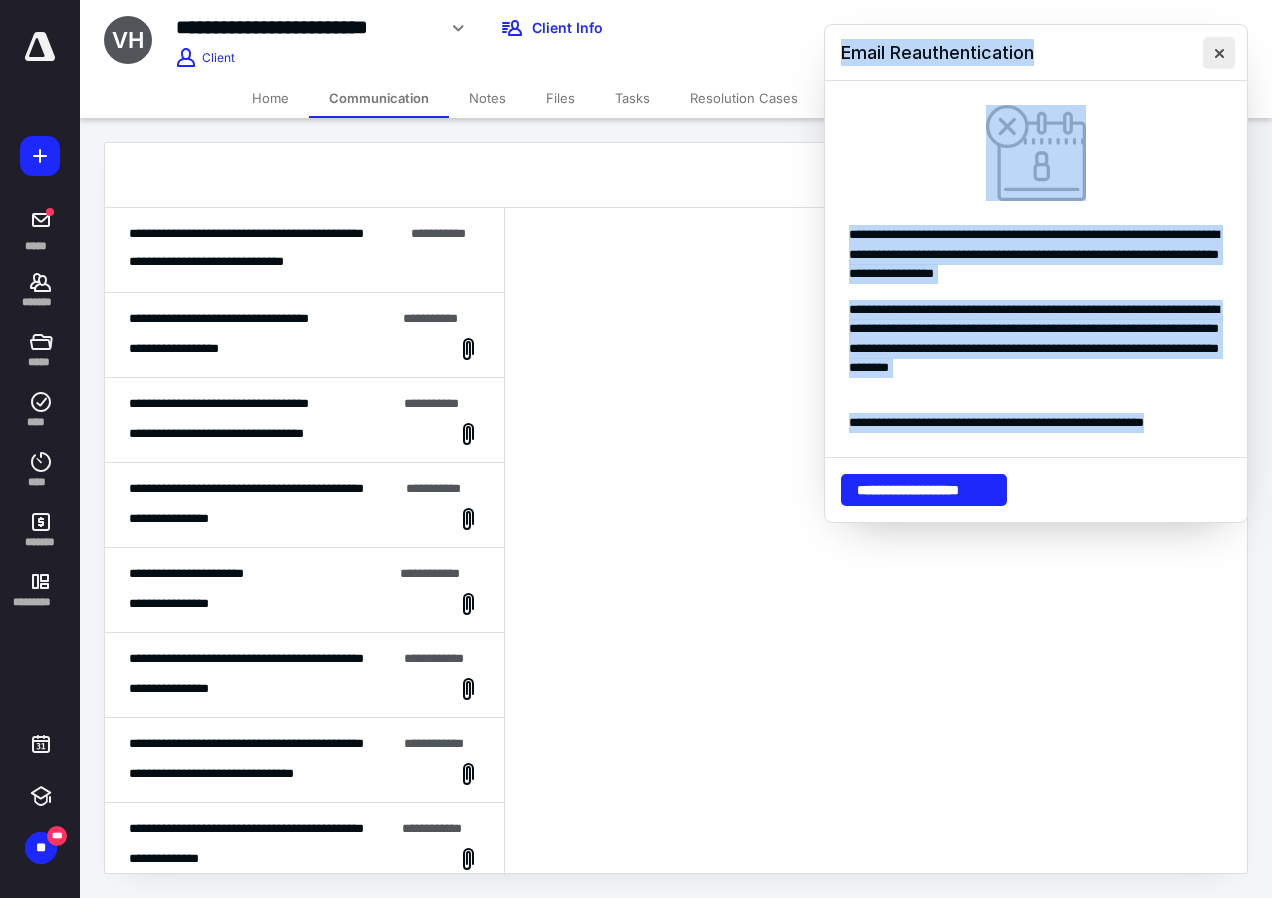 click at bounding box center [1219, 53] 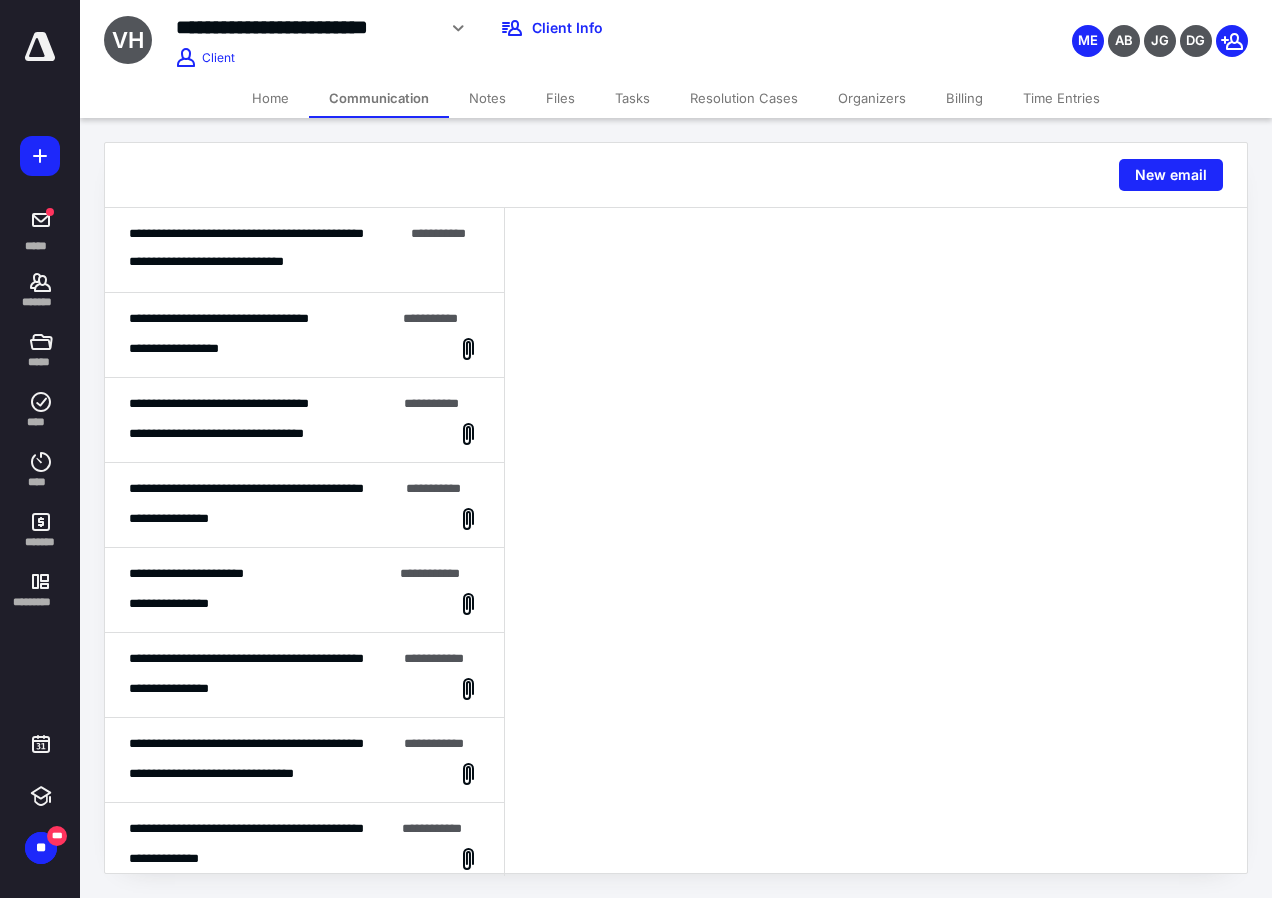 click on "Home" at bounding box center [270, 98] 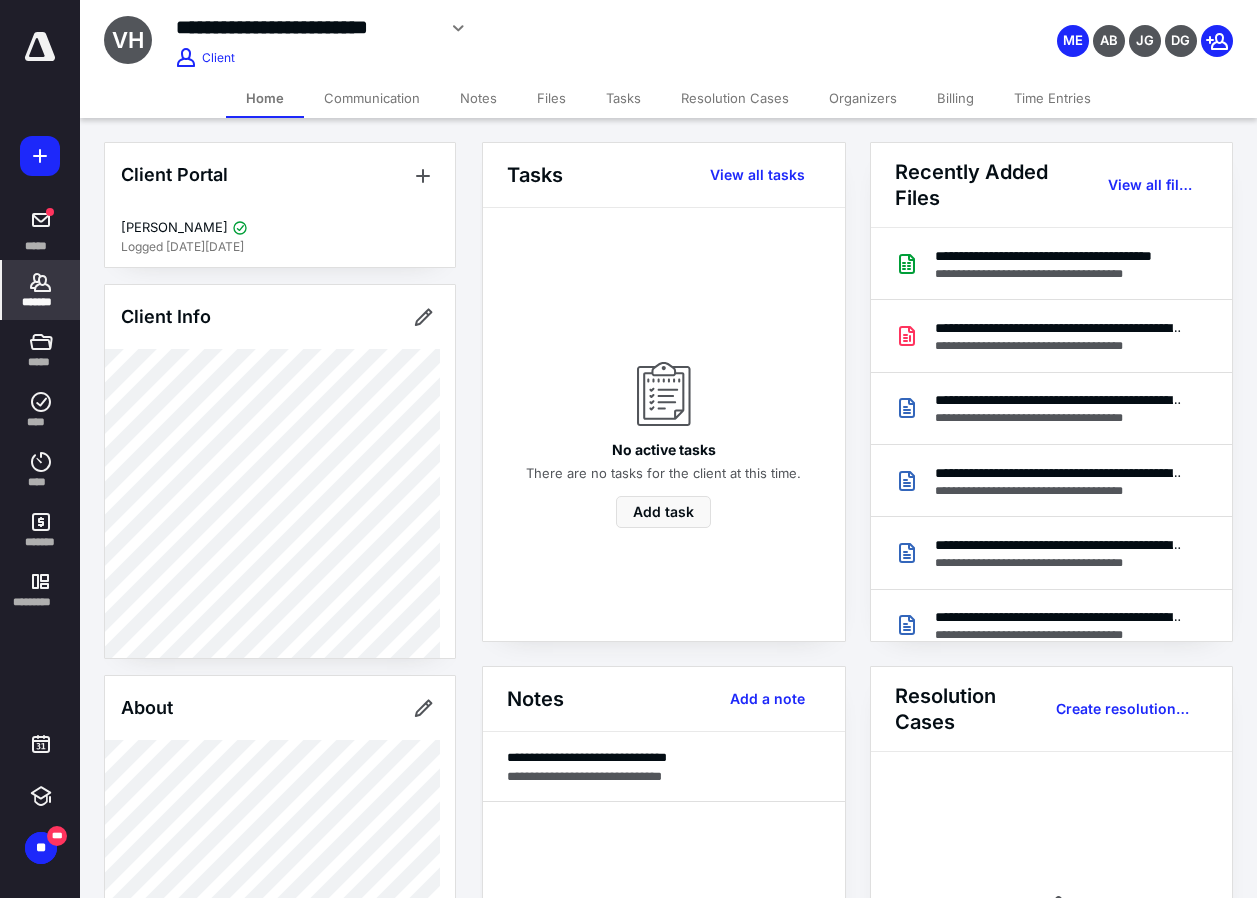 click on "Notes" at bounding box center [478, 98] 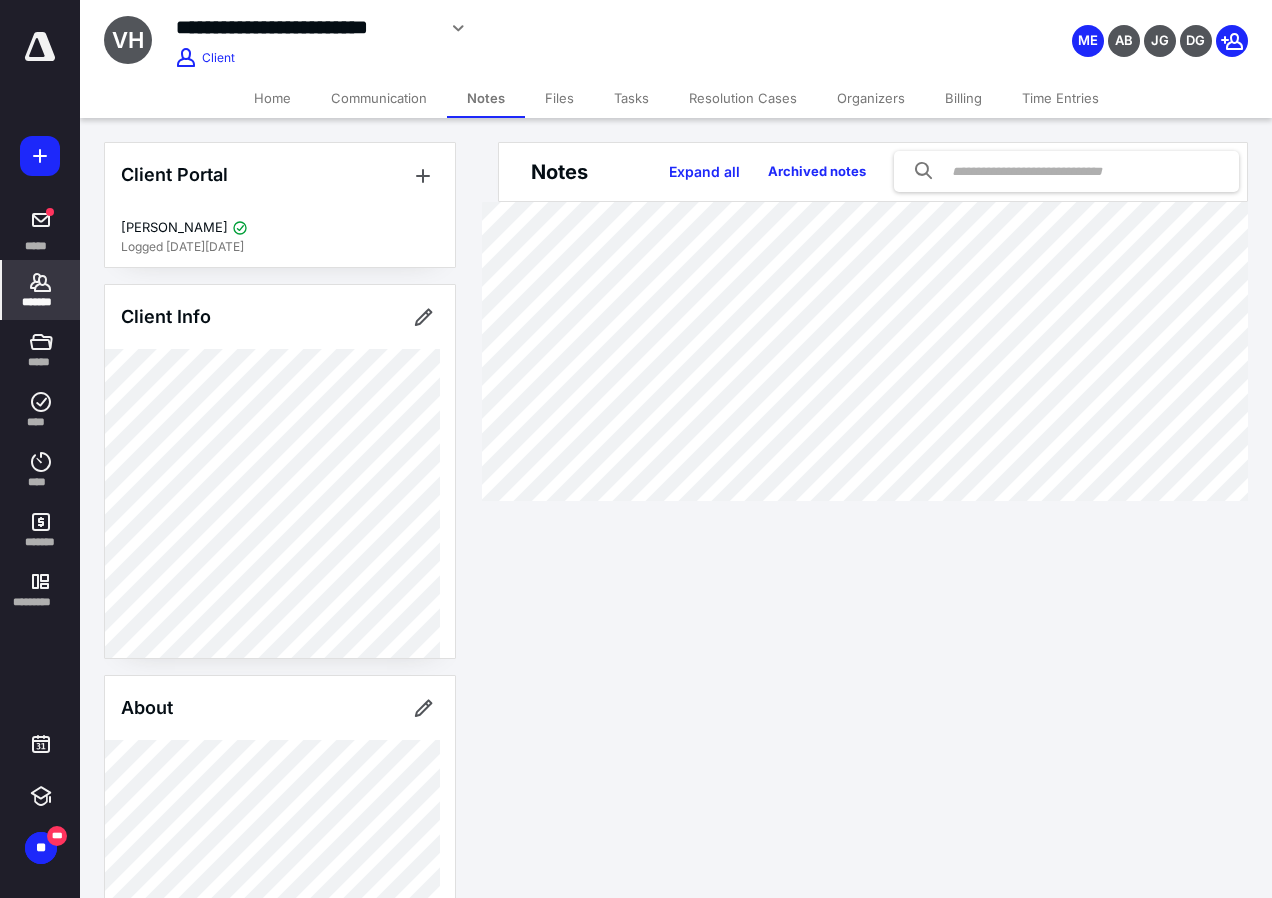 click on "Files" at bounding box center [559, 98] 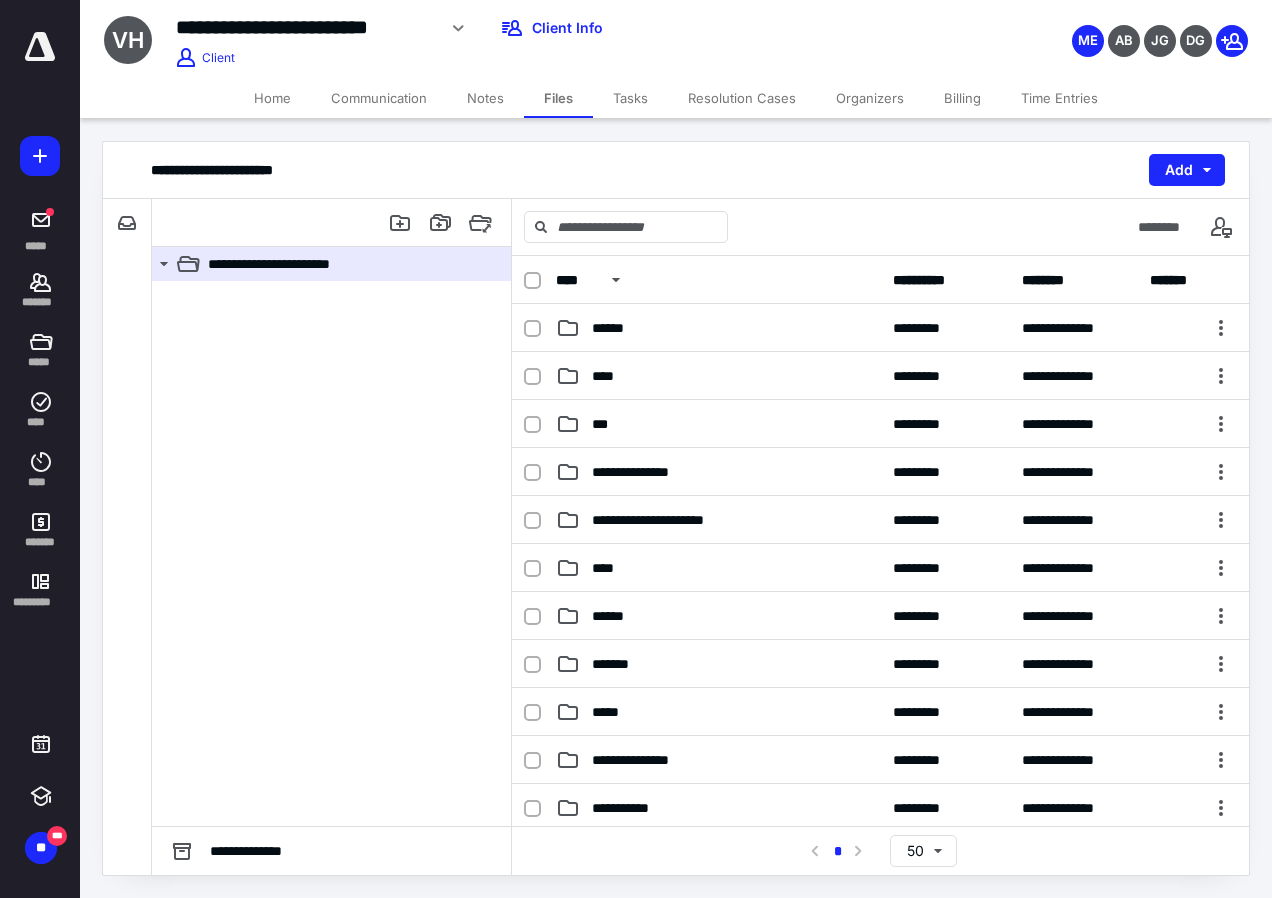 click on "Tasks" at bounding box center (630, 98) 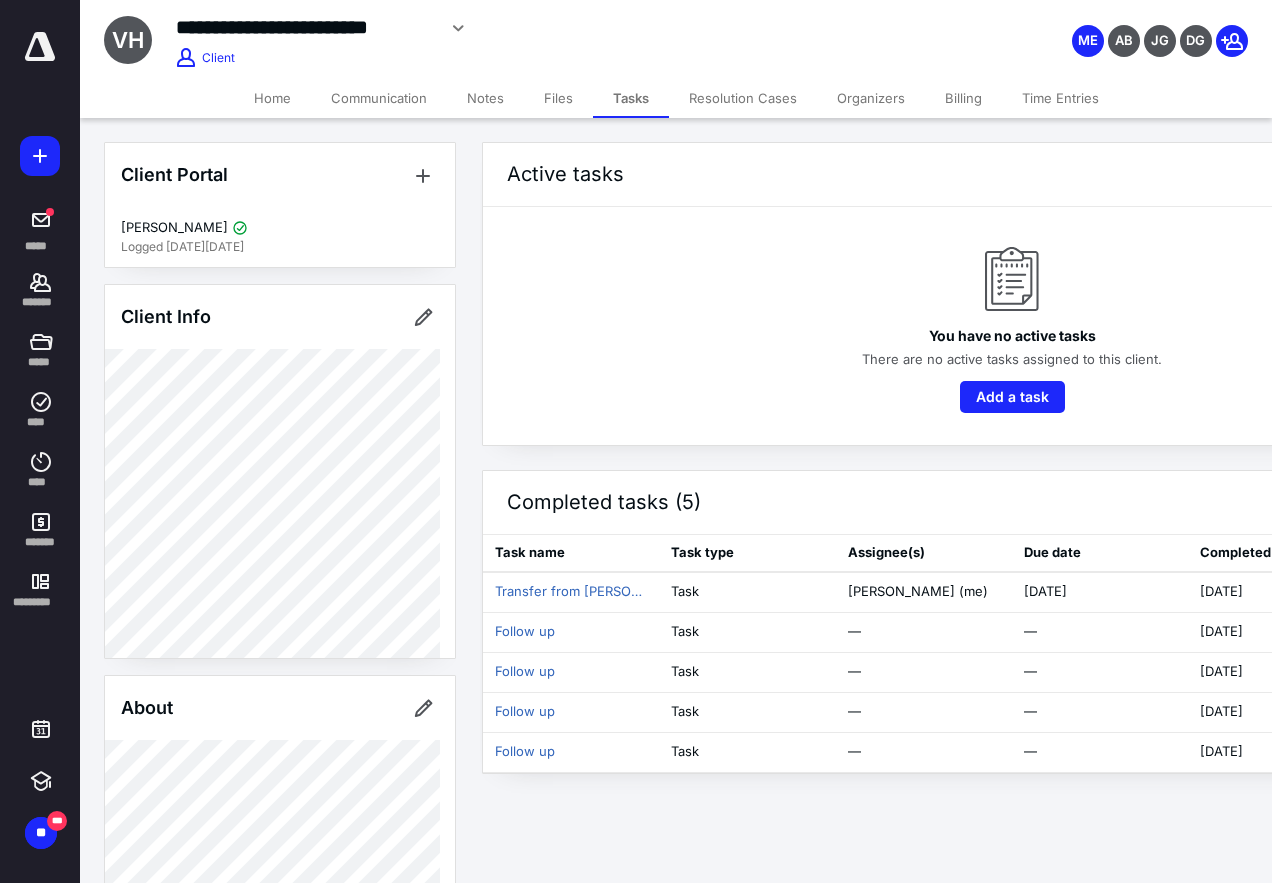 click on "Notes" at bounding box center (485, 98) 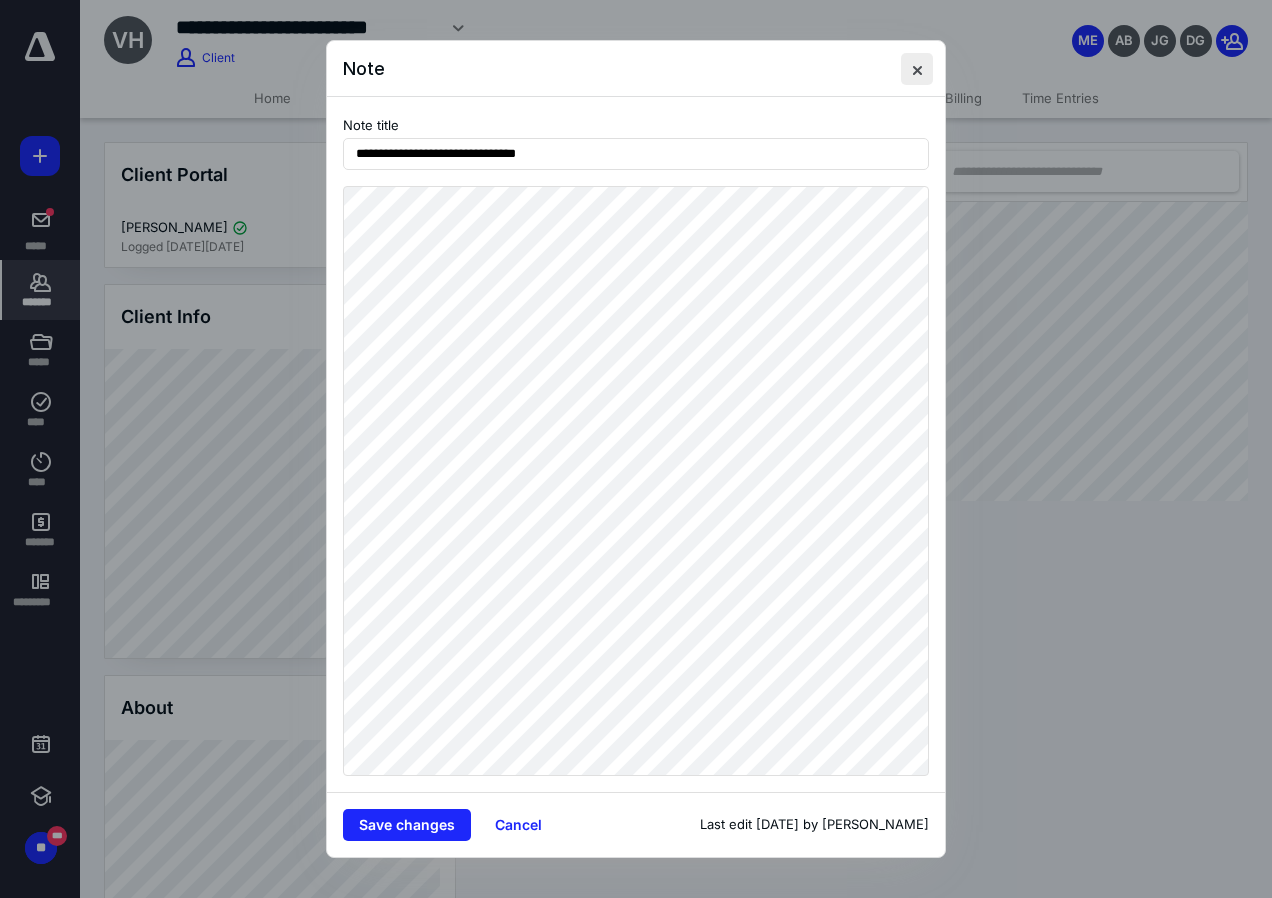 click at bounding box center (917, 69) 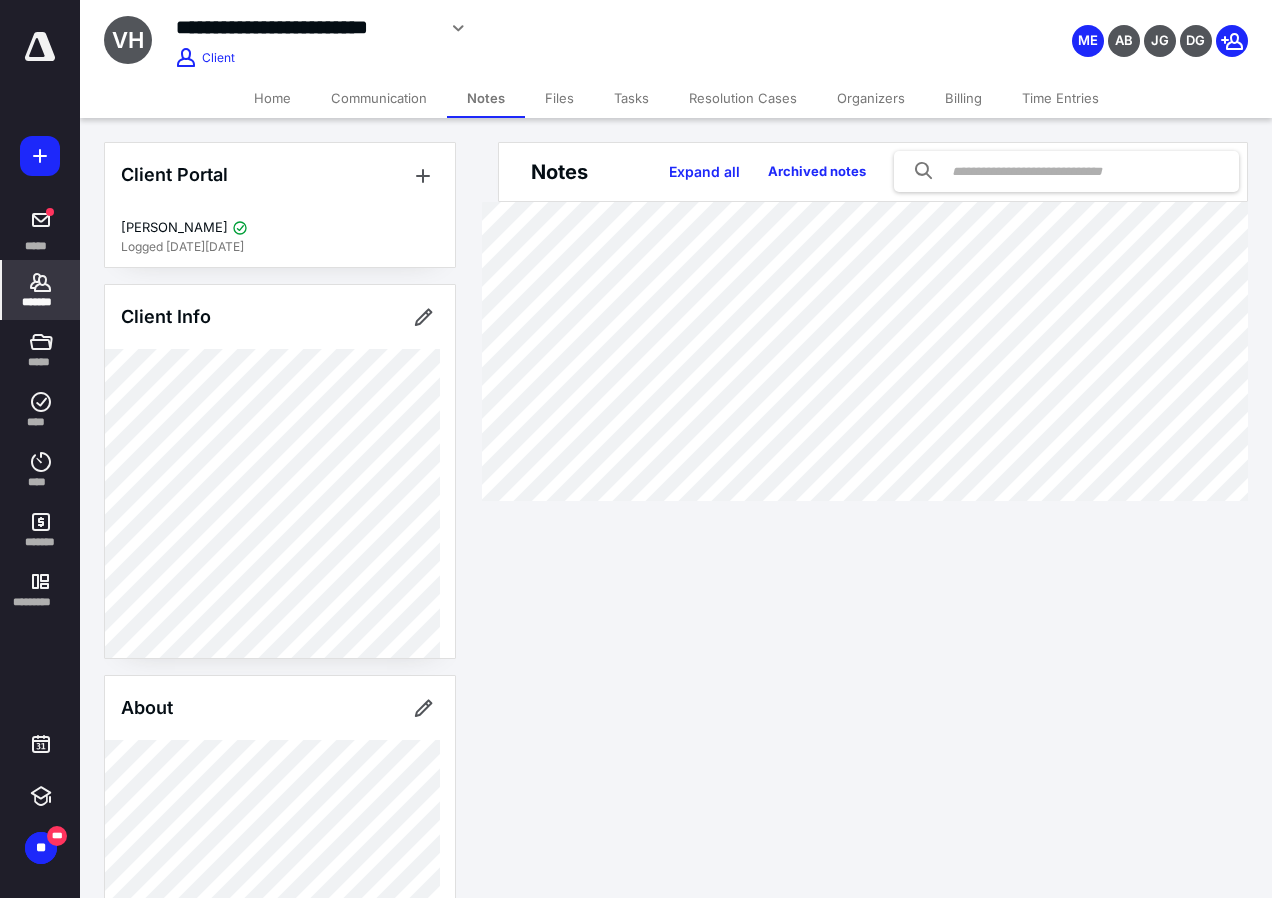 click on "*******" at bounding box center (41, 290) 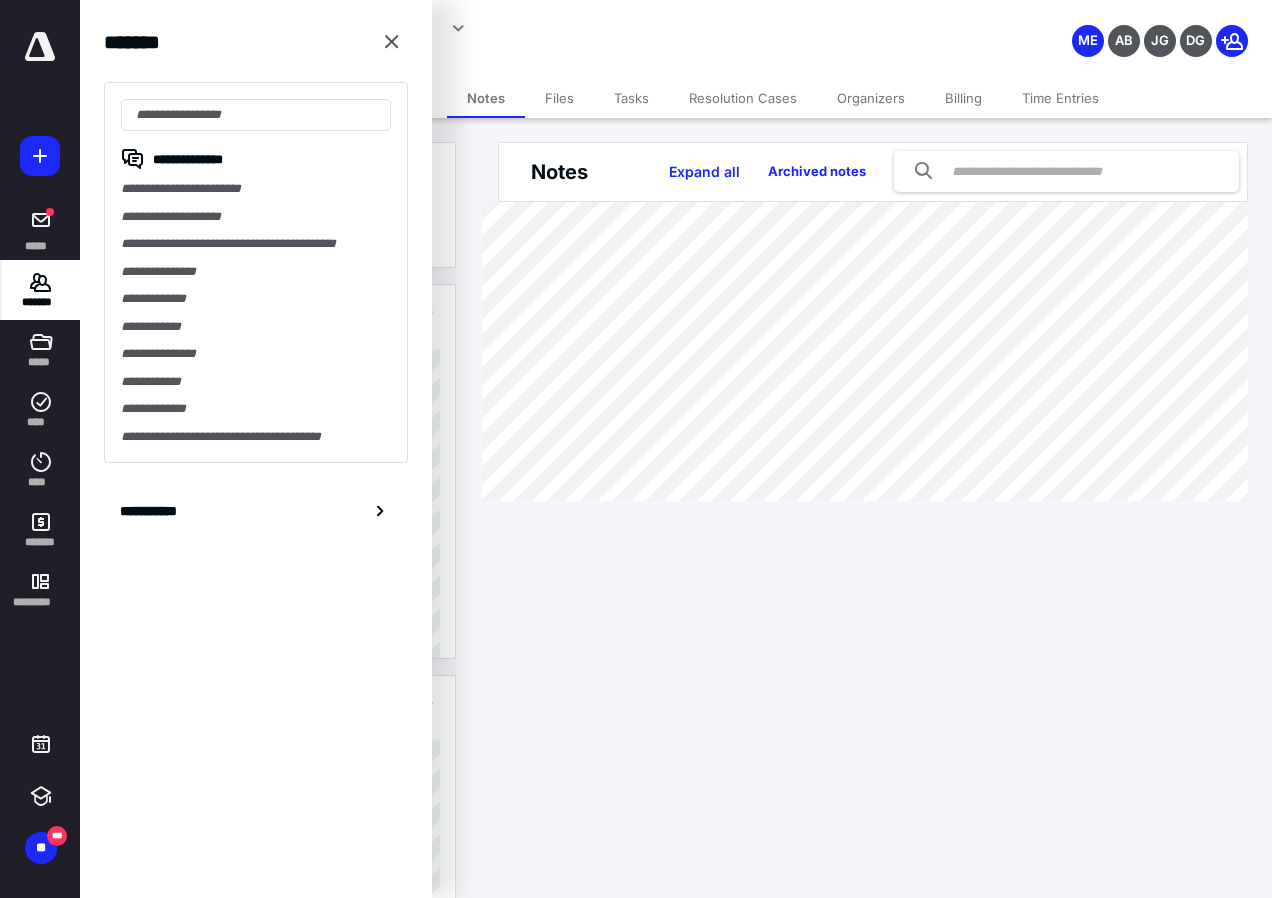click on "**********" at bounding box center (256, 272) 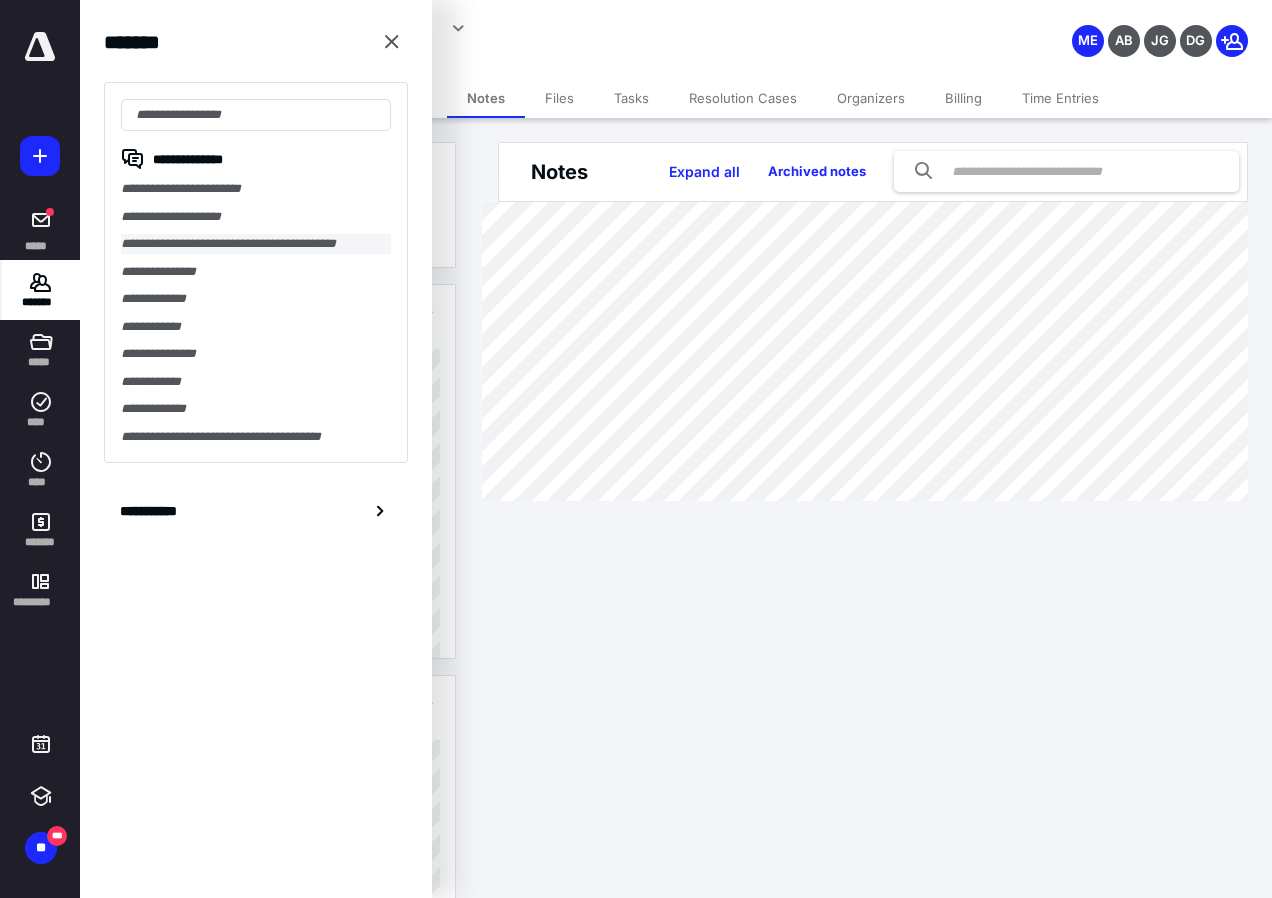 click on "**********" at bounding box center [256, 244] 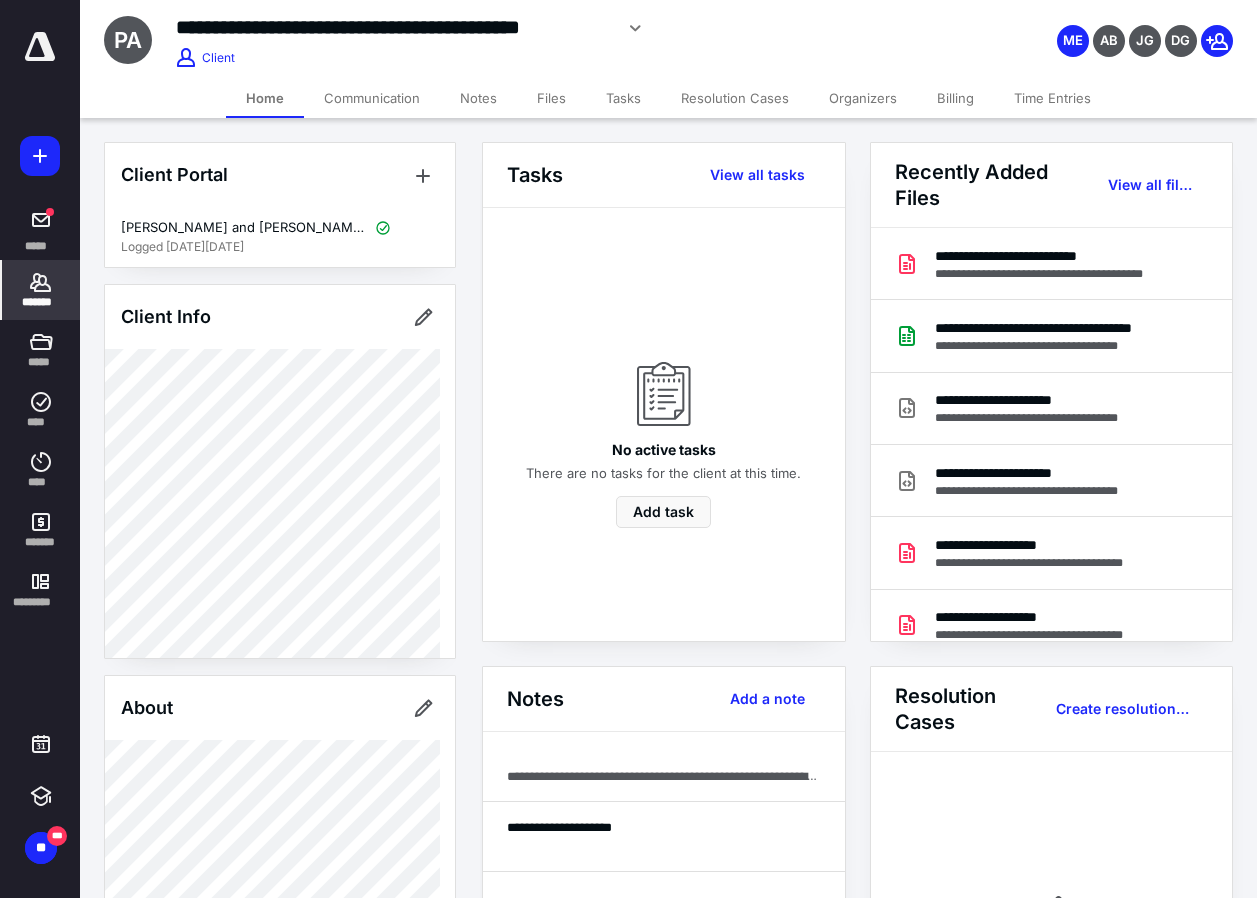 click on "Communication" at bounding box center (372, 98) 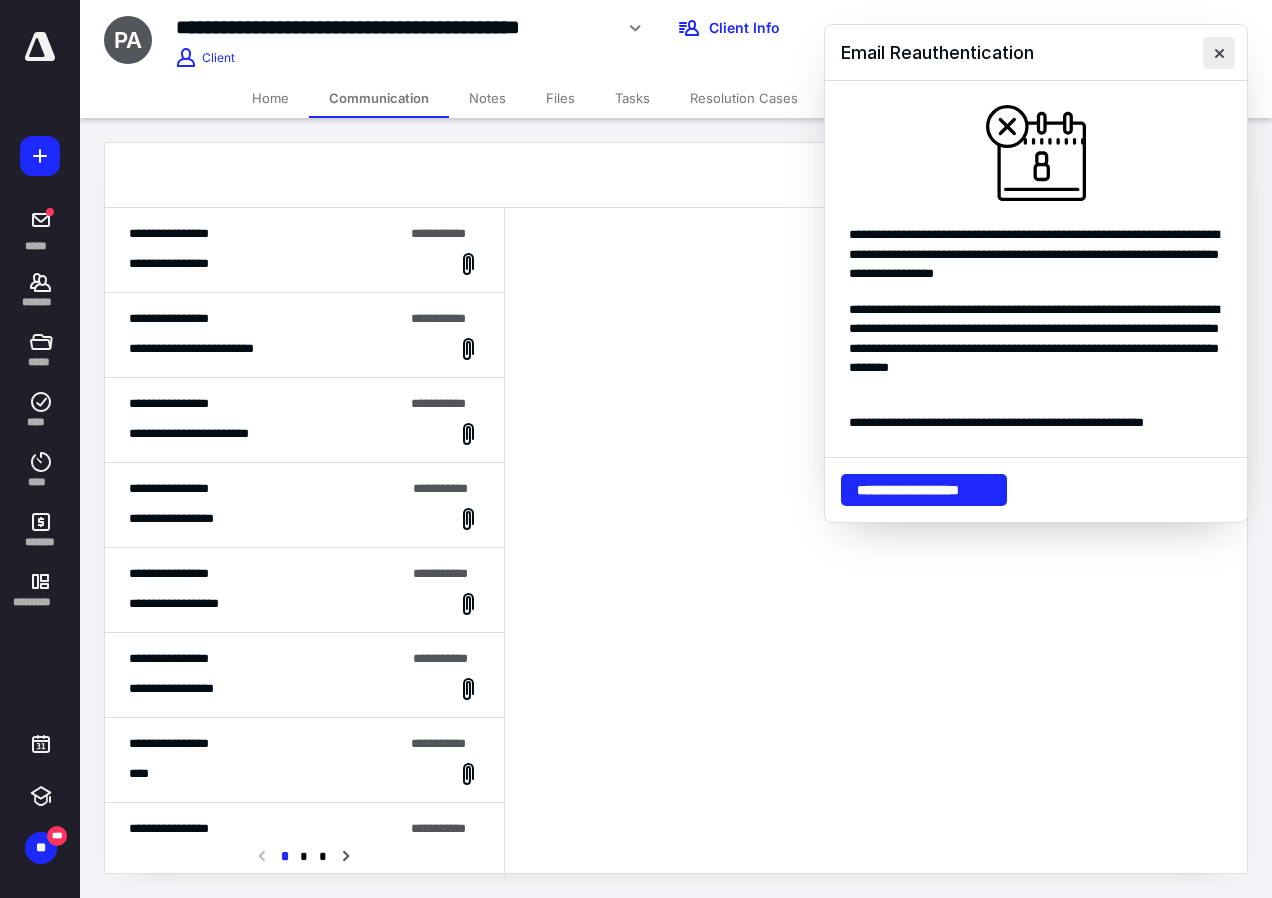 click at bounding box center [1219, 53] 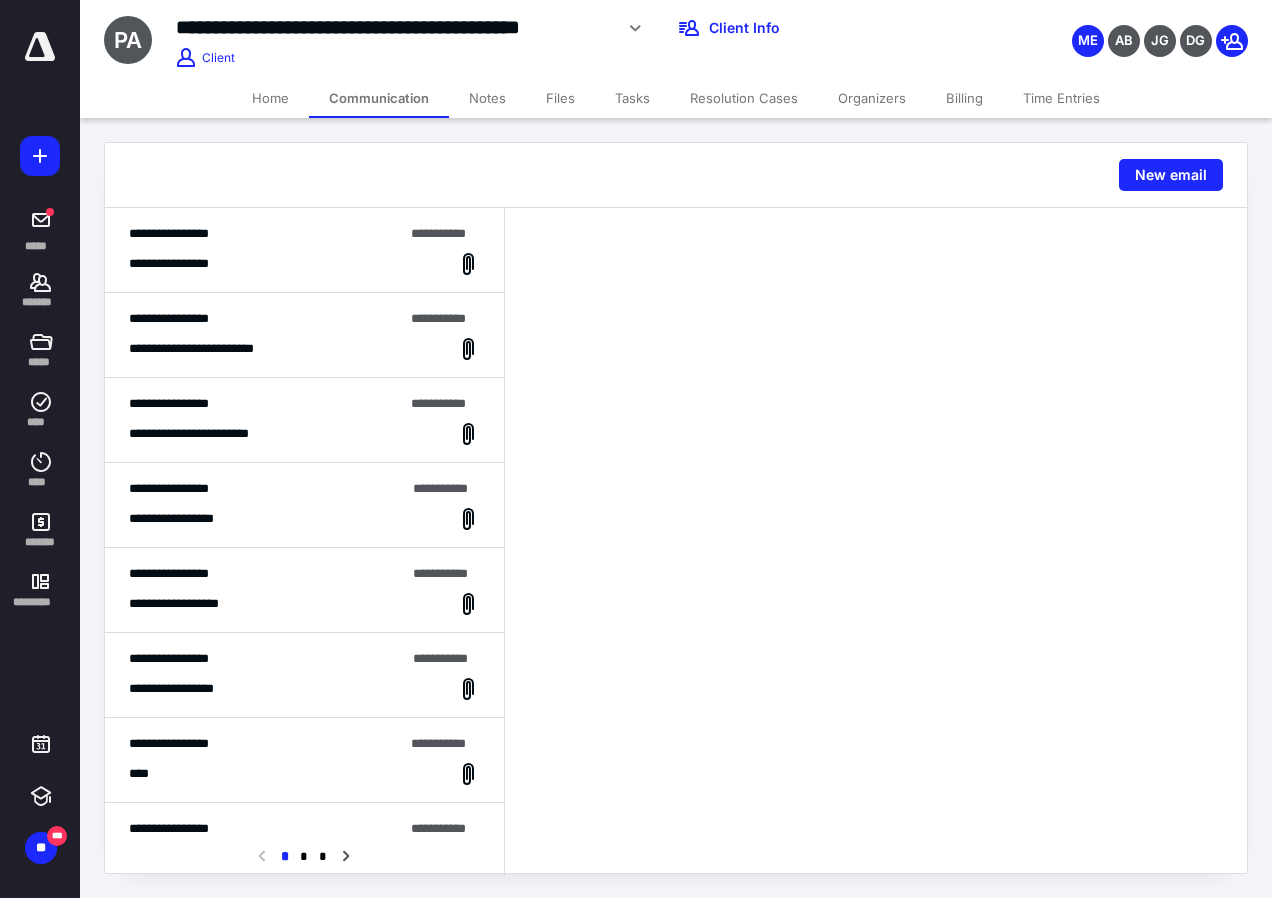 drag, startPoint x: 862, startPoint y: 470, endPoint x: 705, endPoint y: 560, distance: 180.96684 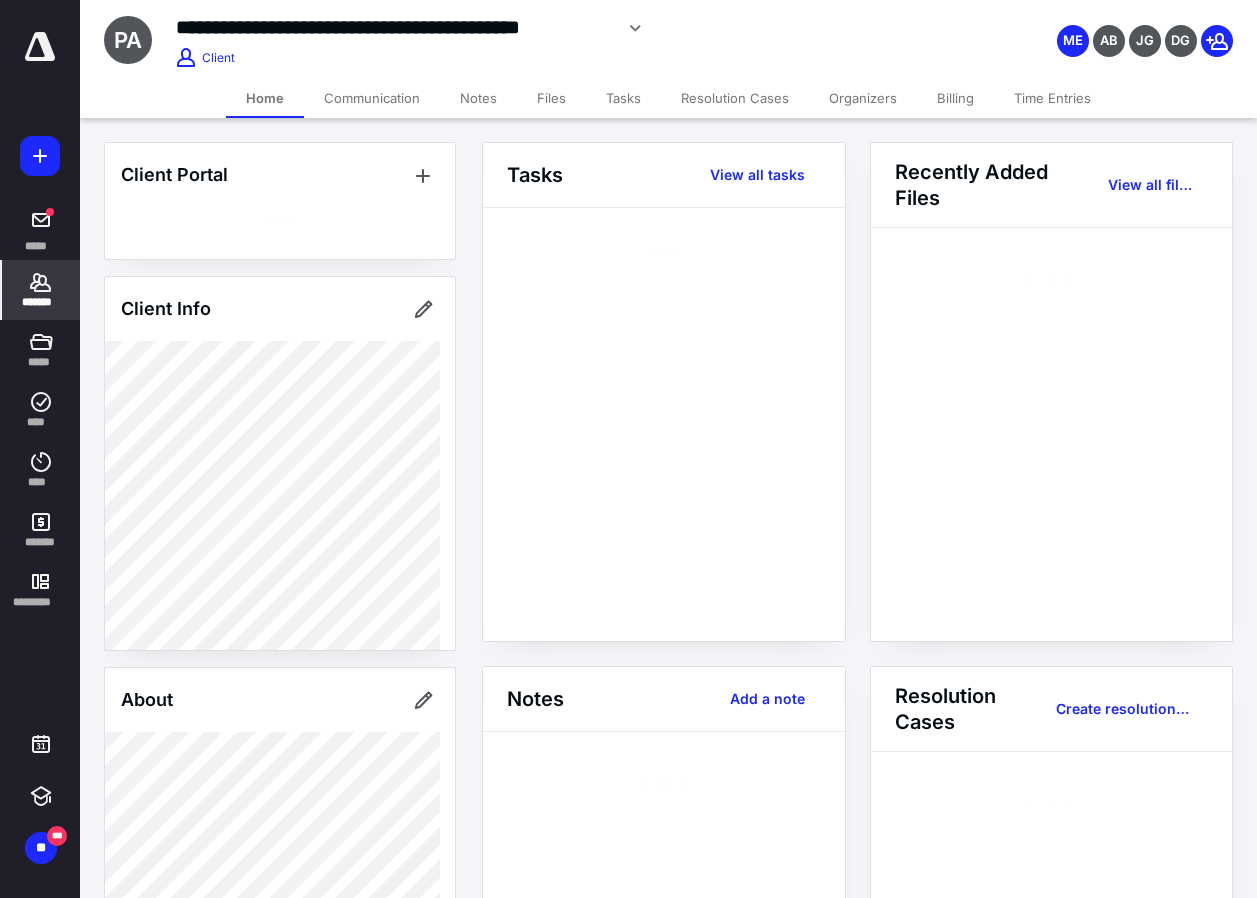 click on "Communication" at bounding box center [372, 98] 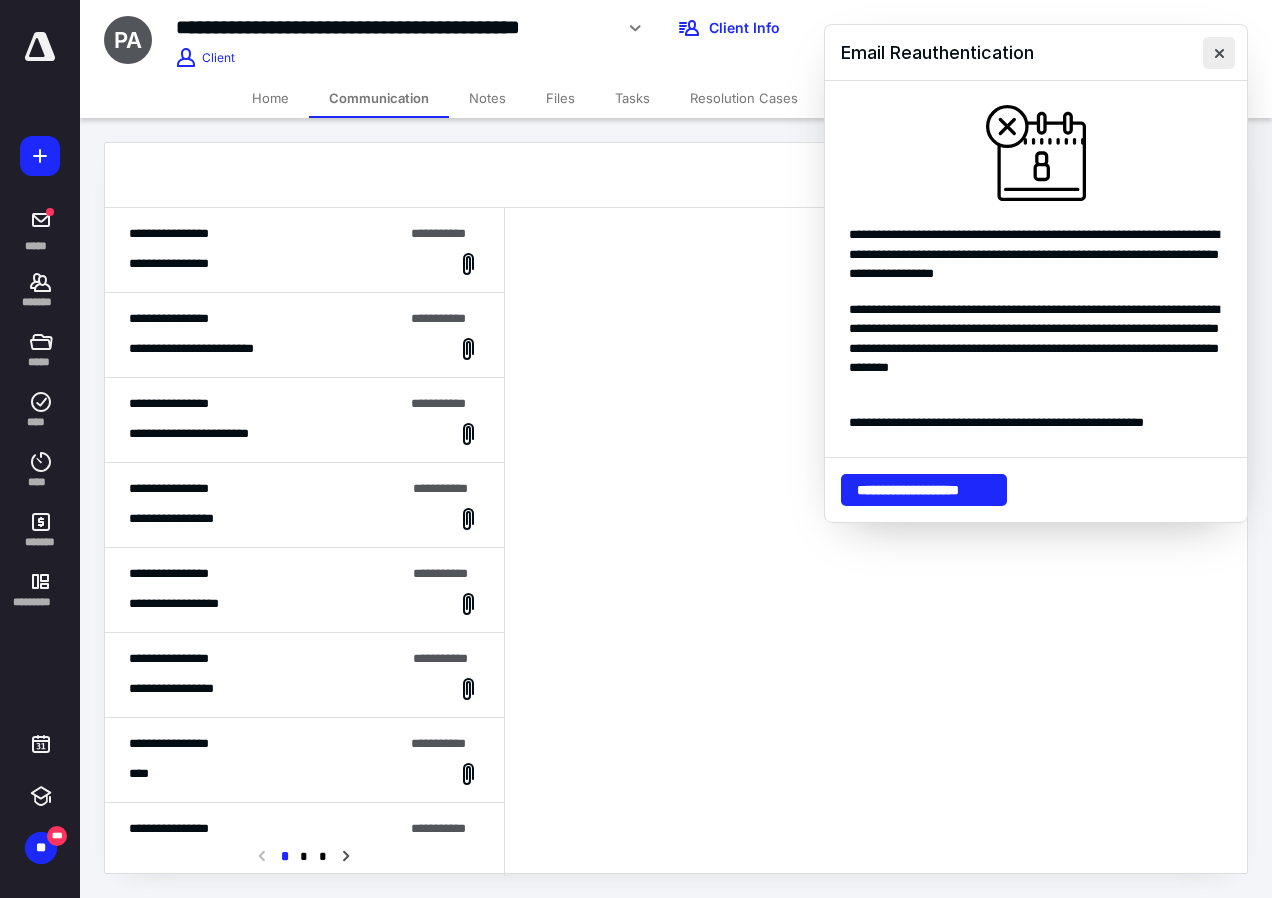 click at bounding box center [1219, 53] 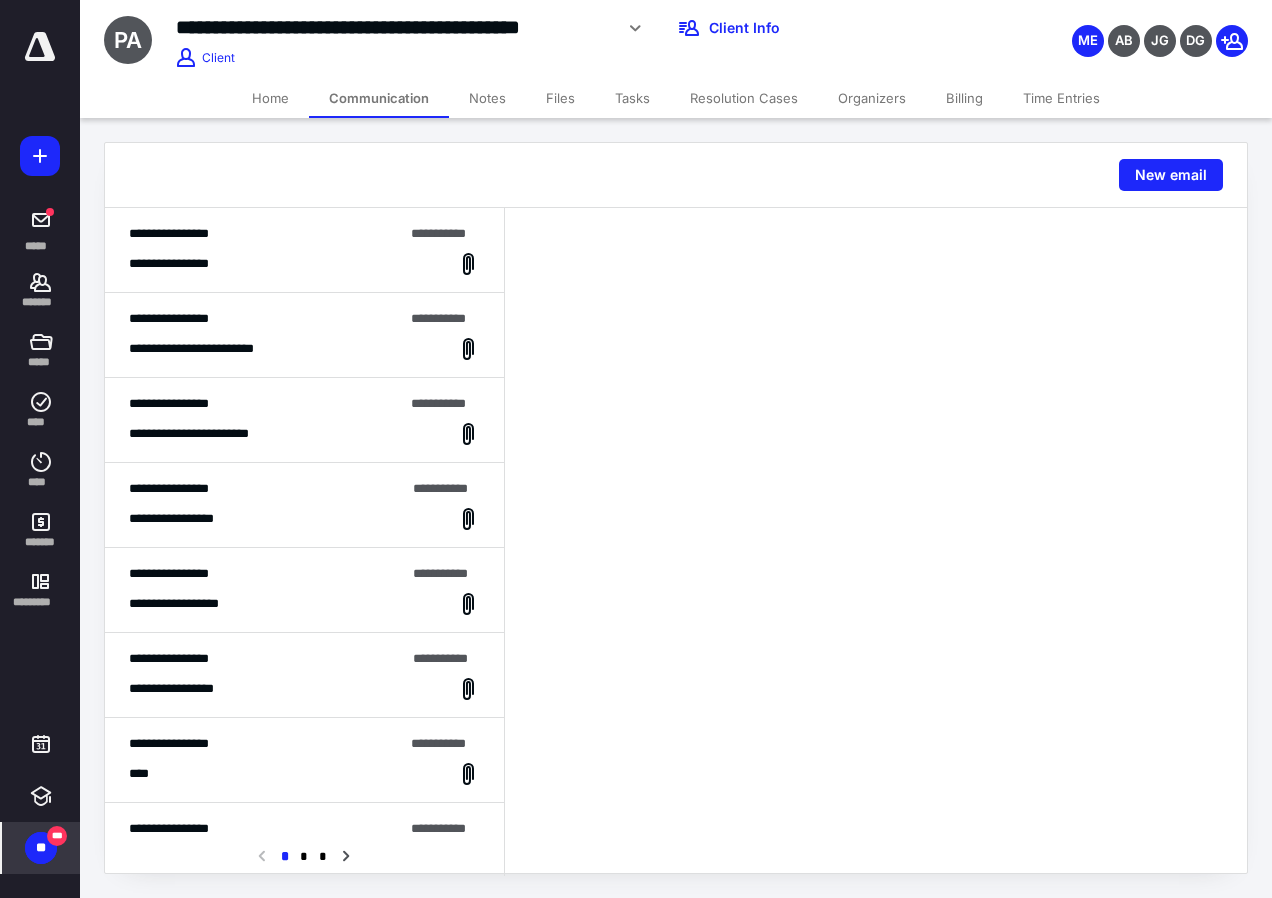 click on "**" at bounding box center (41, 848) 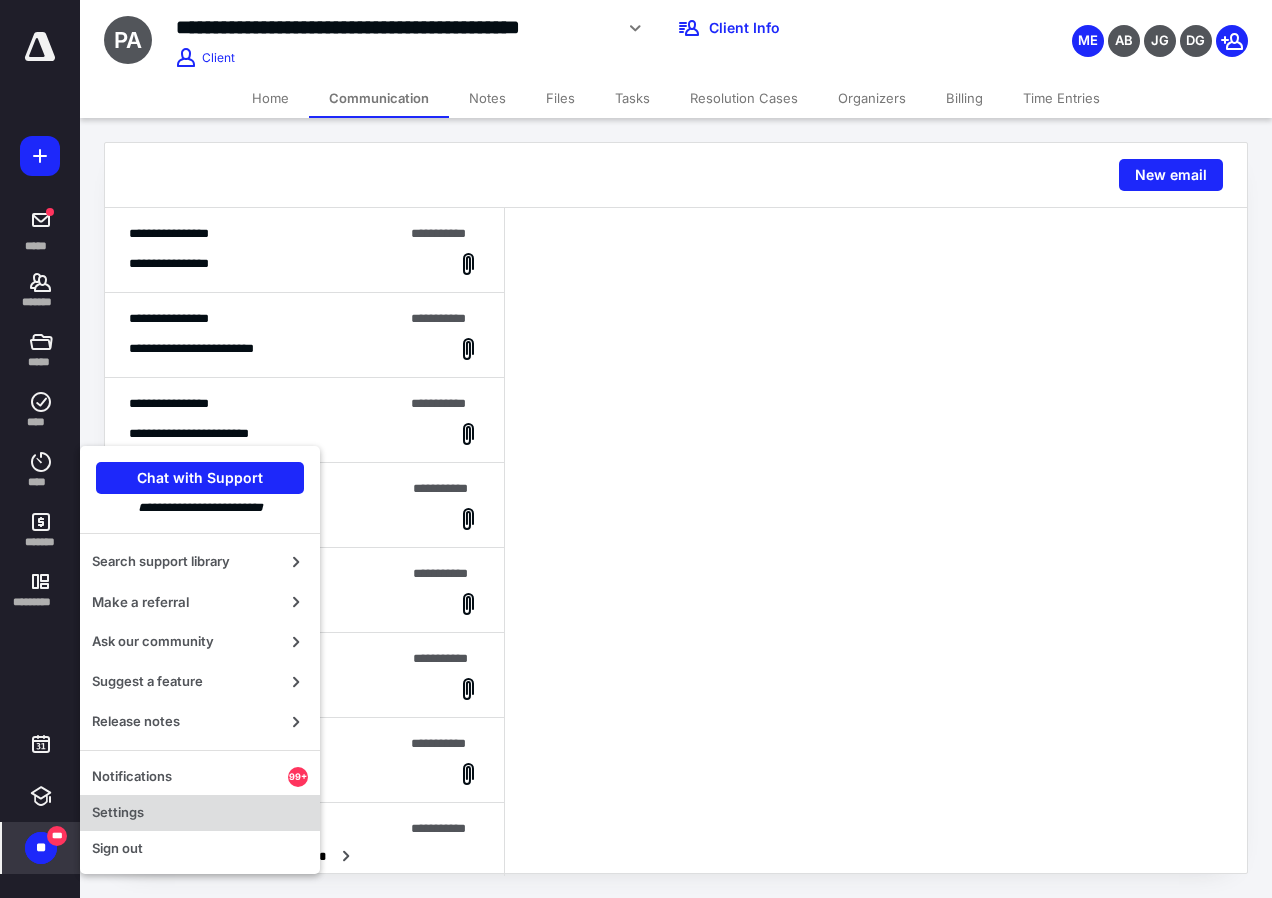 click on "Settings" at bounding box center (200, 813) 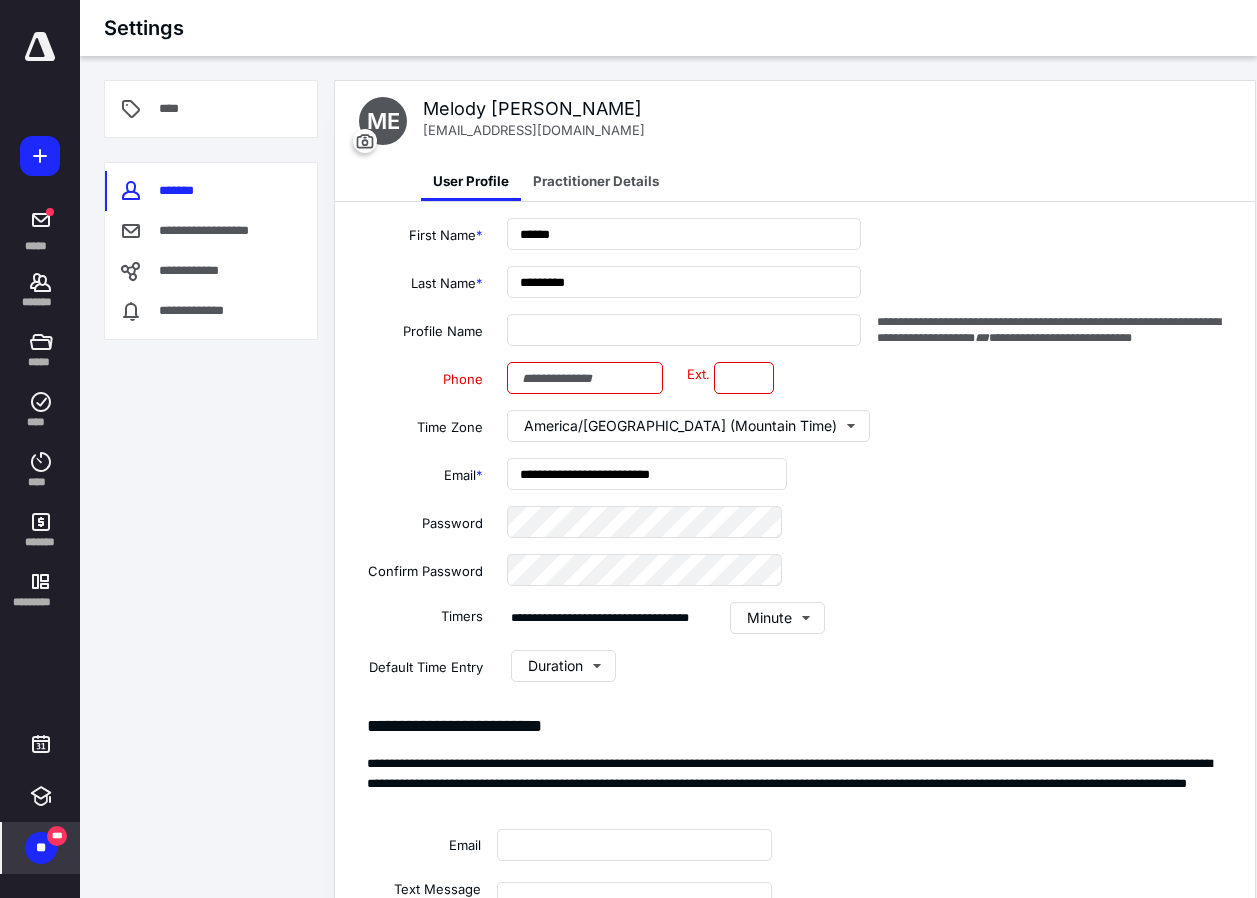 type on "**********" 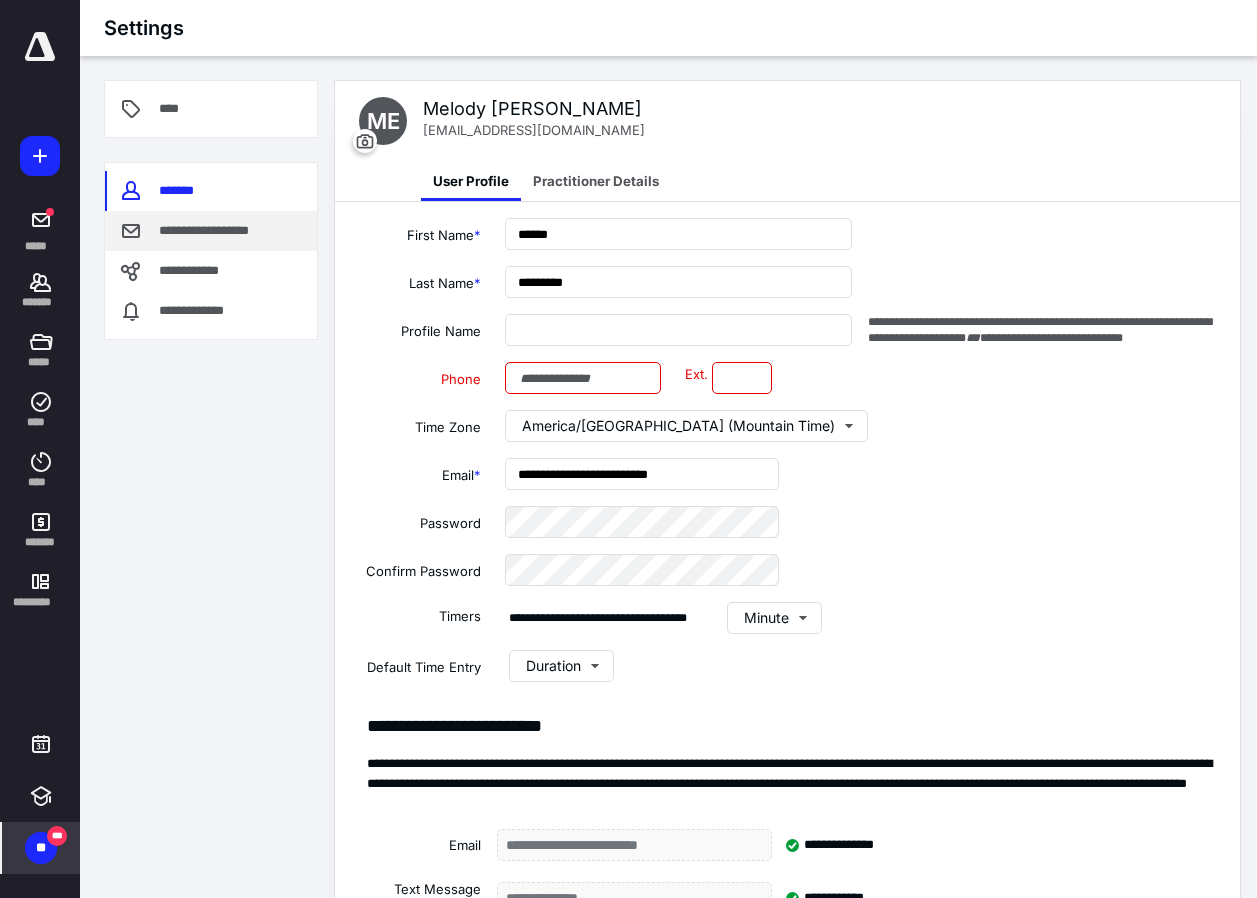 click on "**********" at bounding box center (211, 231) 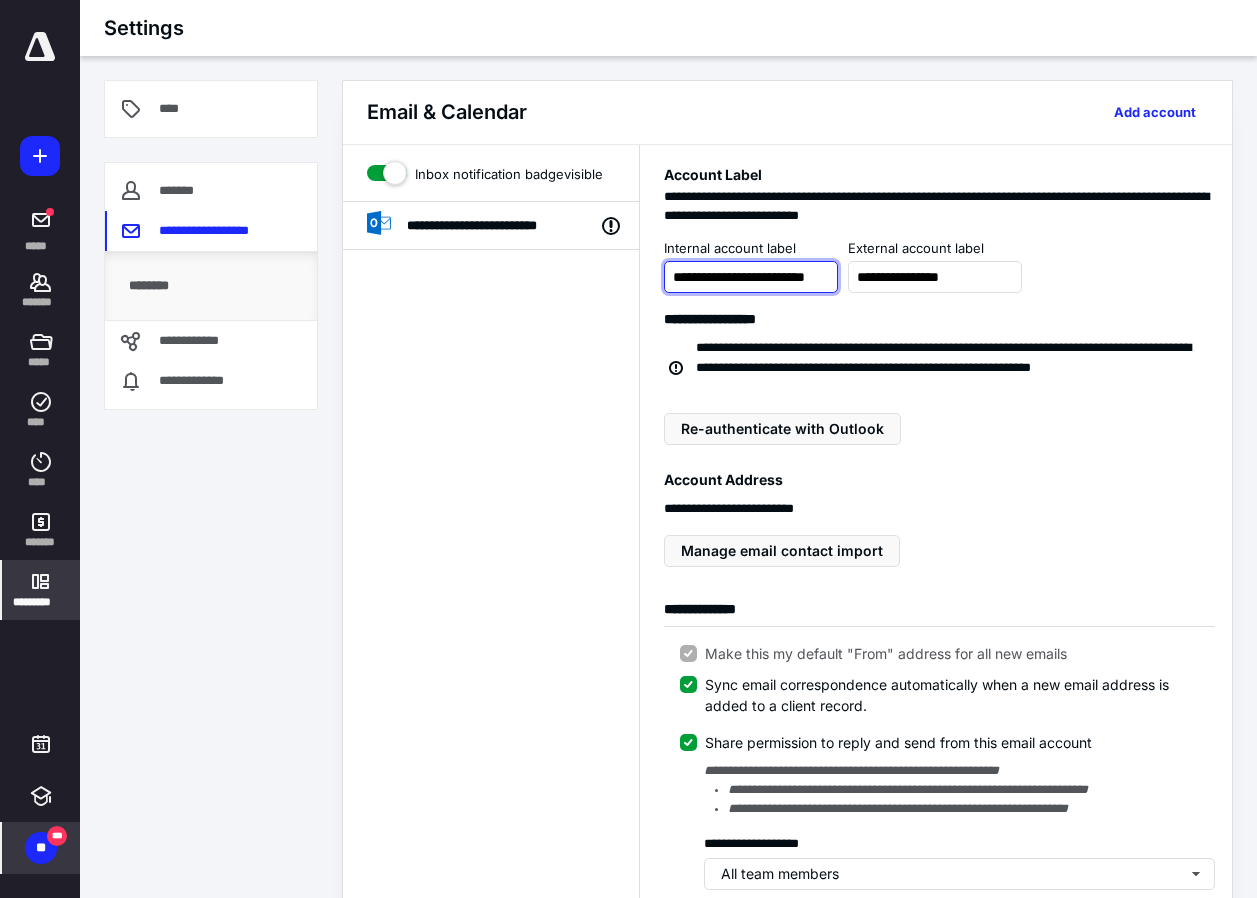 click on "**********" at bounding box center (751, 277) 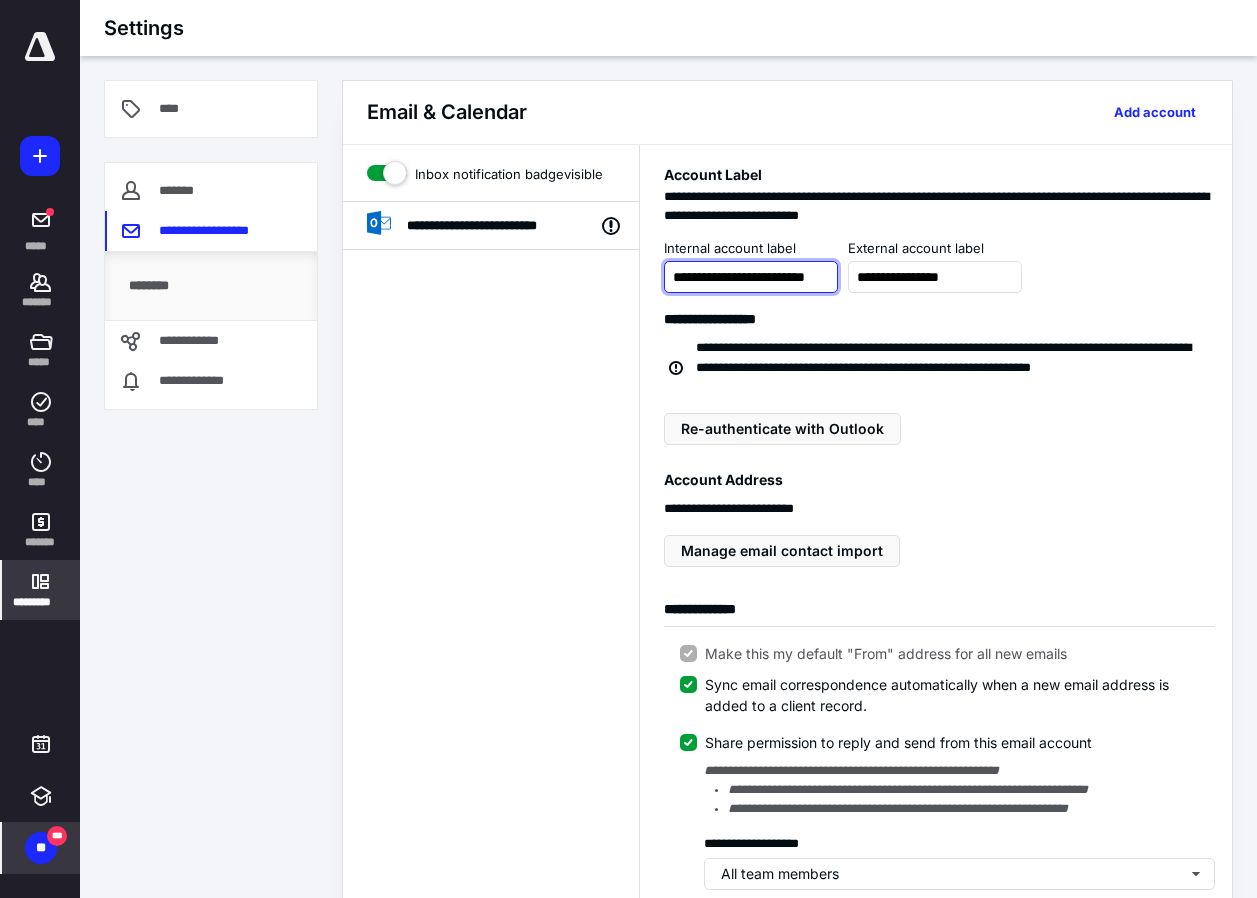 scroll, scrollTop: 0, scrollLeft: 48, axis: horizontal 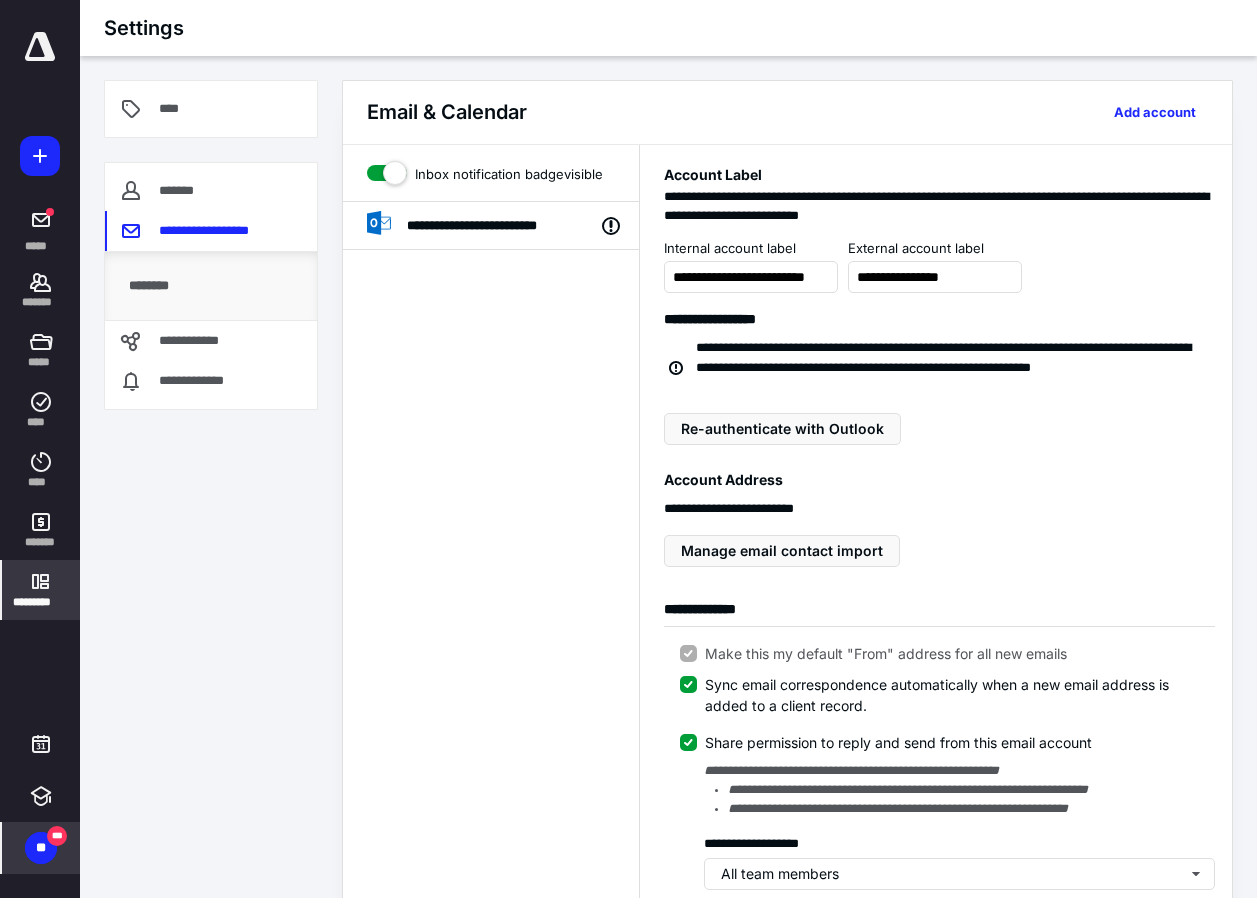 click on "**********" at bounding box center (939, 785) 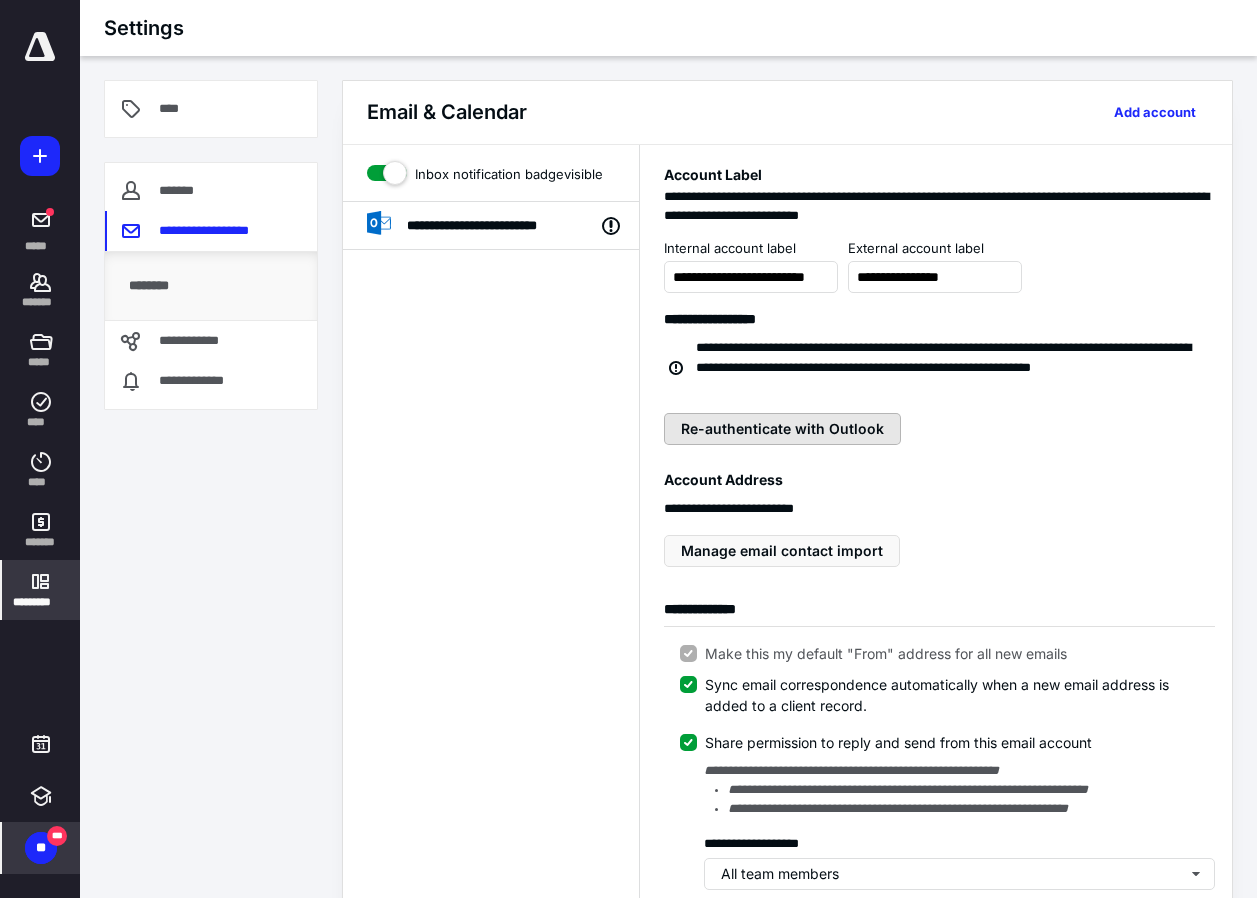 click on "Re-authenticate with Outlook" at bounding box center (782, 429) 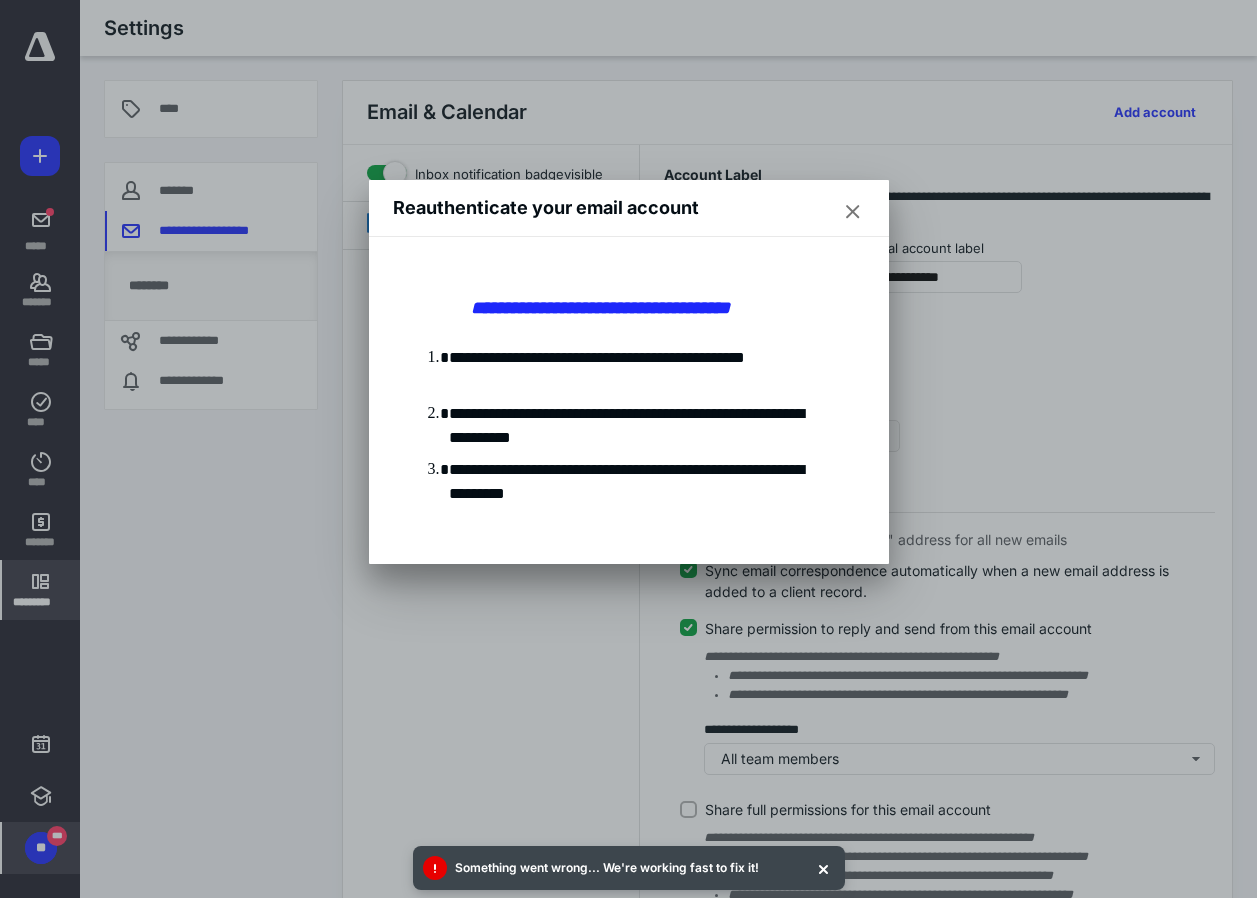 click at bounding box center [853, 212] 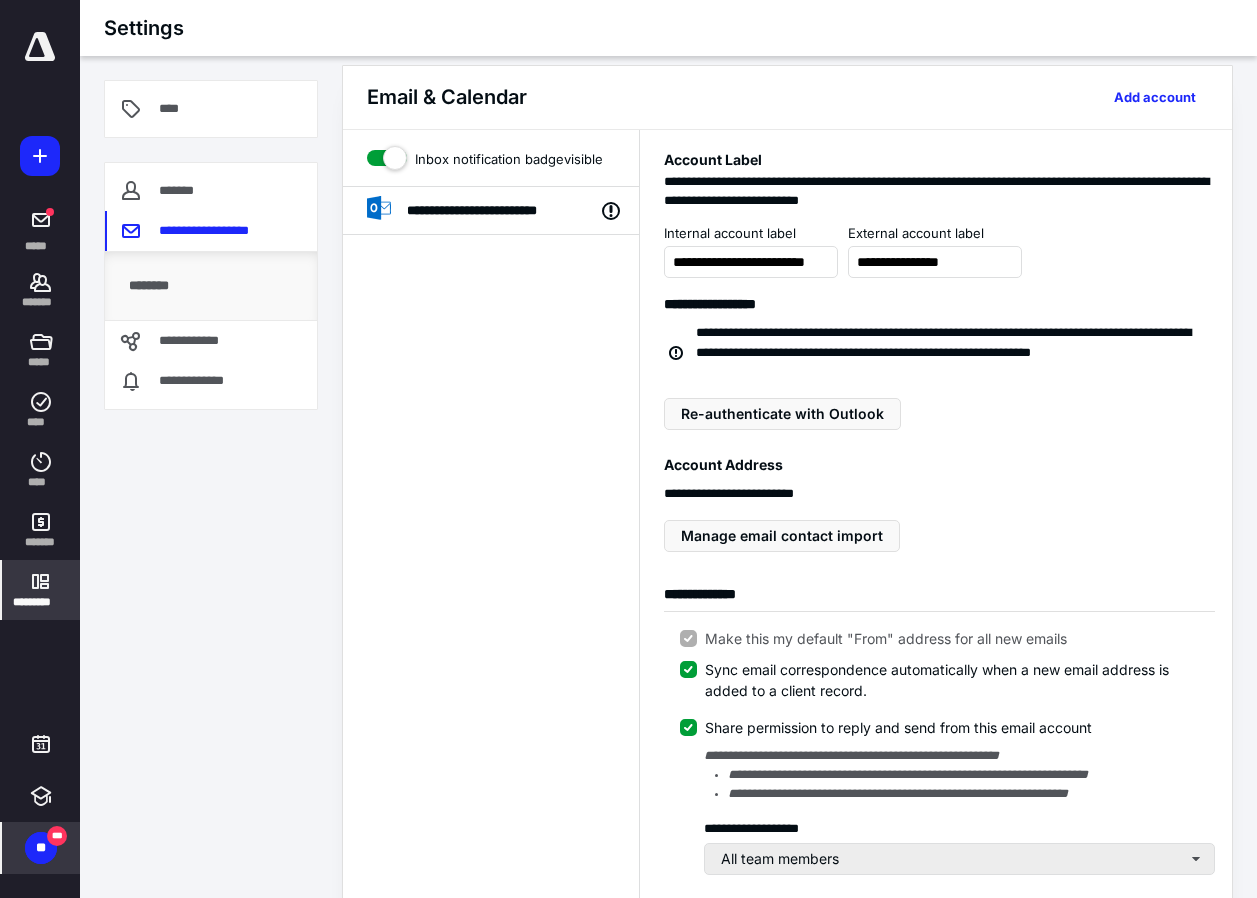 scroll, scrollTop: 0, scrollLeft: 0, axis: both 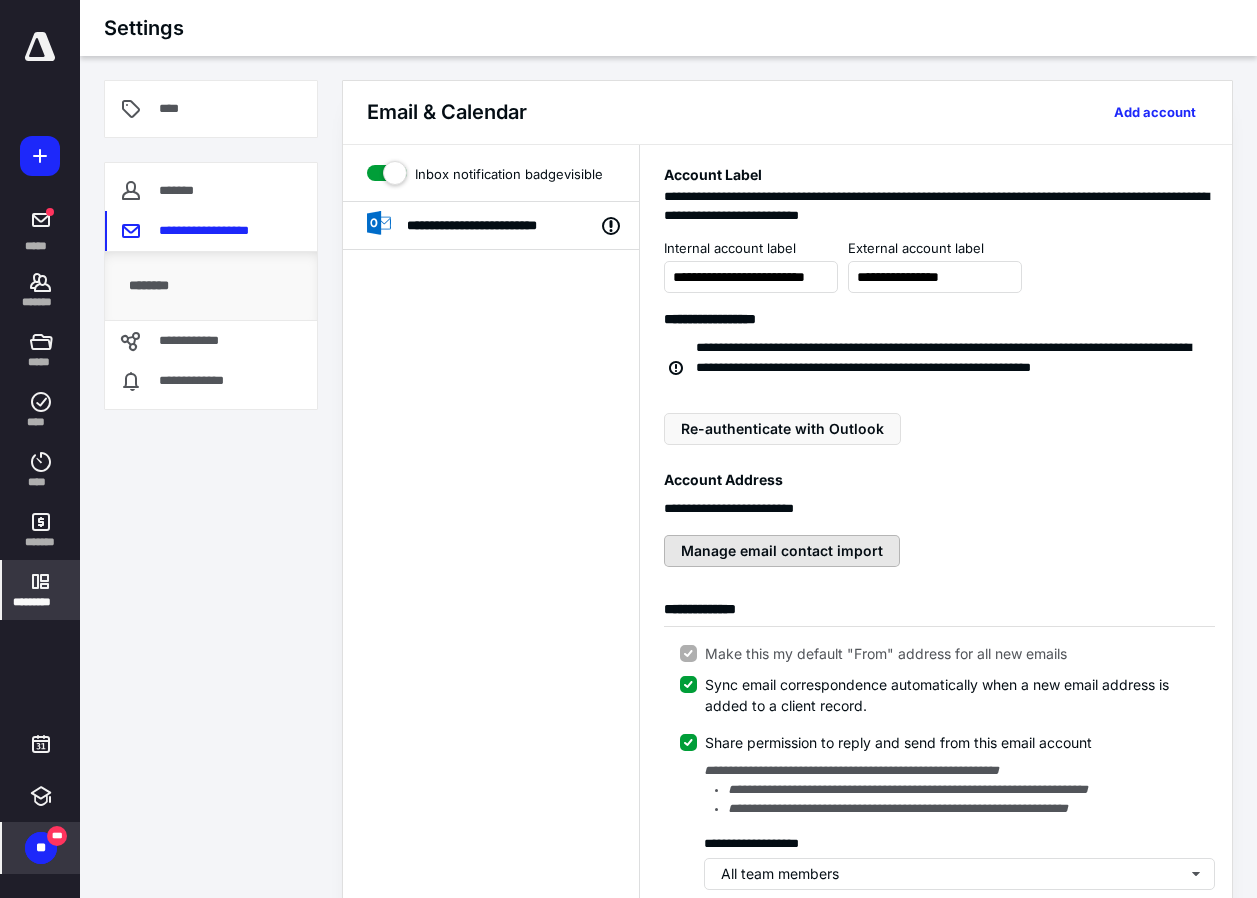 click on "Manage email contact import" at bounding box center [782, 551] 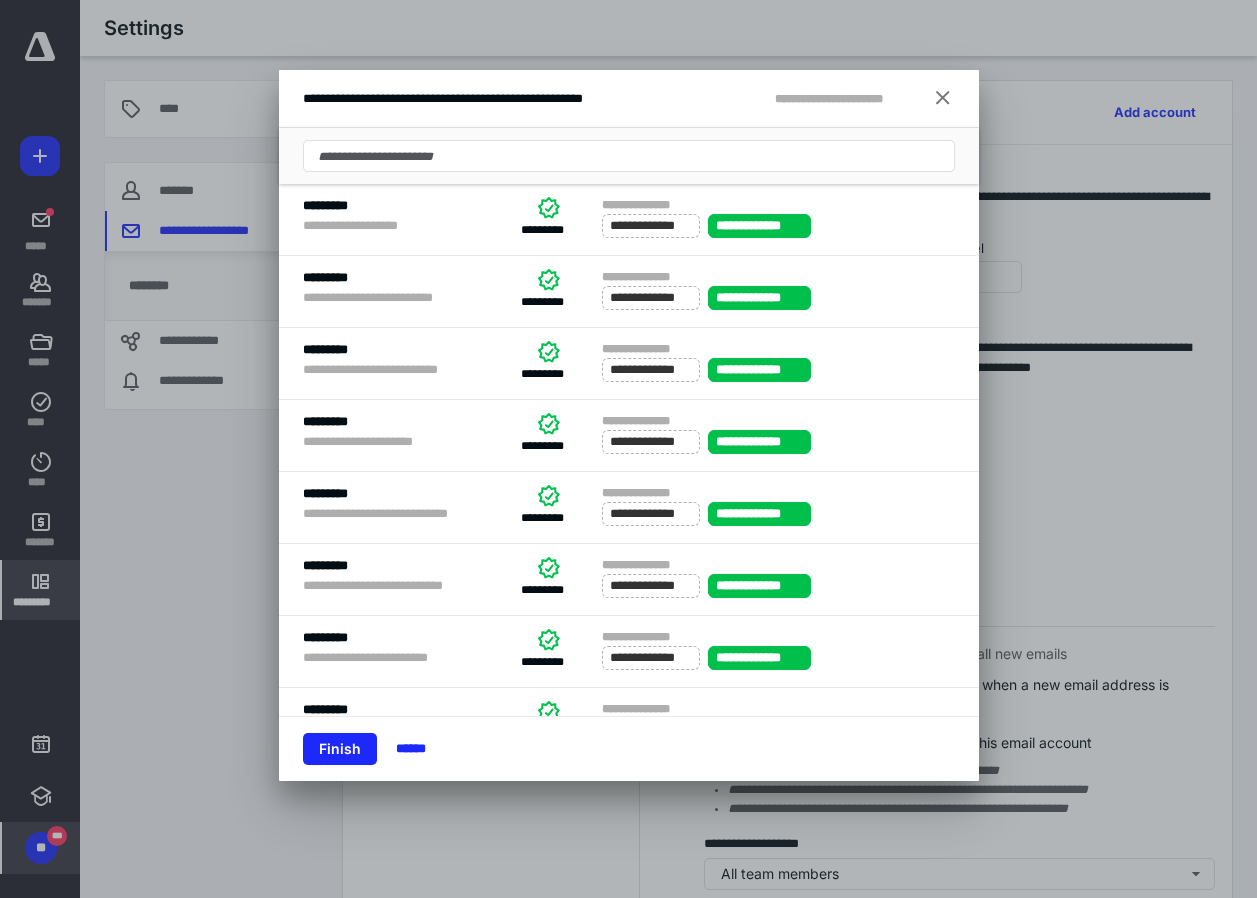 click at bounding box center [943, 99] 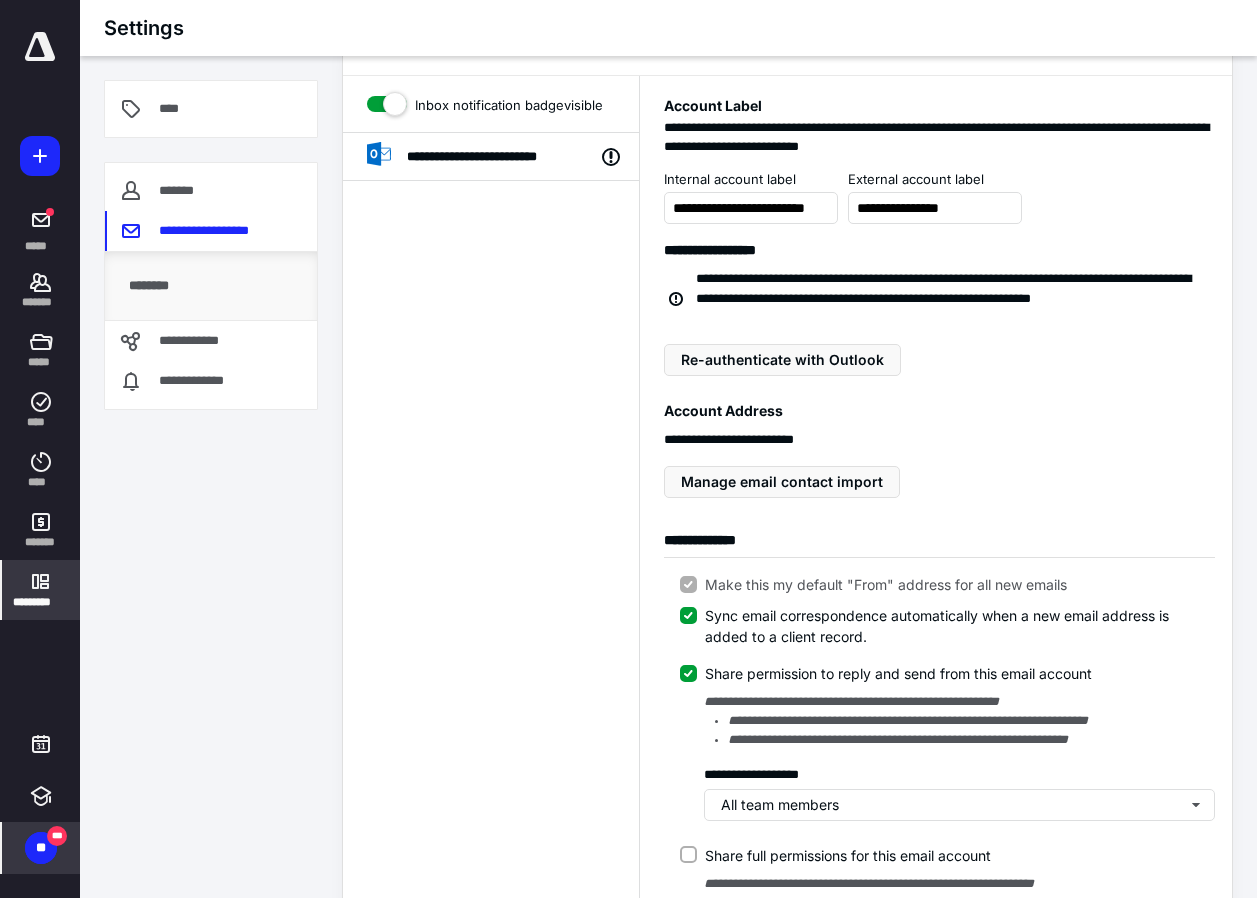scroll, scrollTop: 100, scrollLeft: 0, axis: vertical 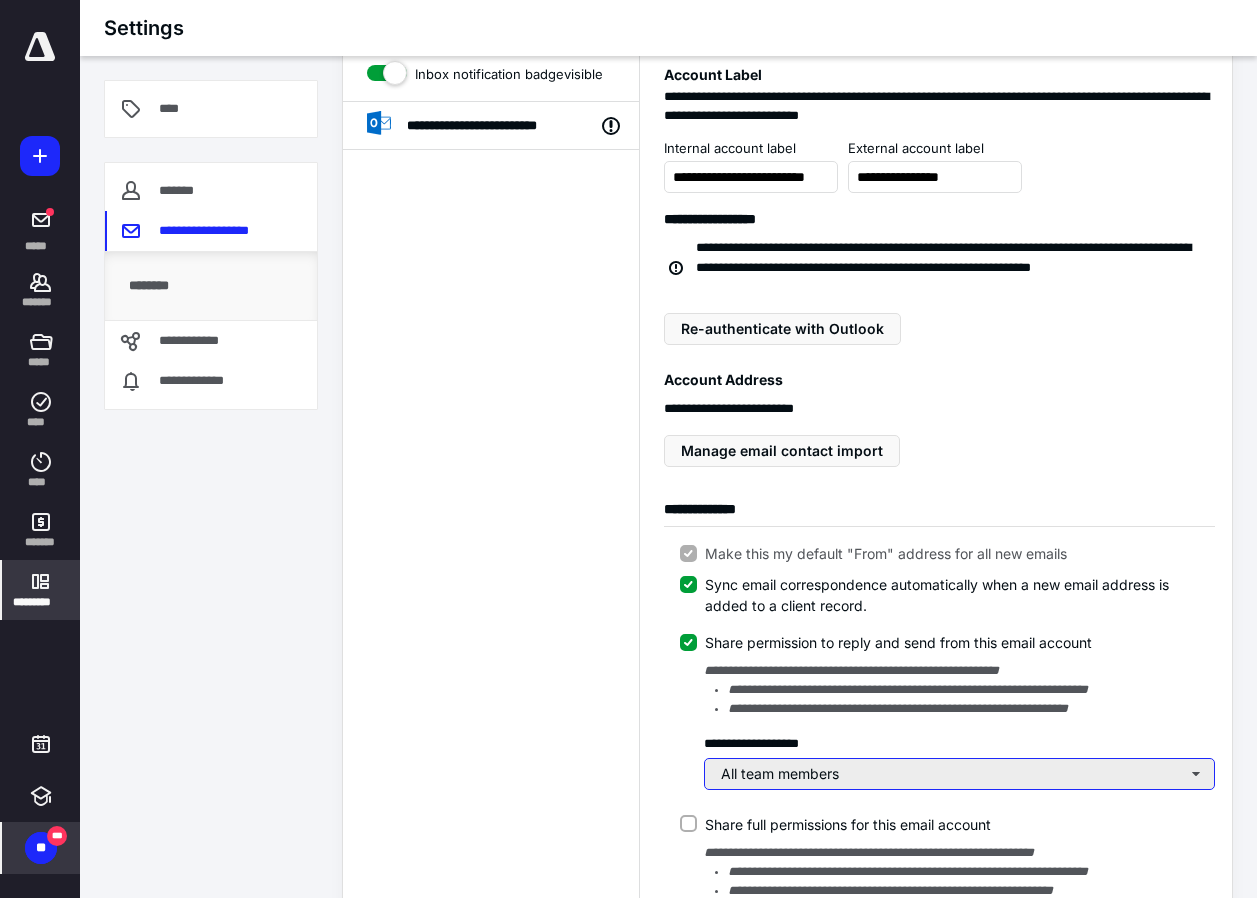 click on "All team members" at bounding box center [959, 774] 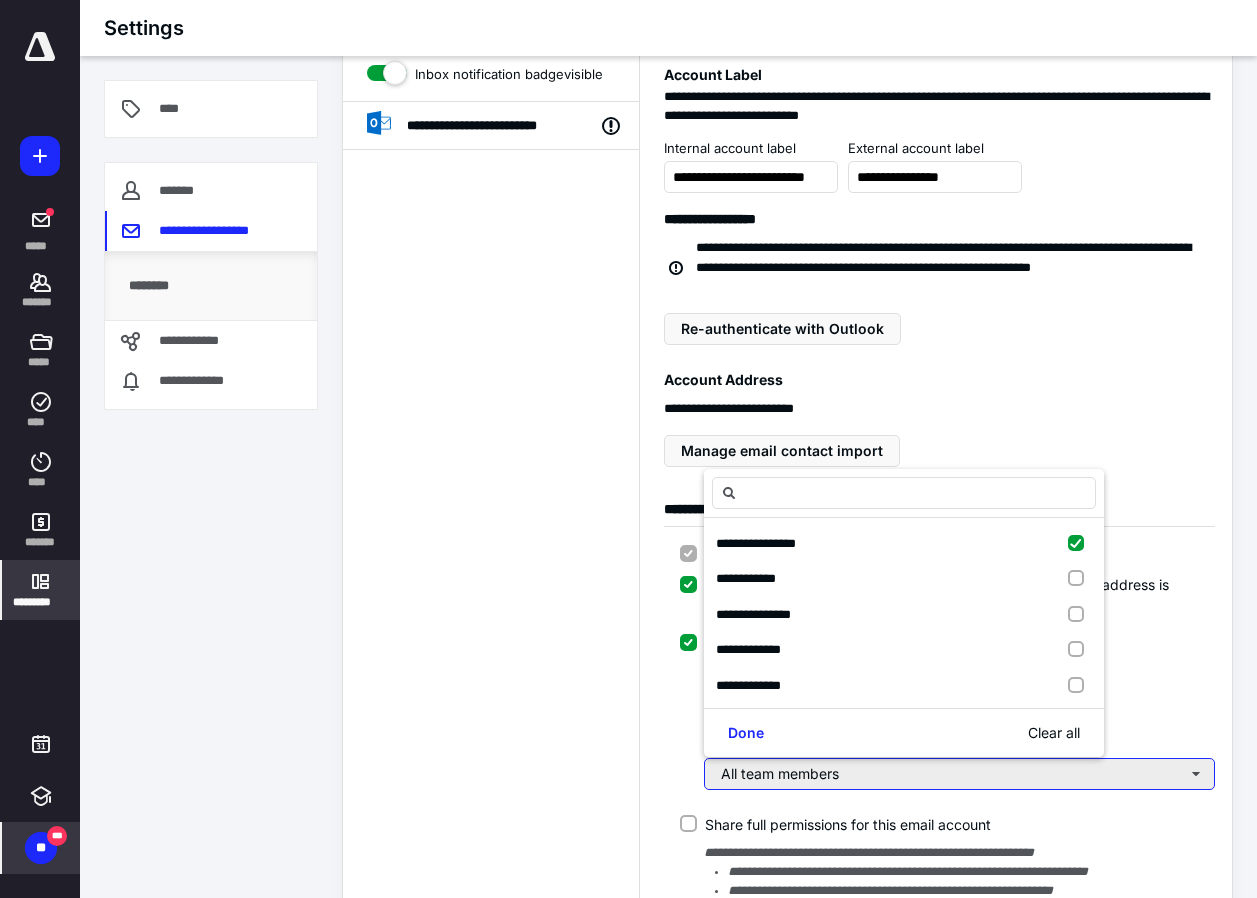 click on "All team members" at bounding box center [959, 774] 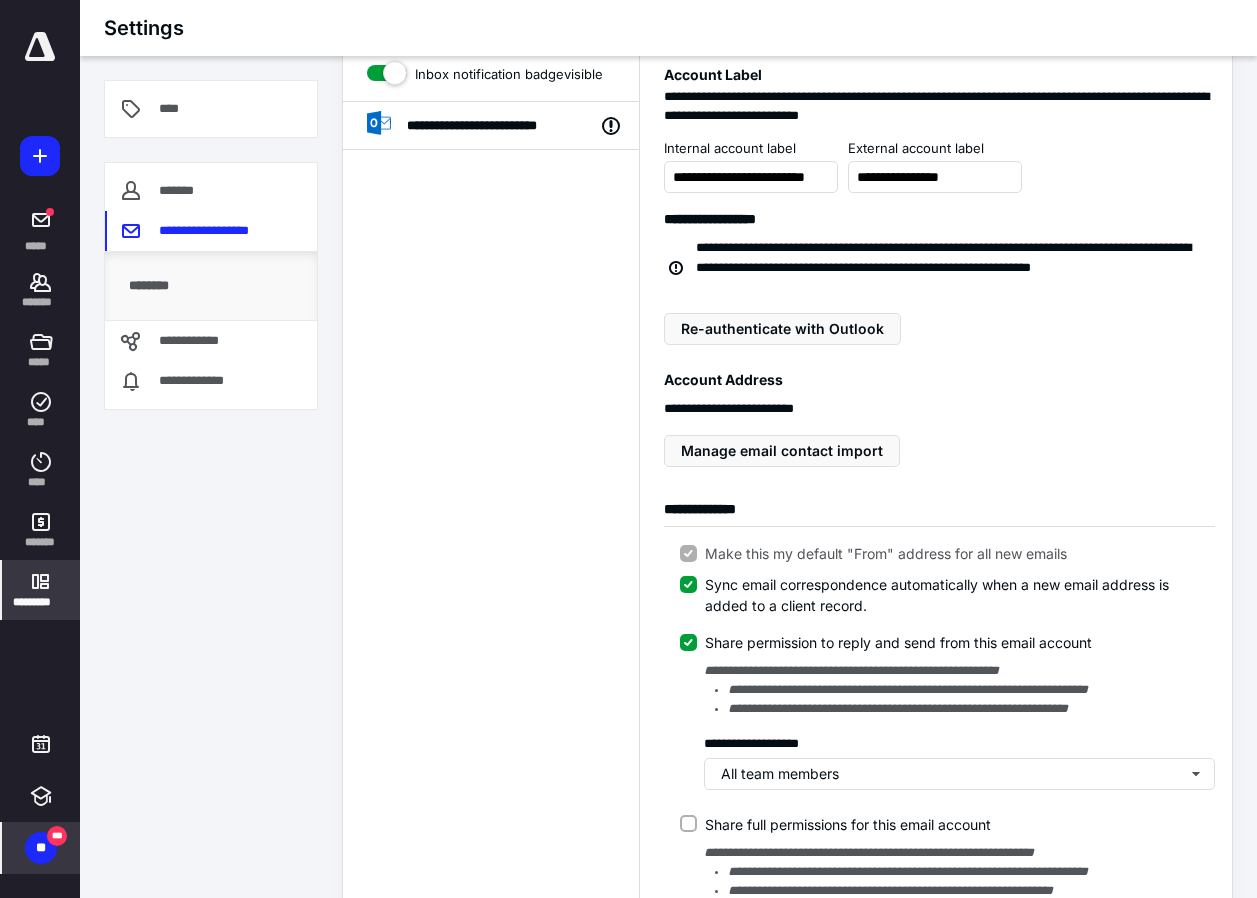 click 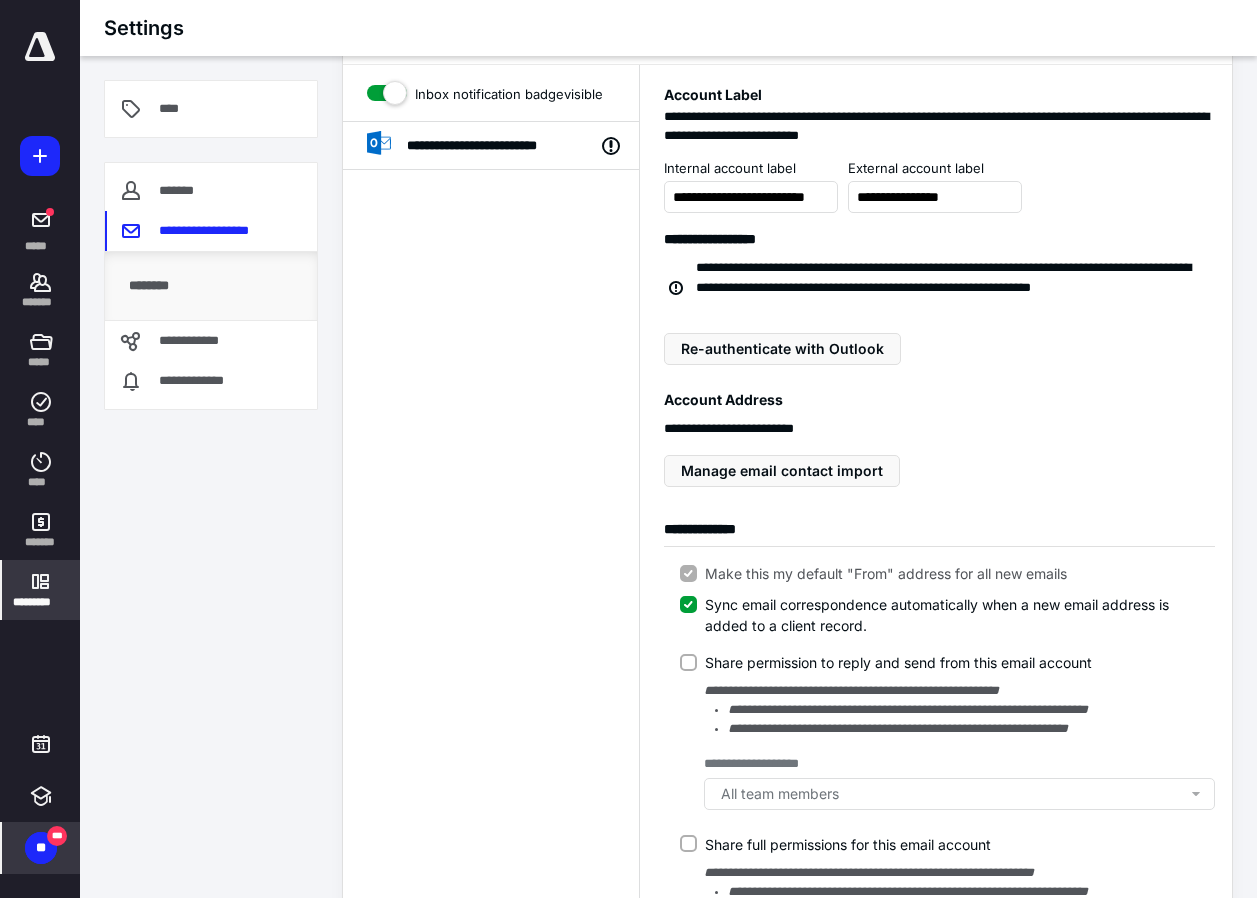 scroll, scrollTop: 0, scrollLeft: 0, axis: both 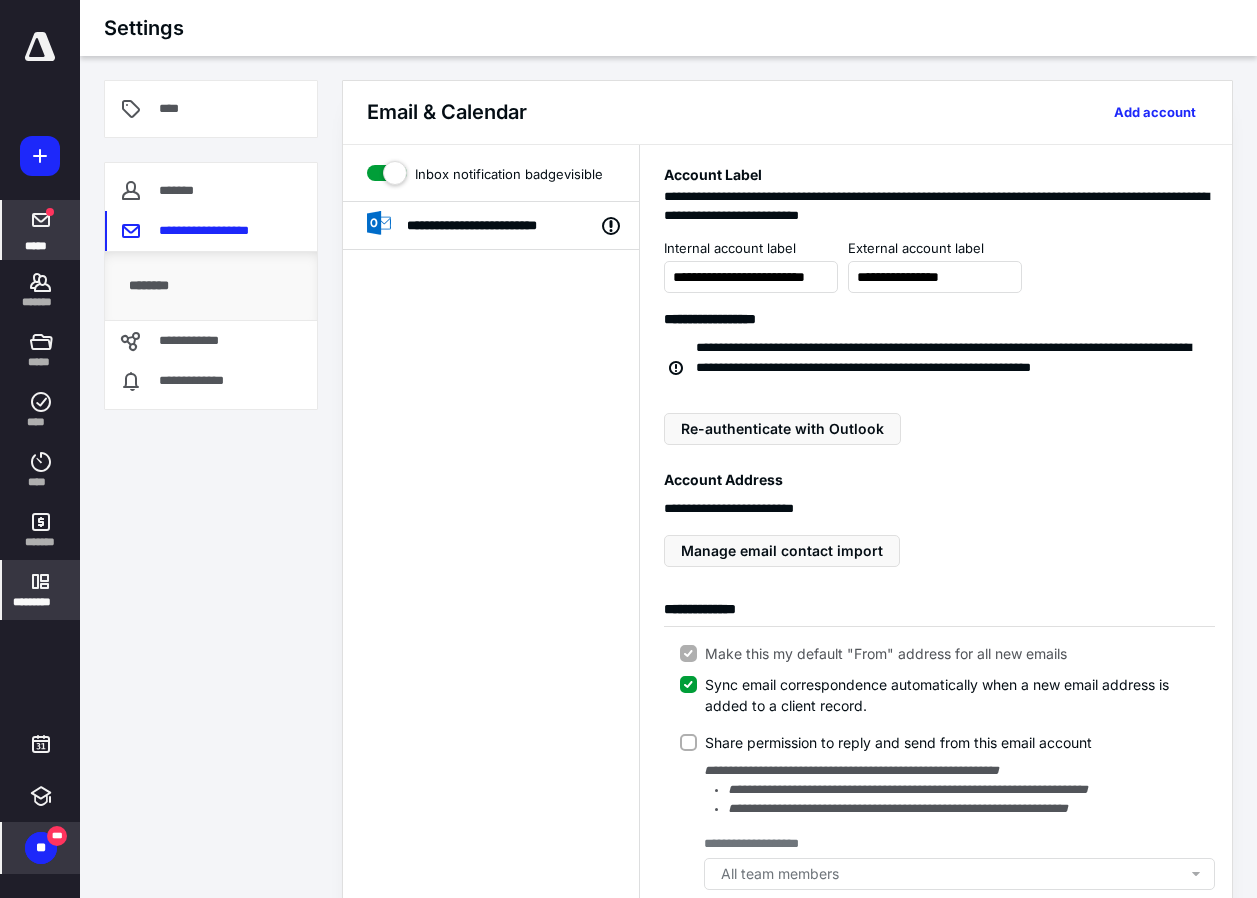click at bounding box center [41, 220] 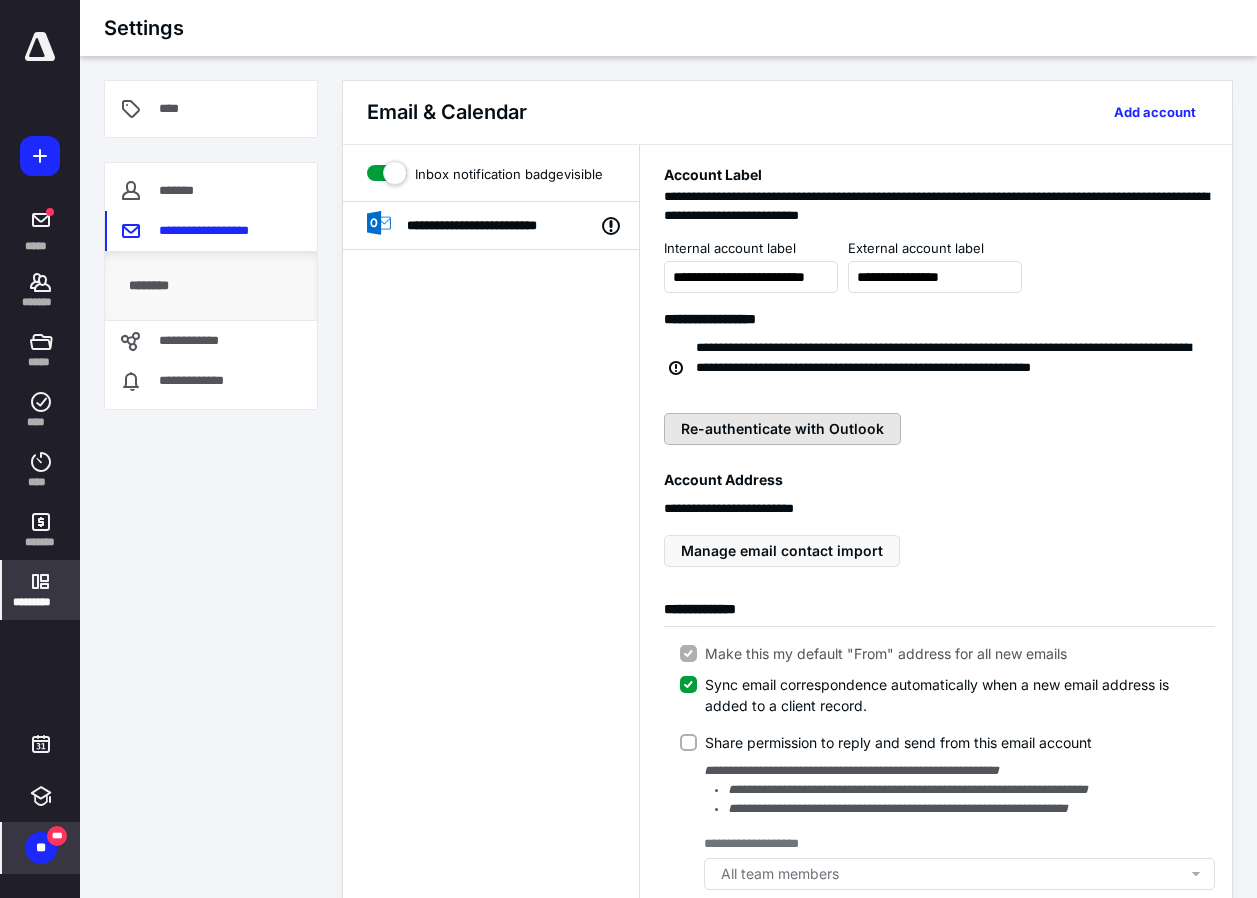 click on "Re-authenticate with Outlook" at bounding box center (782, 429) 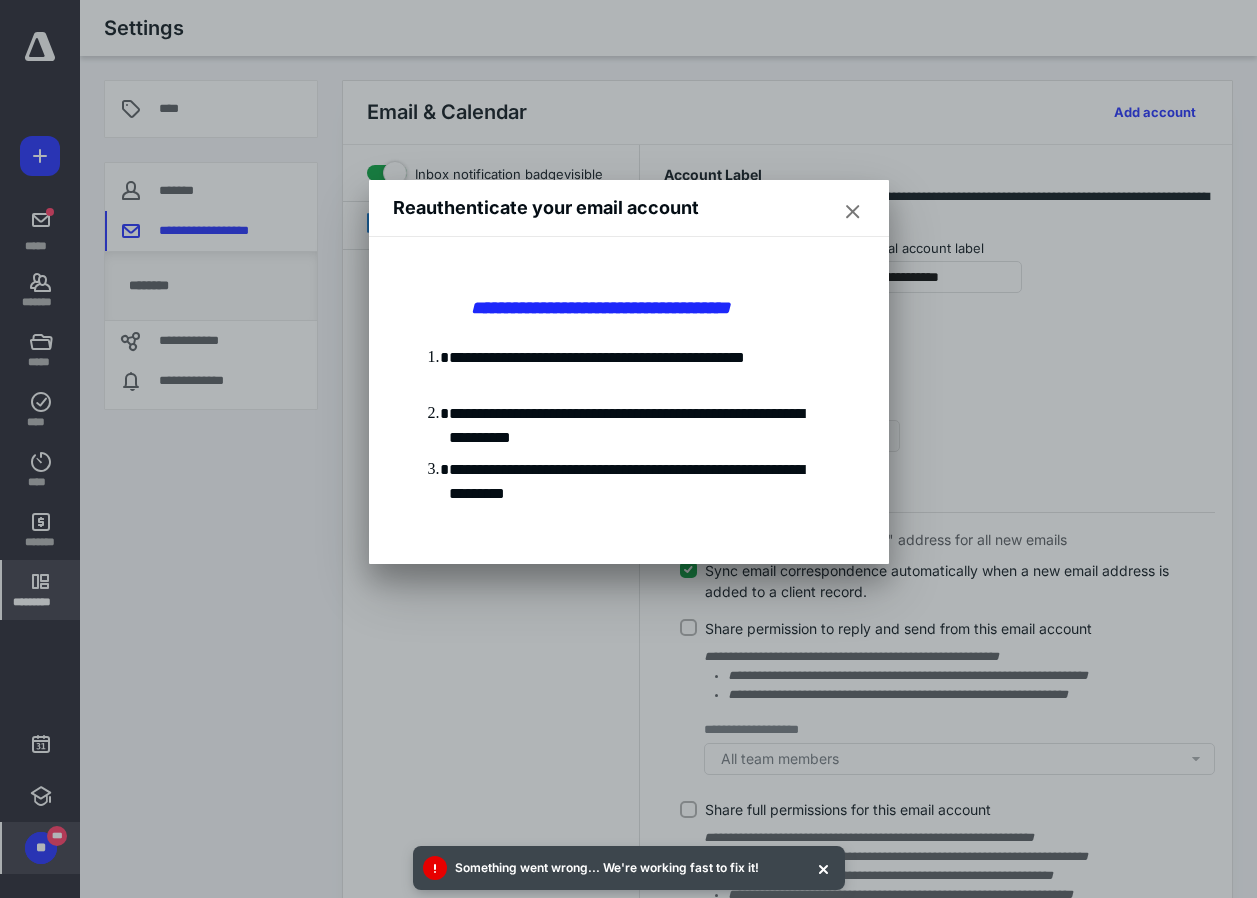 click at bounding box center [853, 212] 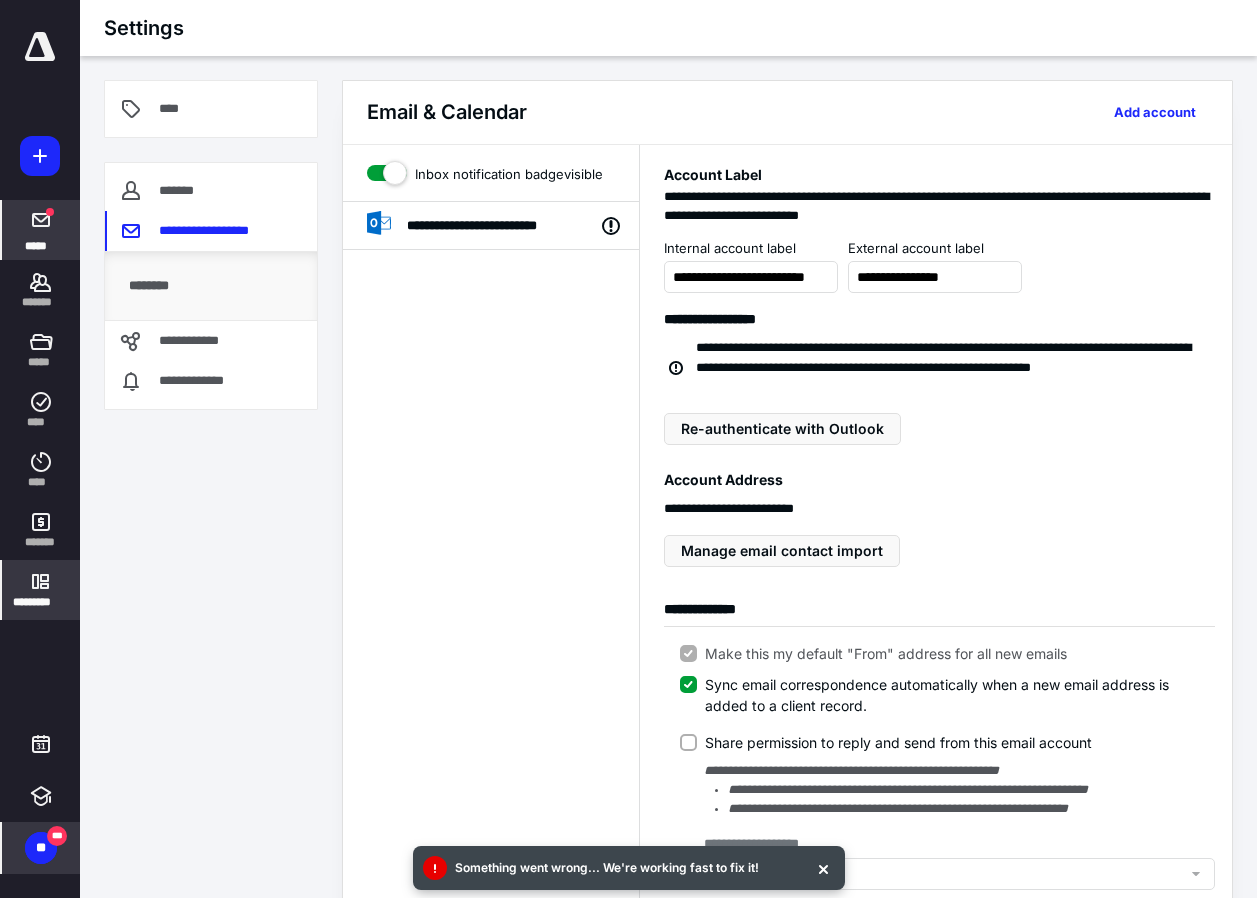 click on "*****" at bounding box center (41, 230) 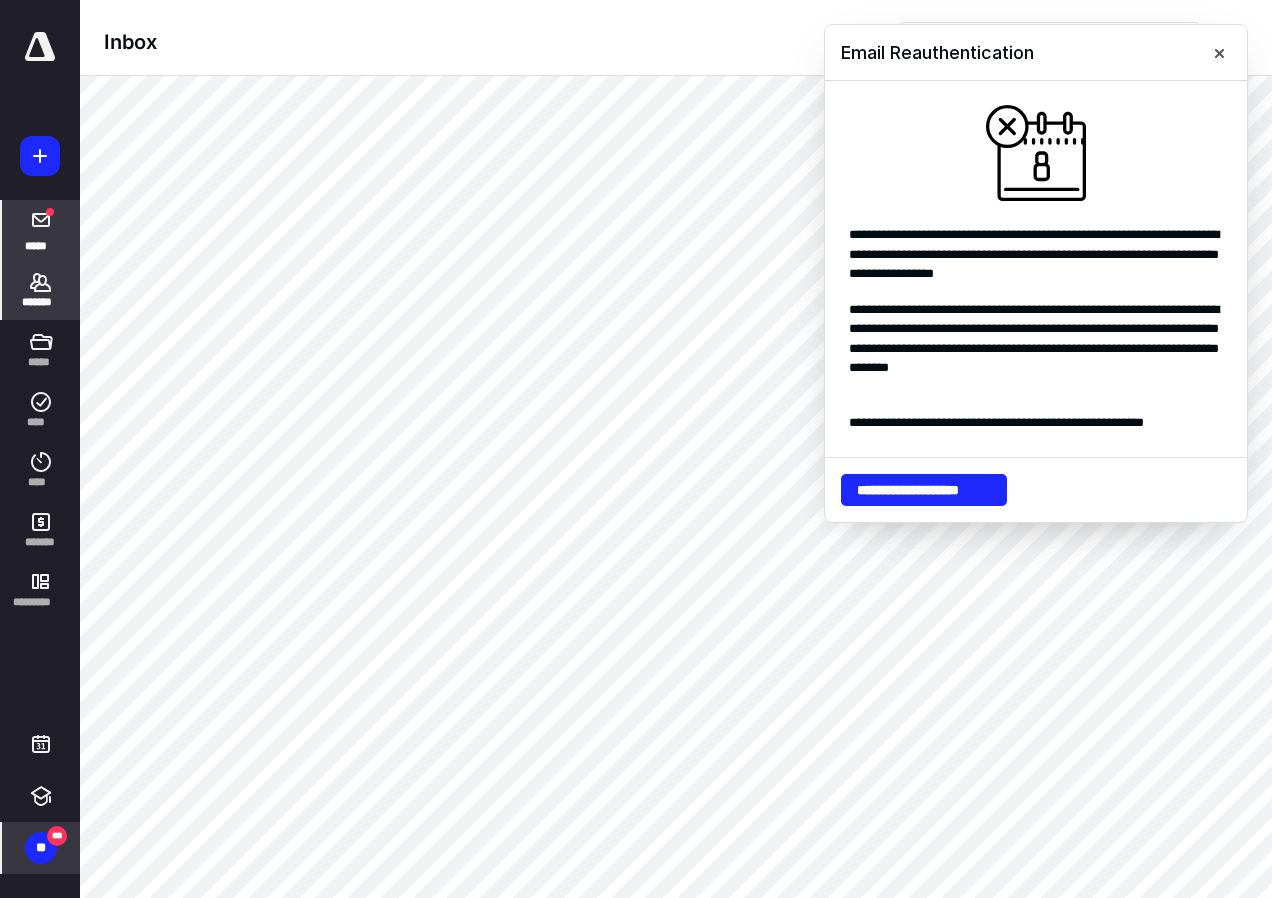 click on "*******" at bounding box center (41, 302) 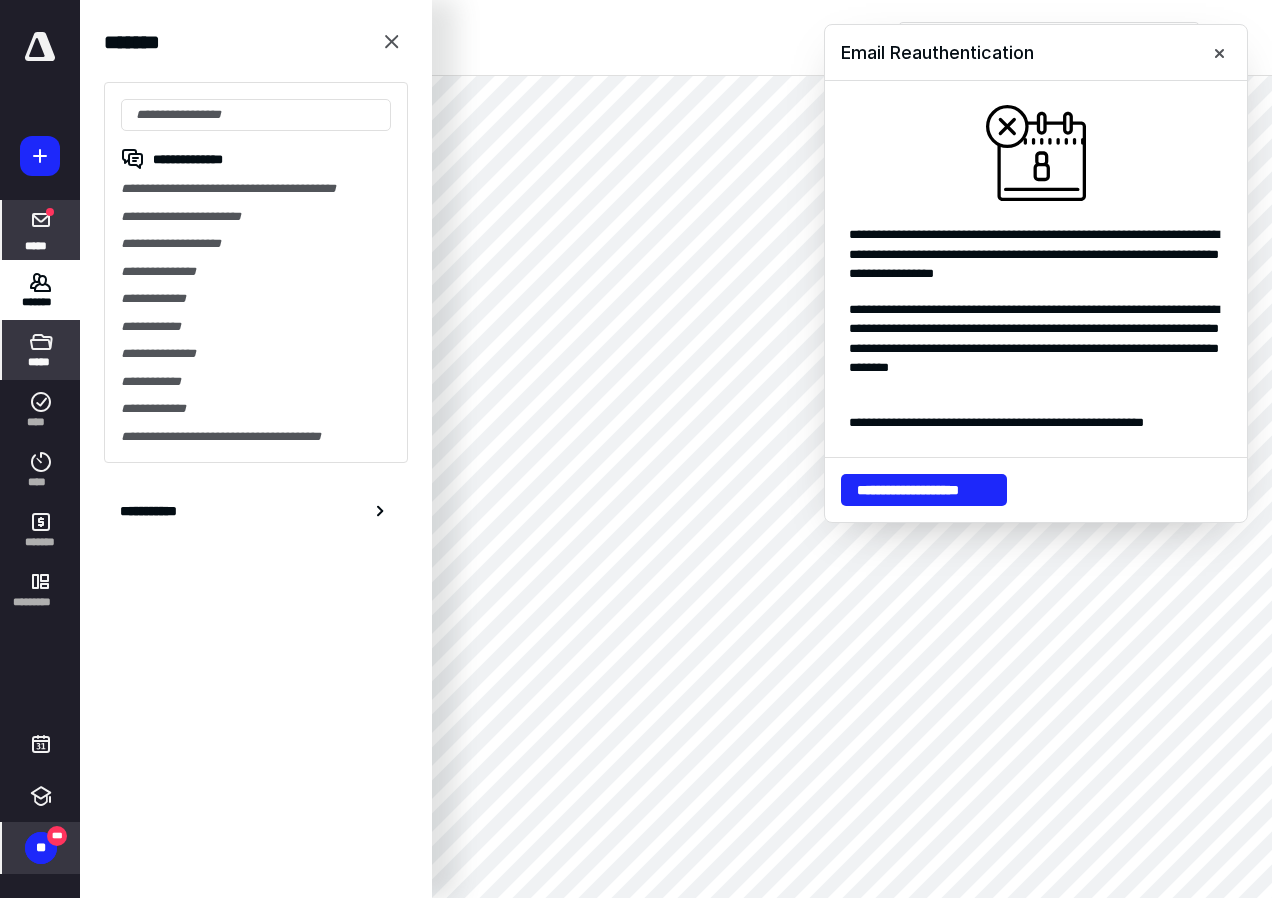 click 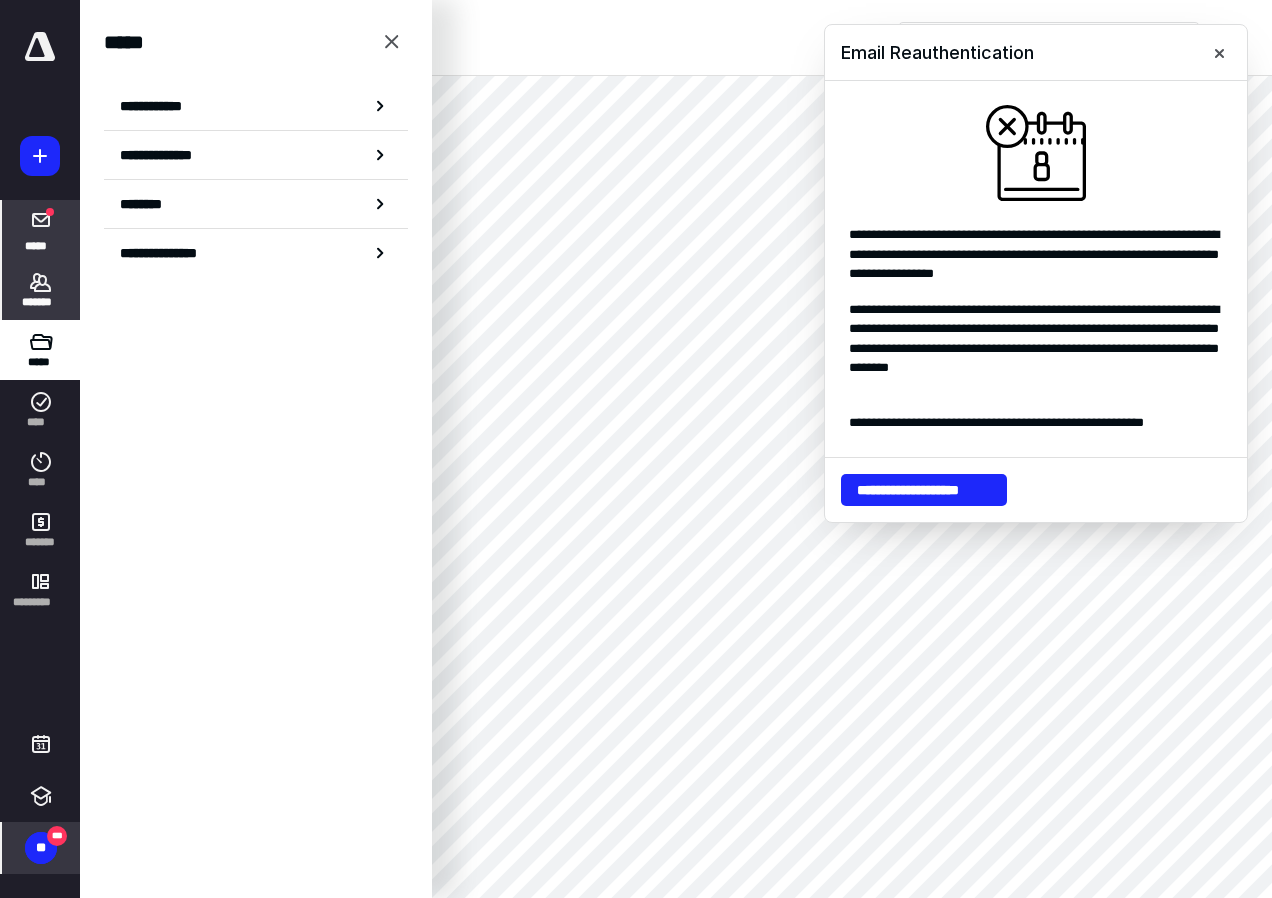 click on "*******" at bounding box center (41, 290) 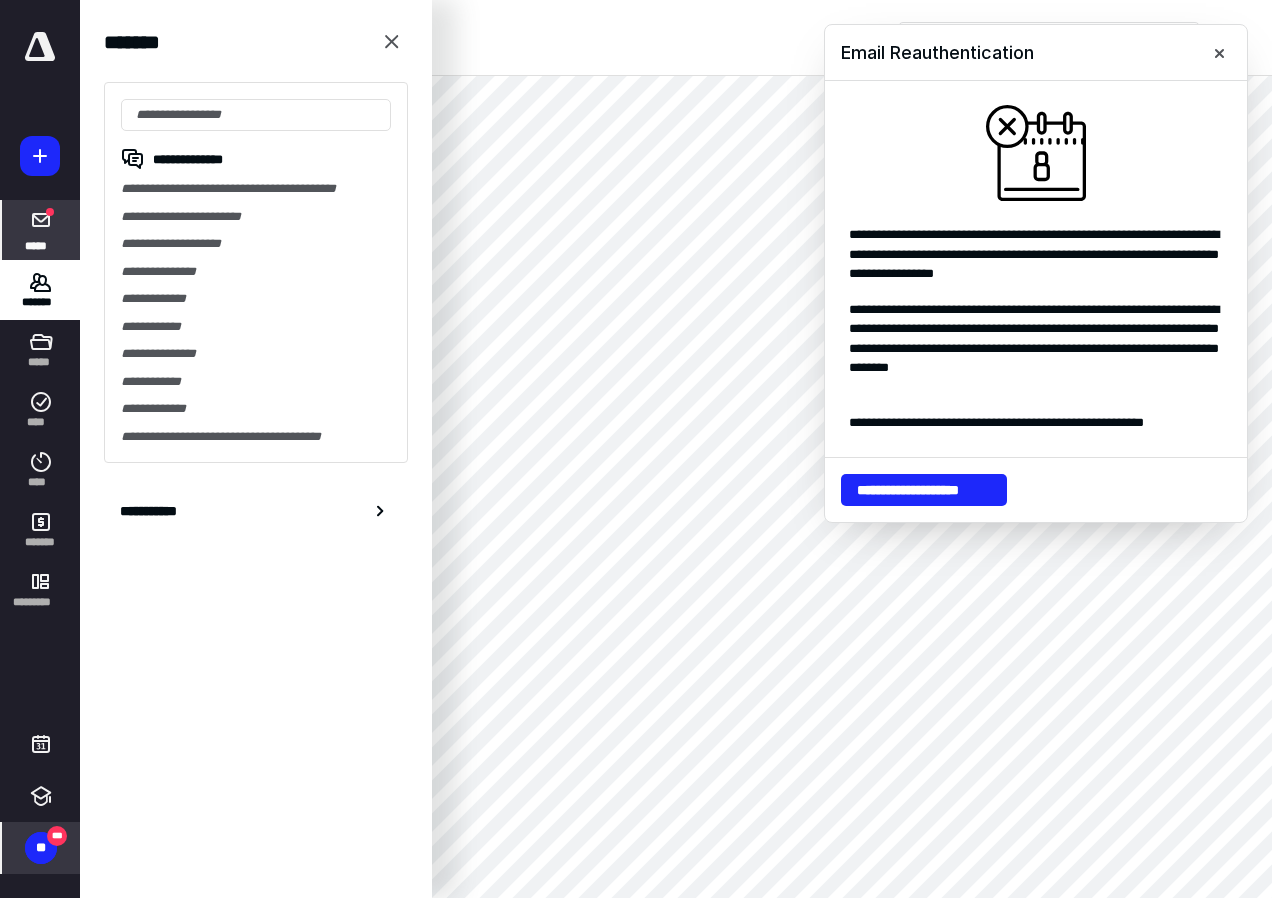 click on "**********" at bounding box center [256, 272] 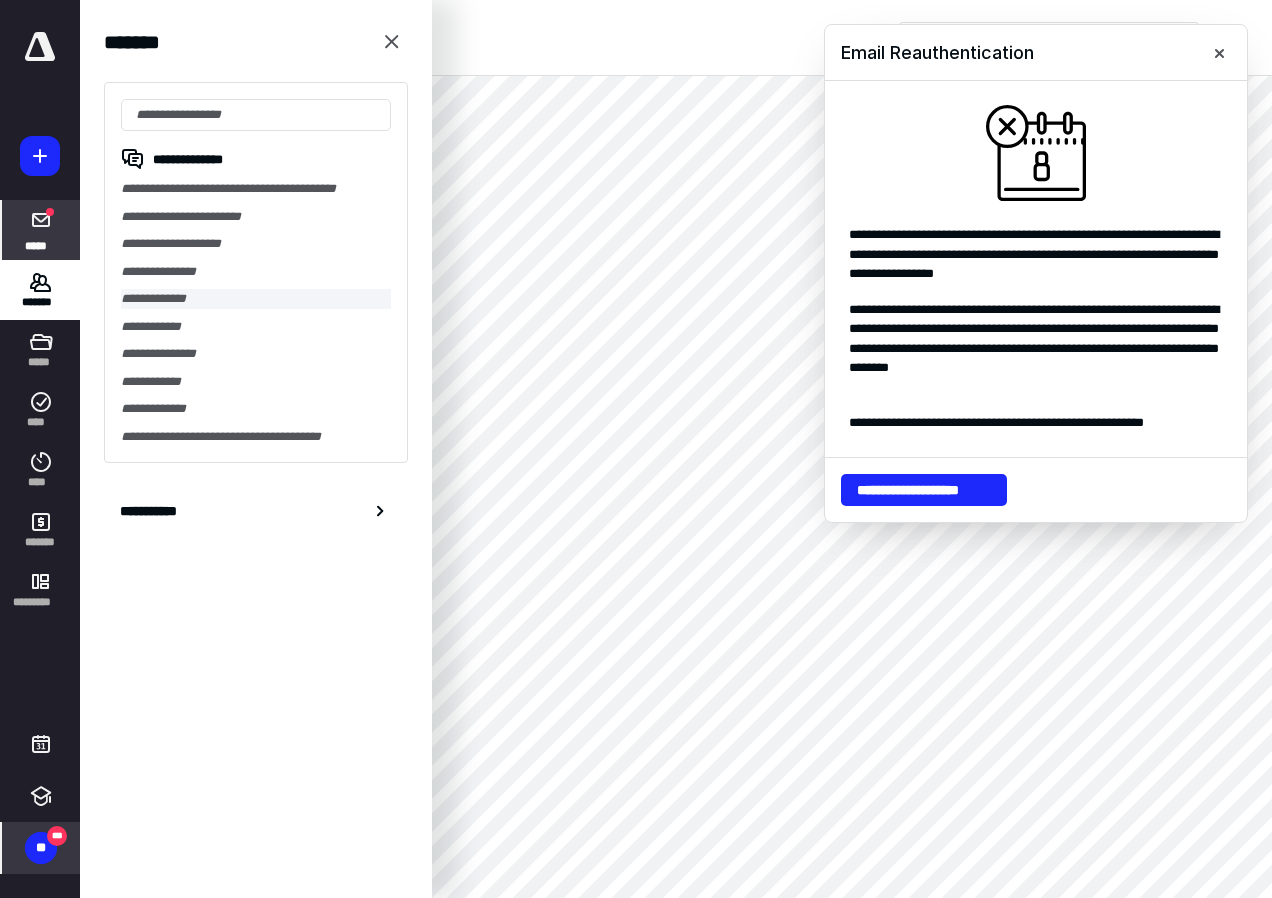 click on "**********" at bounding box center (256, 299) 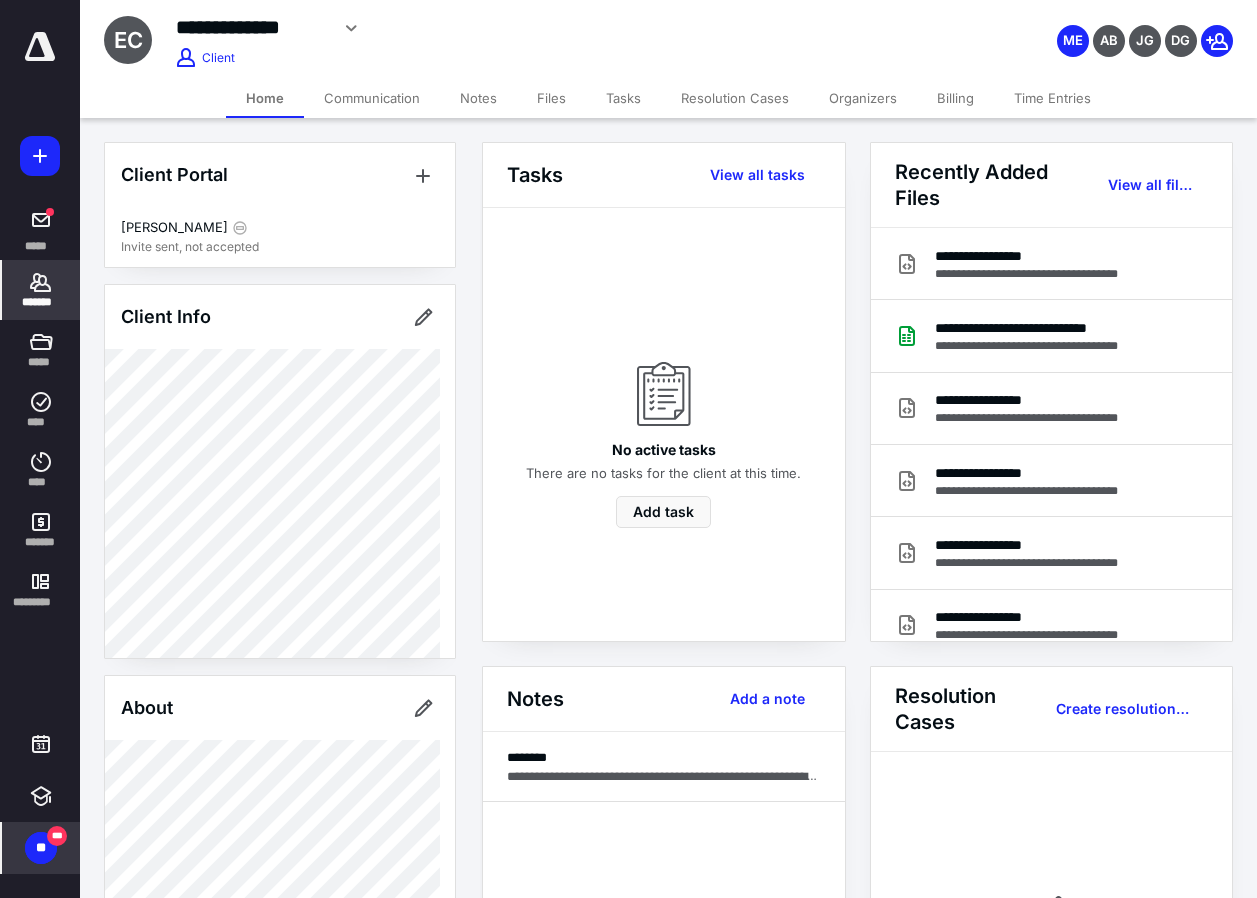 click on "Communication" at bounding box center [372, 98] 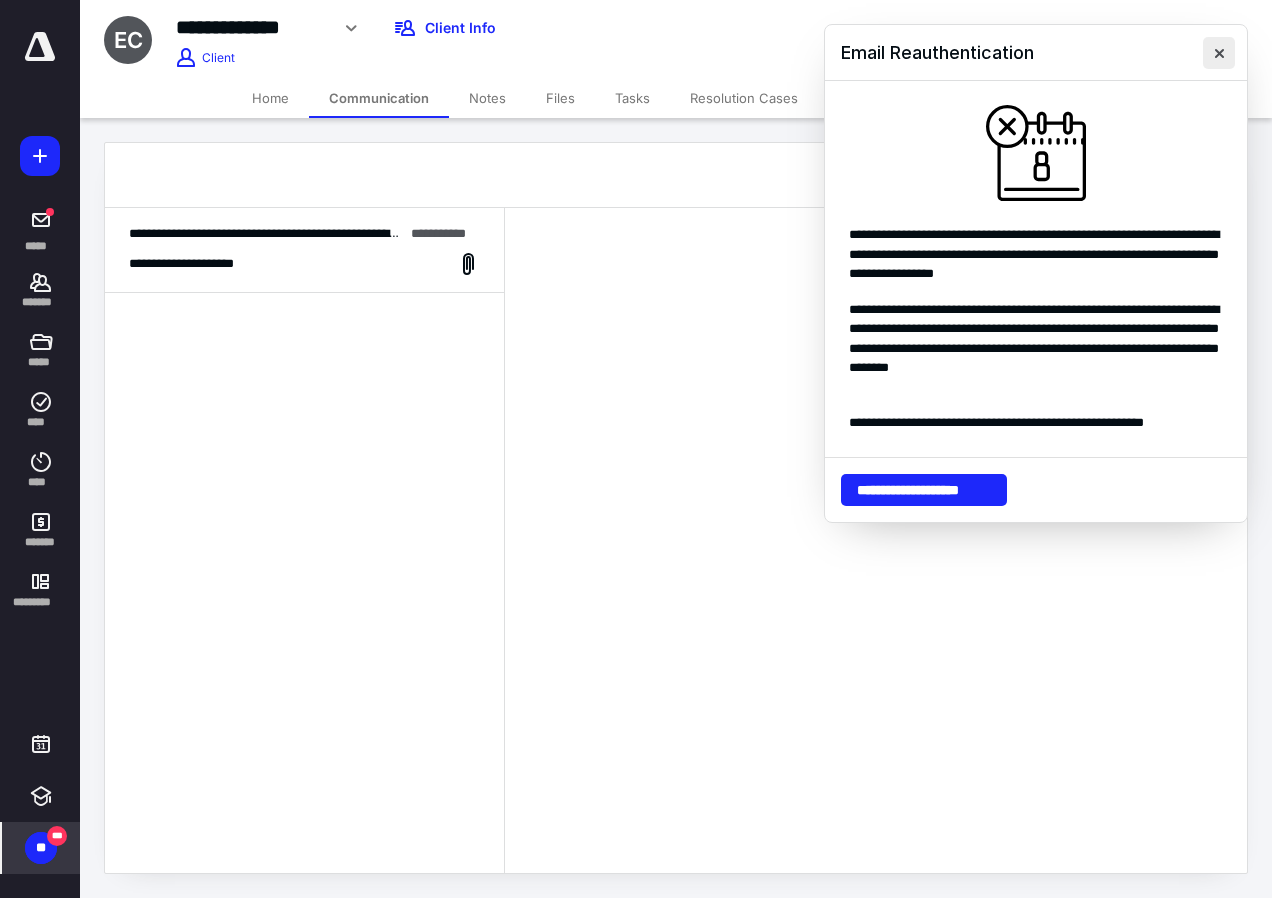 click at bounding box center (1219, 53) 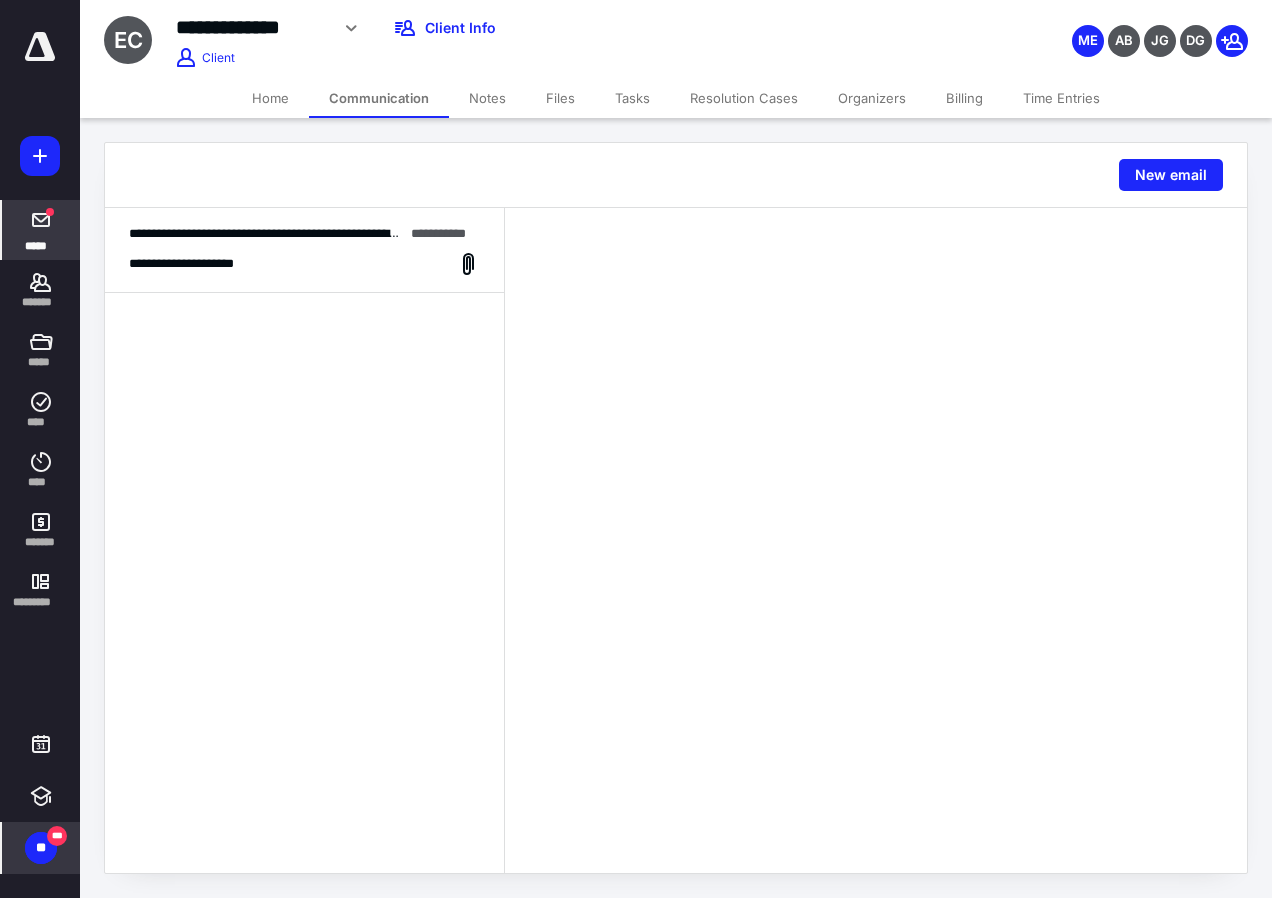 click at bounding box center [41, 220] 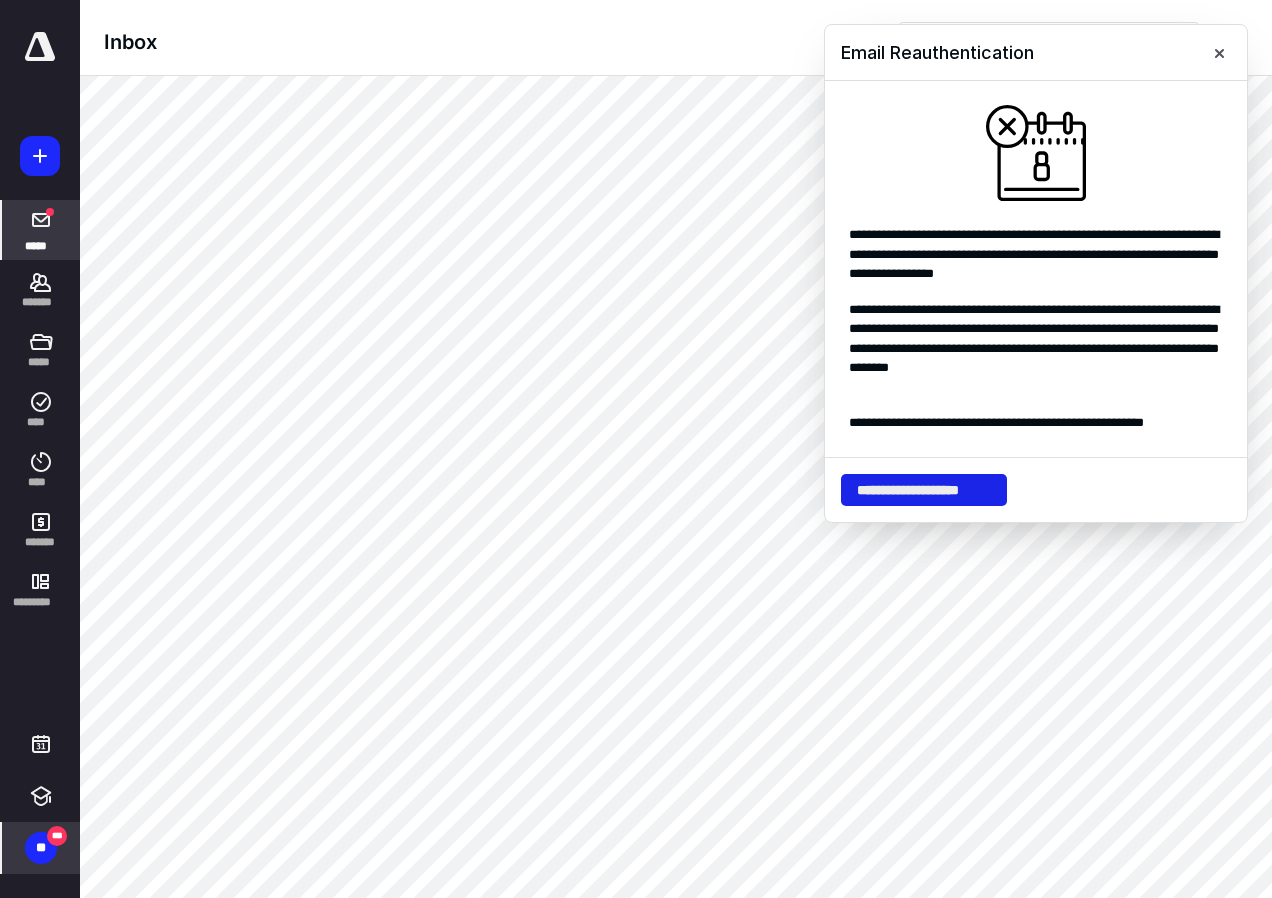 click on "**********" at bounding box center (924, 490) 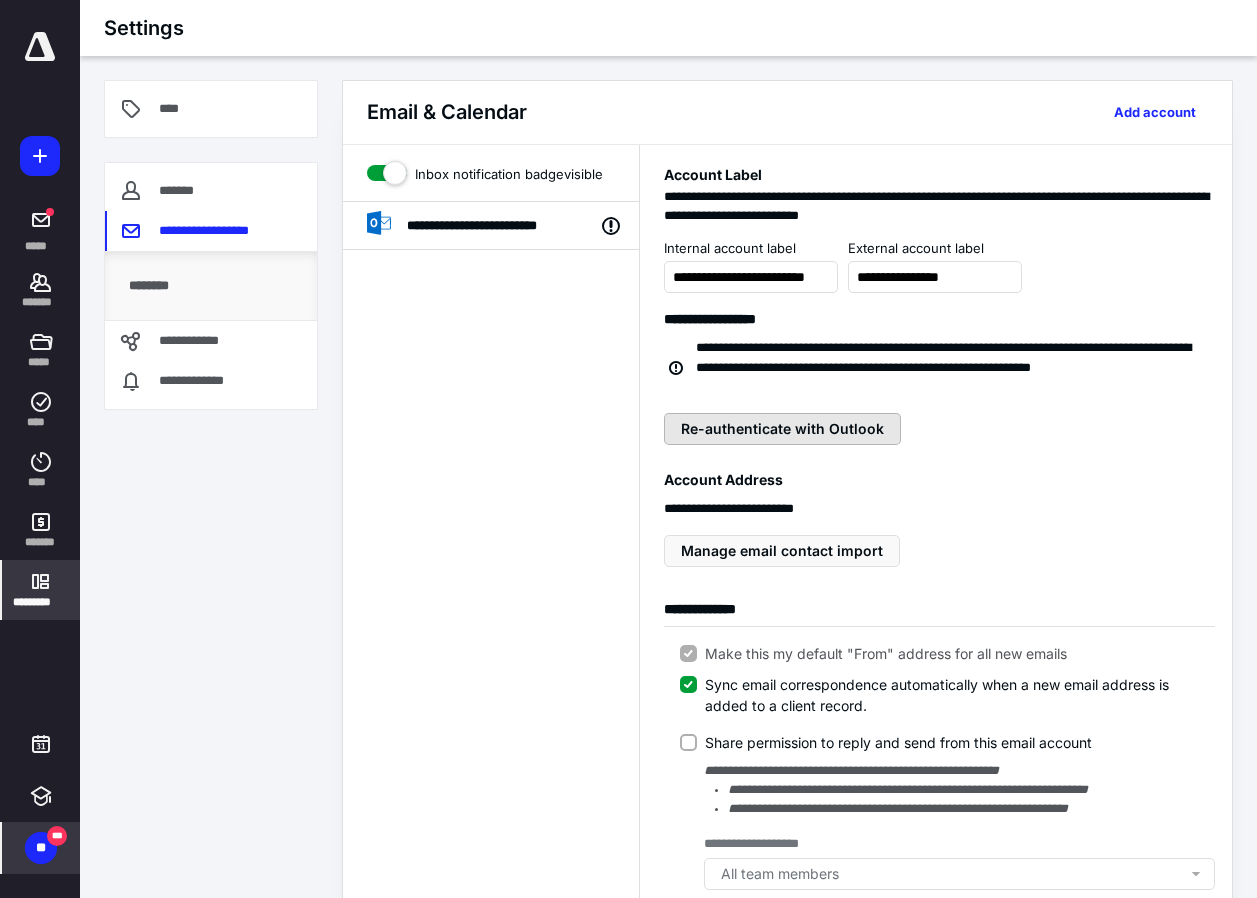 click on "Re-authenticate with Outlook" at bounding box center (782, 429) 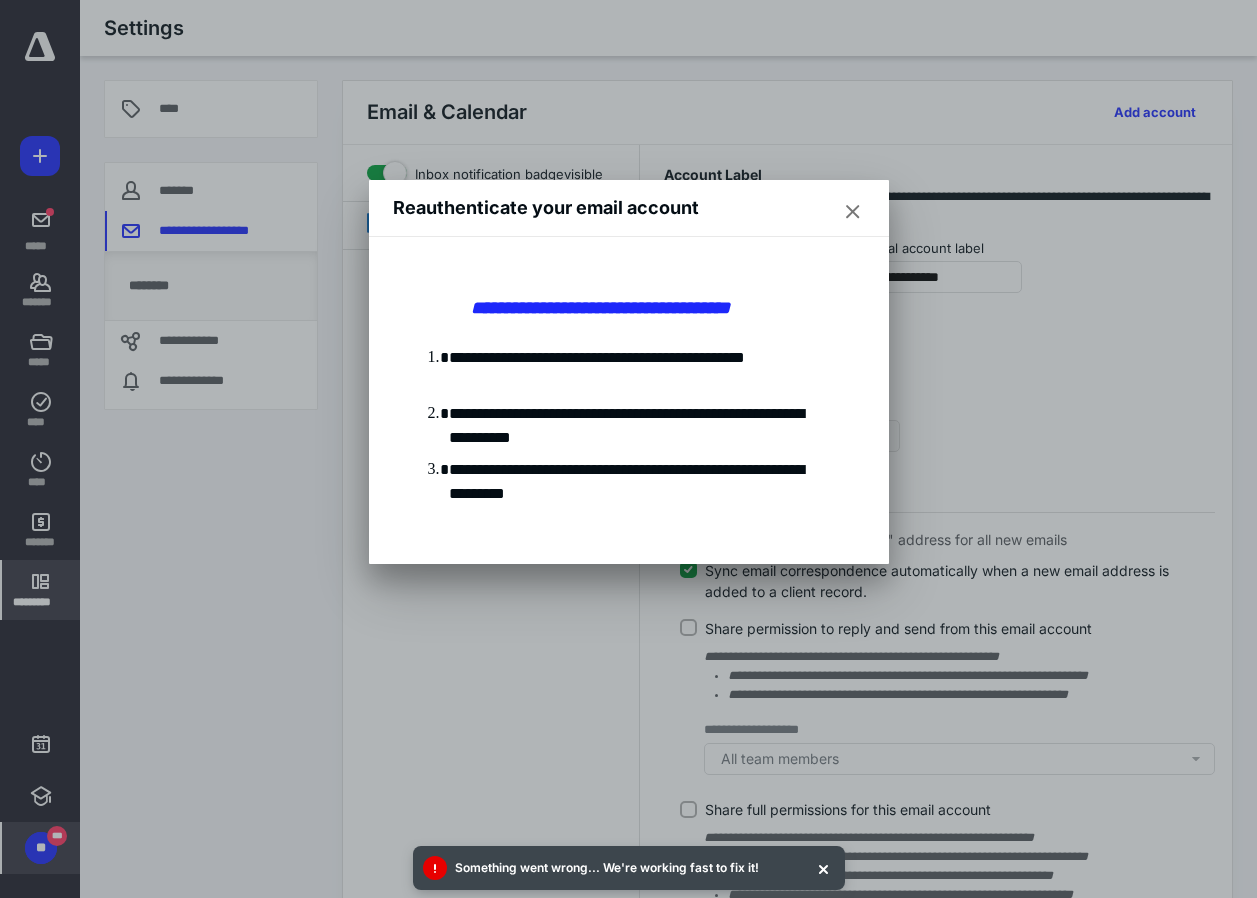 click at bounding box center [853, 212] 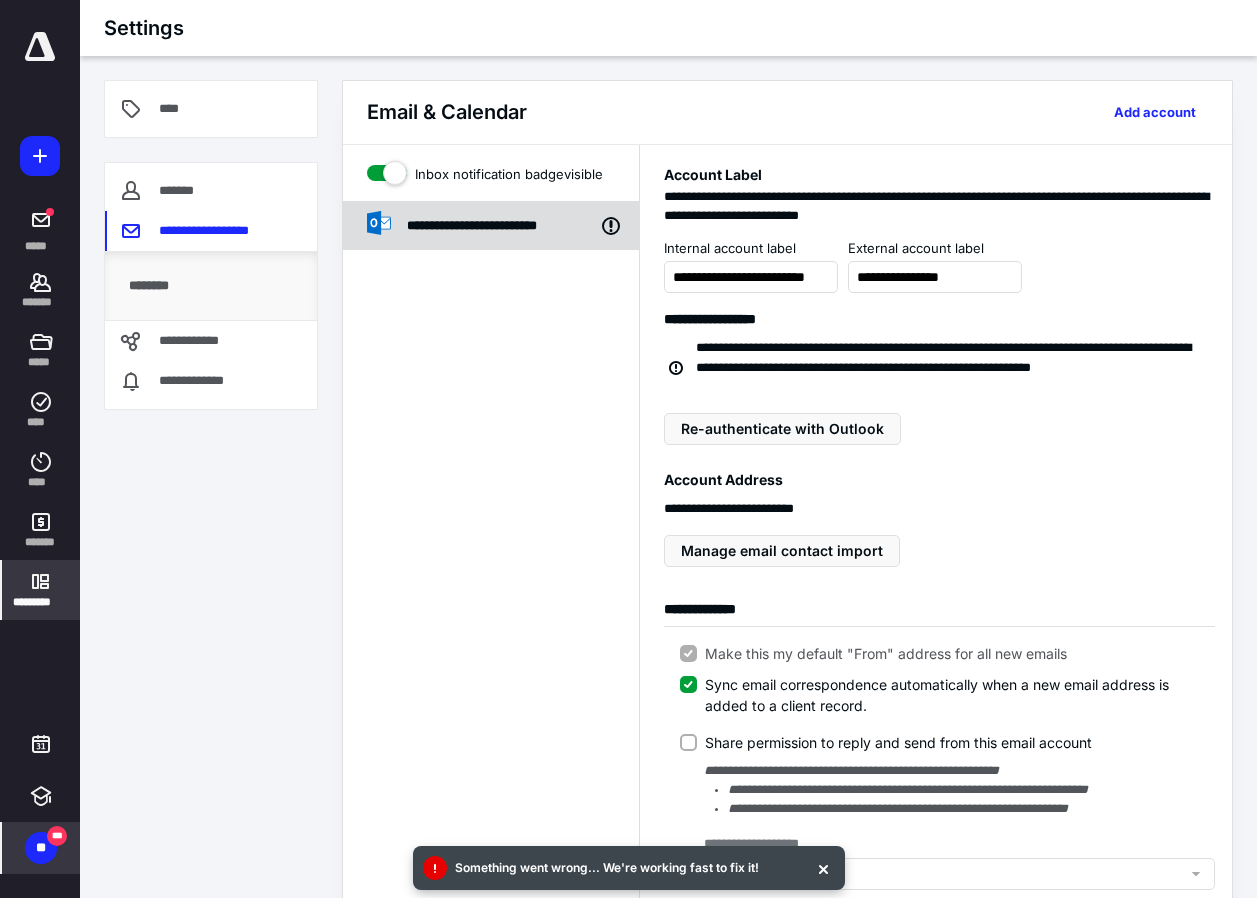 click on "**********" at bounding box center (503, 226) 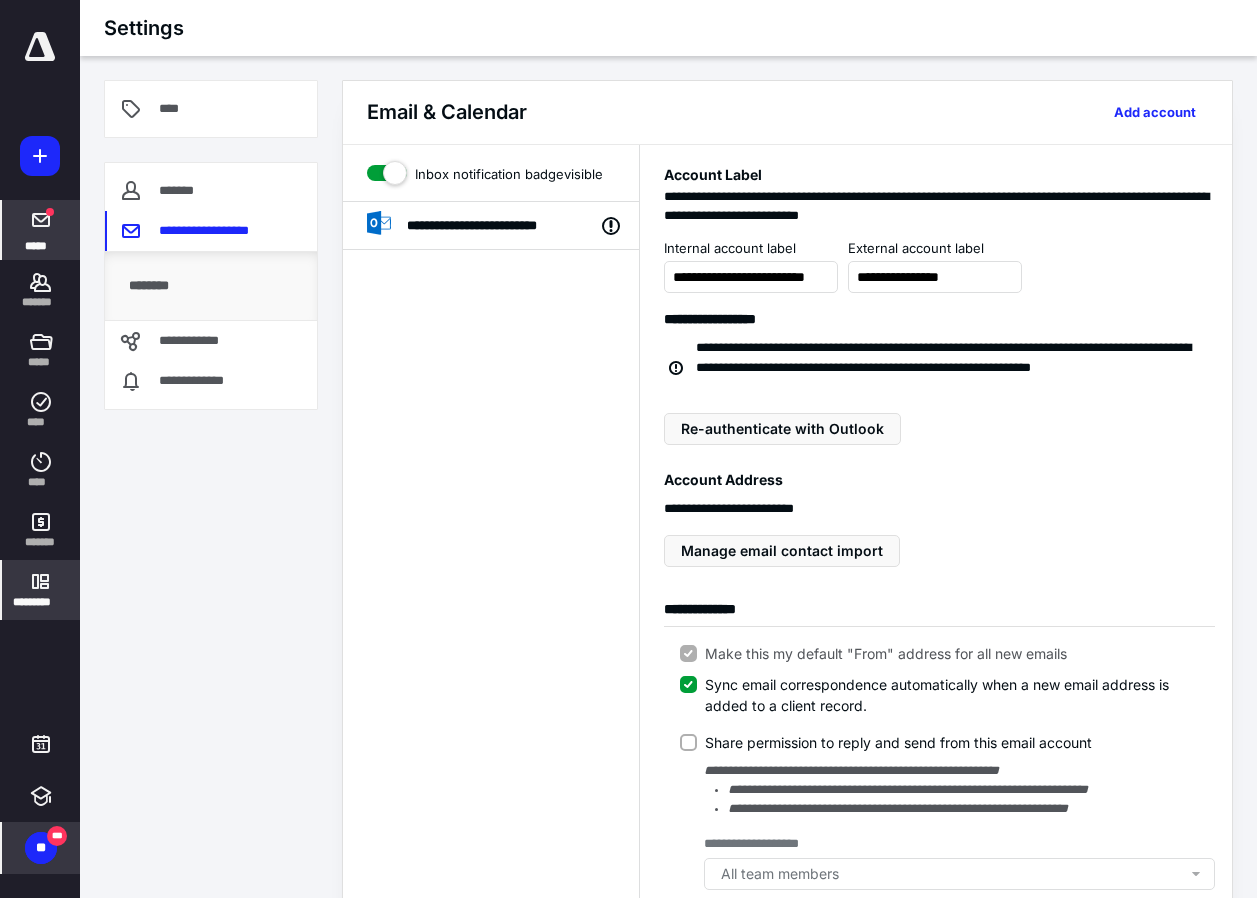 click 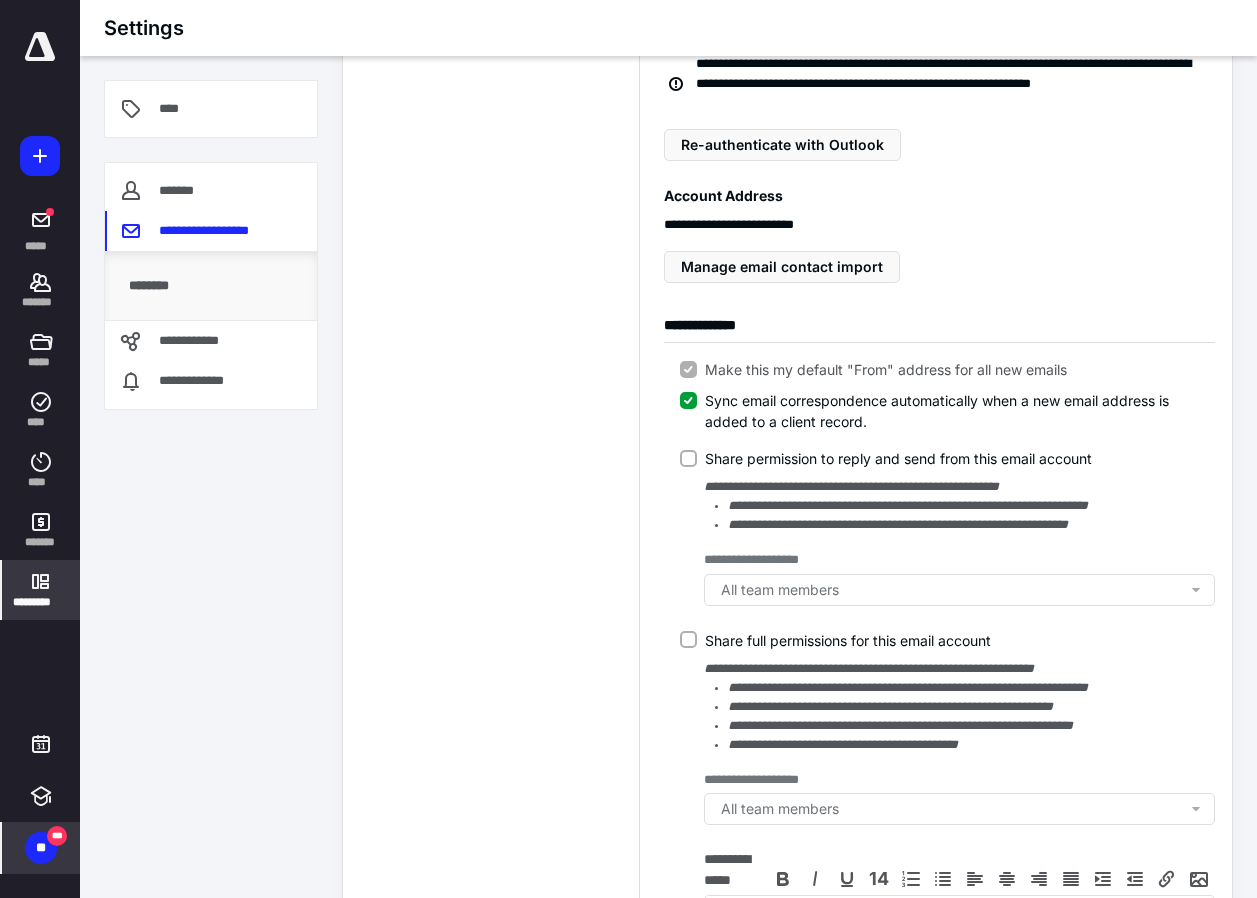 scroll, scrollTop: 552, scrollLeft: 0, axis: vertical 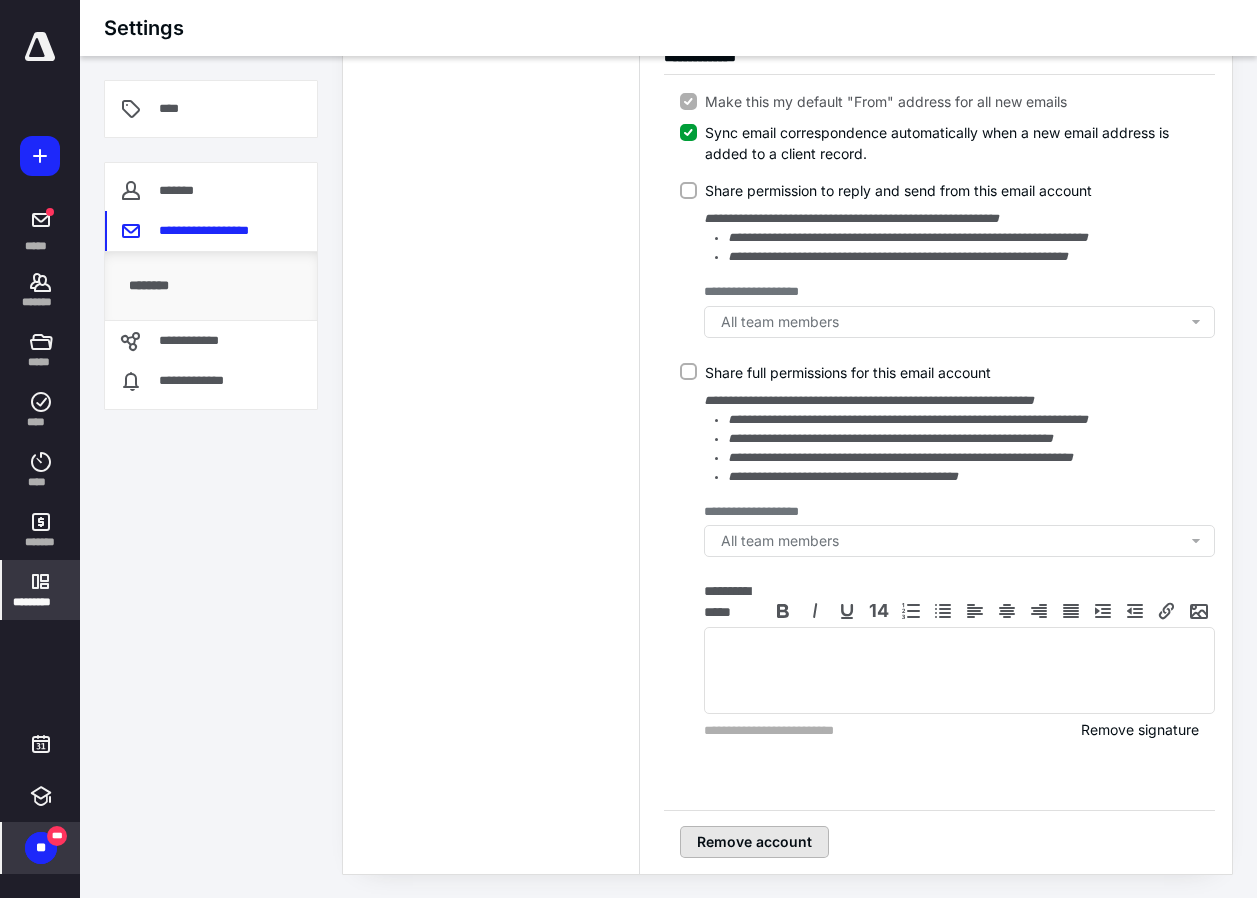 click on "Remove account" at bounding box center [754, 842] 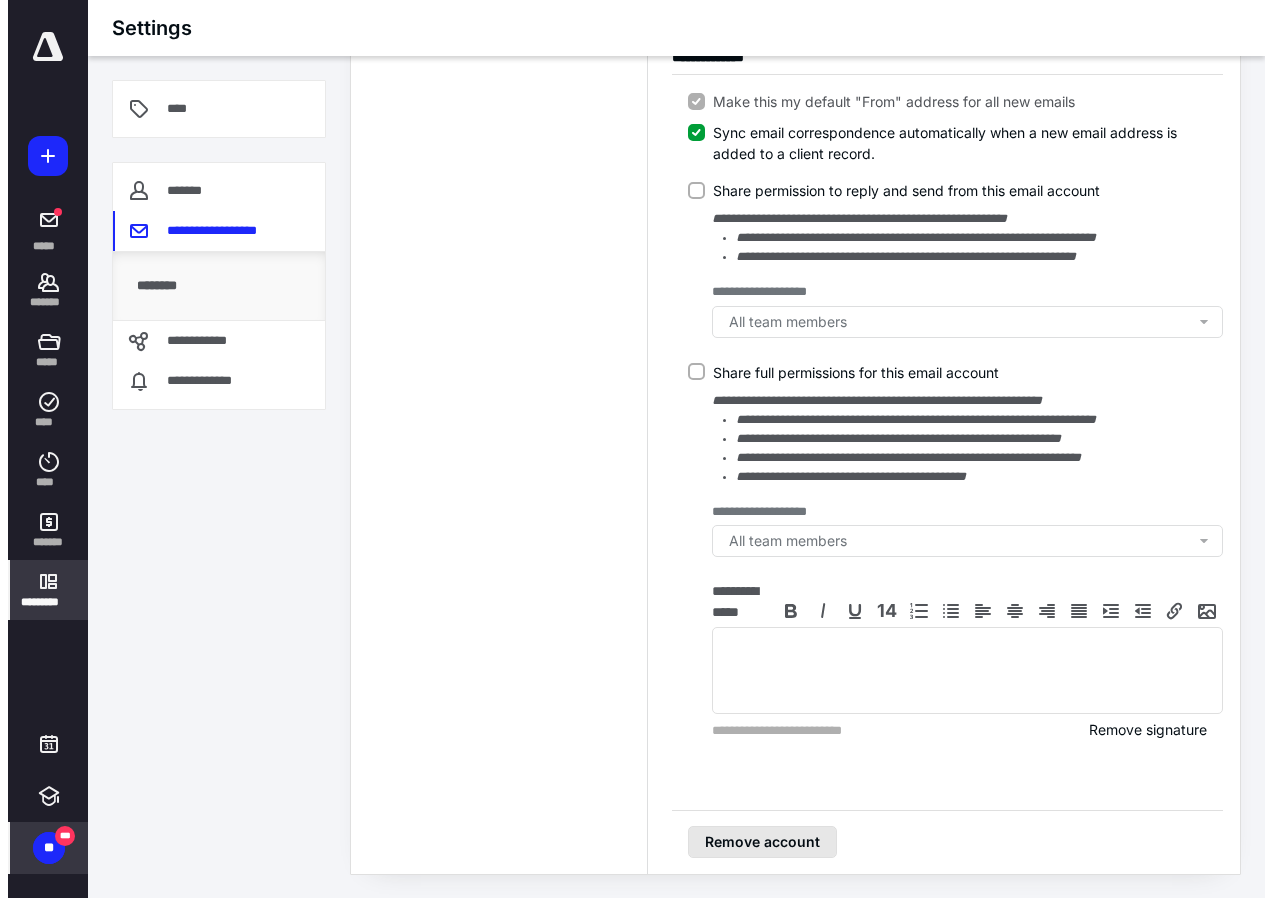 scroll, scrollTop: 532, scrollLeft: 0, axis: vertical 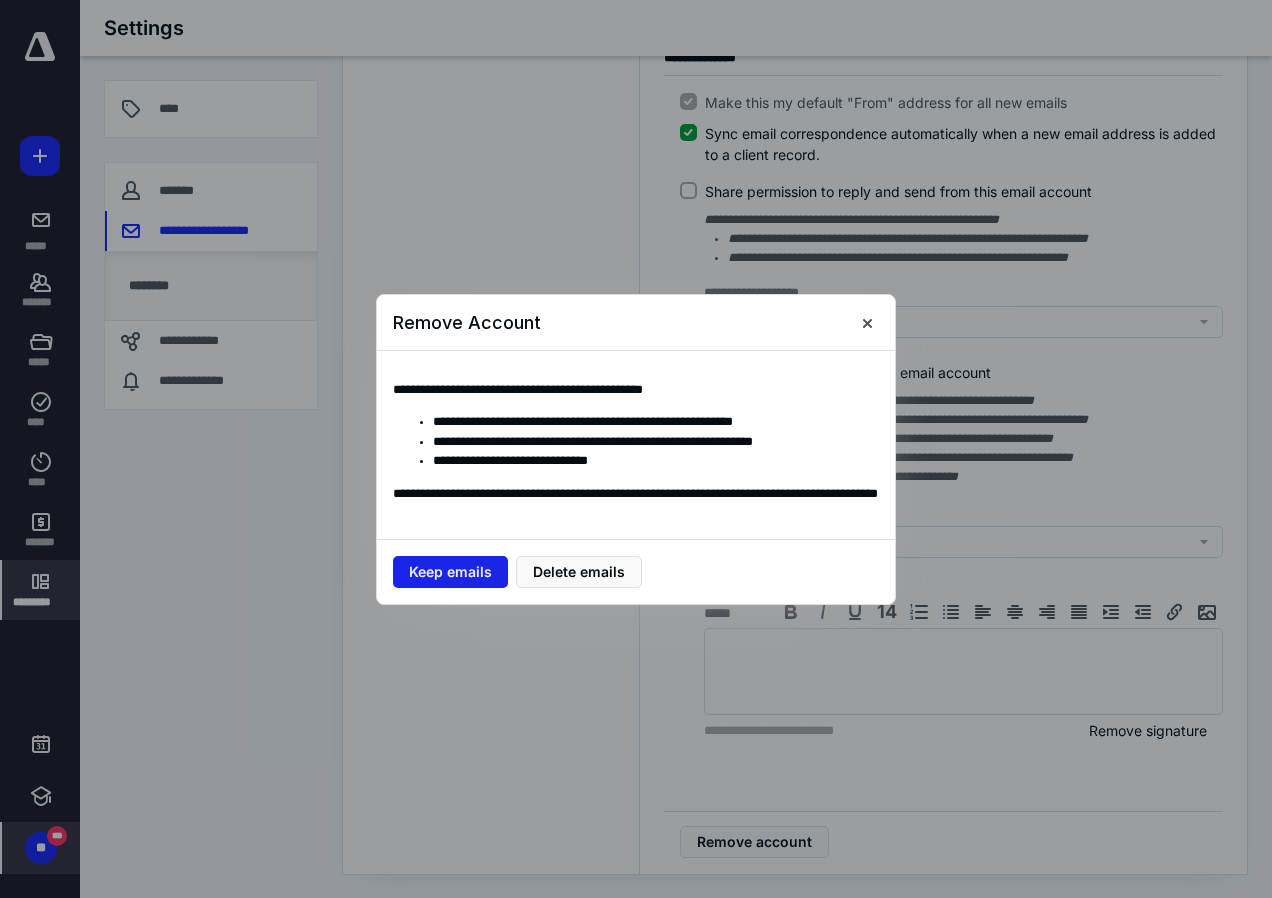 click on "Keep emails" at bounding box center (450, 572) 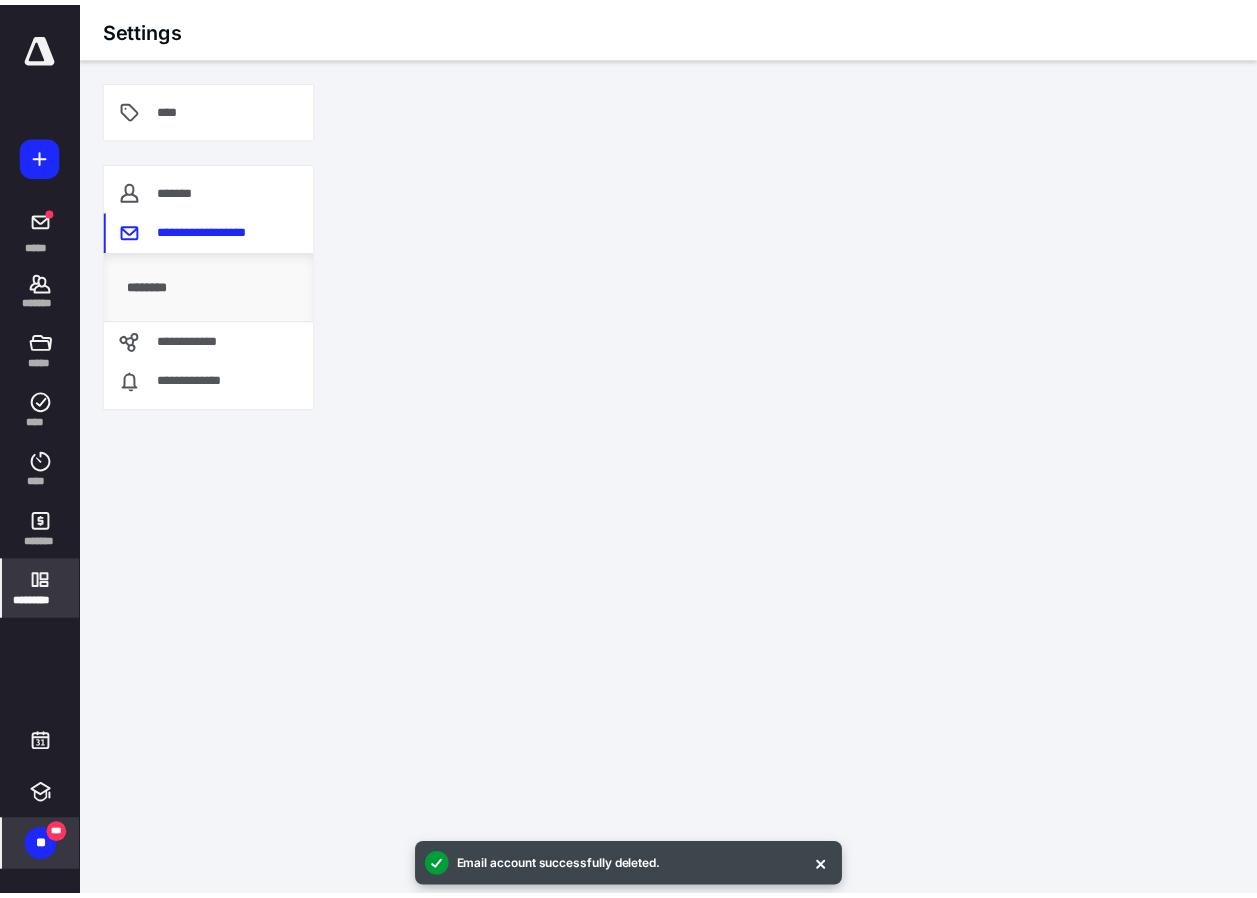 scroll, scrollTop: 0, scrollLeft: 0, axis: both 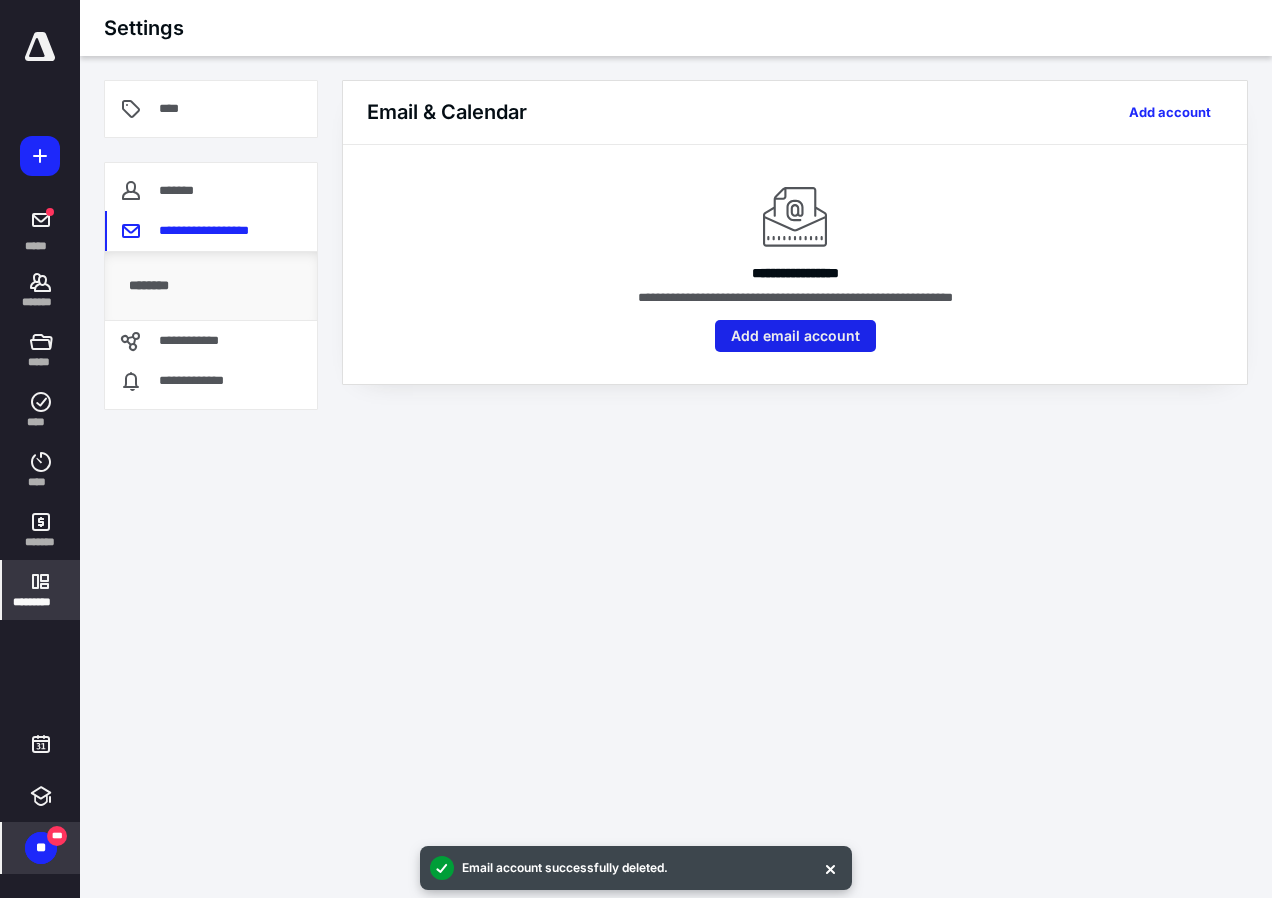 click on "Add email account" at bounding box center [795, 336] 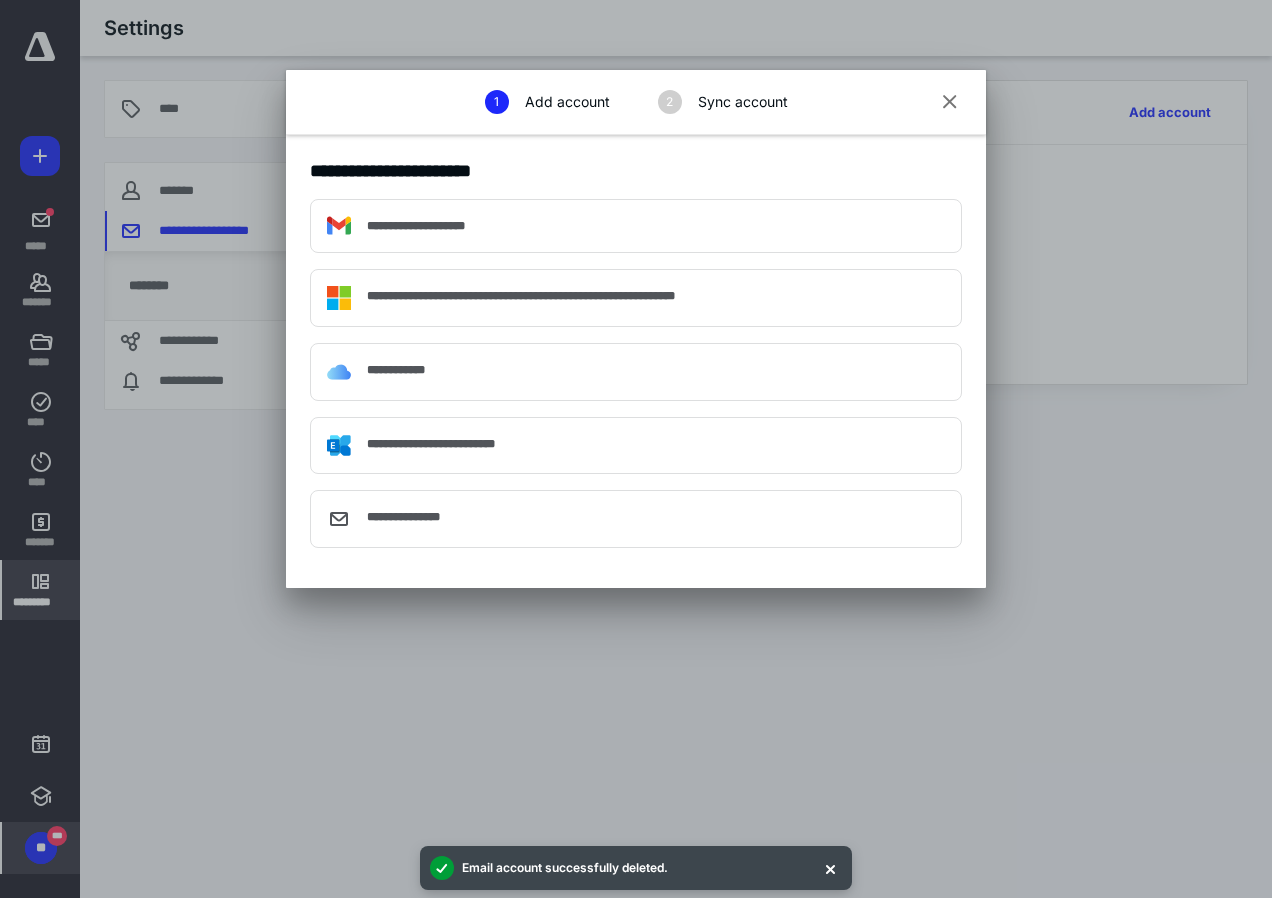 click on "**********" at bounding box center (521, 296) 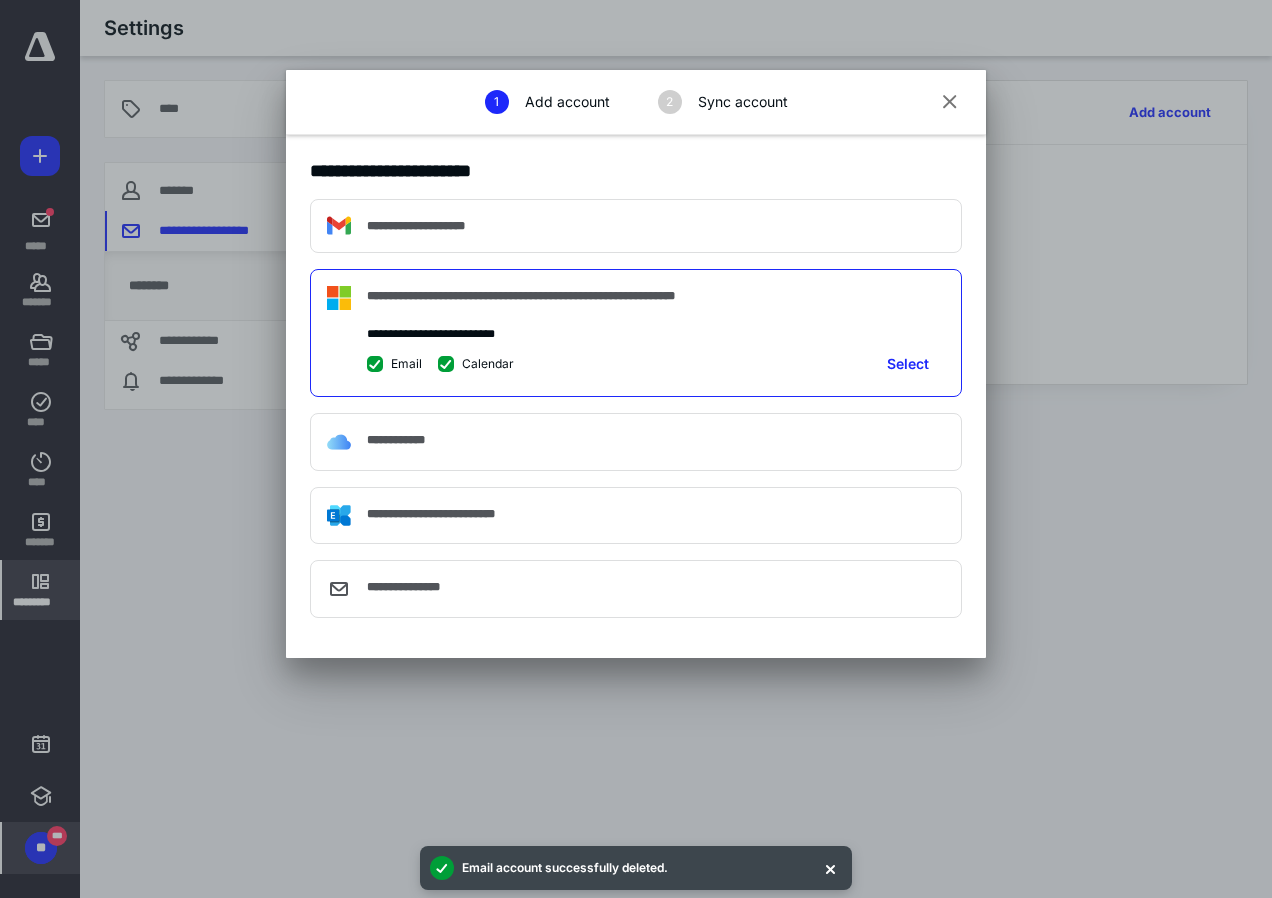 click on "Calendar" at bounding box center (476, 363) 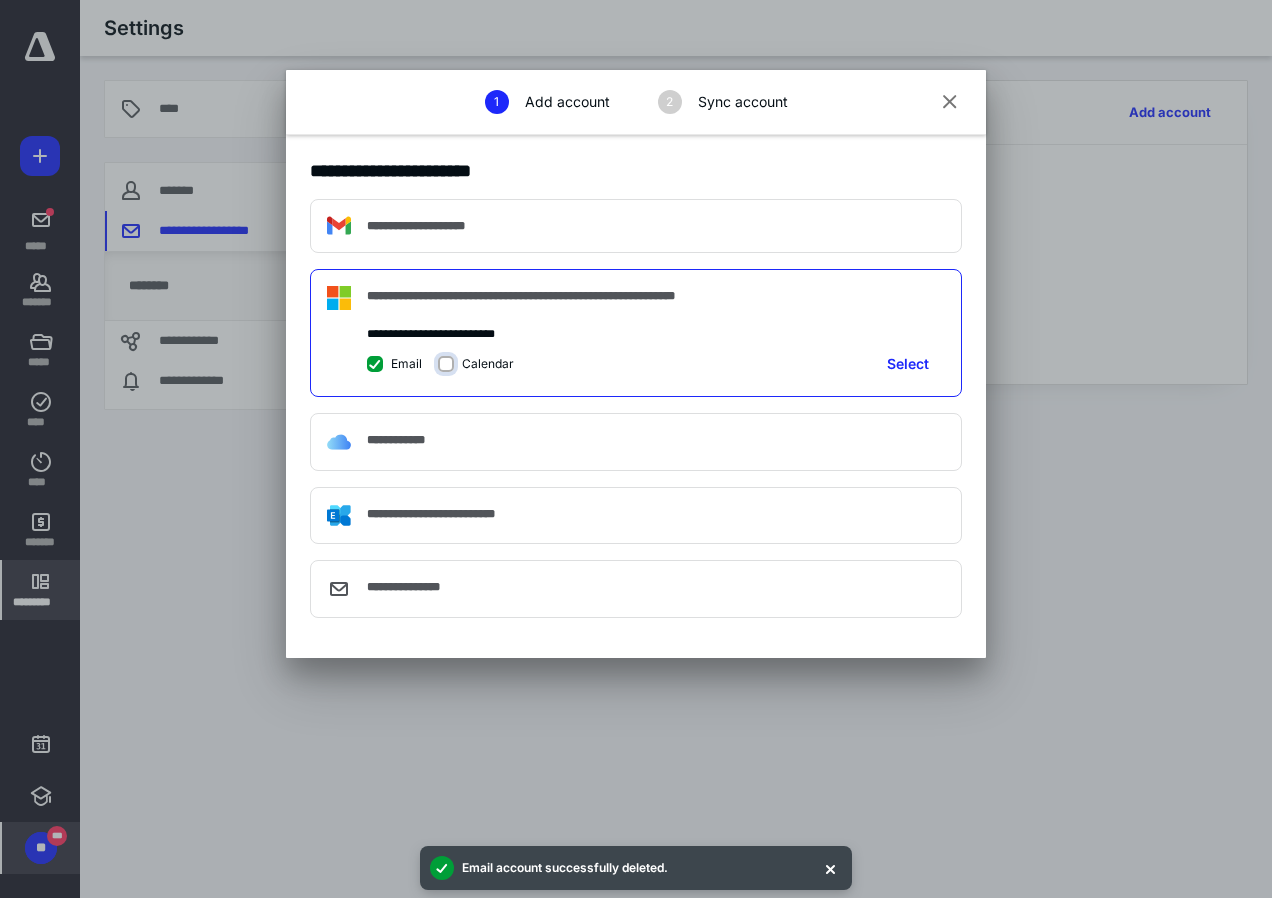 checkbox on "false" 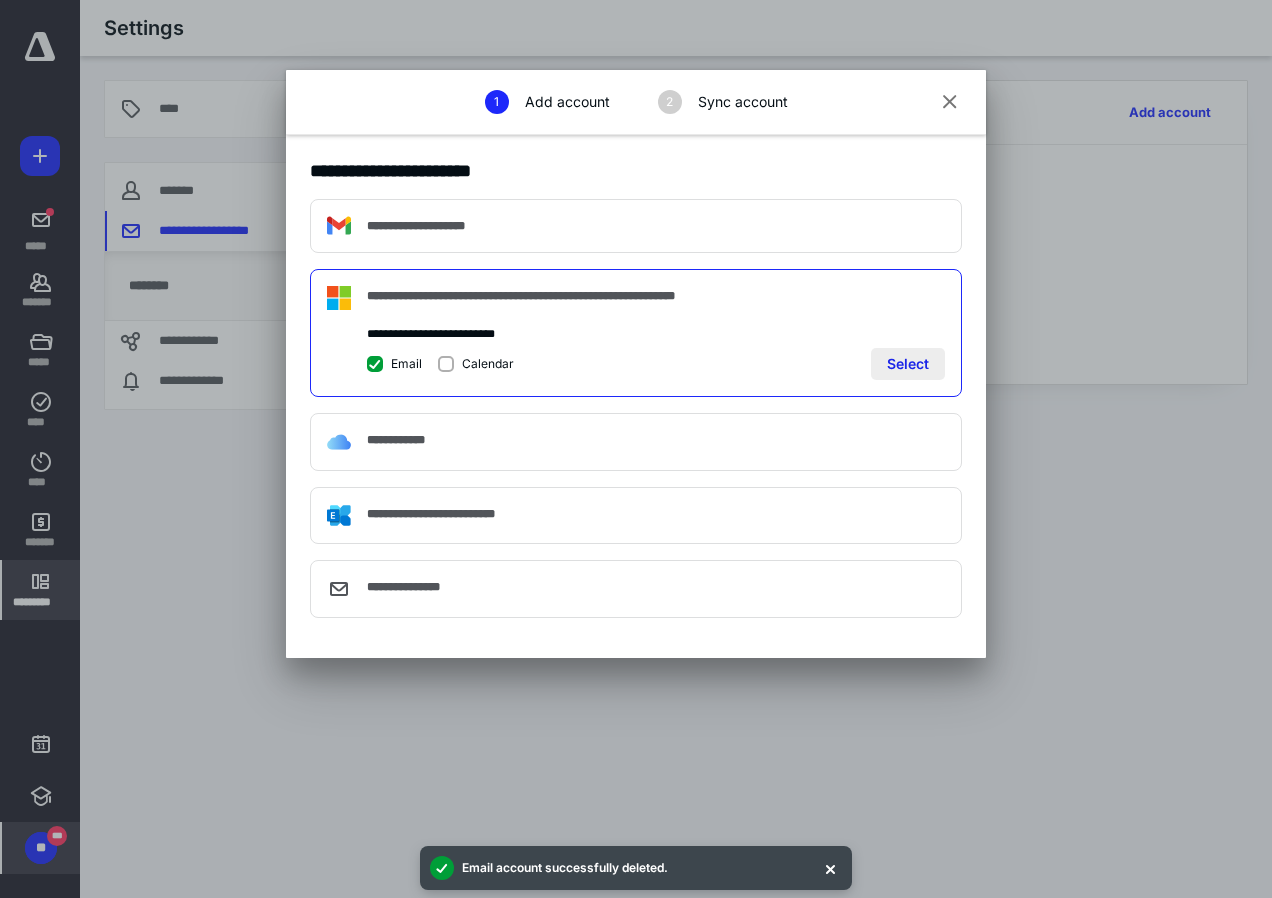 click on "Select" at bounding box center (908, 364) 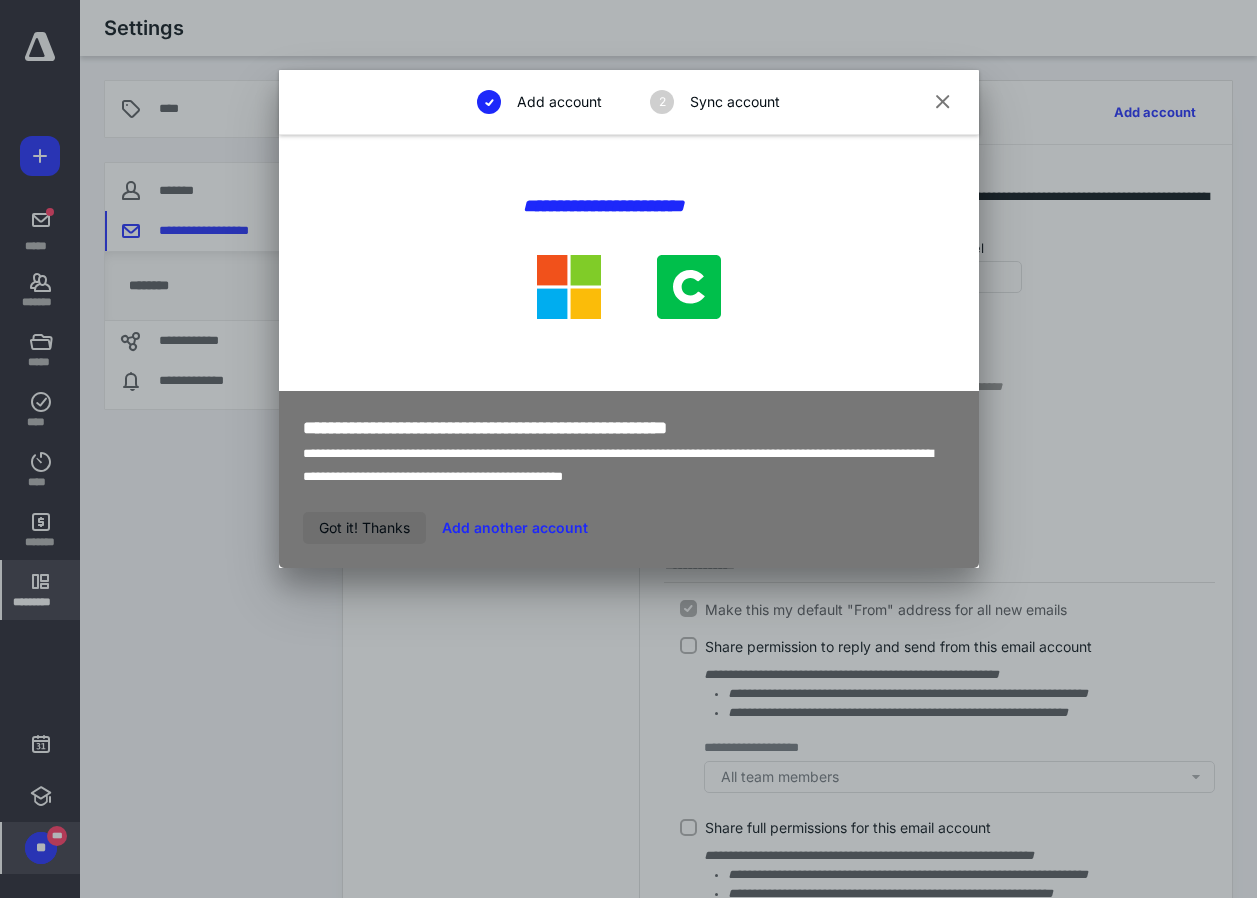 click on "Got it! Thanks" at bounding box center (364, 528) 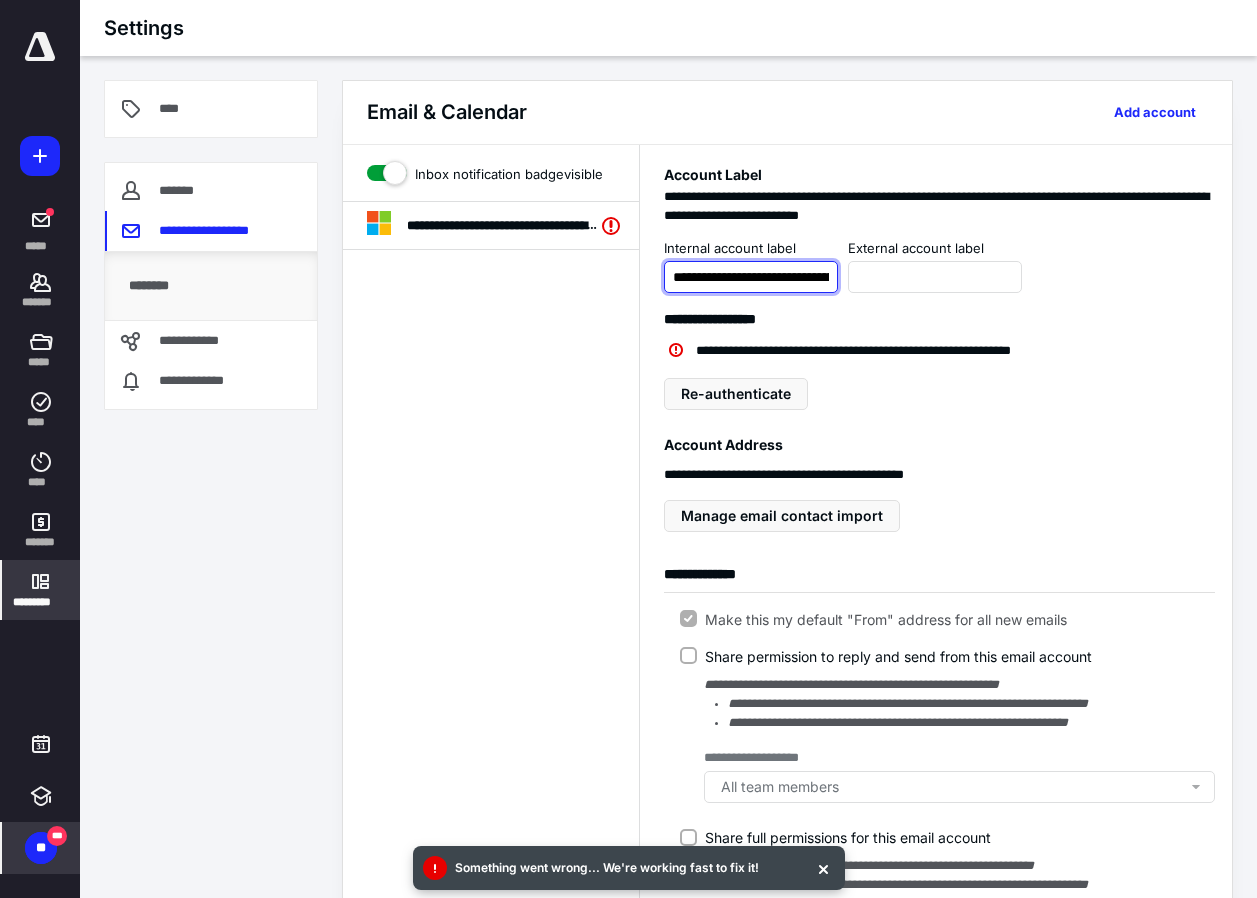 click on "**********" at bounding box center (751, 277) 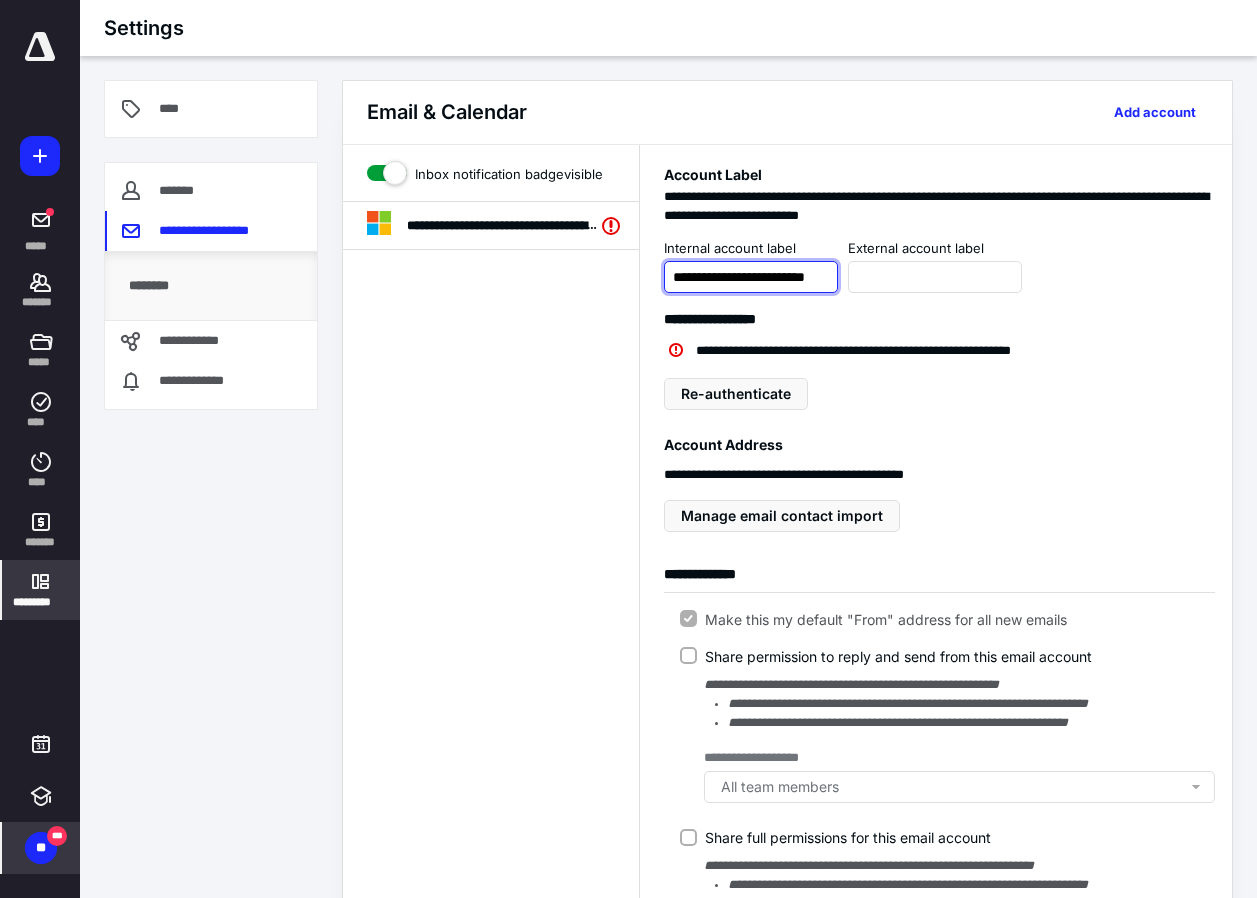 scroll, scrollTop: 0, scrollLeft: 48, axis: horizontal 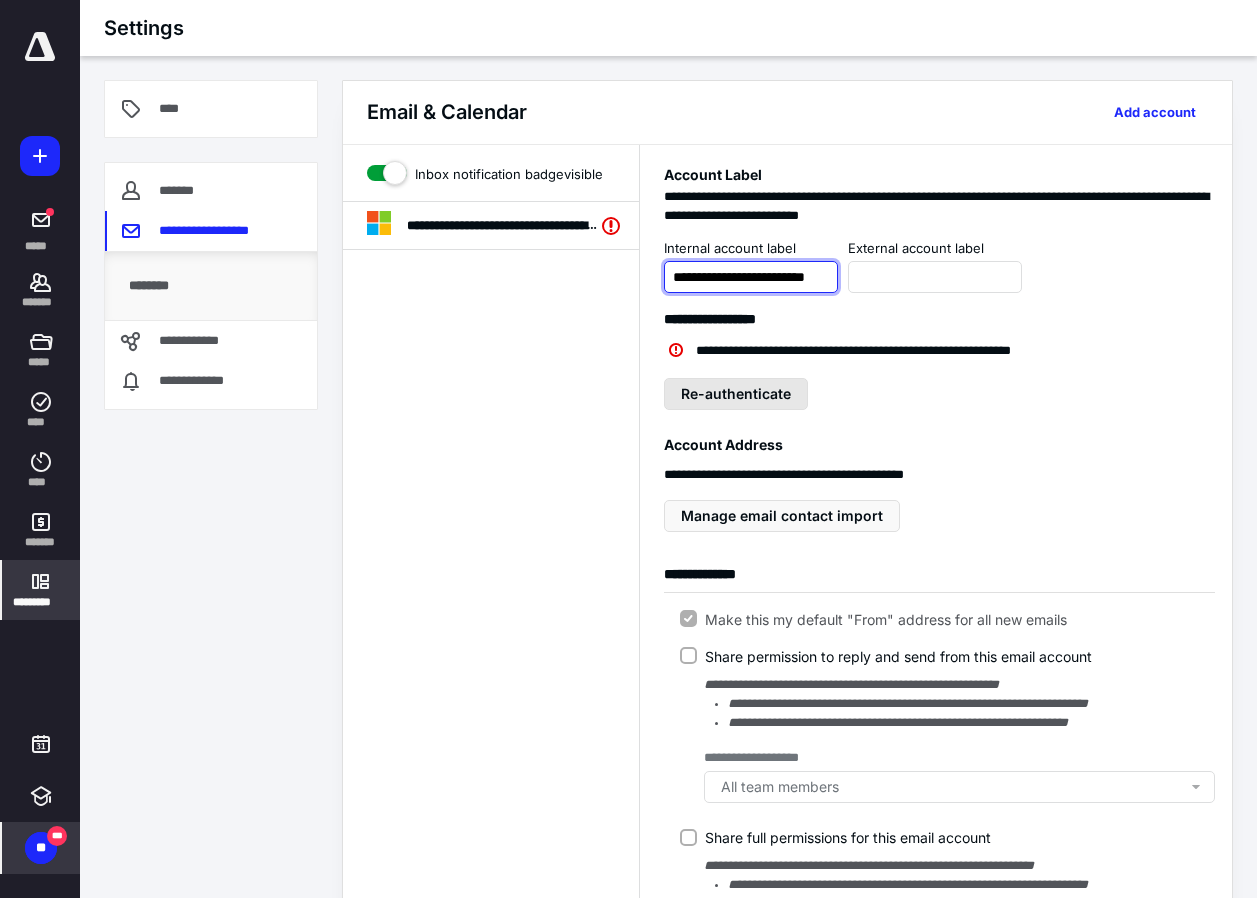 type on "**********" 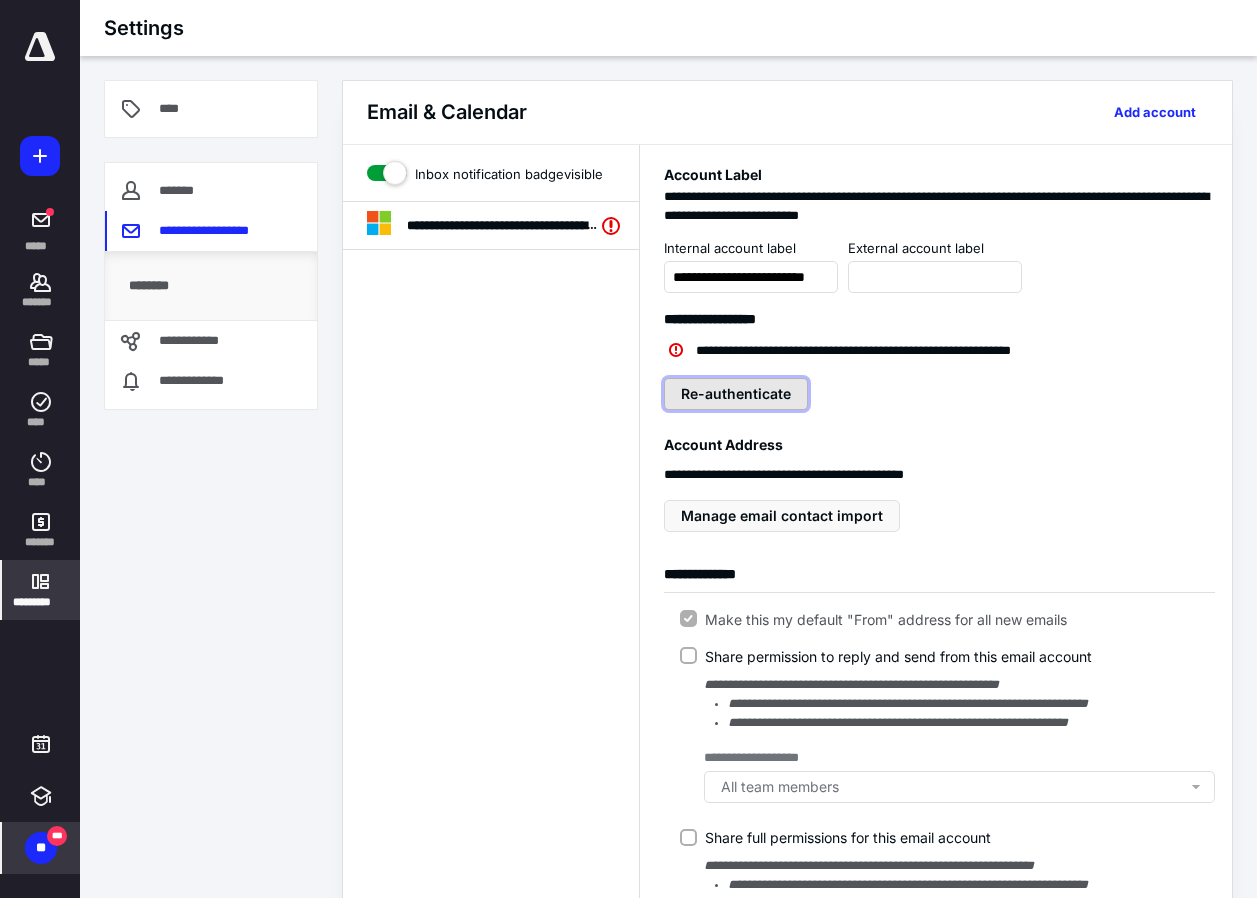 click on "Re-authenticate" at bounding box center (736, 394) 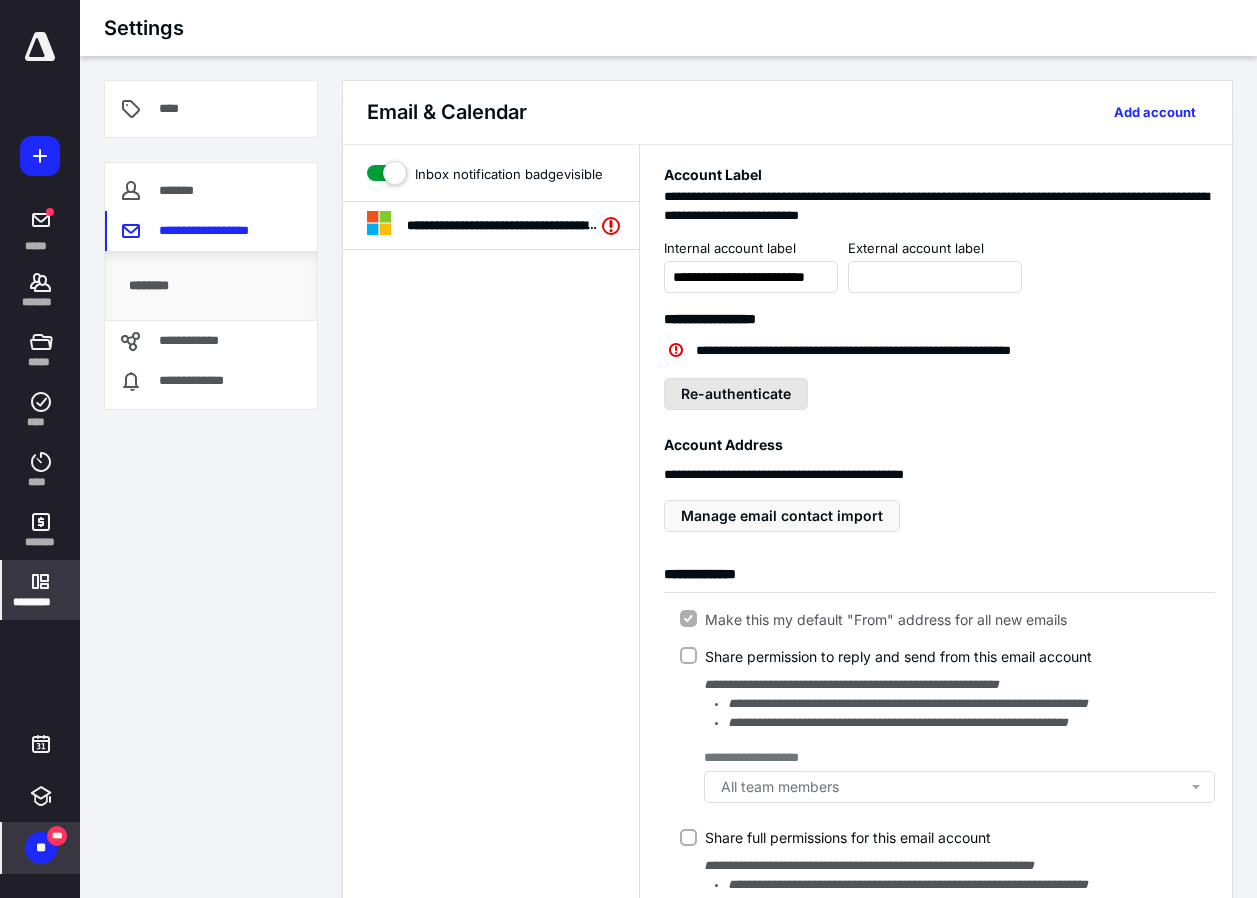 scroll, scrollTop: 0, scrollLeft: 0, axis: both 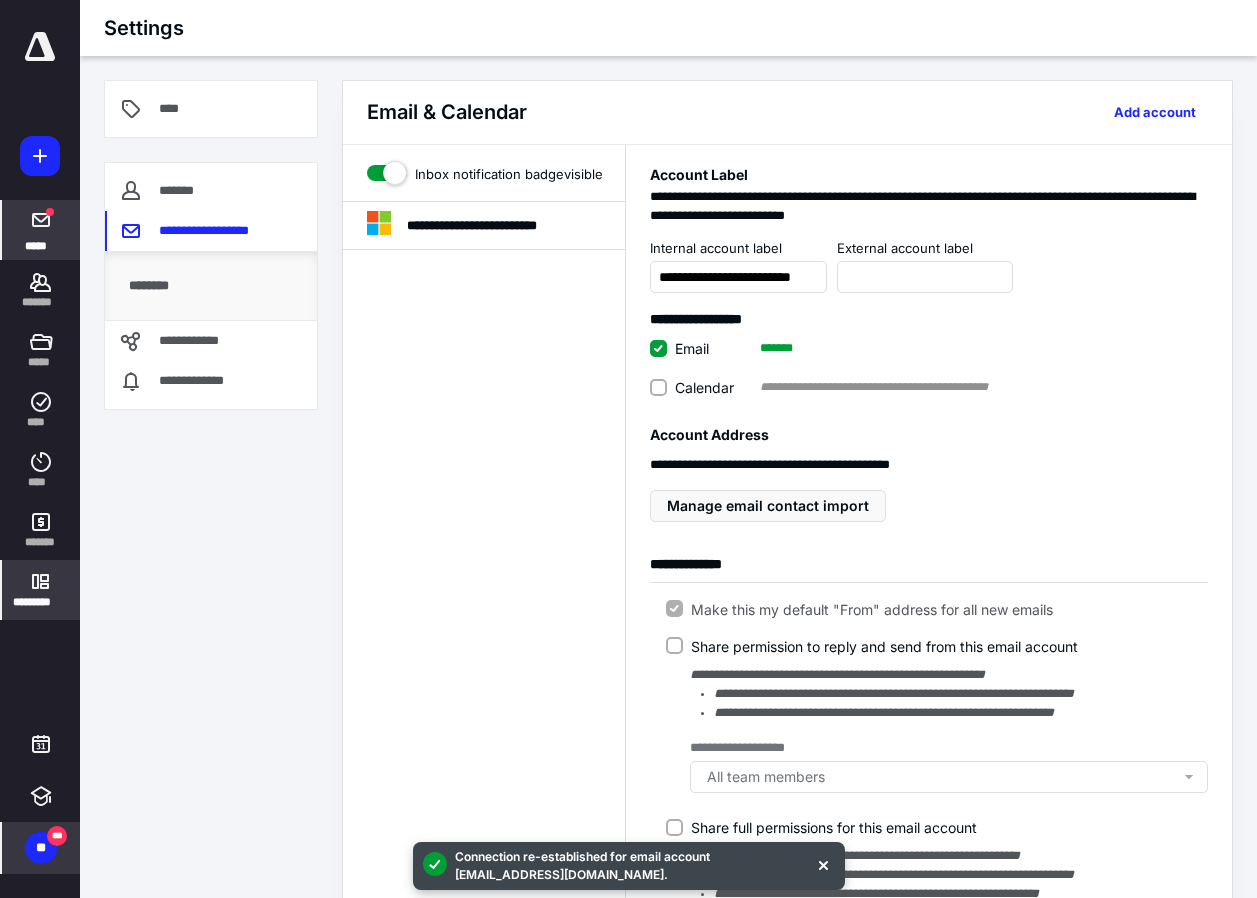 click at bounding box center (41, 220) 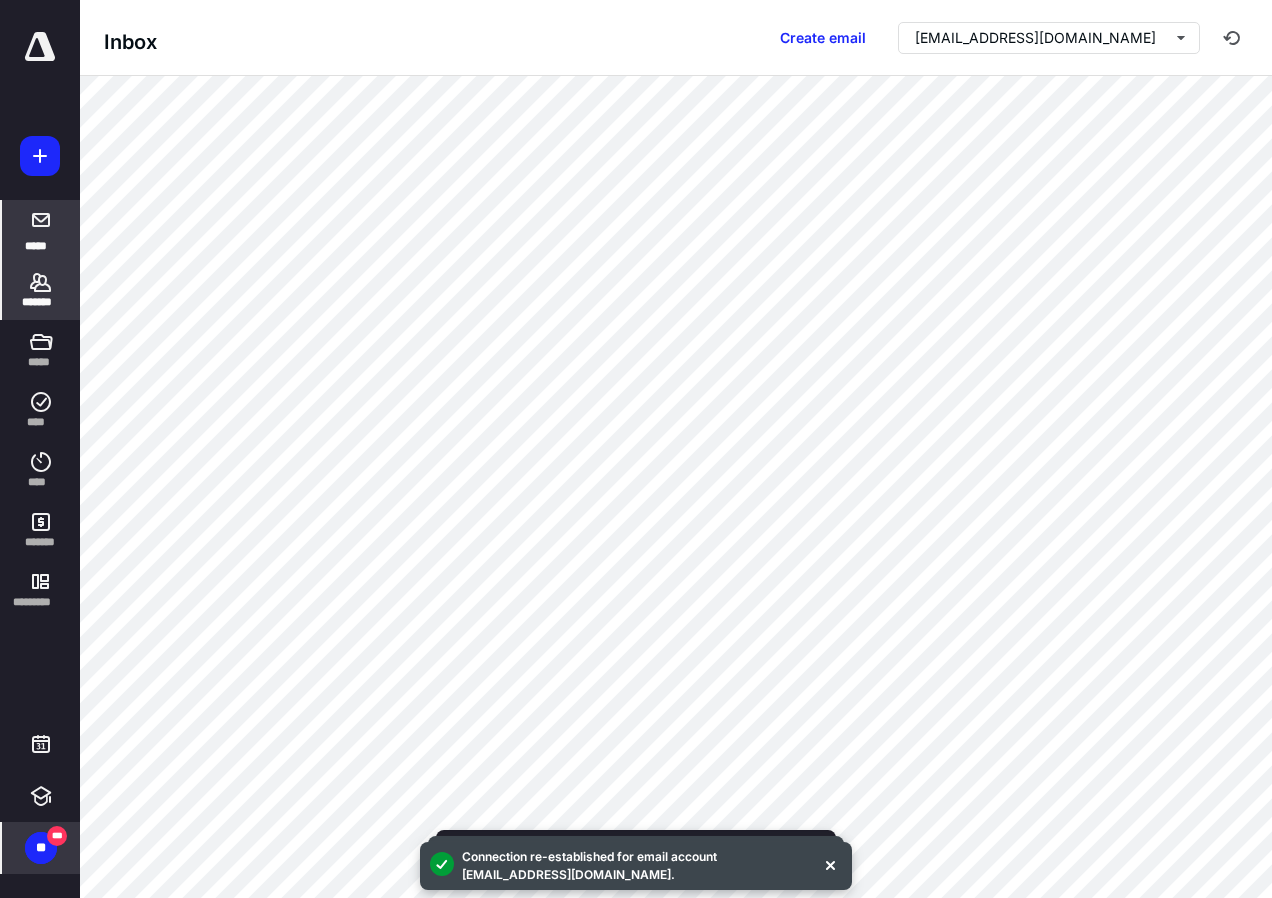 click 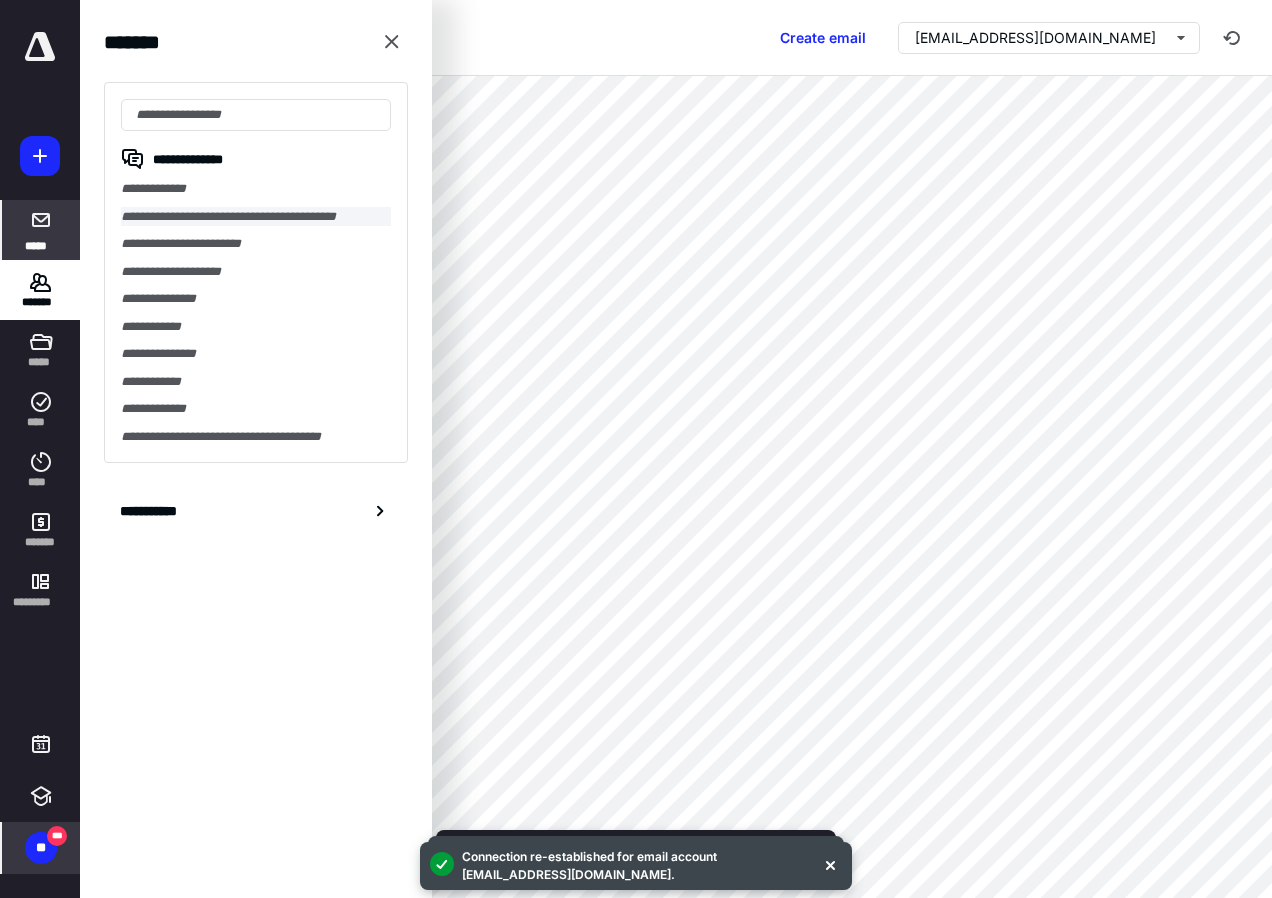 click on "**********" at bounding box center (256, 217) 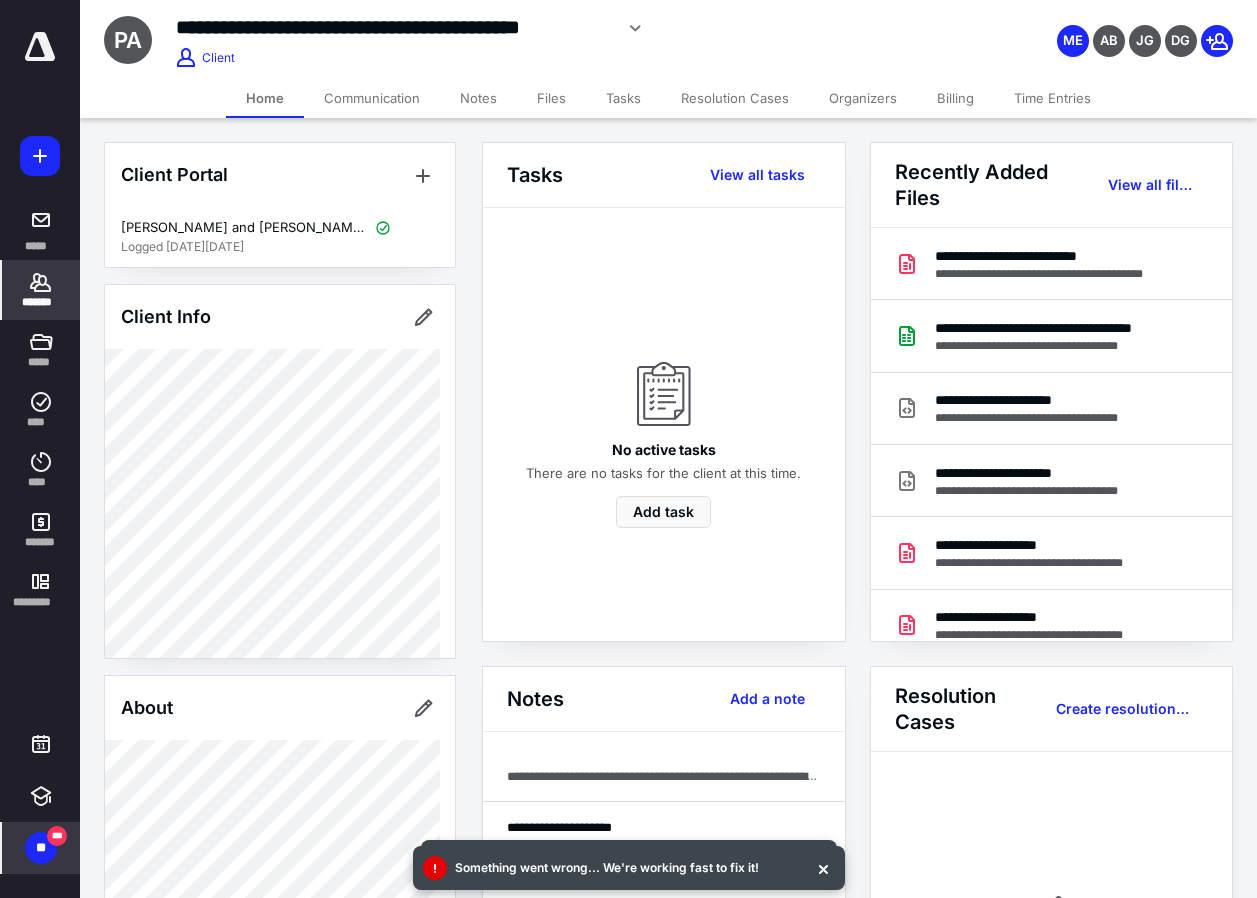 click on "Communication" at bounding box center (372, 98) 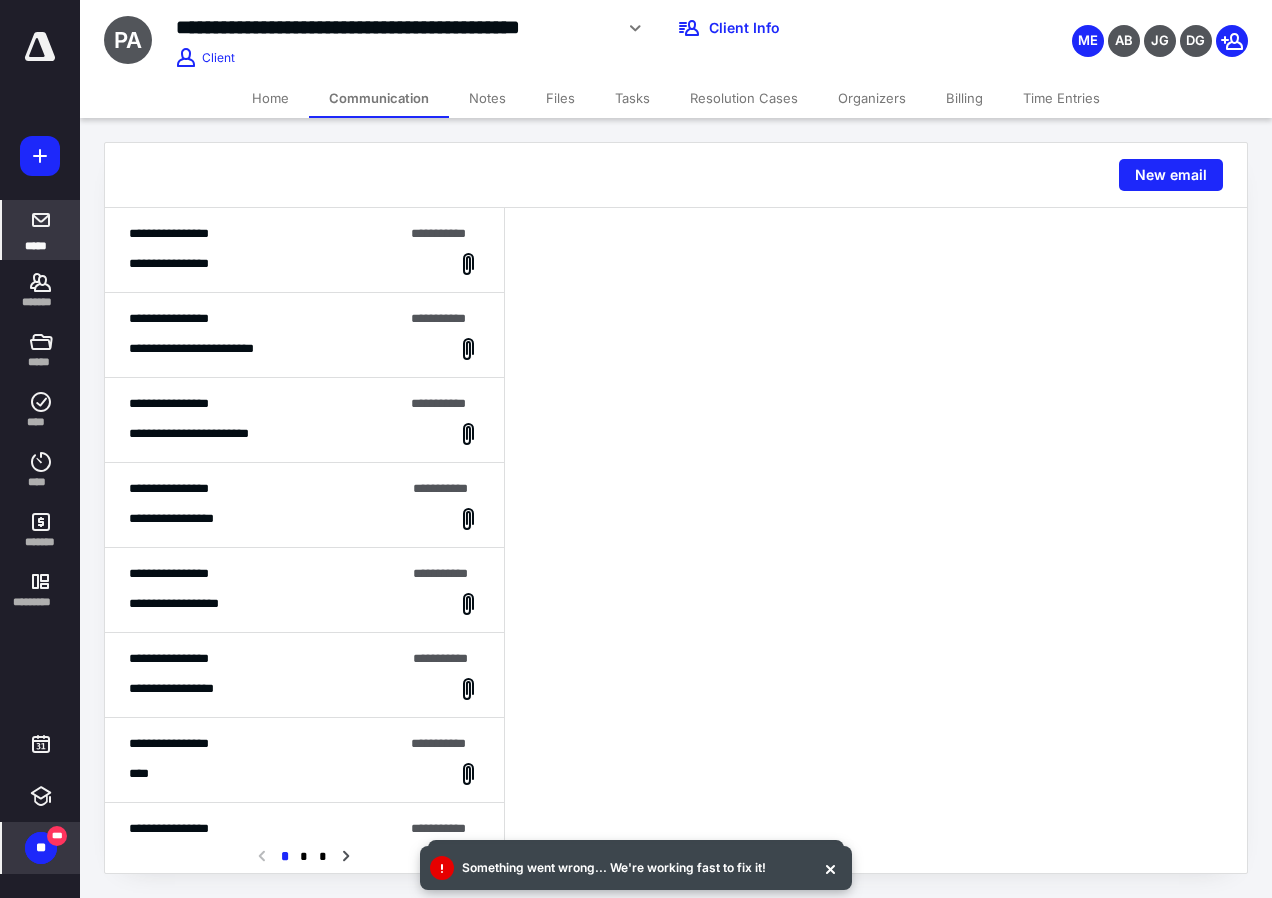 click on "*****" at bounding box center (41, 230) 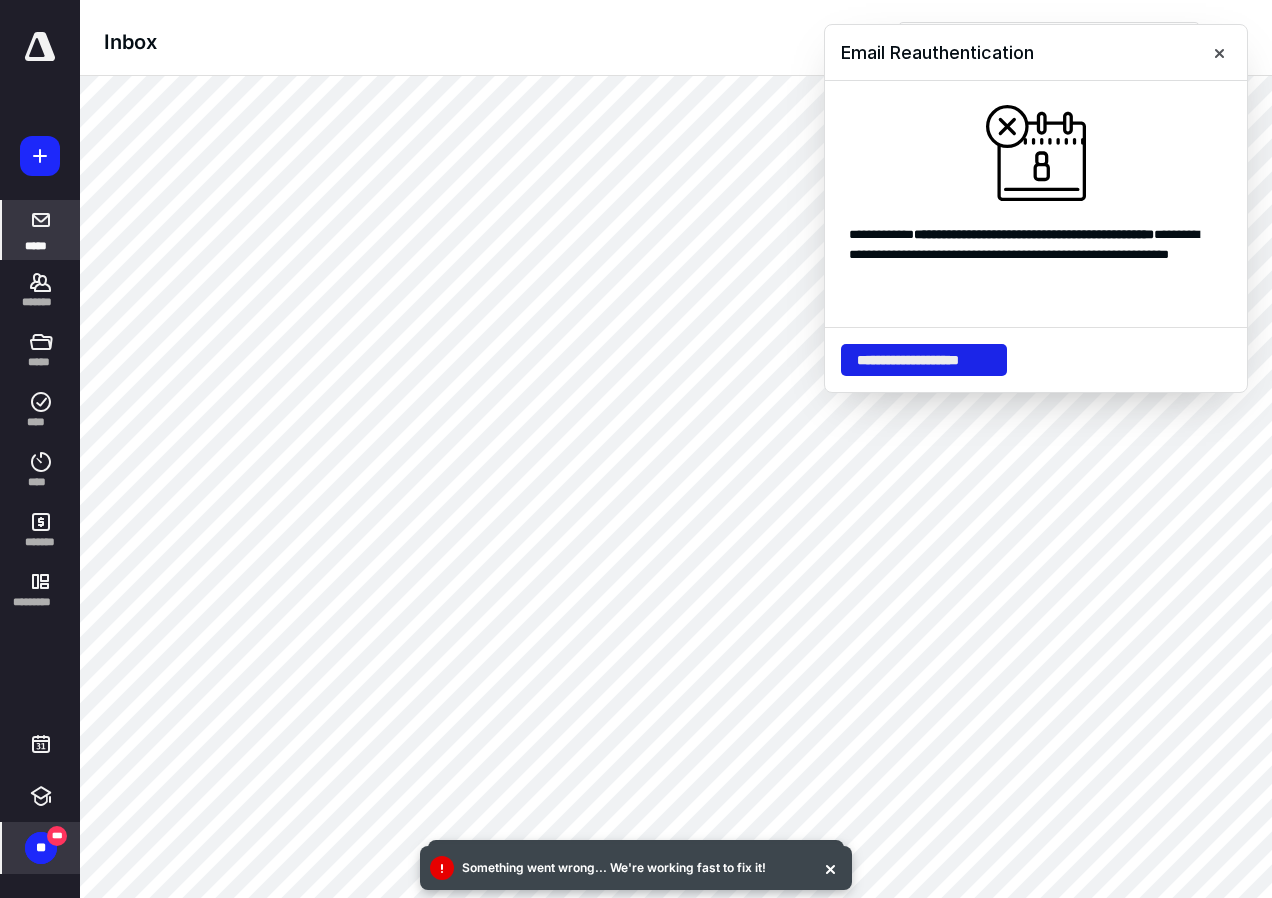 click on "**********" at bounding box center (924, 360) 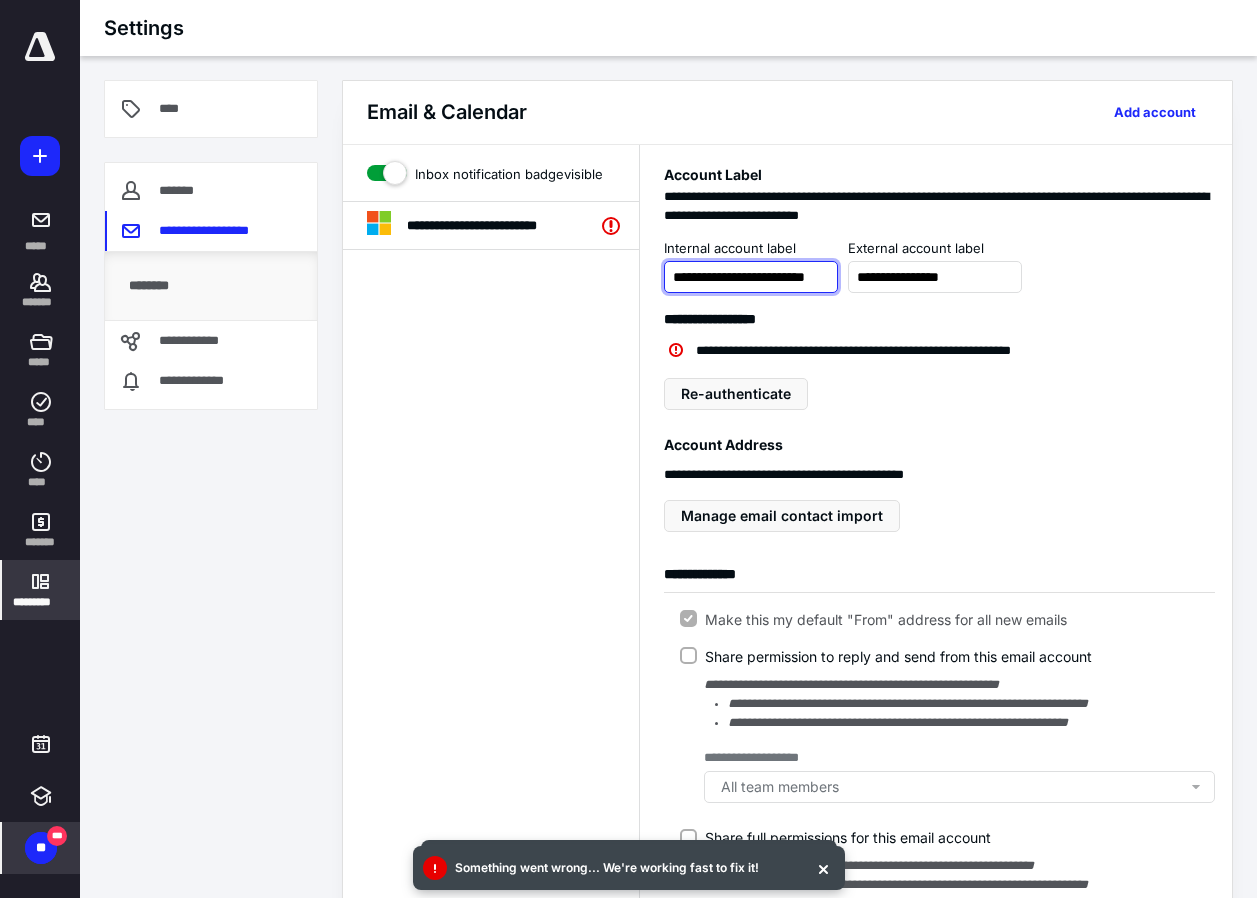 click on "**********" at bounding box center (751, 277) 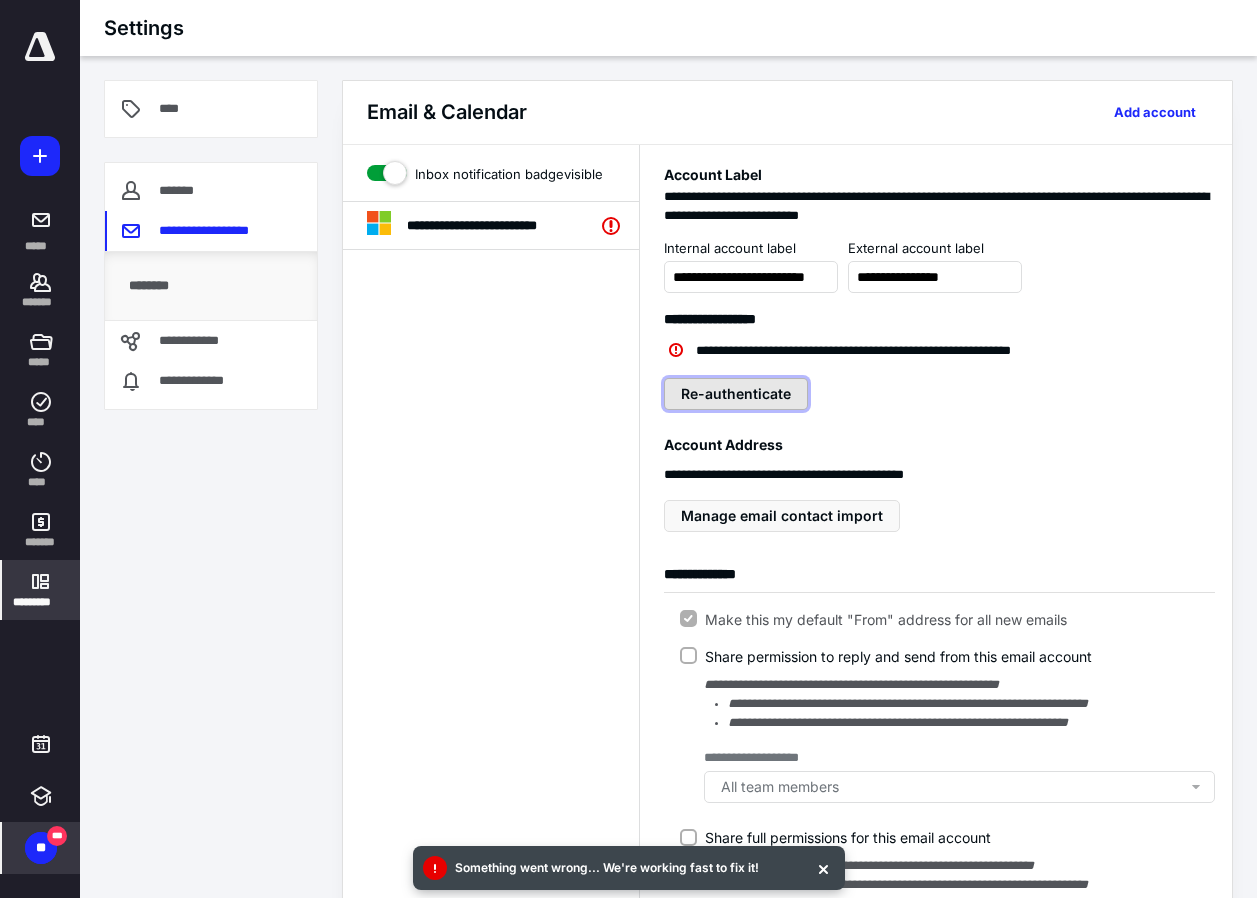 click on "Re-authenticate" at bounding box center [736, 394] 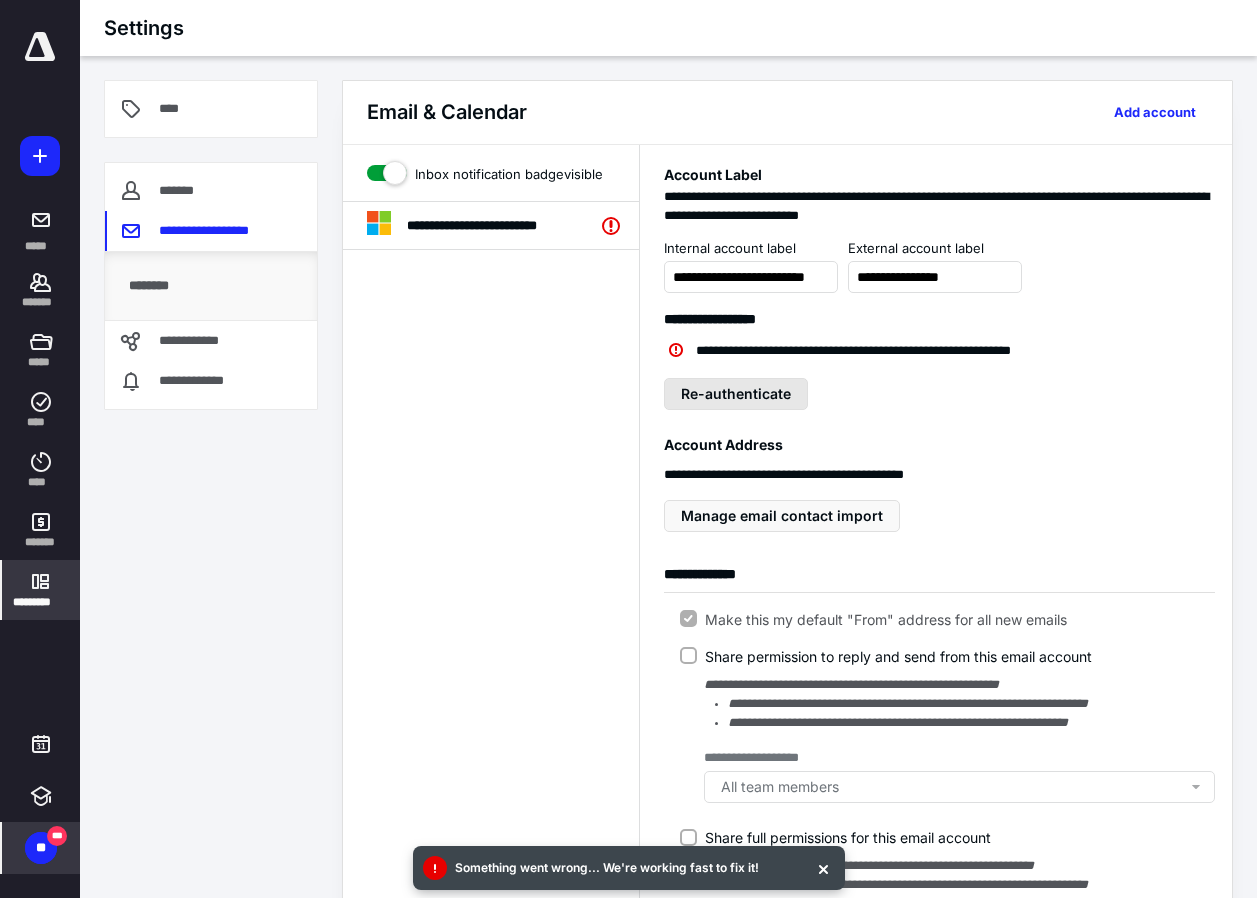 scroll, scrollTop: 0, scrollLeft: 0, axis: both 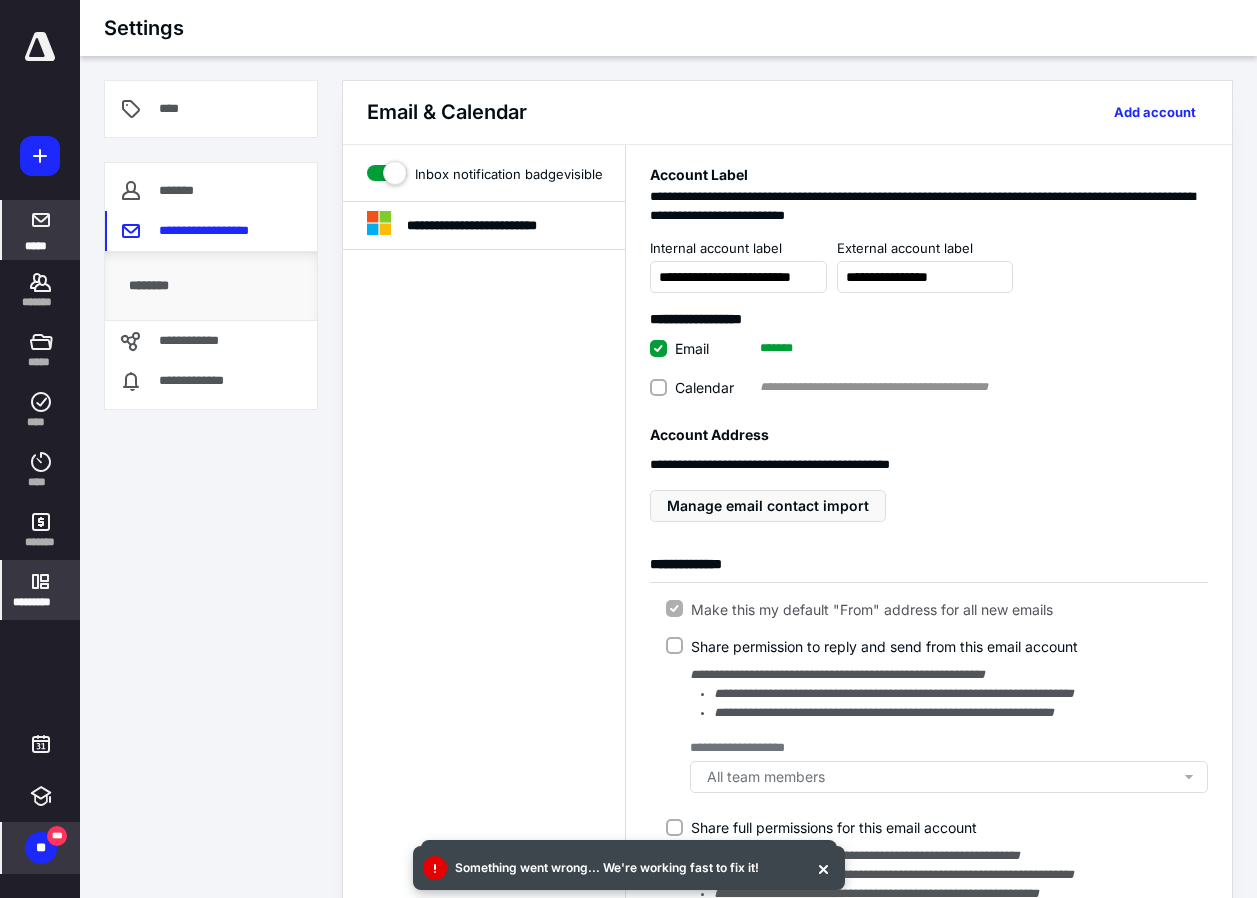 click at bounding box center [41, 220] 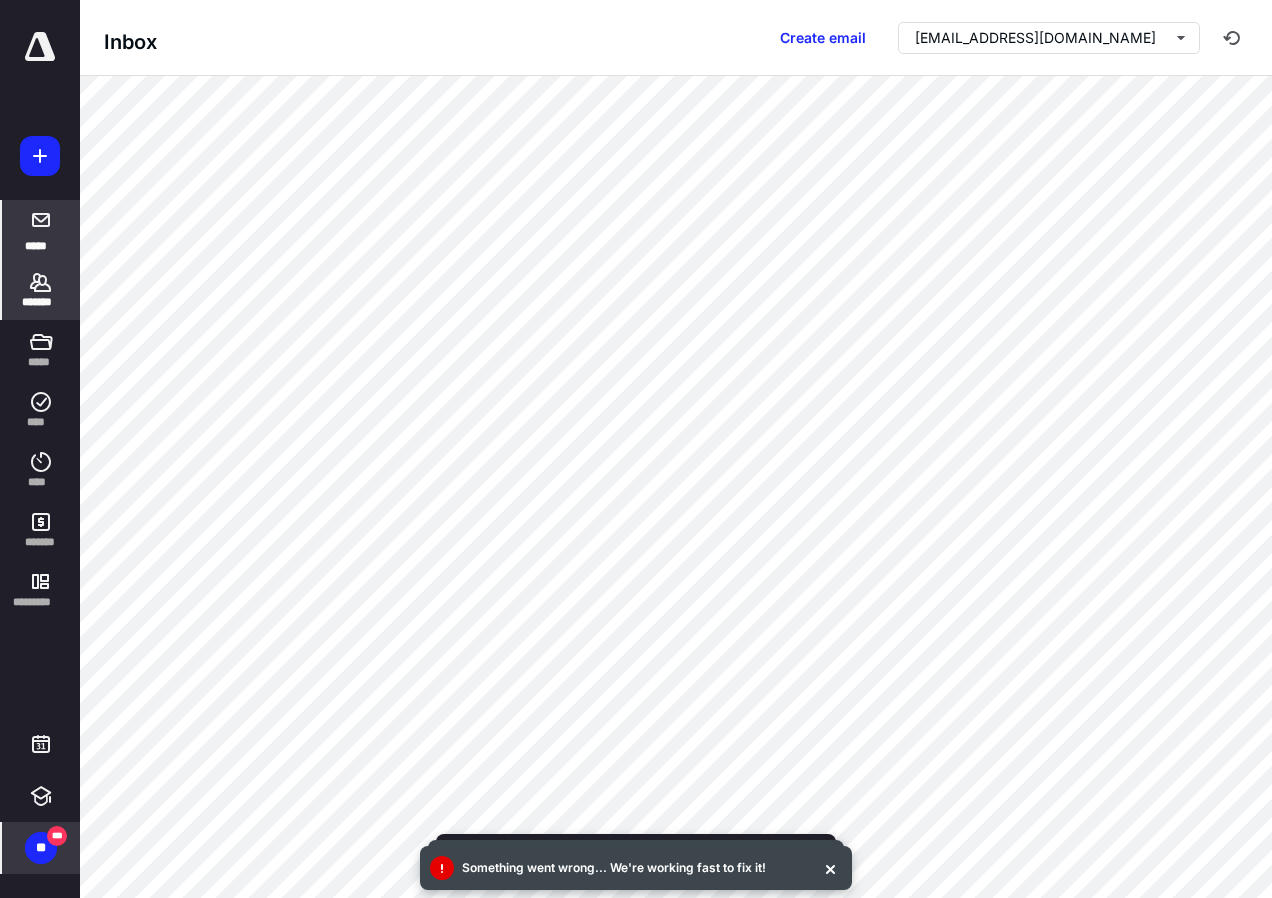 click 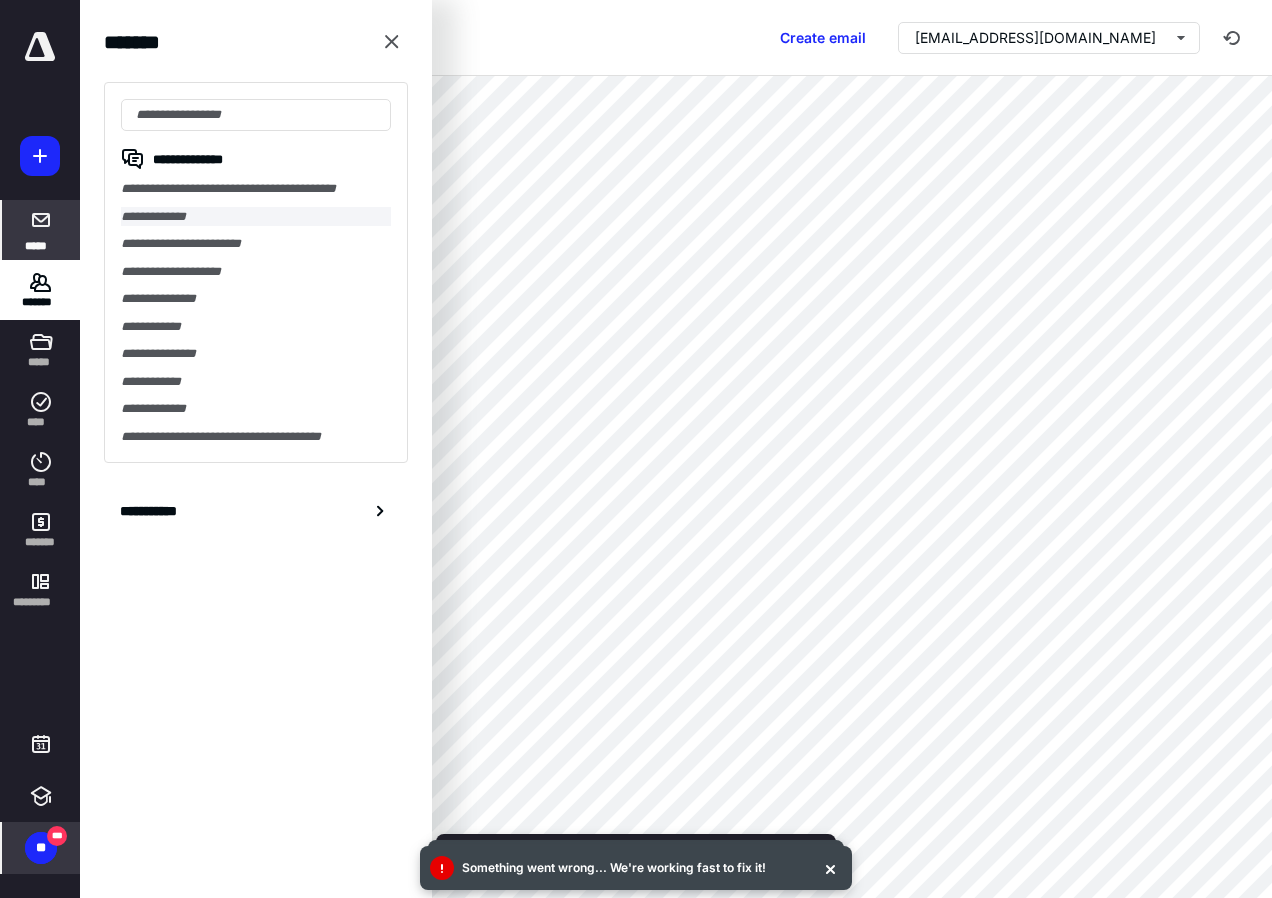 click on "**********" at bounding box center (256, 217) 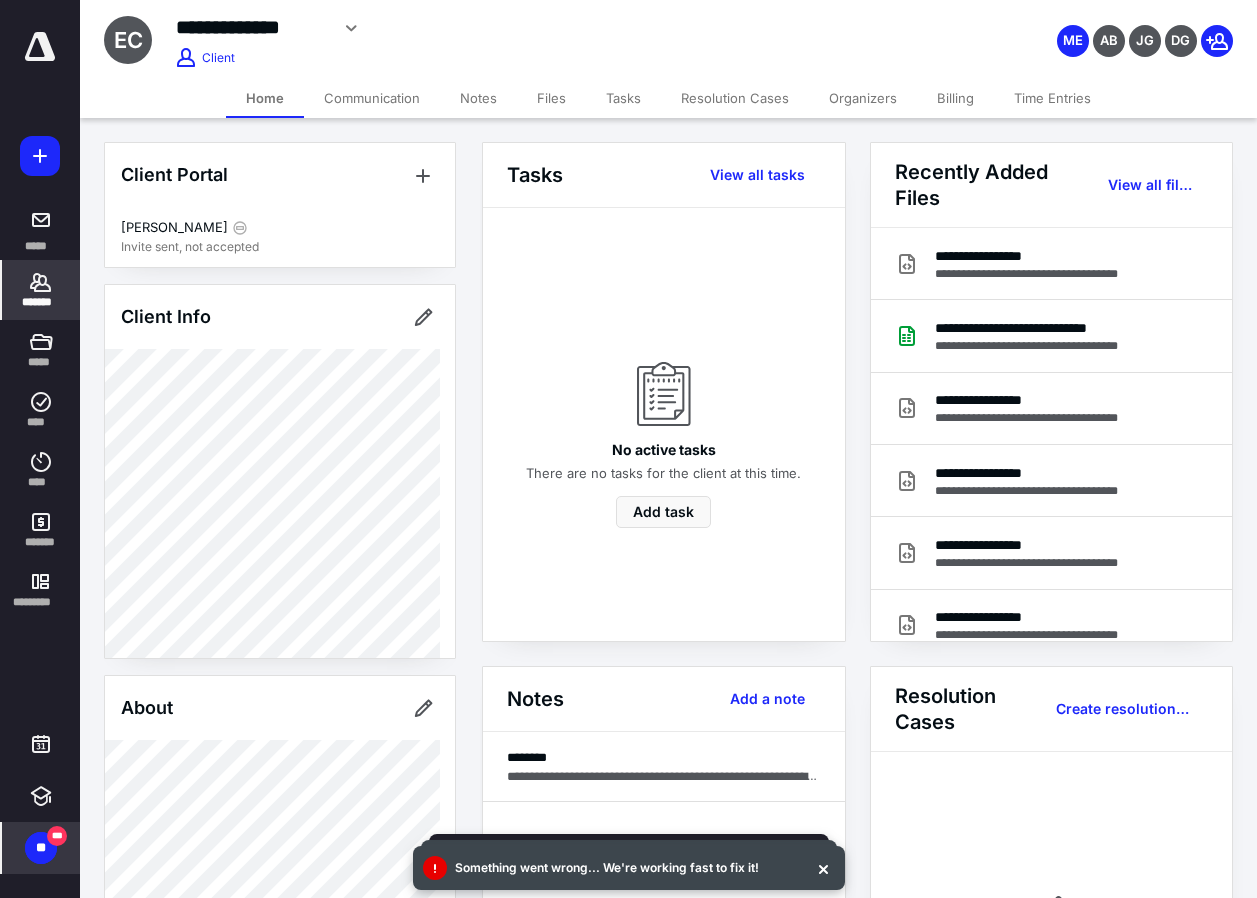 click on "Communication" at bounding box center [372, 98] 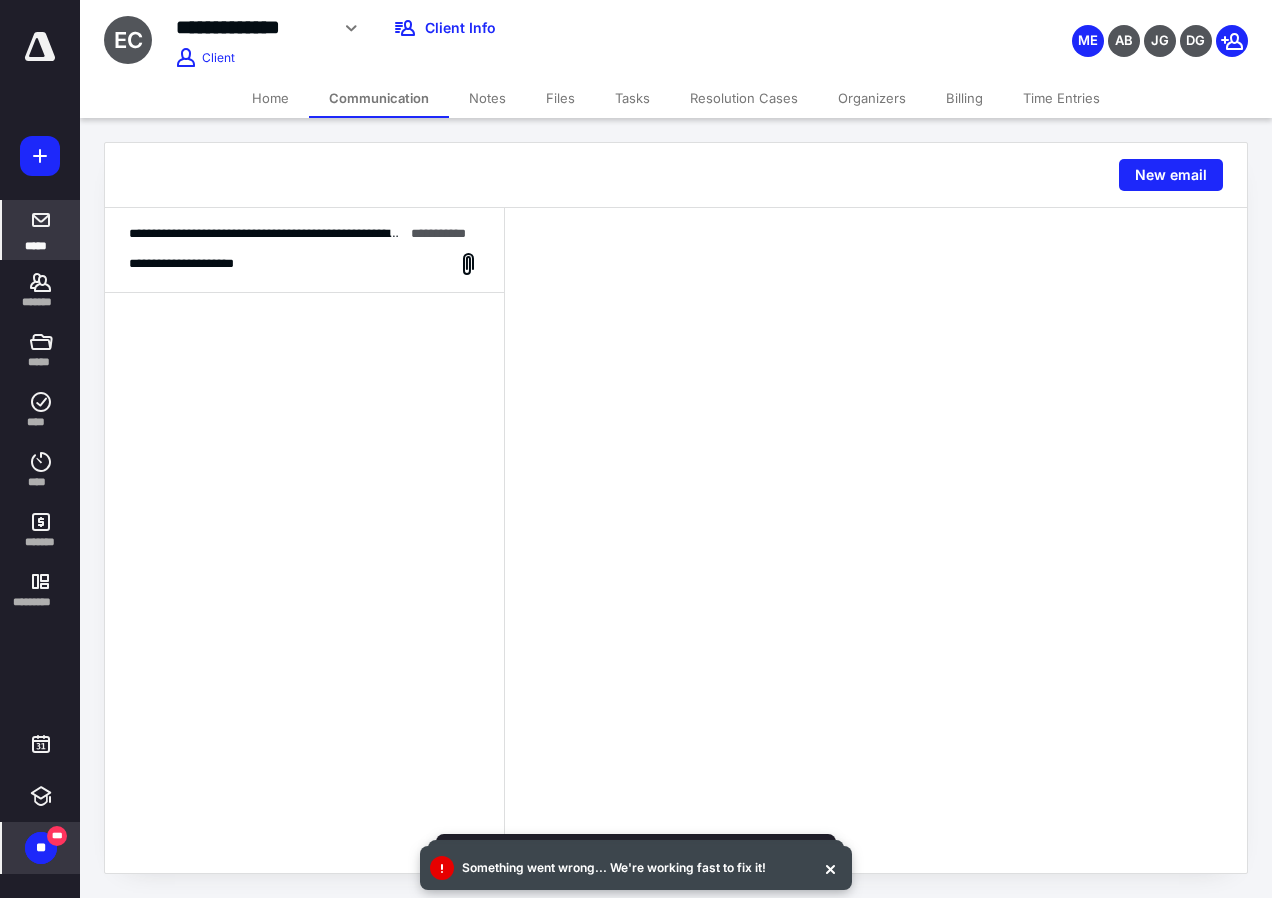 click at bounding box center (41, 220) 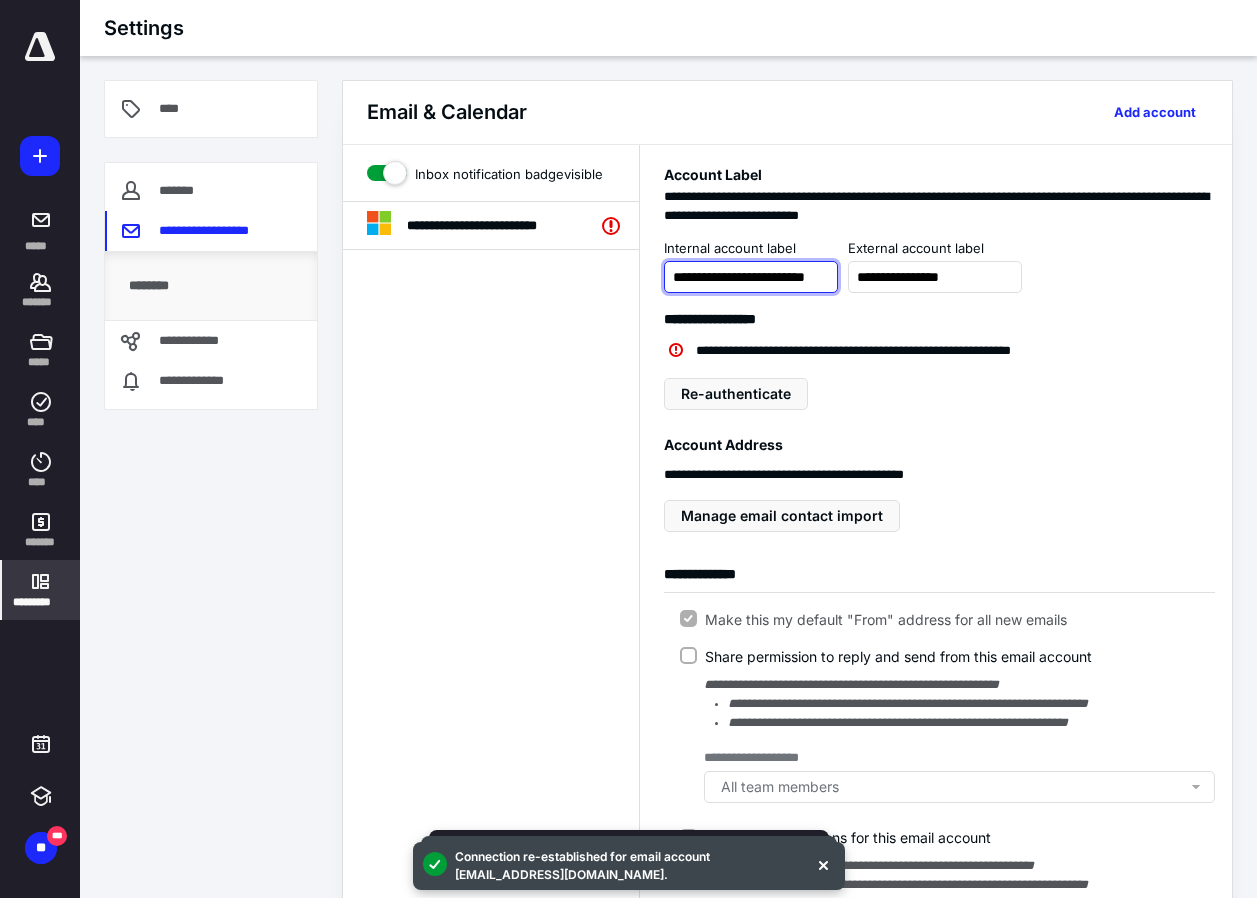 click on "**********" at bounding box center (751, 277) 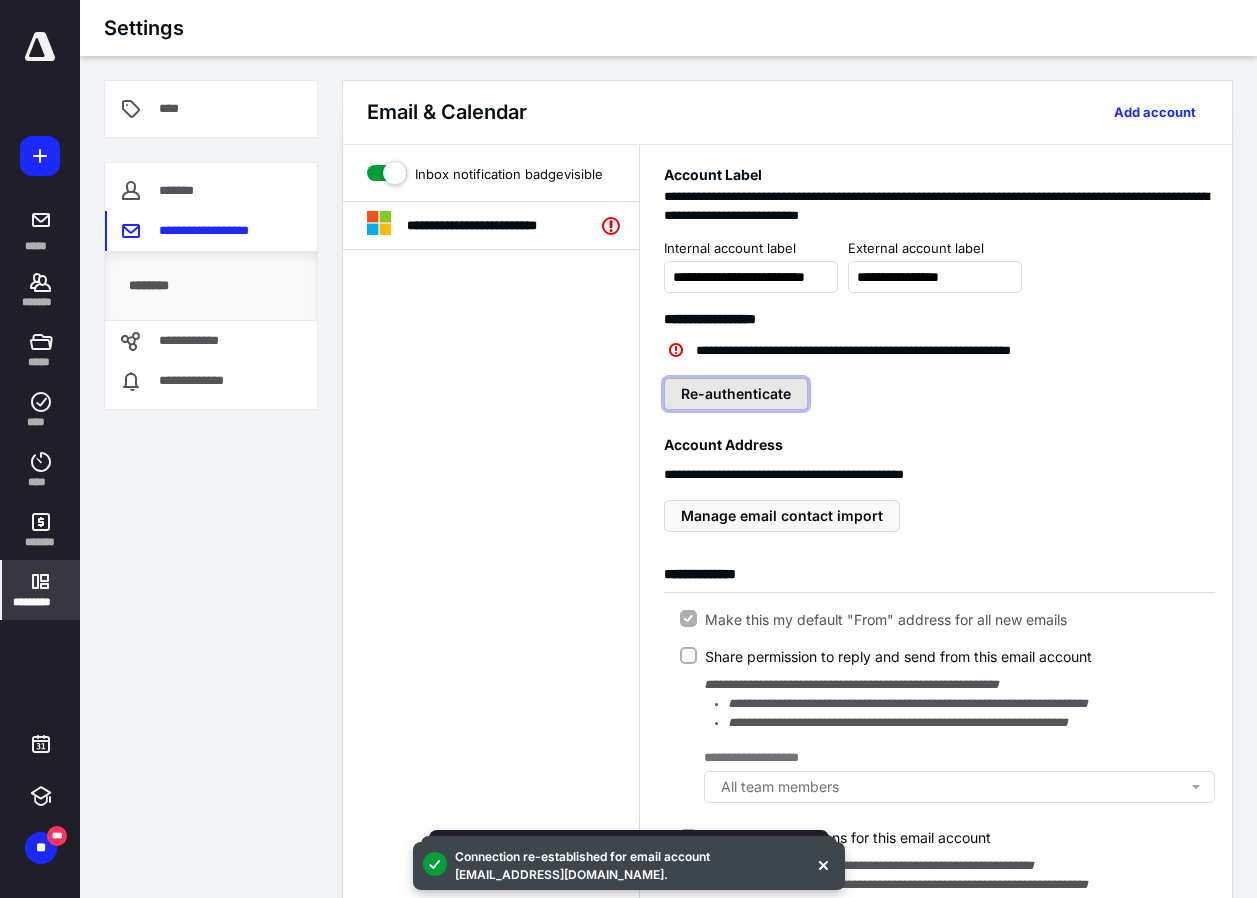 click on "Re-authenticate" at bounding box center [736, 394] 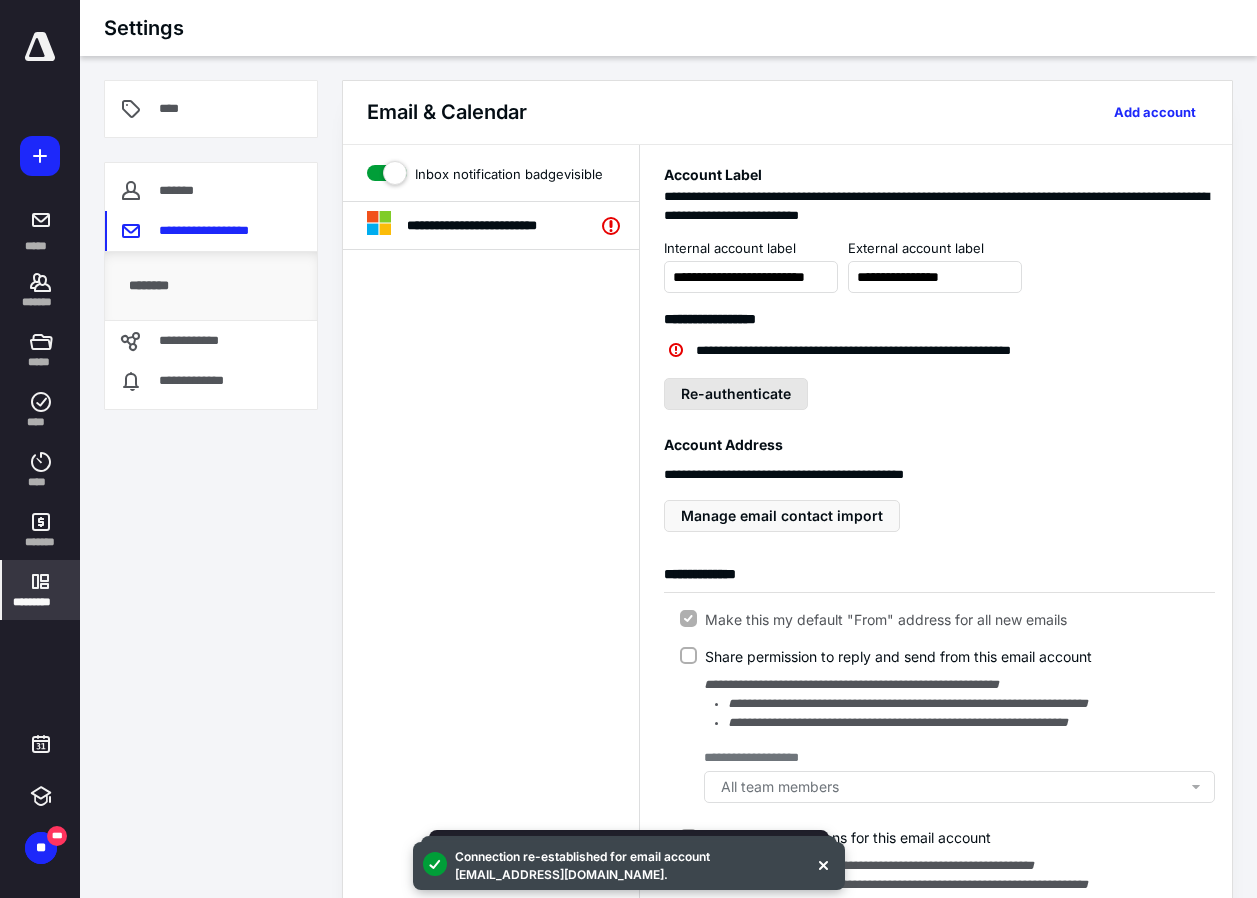 scroll, scrollTop: 0, scrollLeft: 0, axis: both 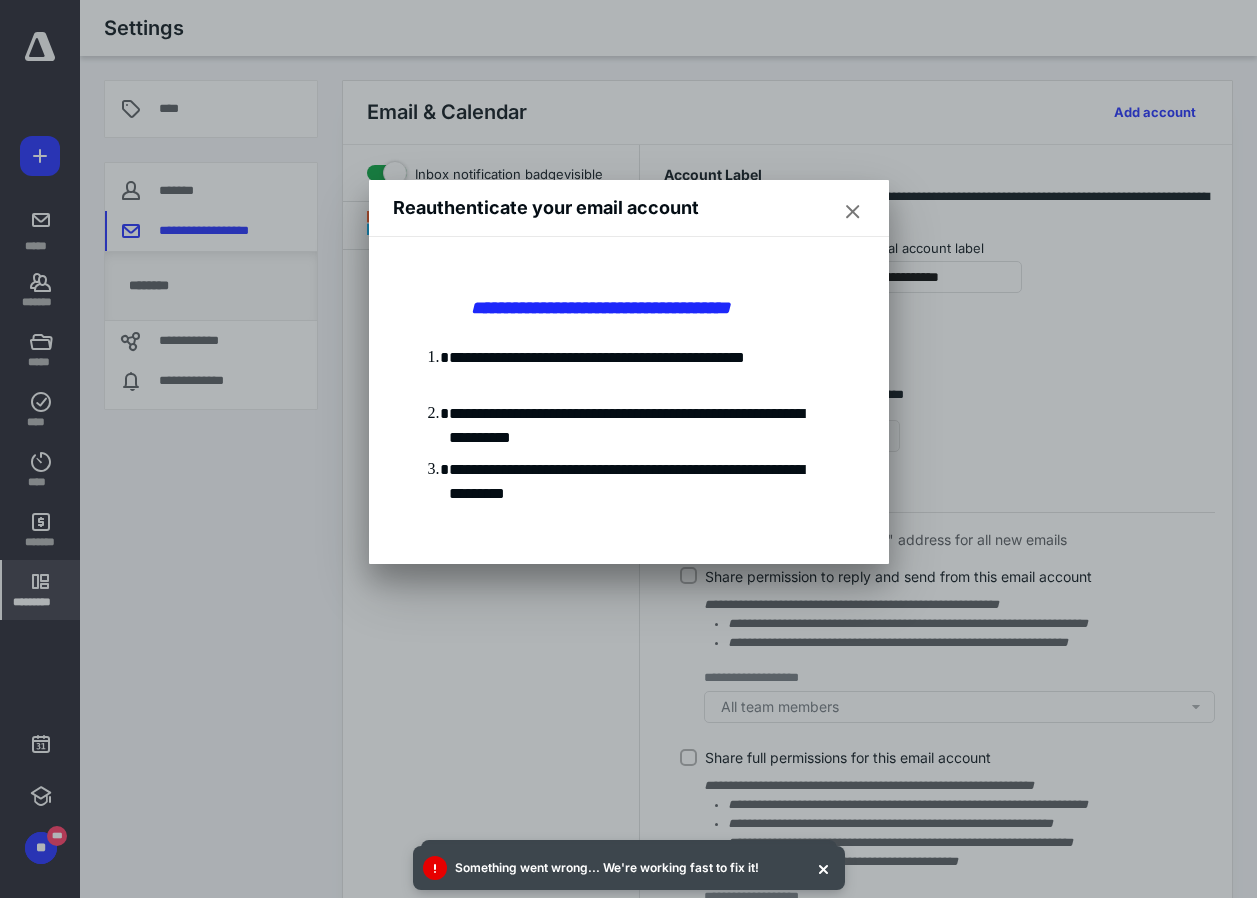 click at bounding box center [853, 212] 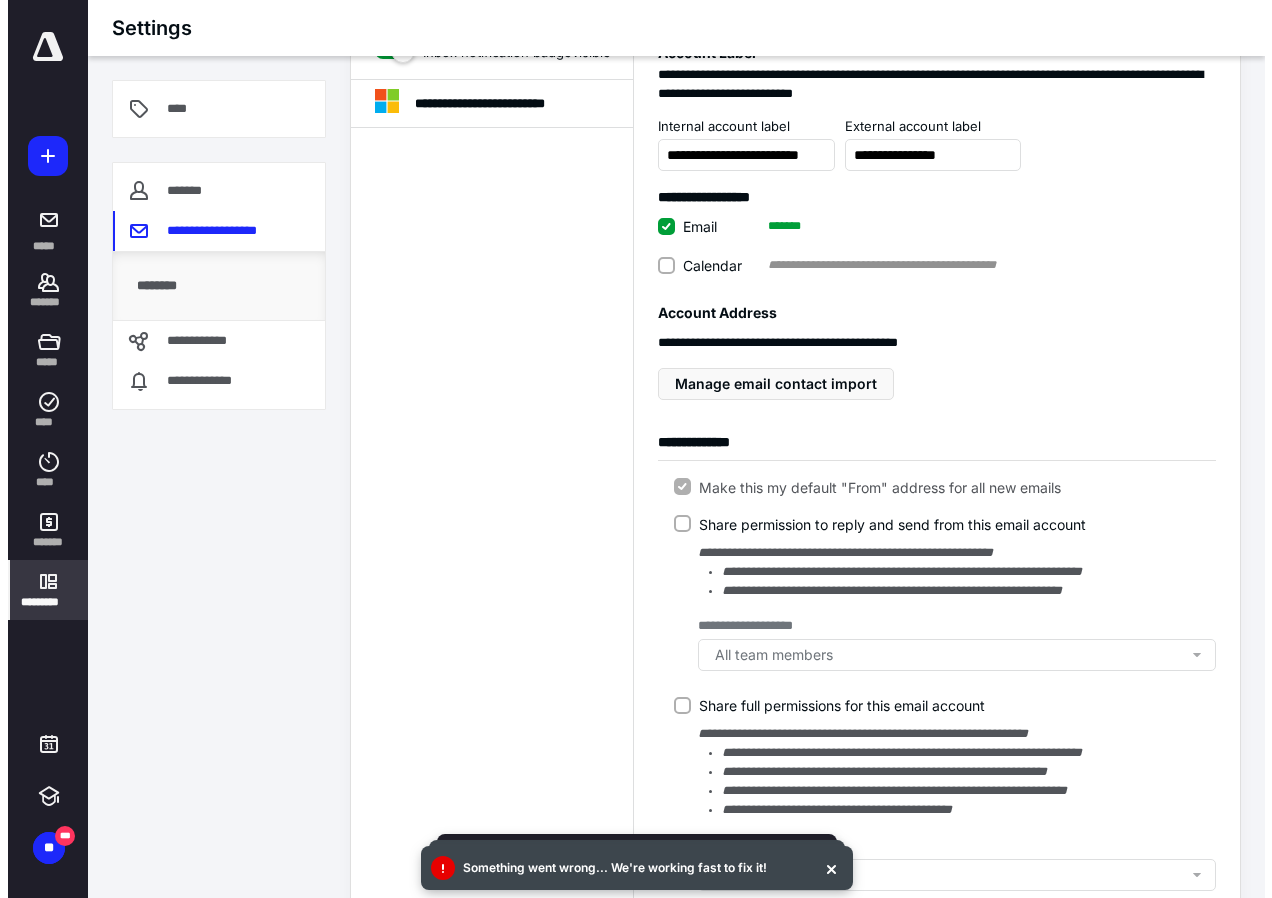 scroll, scrollTop: 0, scrollLeft: 0, axis: both 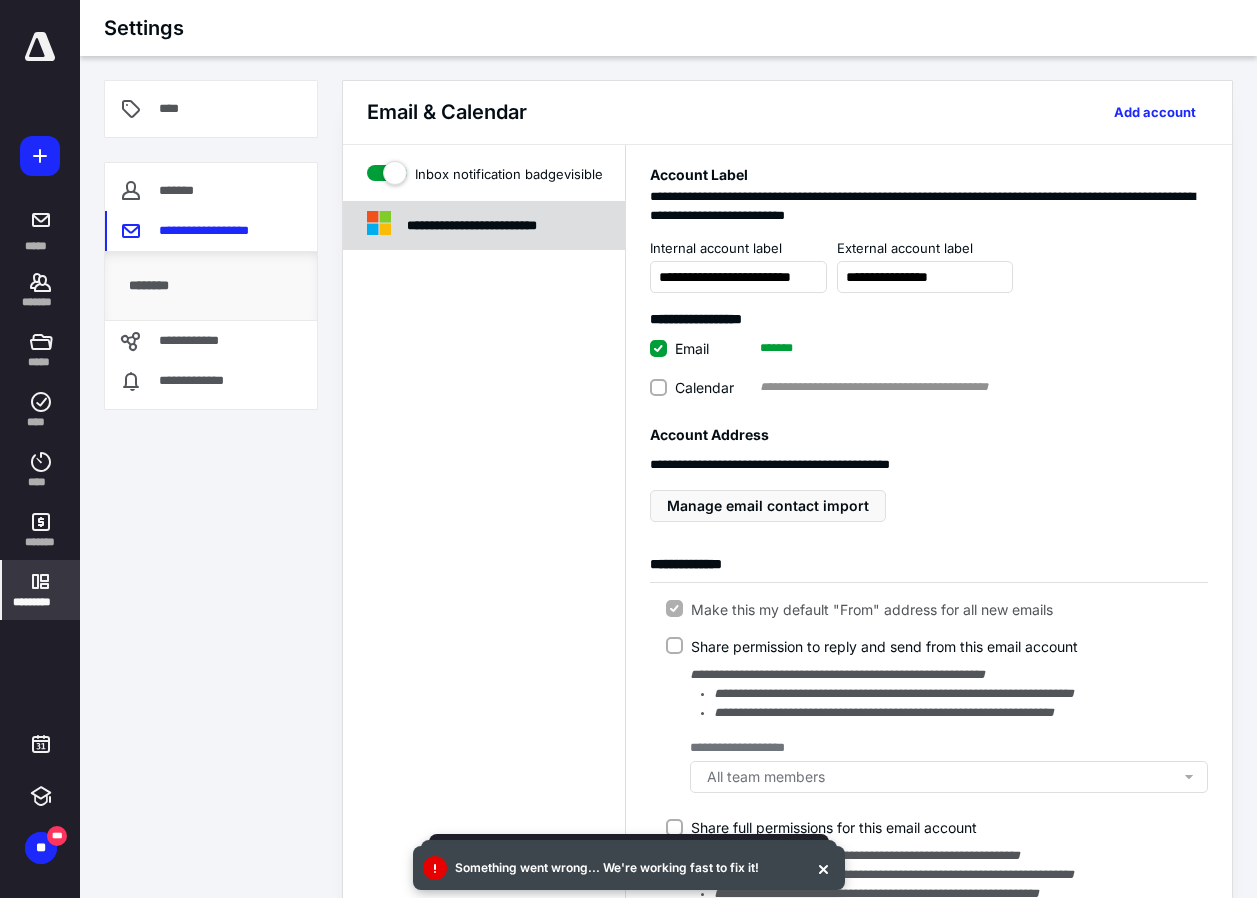 click on "**********" at bounding box center (506, 226) 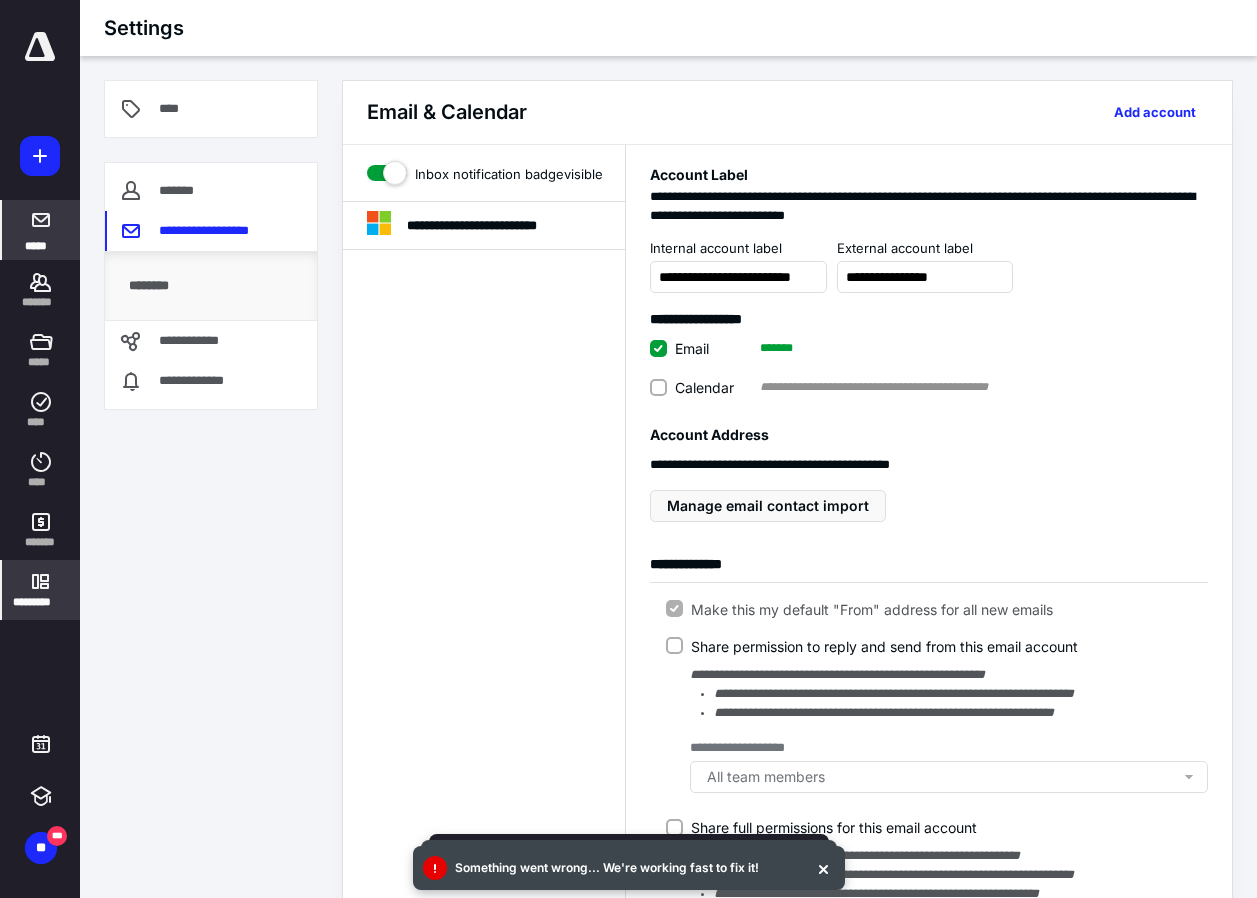 click on "*****" at bounding box center (41, 230) 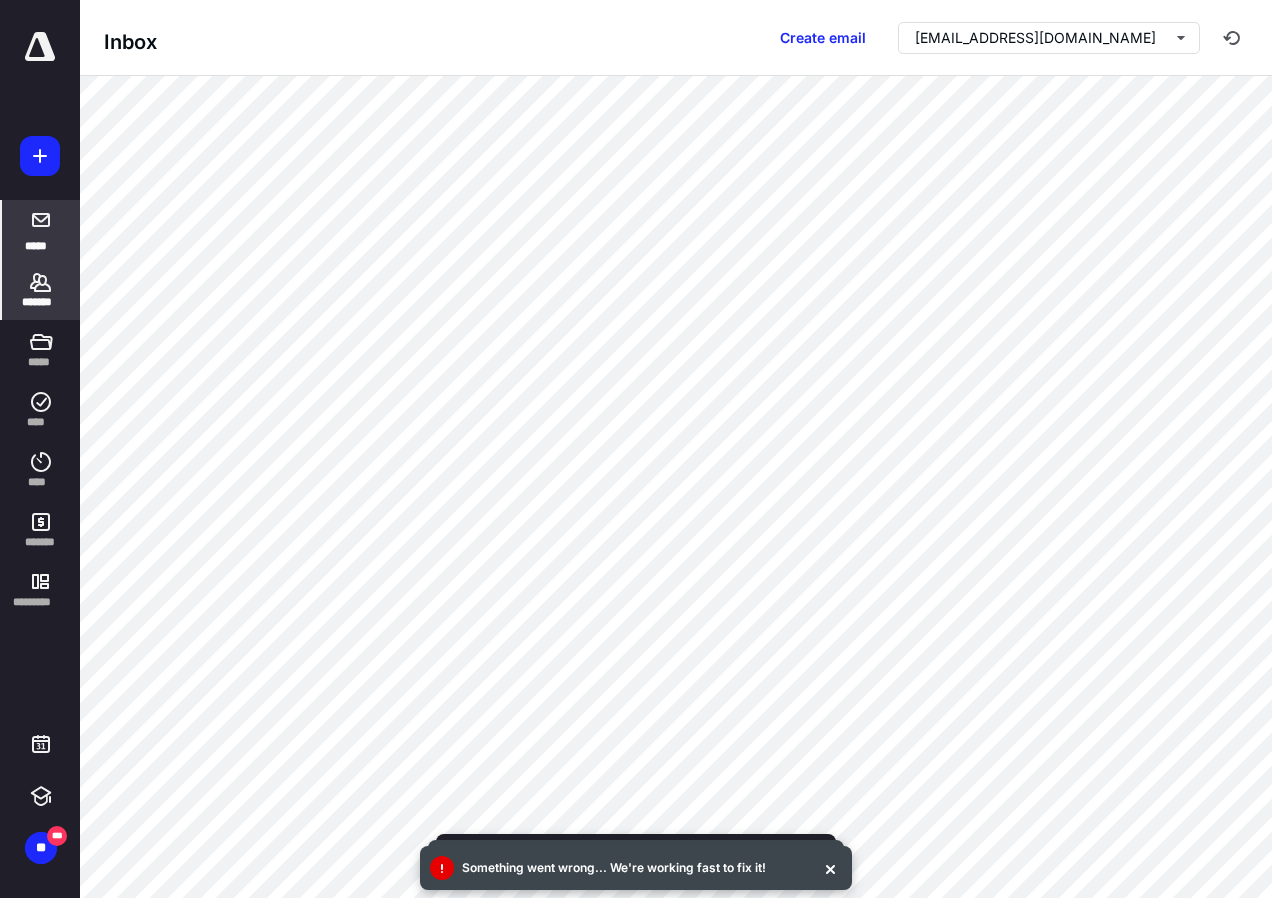 click 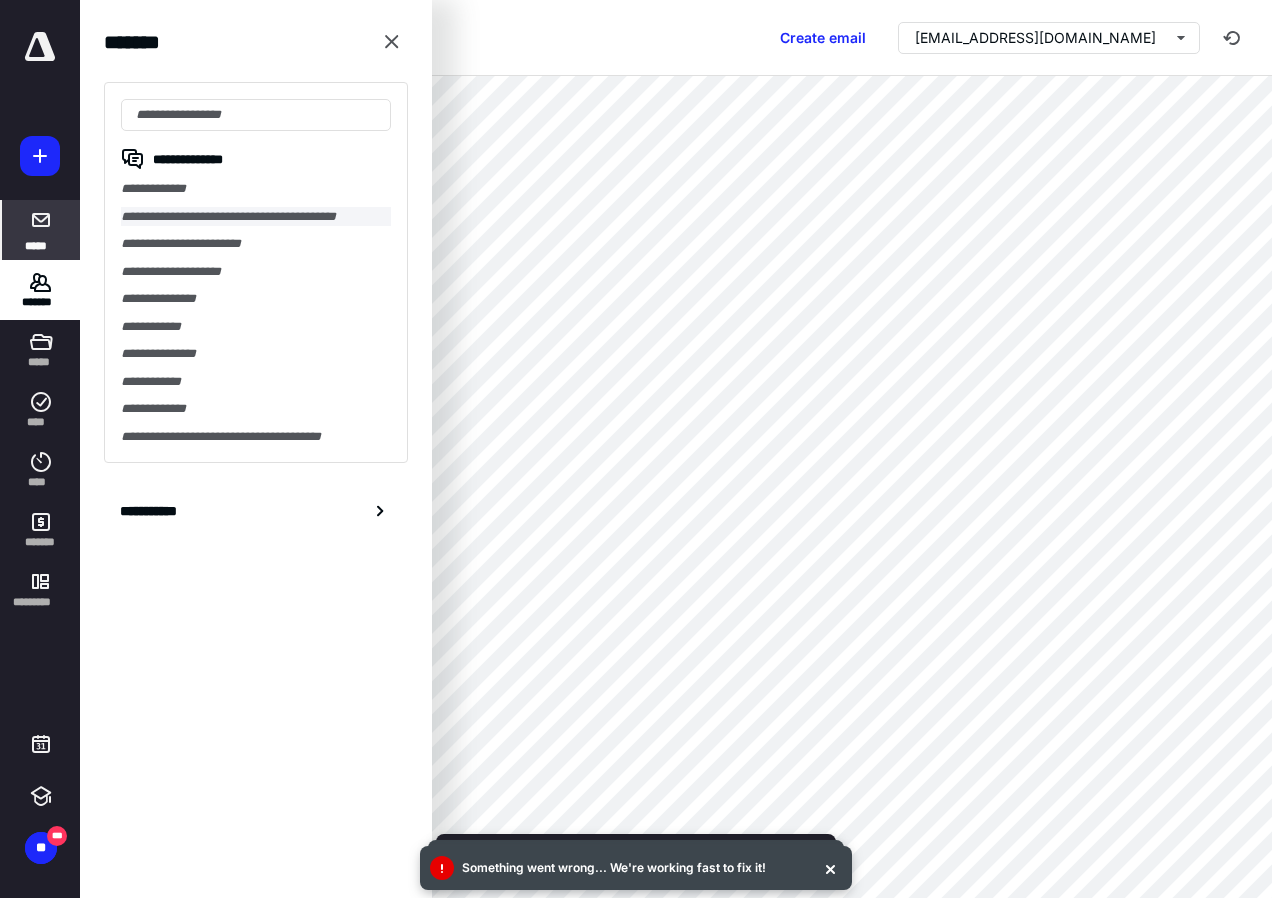 click on "**********" at bounding box center [256, 217] 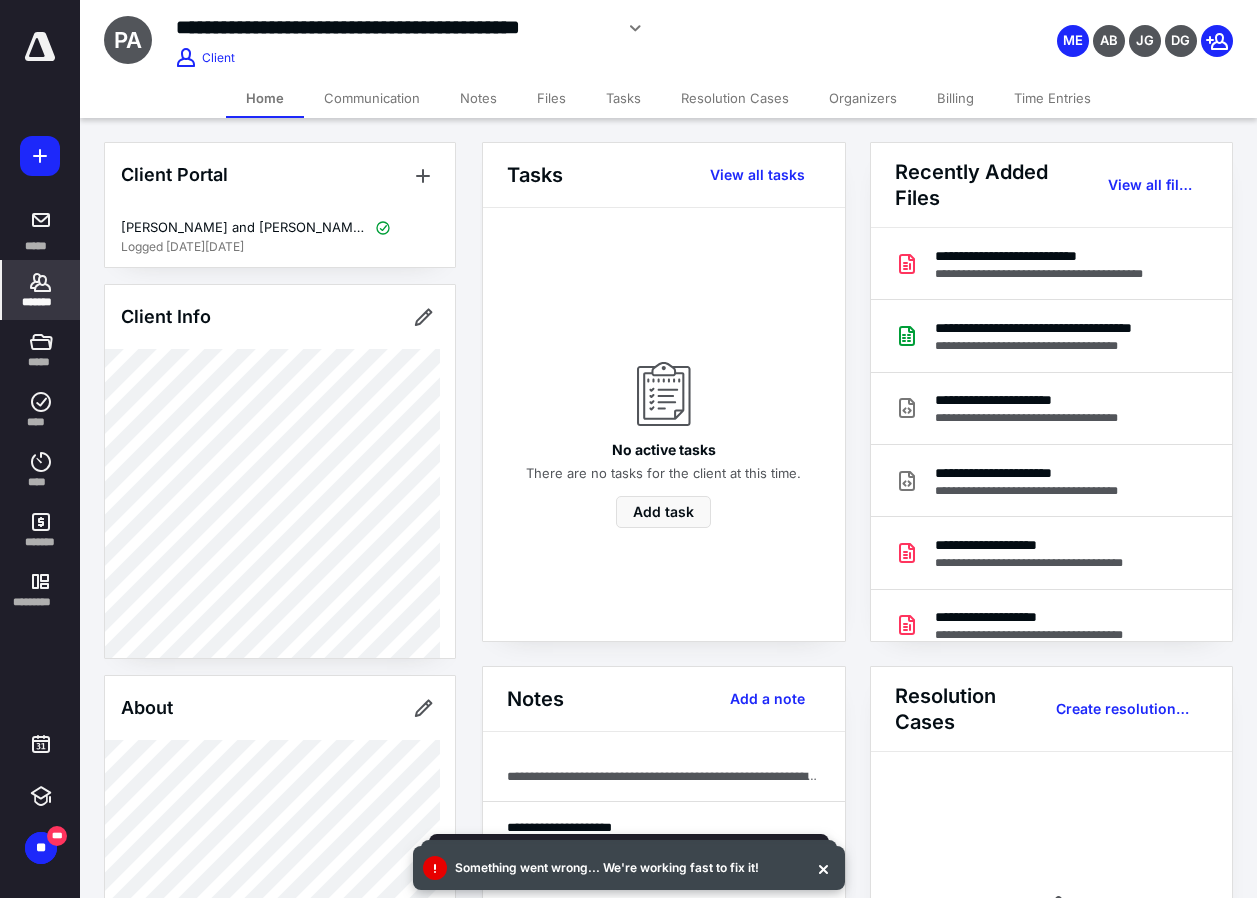 click on "Communication" at bounding box center (372, 98) 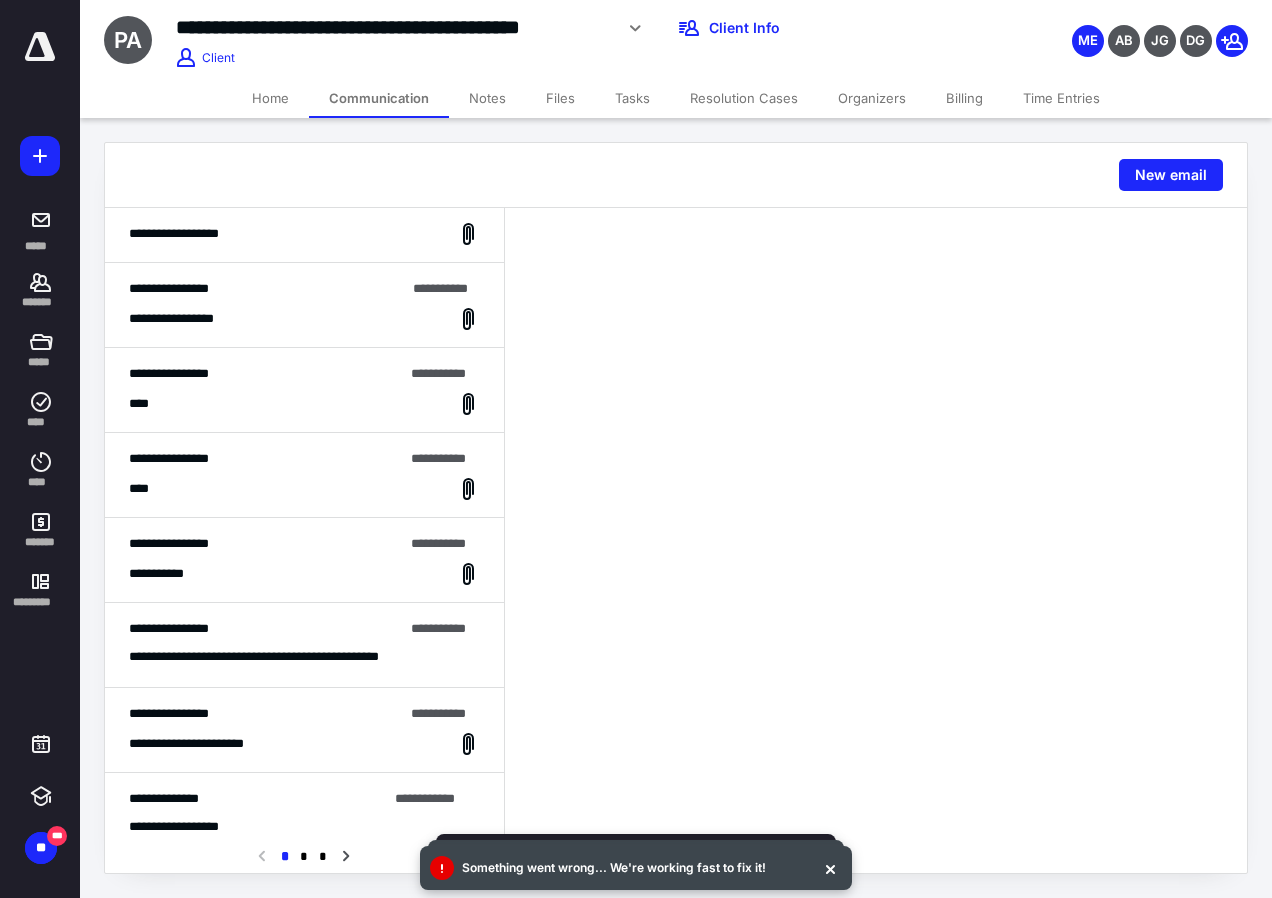 scroll, scrollTop: 0, scrollLeft: 0, axis: both 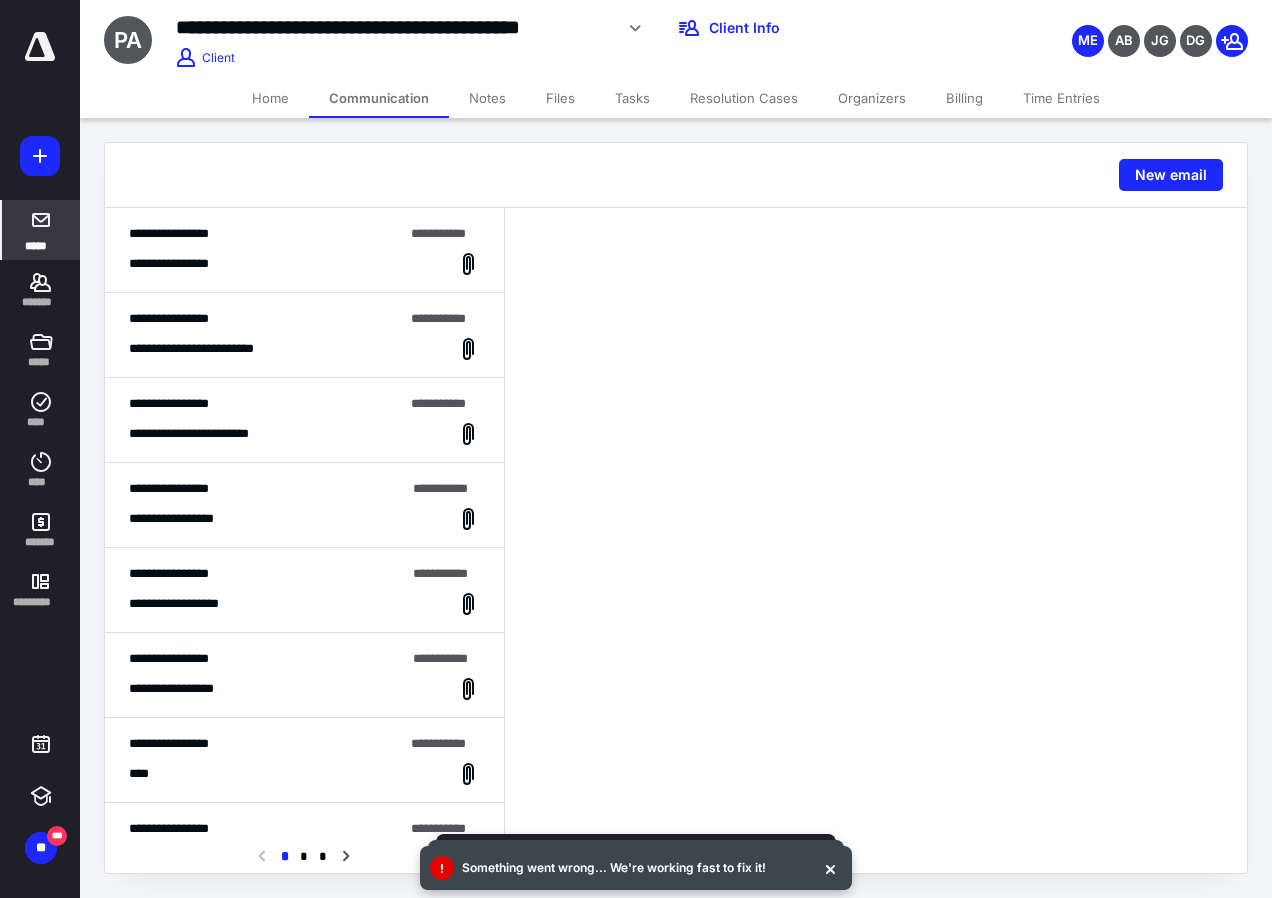 click 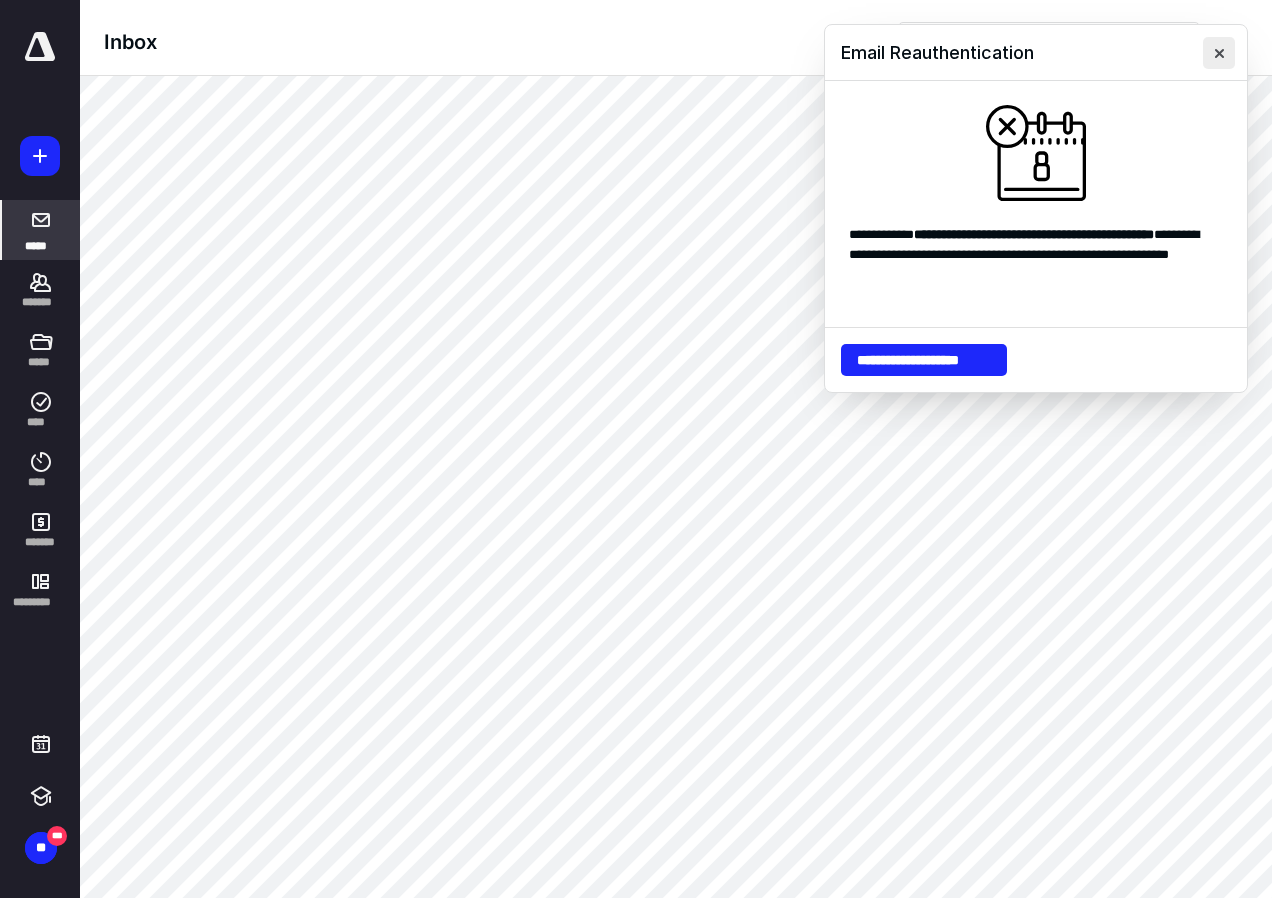 click at bounding box center [1219, 53] 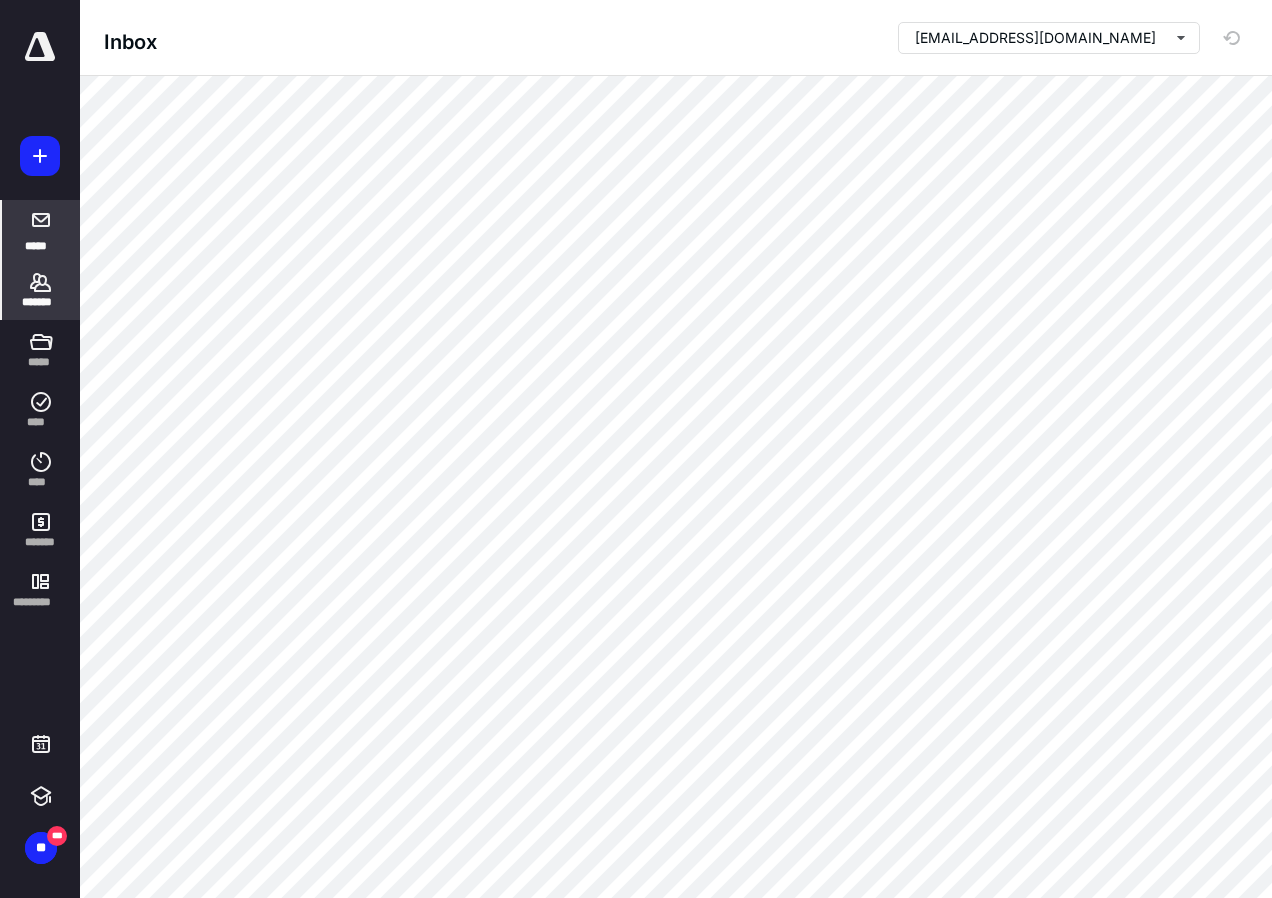 click on "*******" at bounding box center (41, 290) 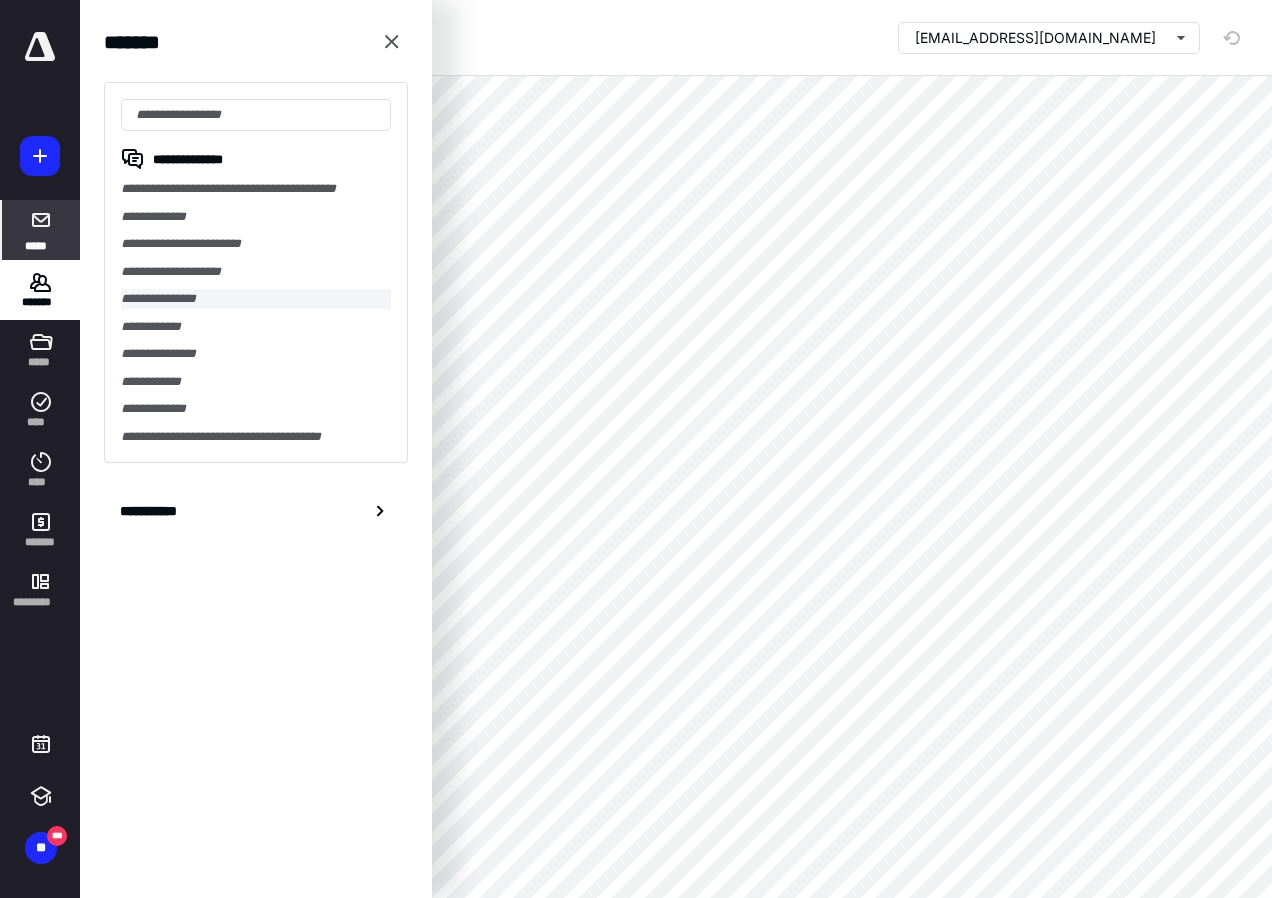 click on "**********" at bounding box center [256, 299] 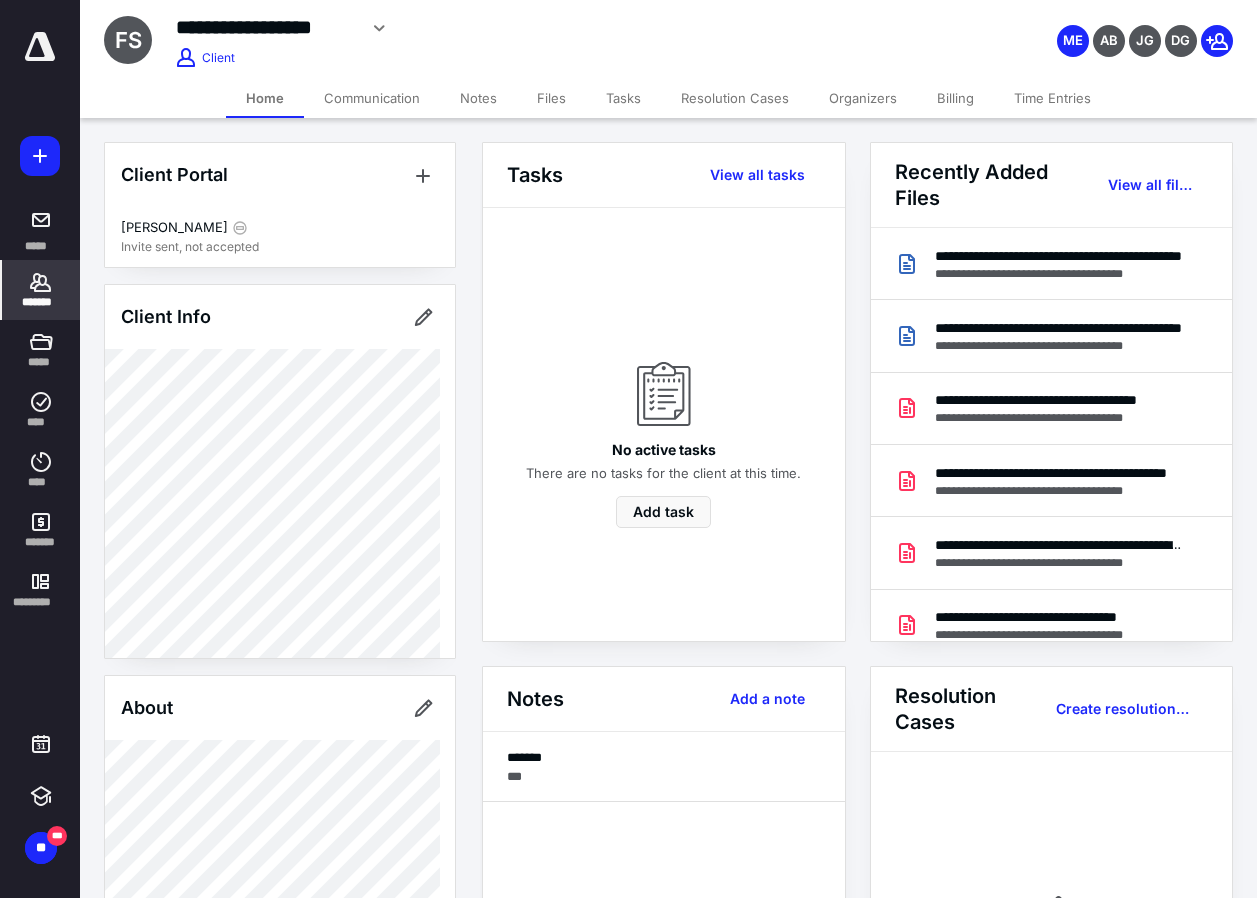 click on "Communication" at bounding box center [372, 98] 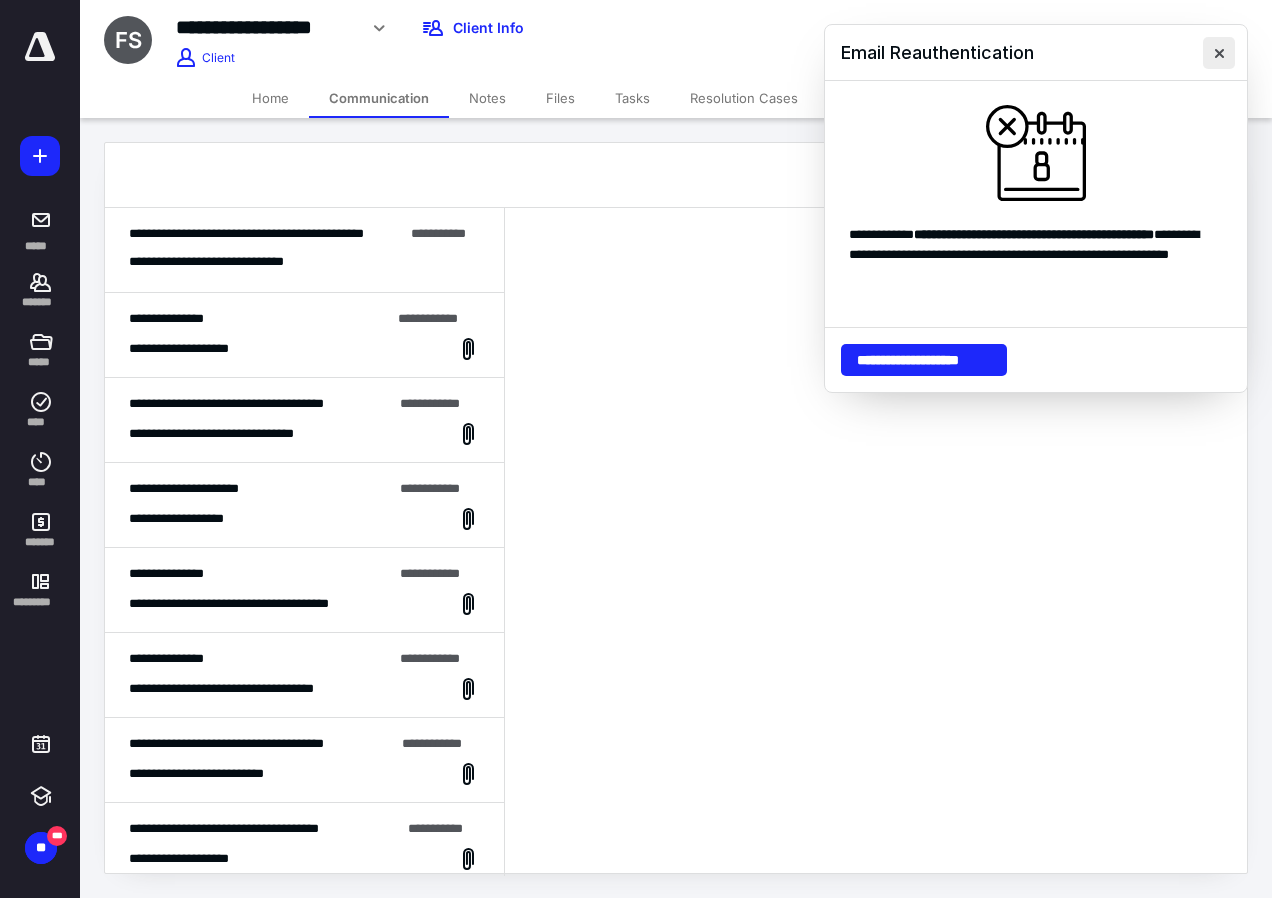click at bounding box center (1219, 53) 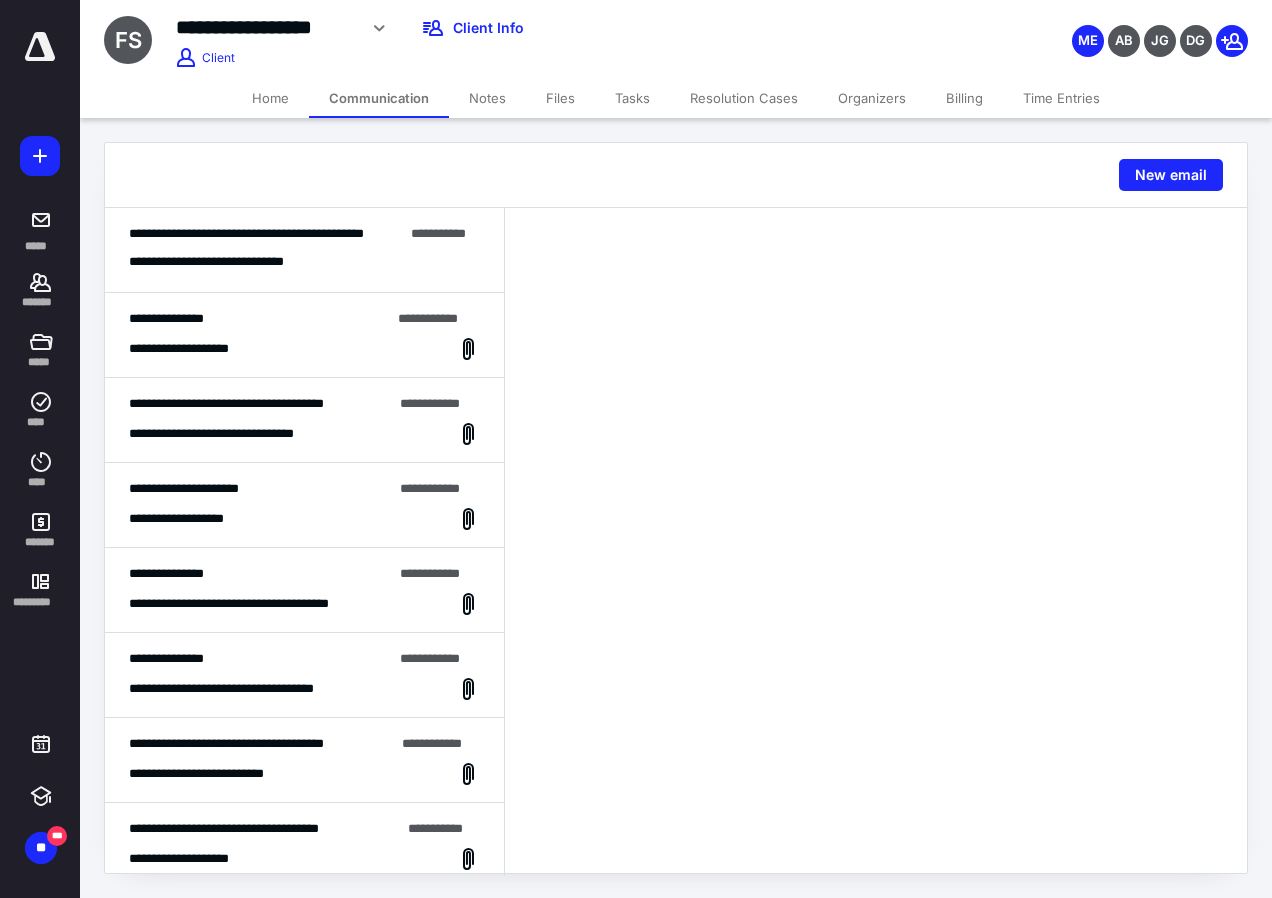 click on "**********" at bounding box center (236, 262) 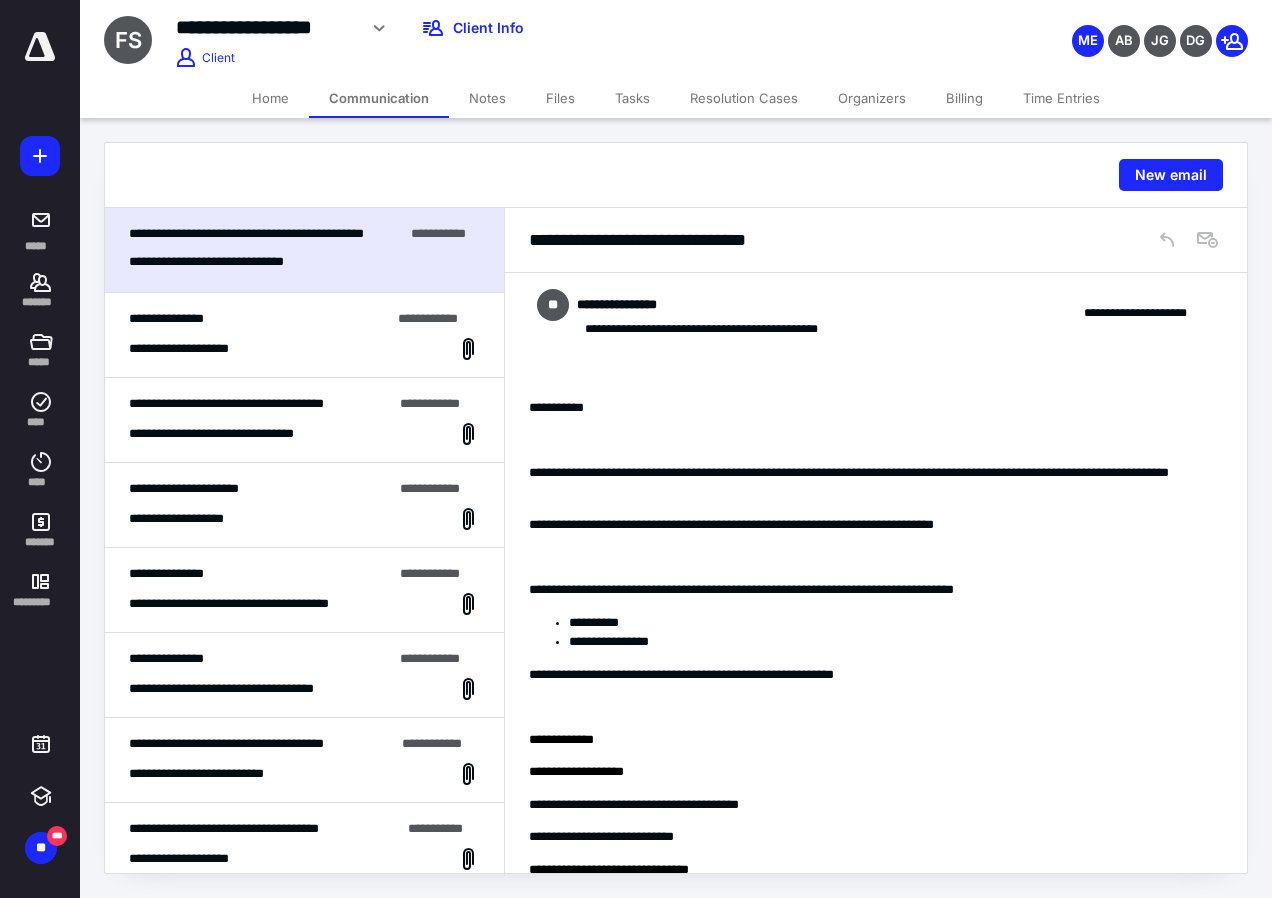 scroll, scrollTop: 167, scrollLeft: 0, axis: vertical 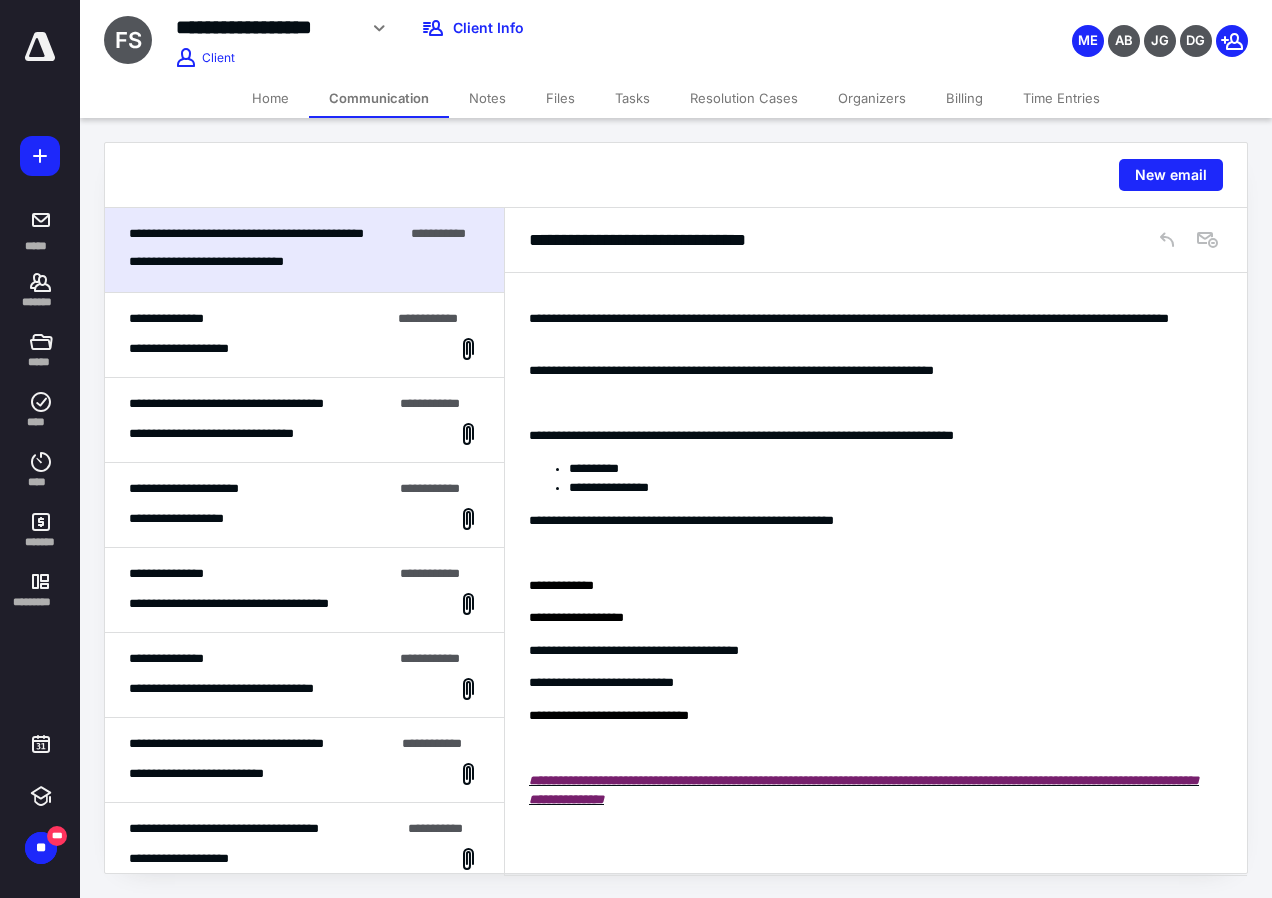 click on "**********" at bounding box center [304, 335] 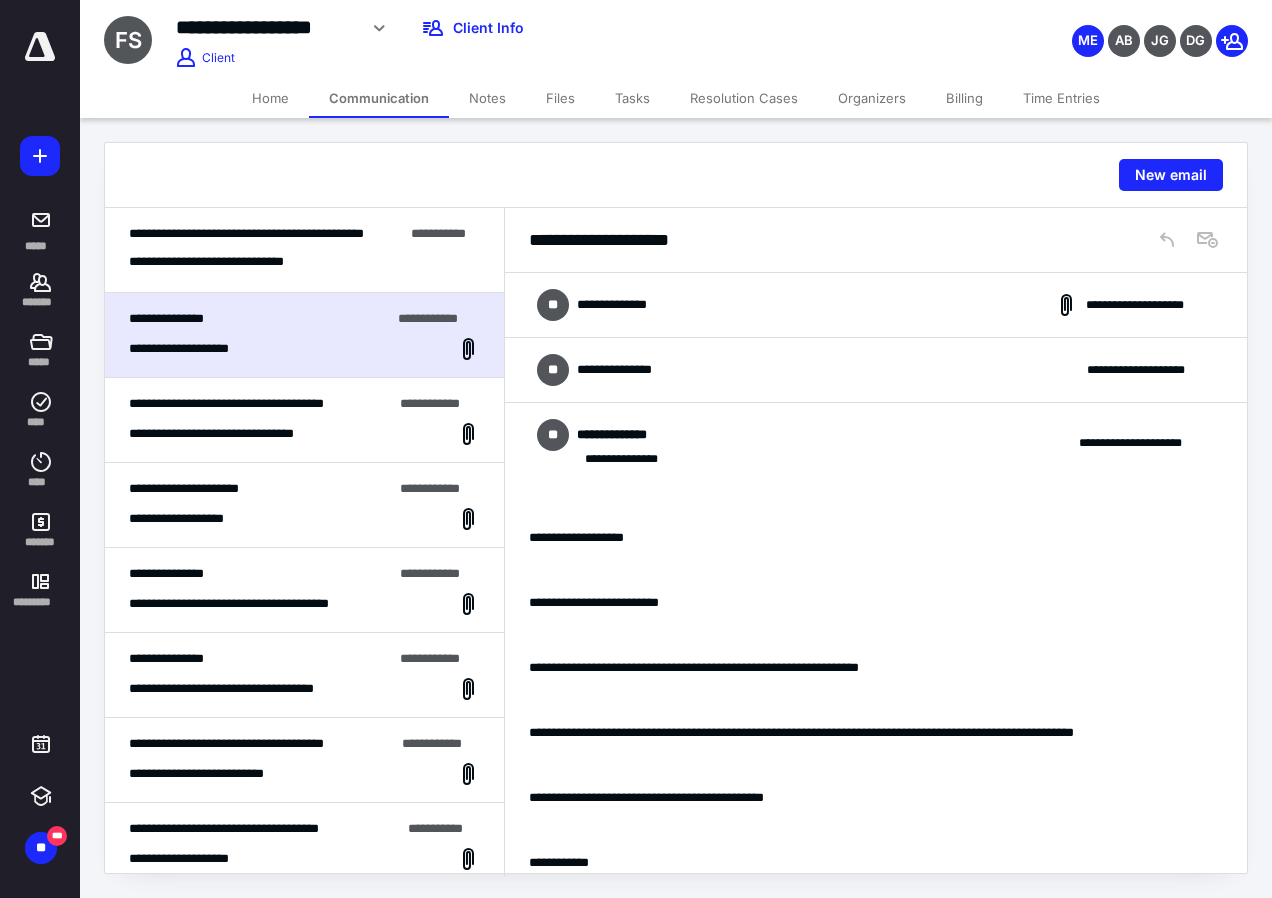 scroll, scrollTop: 1124, scrollLeft: 0, axis: vertical 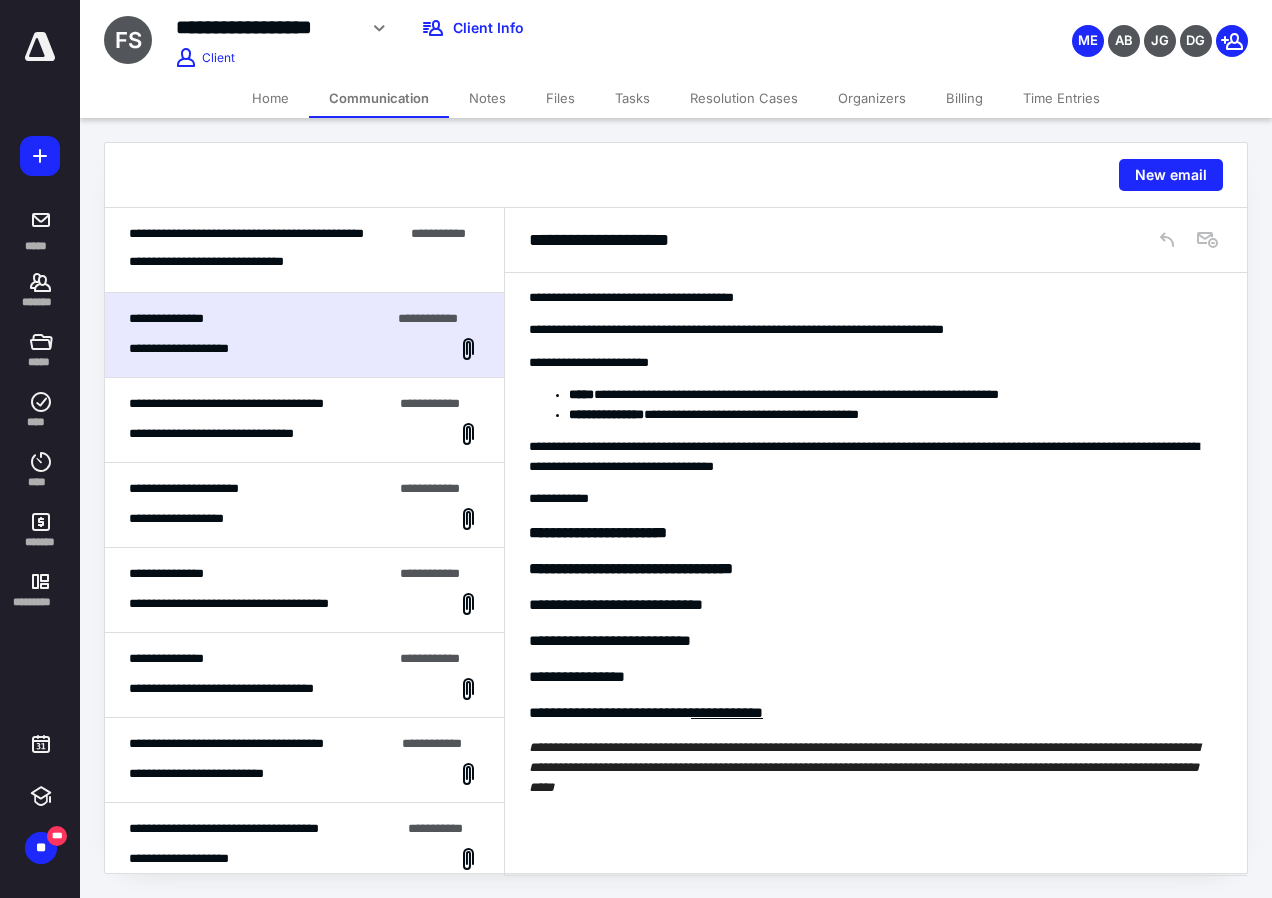 click on "**********" at bounding box center (304, 420) 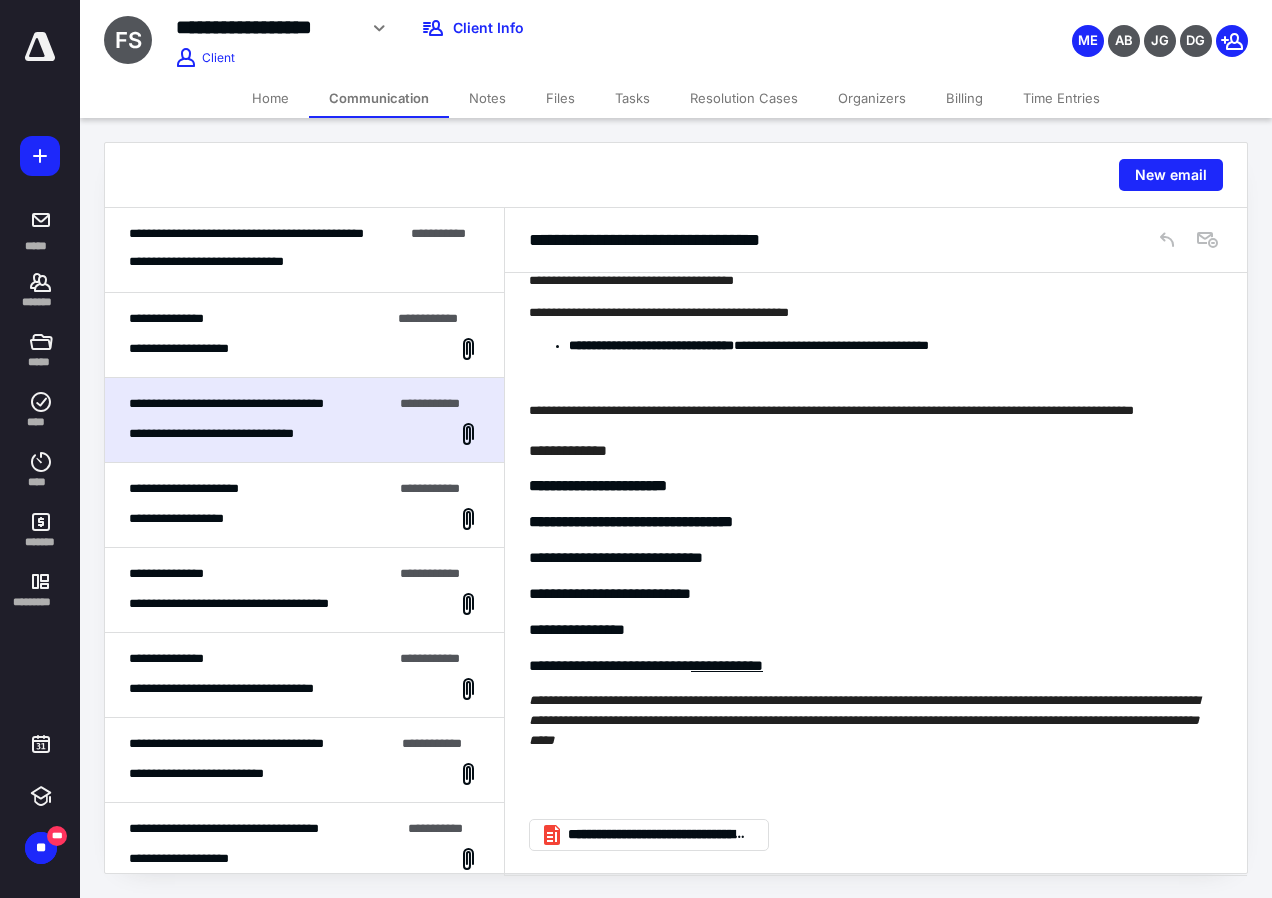 click on "**********" at bounding box center (304, 335) 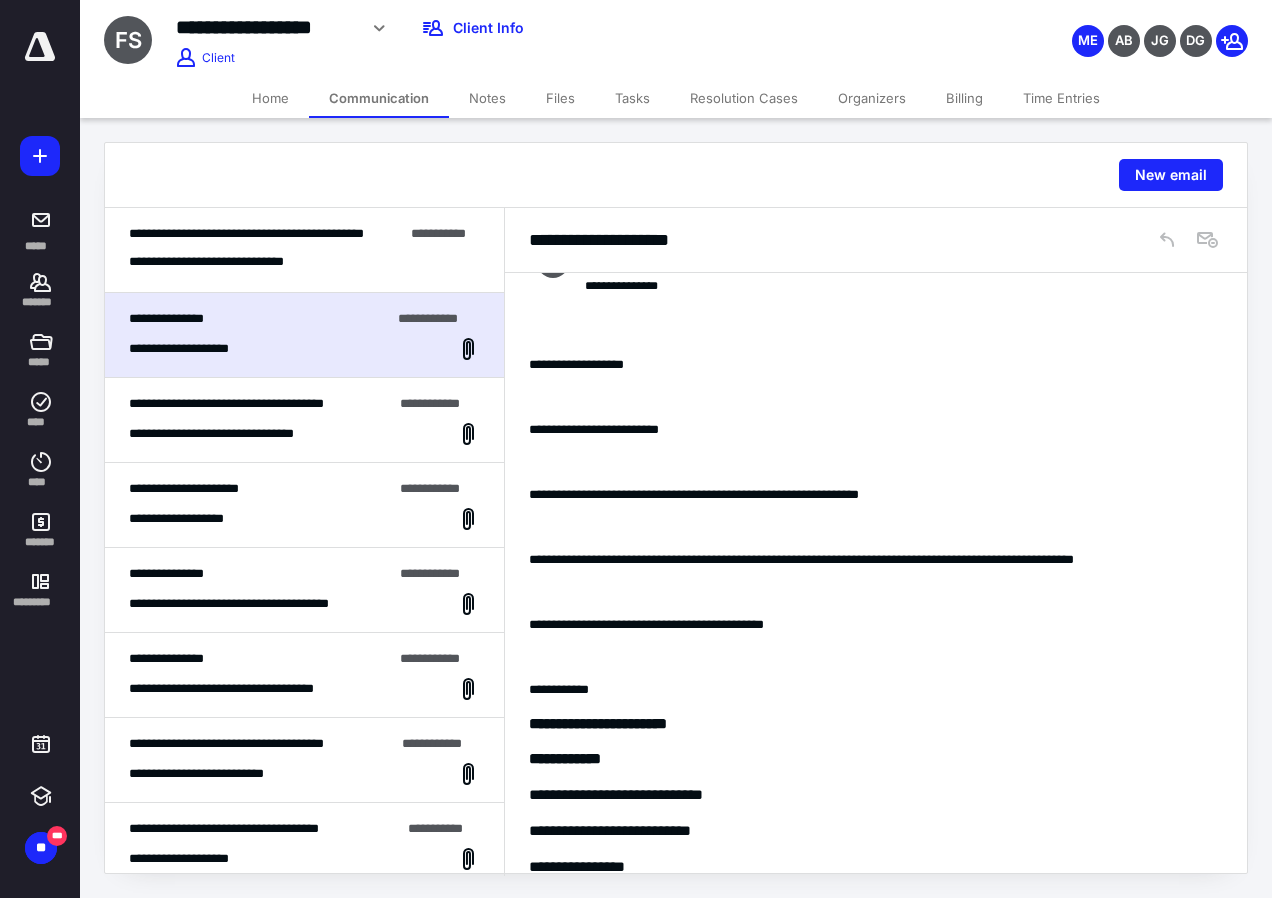 scroll, scrollTop: 1124, scrollLeft: 0, axis: vertical 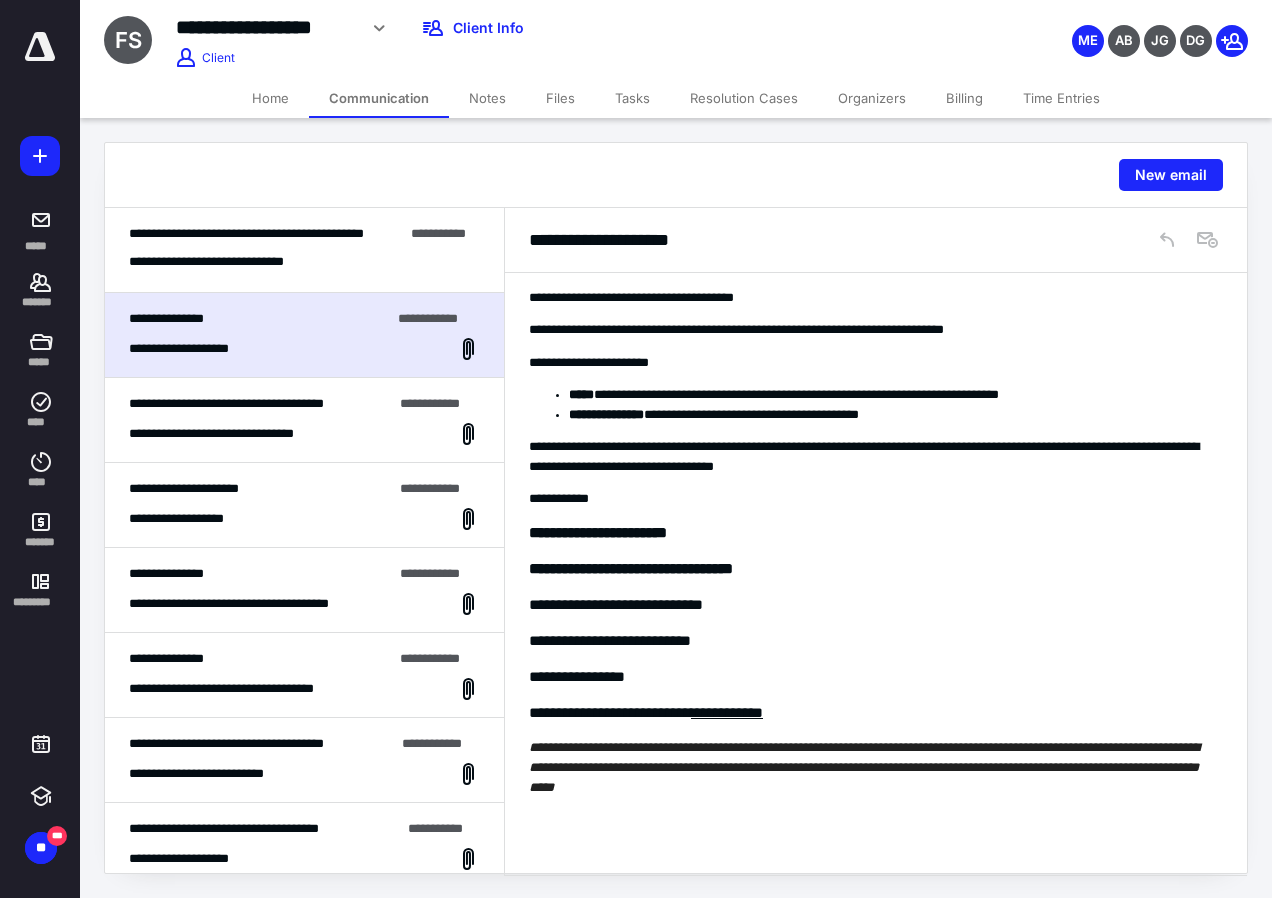 click on "**********" at bounding box center [260, 489] 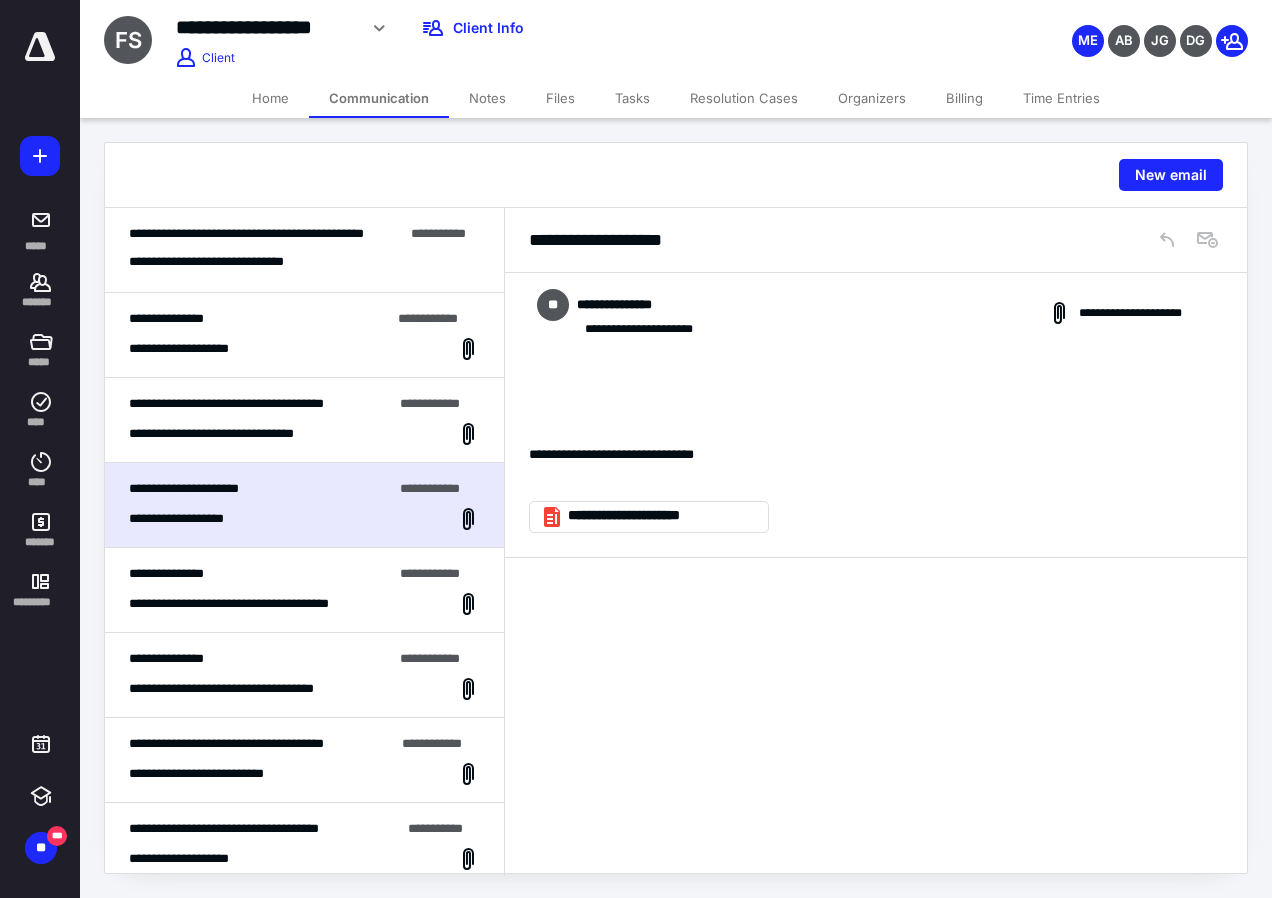 click on "**********" at bounding box center [304, 505] 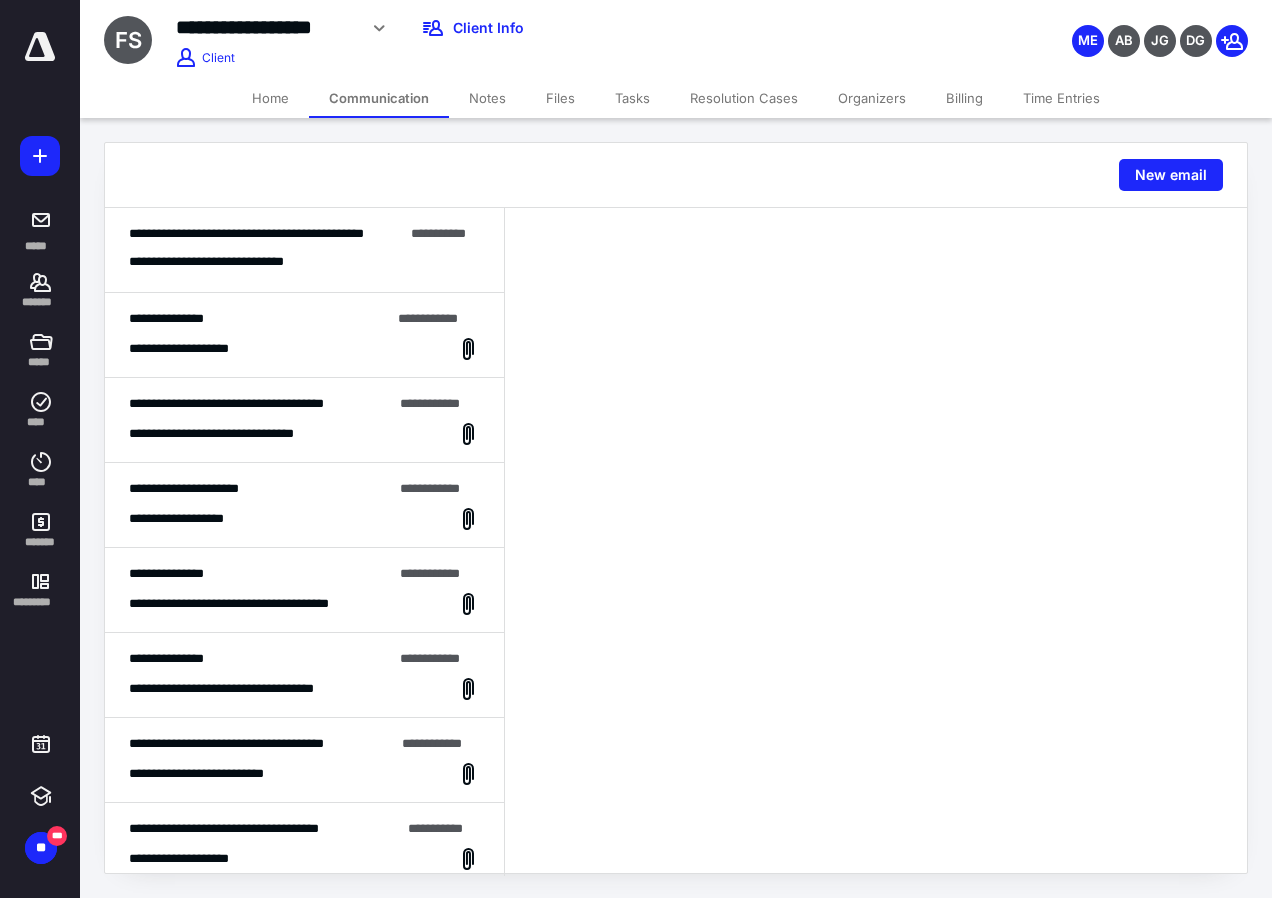 click on "**********" at bounding box center (304, 420) 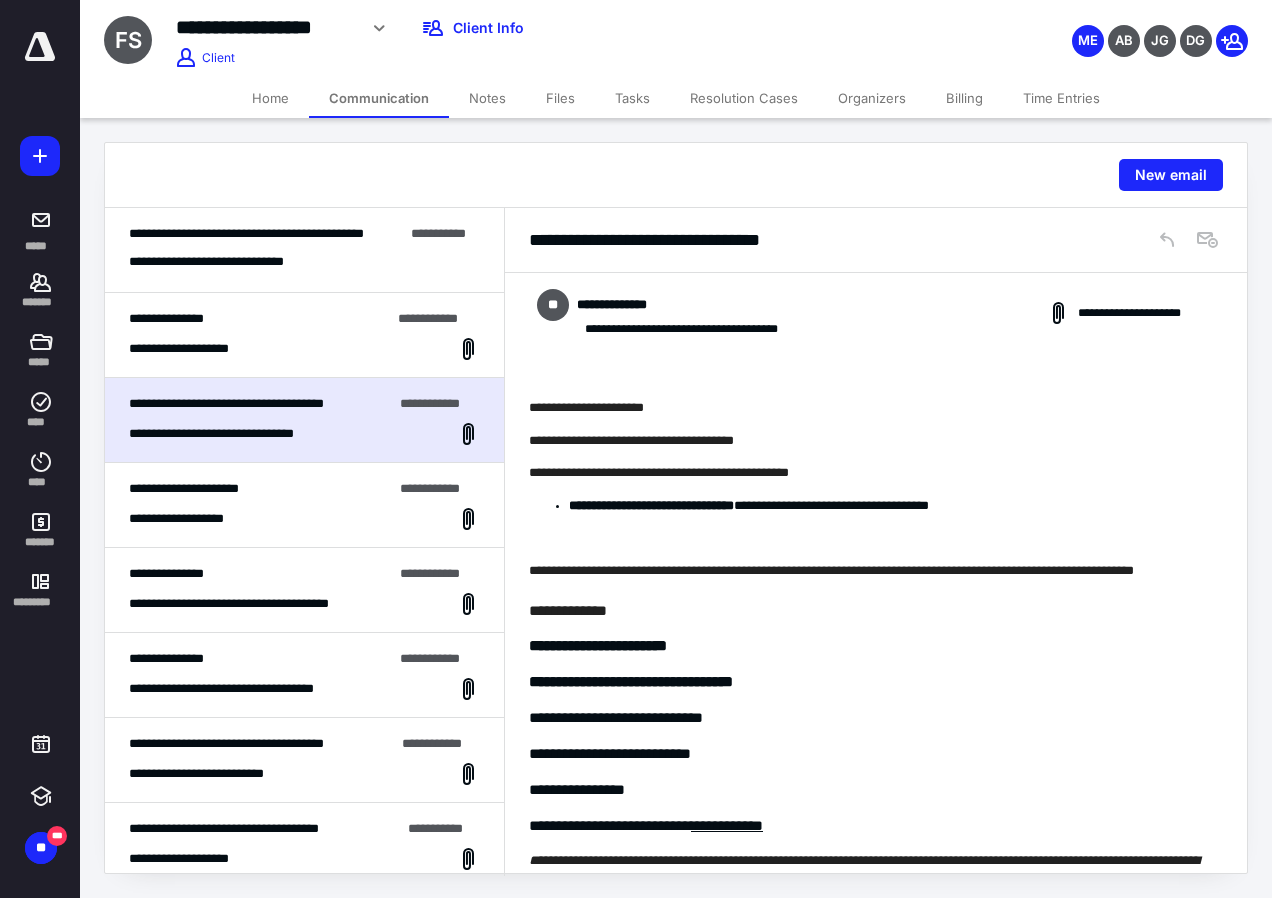 scroll, scrollTop: 173, scrollLeft: 0, axis: vertical 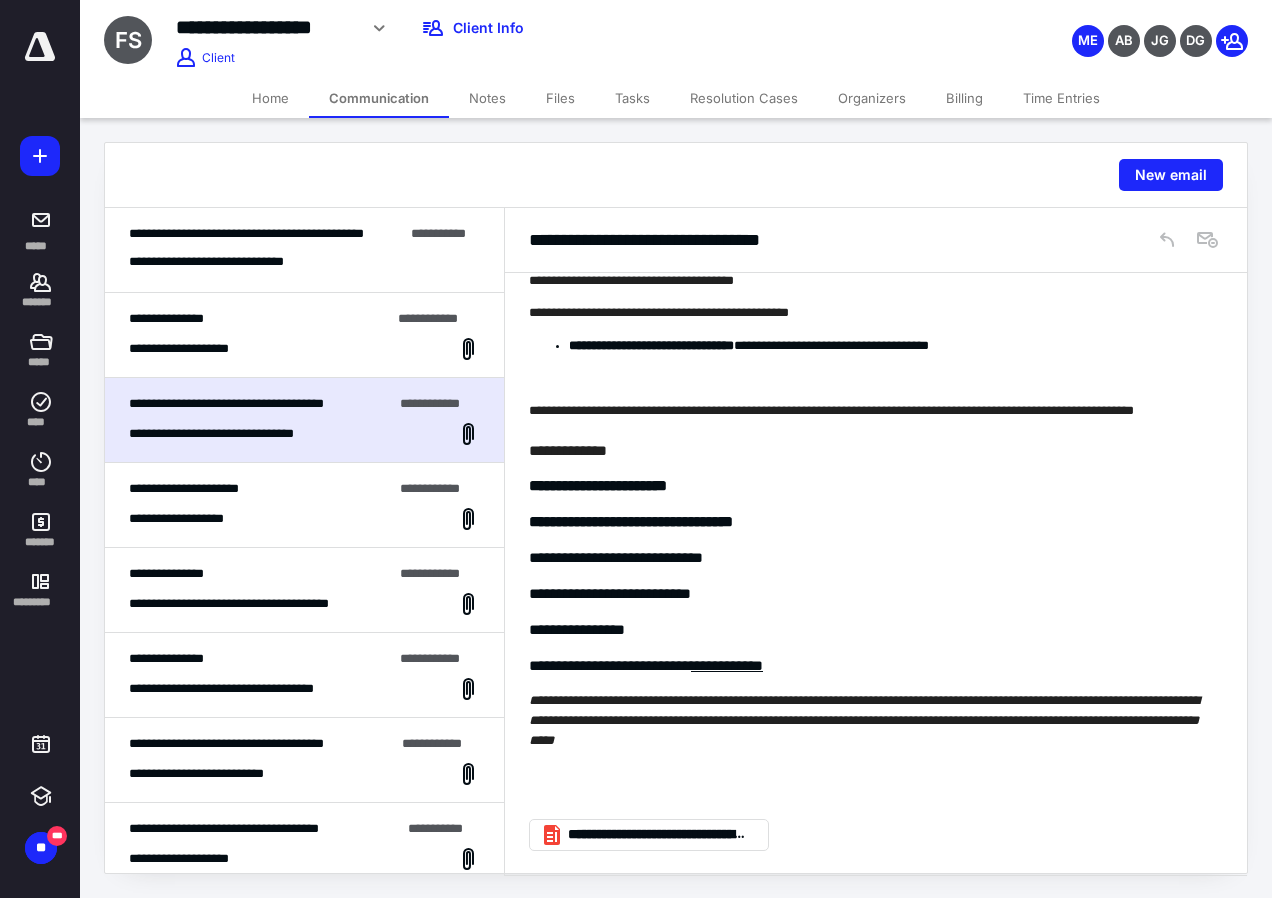 click on "**********" at bounding box center [304, 519] 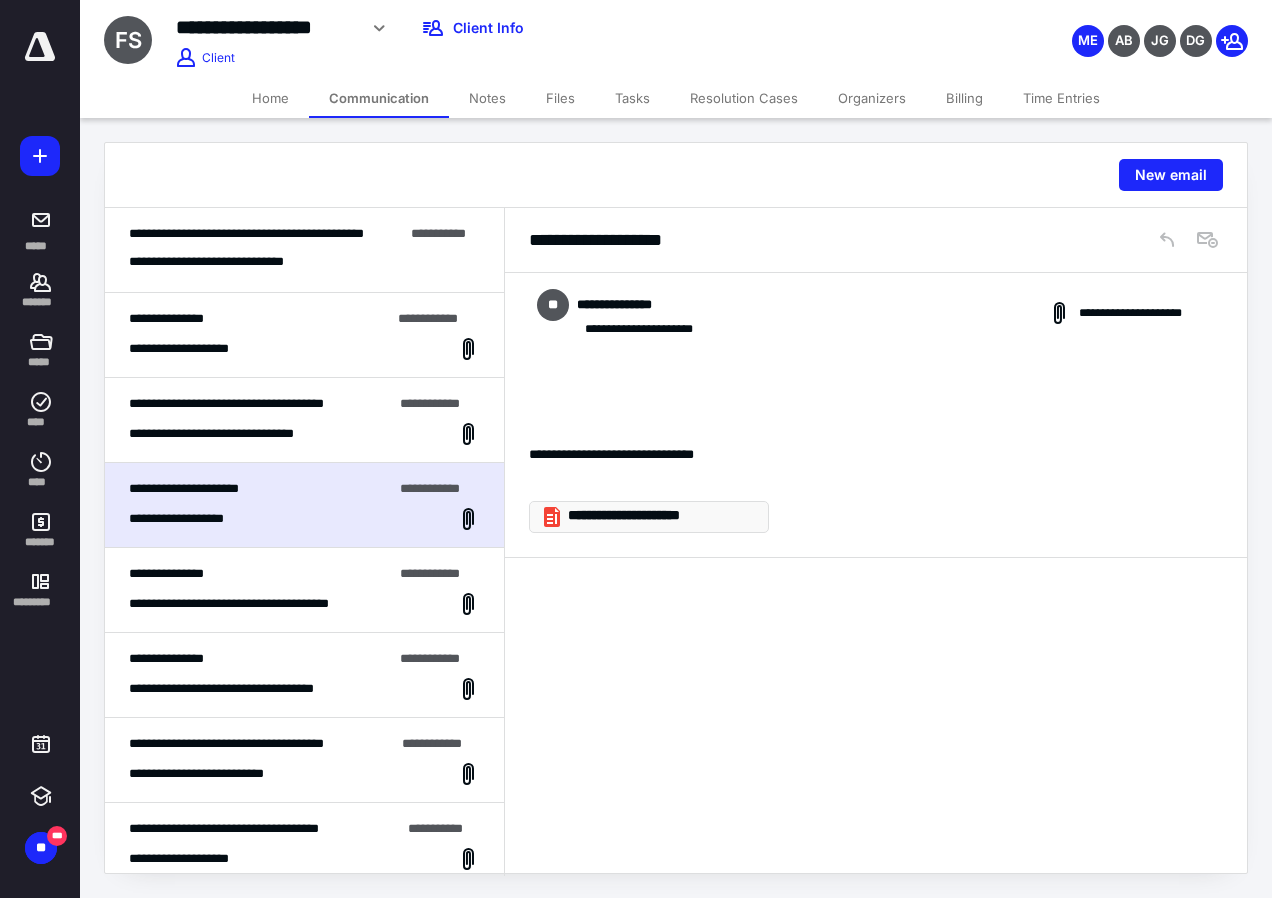 click on "**********" at bounding box center (657, 516) 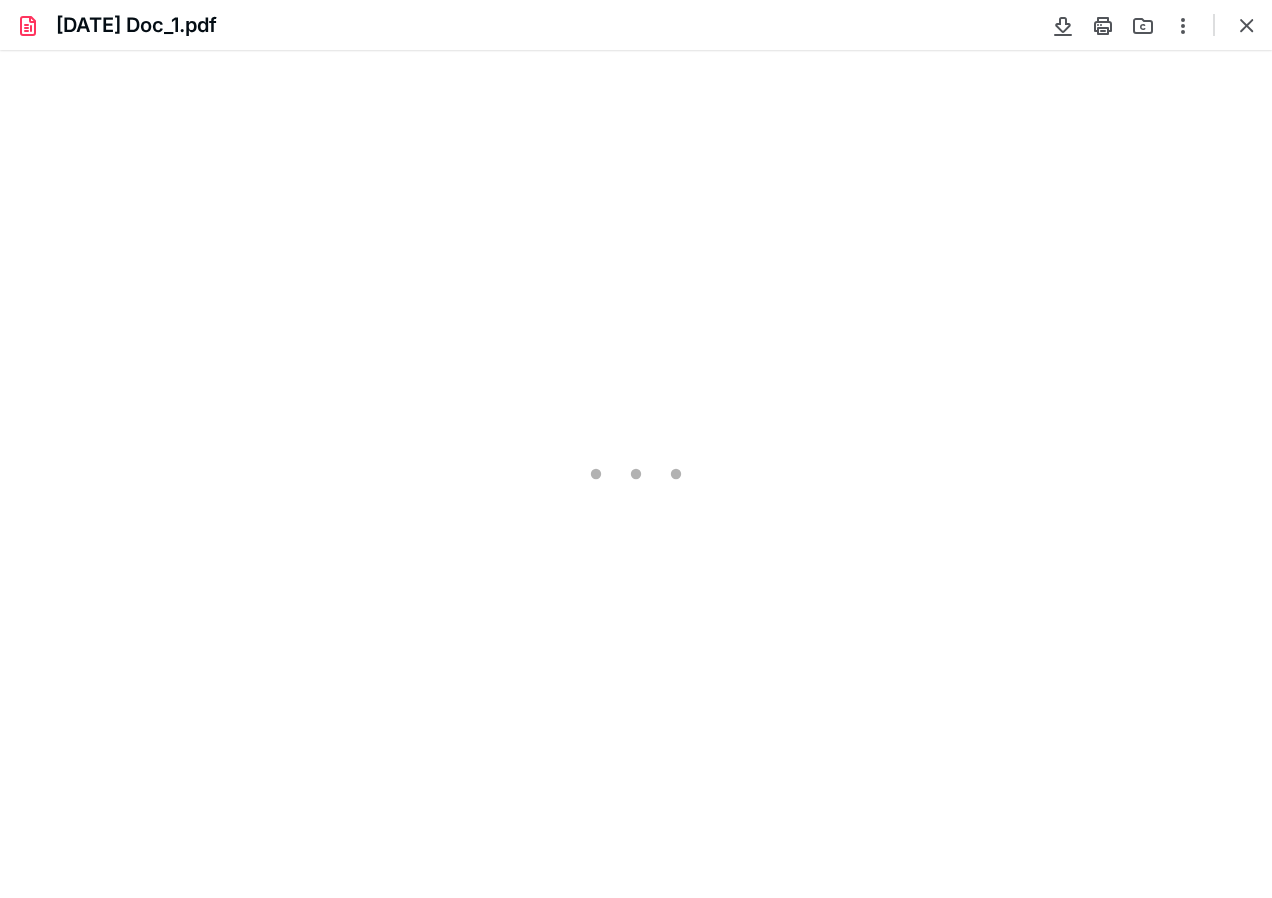 scroll, scrollTop: 0, scrollLeft: 0, axis: both 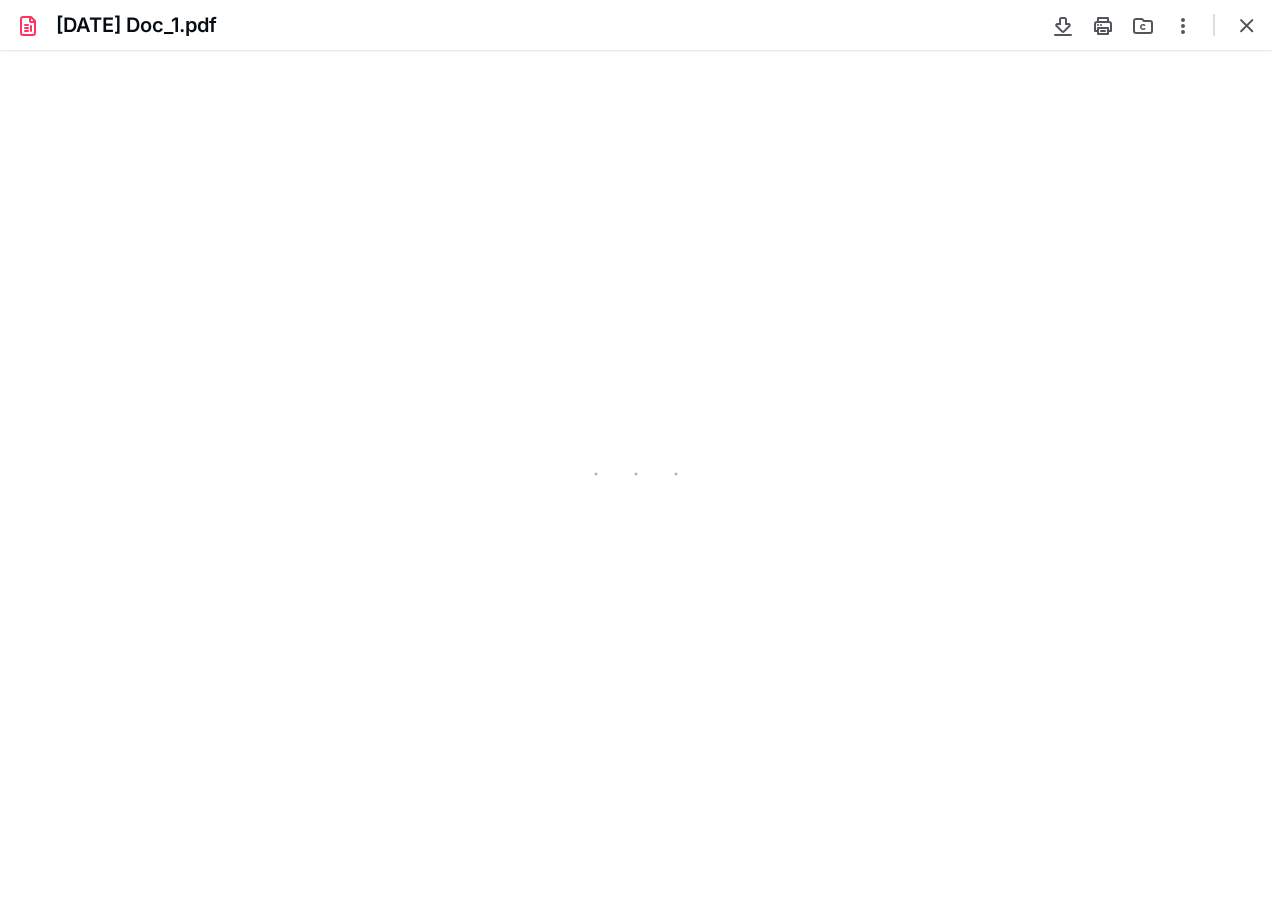 type on "29" 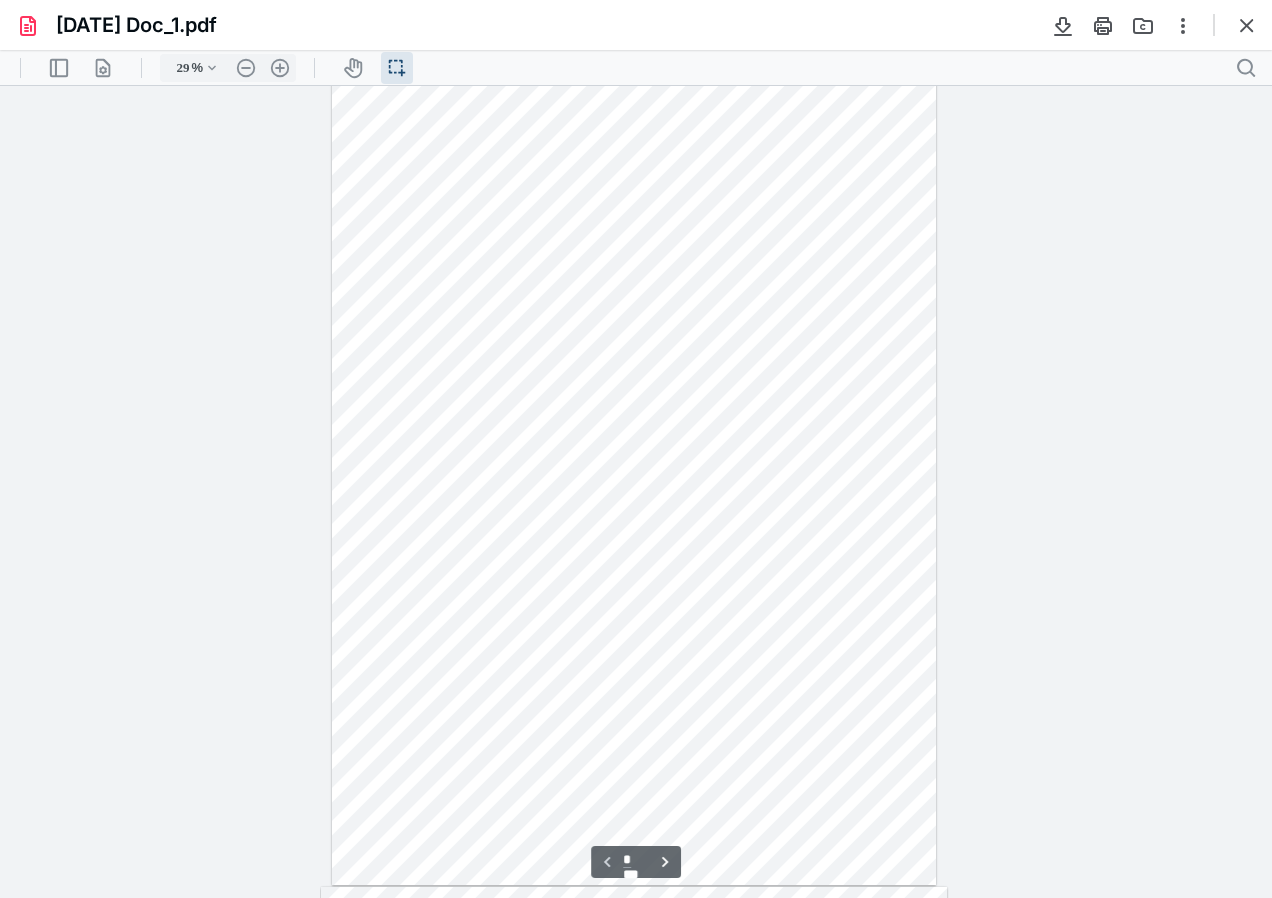 scroll, scrollTop: 0, scrollLeft: 0, axis: both 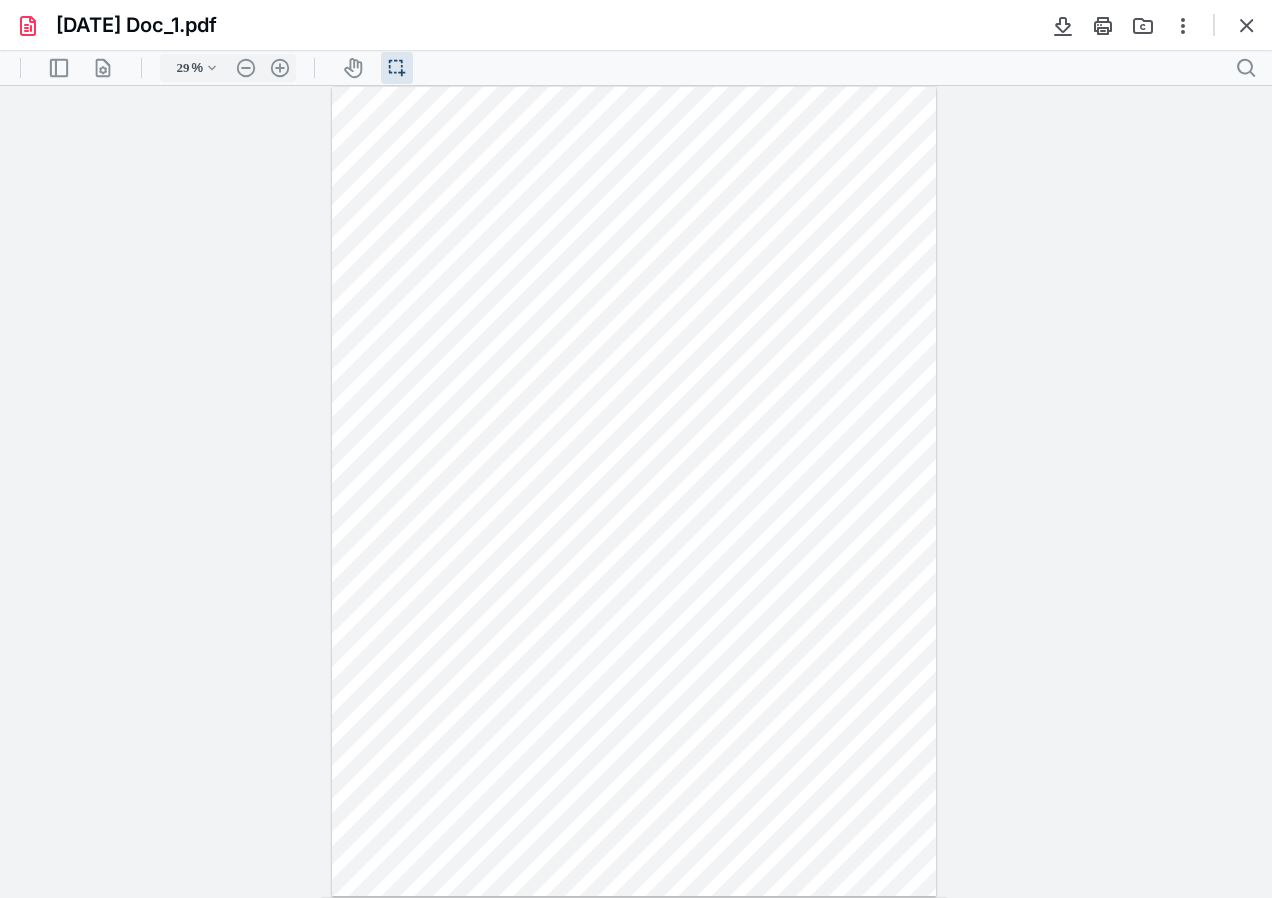 type on "*" 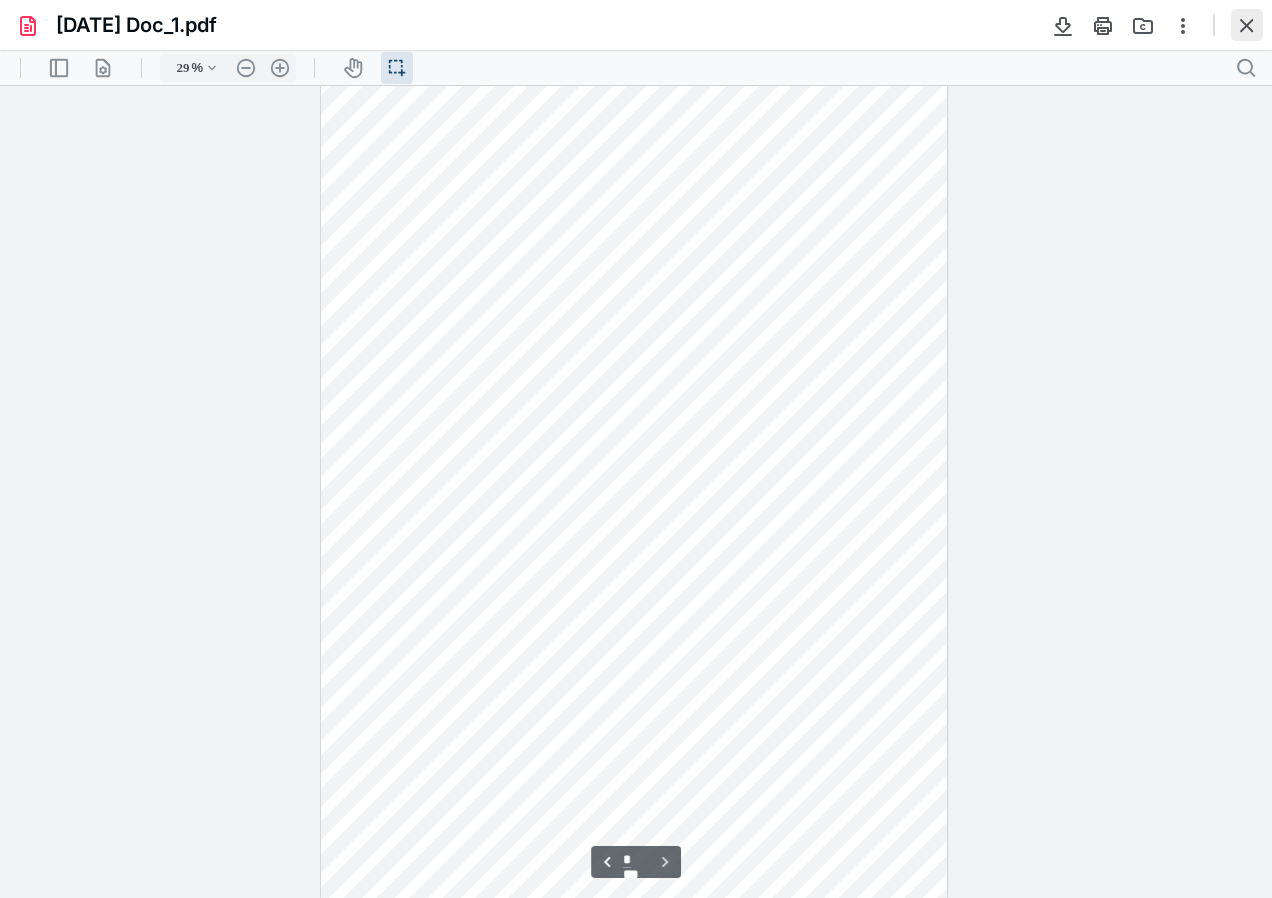 scroll, scrollTop: 837, scrollLeft: 0, axis: vertical 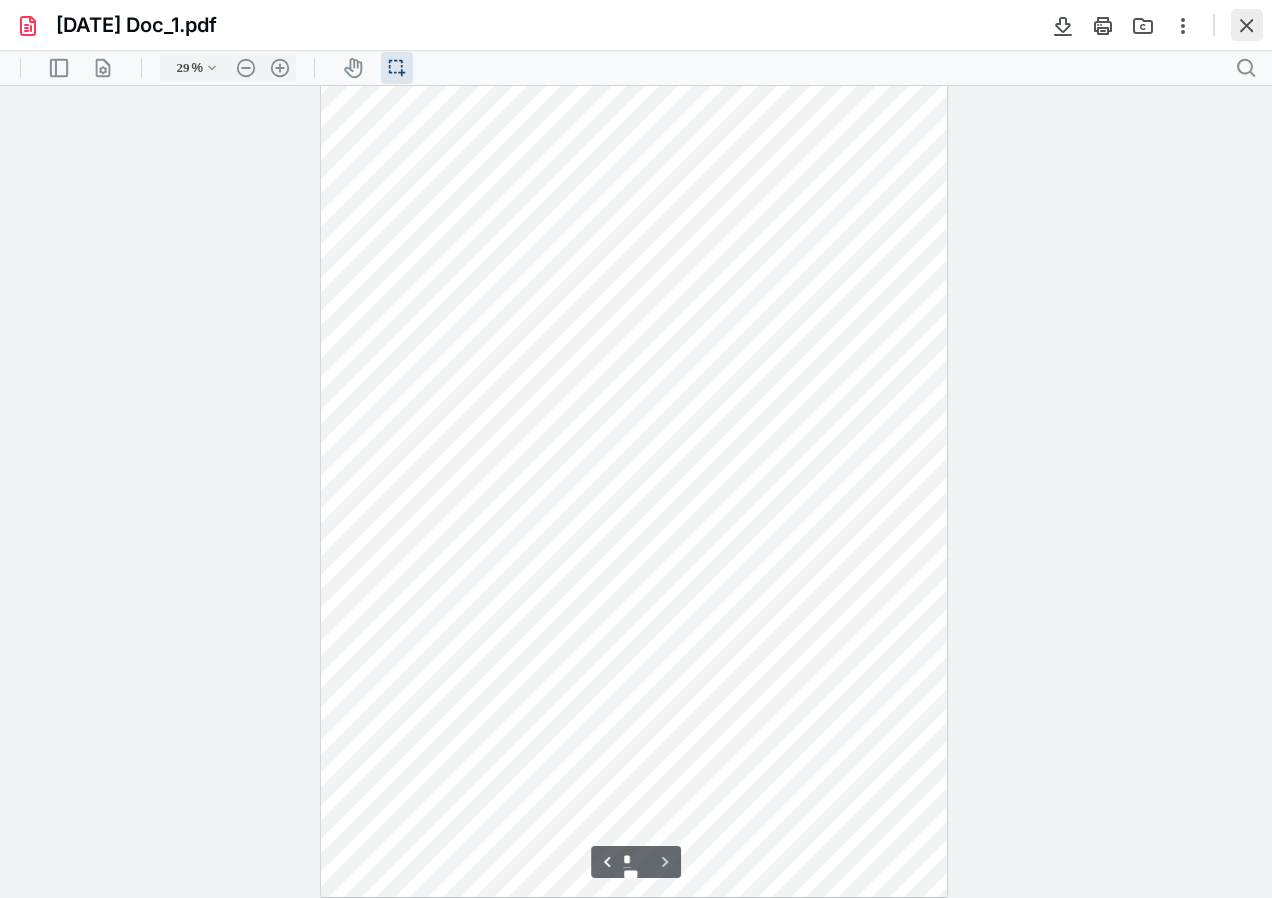 click at bounding box center (1247, 25) 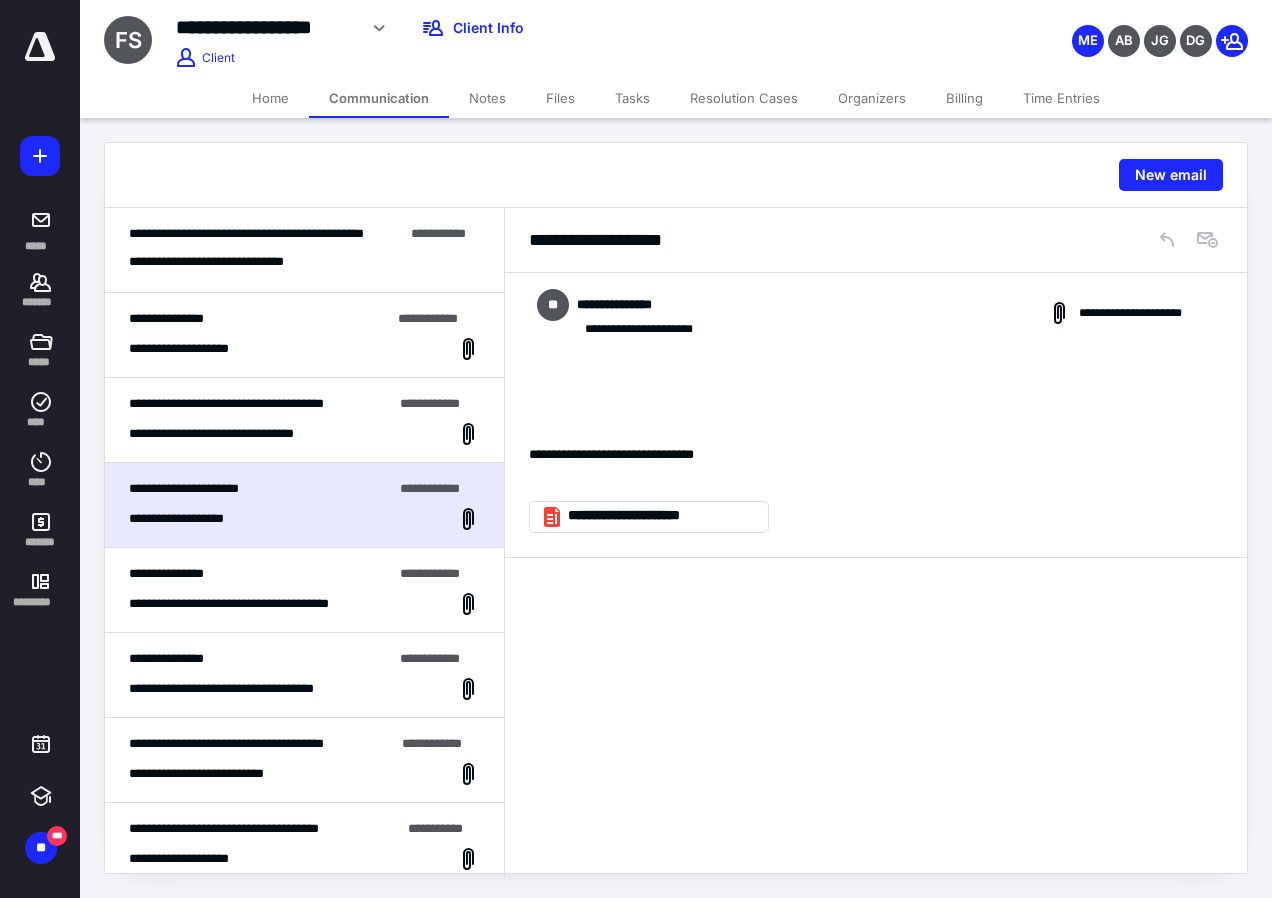 click on "**********" at bounding box center (246, 233) 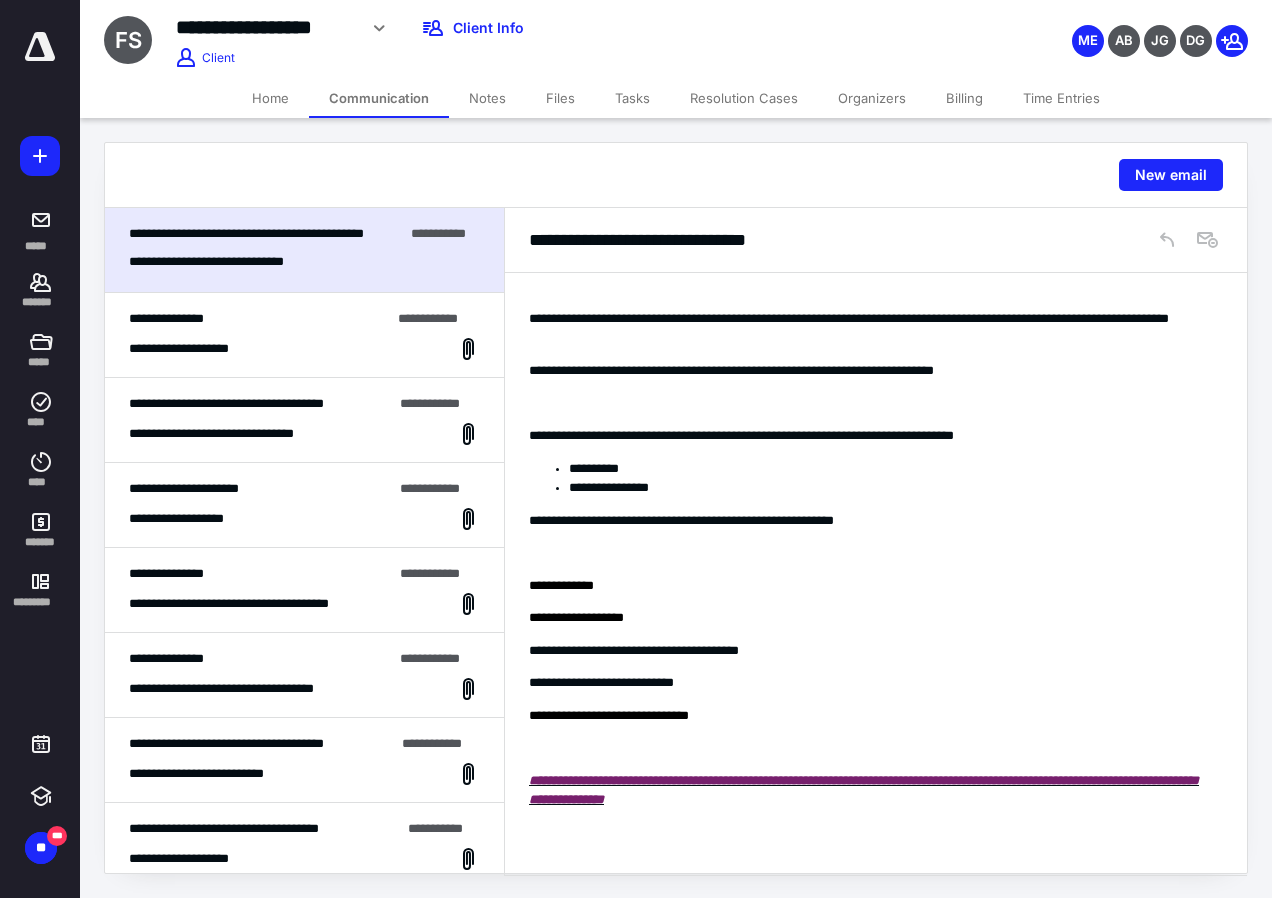 click on "**********" at bounding box center (304, 335) 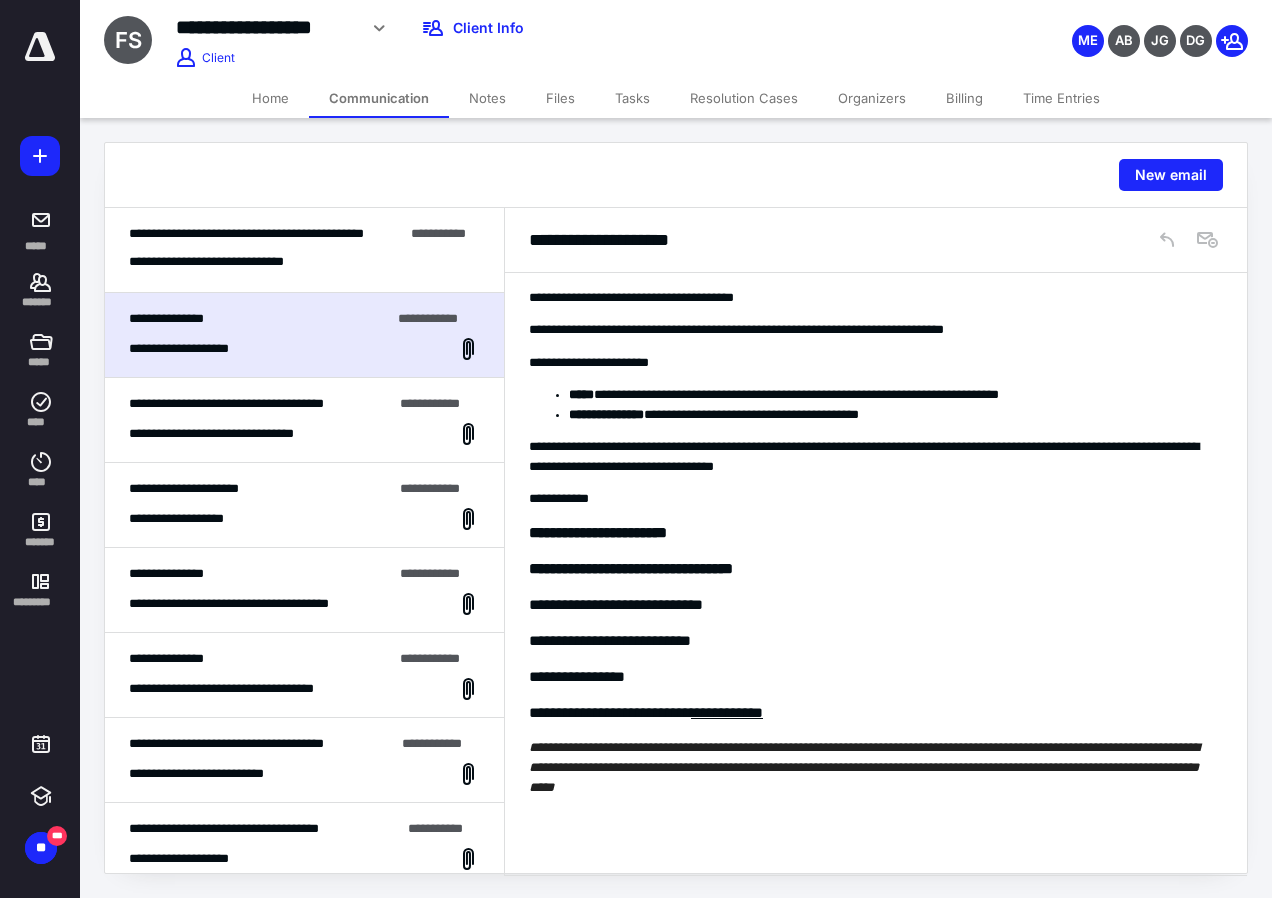 click on "**********" at bounding box center [304, 250] 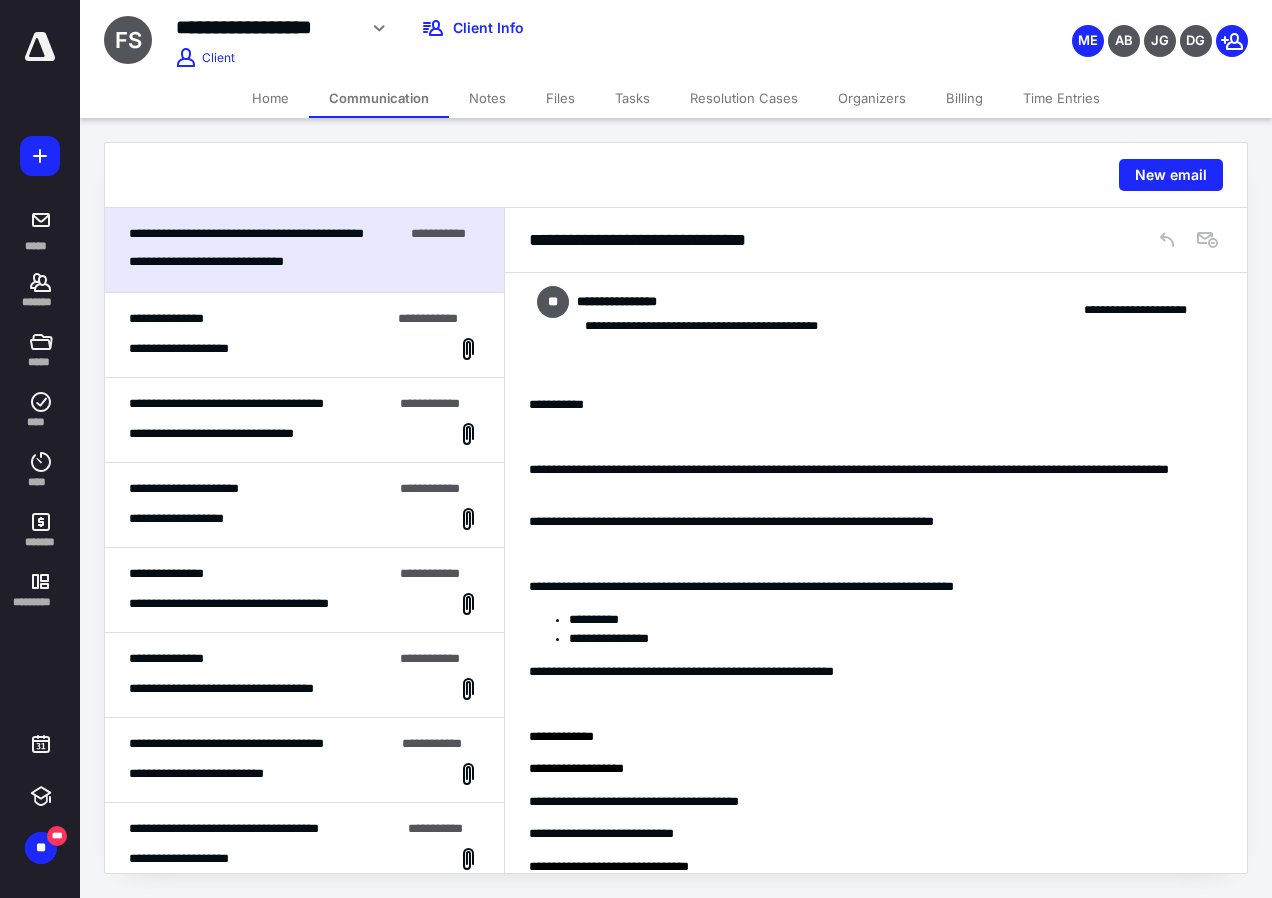 scroll, scrollTop: 0, scrollLeft: 0, axis: both 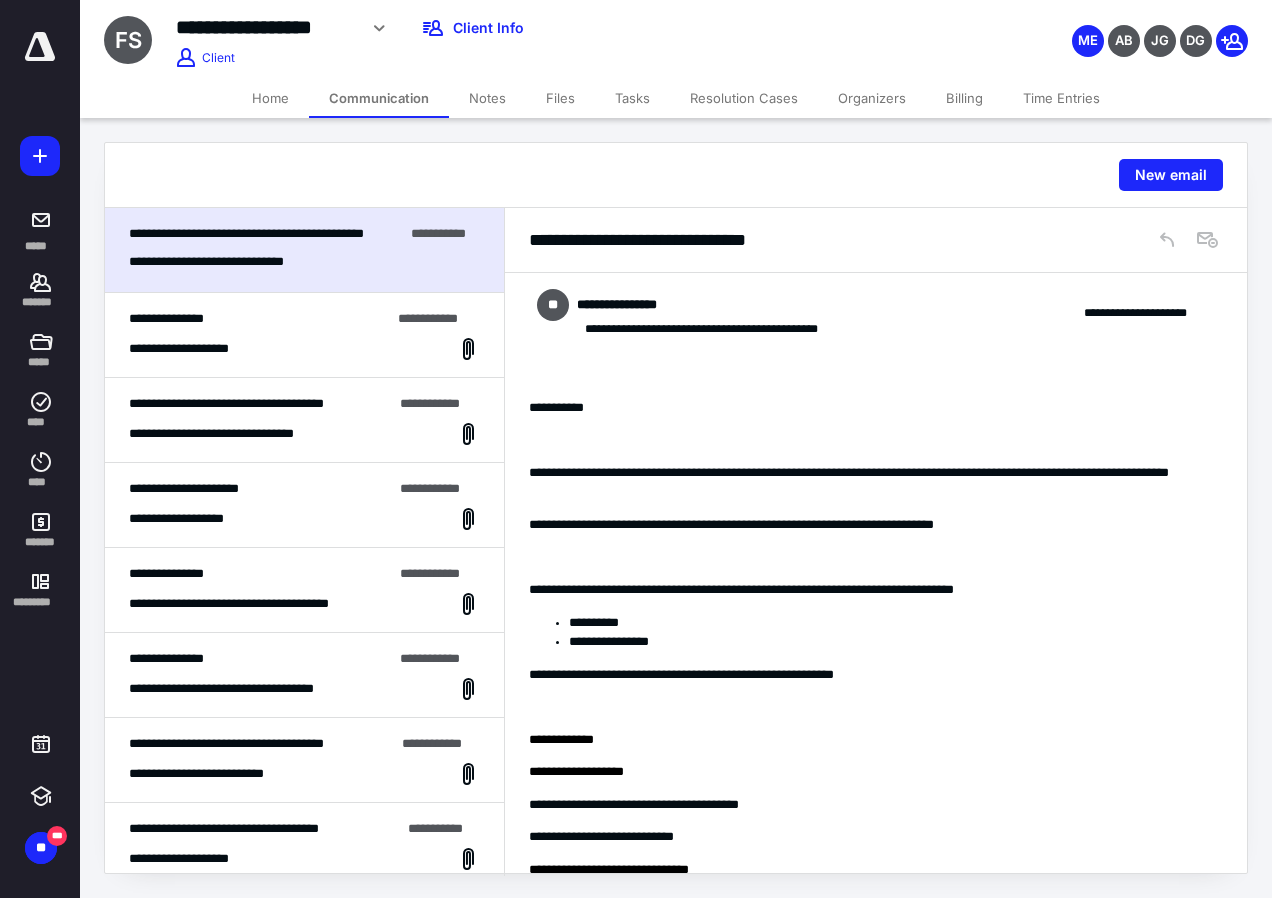 click on "**********" at bounding box center [193, 349] 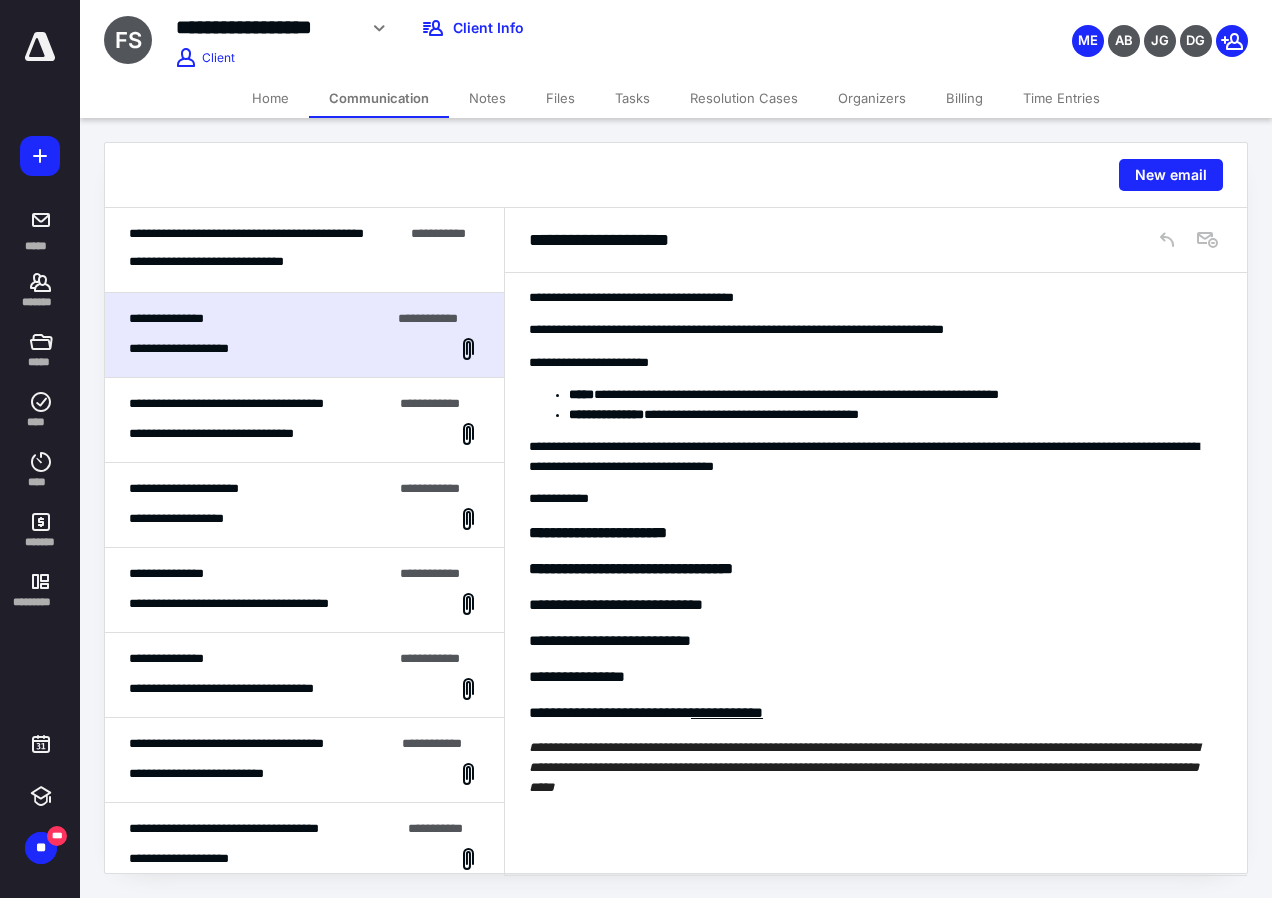 click on "**********" at bounding box center [225, 434] 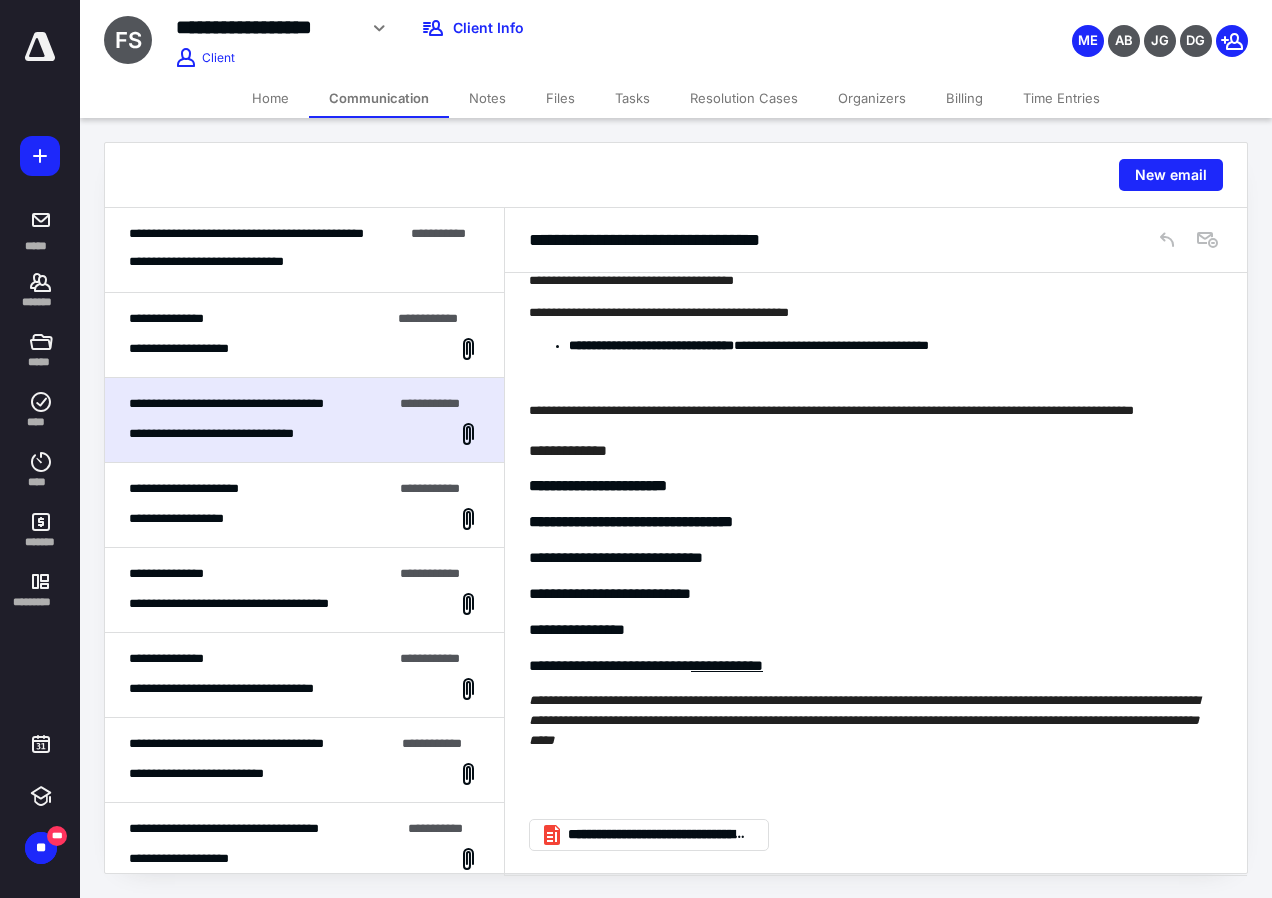 scroll, scrollTop: 173, scrollLeft: 0, axis: vertical 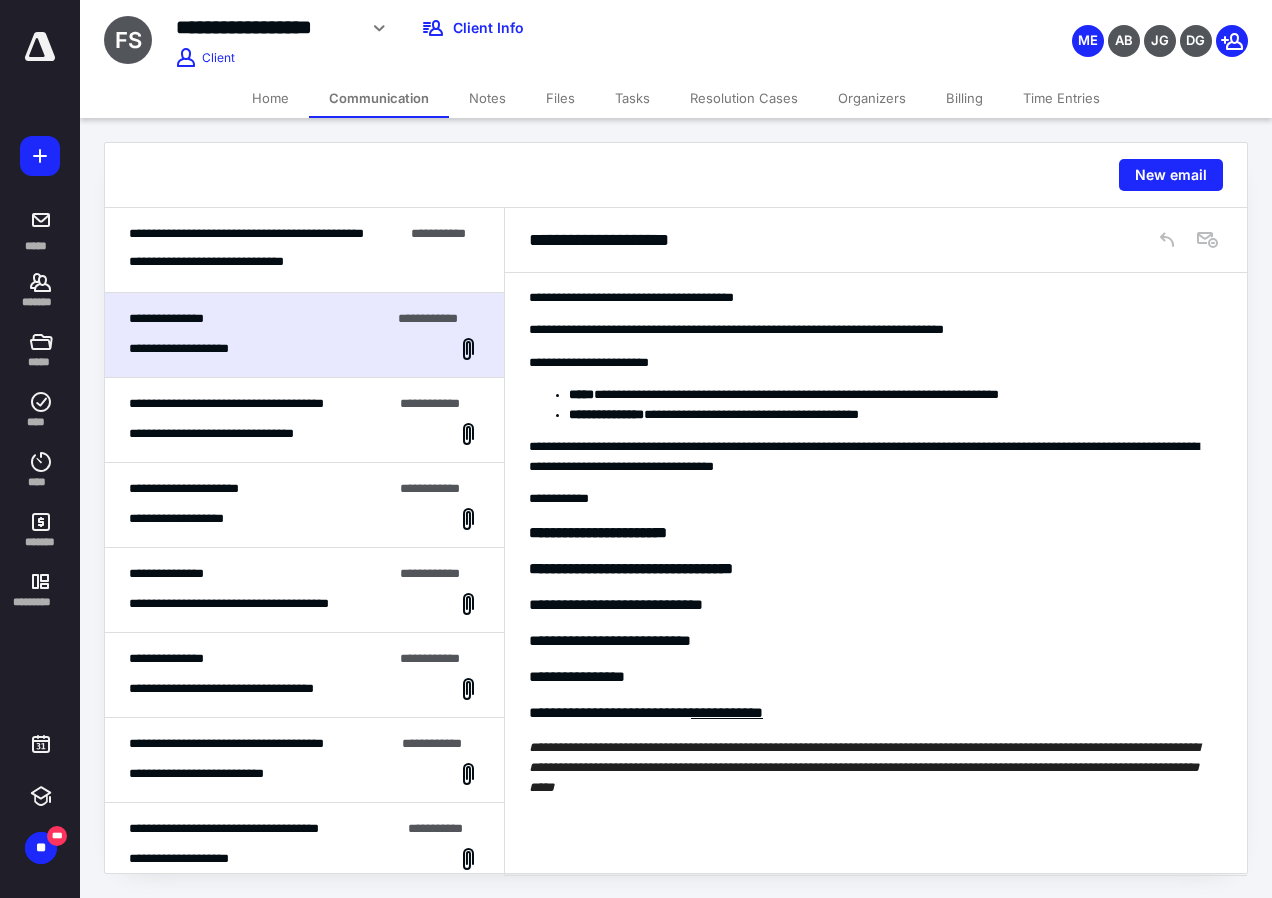 click on "**********" at bounding box center (304, 420) 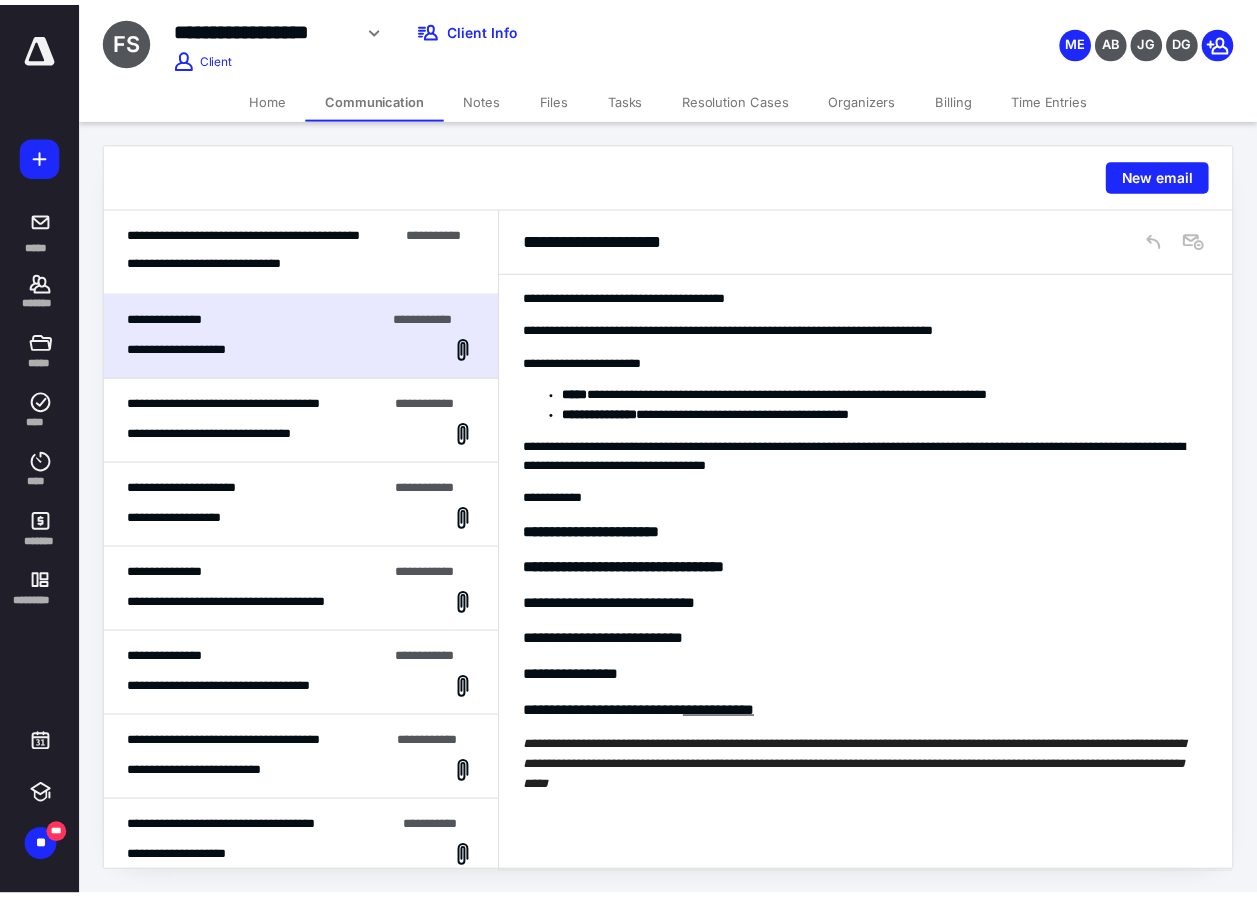 scroll, scrollTop: 173, scrollLeft: 0, axis: vertical 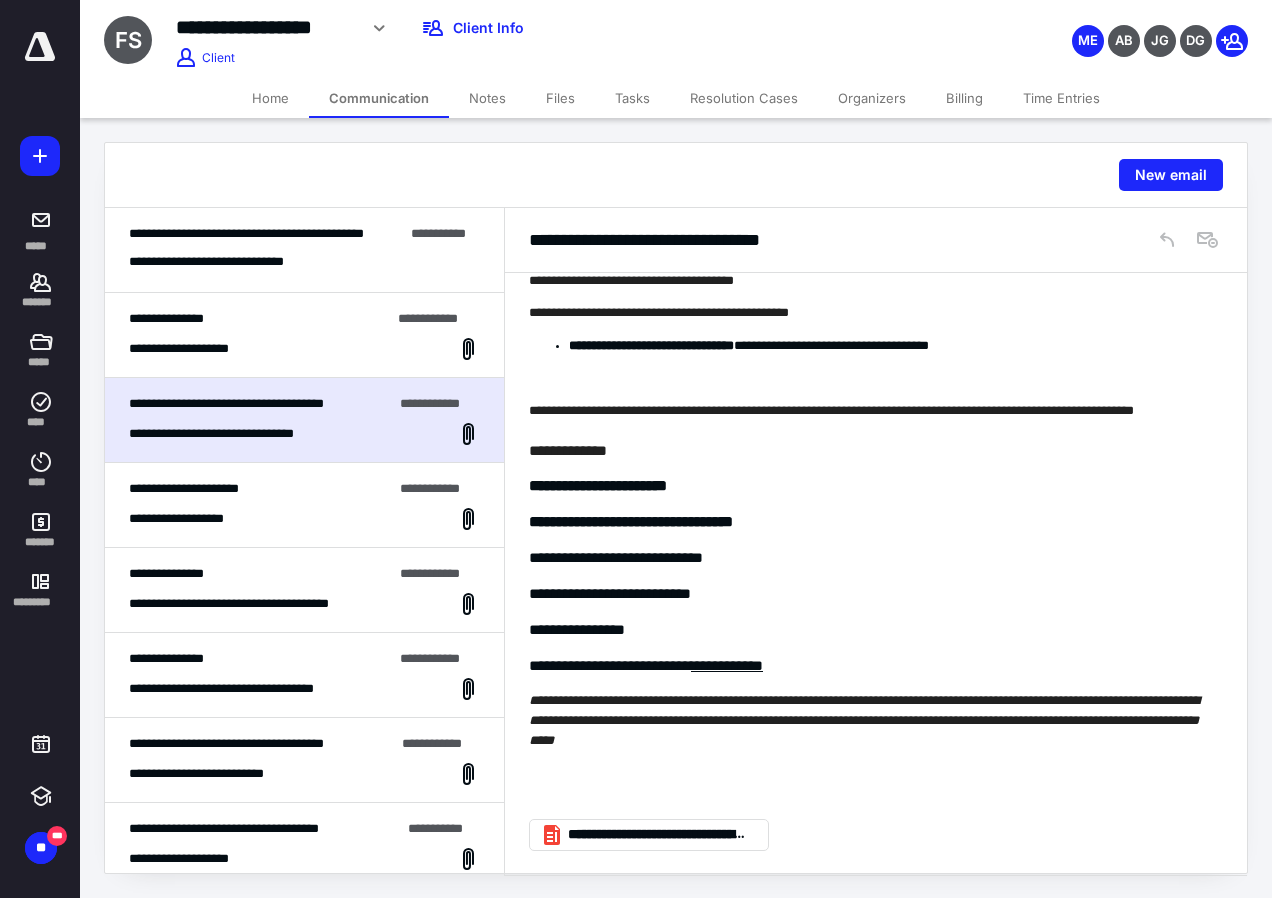click on "Home" at bounding box center [270, 98] 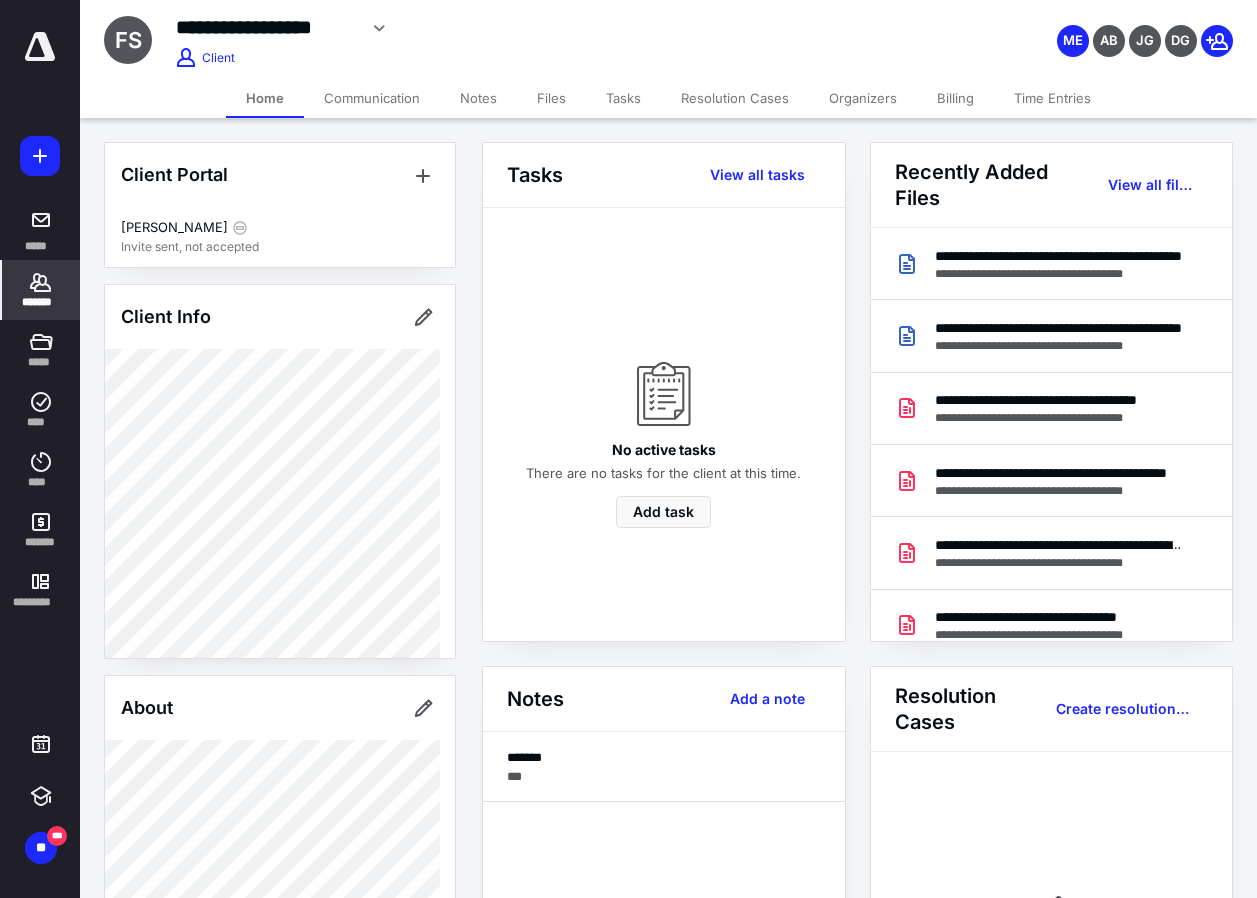 click on "*******" at bounding box center [41, 302] 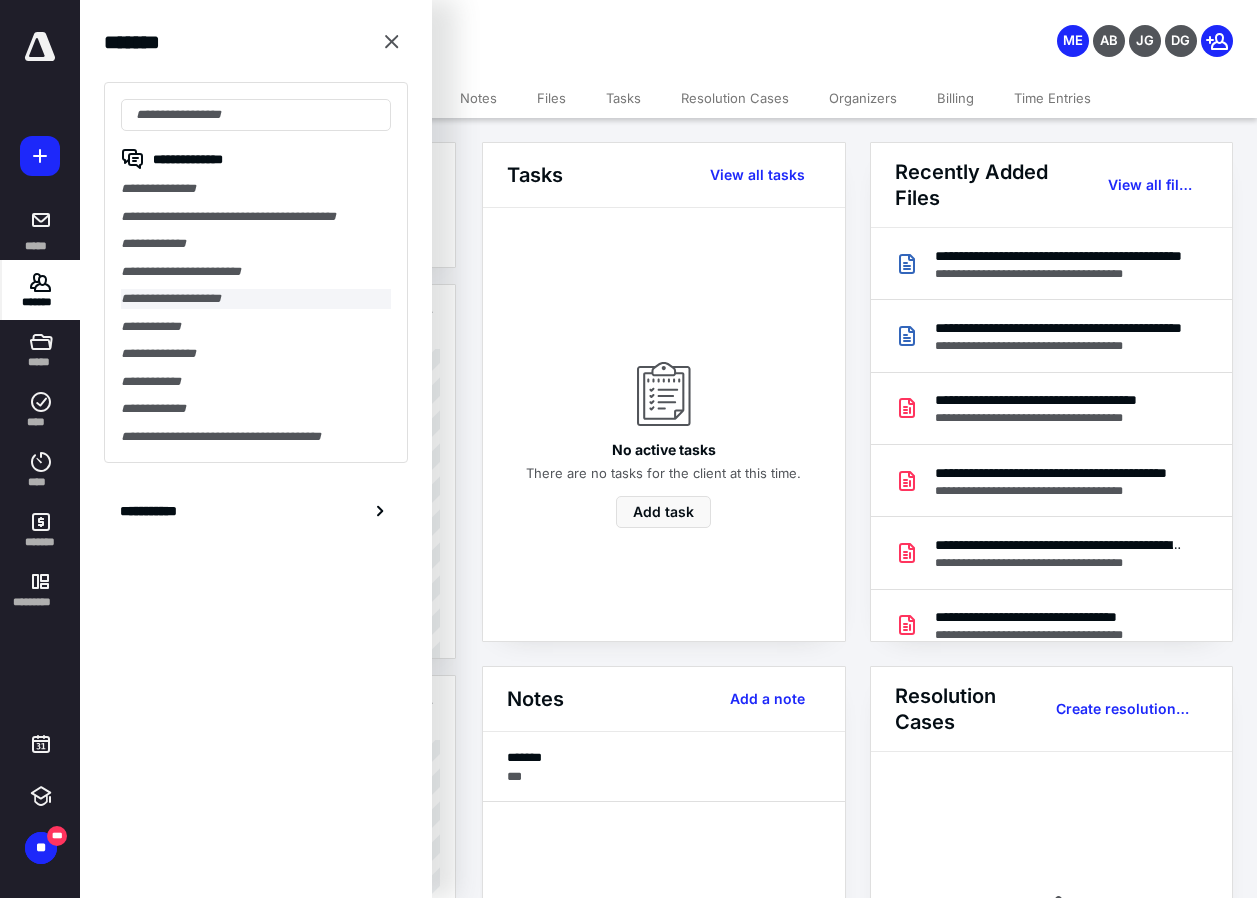 click on "**********" at bounding box center [256, 299] 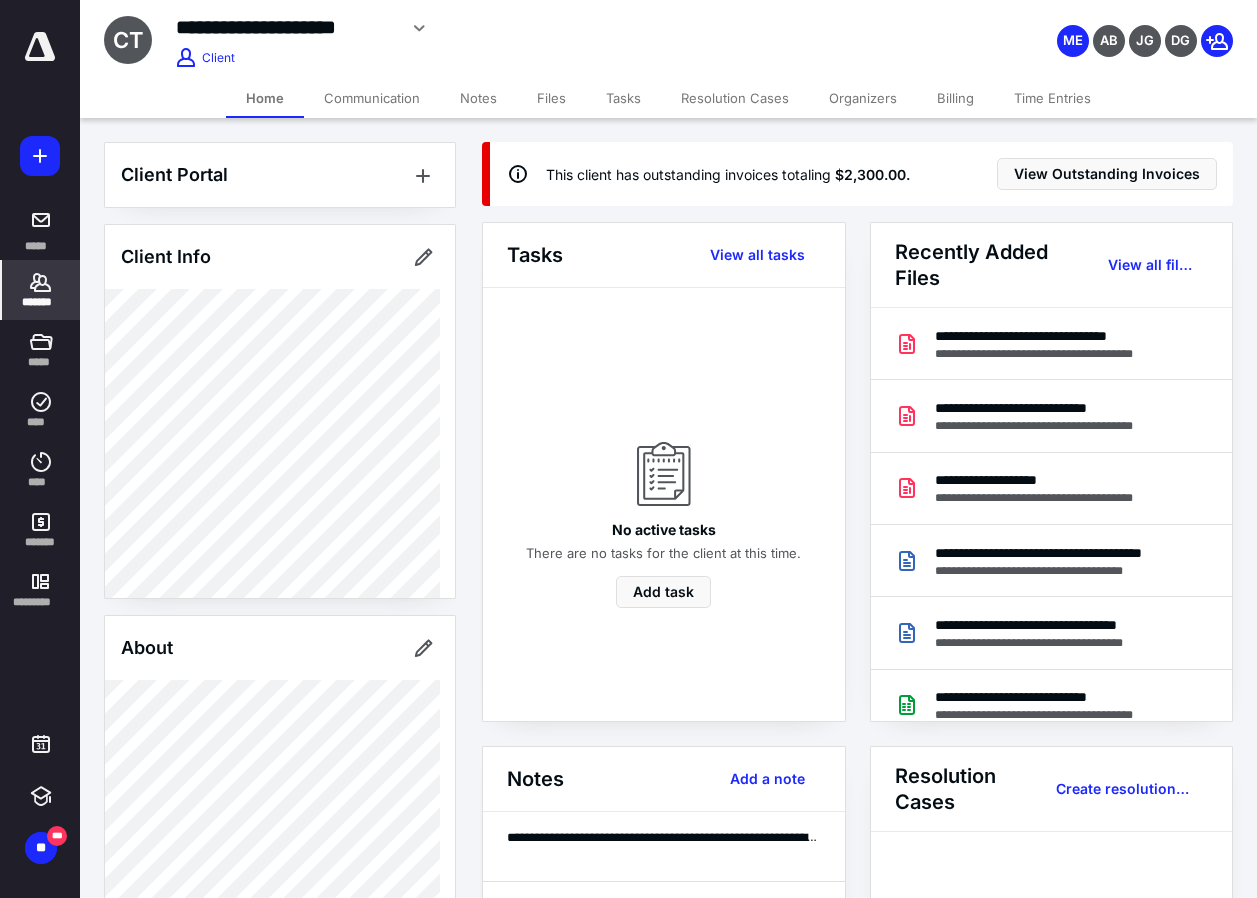 click on "Time Entries" at bounding box center (1052, 98) 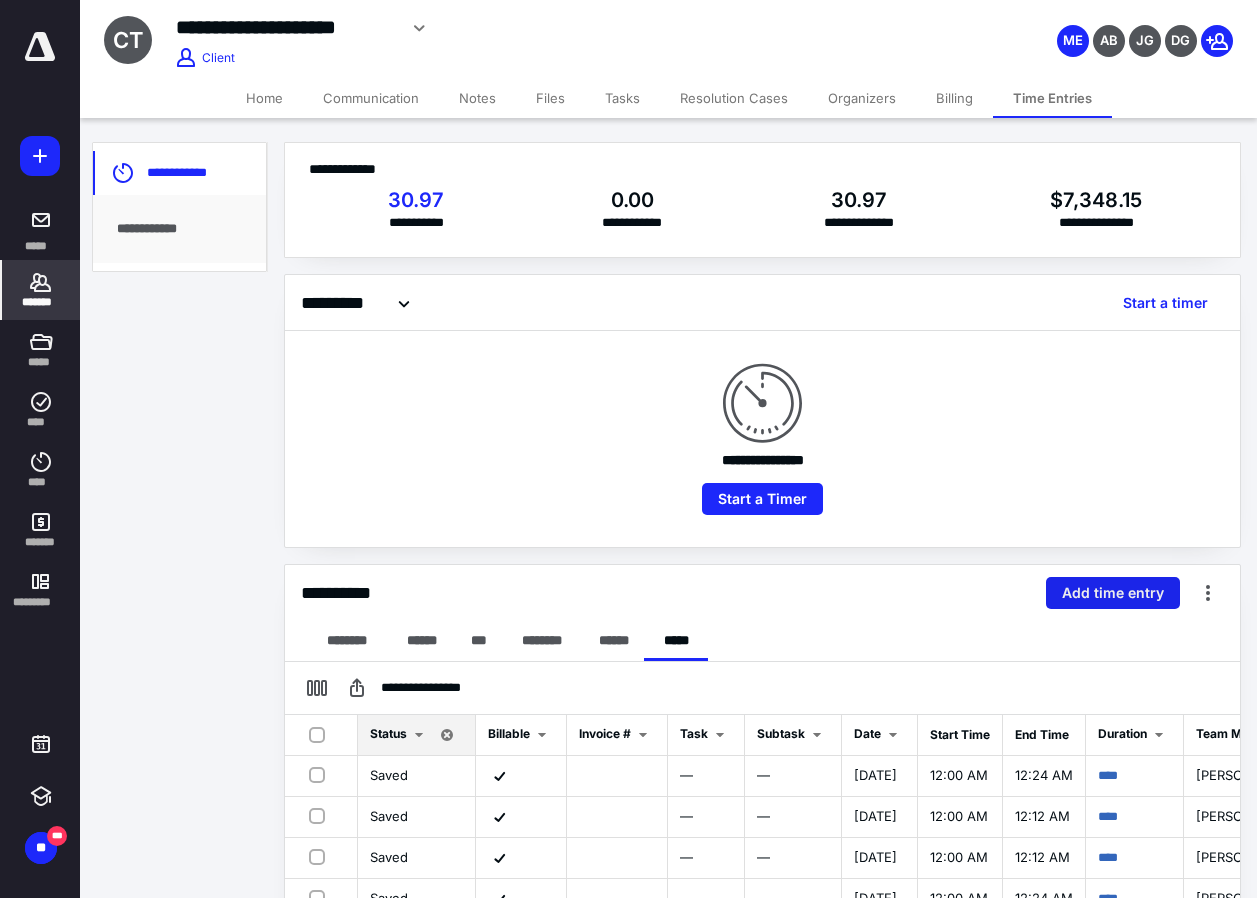 click on "Add time entry" at bounding box center [1113, 593] 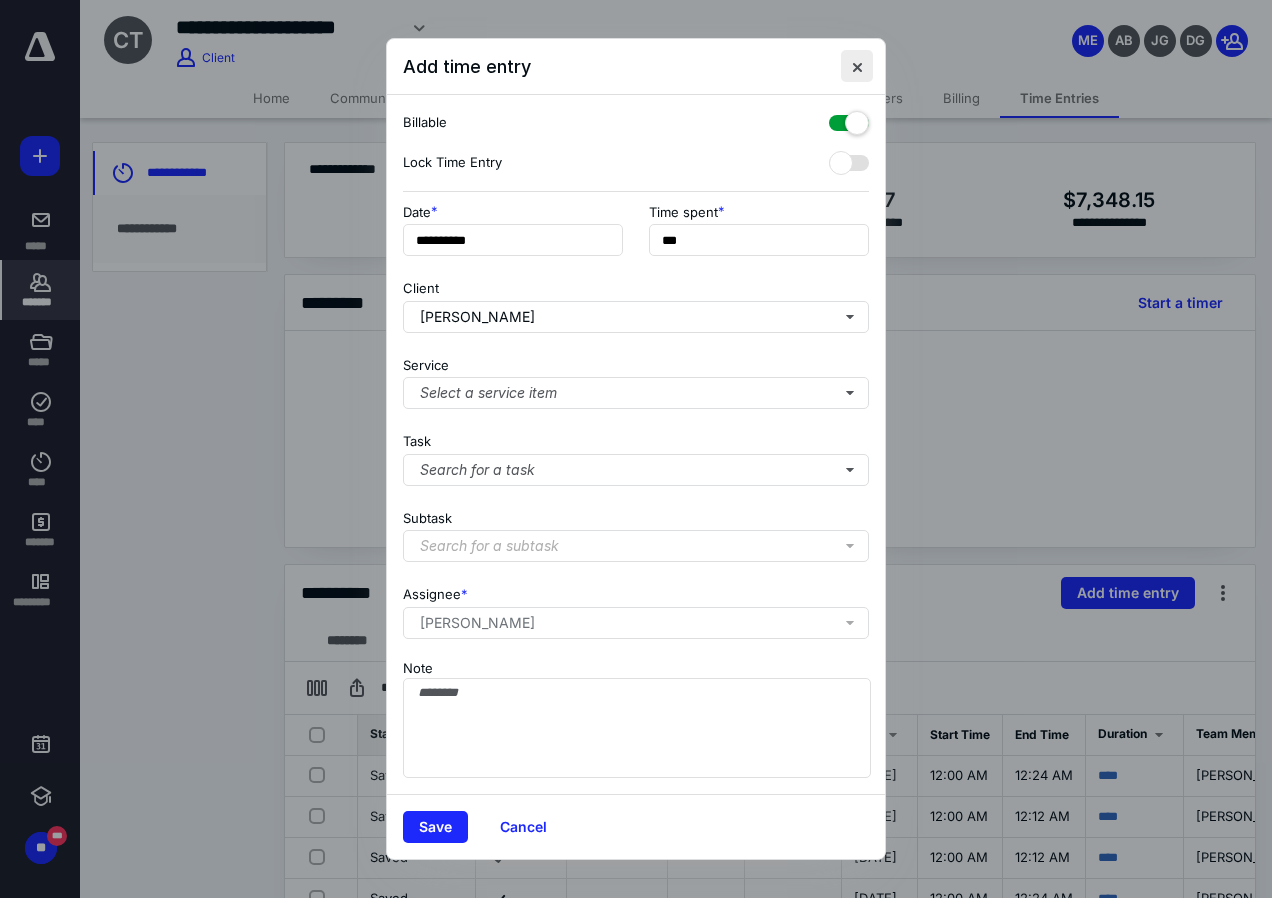 click at bounding box center [857, 66] 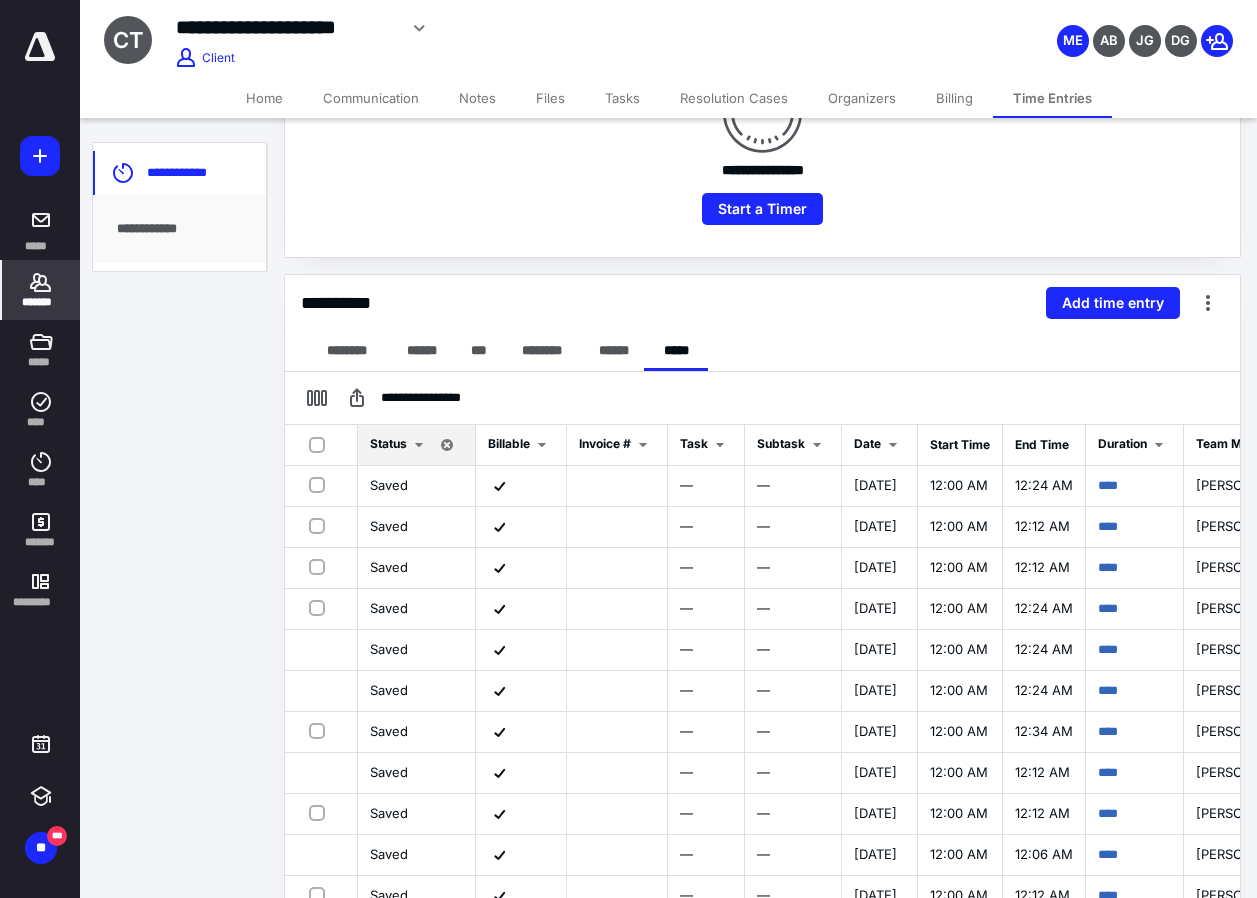scroll, scrollTop: 447, scrollLeft: 0, axis: vertical 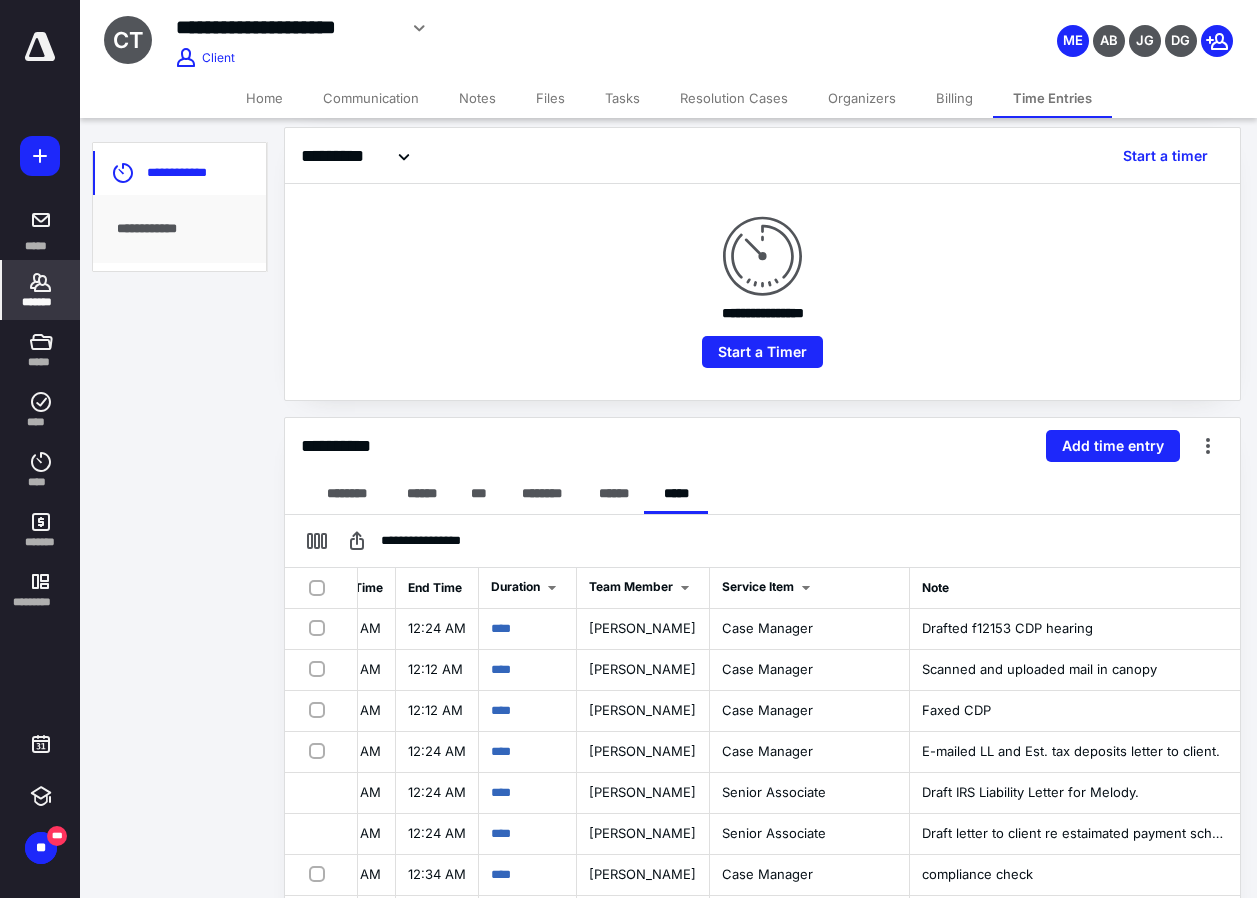 click on "**********" at bounding box center (762, 446) 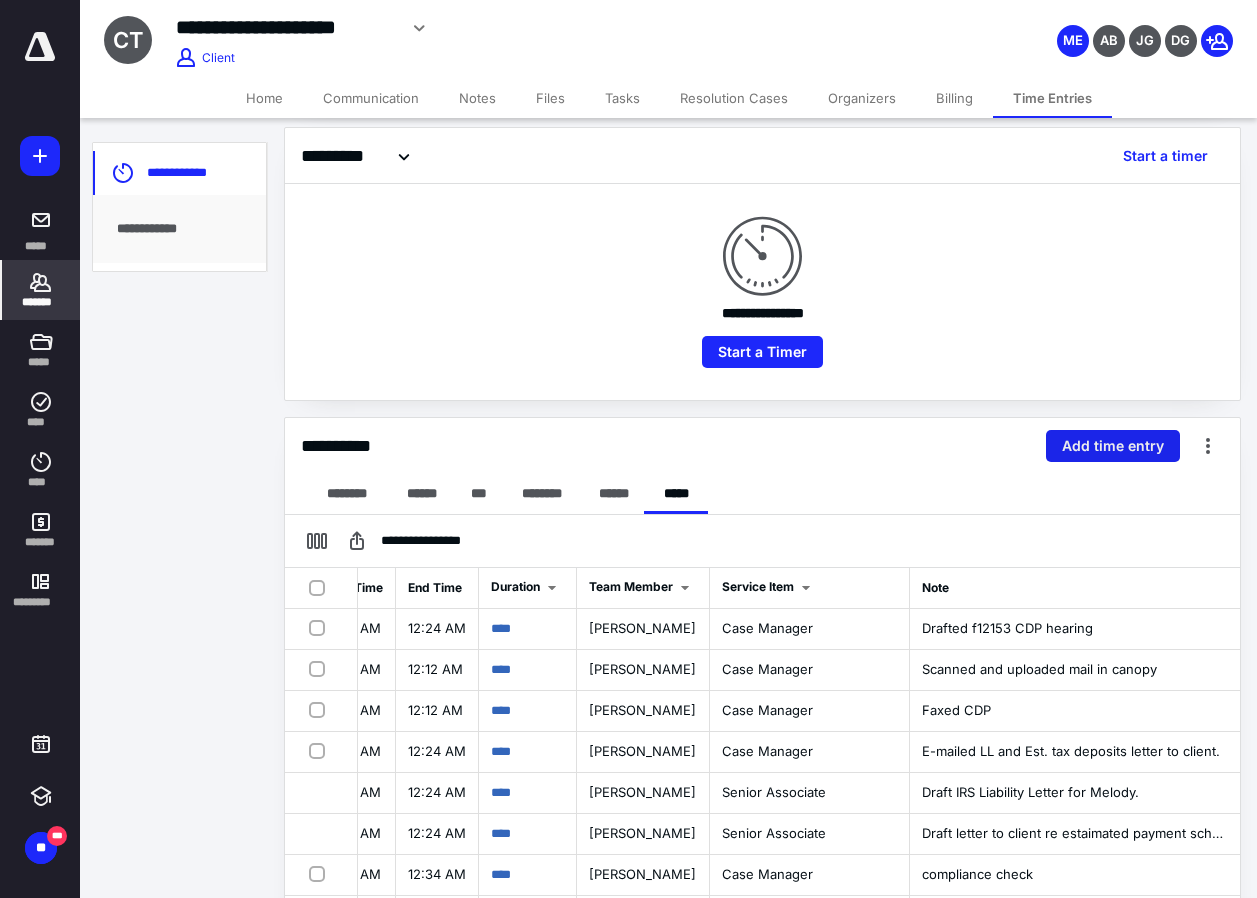 click on "Add time entry" at bounding box center (1113, 446) 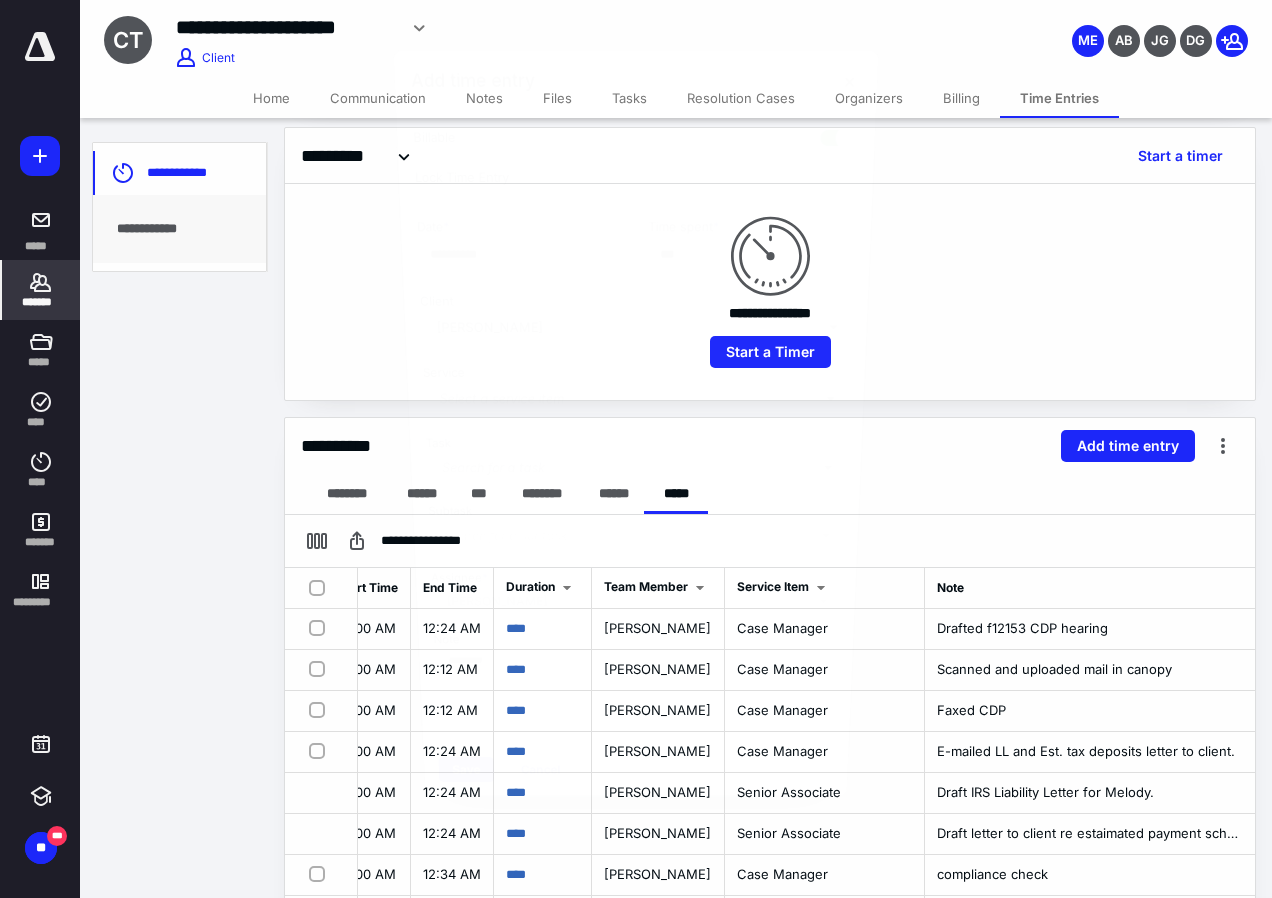 scroll, scrollTop: 0, scrollLeft: 627, axis: horizontal 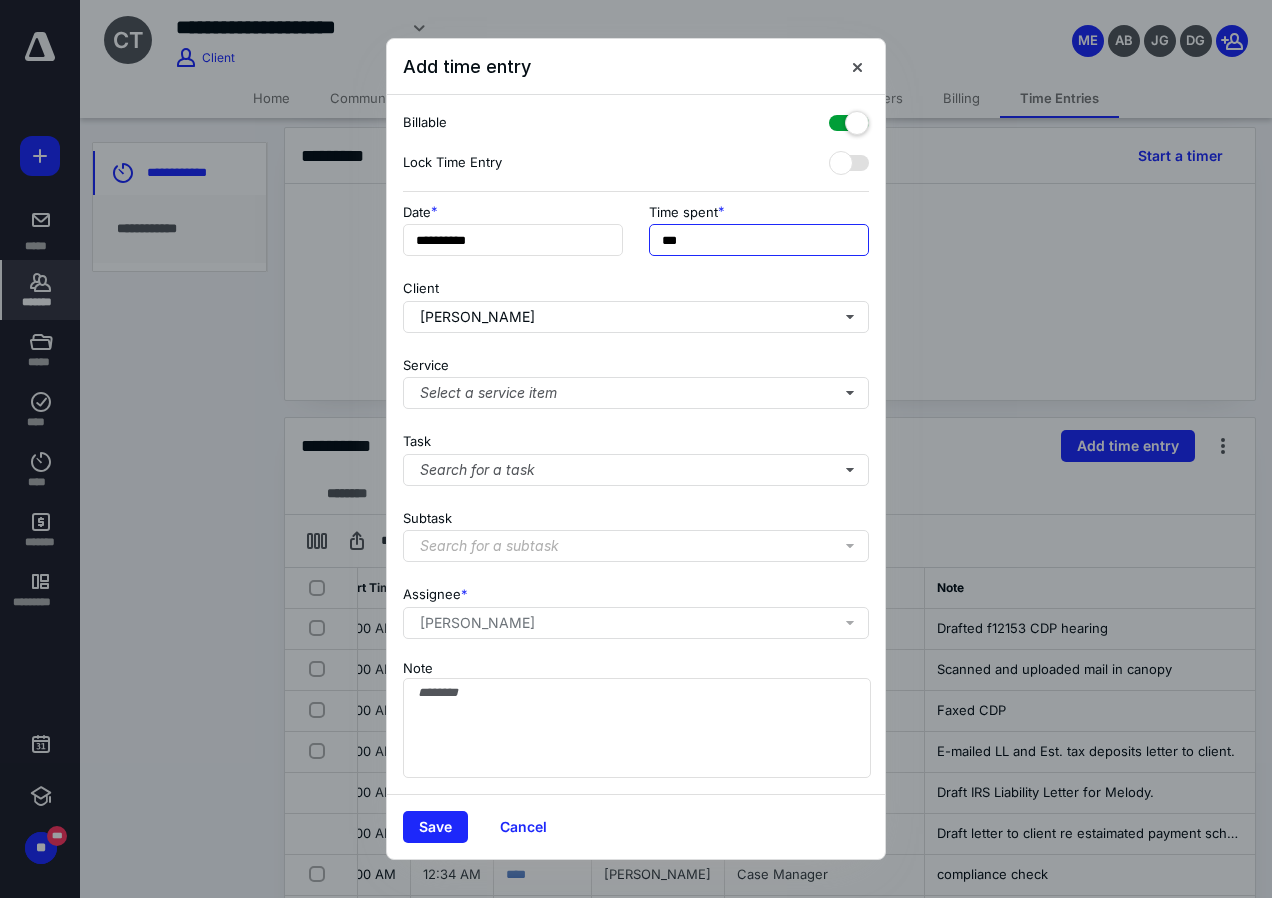 click on "***" at bounding box center [759, 240] 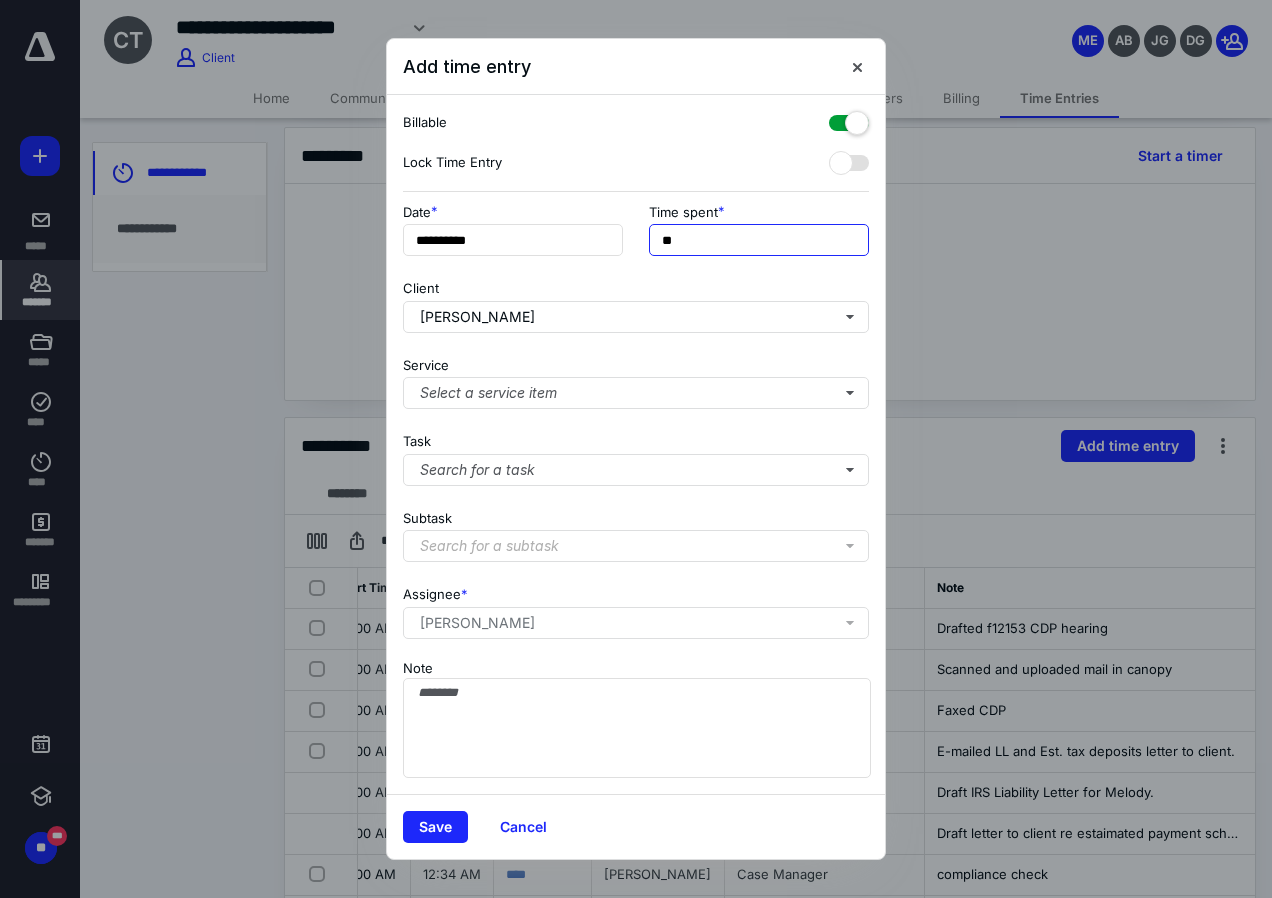 type on "*" 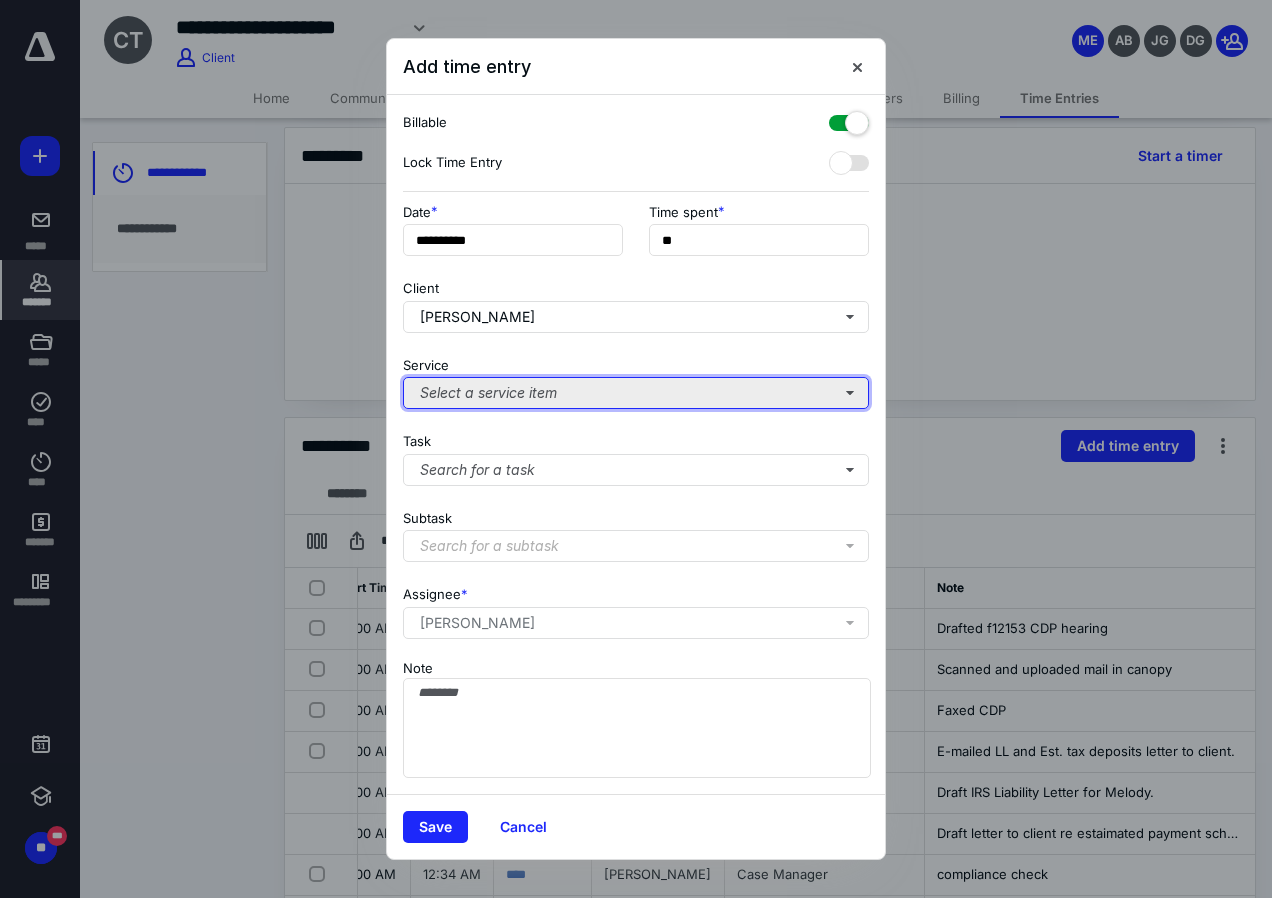 type on "***" 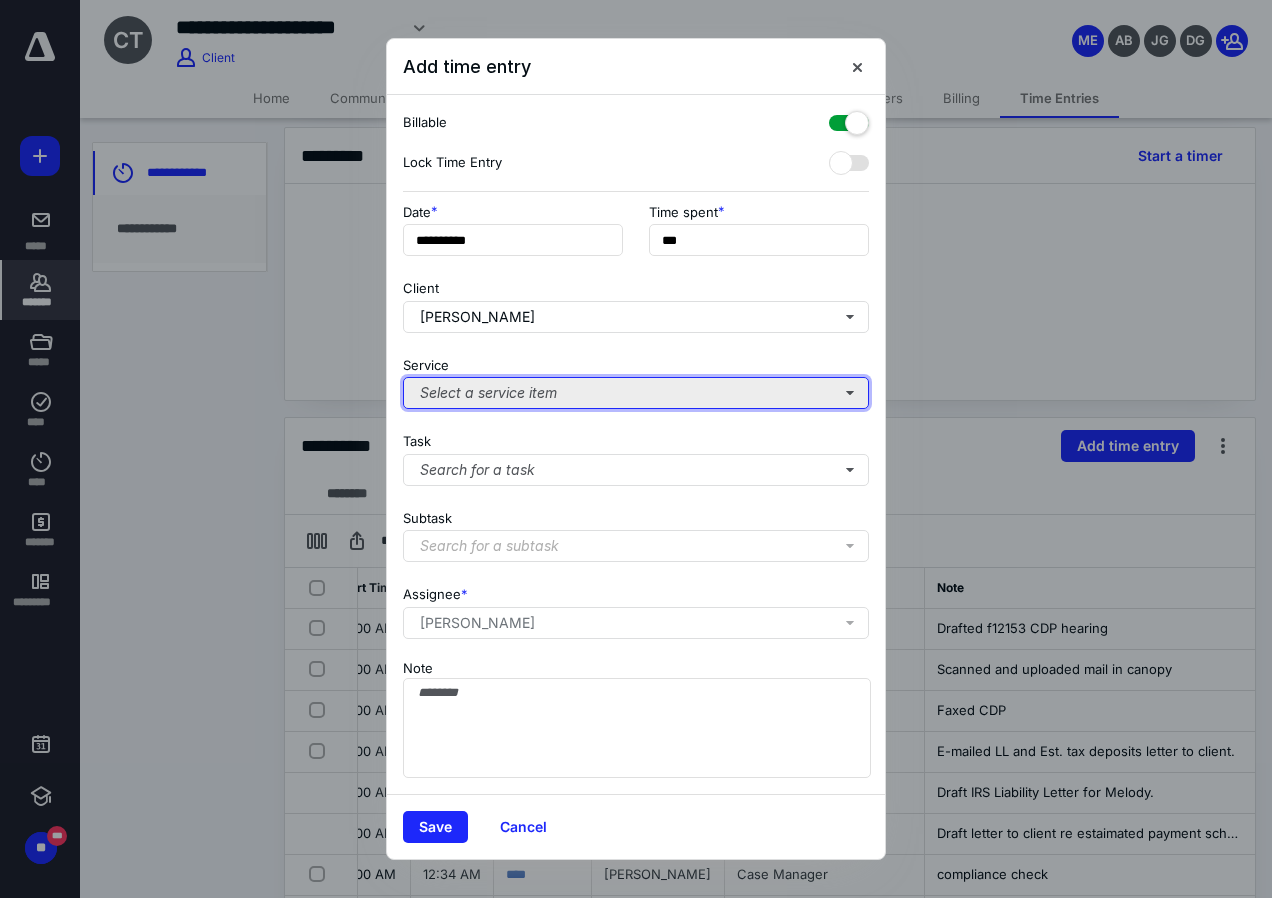 click on "Select a service item" at bounding box center [636, 393] 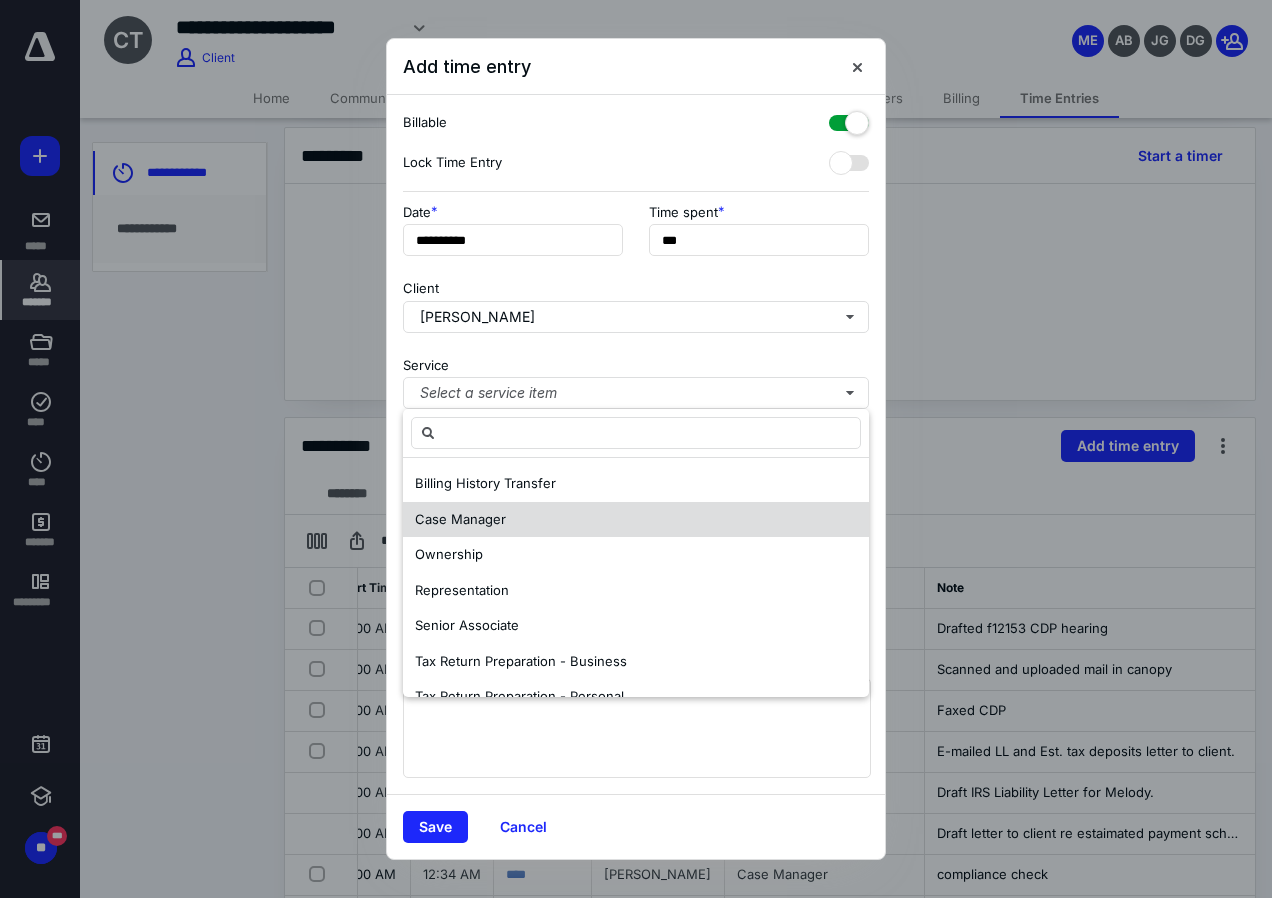 click on "Case Manager" at bounding box center [636, 520] 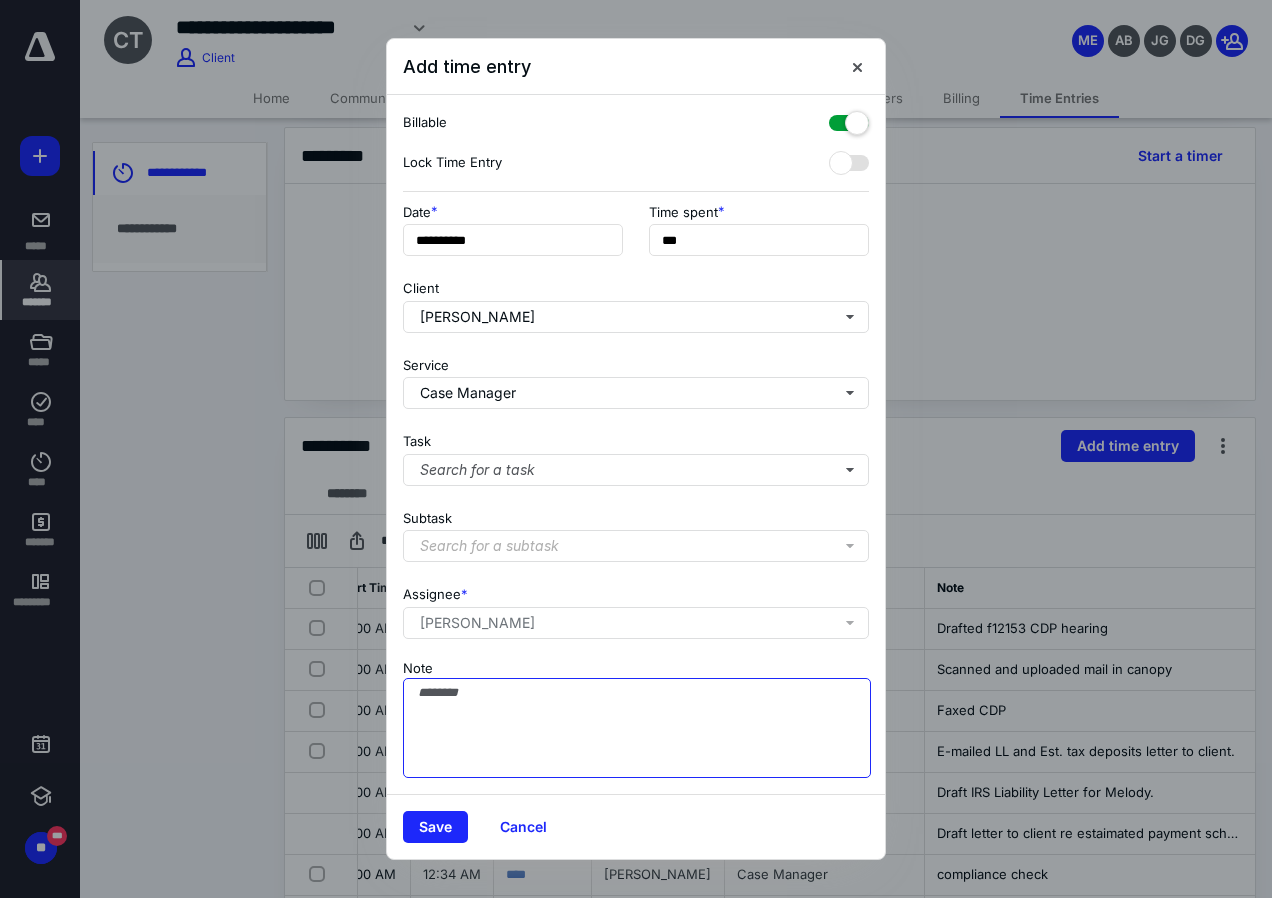 click on "Note" at bounding box center [637, 728] 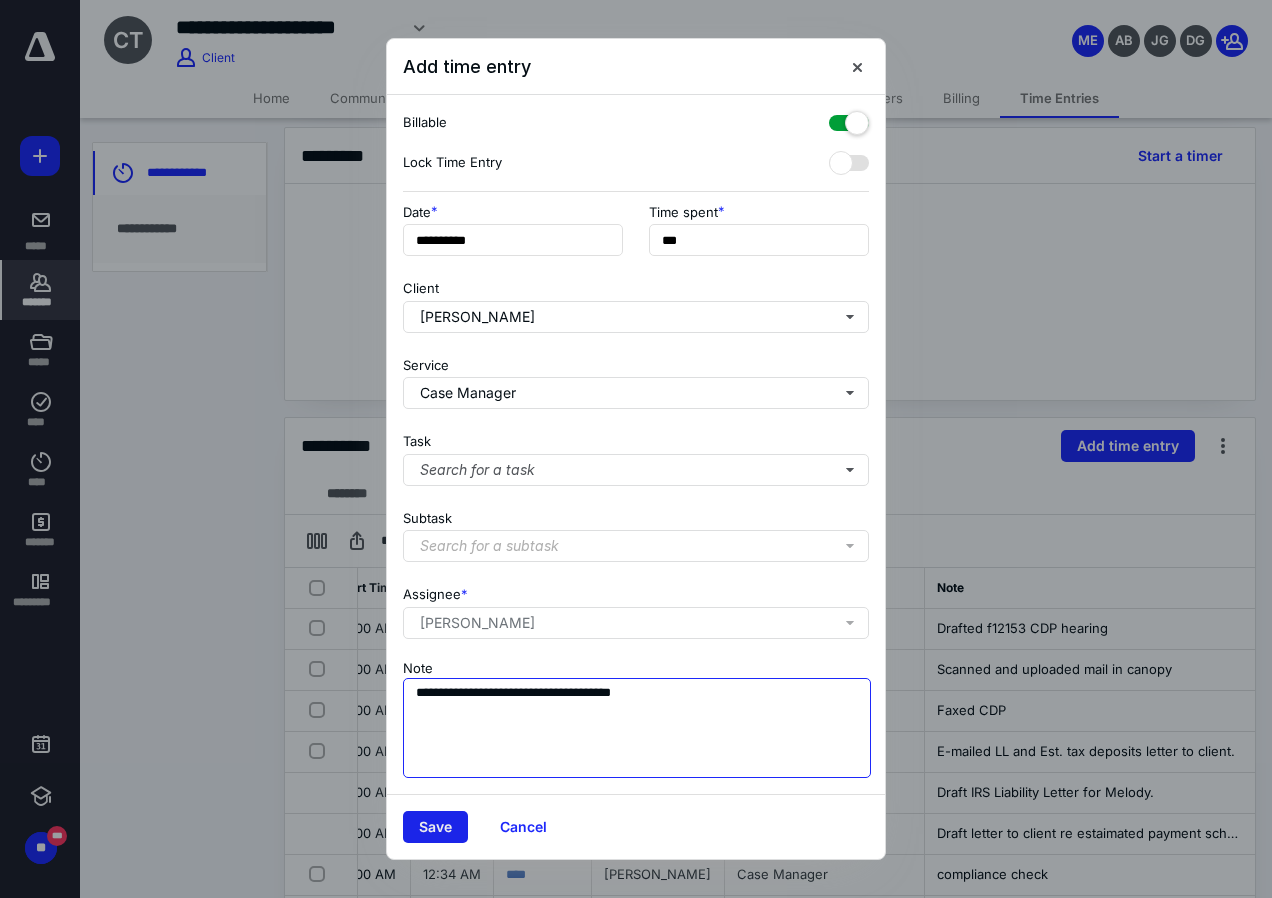type on "**********" 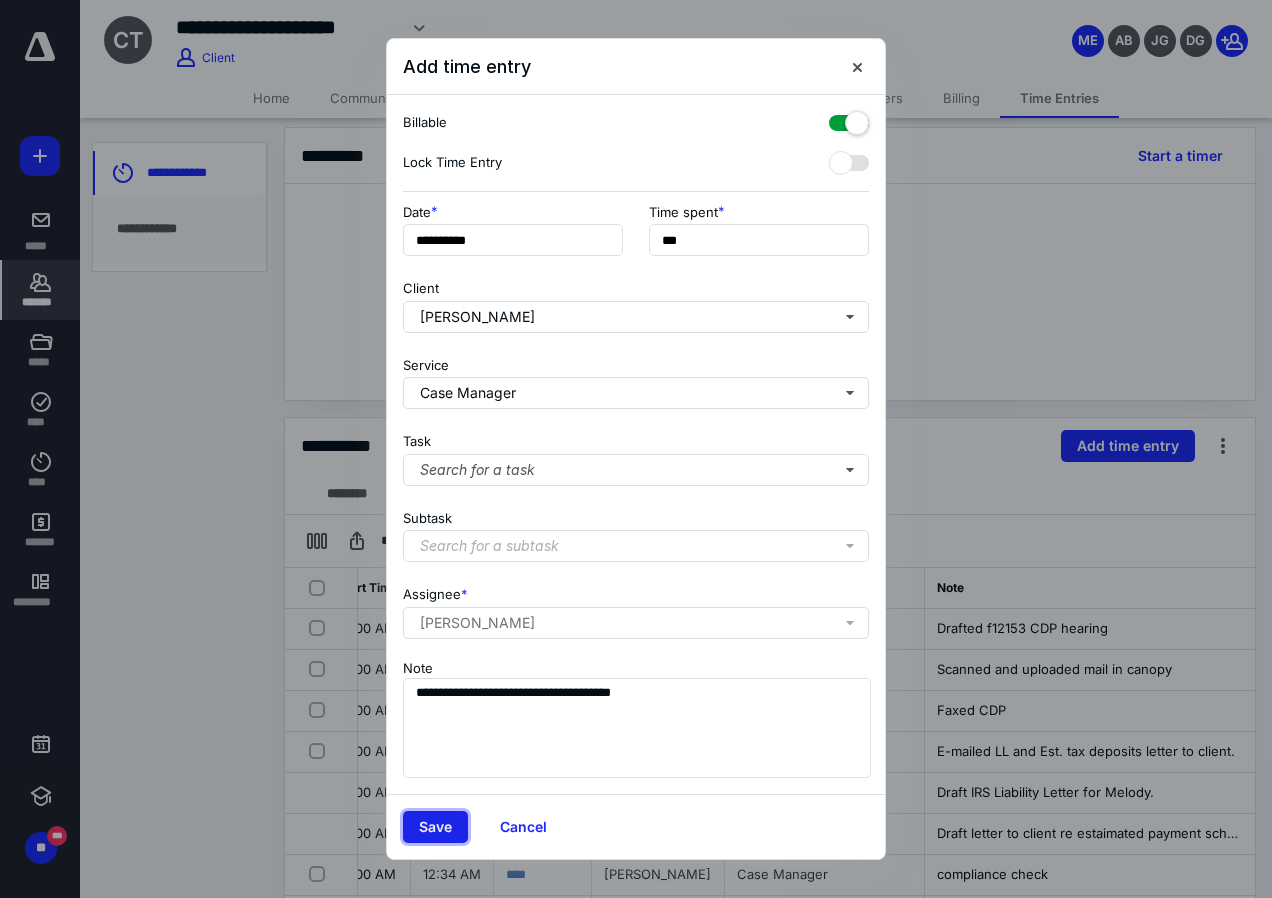 click on "Save" at bounding box center (435, 827) 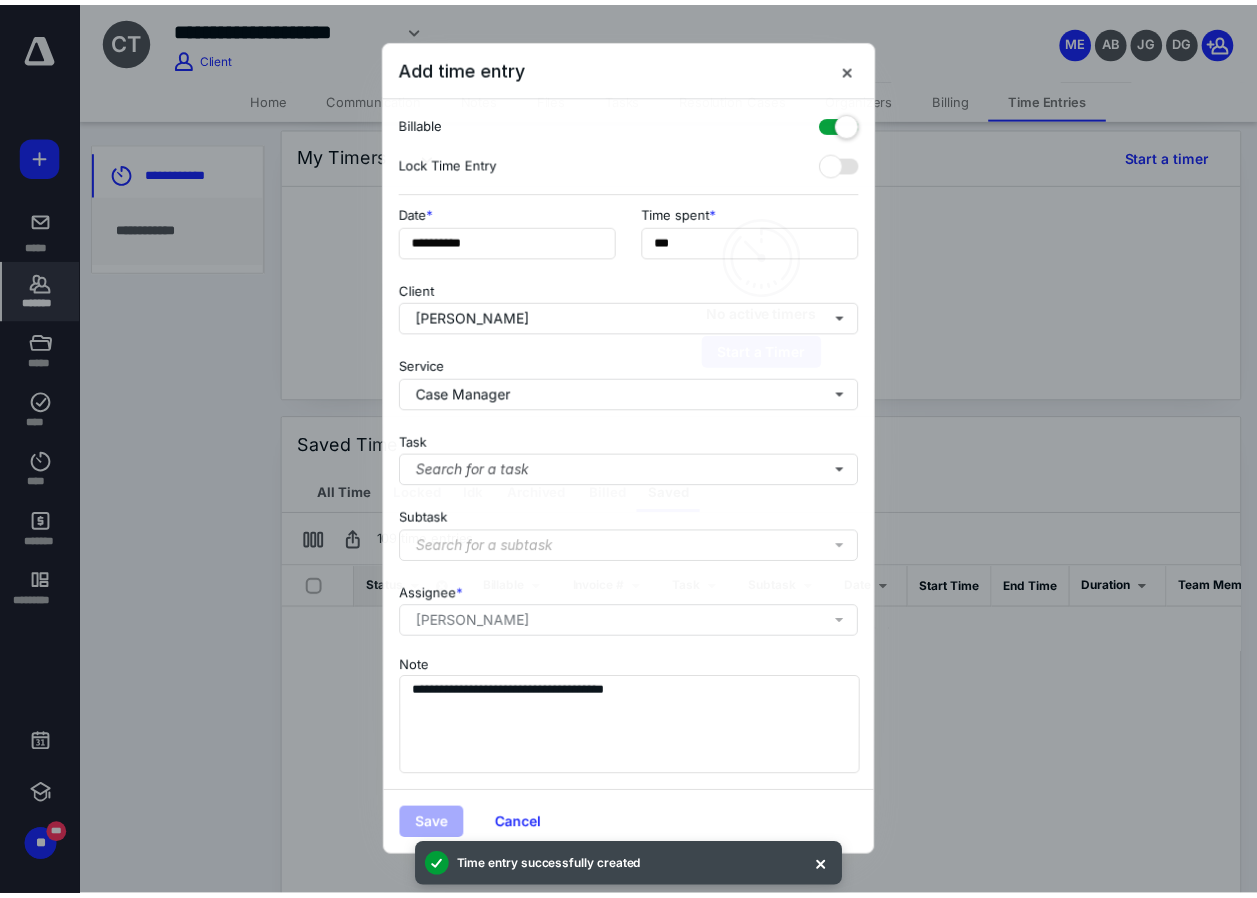 scroll, scrollTop: 0, scrollLeft: 238, axis: horizontal 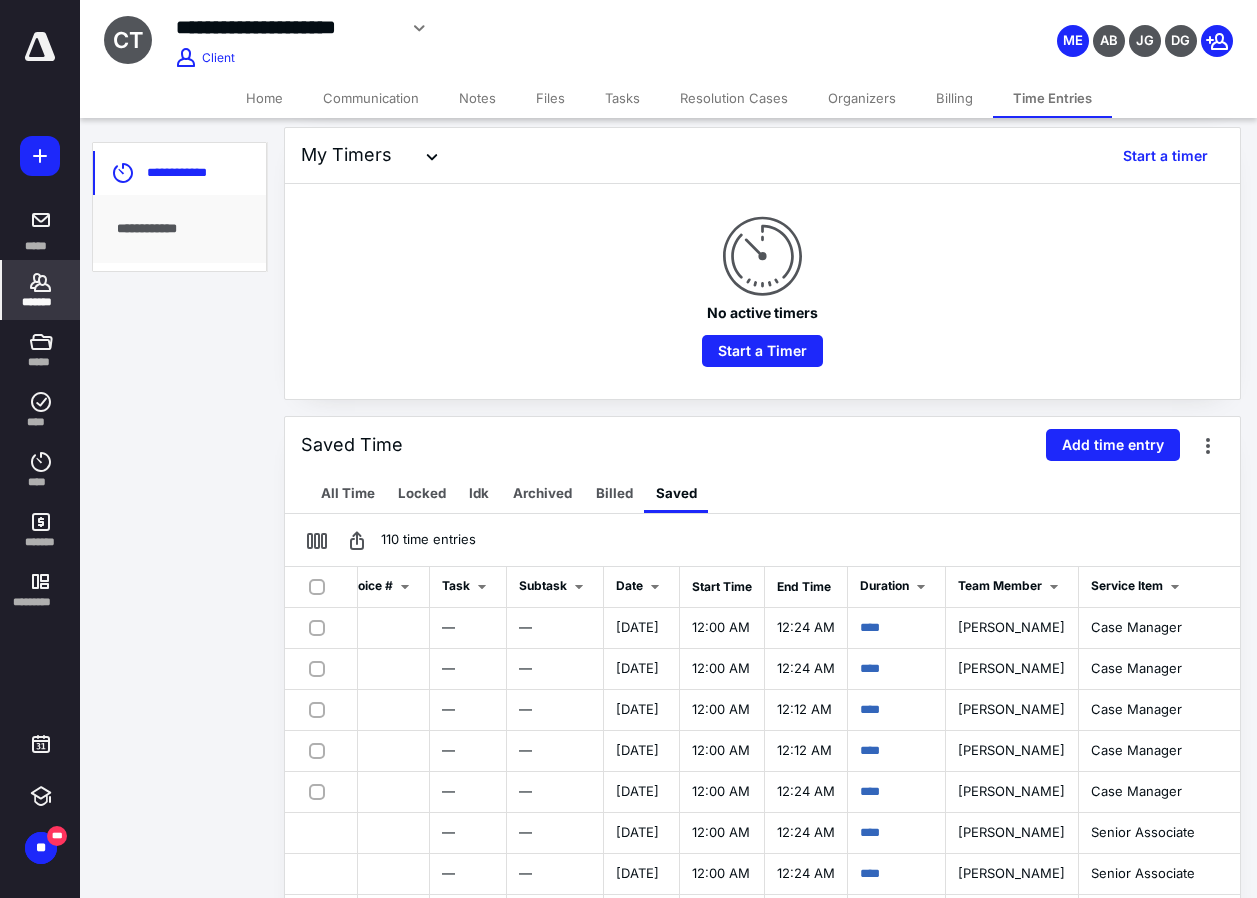 click on "*******" at bounding box center [41, 290] 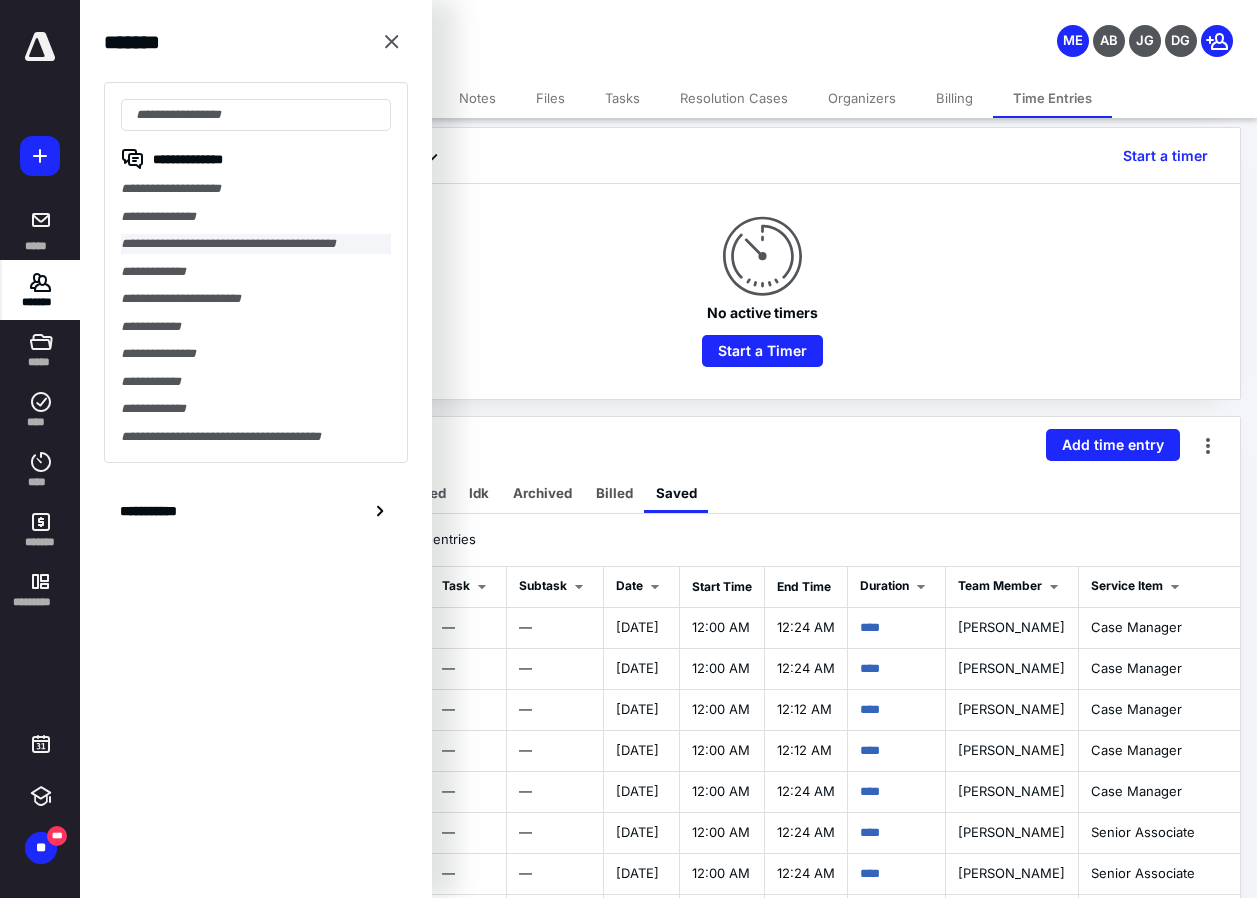 click on "**********" at bounding box center [256, 244] 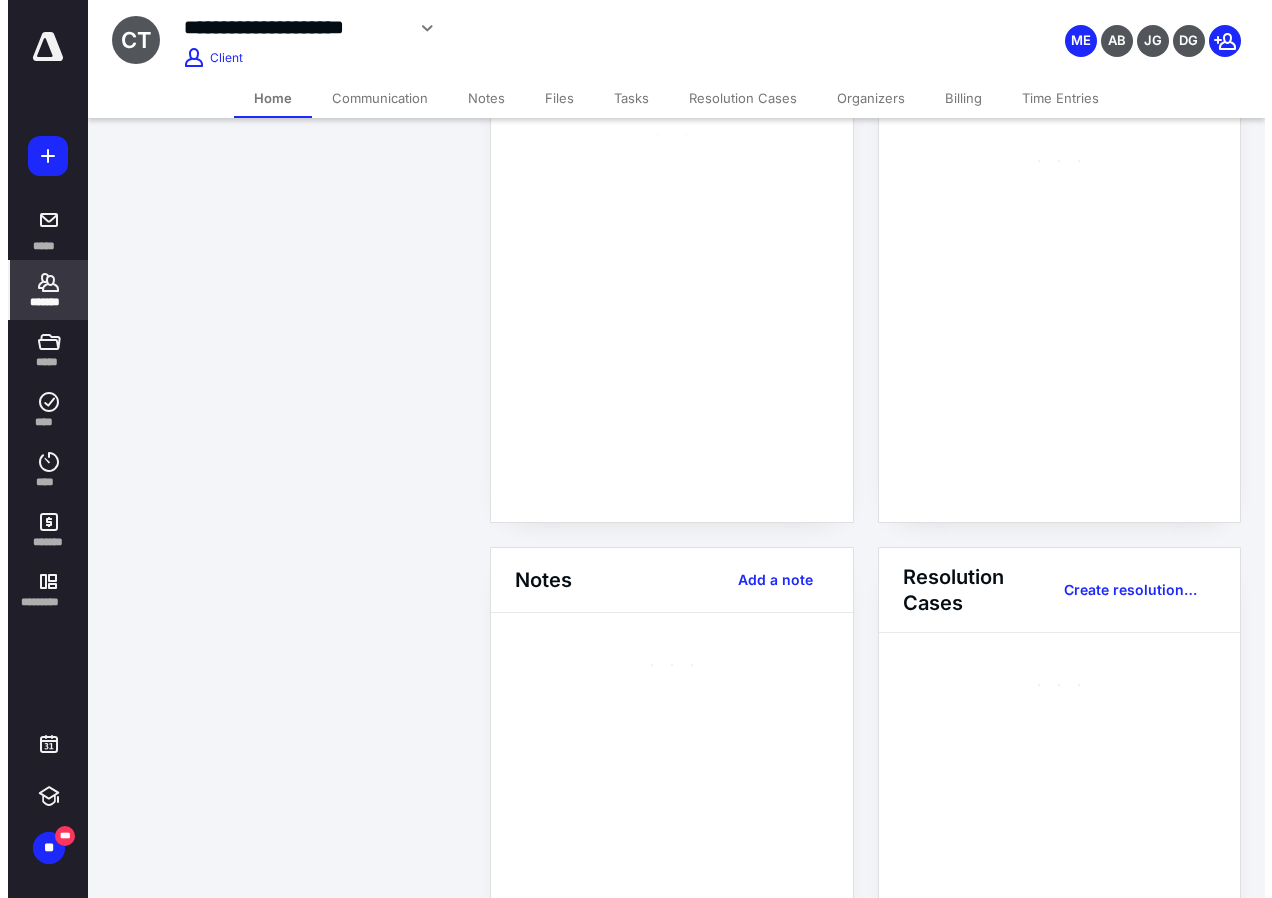 scroll, scrollTop: 0, scrollLeft: 0, axis: both 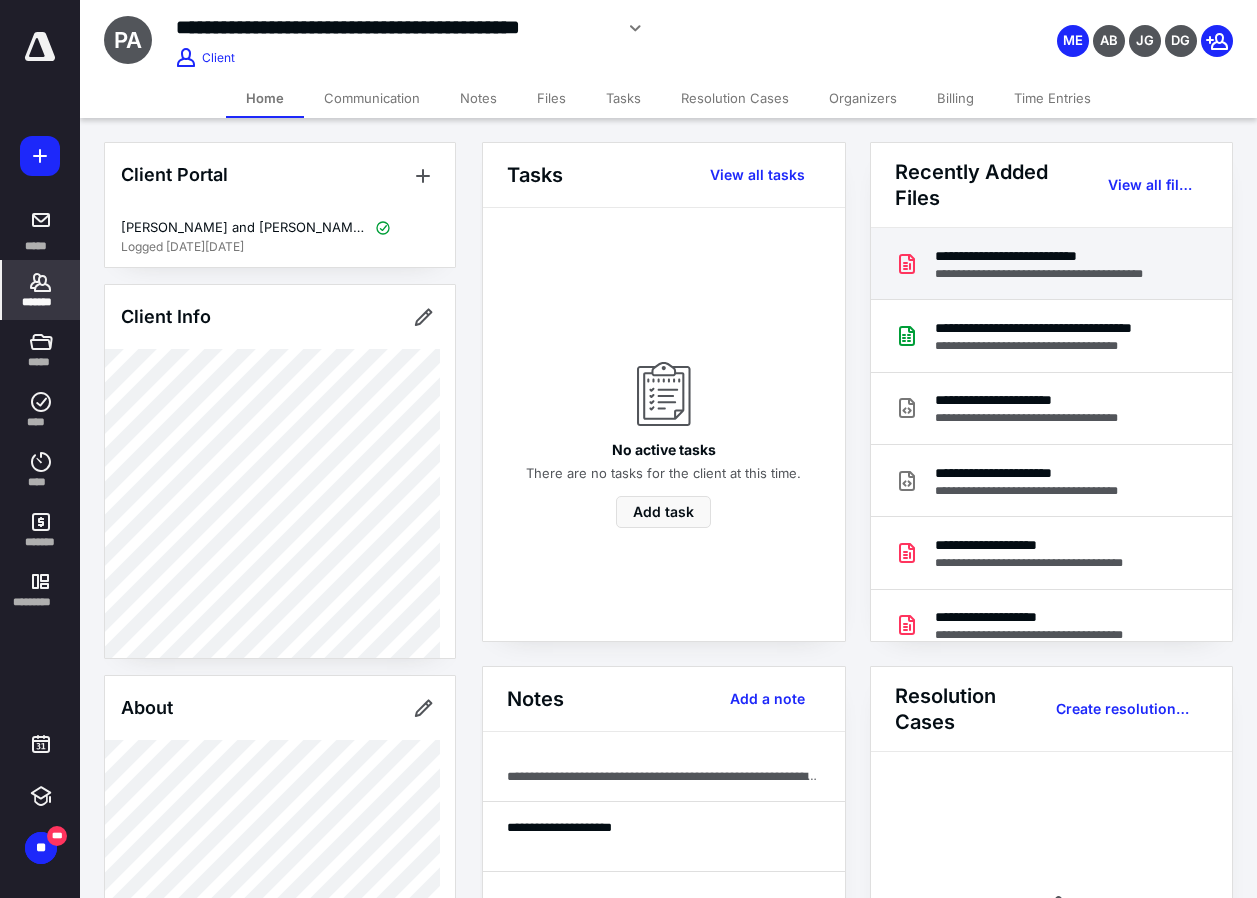 click on "**********" at bounding box center [1060, 274] 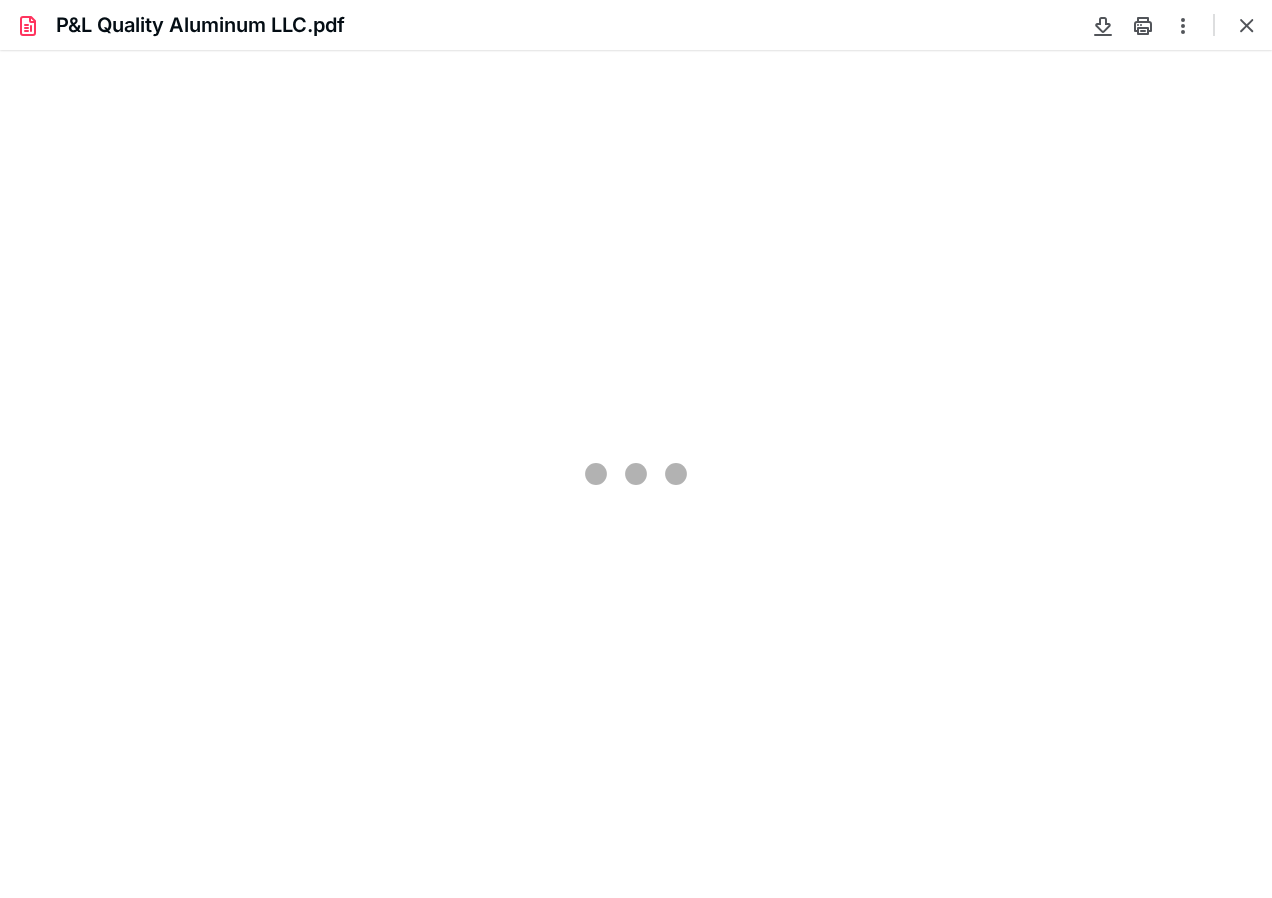 scroll, scrollTop: 0, scrollLeft: 0, axis: both 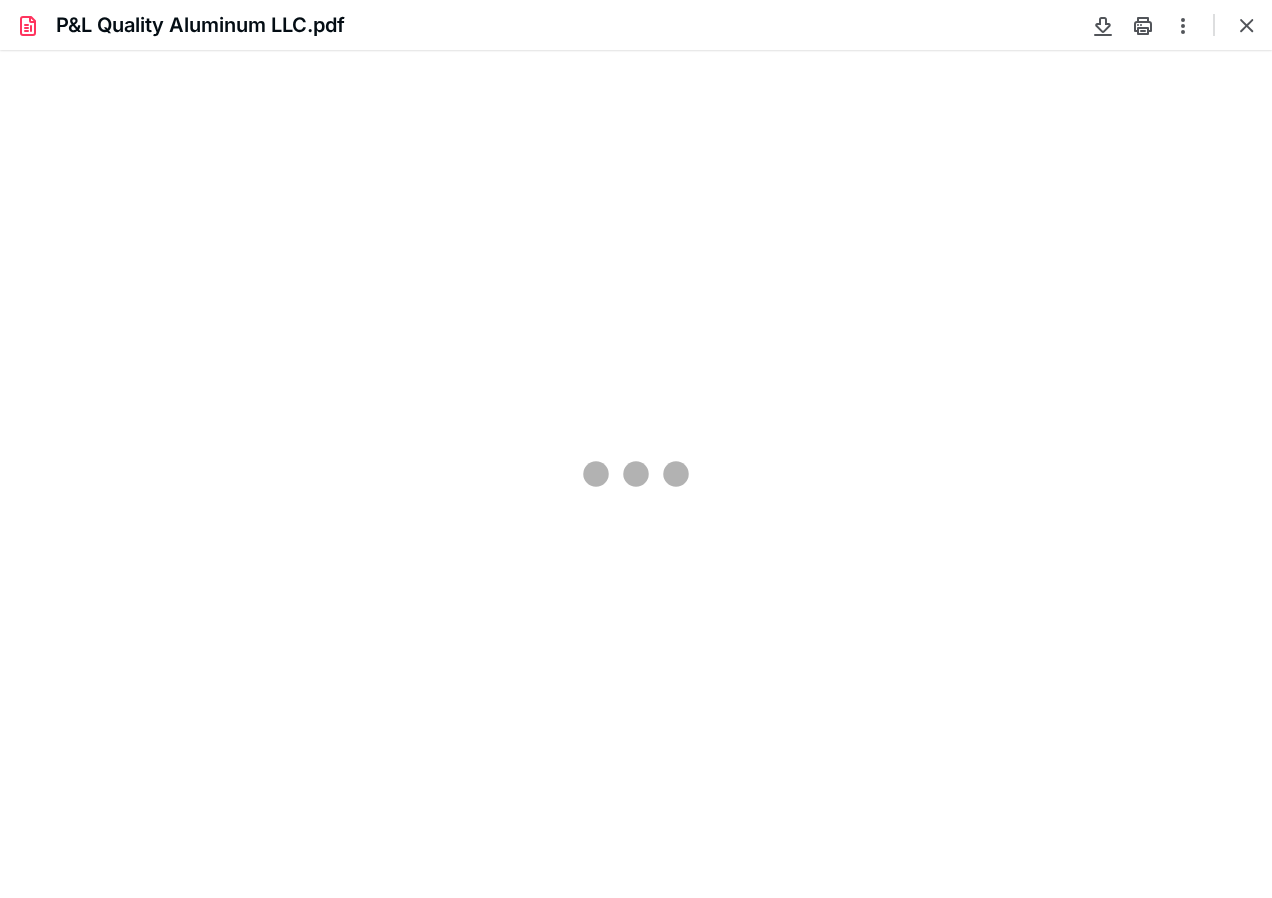 type on "102" 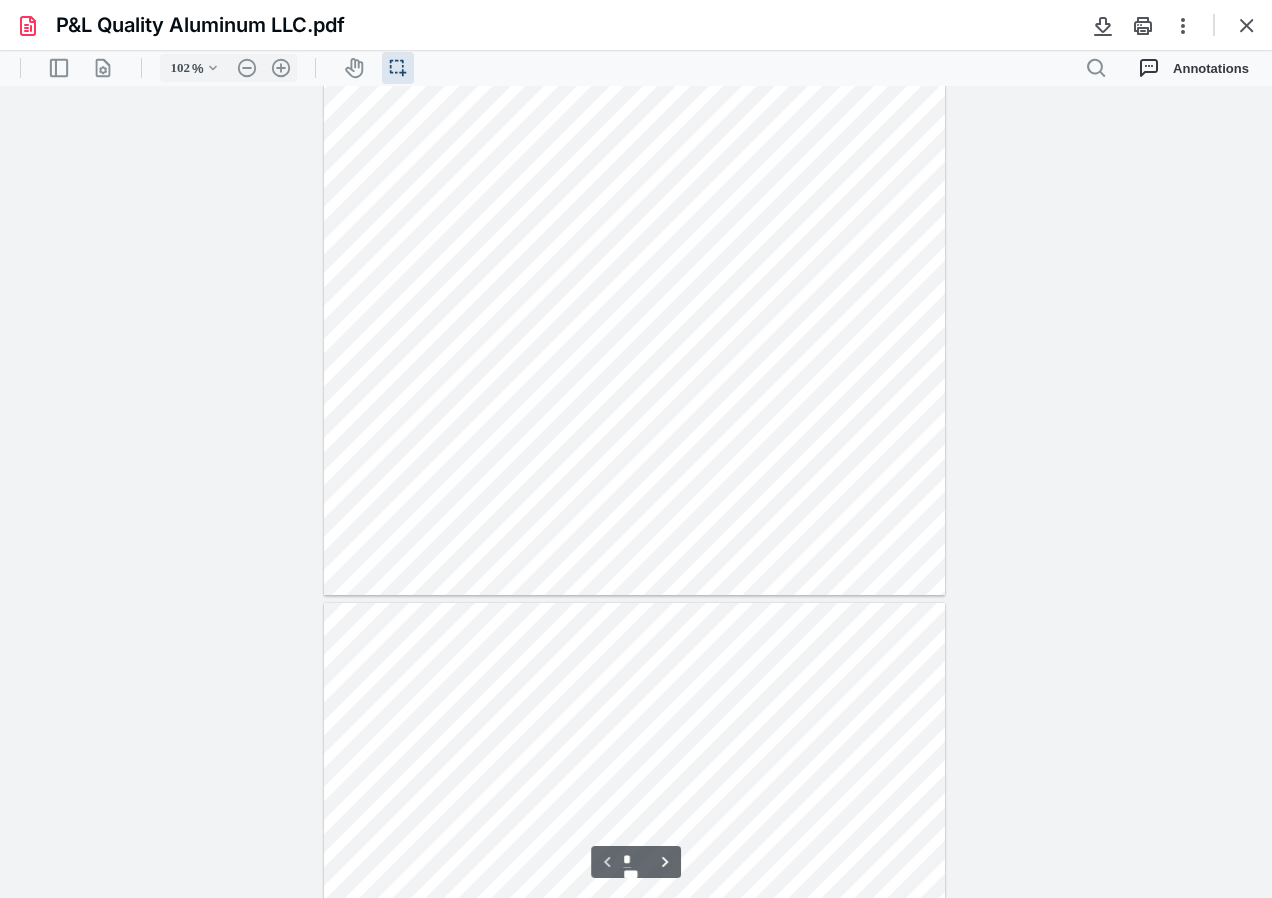 scroll, scrollTop: 640, scrollLeft: 0, axis: vertical 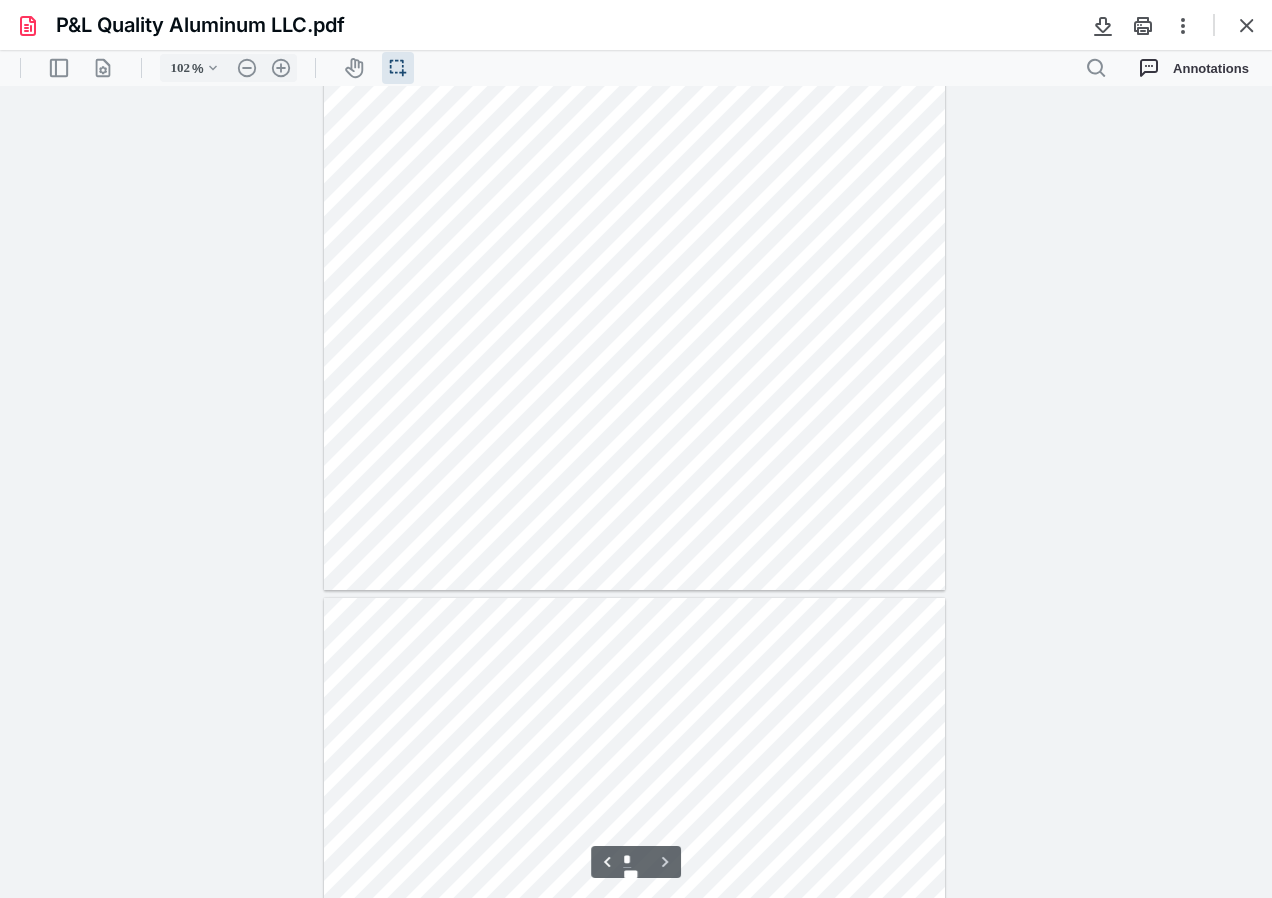 type on "*" 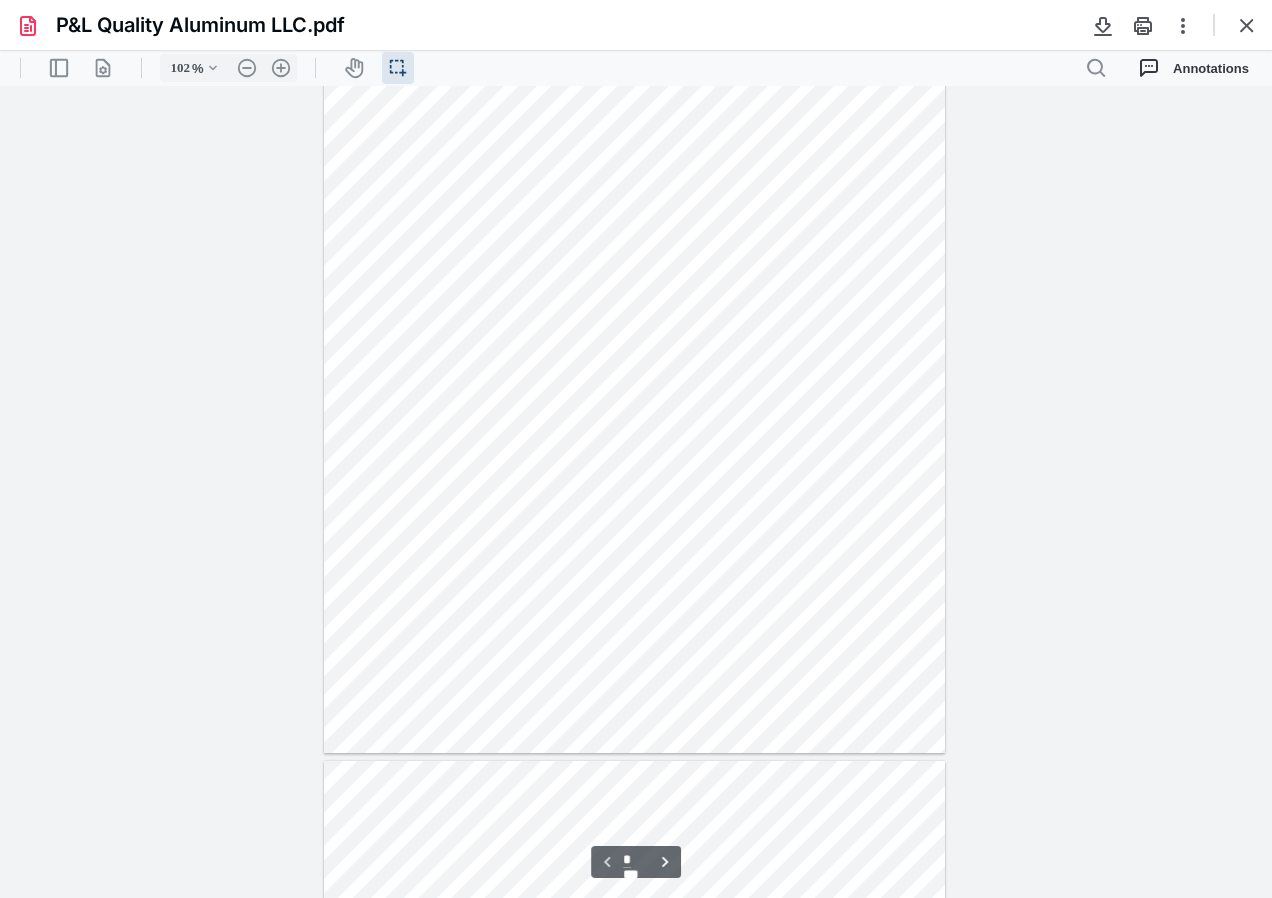 scroll, scrollTop: 0, scrollLeft: 0, axis: both 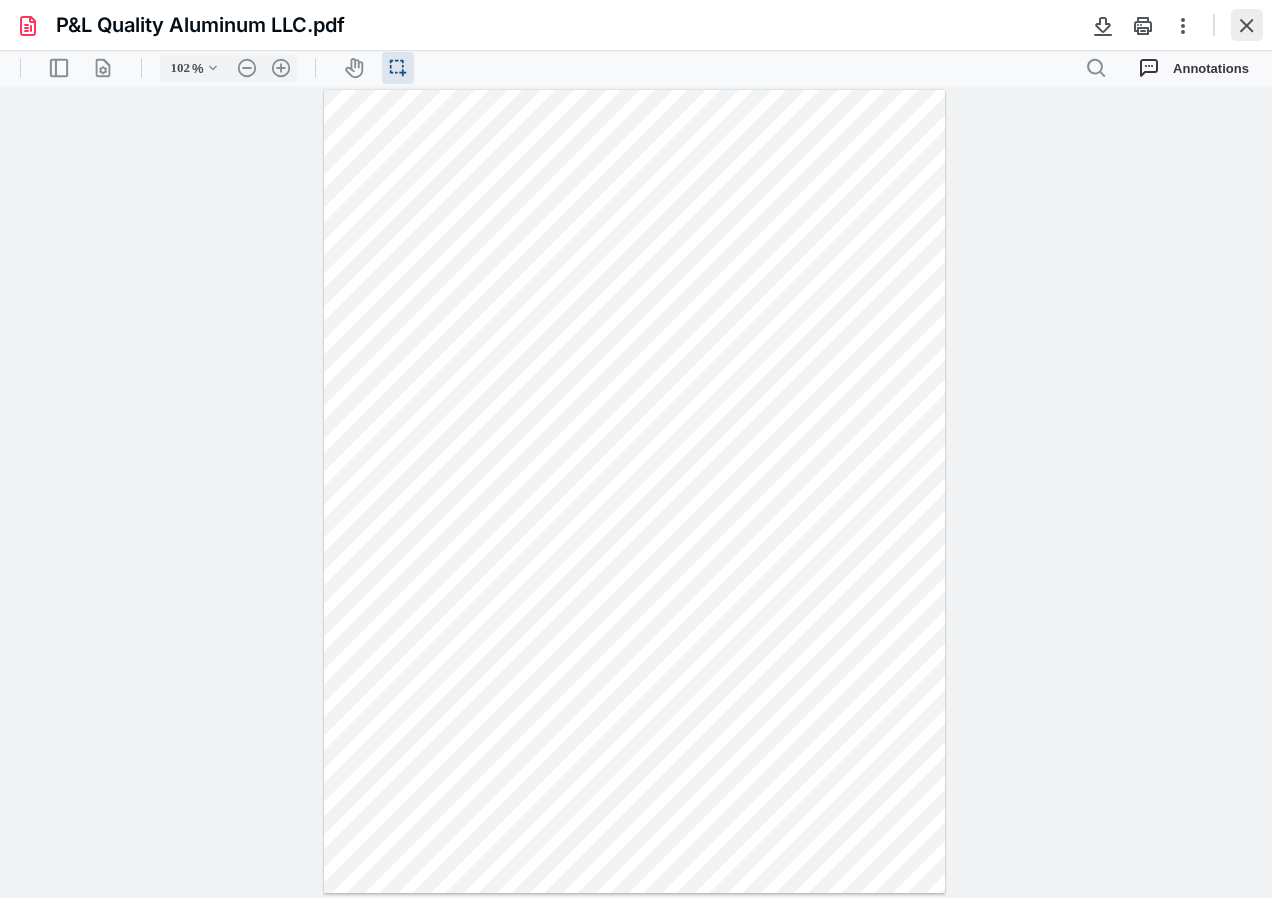 click at bounding box center [1247, 25] 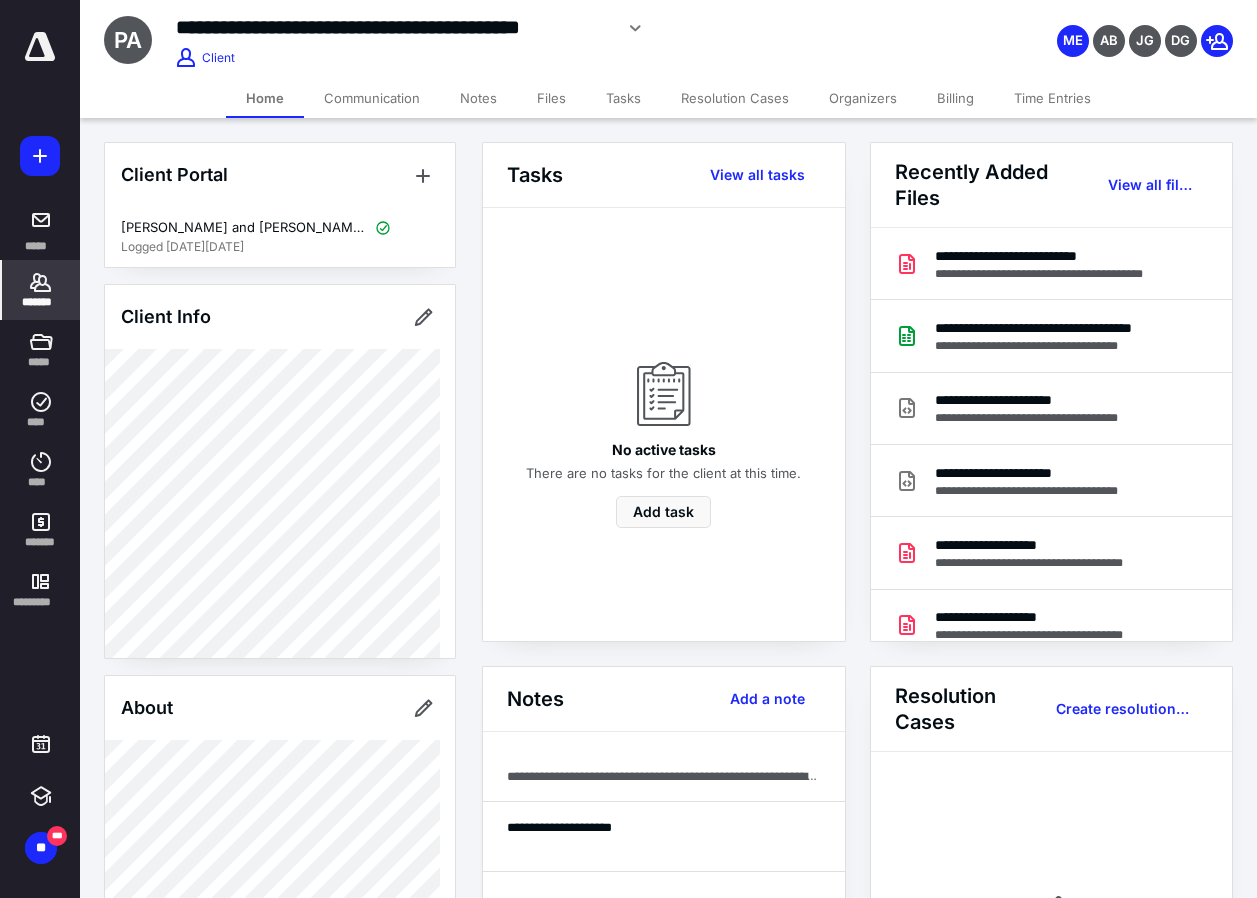 click on "Files" at bounding box center (551, 98) 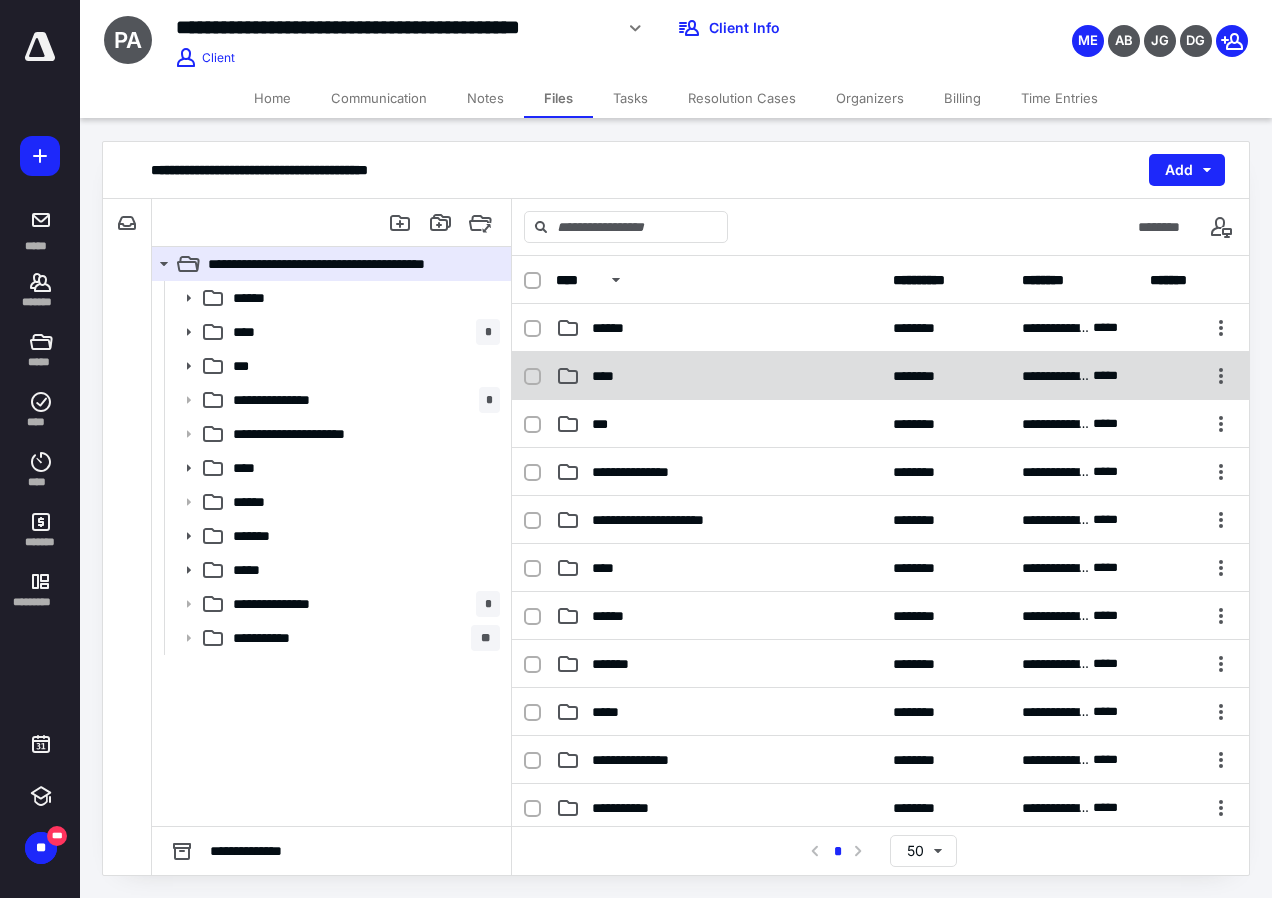 click on "****" at bounding box center (718, 376) 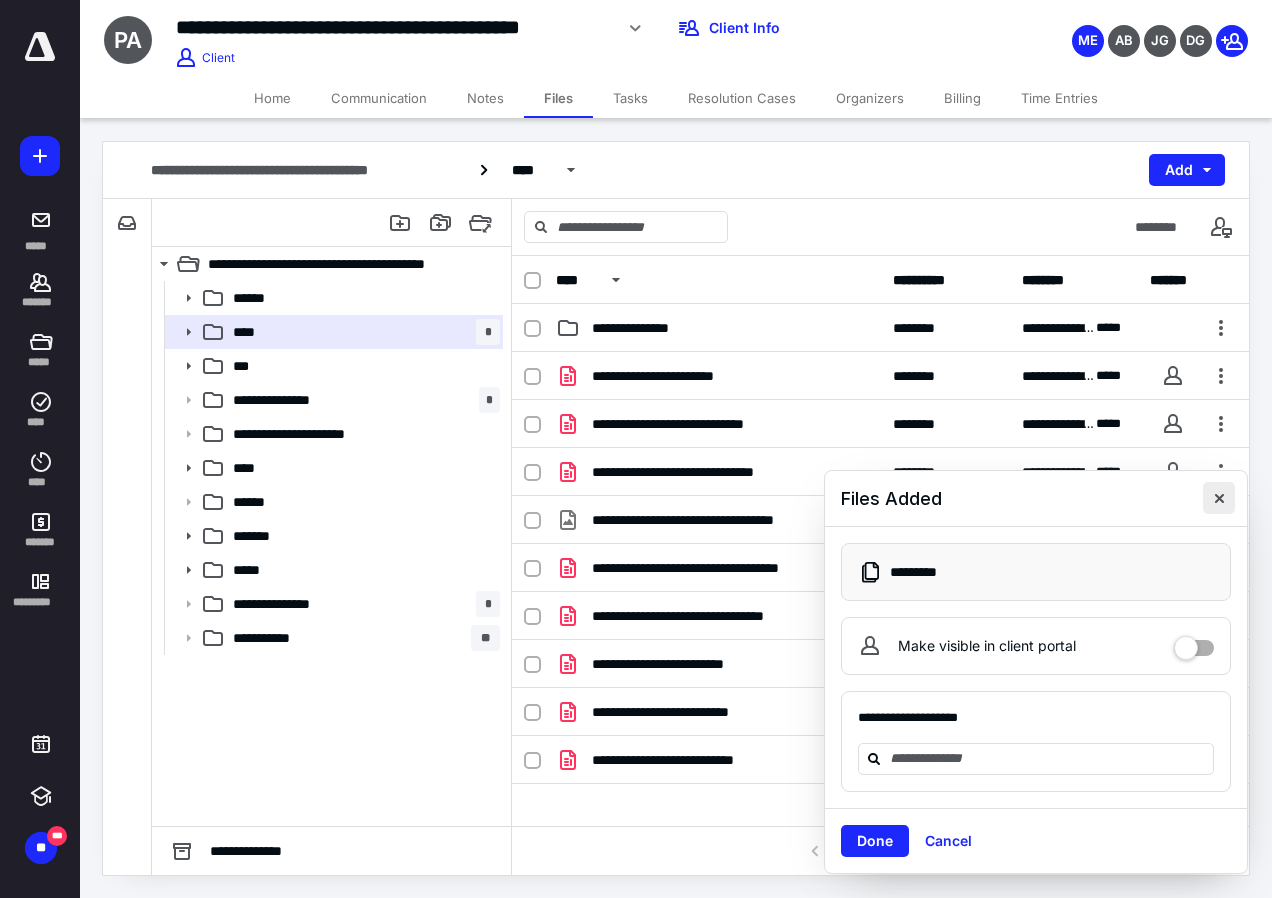 click at bounding box center (1219, 498) 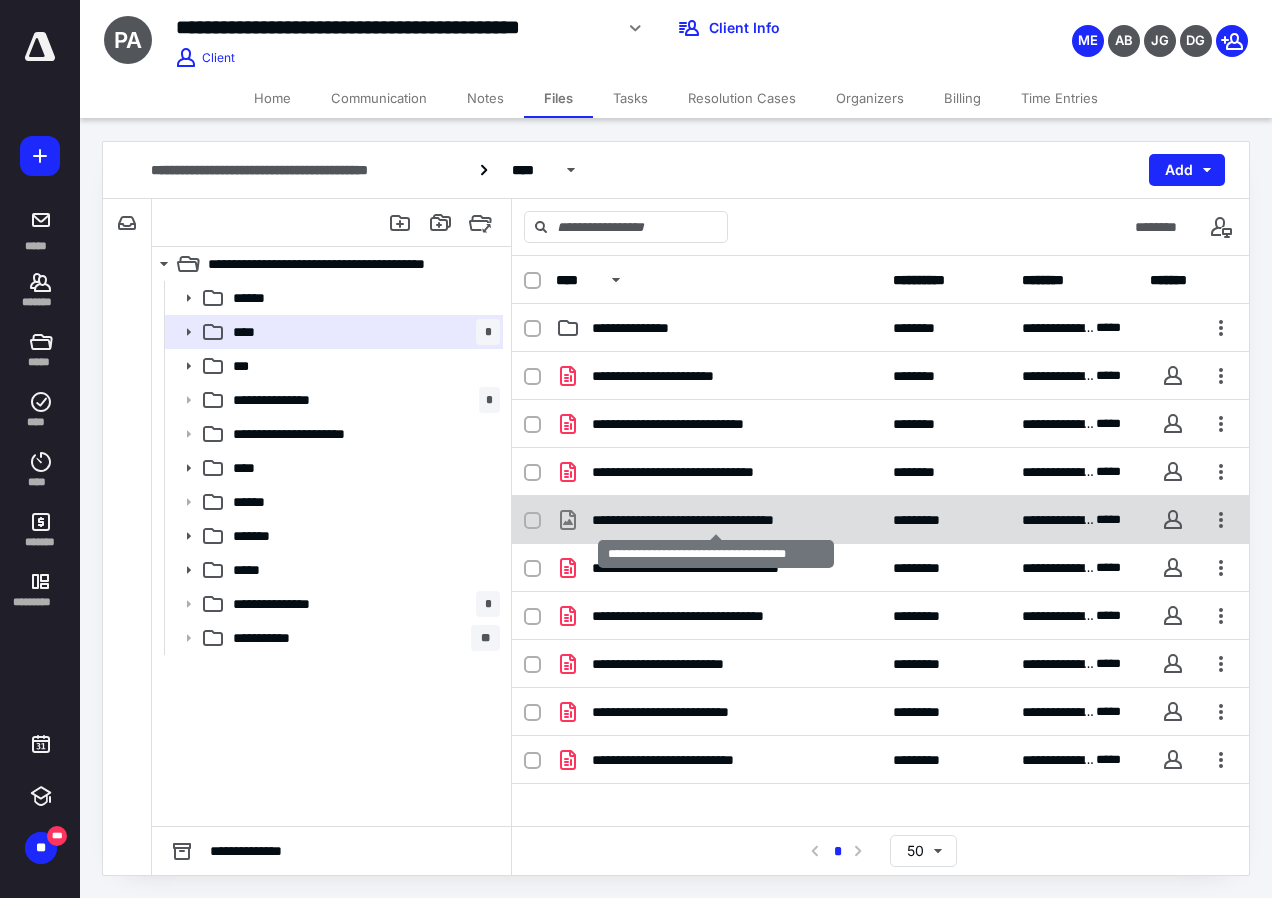 click on "**********" at bounding box center [716, 520] 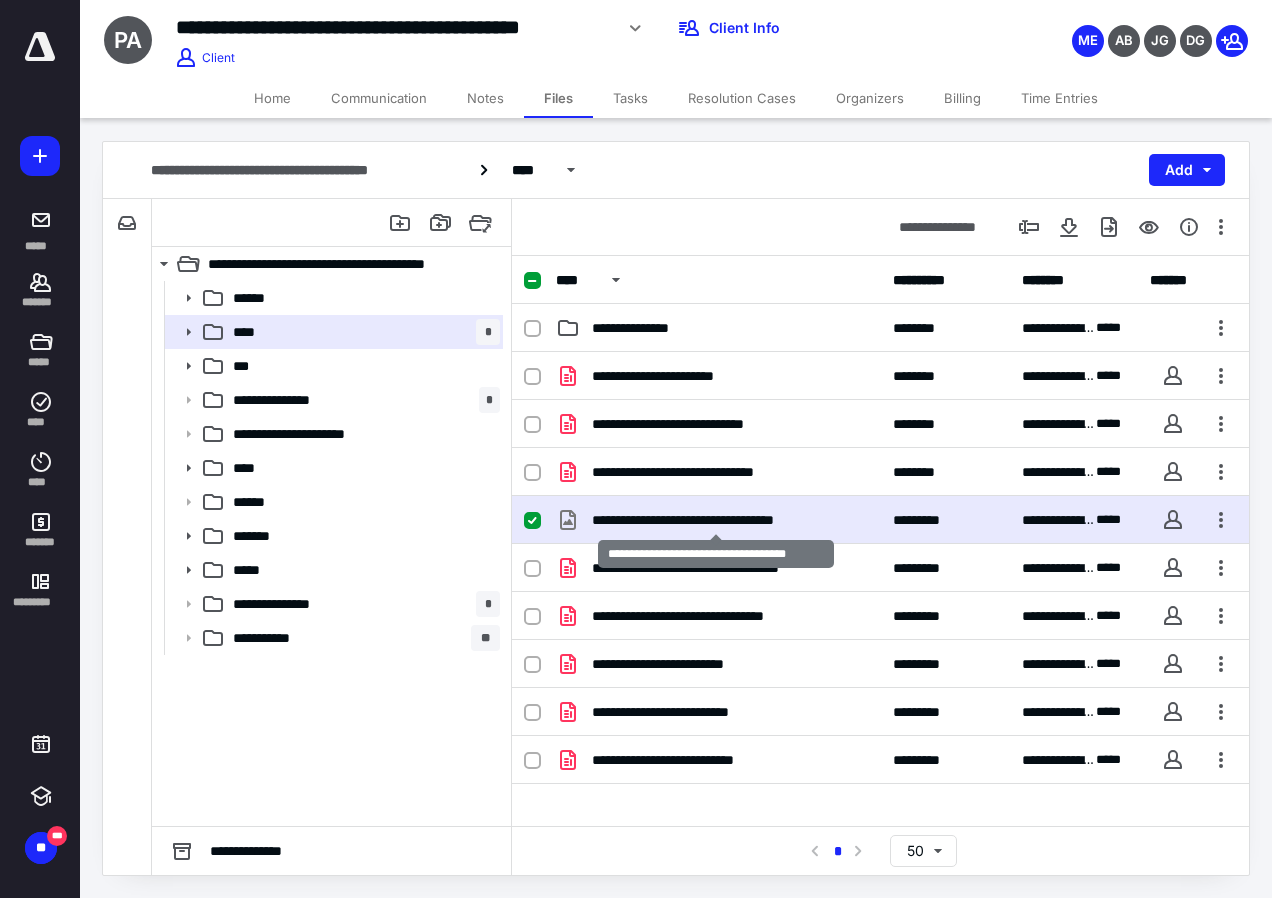 click on "**********" at bounding box center [716, 520] 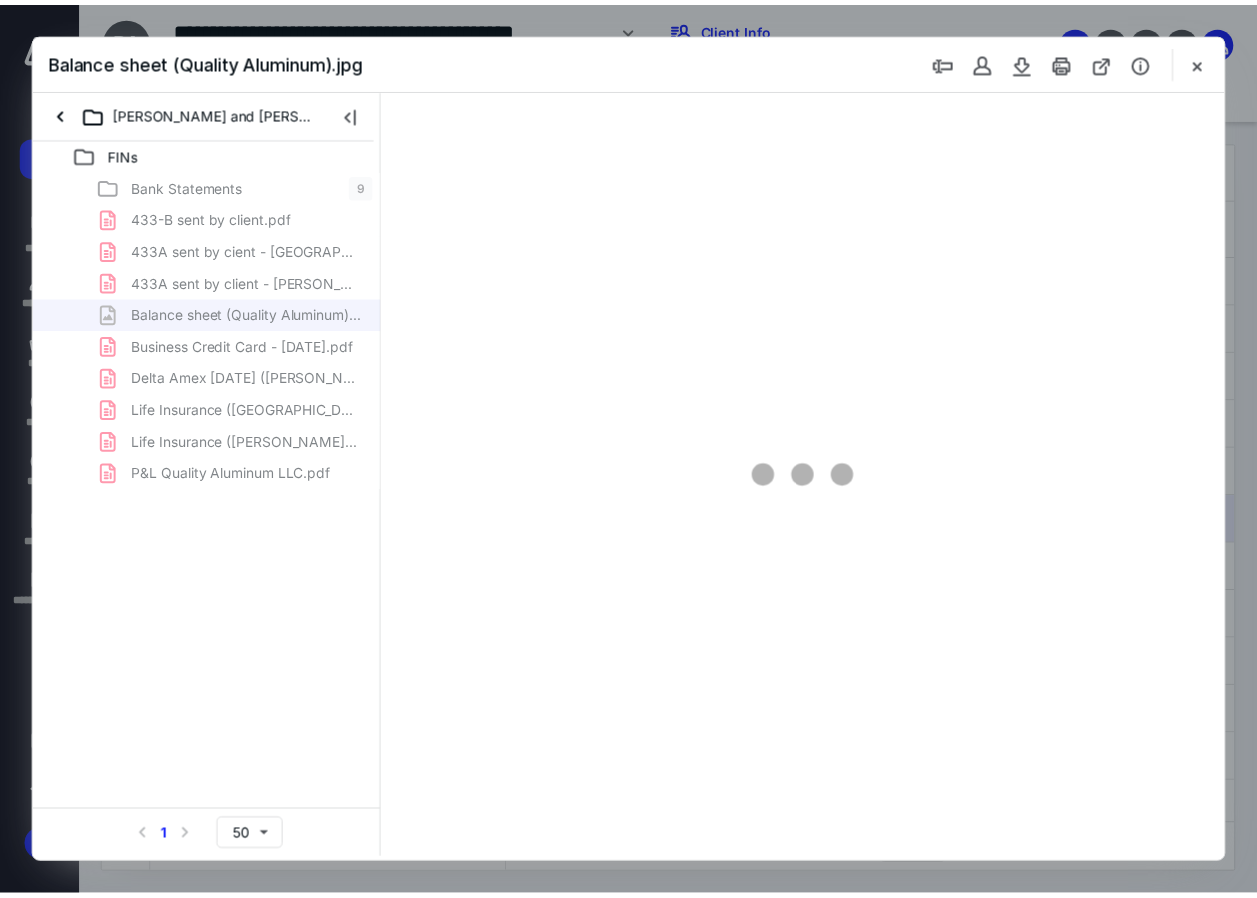 scroll, scrollTop: 0, scrollLeft: 0, axis: both 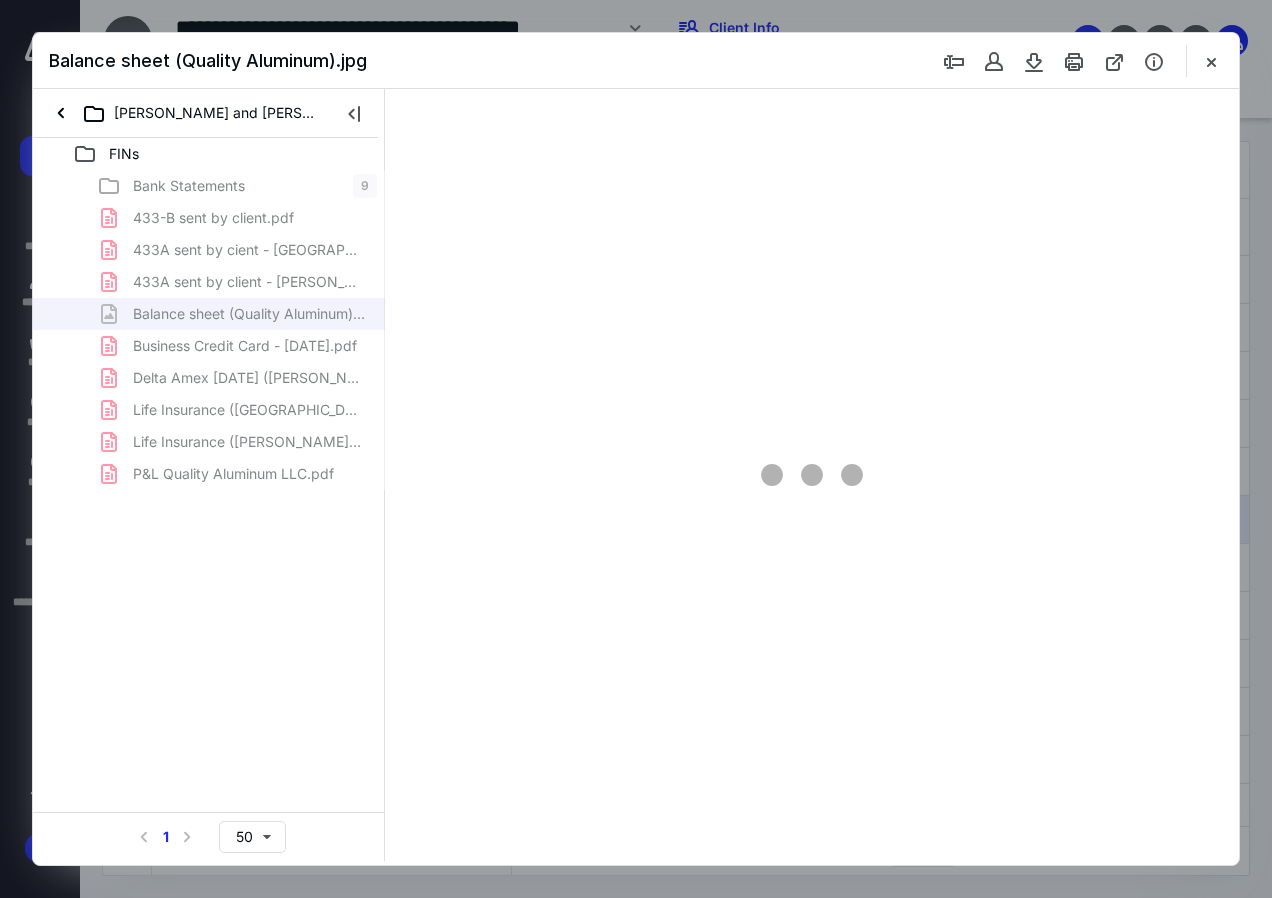 type on "88" 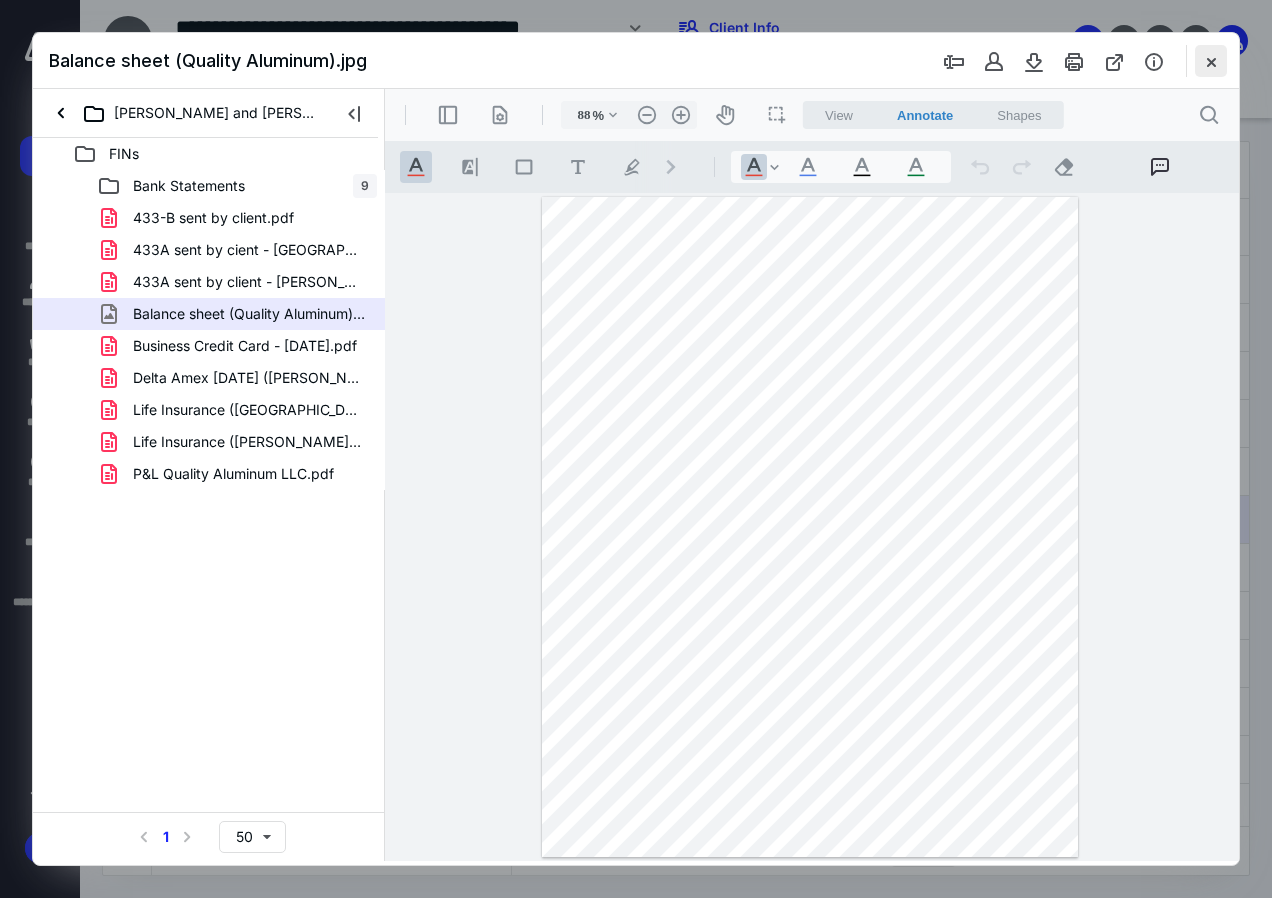 click at bounding box center (1211, 61) 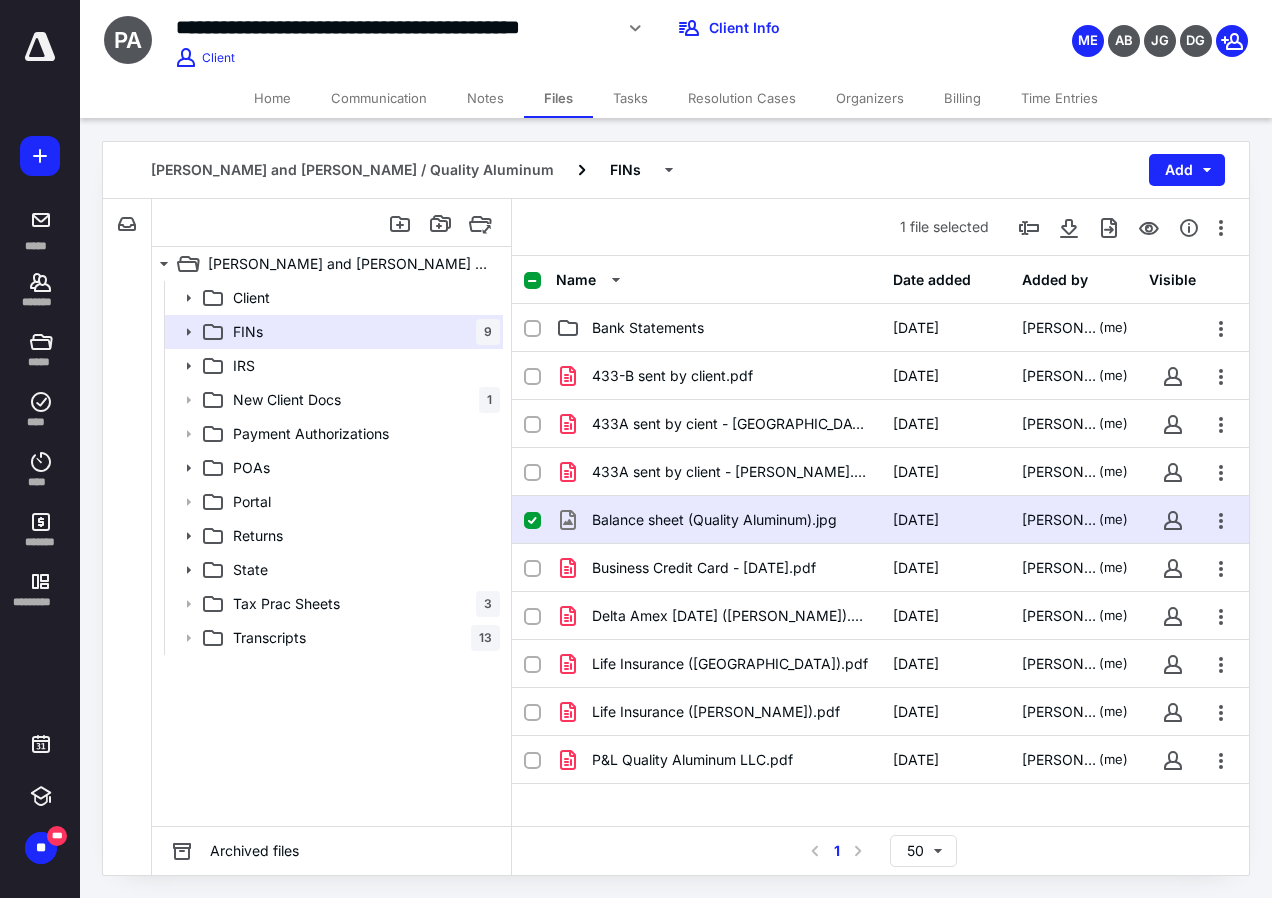 click on "Time Entries" at bounding box center [1059, 98] 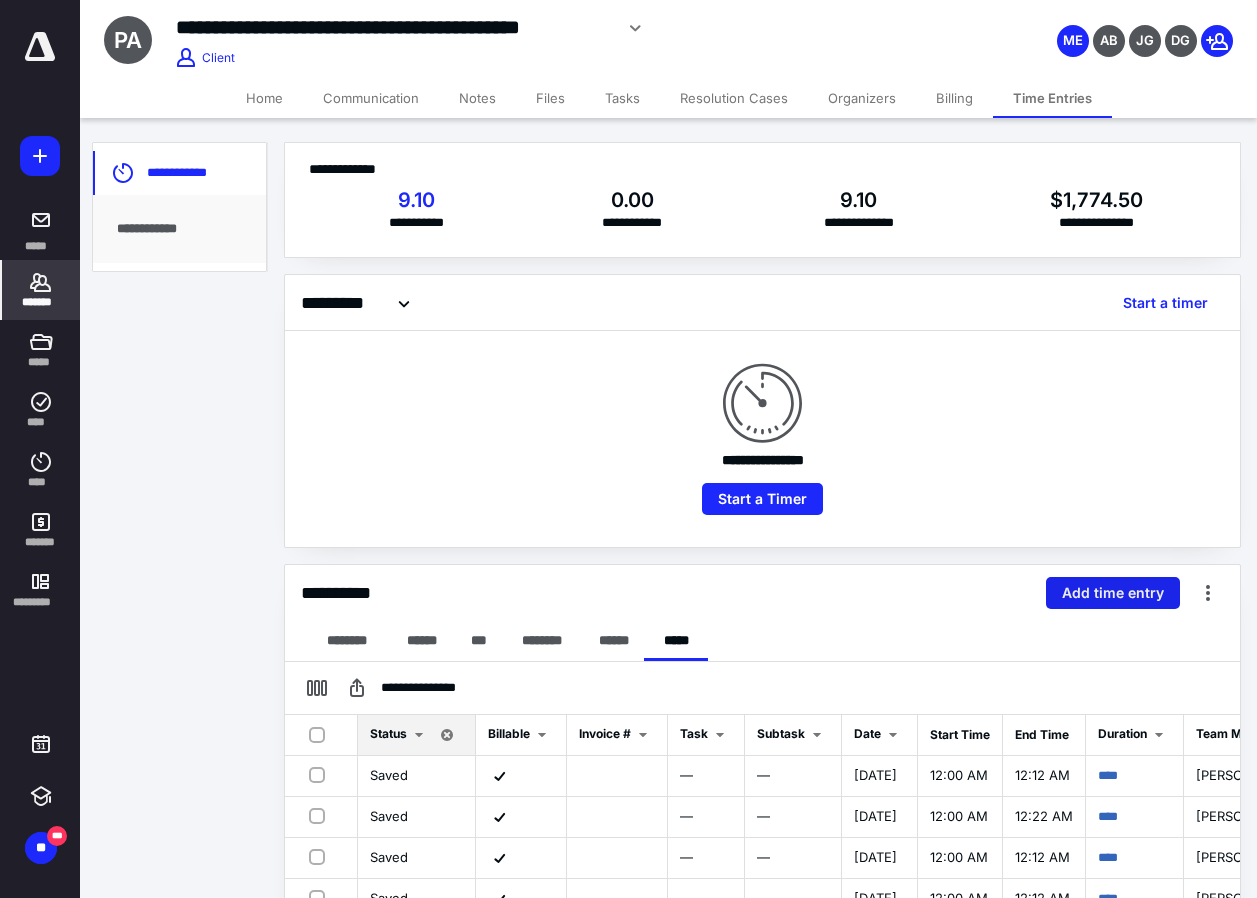 click on "Add time entry" at bounding box center [1113, 593] 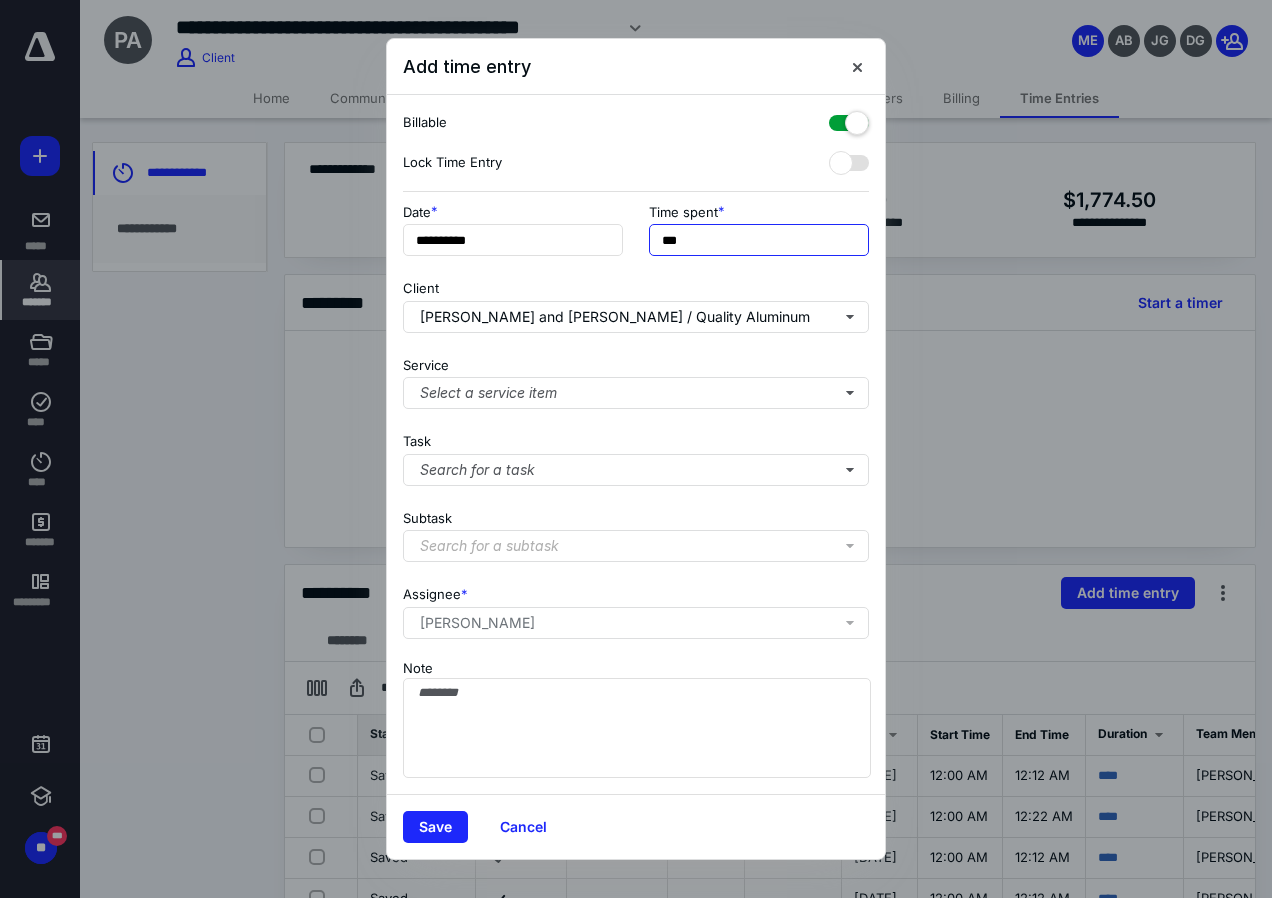 click on "***" at bounding box center [759, 240] 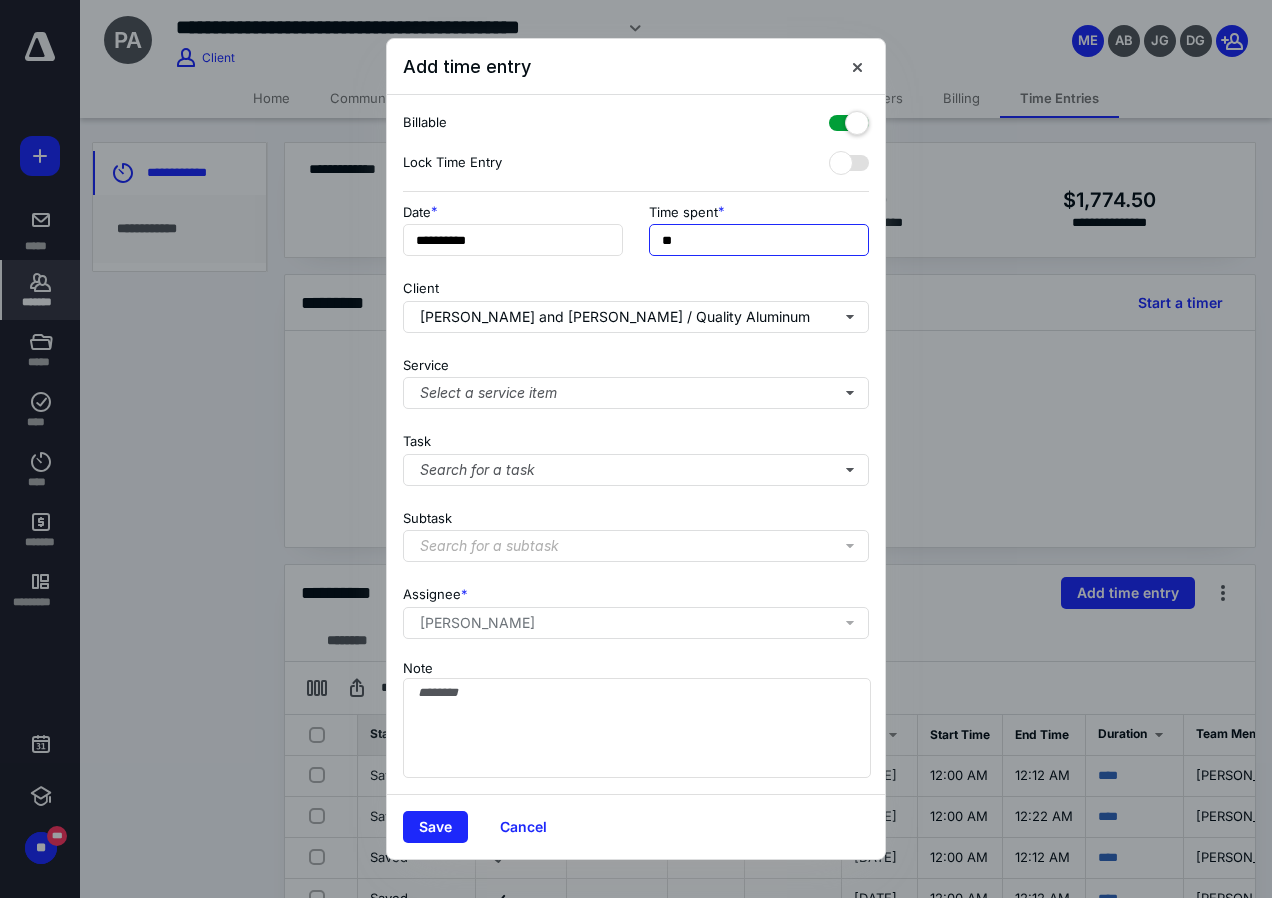 type on "*" 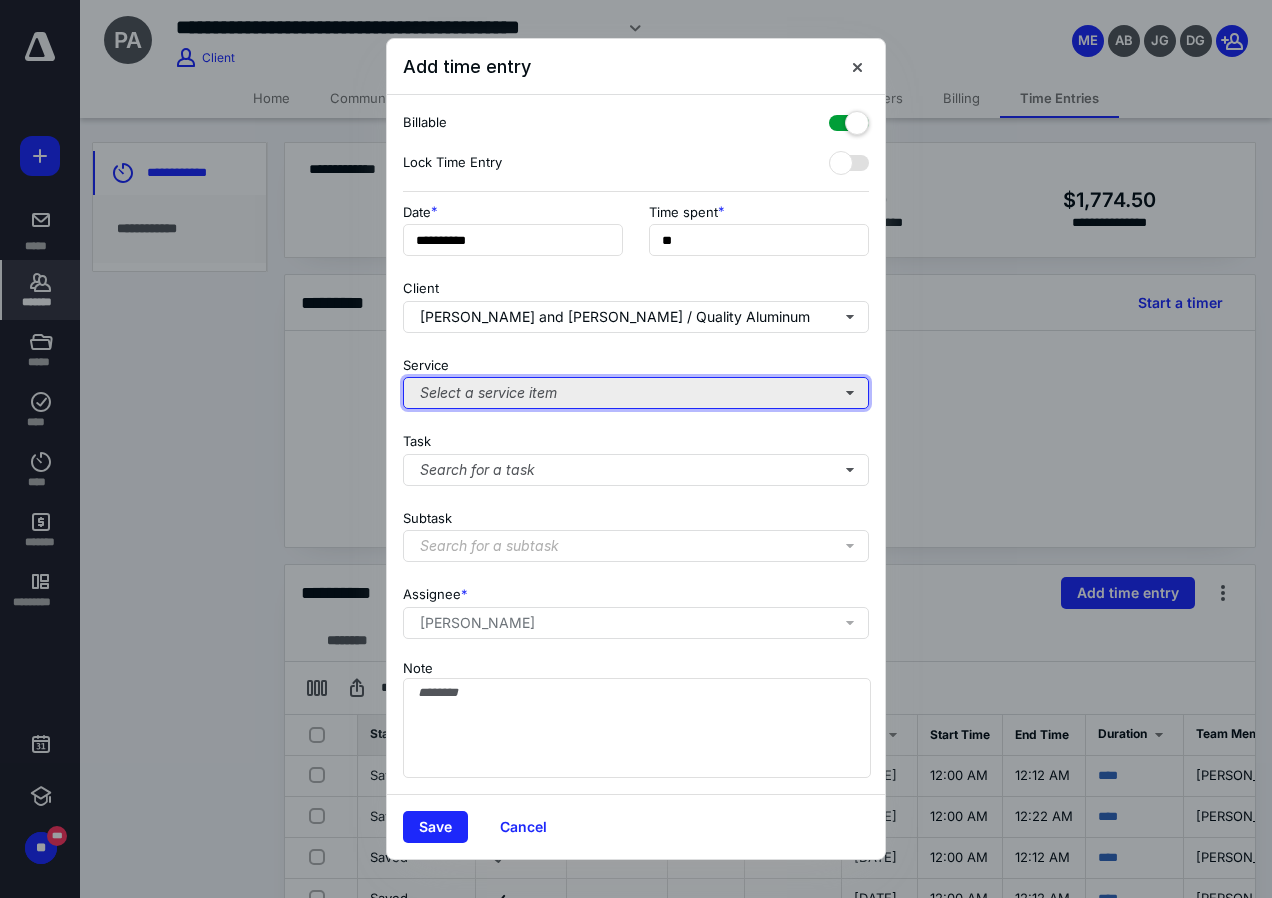 type on "***" 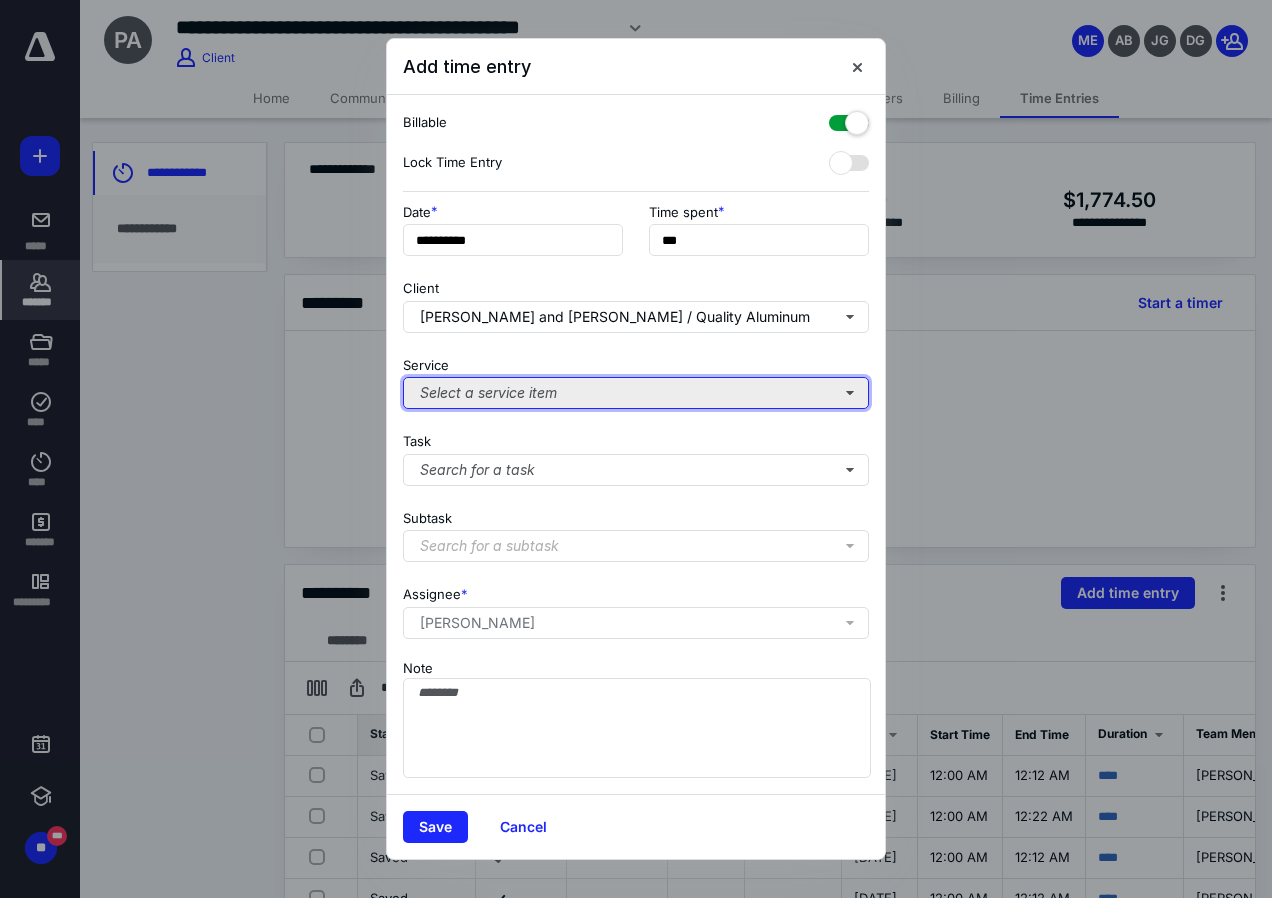 click on "Select a service item" at bounding box center (636, 393) 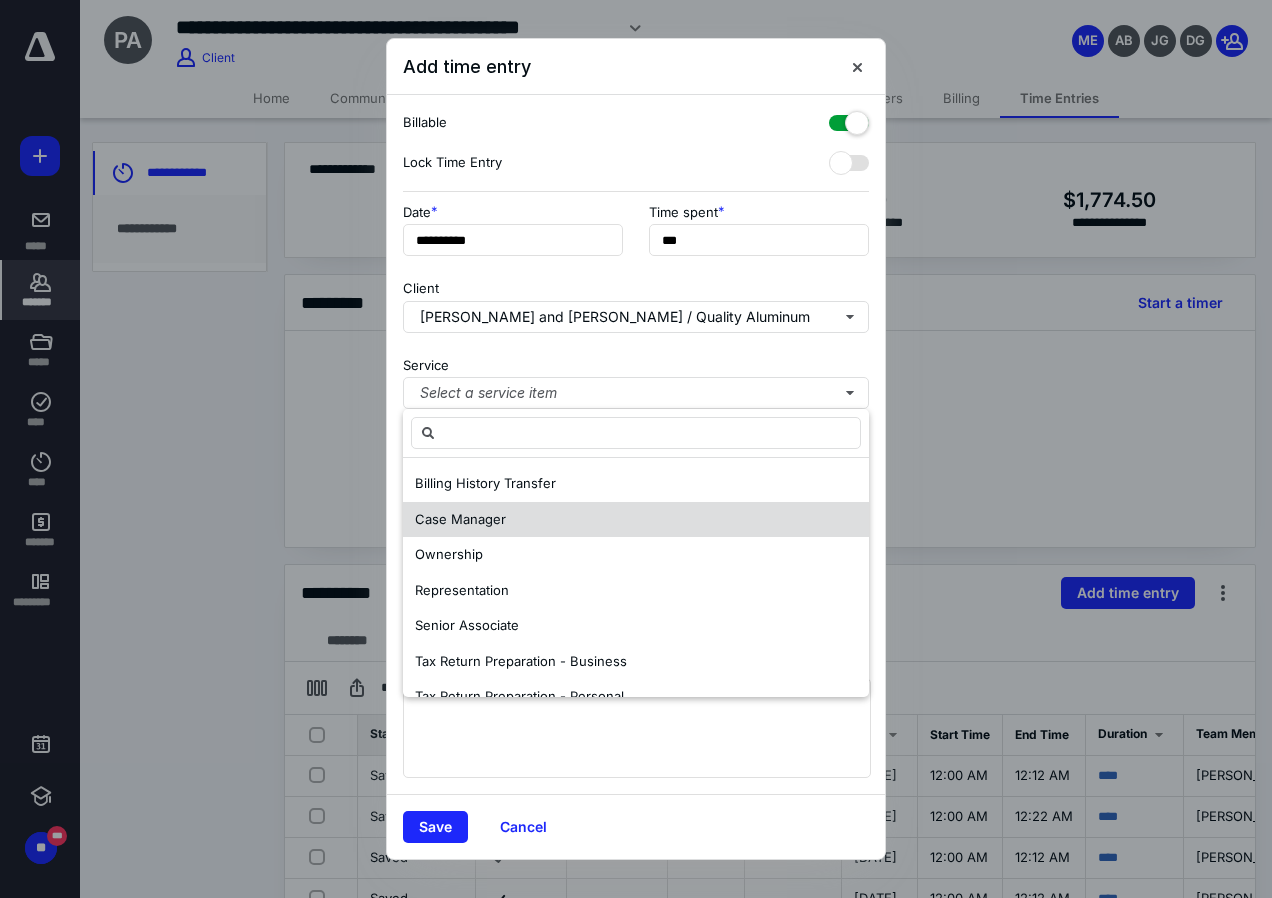 click on "Case Manager" at bounding box center [460, 519] 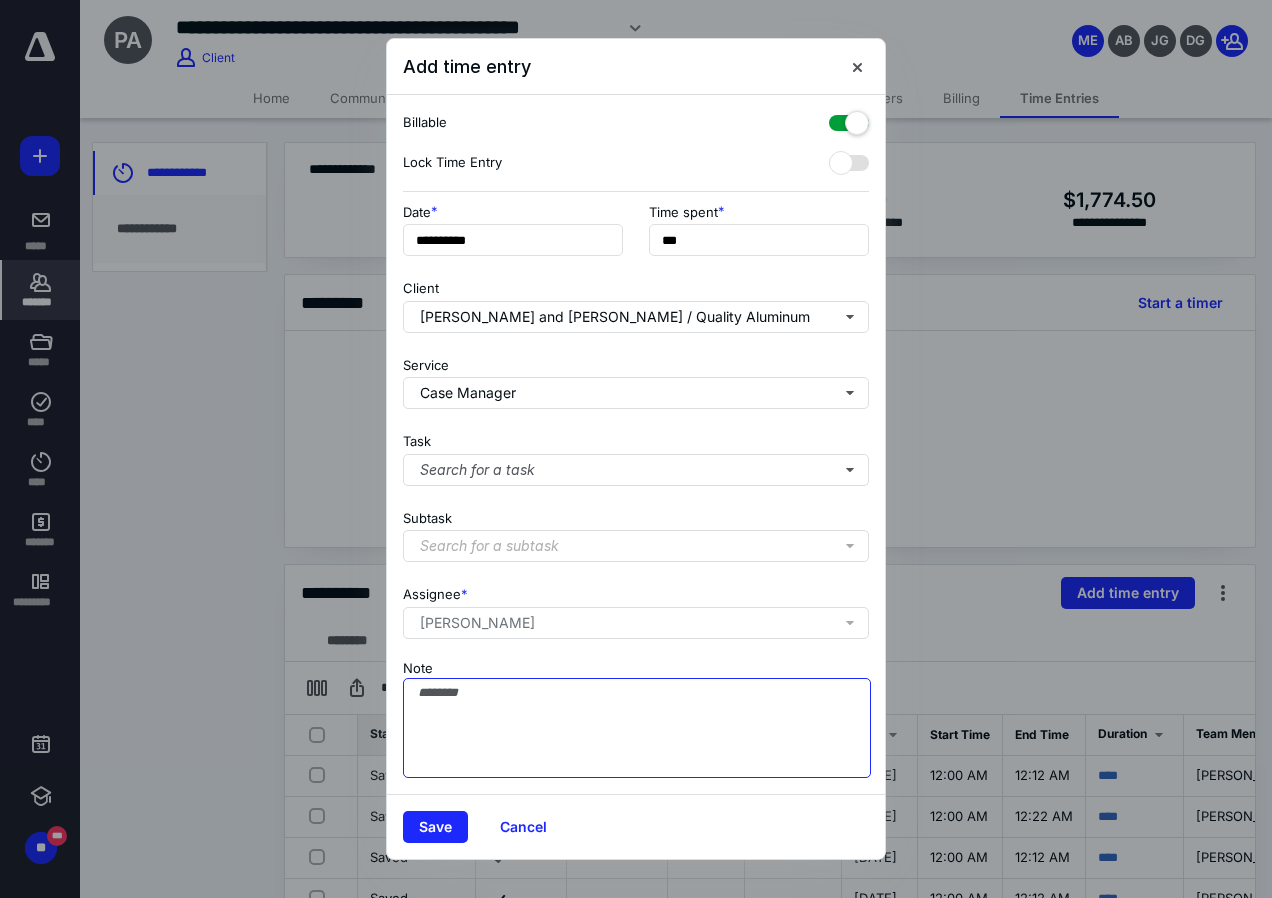 click on "Note" at bounding box center [637, 728] 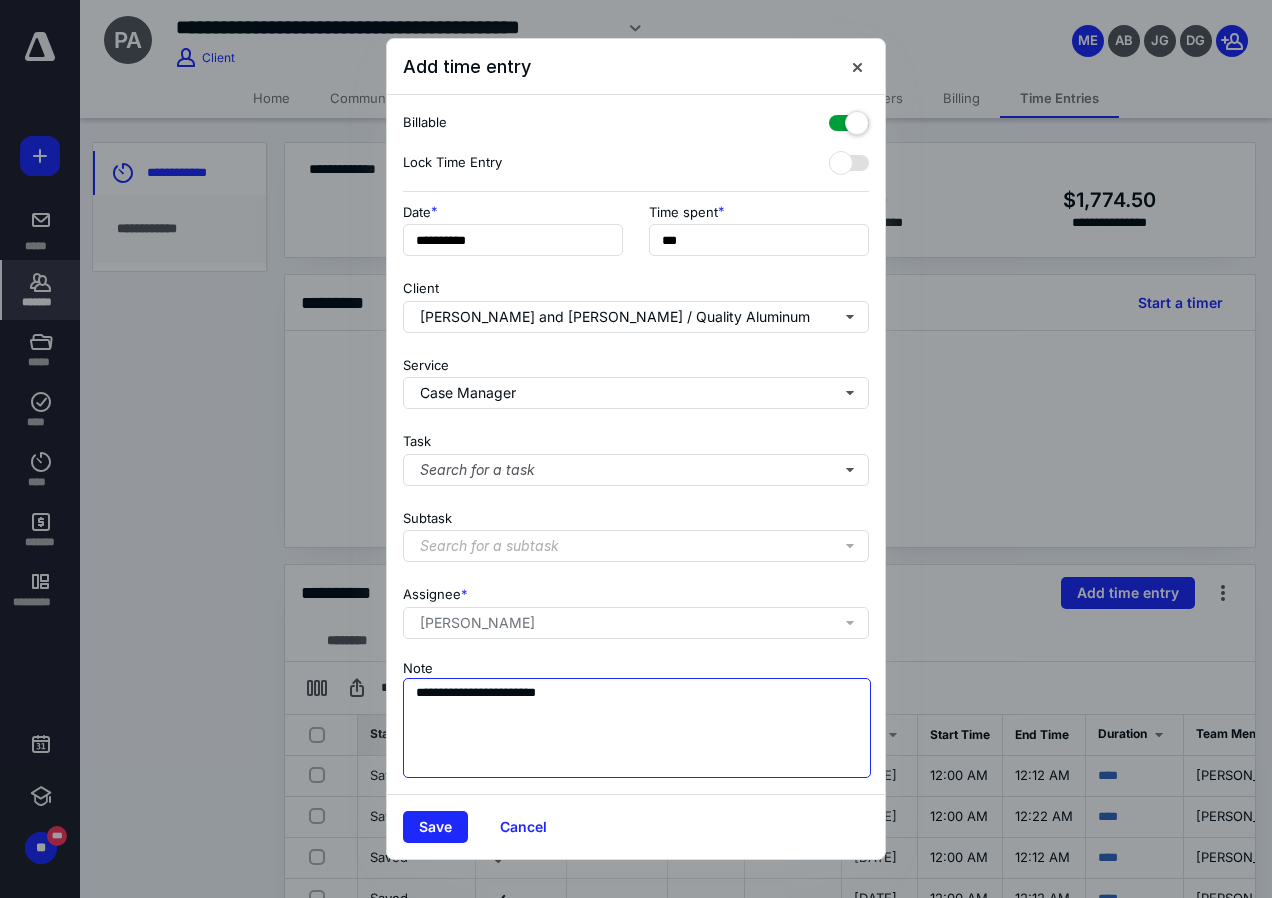 click on "**********" at bounding box center (637, 728) 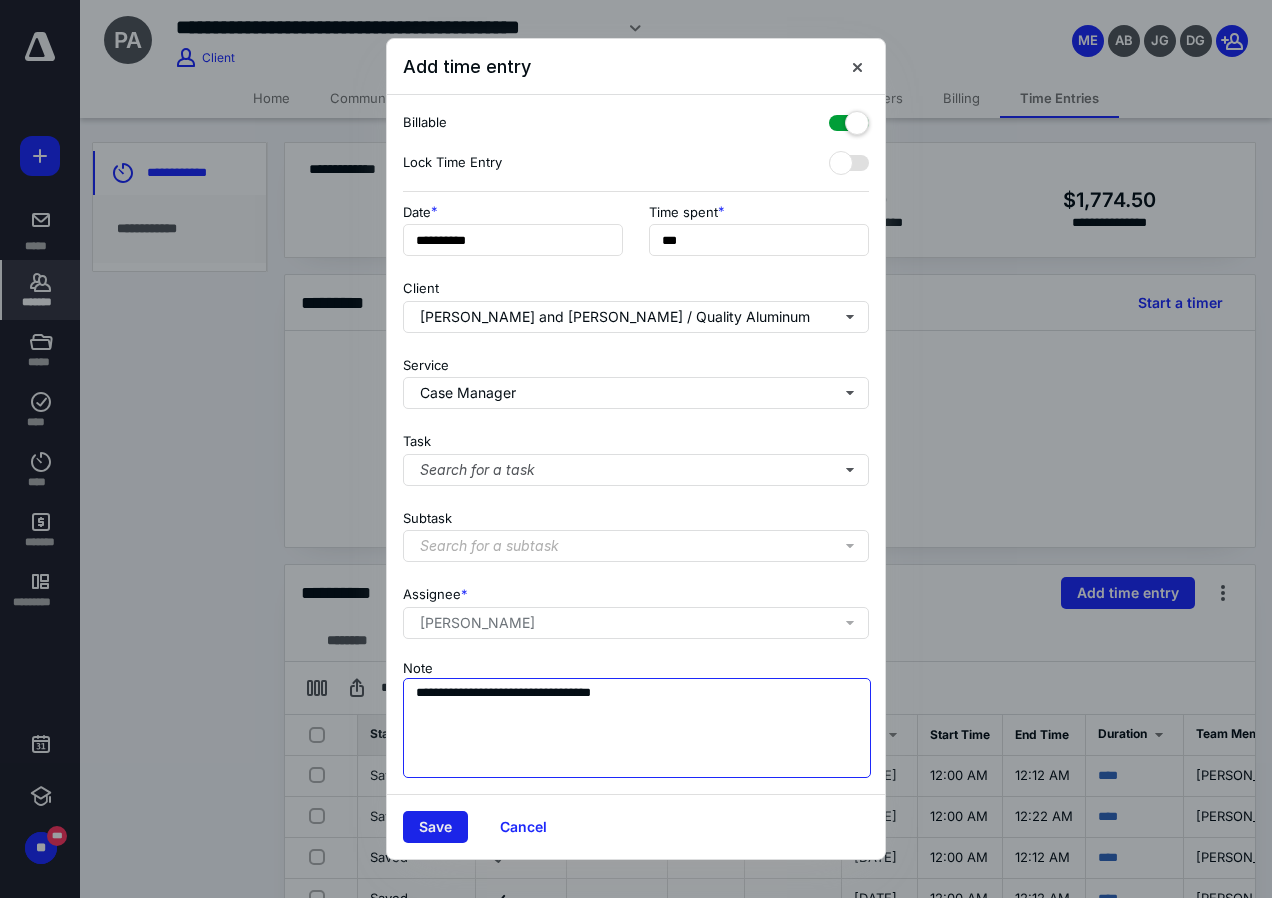 type on "**********" 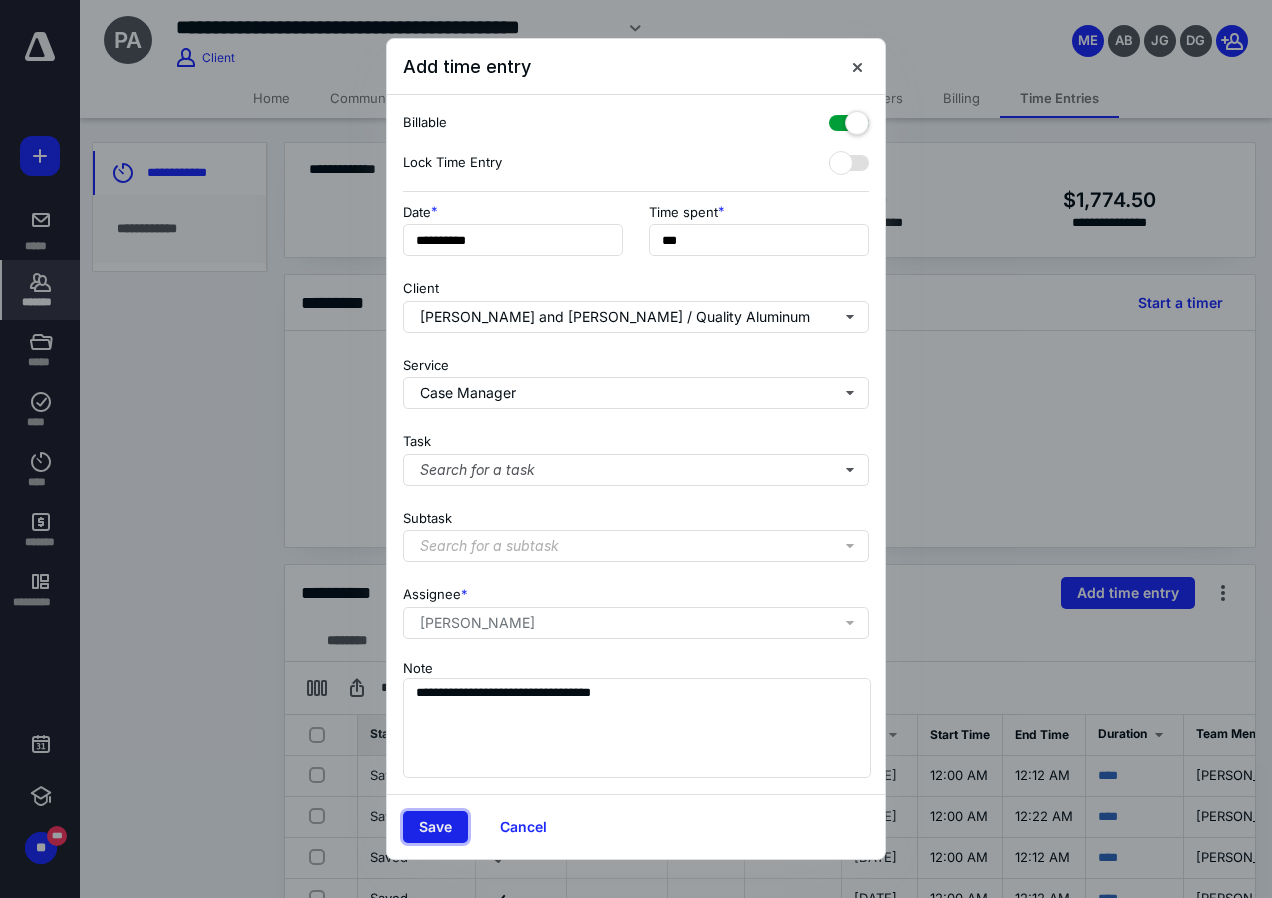 click on "Save" at bounding box center [435, 827] 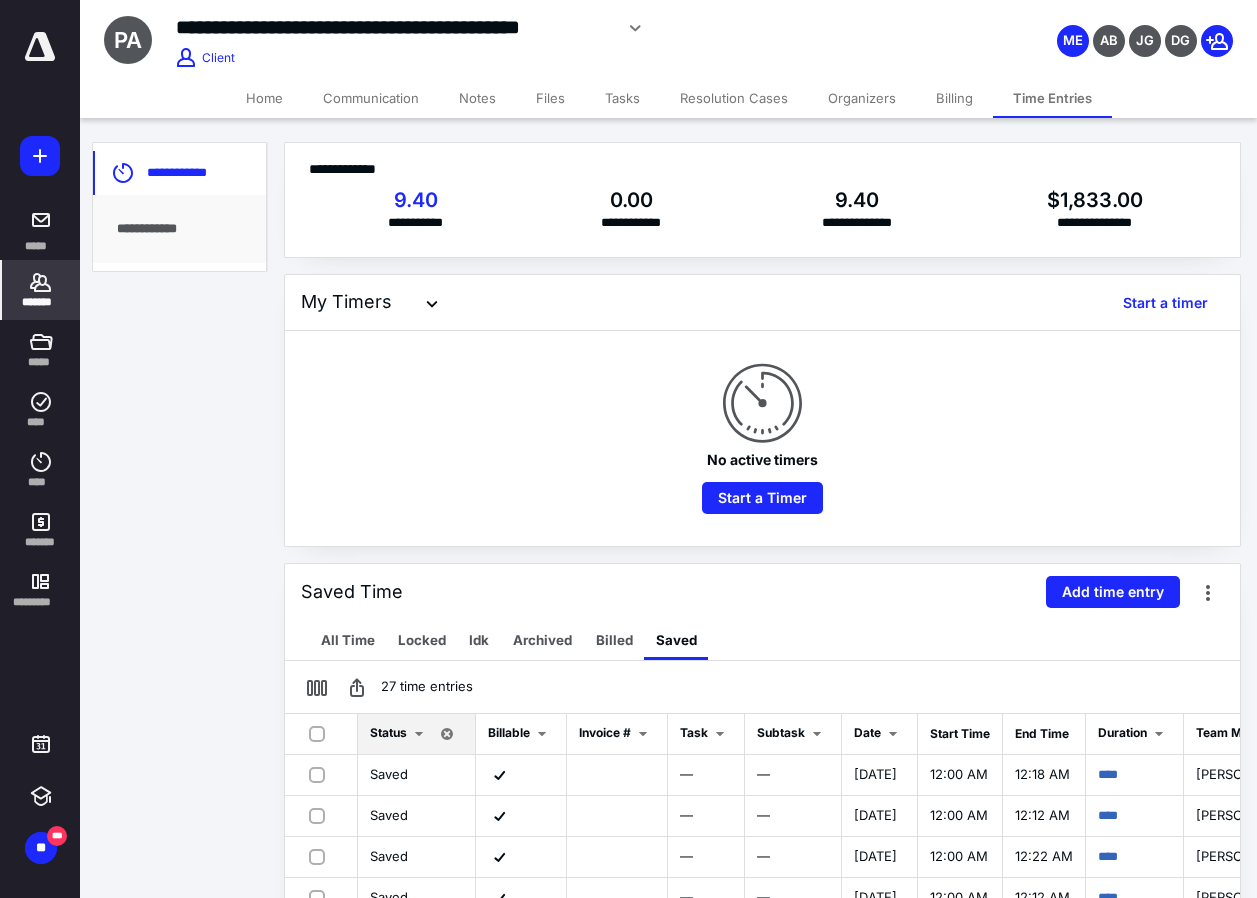 click on "*******" at bounding box center (41, 302) 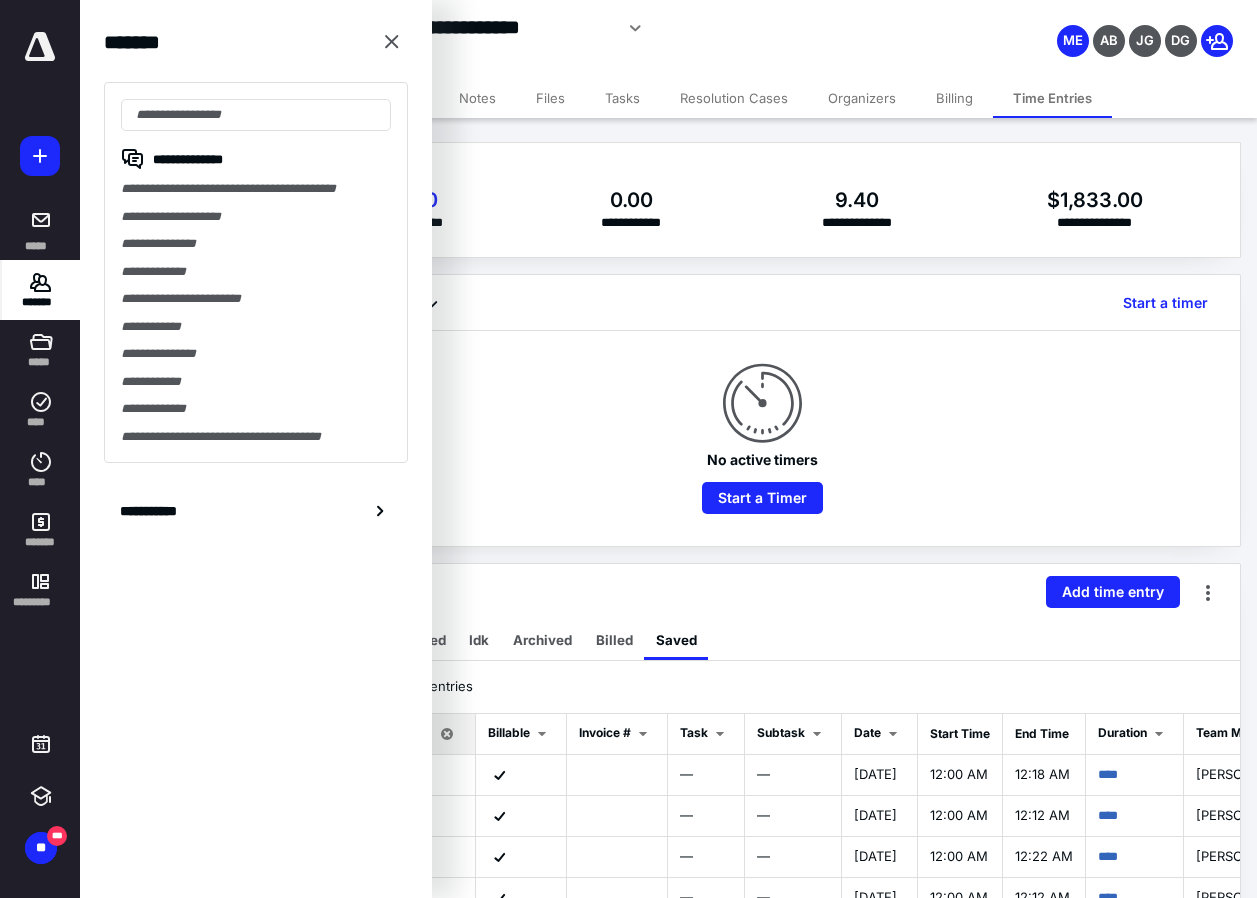 click on "**********" at bounding box center [256, 272] 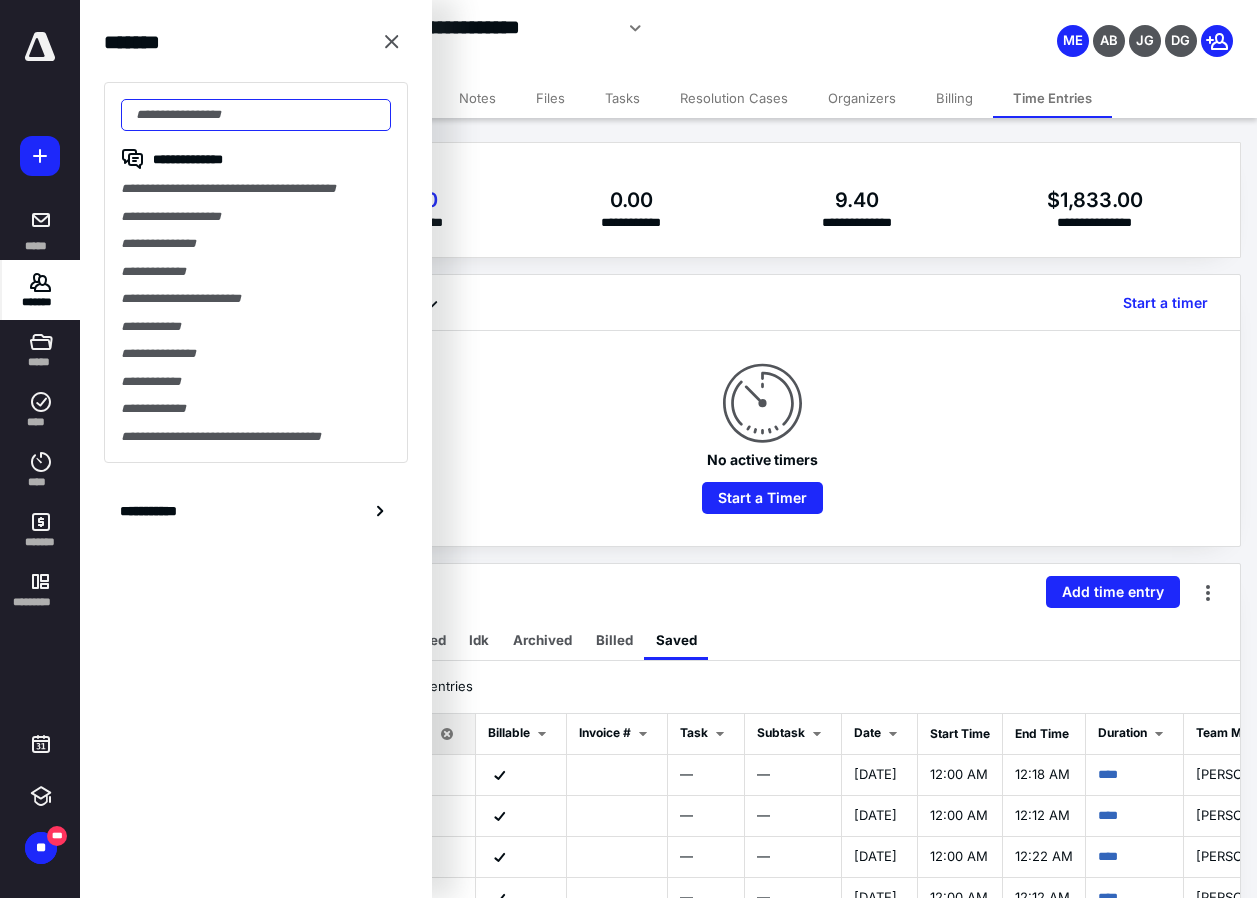 click at bounding box center [256, 115] 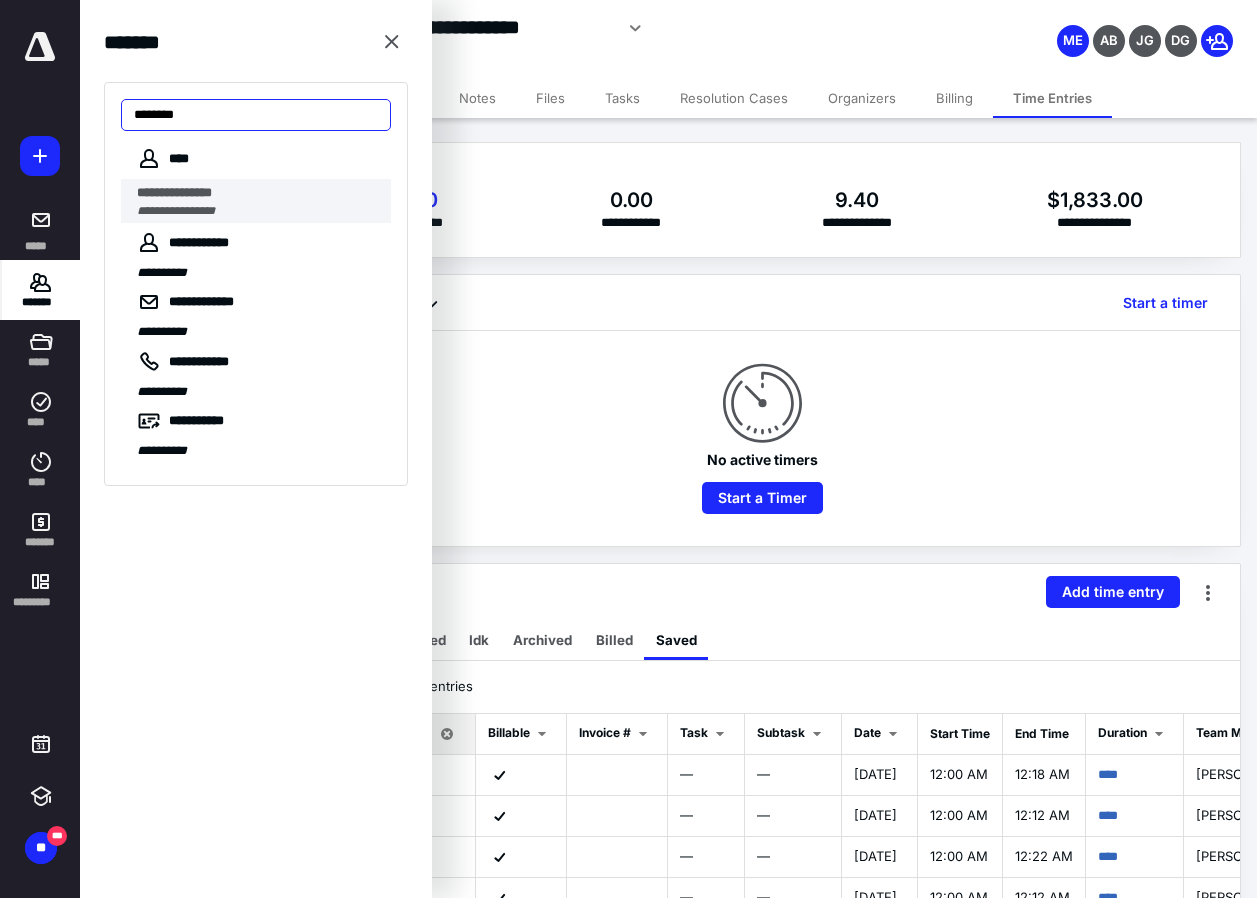 type on "*******" 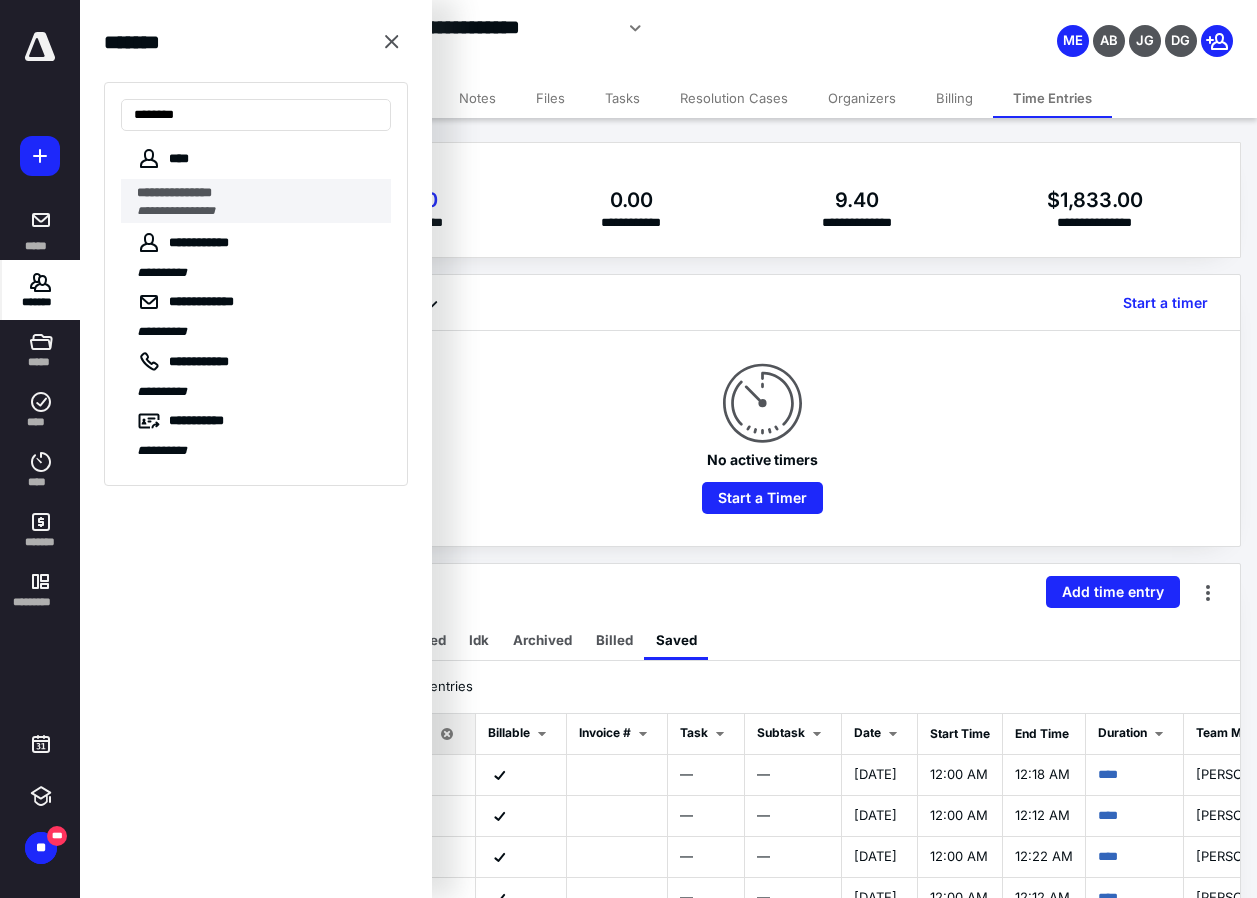 click on "**********" at bounding box center [258, 211] 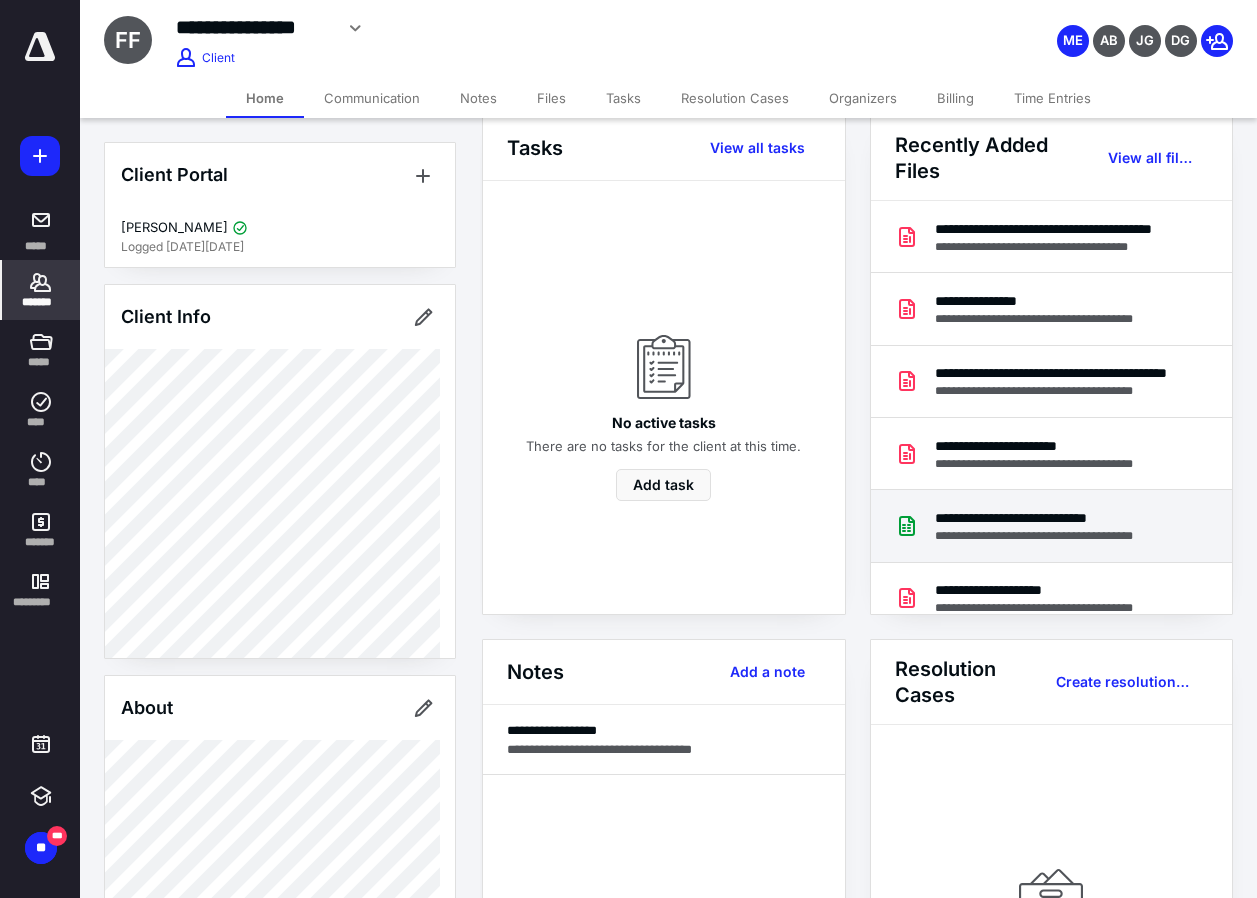 scroll, scrollTop: 300, scrollLeft: 0, axis: vertical 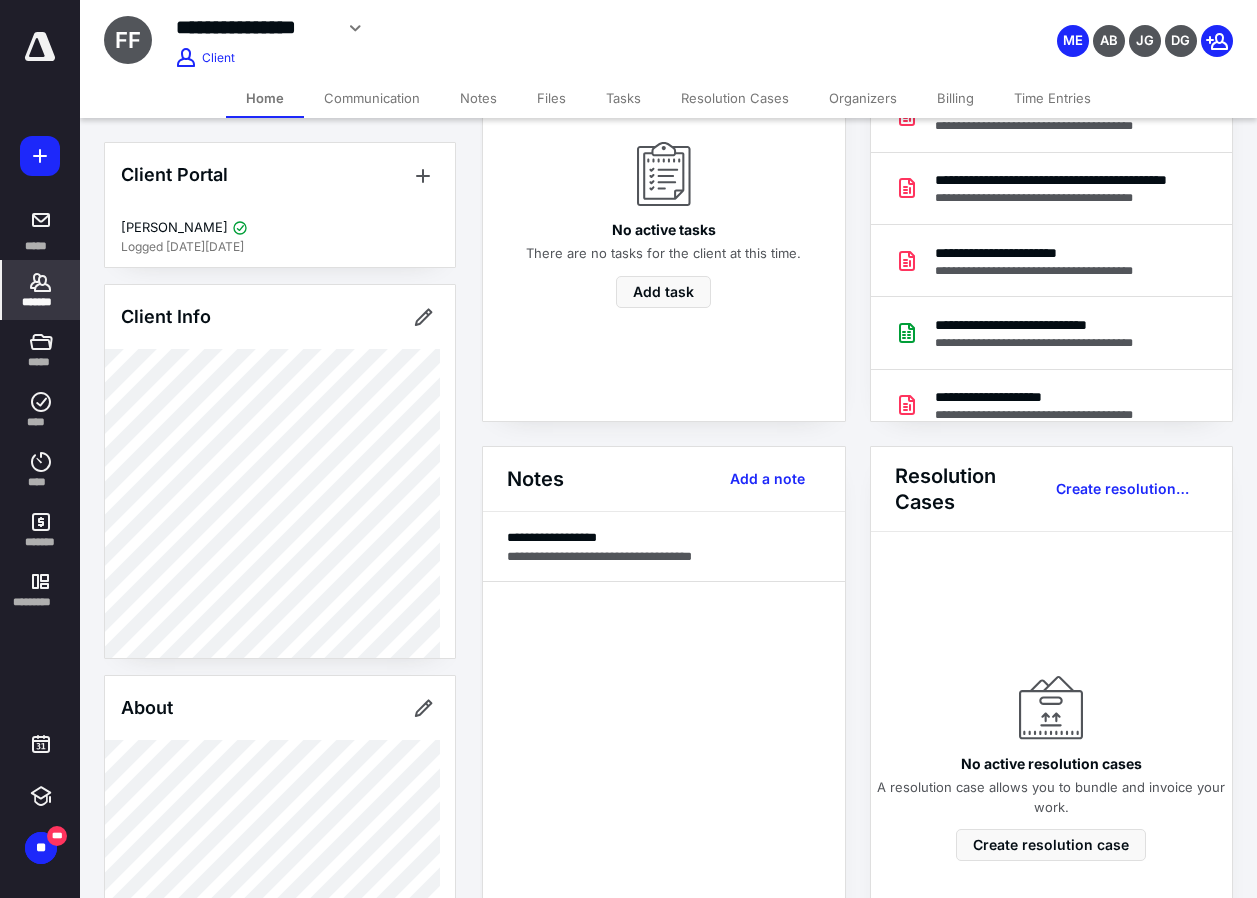 click 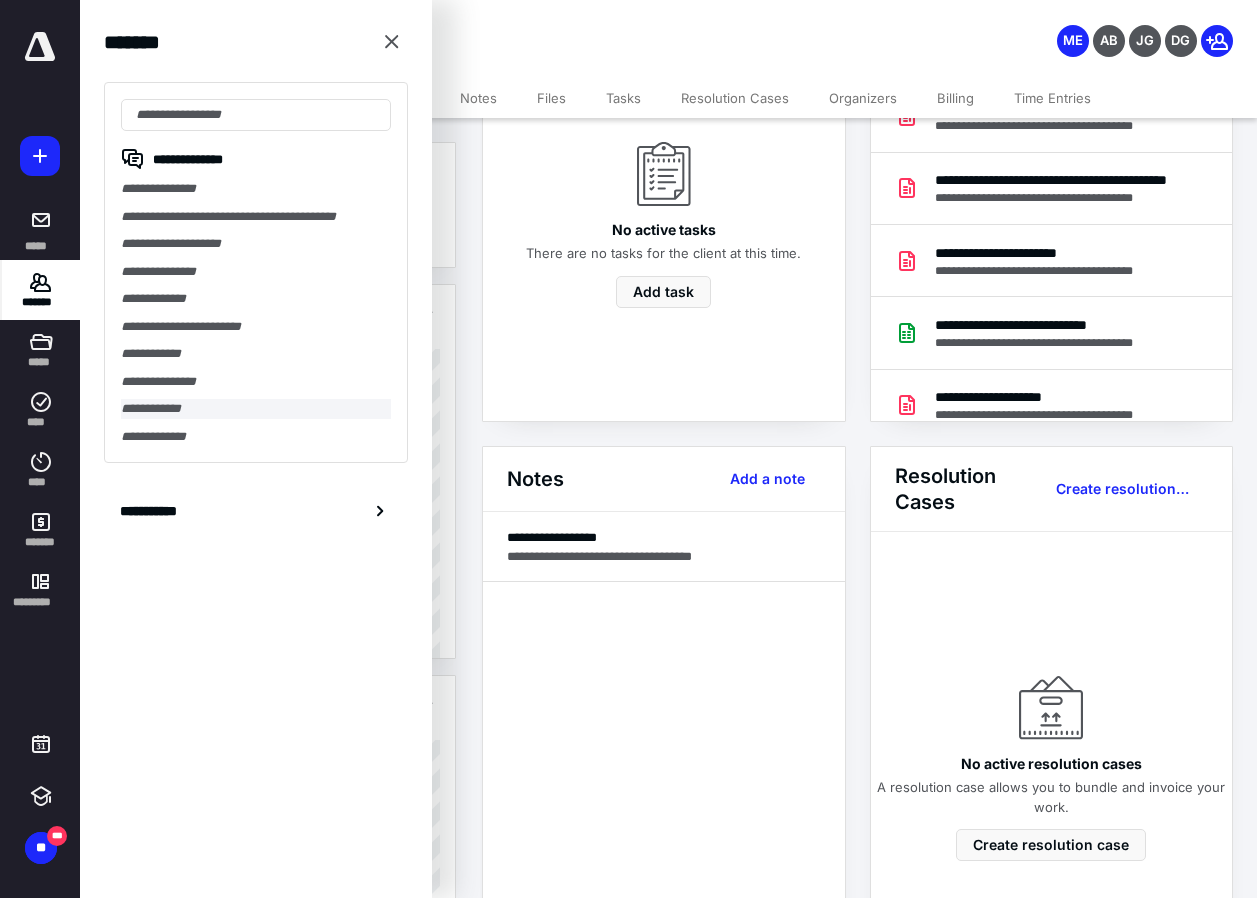 click on "**********" at bounding box center [256, 409] 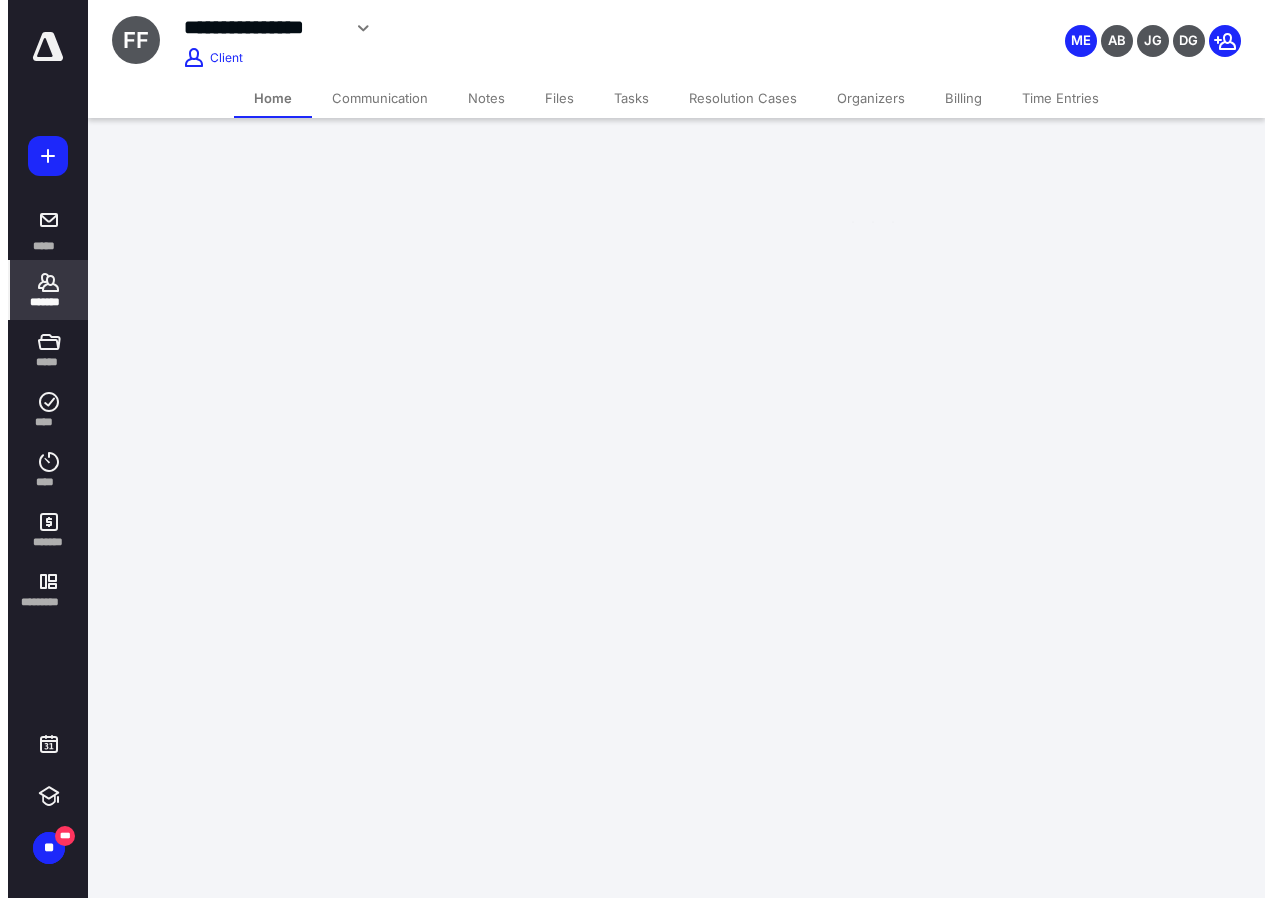 scroll, scrollTop: 0, scrollLeft: 0, axis: both 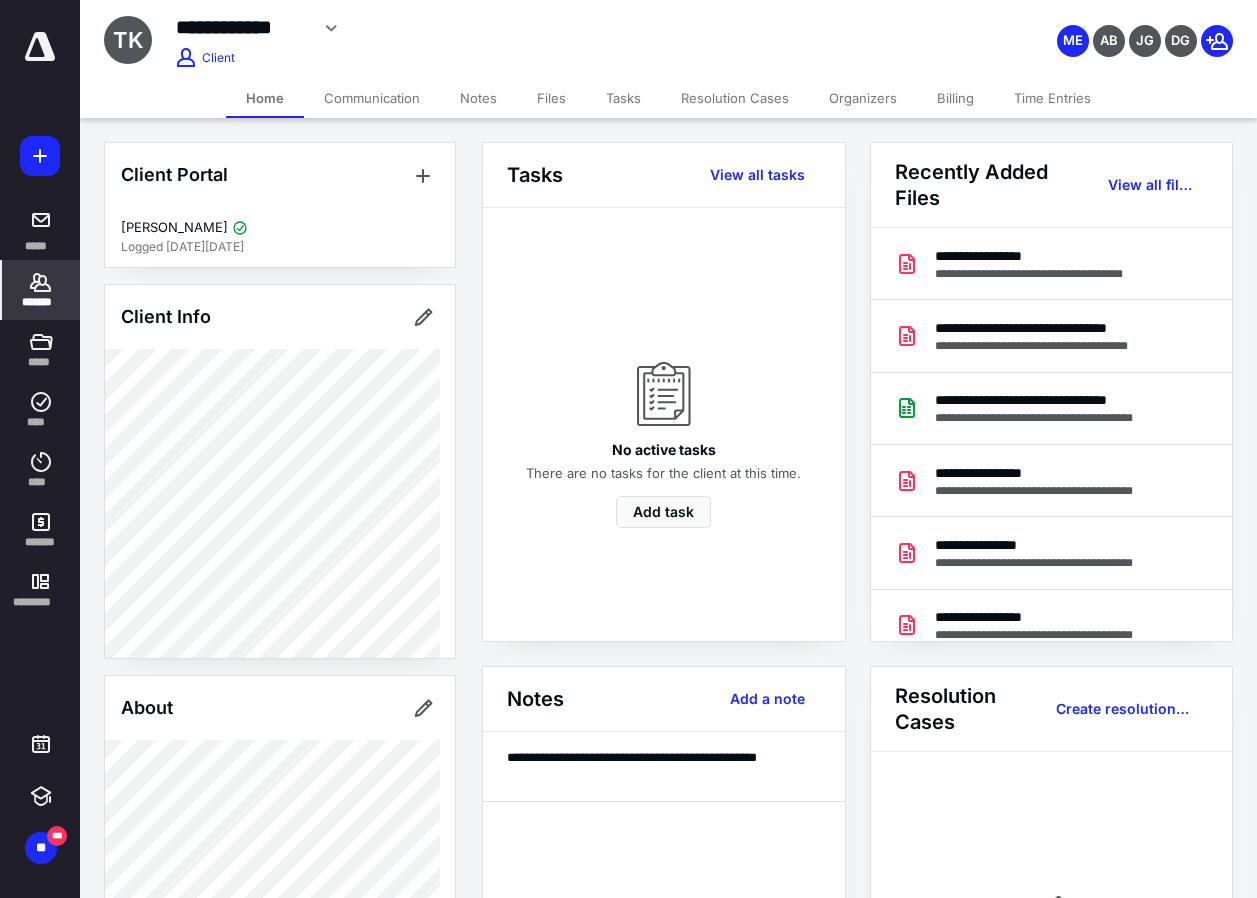 click on "Files" at bounding box center [551, 98] 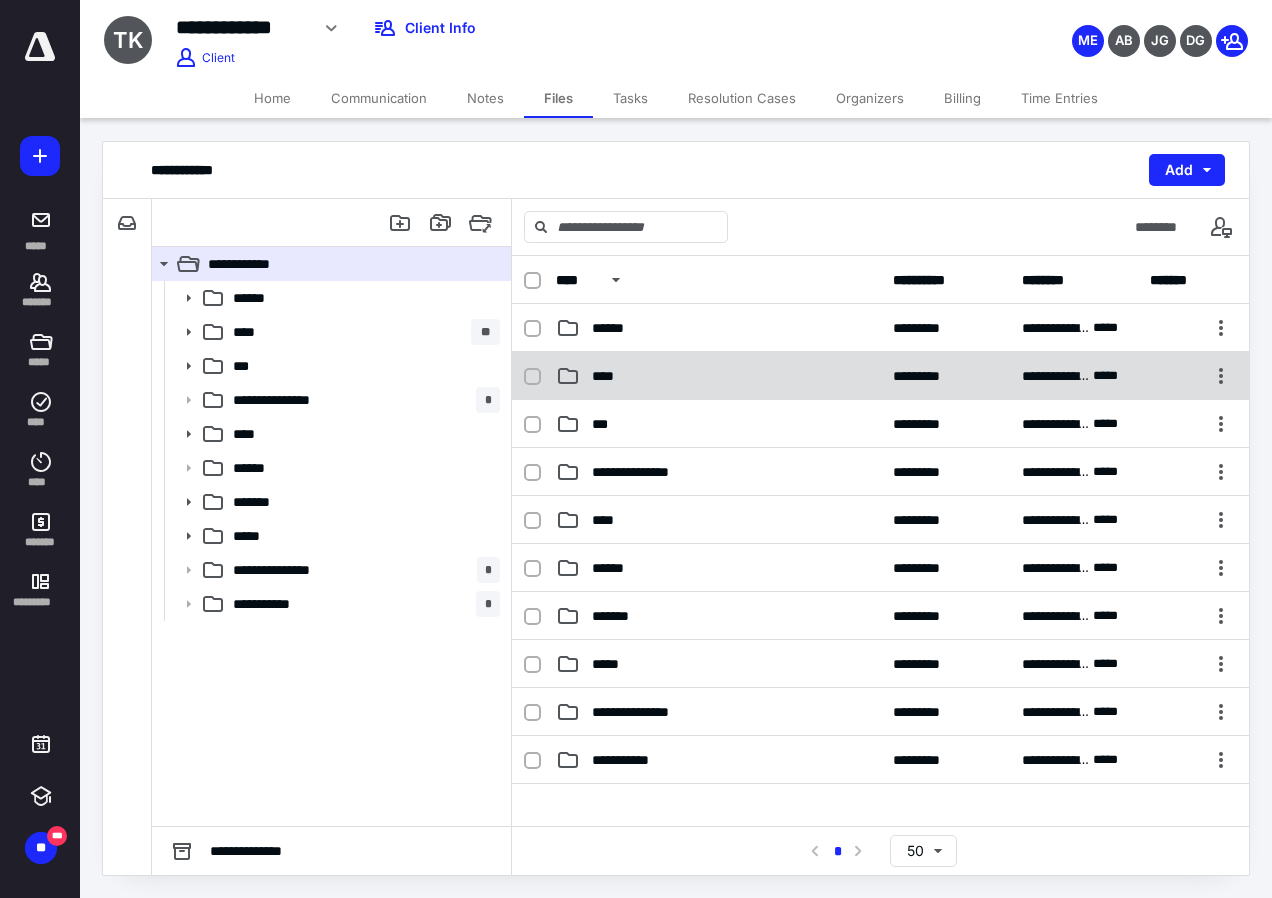 click on "****" at bounding box center (718, 376) 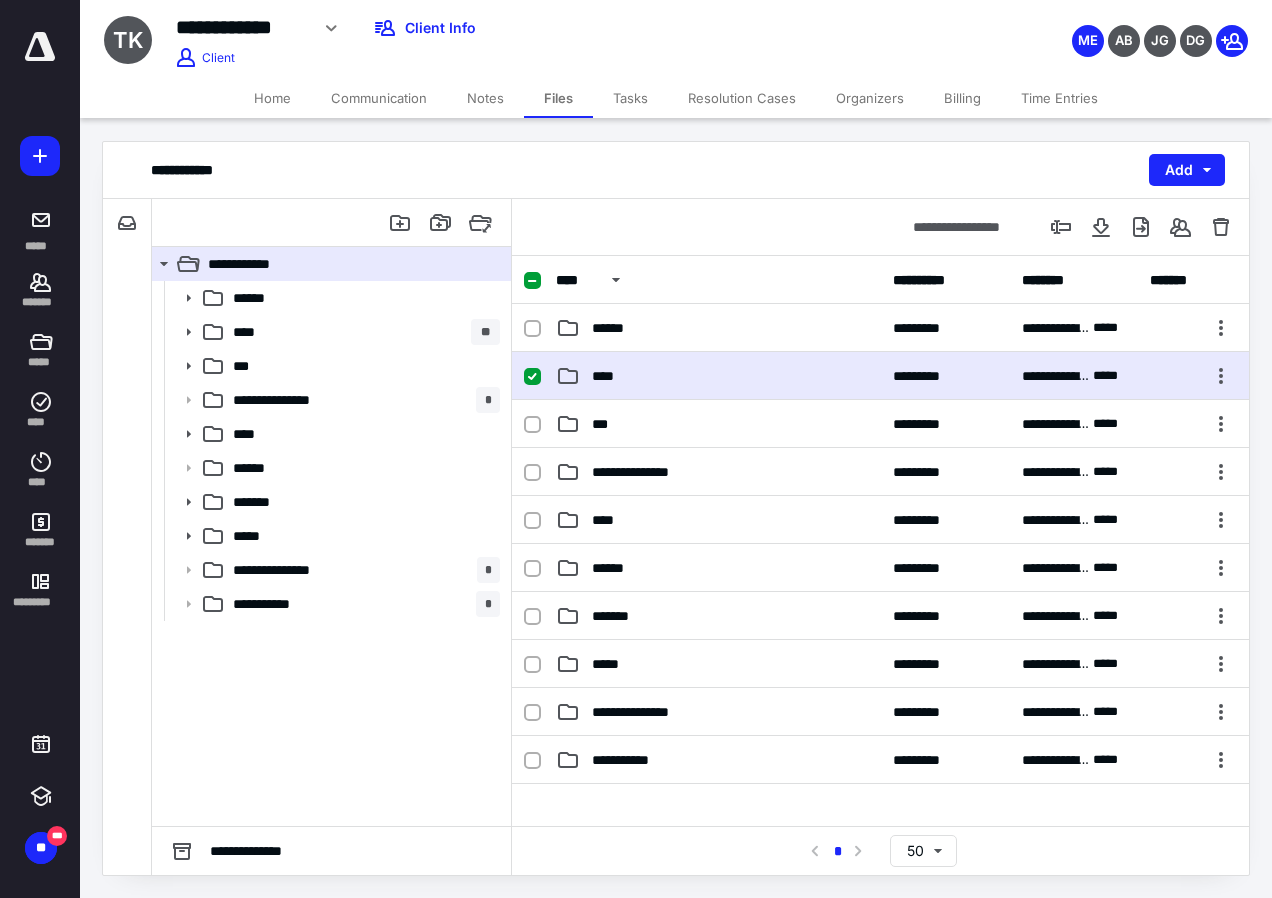 click on "****" at bounding box center [718, 376] 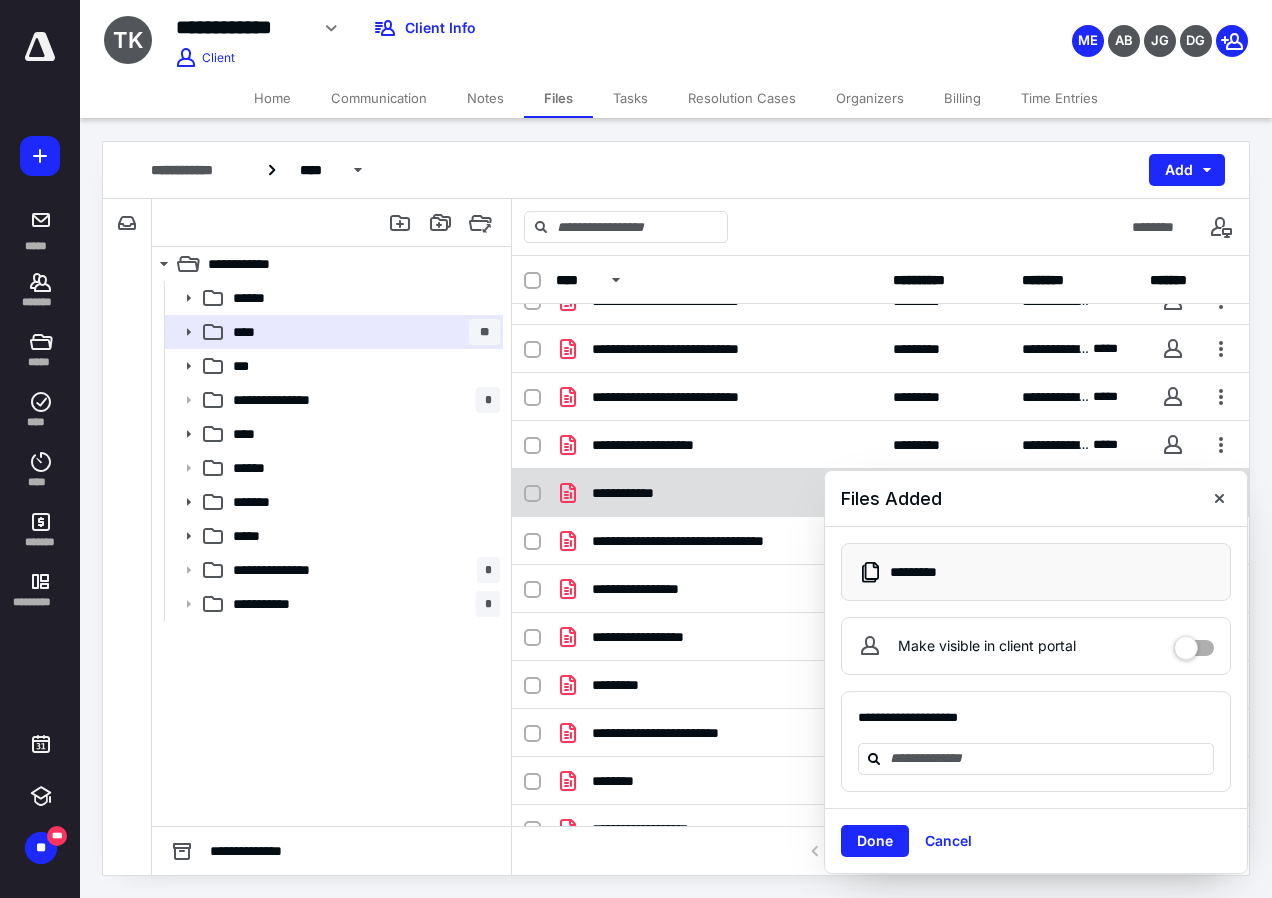 scroll, scrollTop: 400, scrollLeft: 0, axis: vertical 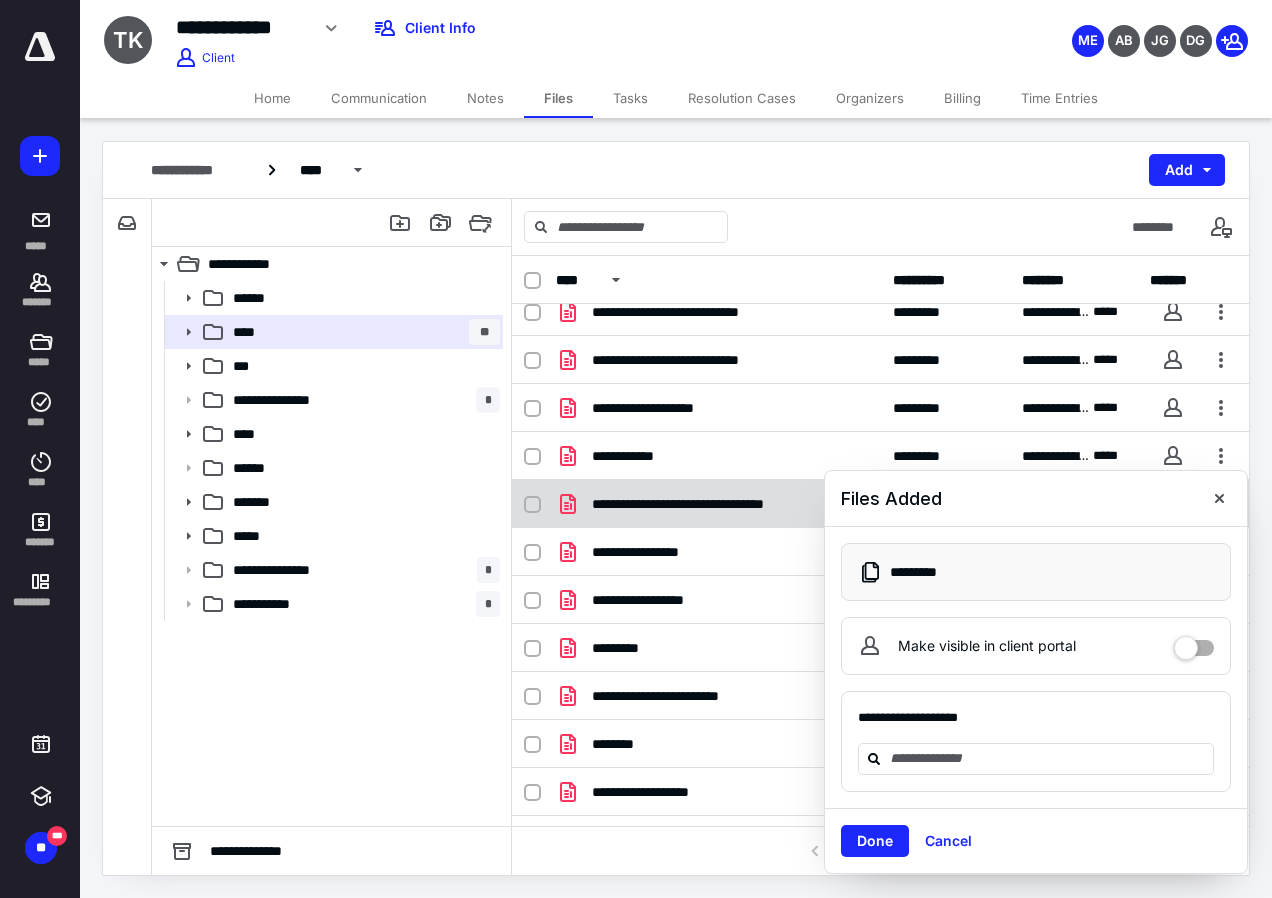 click at bounding box center (1219, 498) 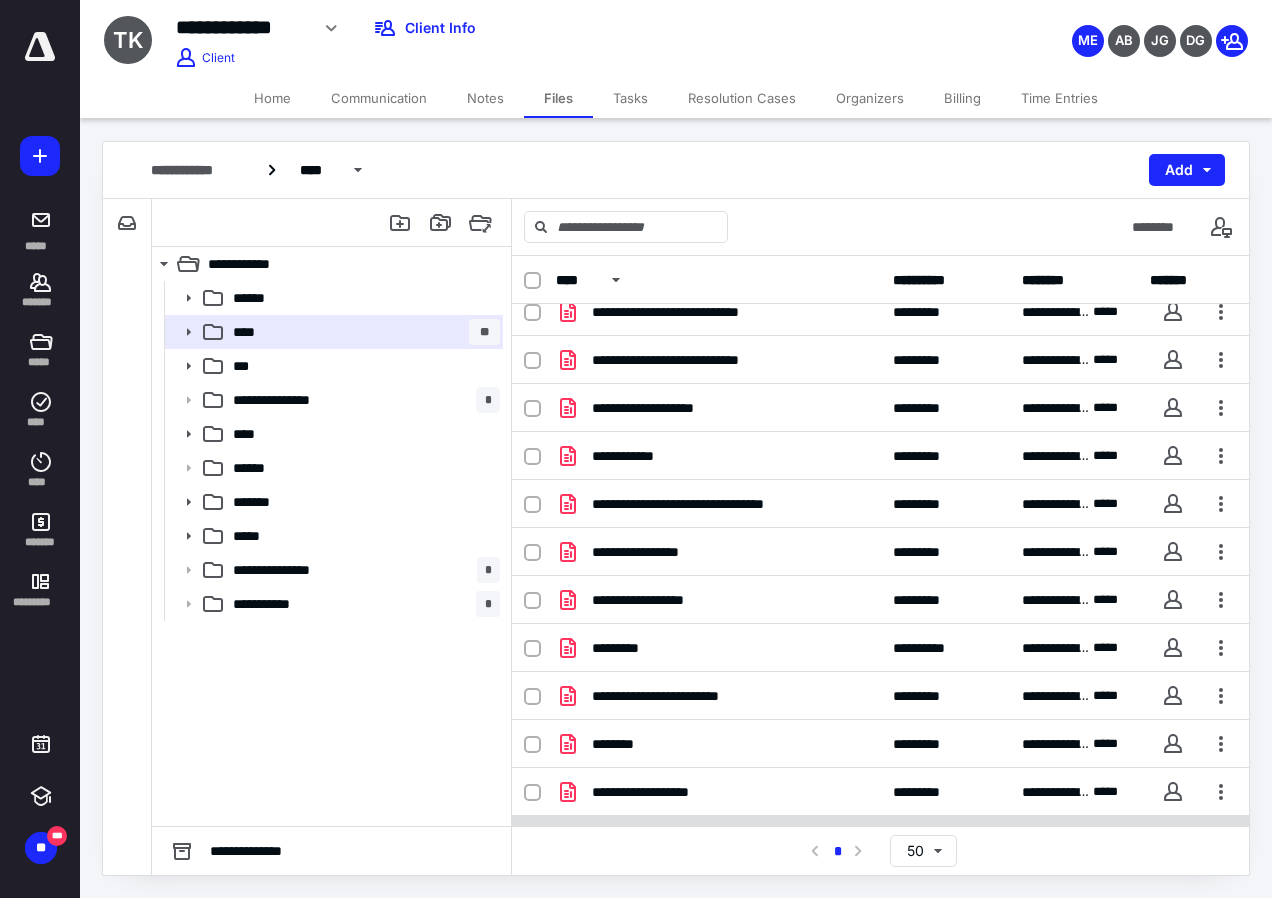 scroll, scrollTop: 582, scrollLeft: 0, axis: vertical 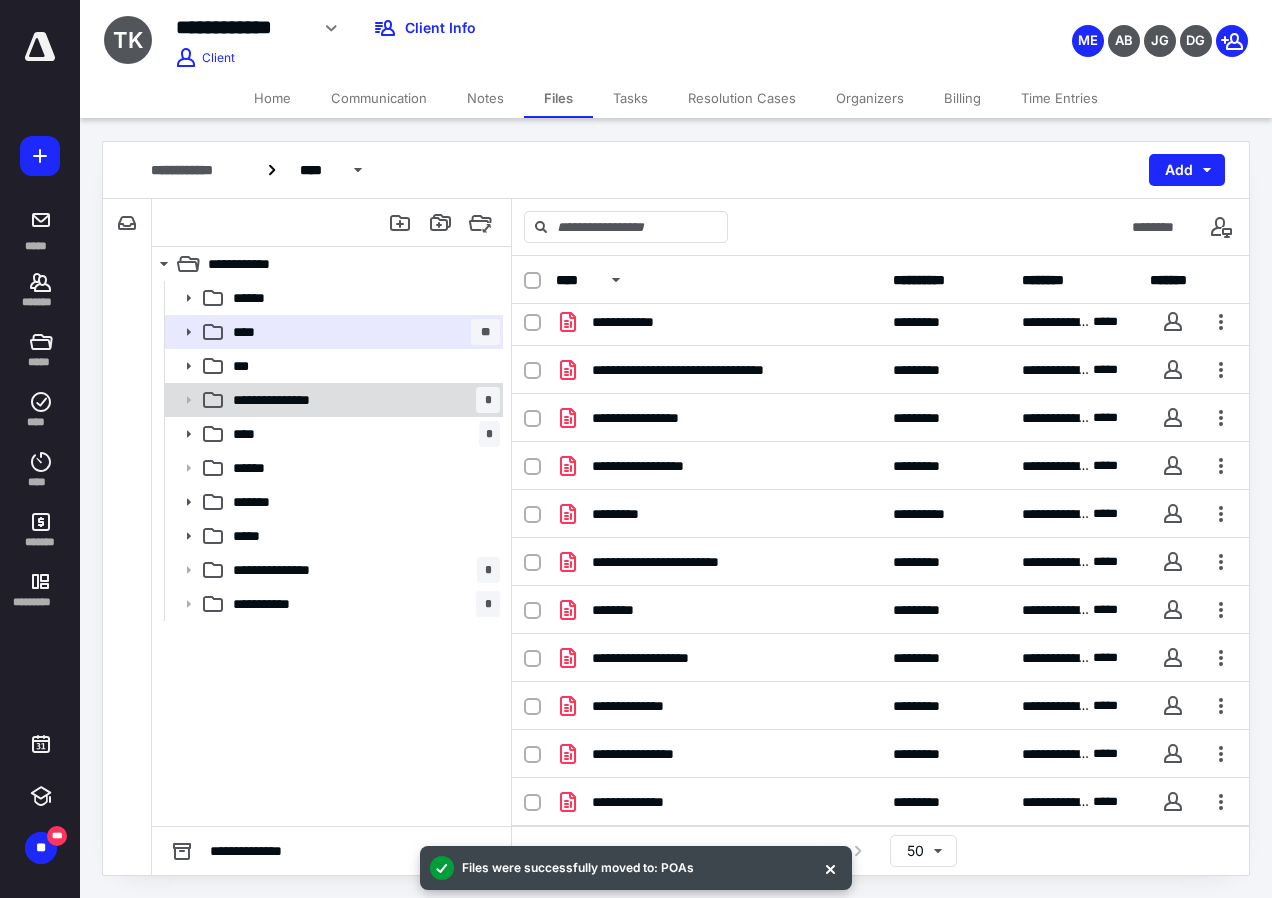 click on "**********" at bounding box center (332, 400) 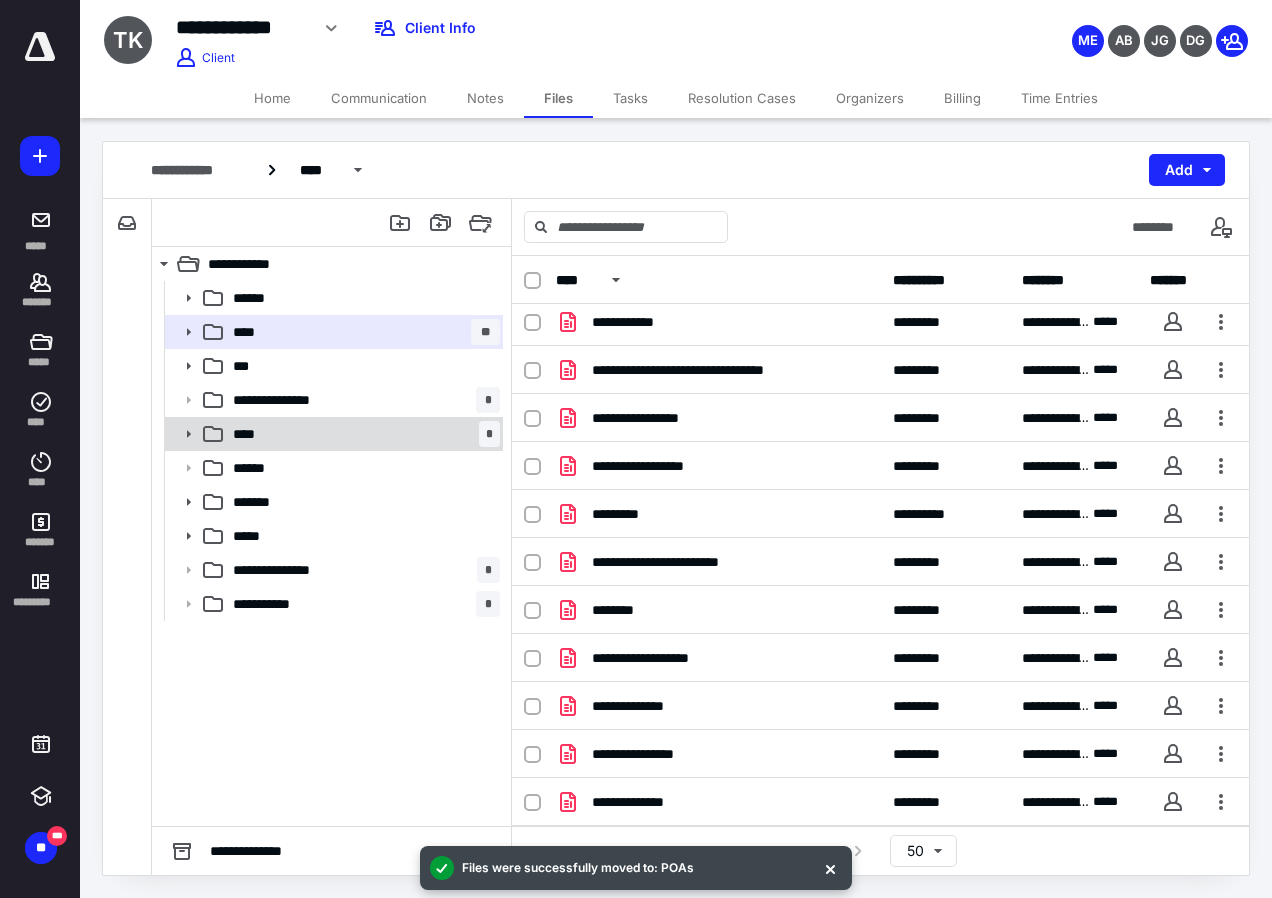 scroll, scrollTop: 0, scrollLeft: 0, axis: both 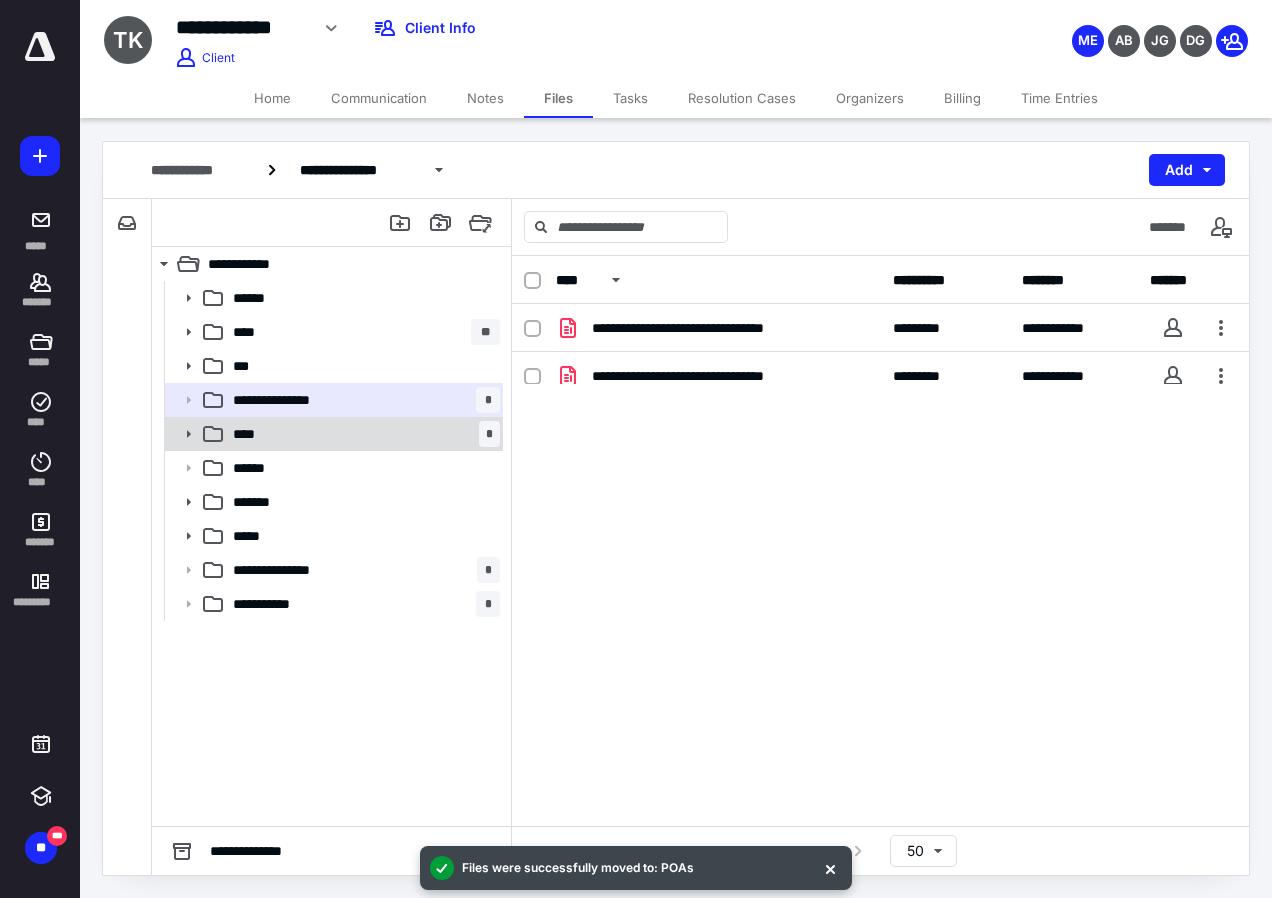 click on "**** *" at bounding box center (362, 434) 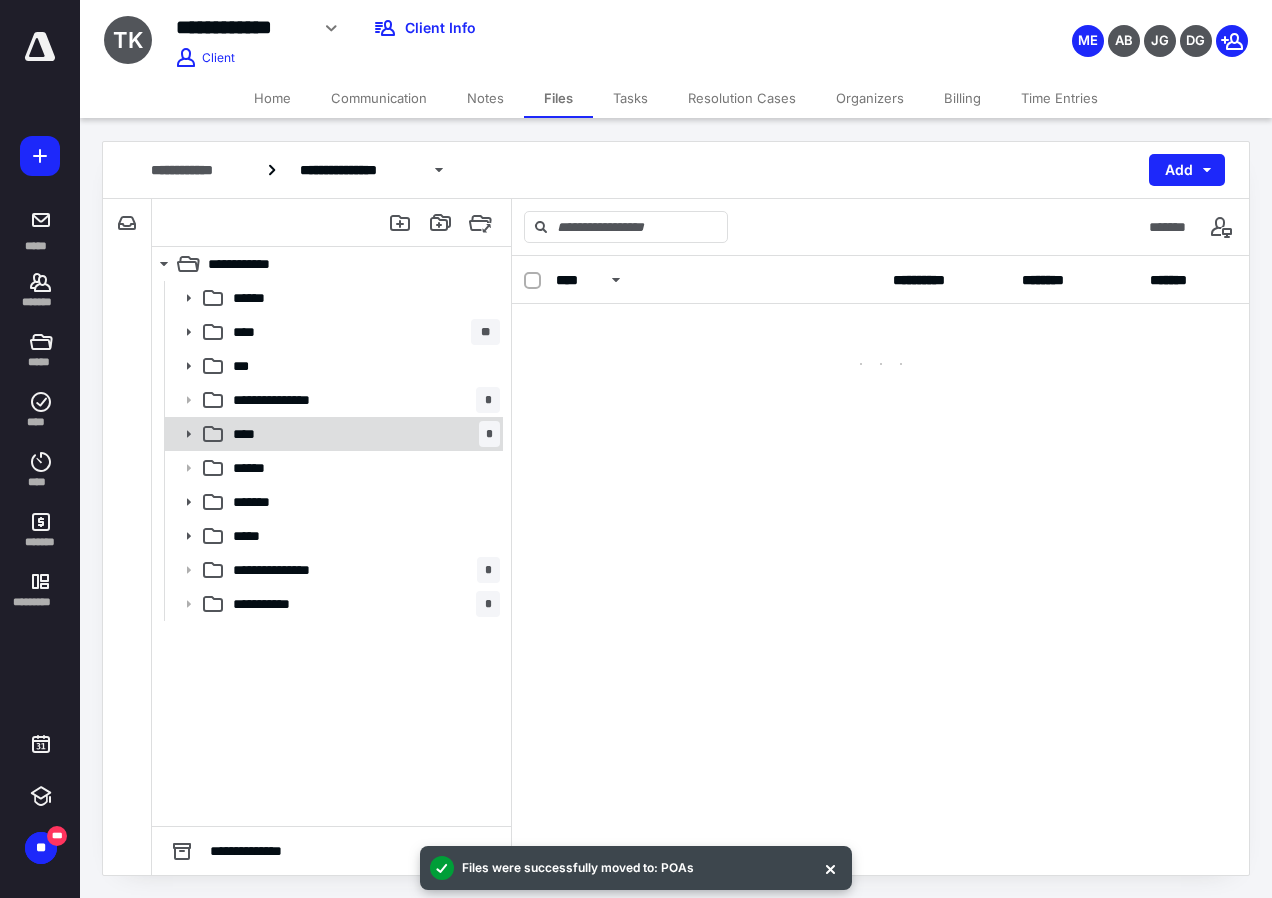 click on "**** *" at bounding box center [362, 434] 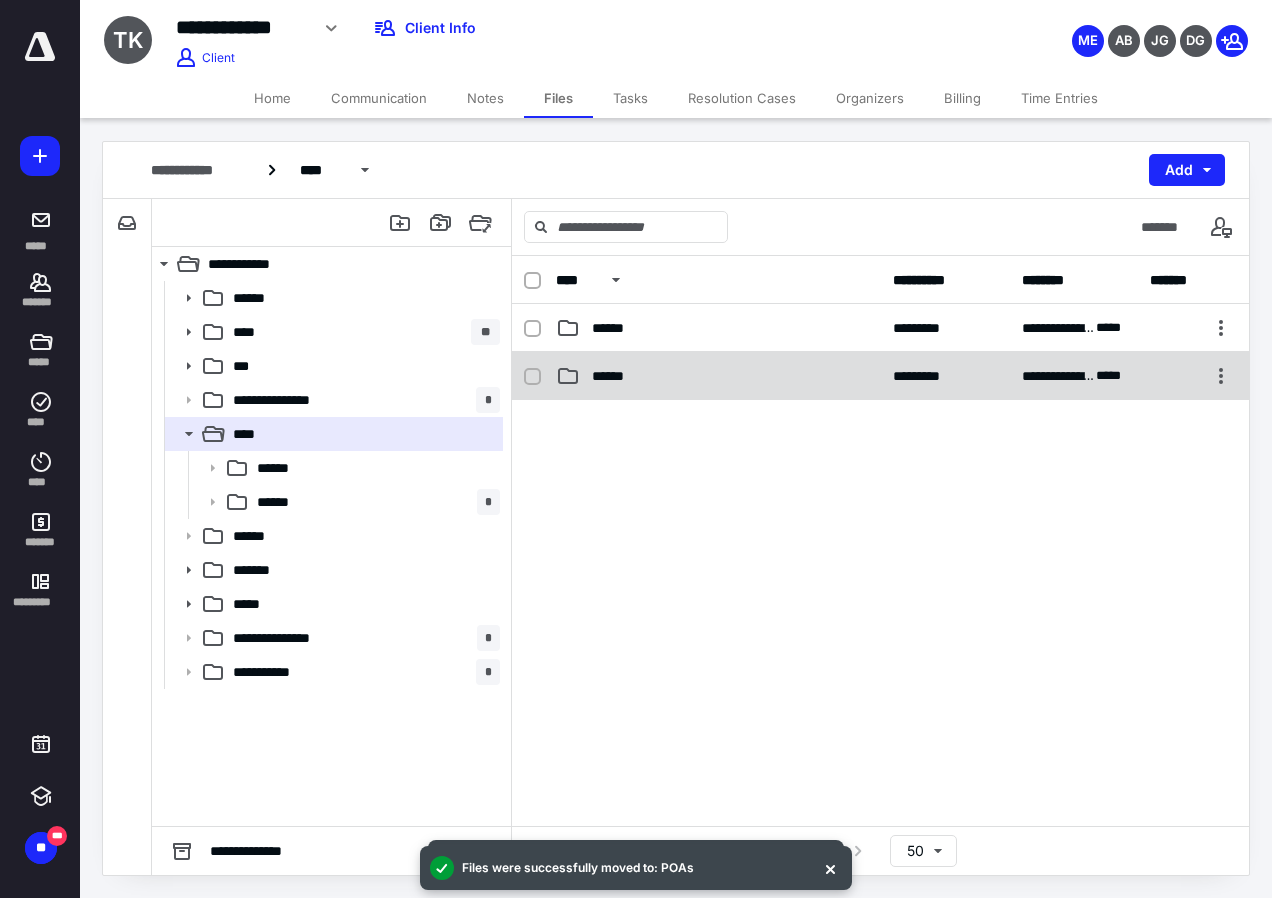 click on "******" at bounding box center (718, 376) 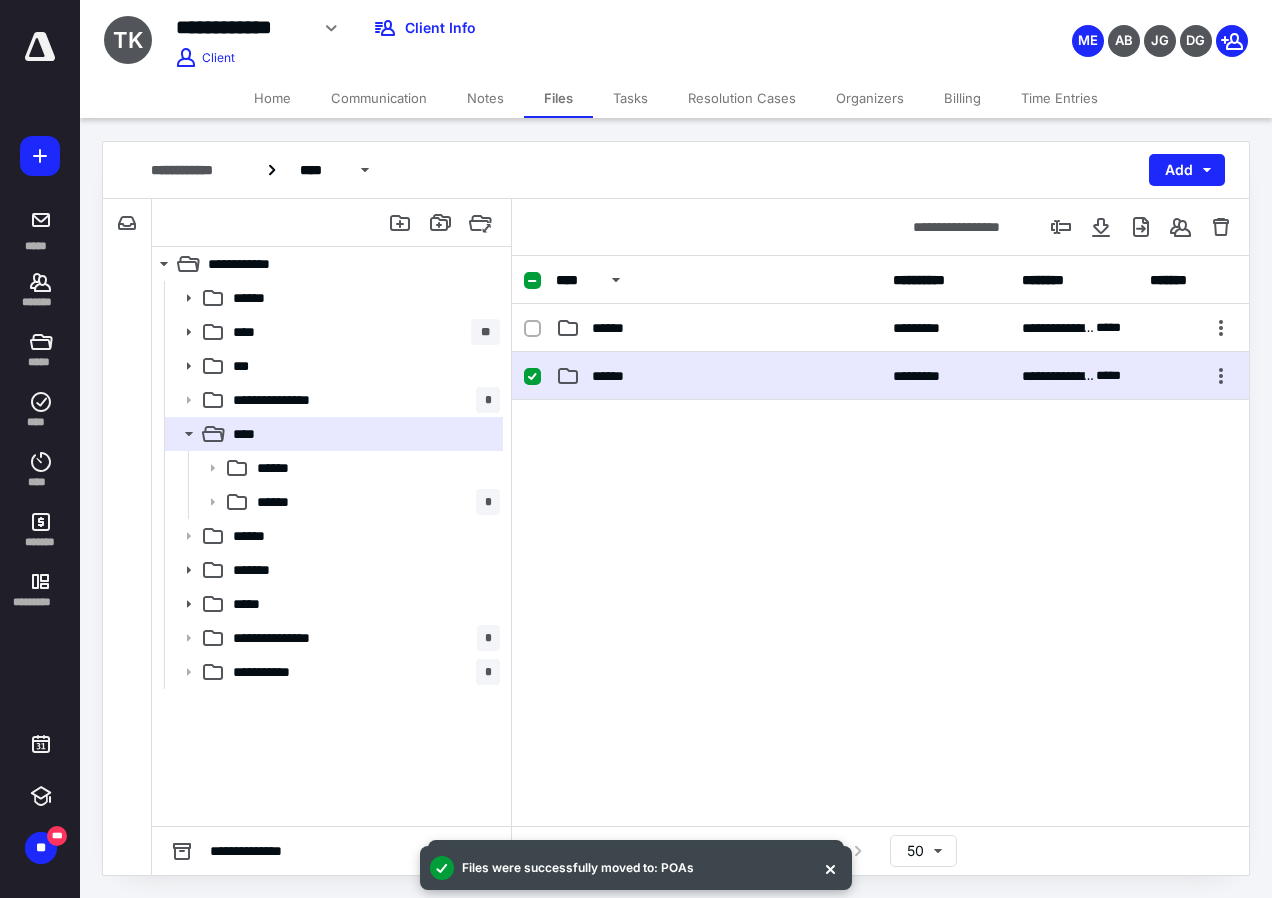 click on "******" at bounding box center [718, 376] 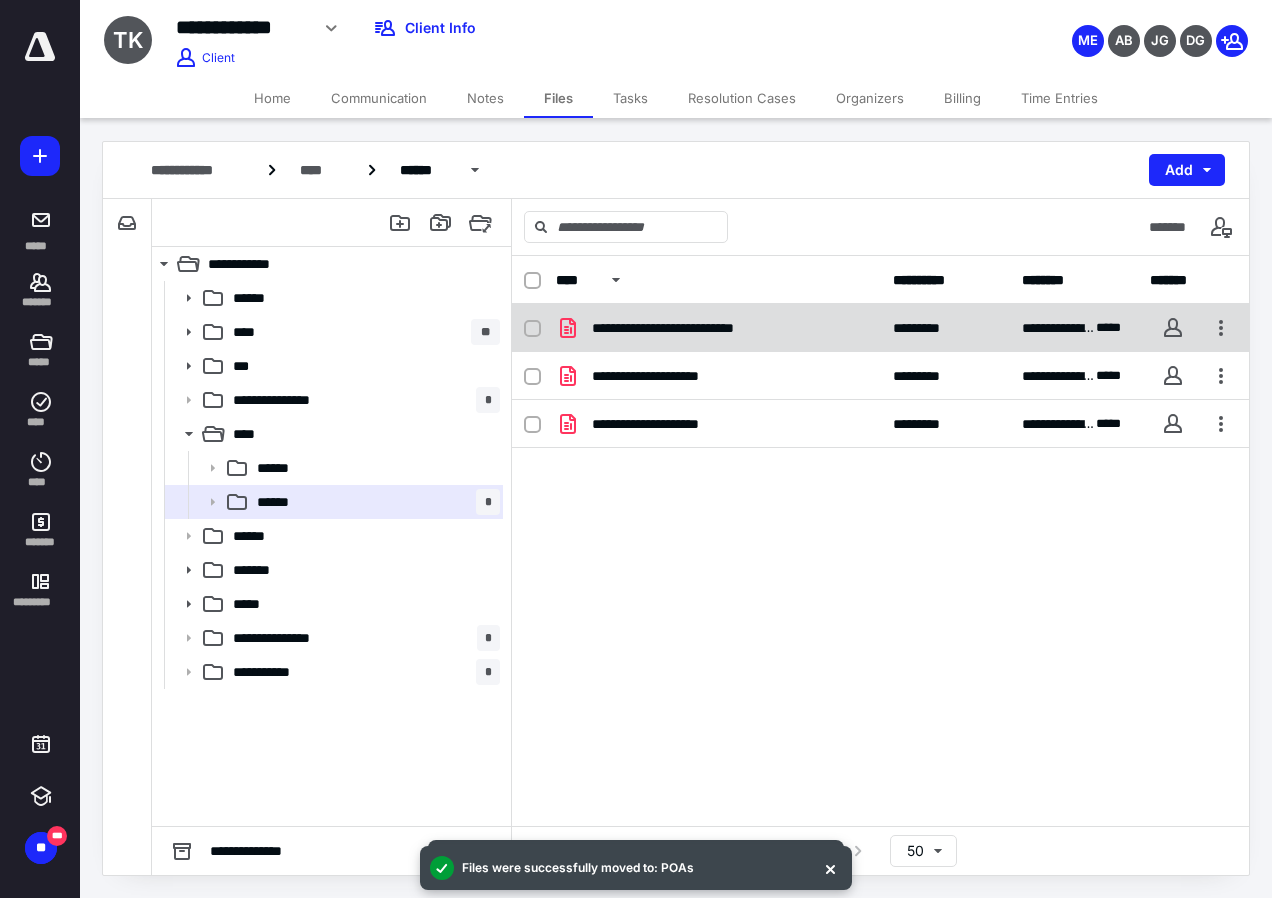 click on "**********" at bounding box center [693, 328] 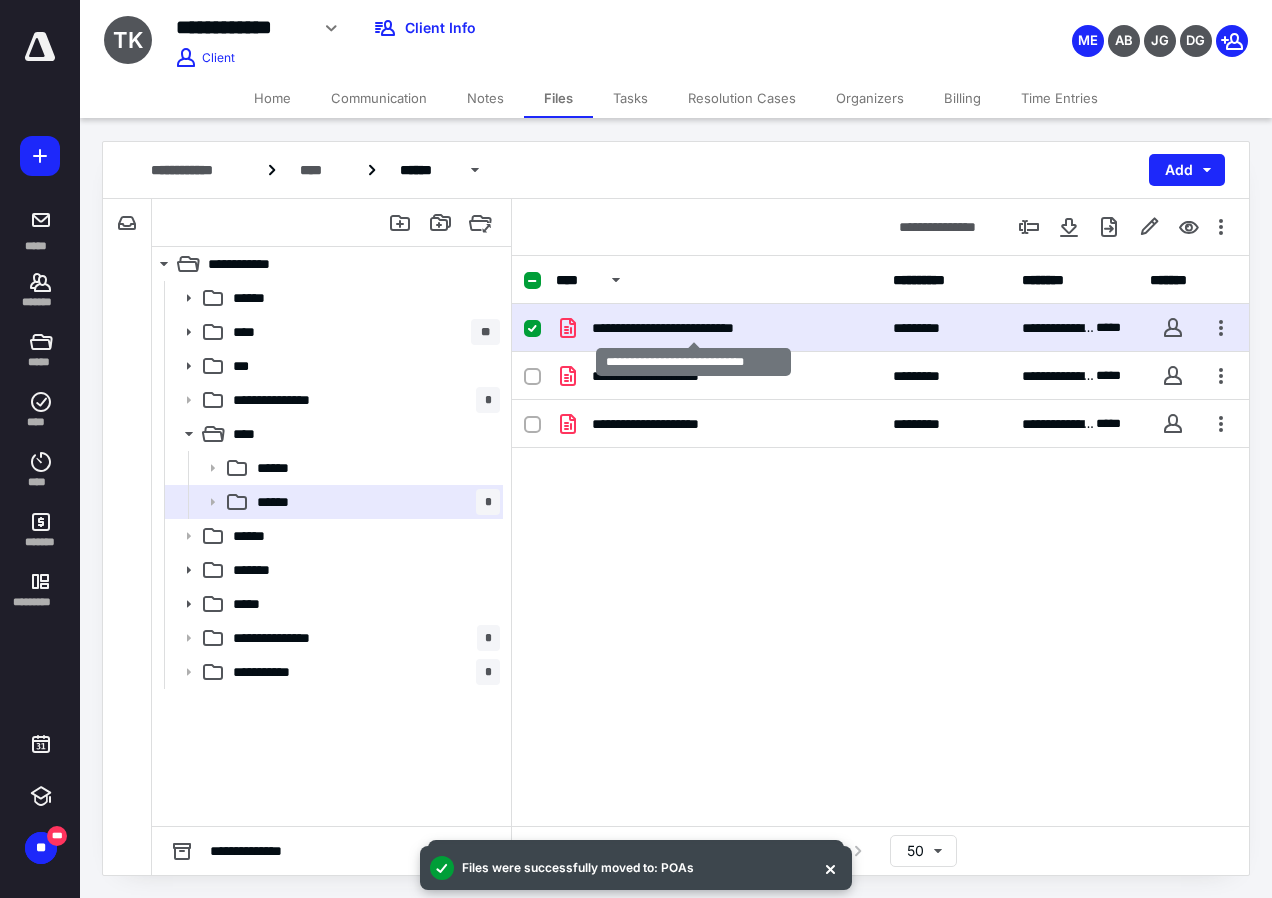 click on "**********" at bounding box center (693, 328) 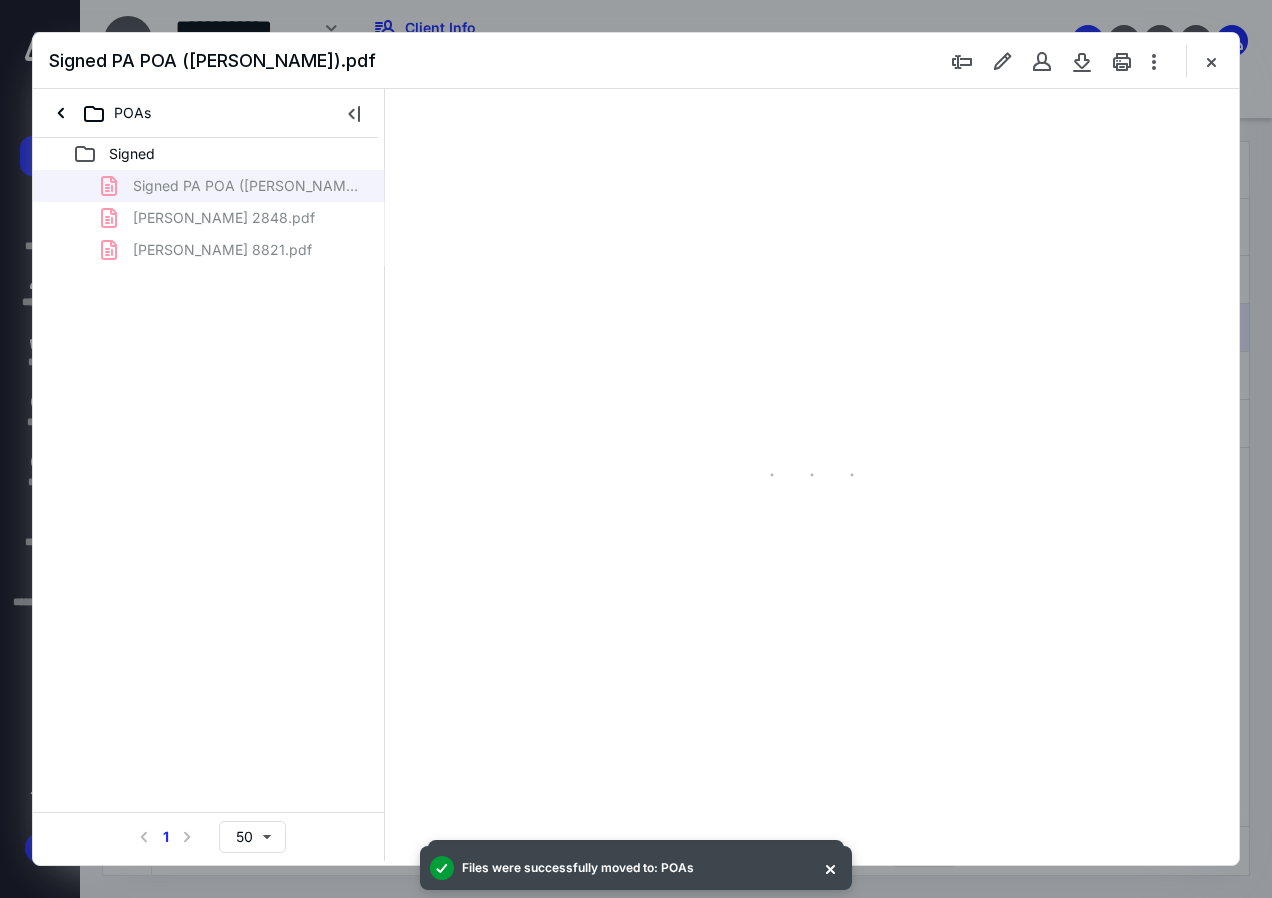 scroll, scrollTop: 0, scrollLeft: 0, axis: both 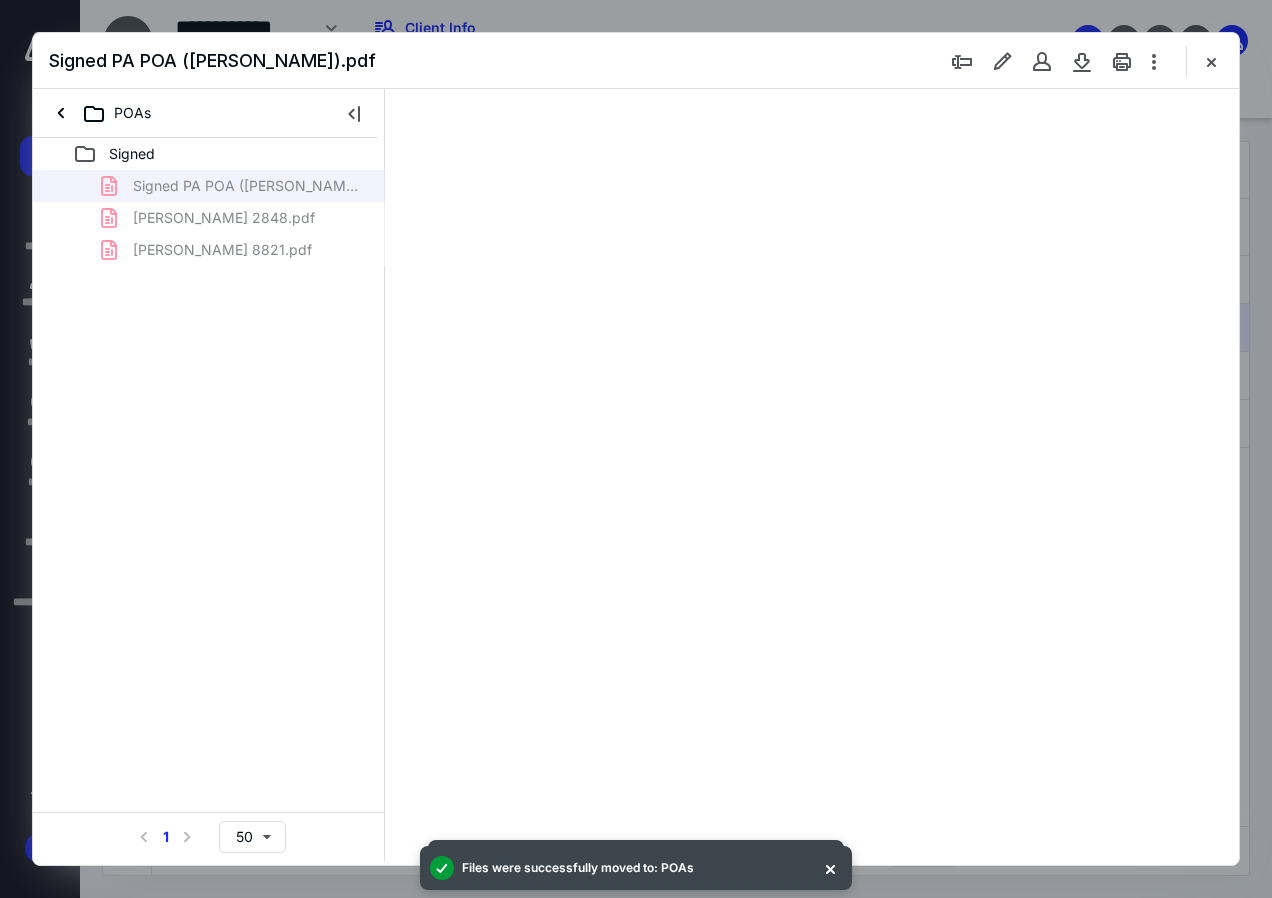 type on "84" 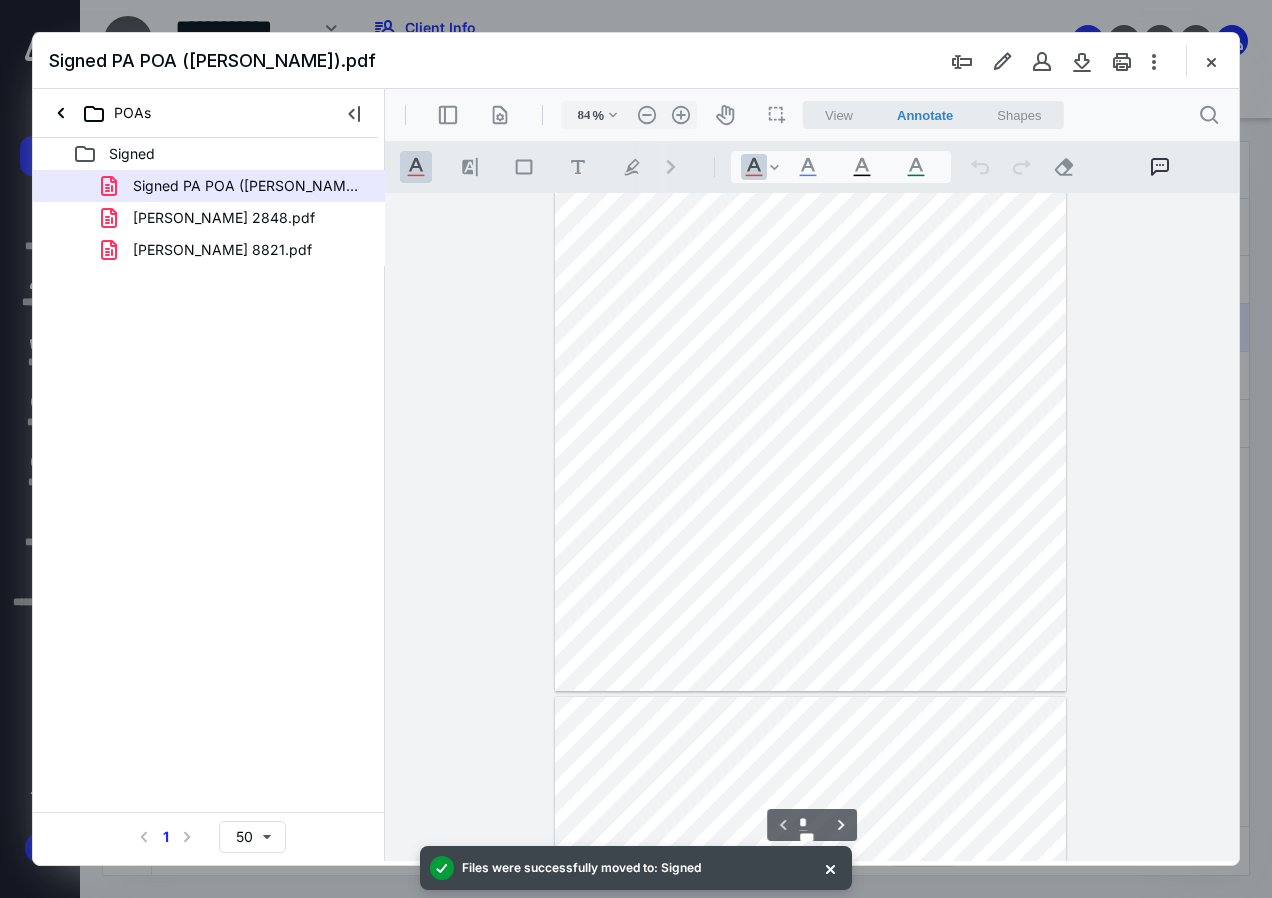 scroll, scrollTop: 0, scrollLeft: 0, axis: both 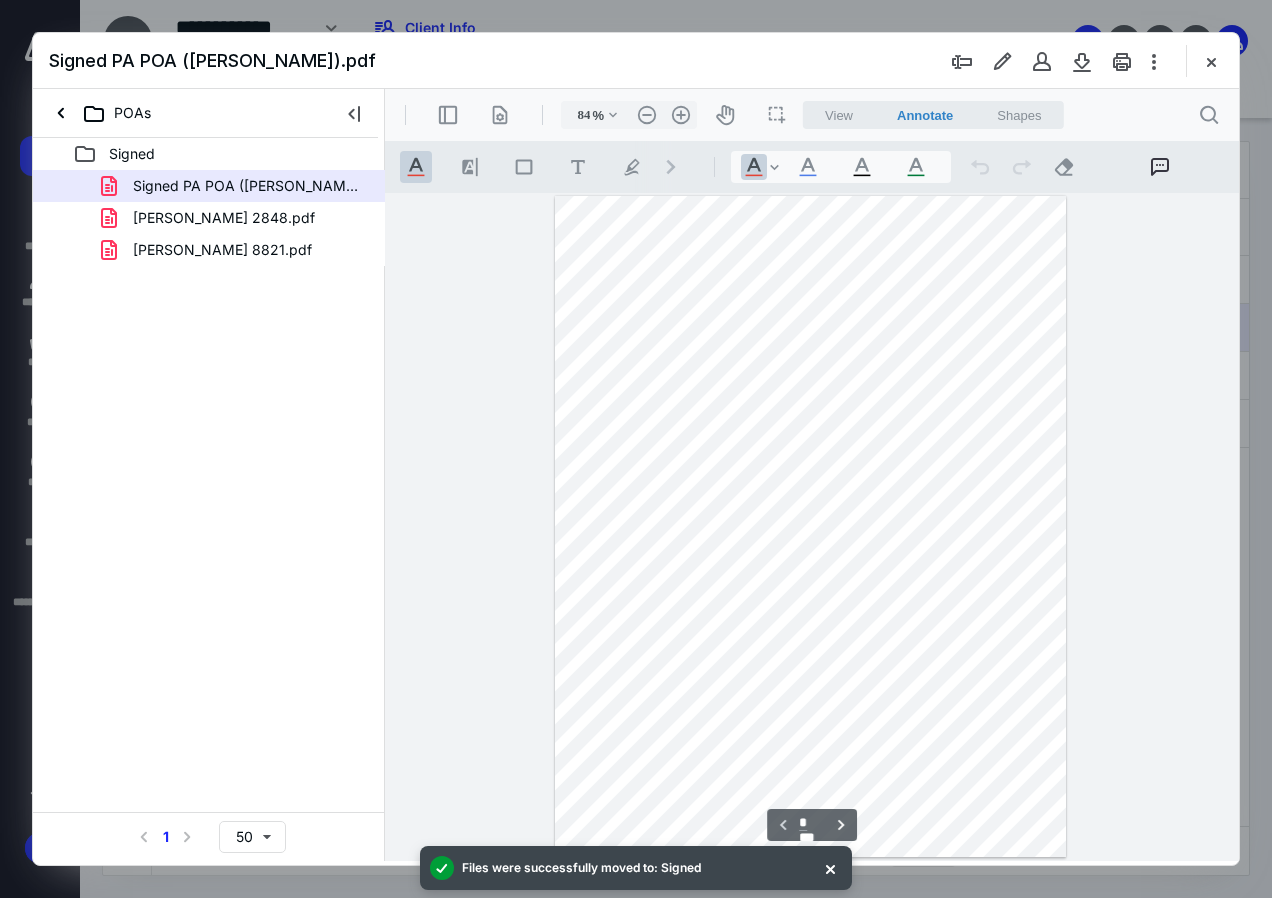 type on "*" 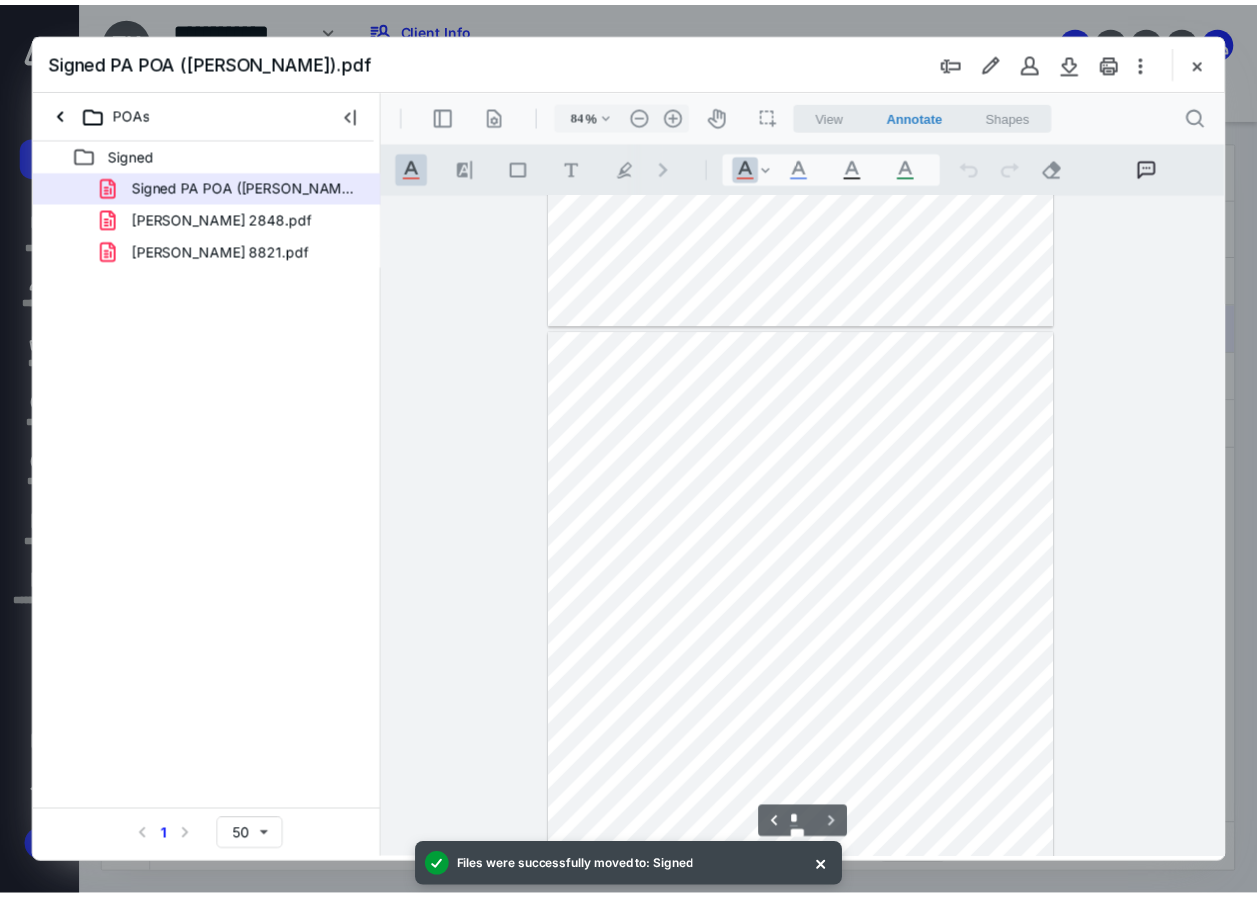 scroll, scrollTop: 666, scrollLeft: 0, axis: vertical 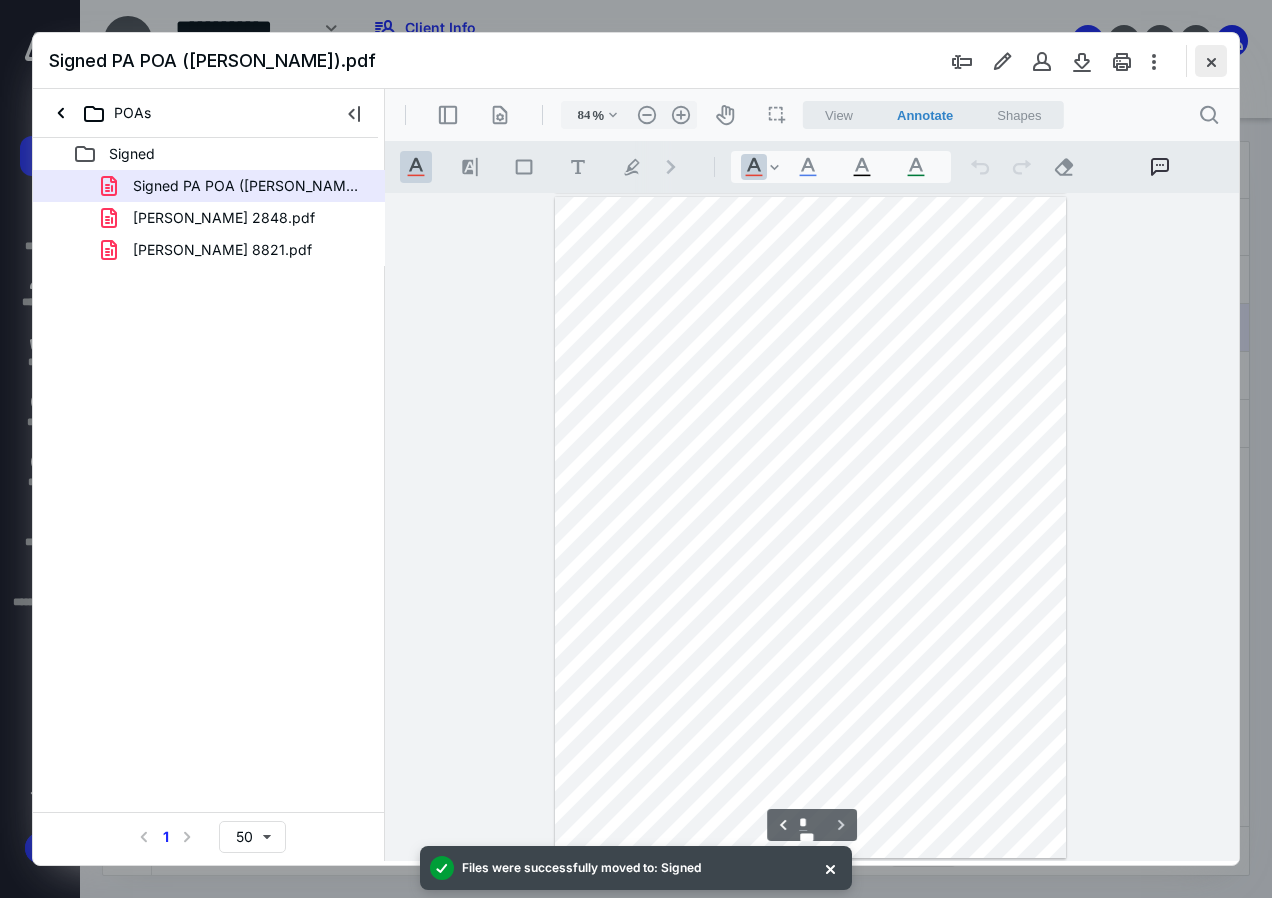 click at bounding box center [1211, 61] 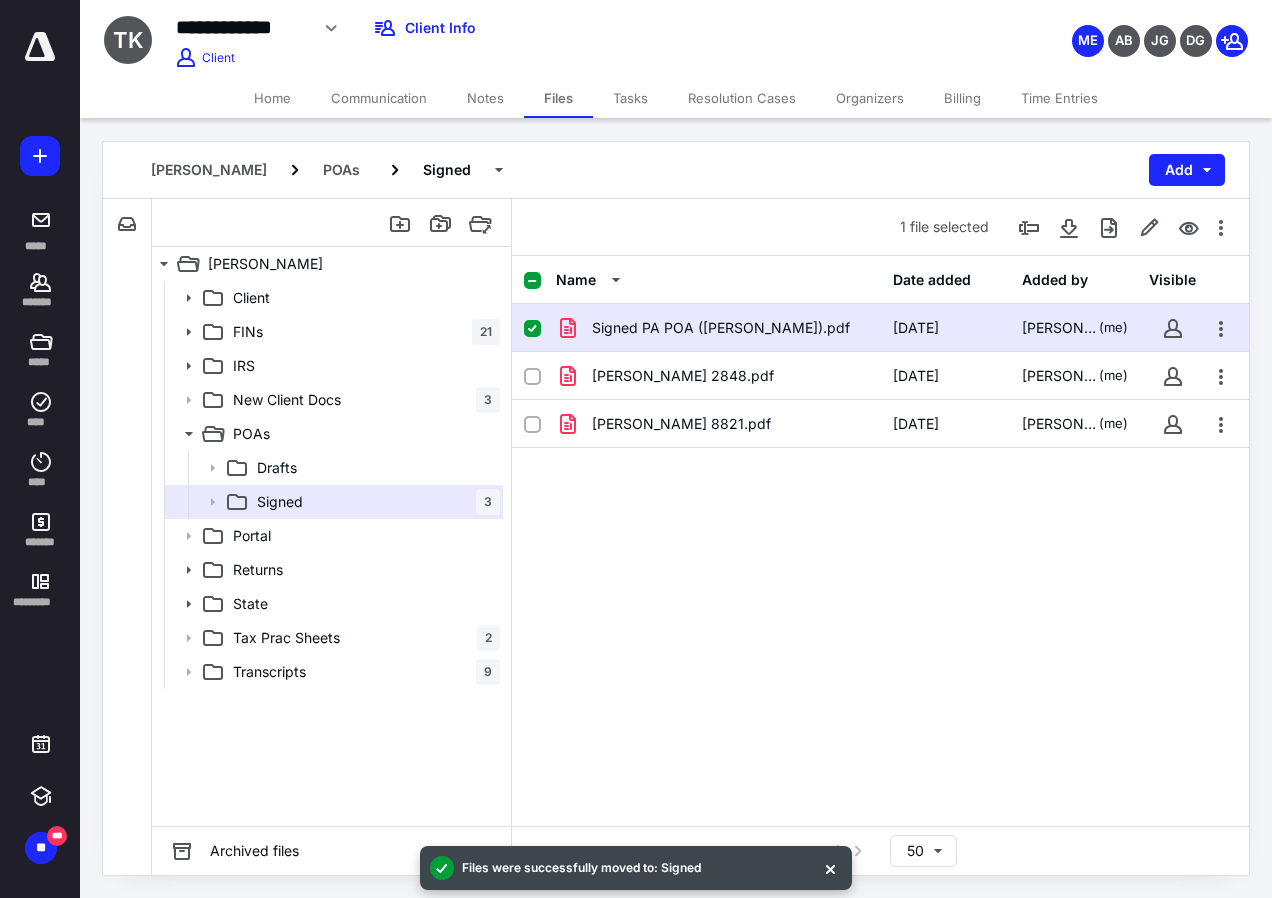 click on "Time Entries" at bounding box center (1059, 98) 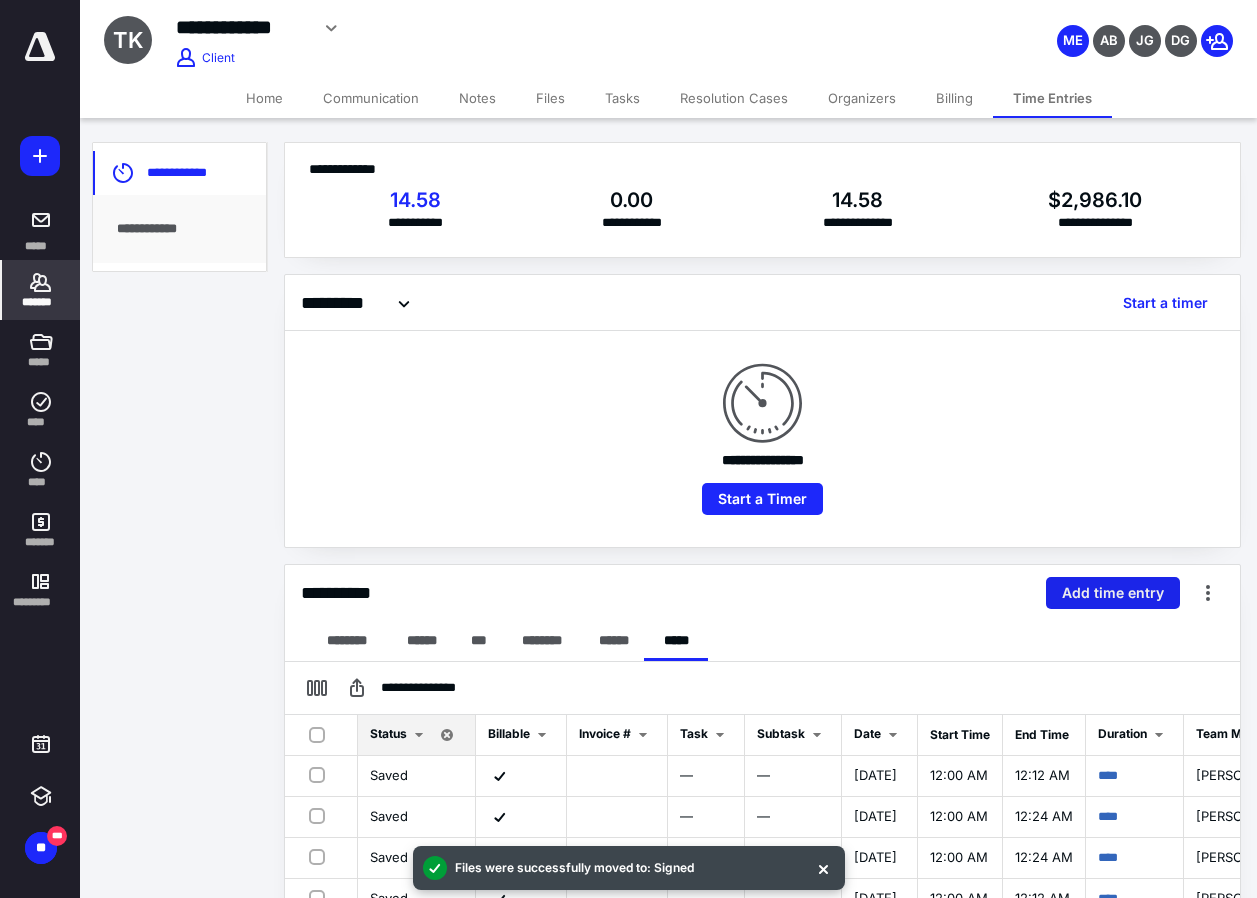 click on "Add time entry" at bounding box center [1113, 593] 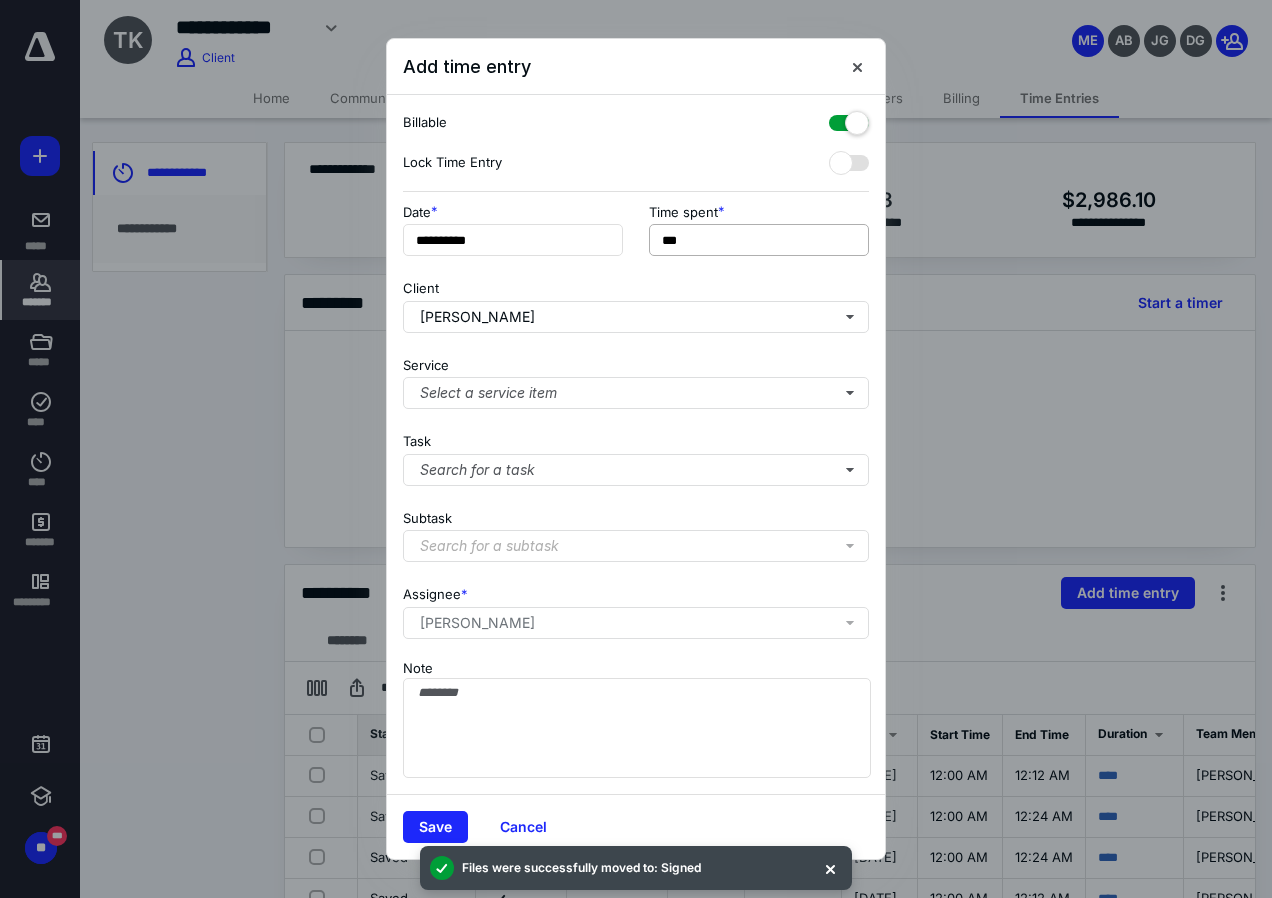 click on "Time spent *" at bounding box center (759, 212) 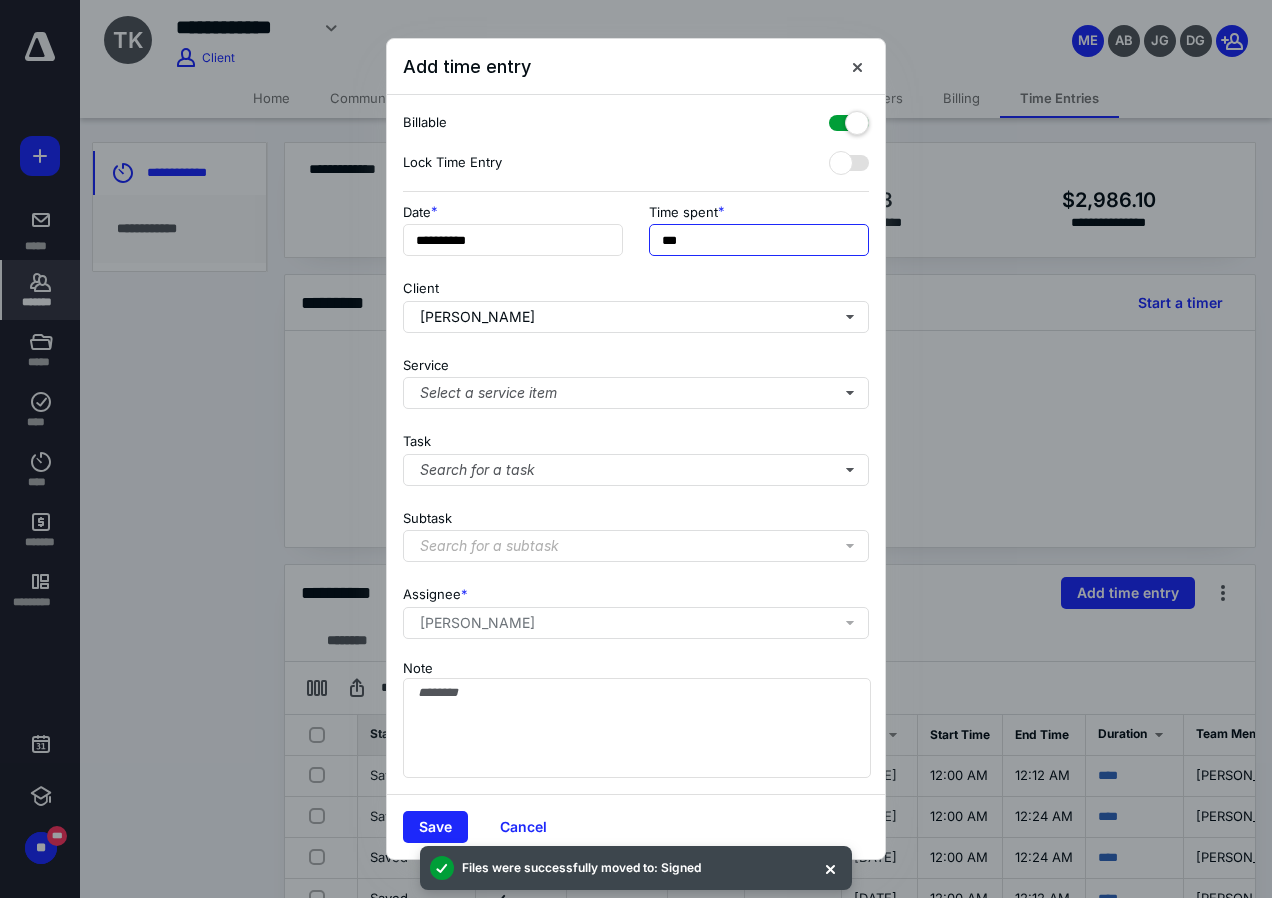 click on "***" at bounding box center [759, 240] 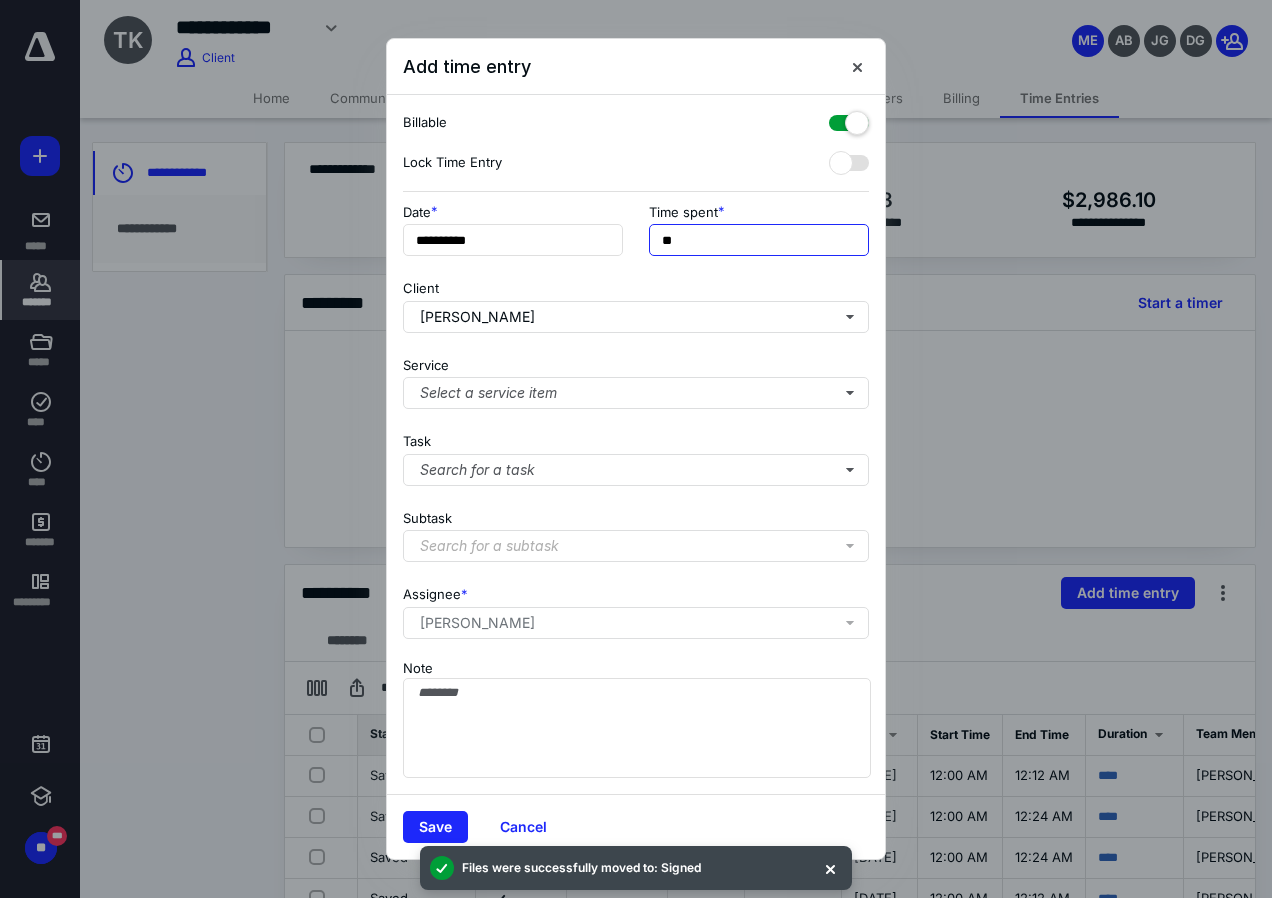 type on "*" 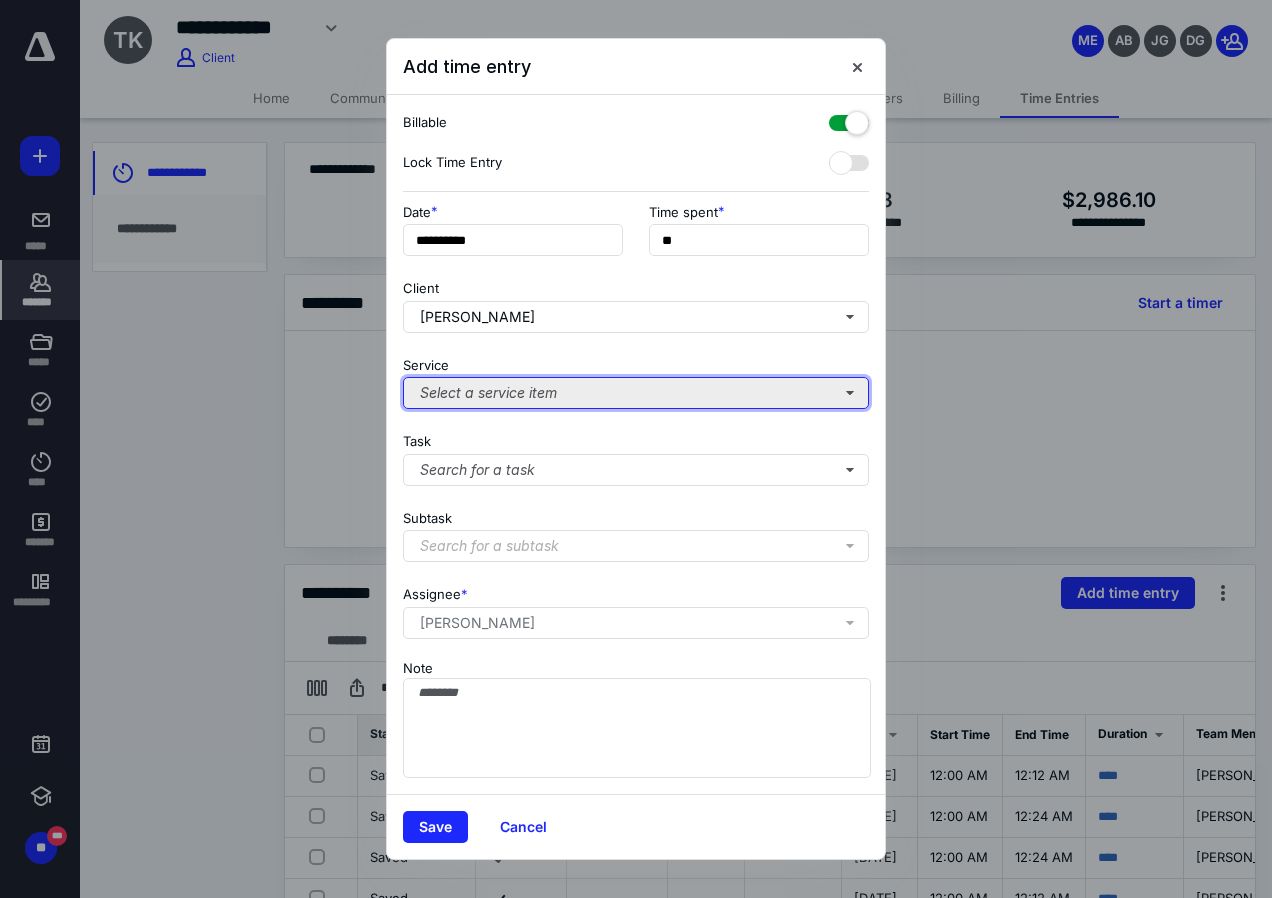 type on "***" 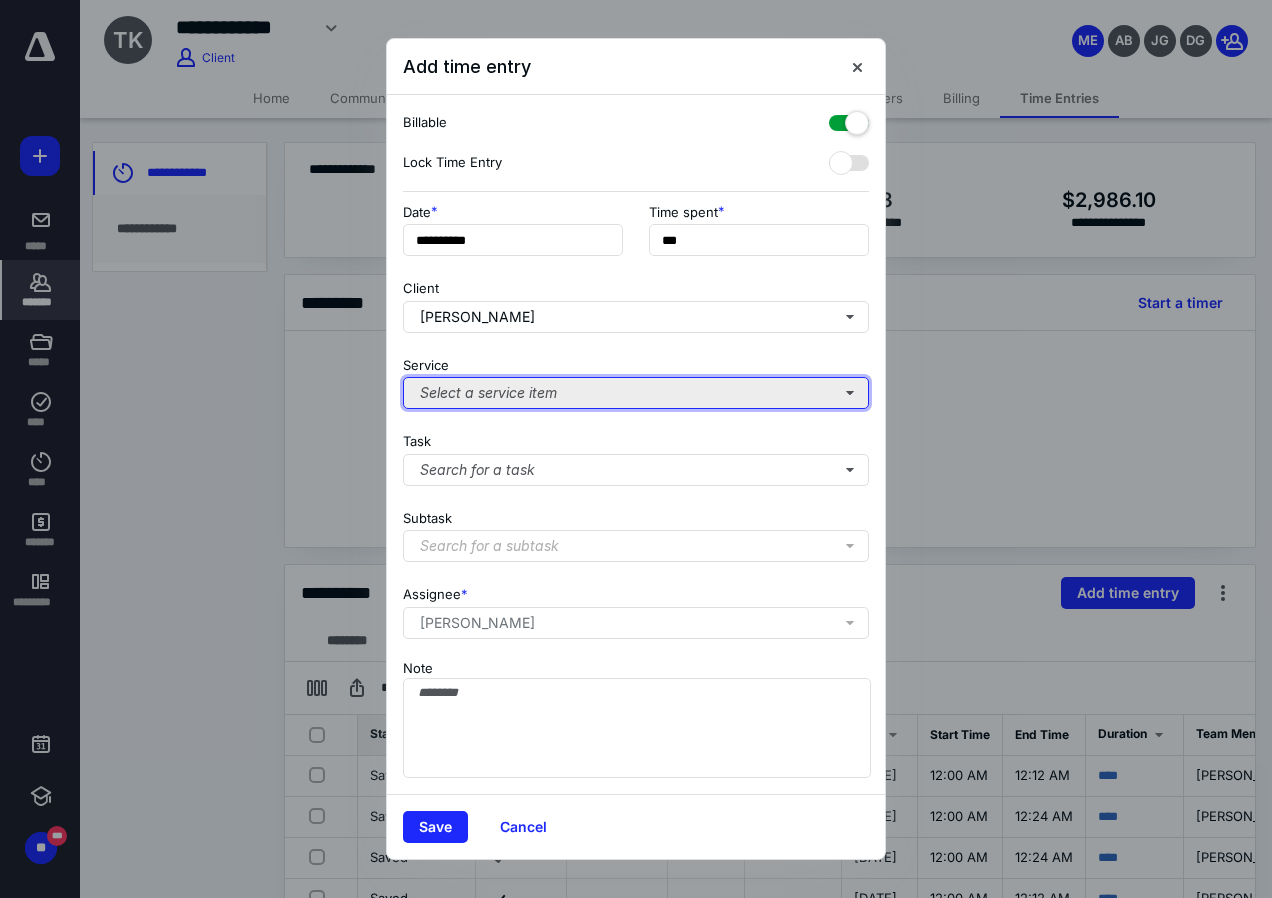 click on "Select a service item" at bounding box center [636, 393] 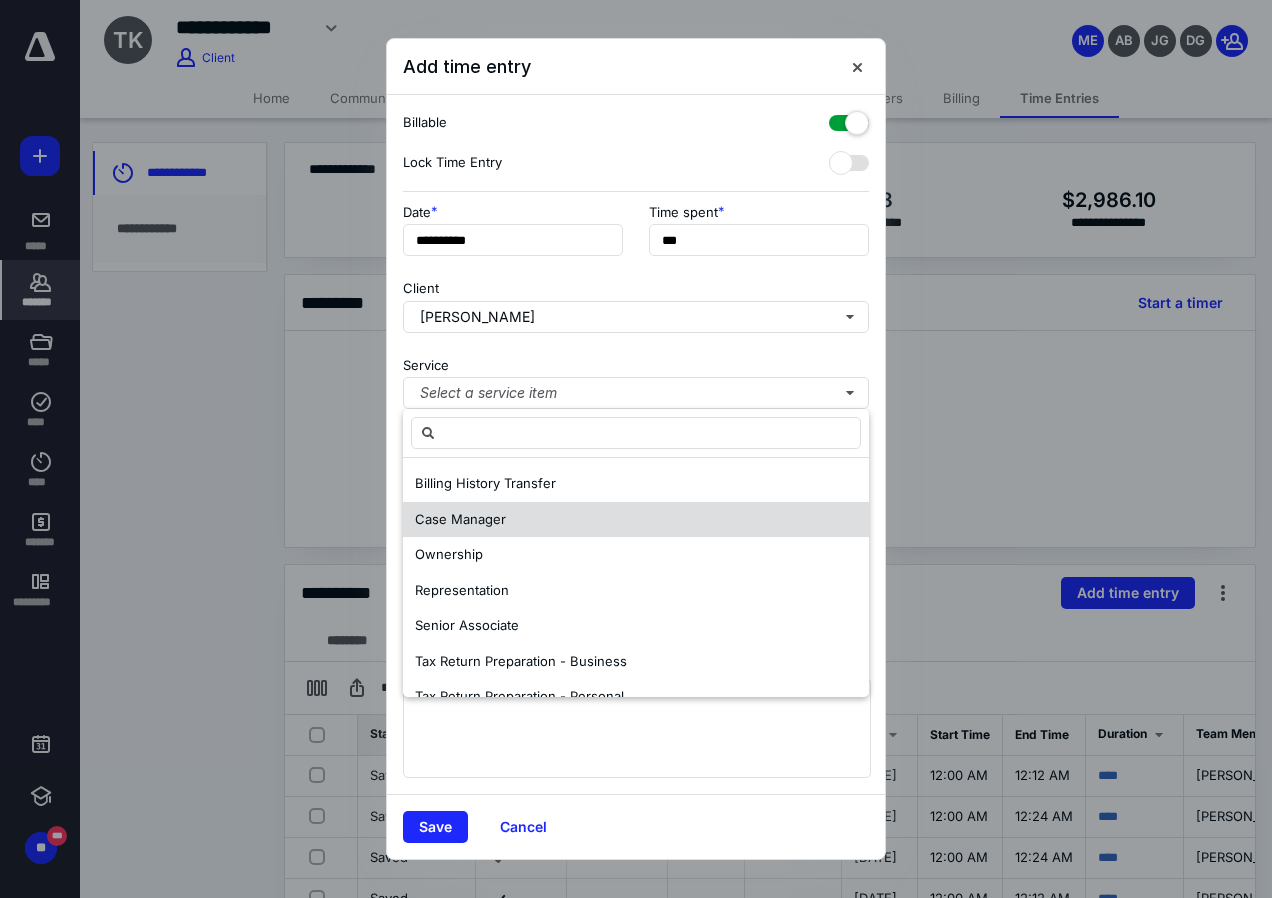 click on "Case Manager" at bounding box center [636, 520] 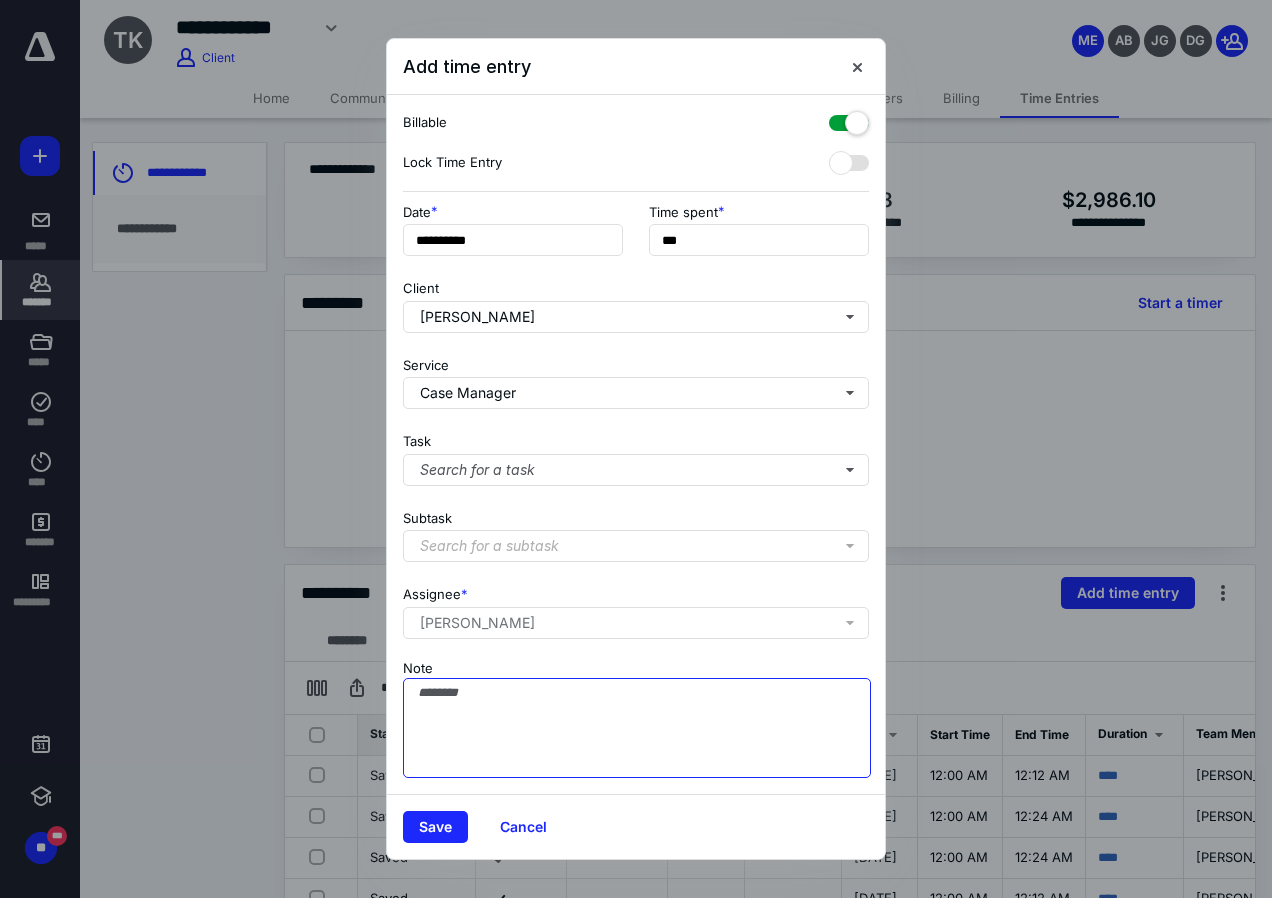 click on "Note" at bounding box center (637, 728) 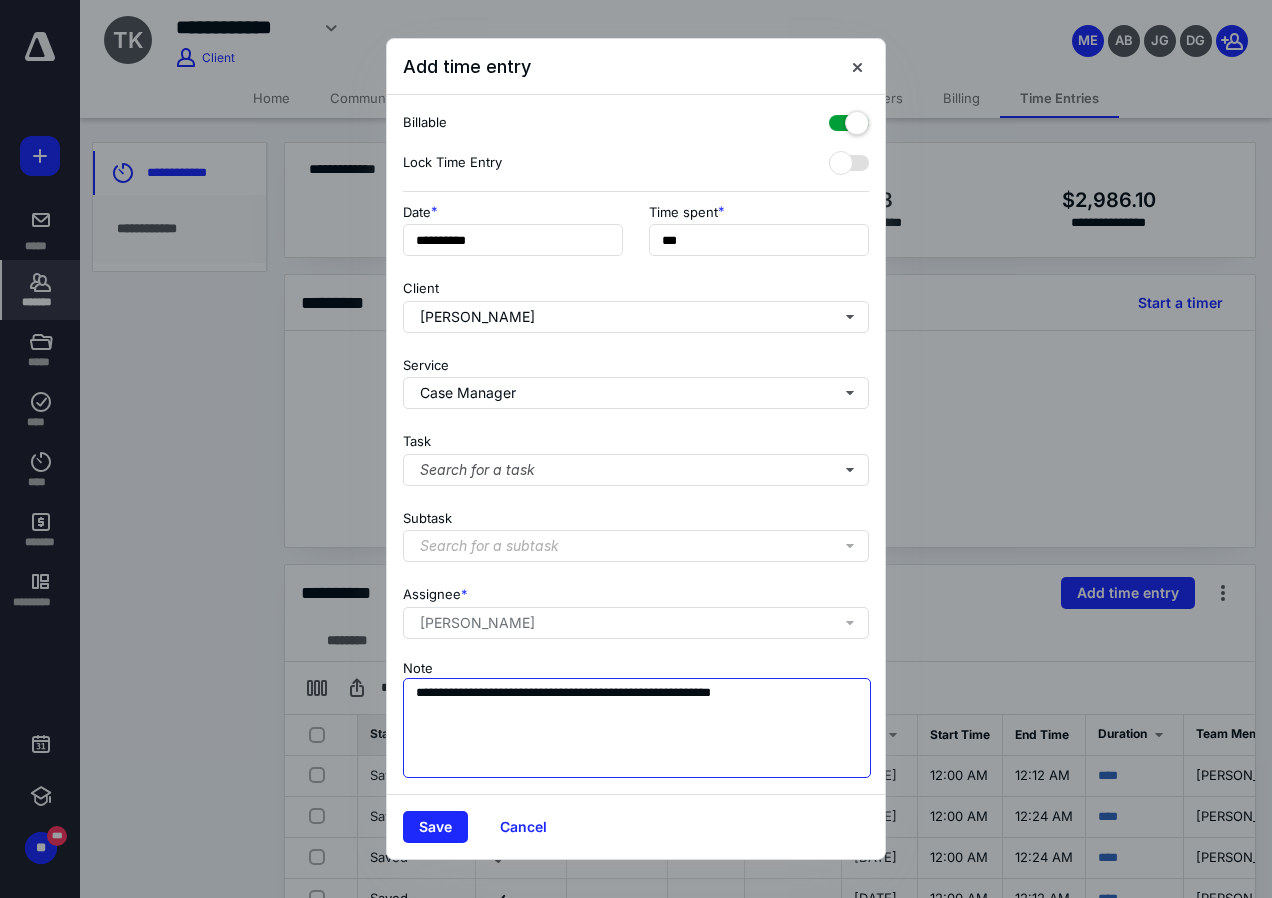 click on "**********" at bounding box center (637, 728) 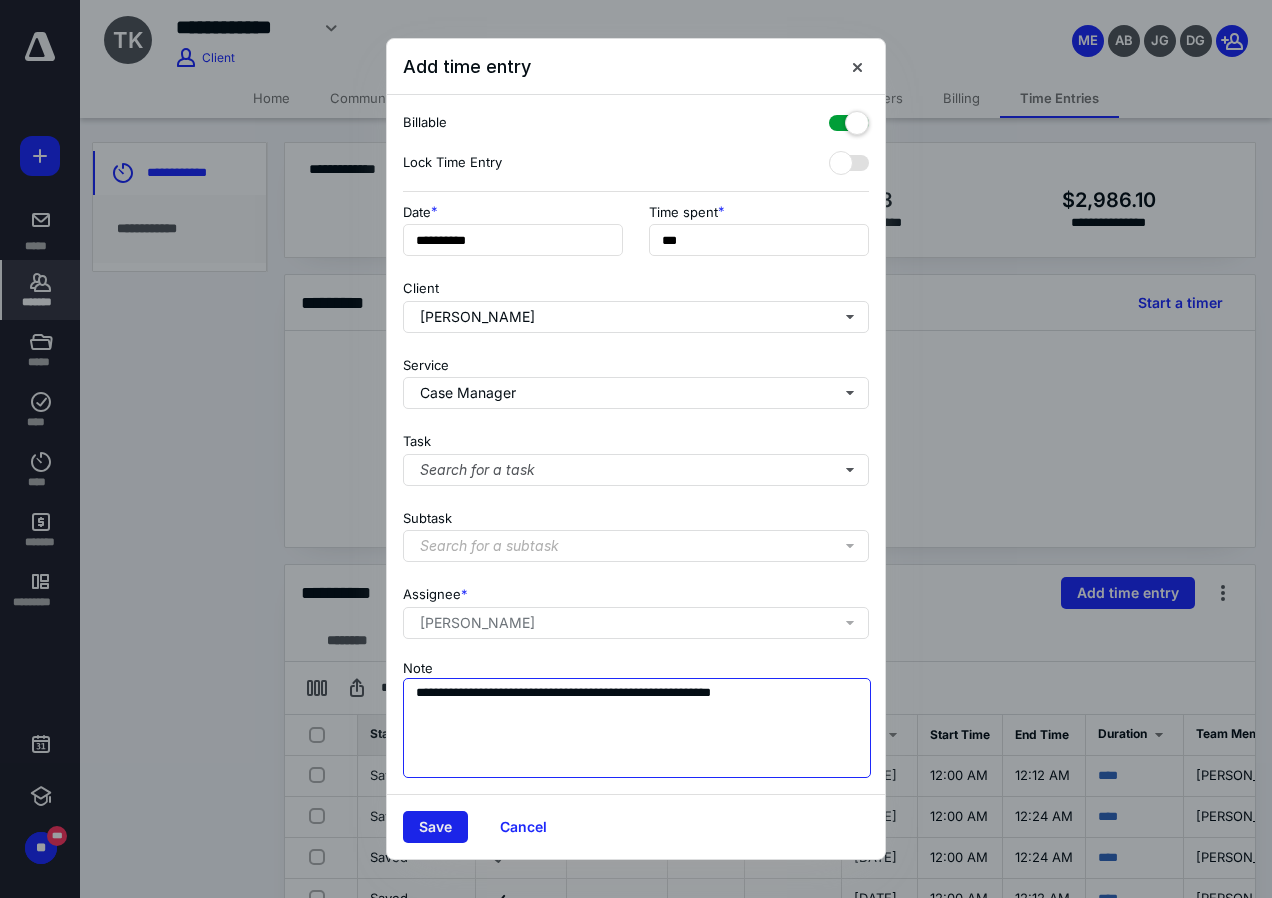 type on "**********" 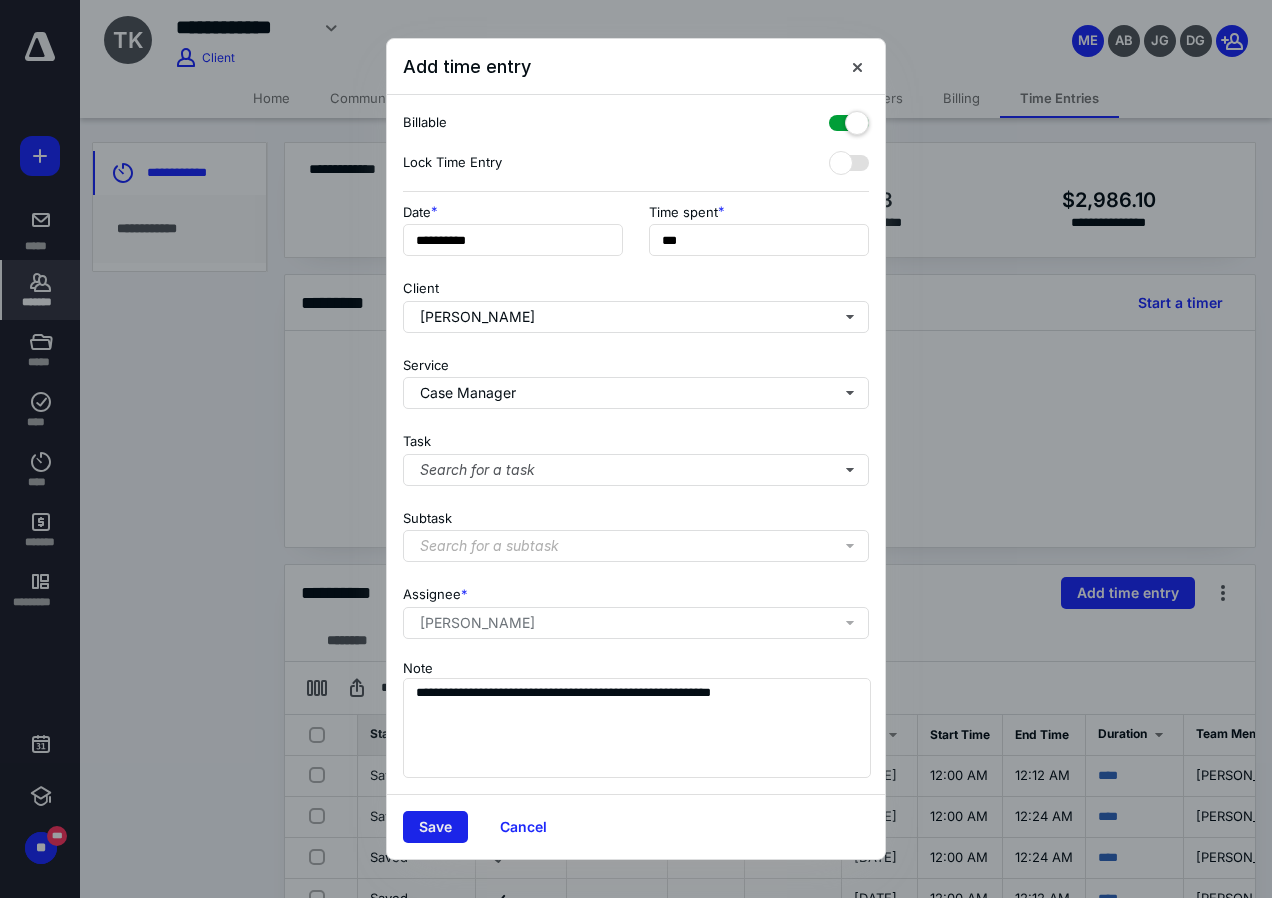 click on "Save" at bounding box center (435, 827) 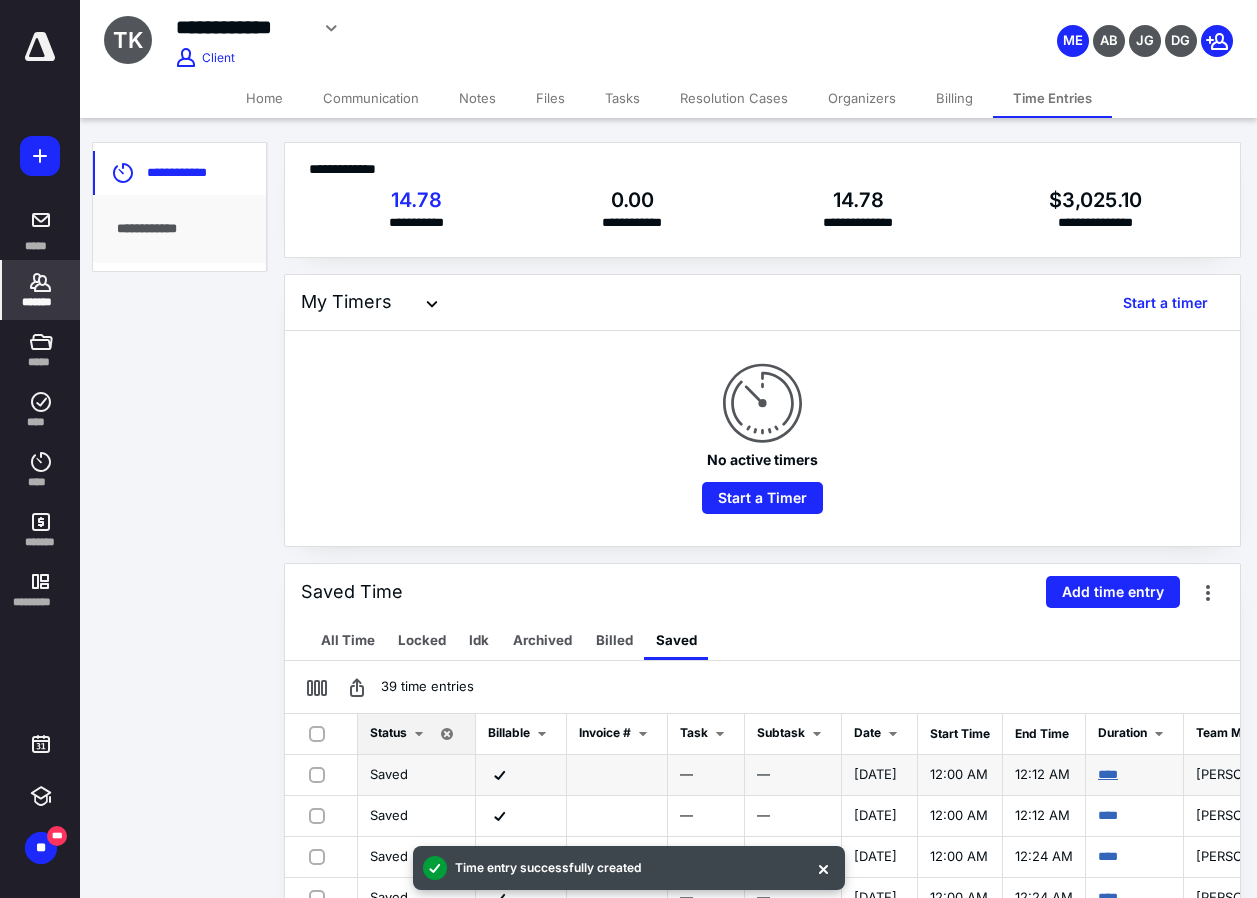 click on "****" at bounding box center (1108, 774) 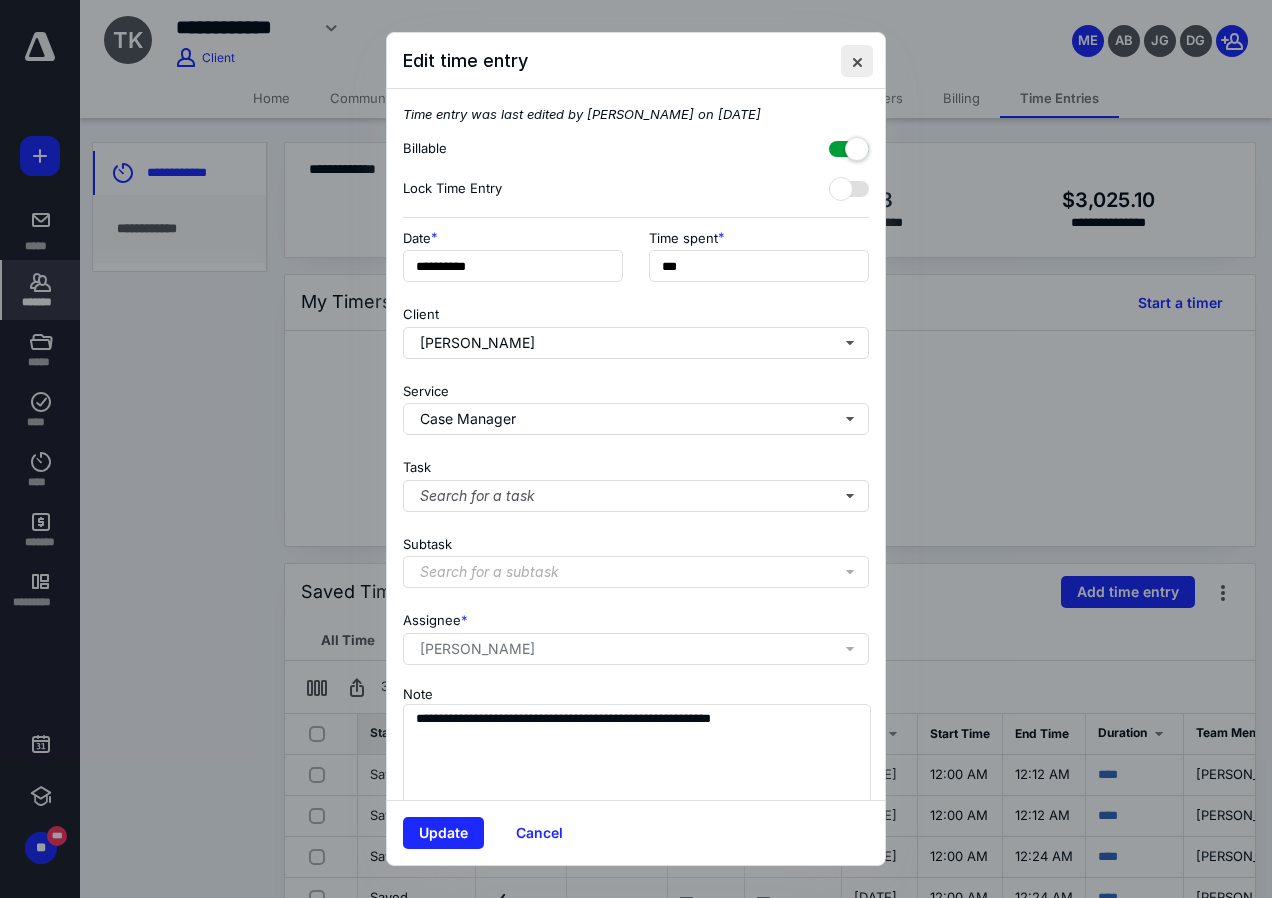 click at bounding box center [857, 61] 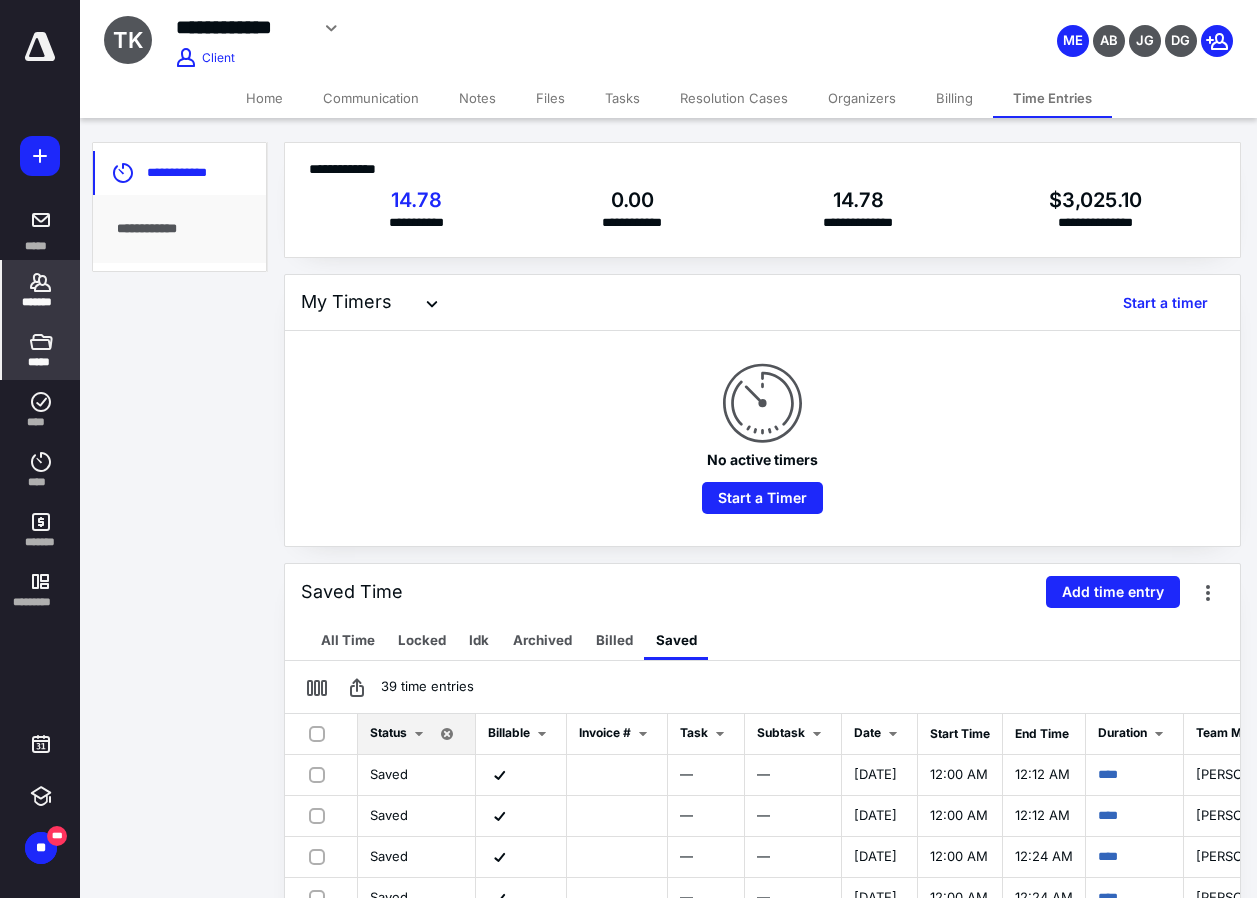 click on "*****" at bounding box center [41, 350] 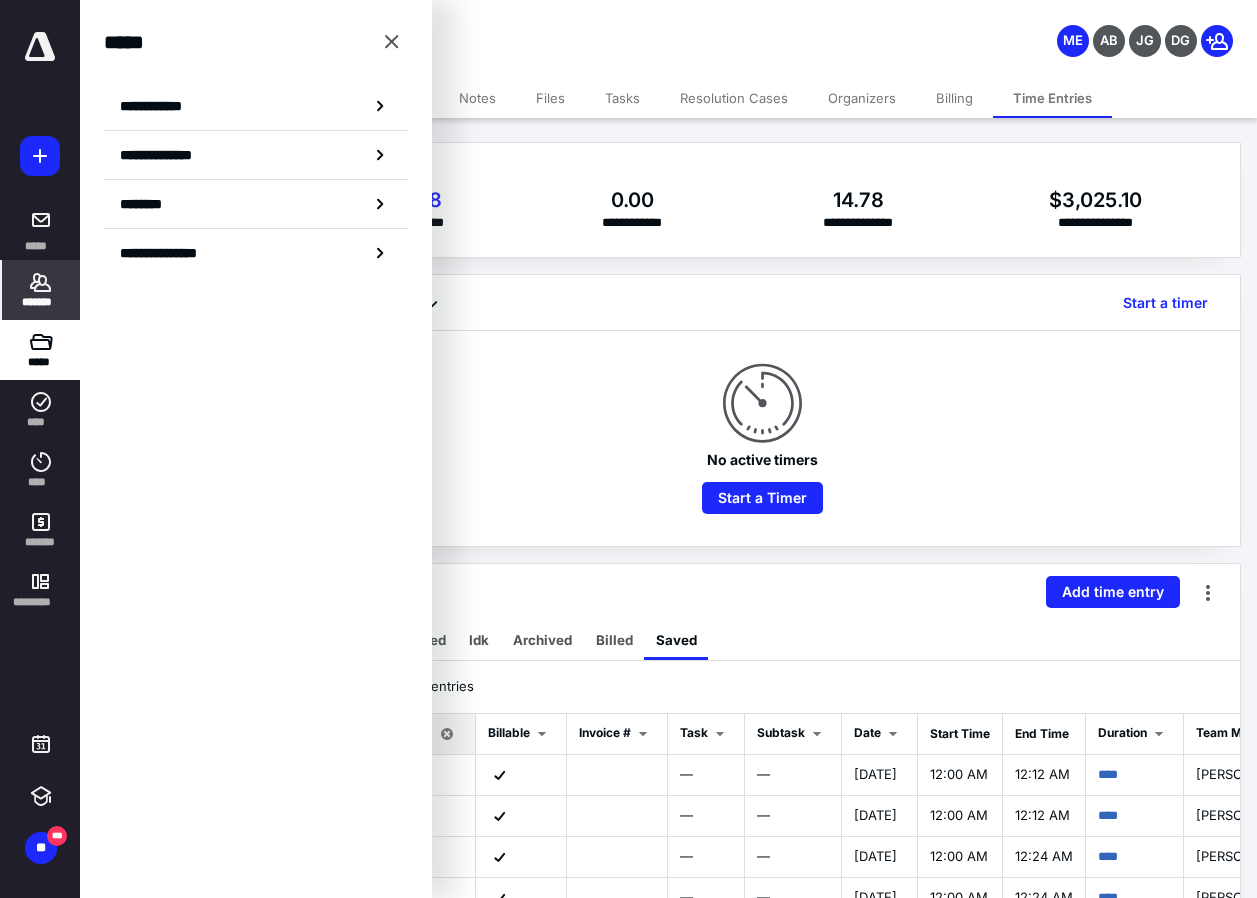 click on "*******" at bounding box center (41, 302) 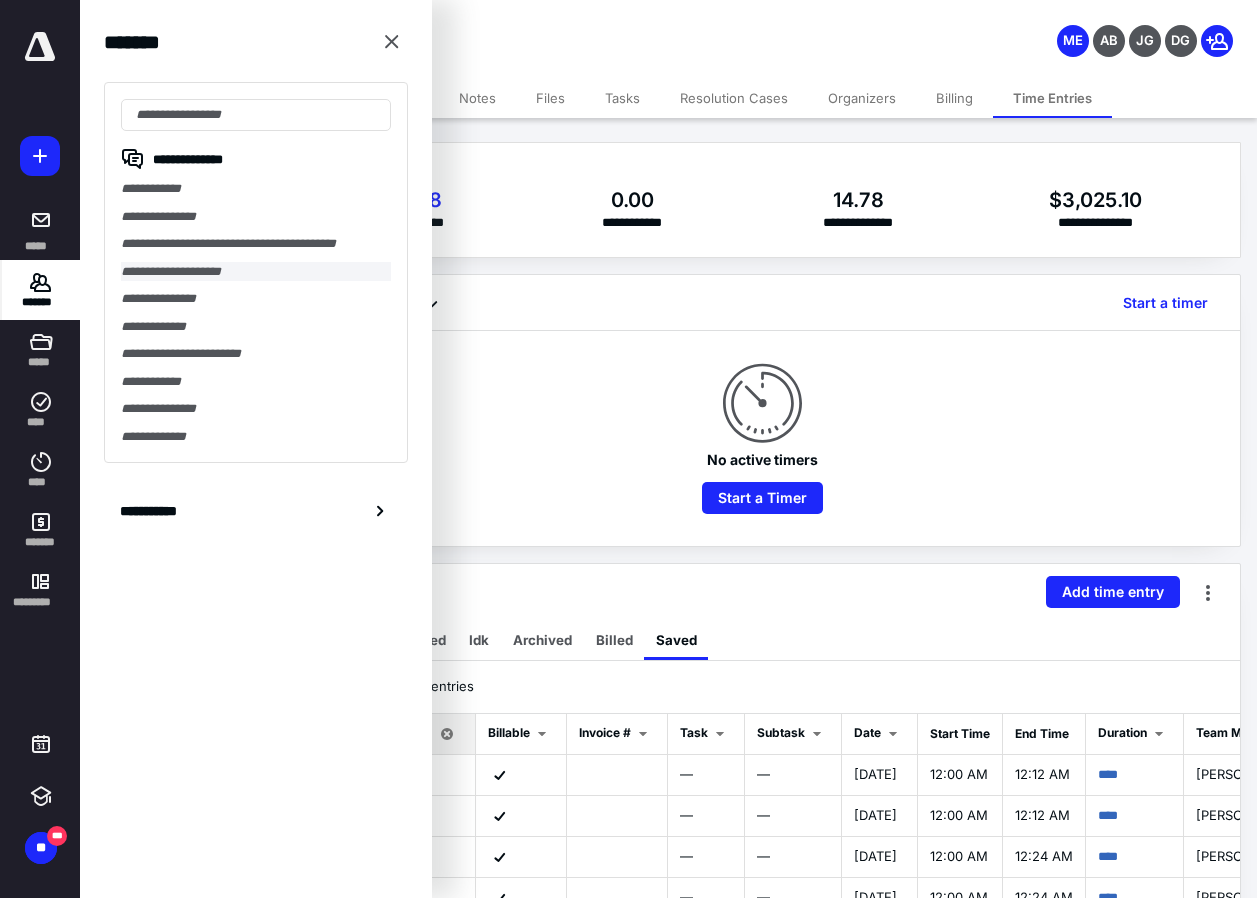 click on "**********" at bounding box center [256, 272] 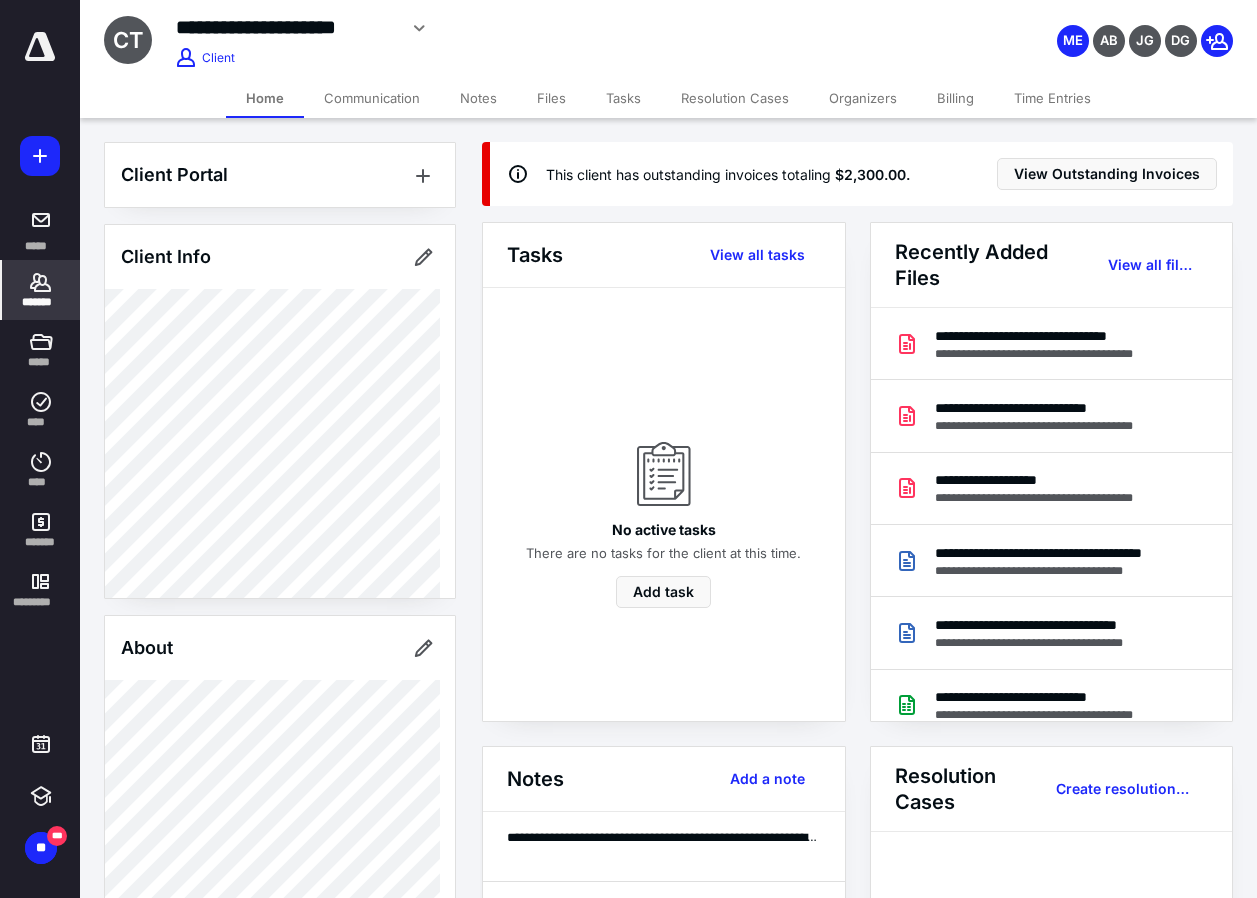 click on "Communication" at bounding box center [372, 98] 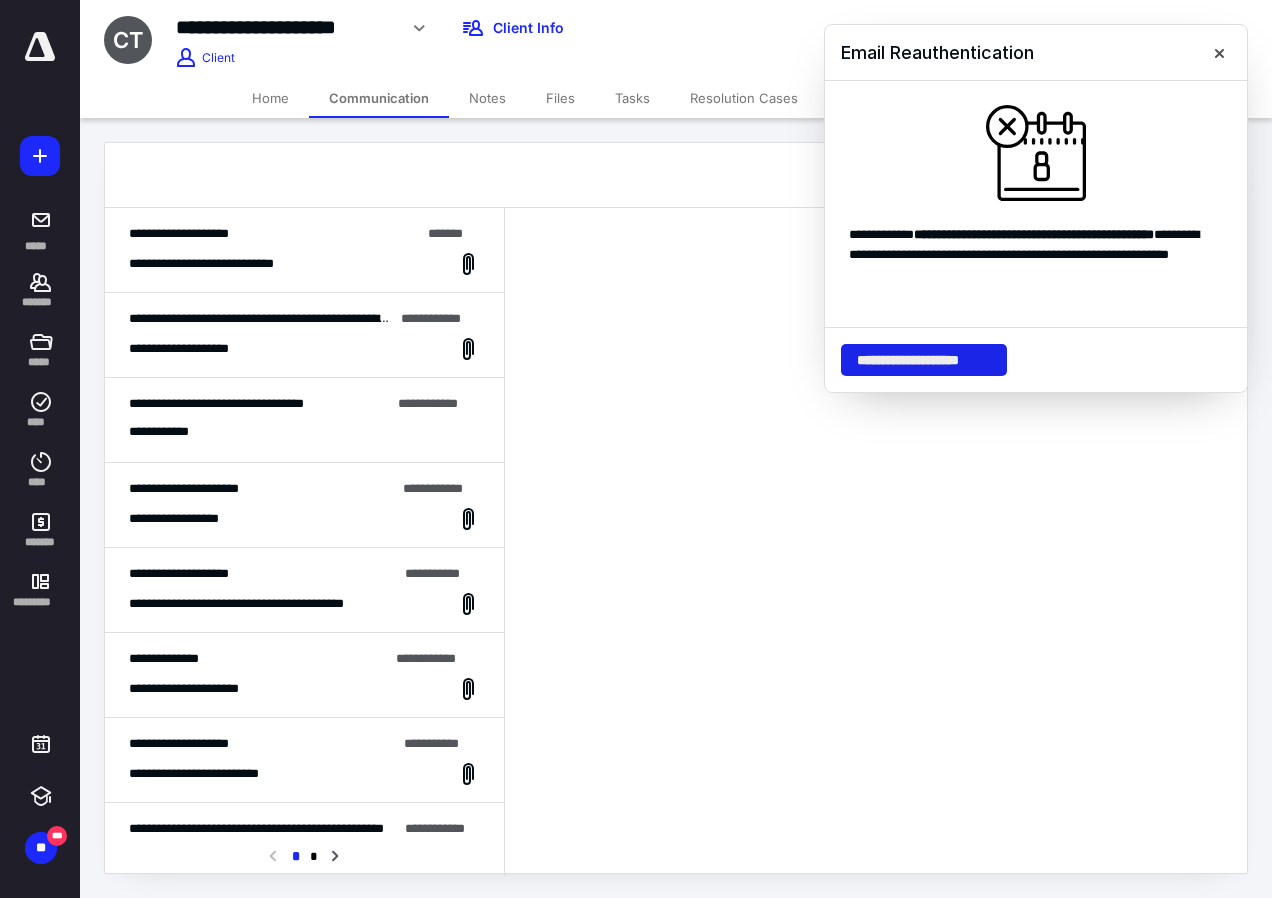 click on "**********" at bounding box center [924, 360] 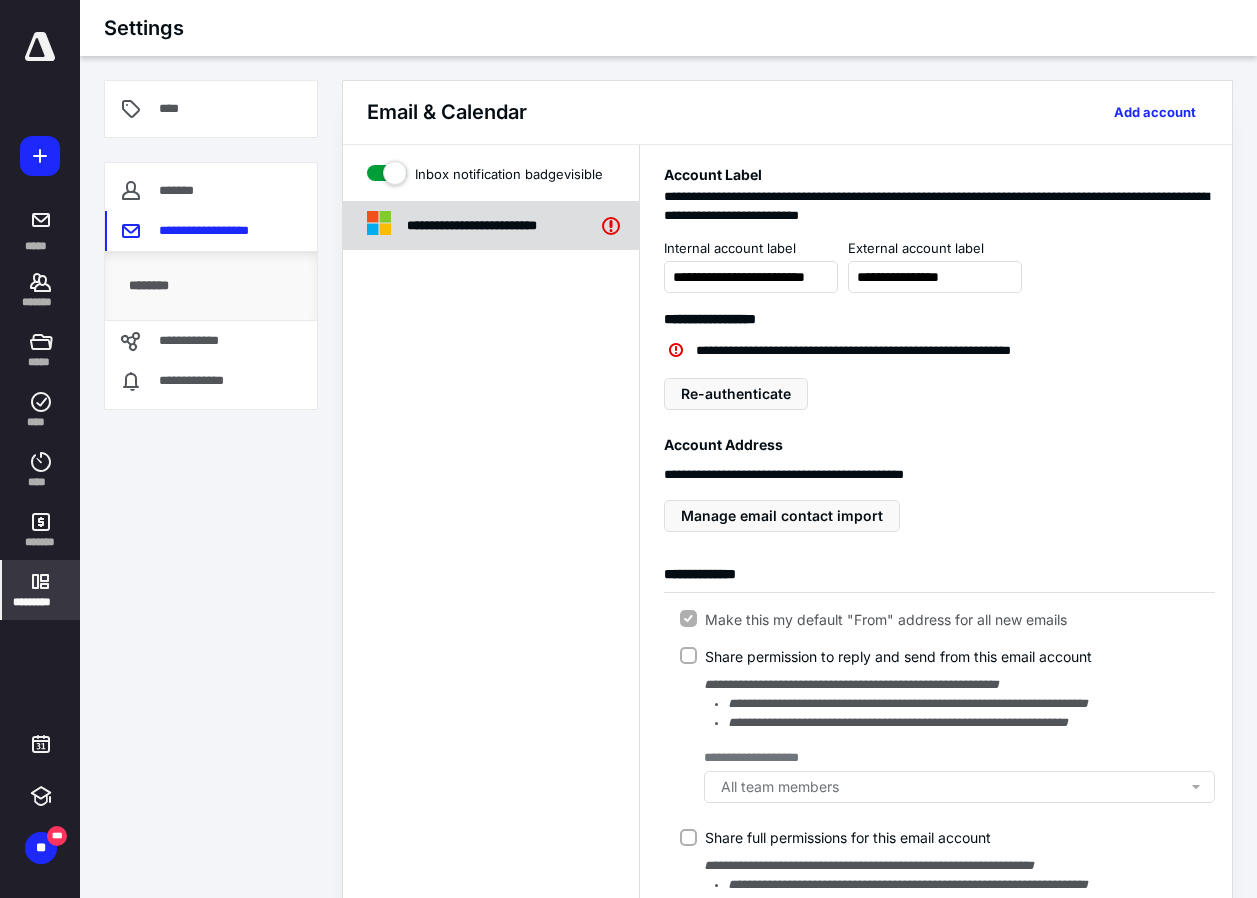 click on "**********" at bounding box center [503, 226] 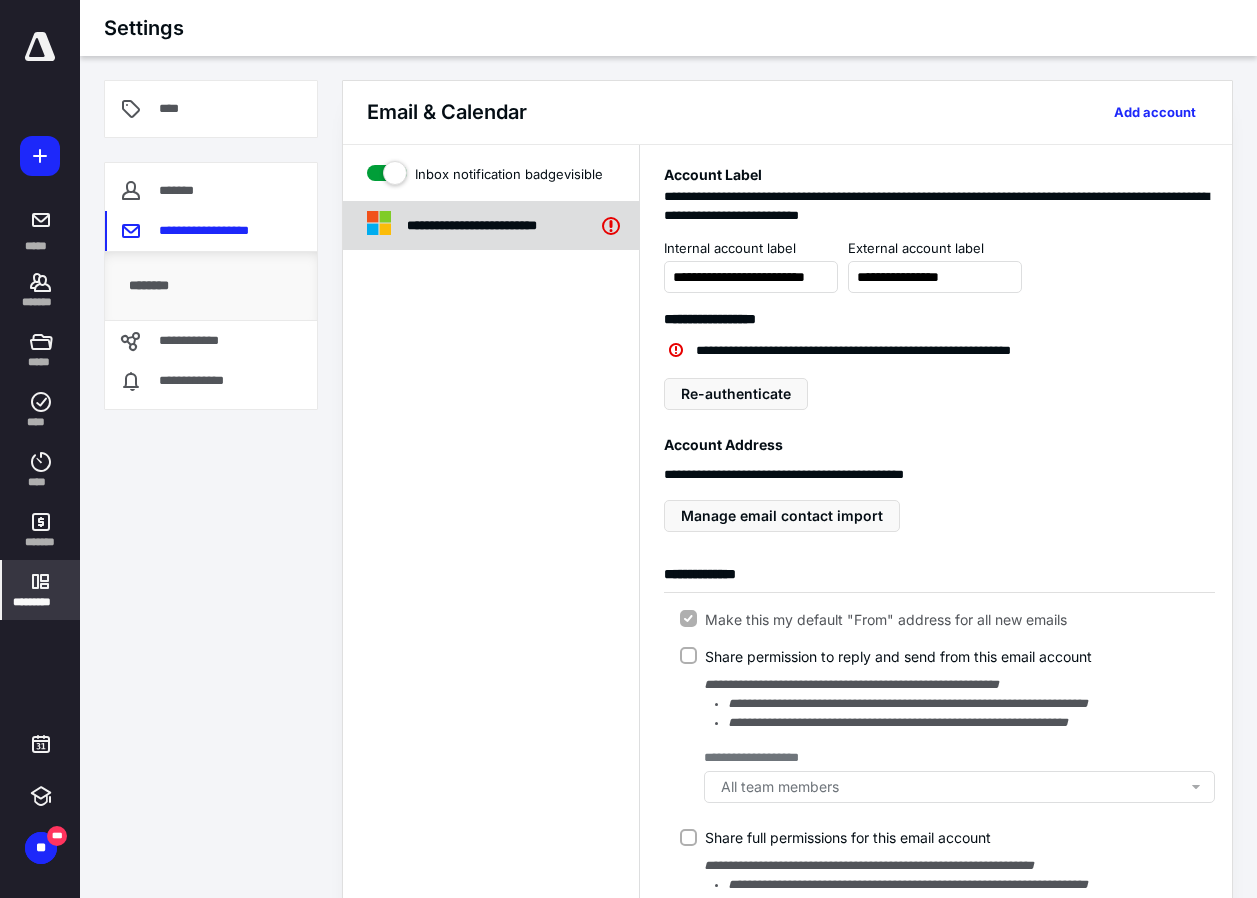 drag, startPoint x: 610, startPoint y: 231, endPoint x: 580, endPoint y: 235, distance: 30.265491 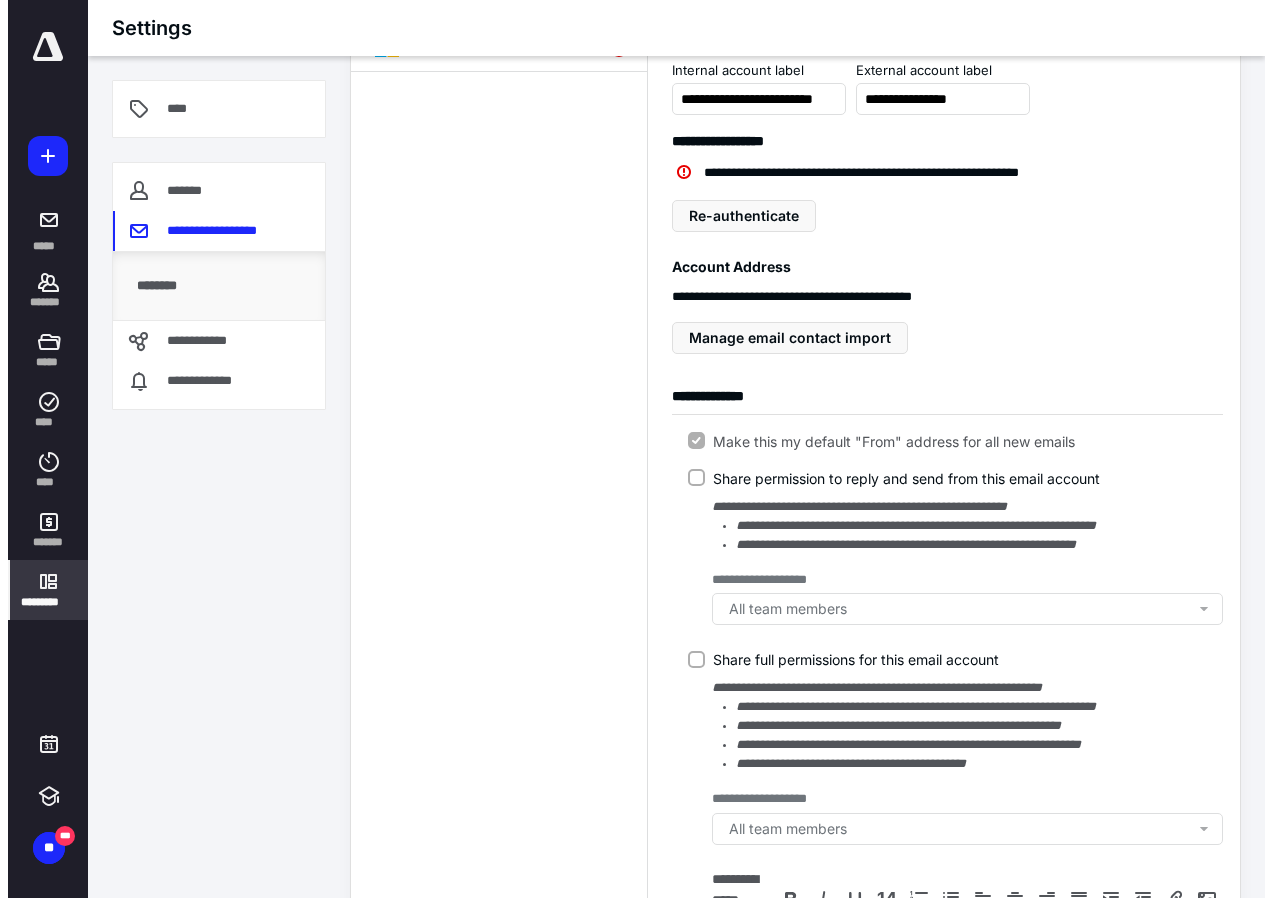 scroll, scrollTop: 0, scrollLeft: 0, axis: both 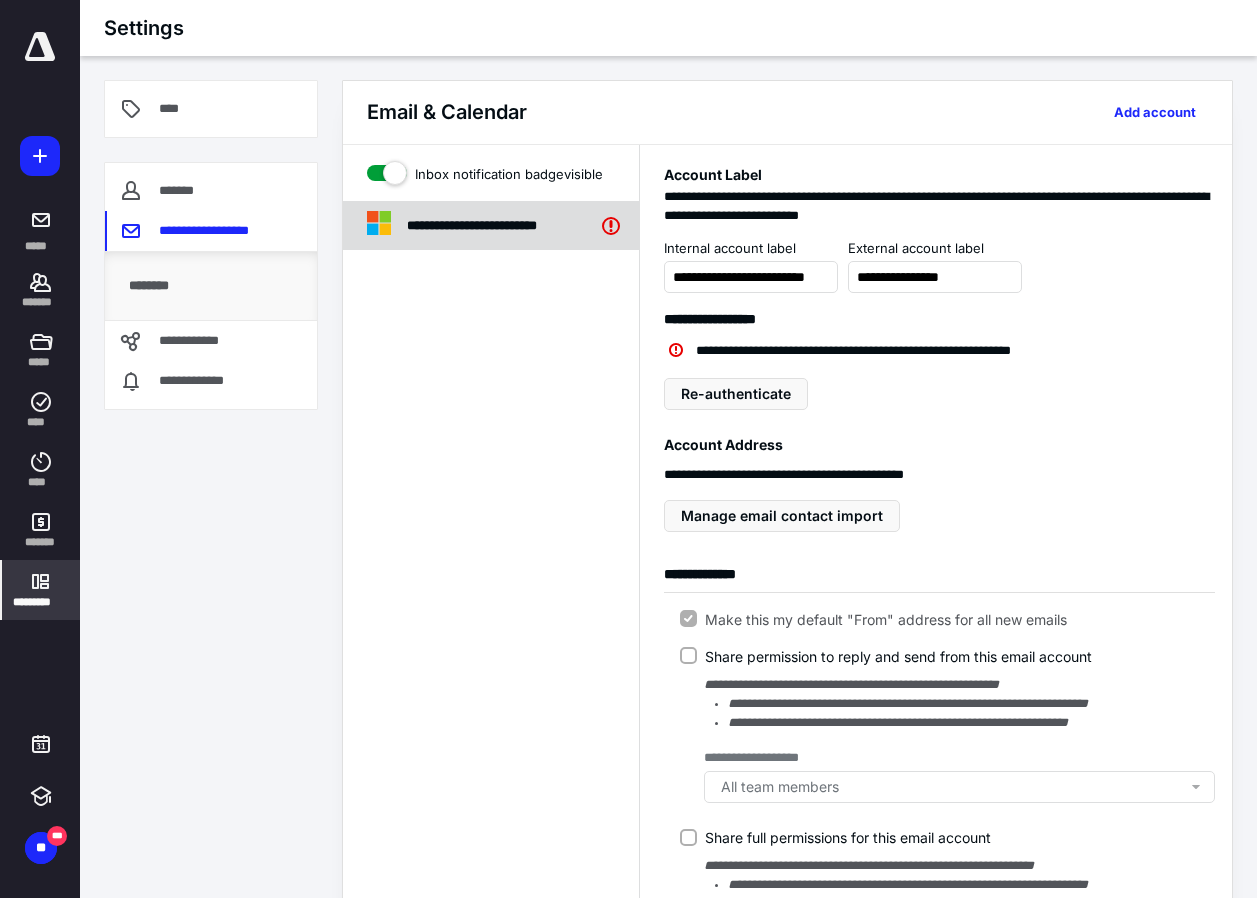 click on "**********" at bounding box center [491, 226] 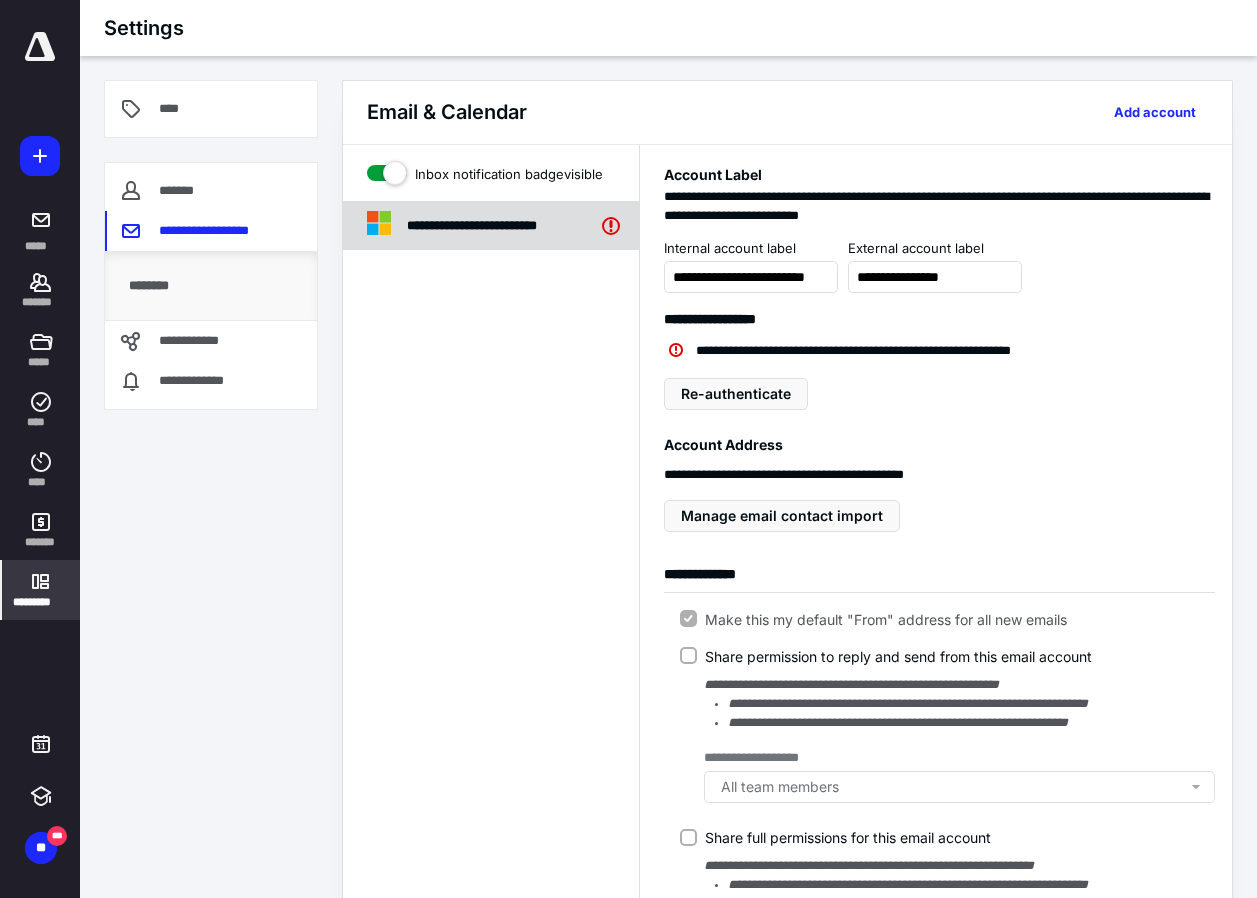click 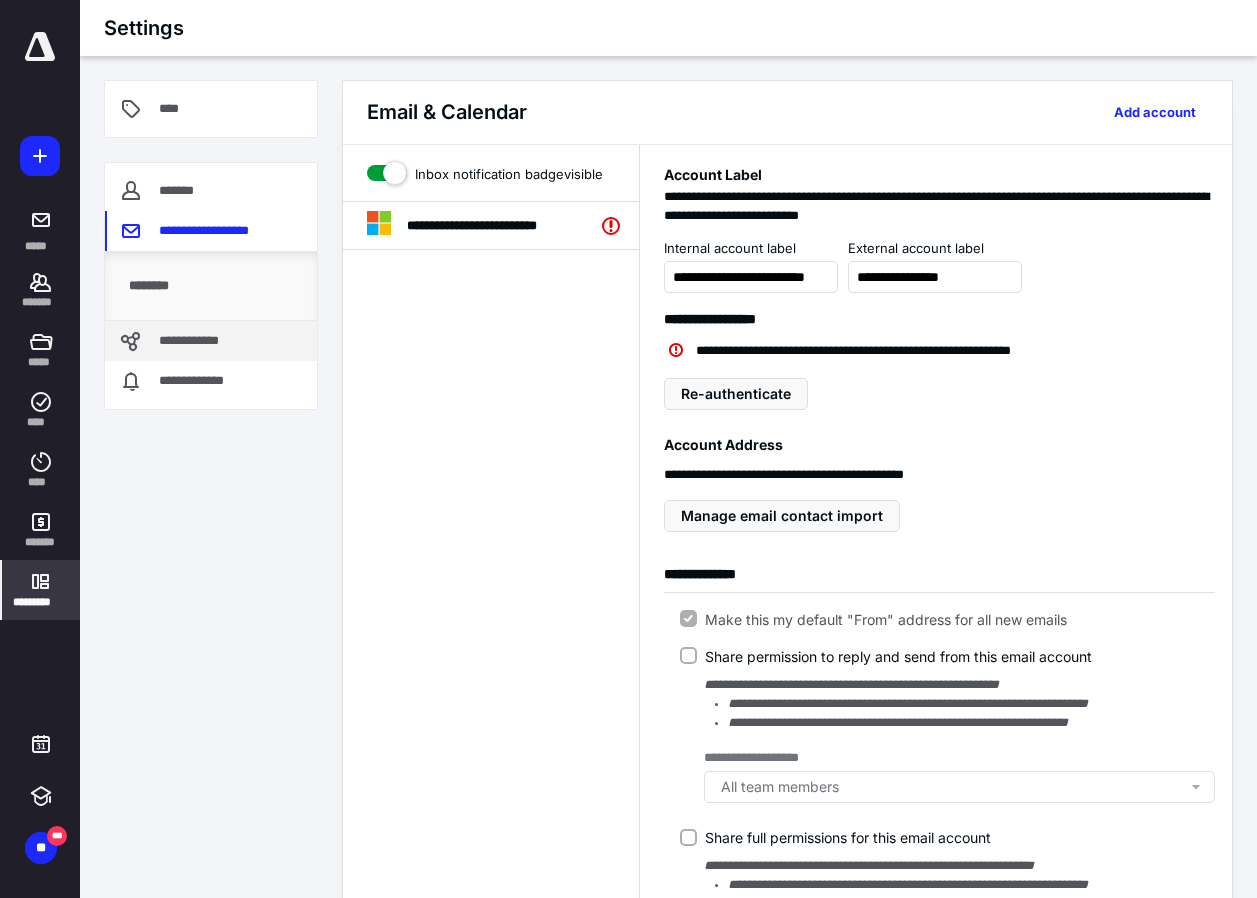 click on "**********" at bounding box center (211, 341) 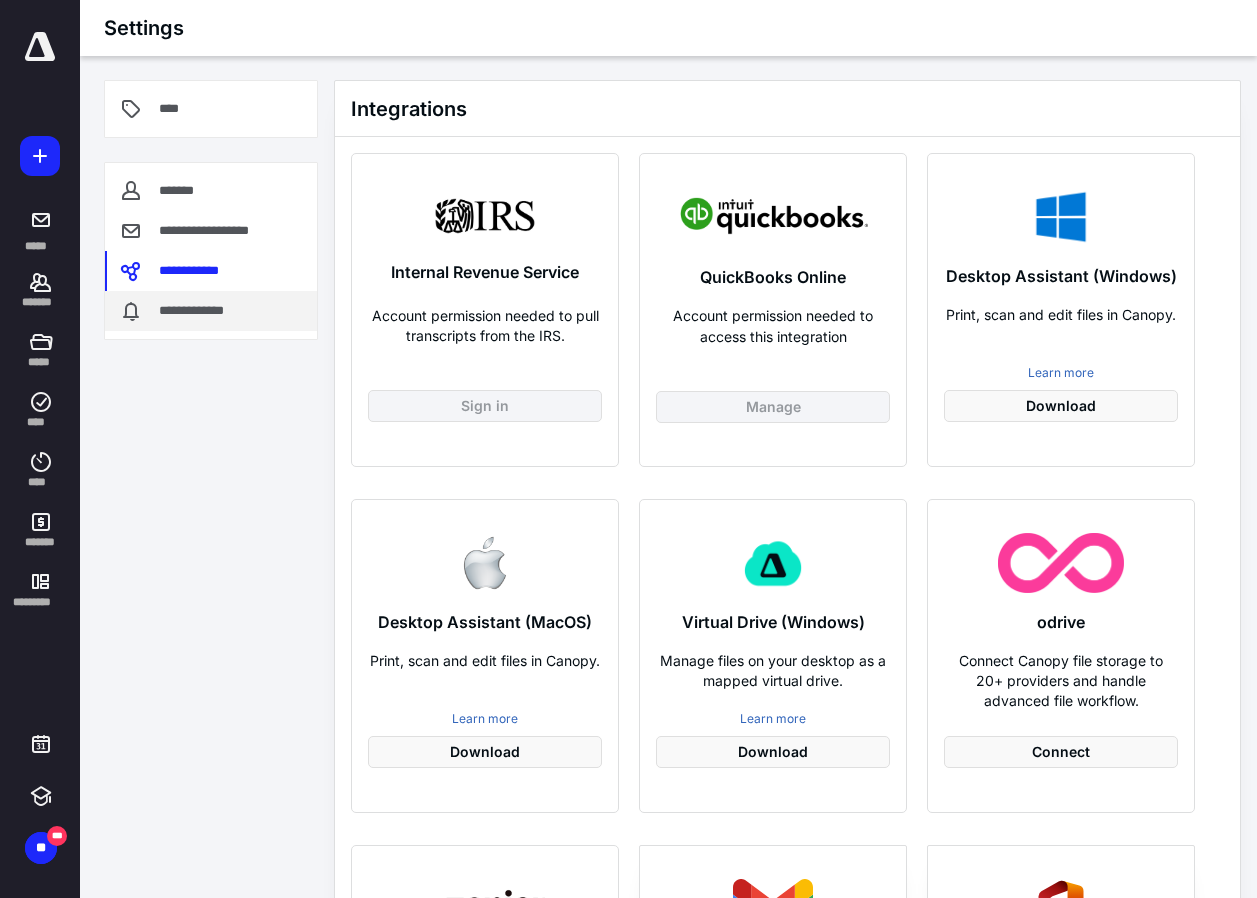 click on "**********" at bounding box center [211, 311] 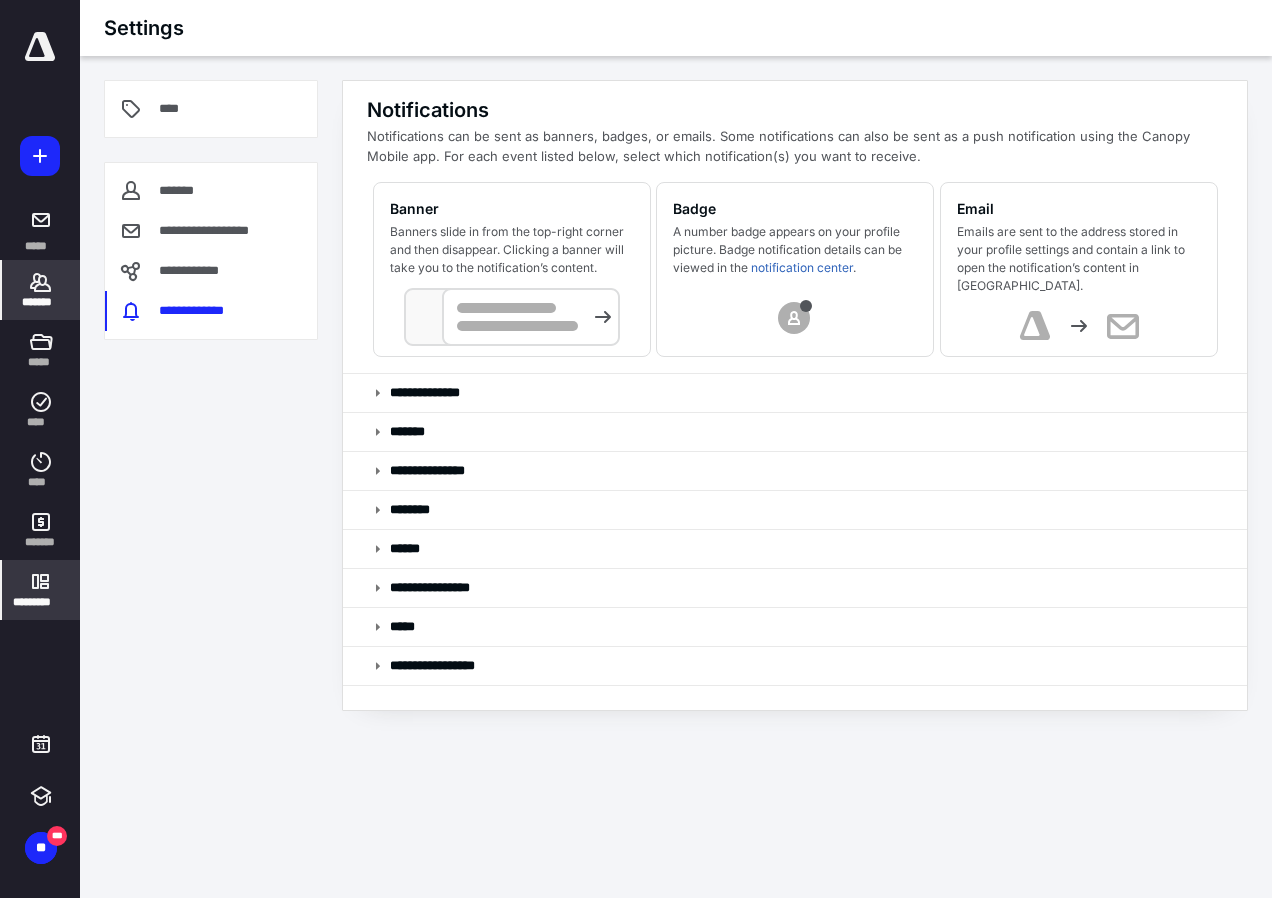click on "*******" at bounding box center [41, 290] 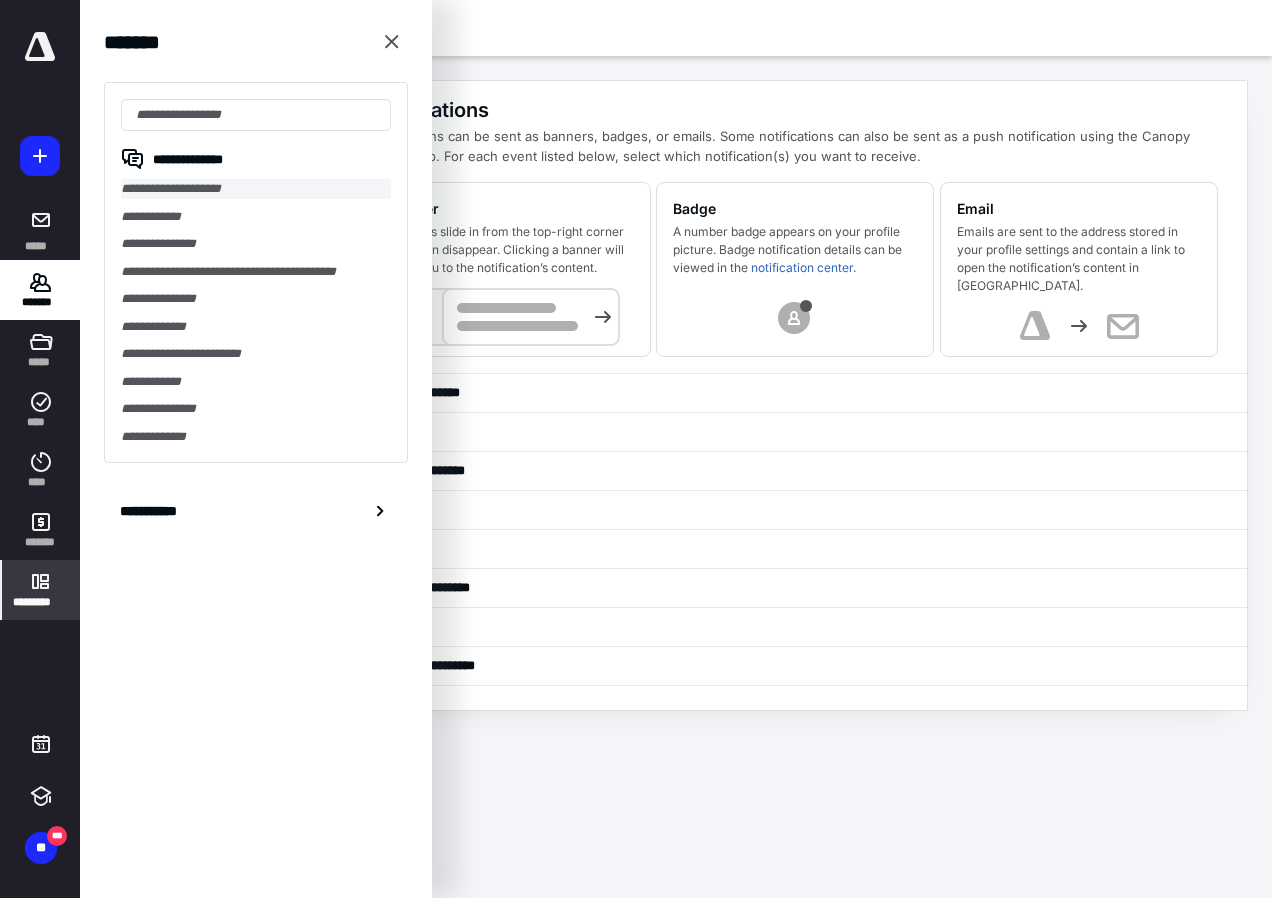click on "**********" at bounding box center (256, 189) 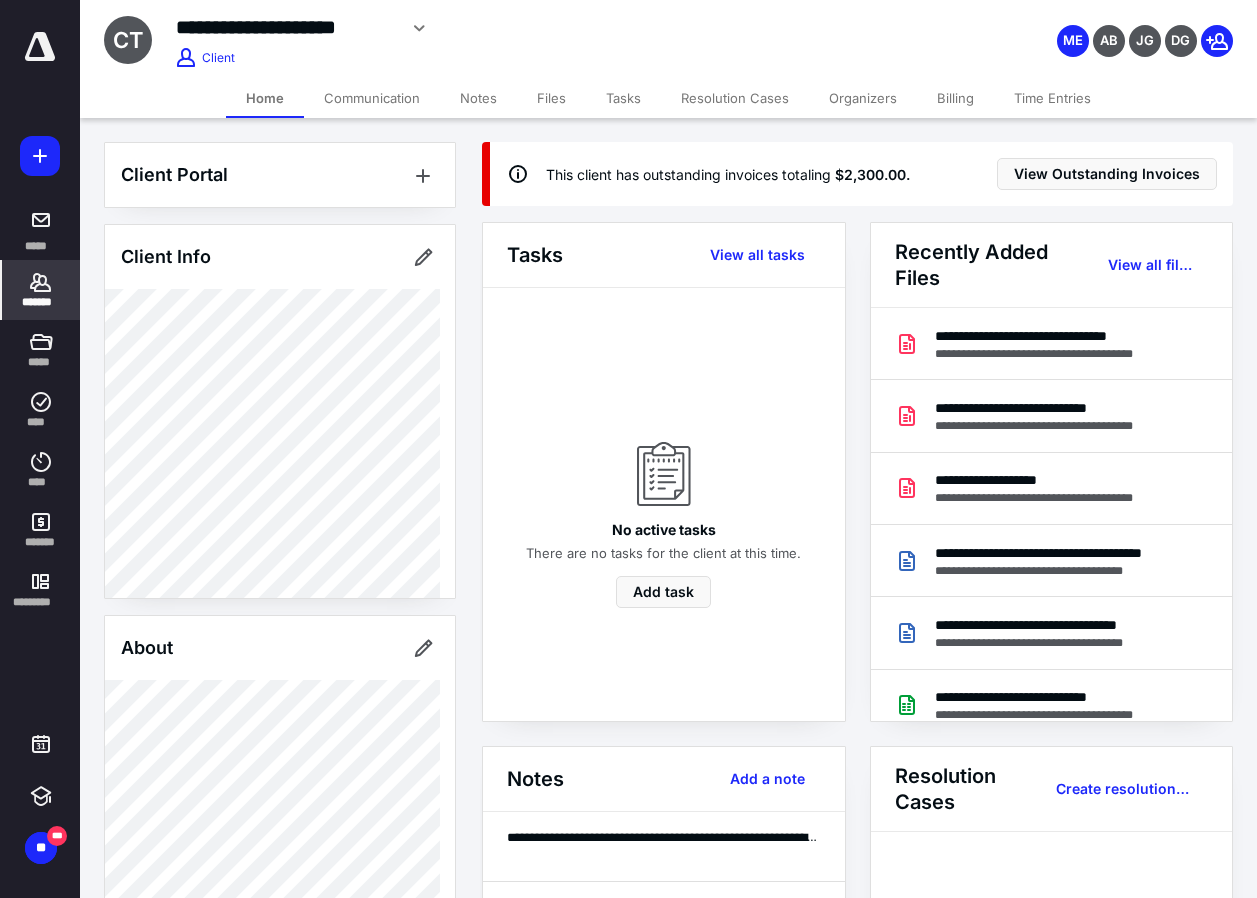 click on "Communication" at bounding box center (372, 98) 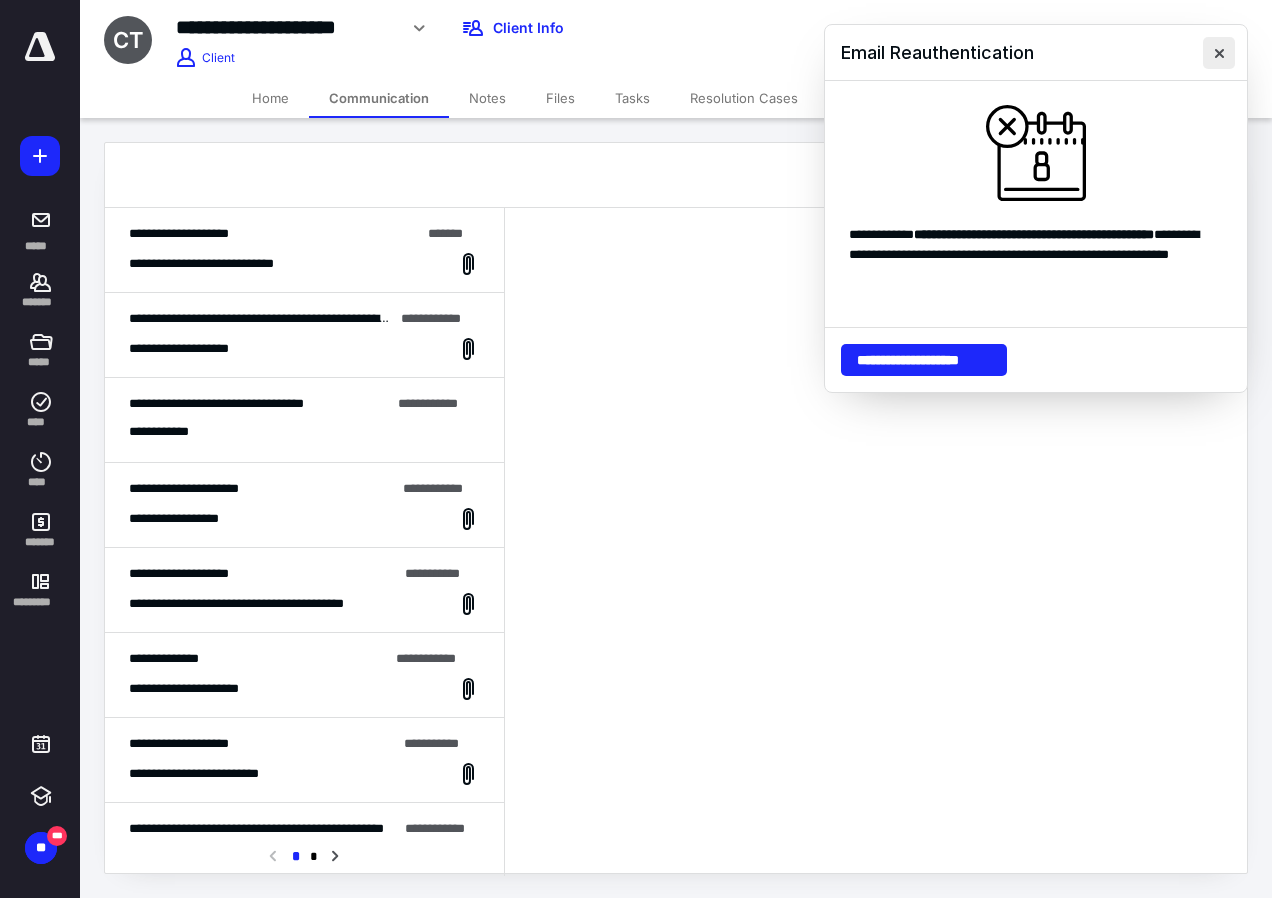 click at bounding box center [1219, 53] 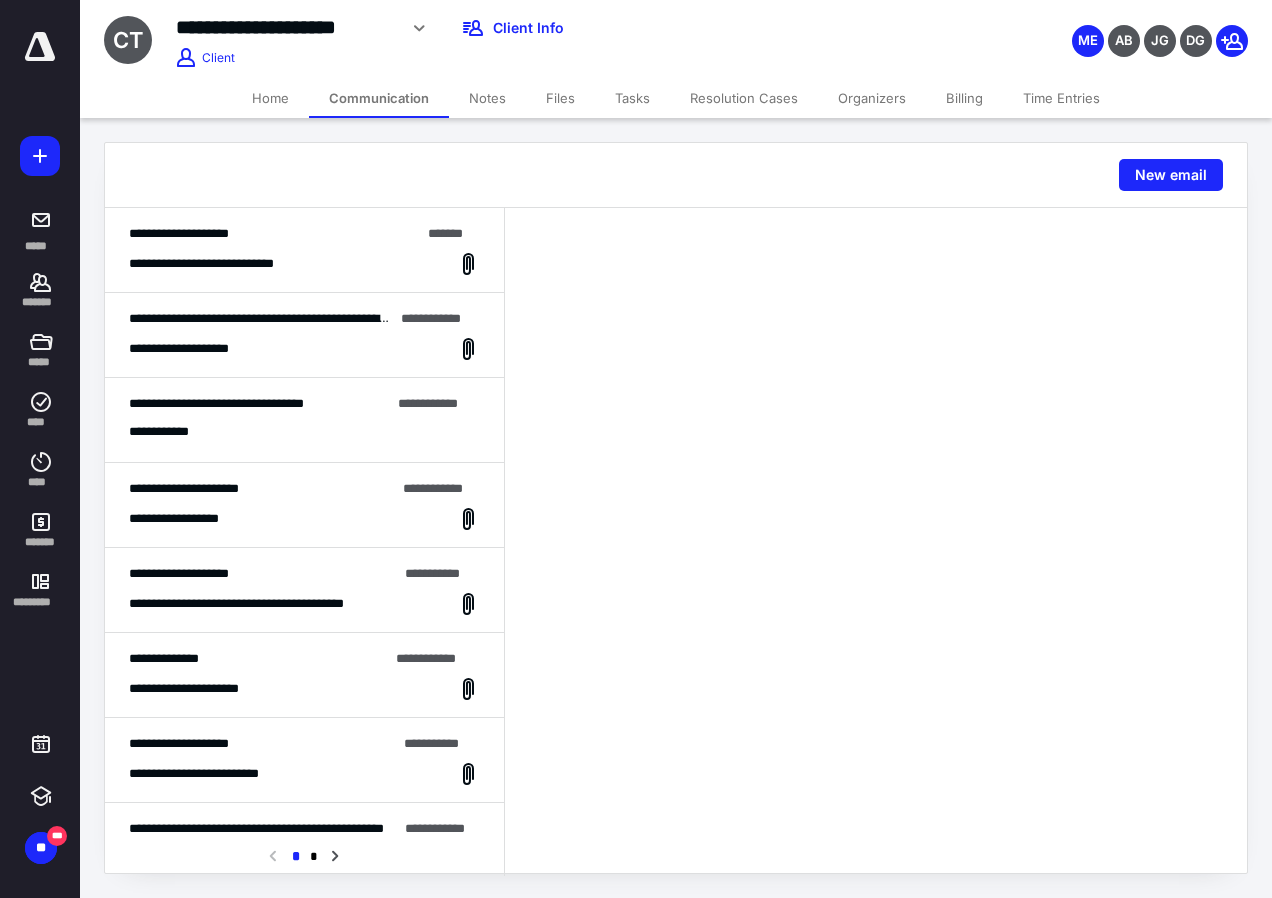 click on "**********" at bounding box center (223, 264) 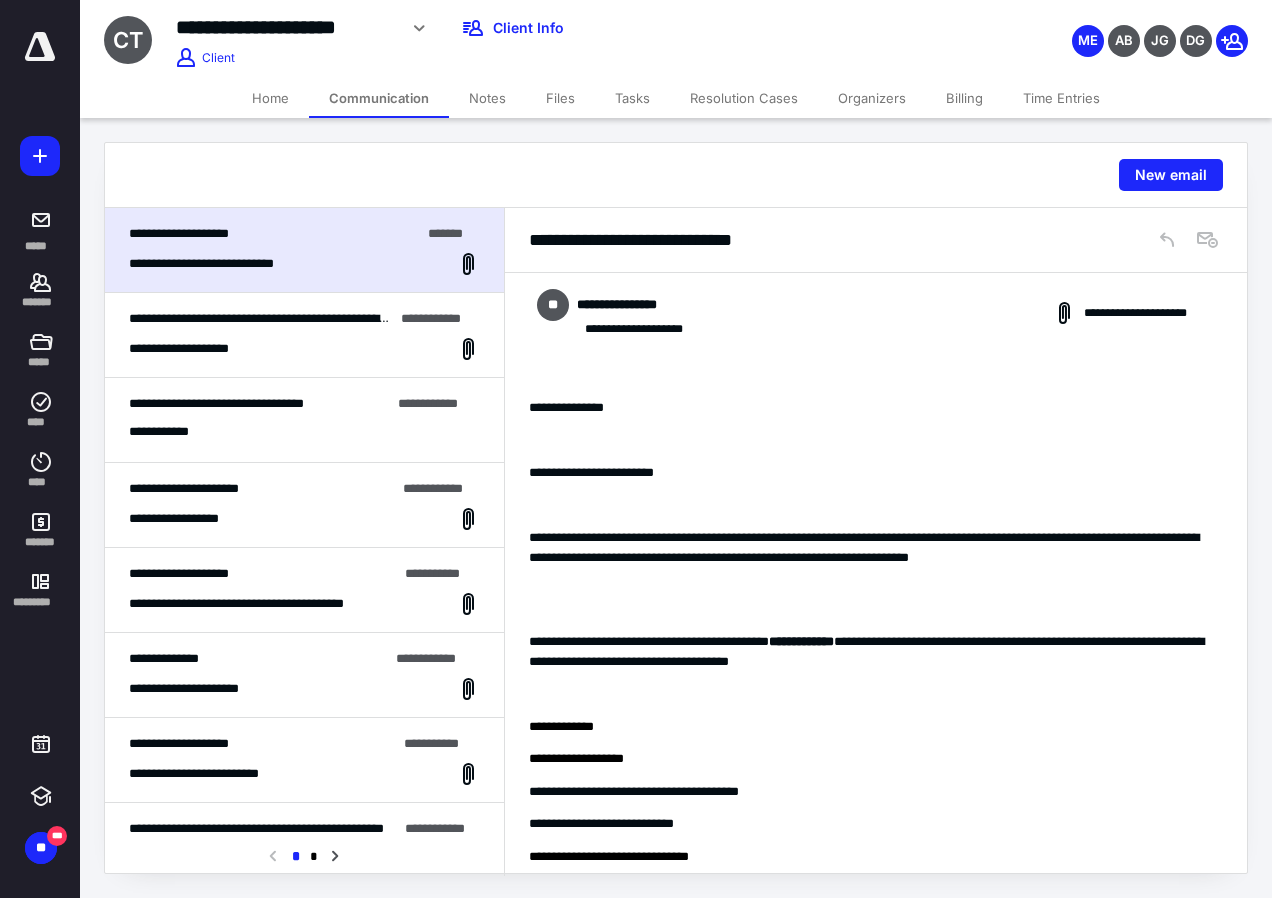scroll, scrollTop: 194, scrollLeft: 0, axis: vertical 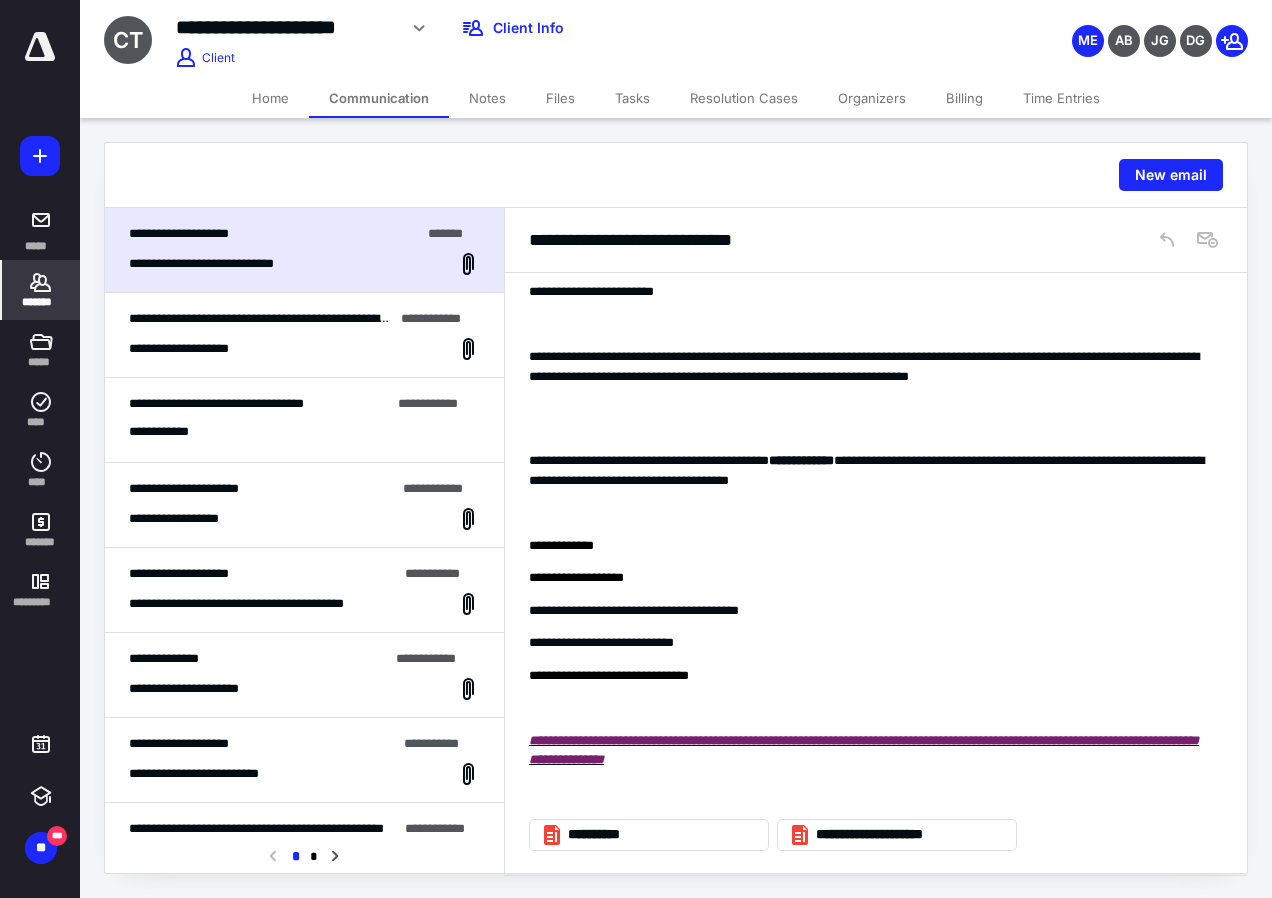 click on "*******" at bounding box center (41, 290) 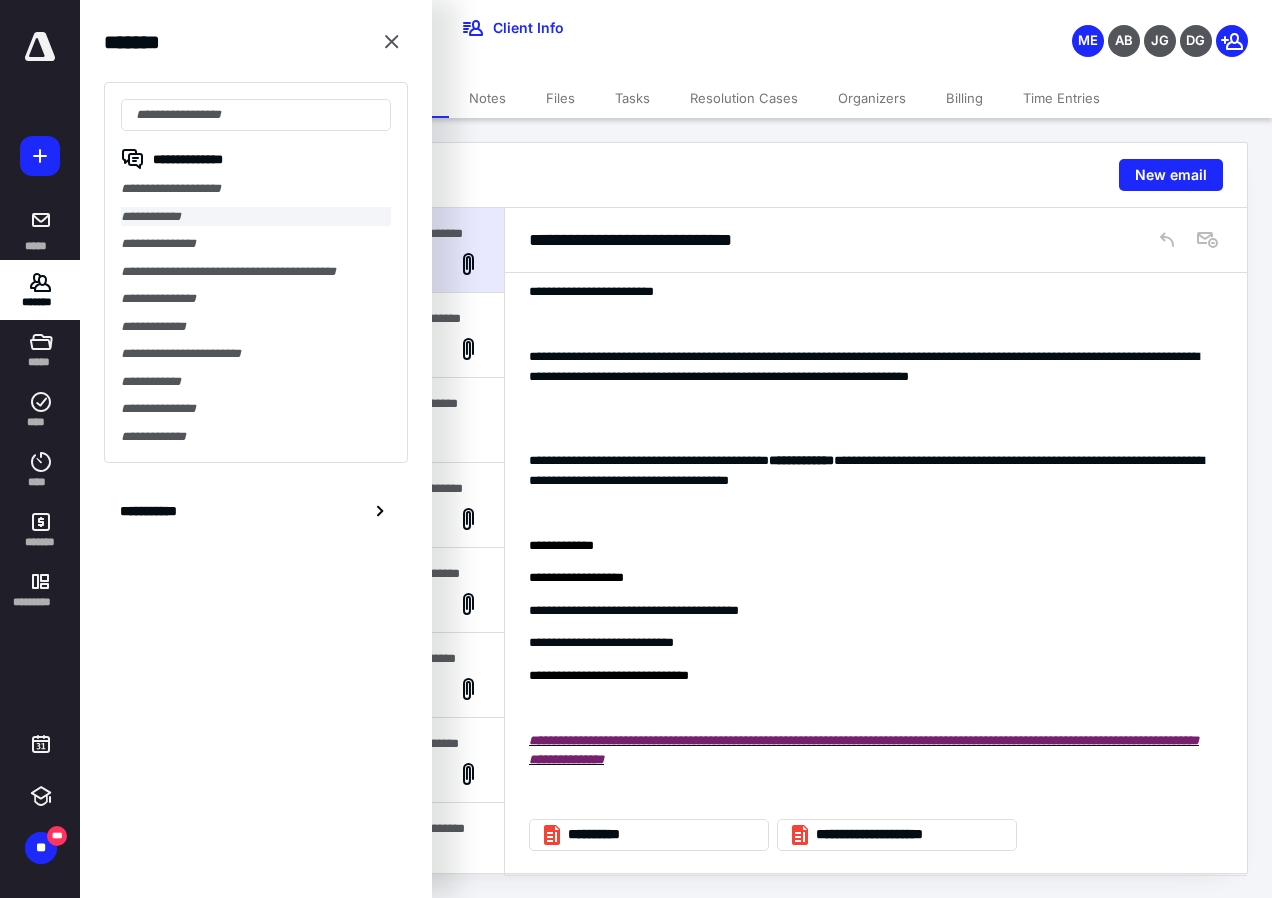 click on "**********" at bounding box center [256, 217] 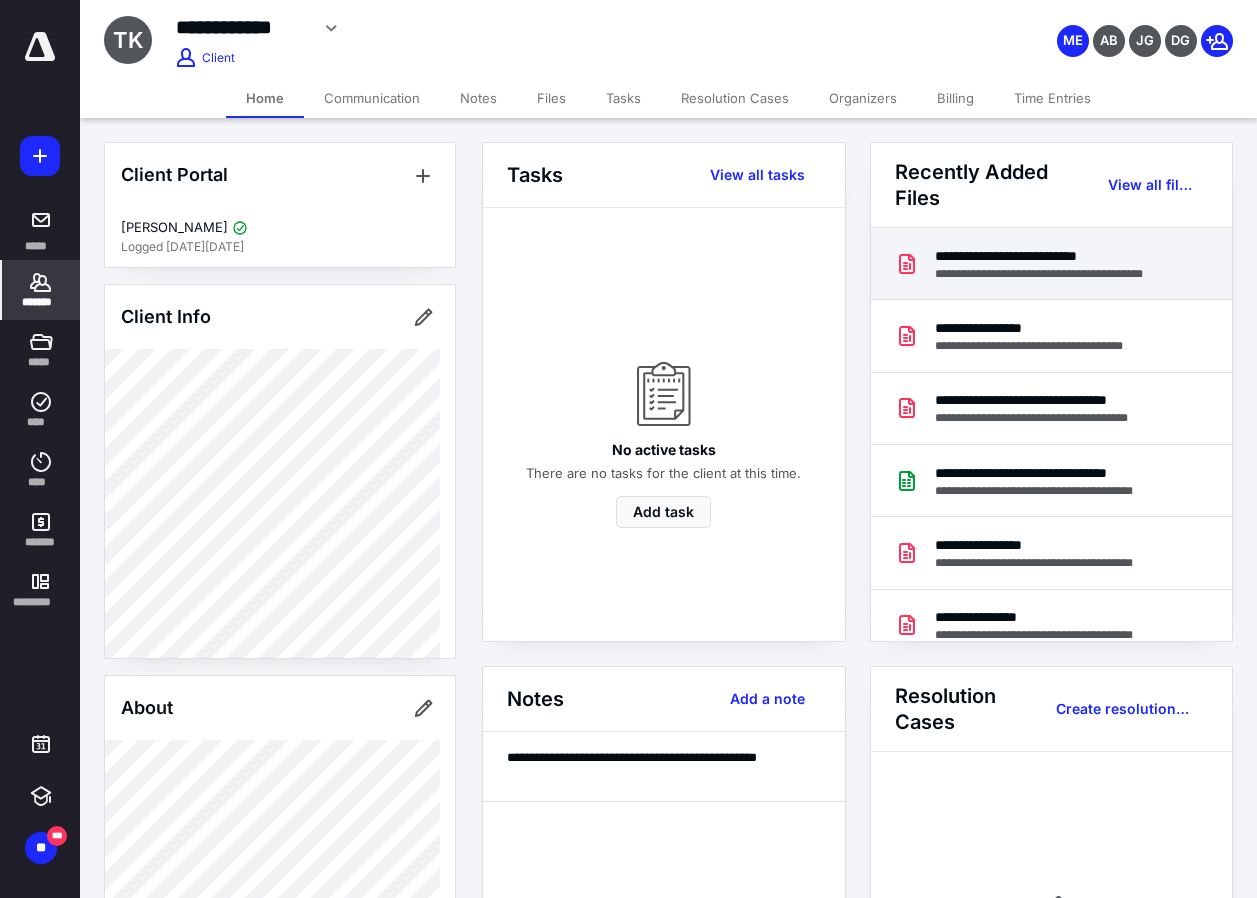 click on "**********" at bounding box center (1052, 264) 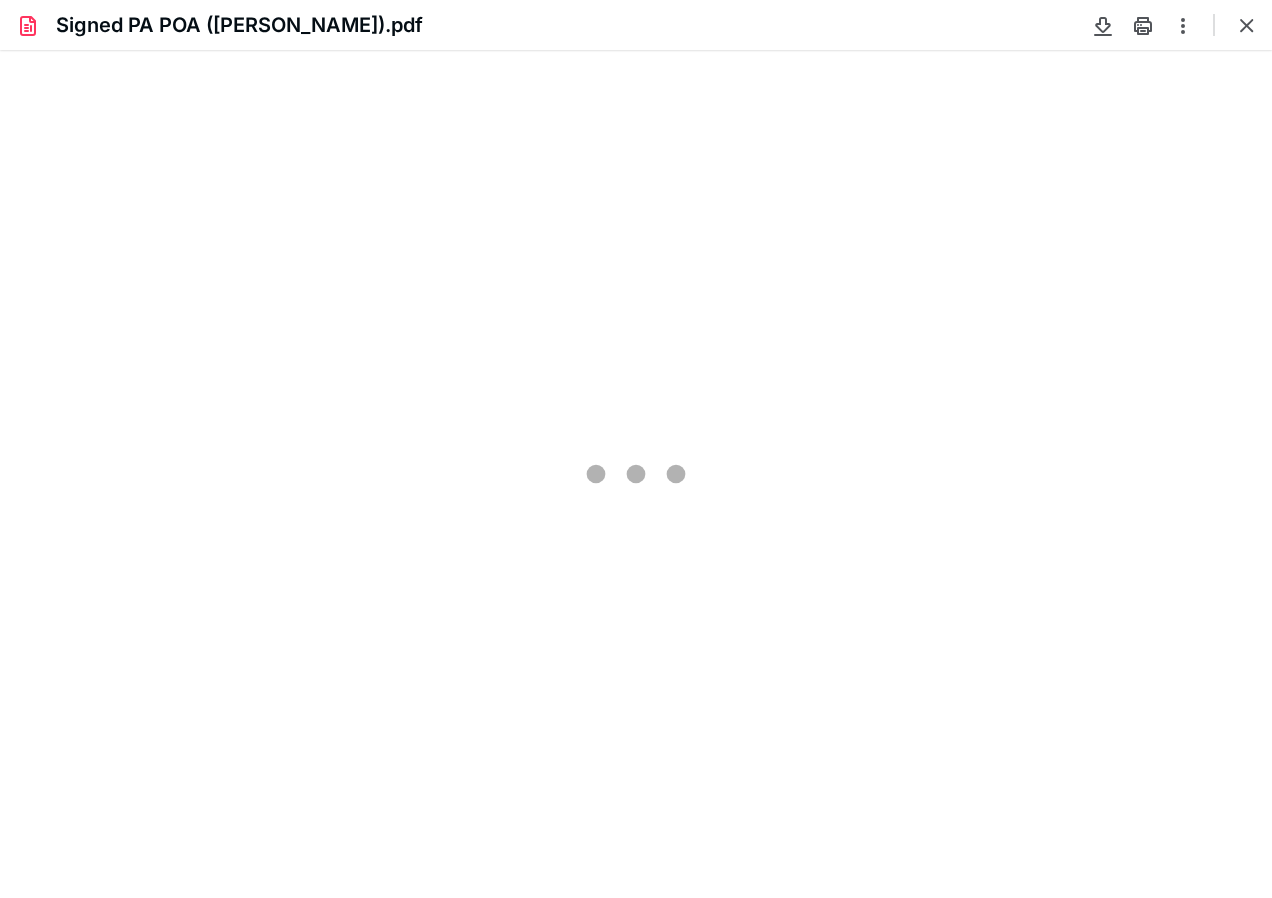 scroll, scrollTop: 0, scrollLeft: 0, axis: both 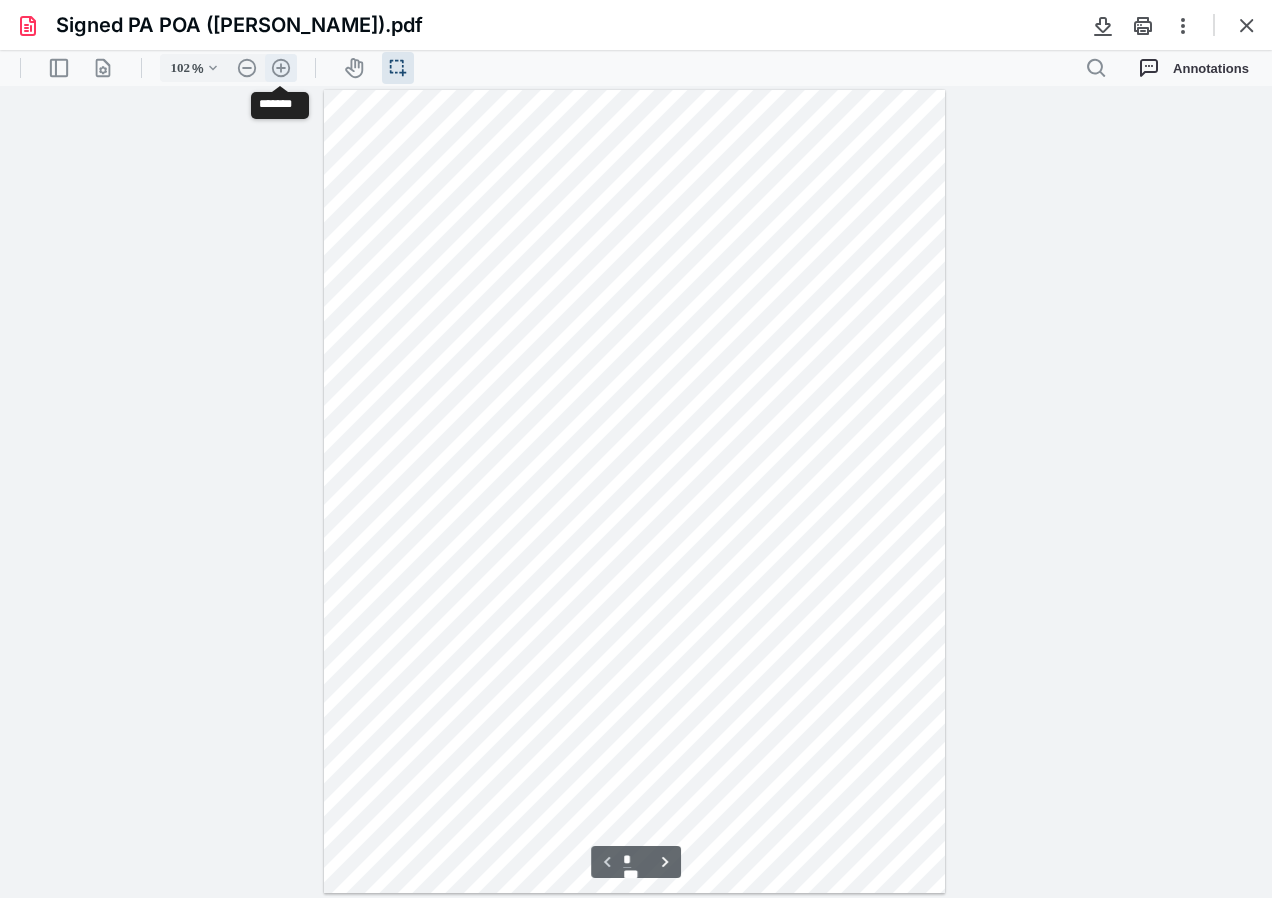 click on ".cls-1{fill:#abb0c4;} icon - header - zoom - in - line" at bounding box center [281, 68] 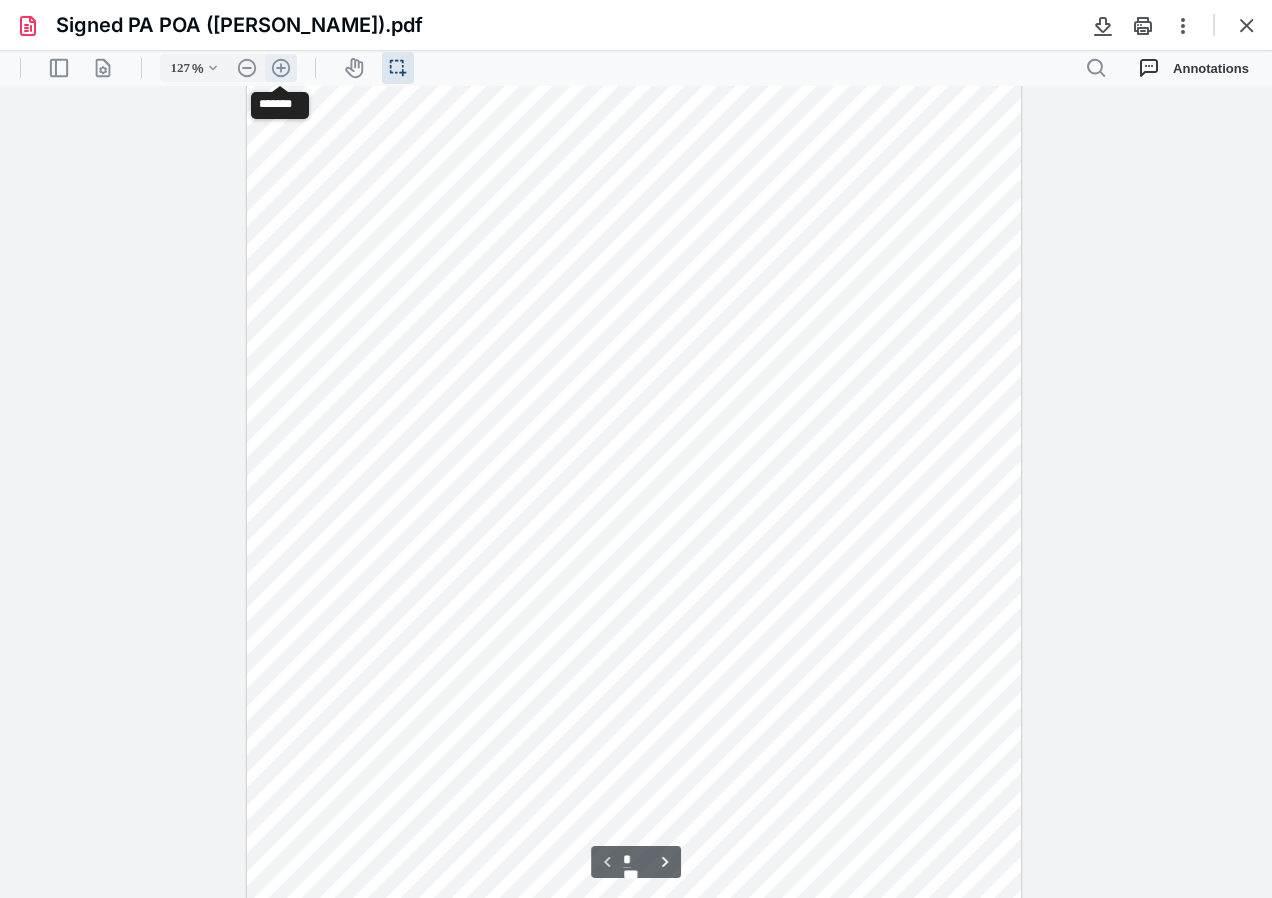 click on ".cls-1{fill:#abb0c4;} icon - header - zoom - in - line" at bounding box center [281, 68] 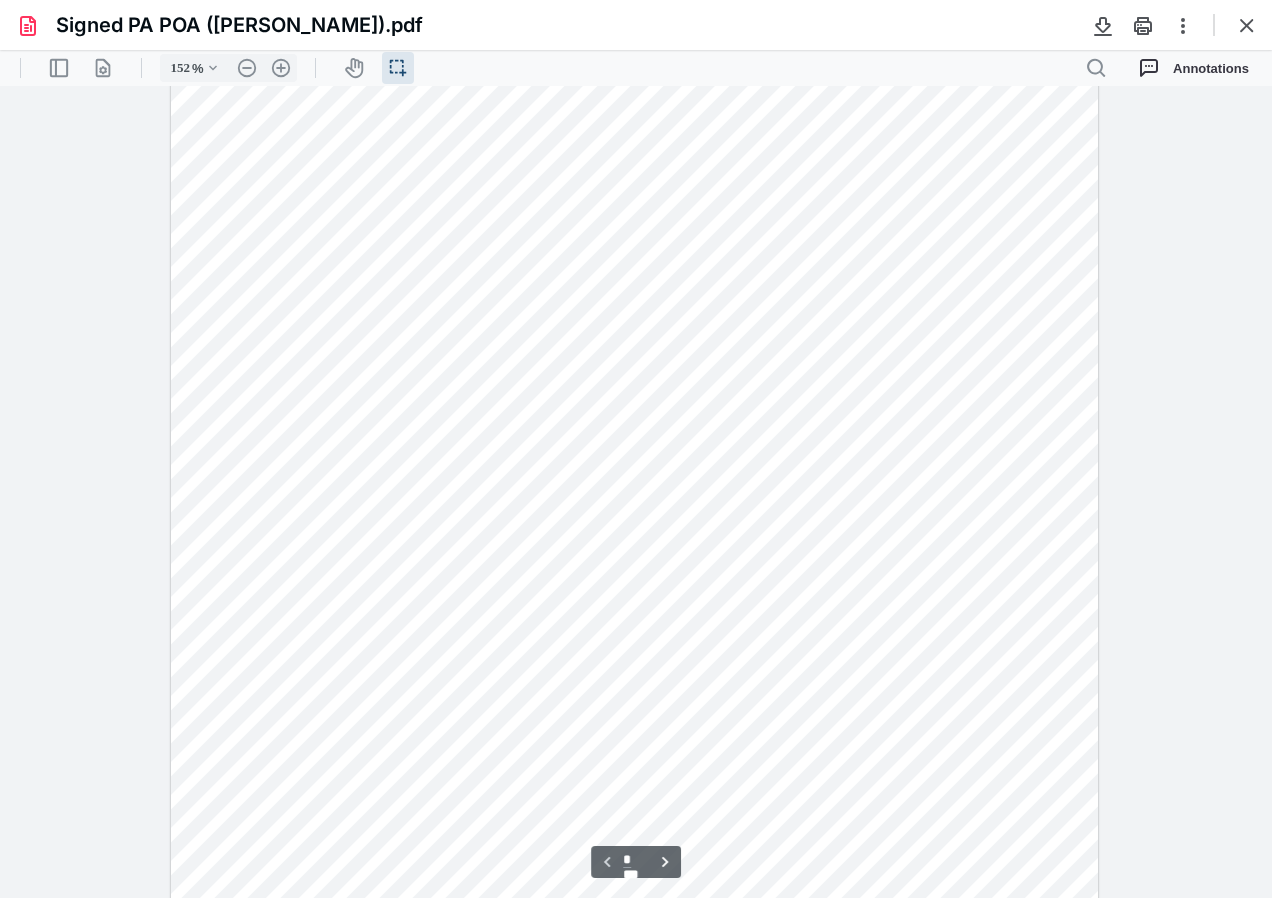scroll, scrollTop: 0, scrollLeft: 0, axis: both 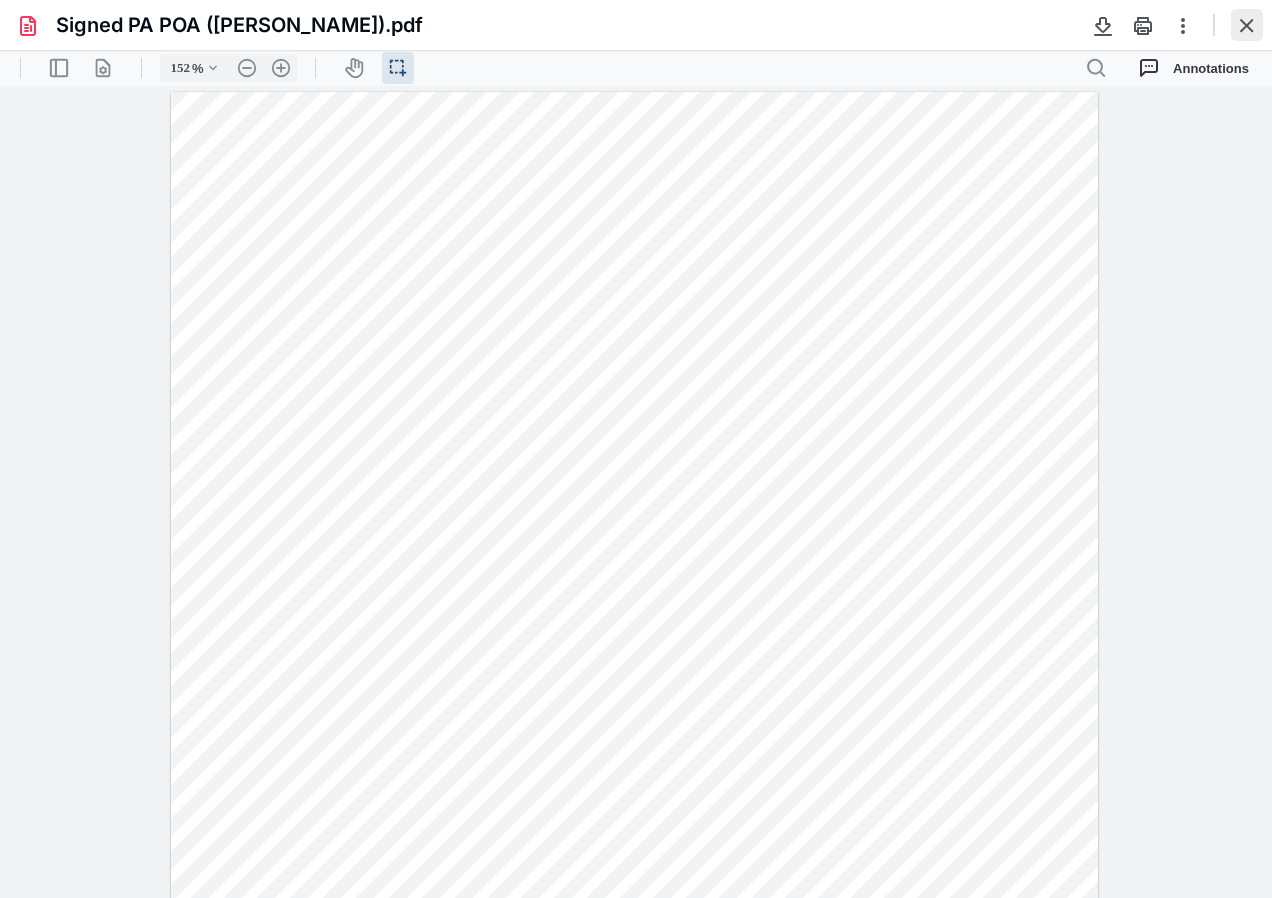 click at bounding box center [1247, 25] 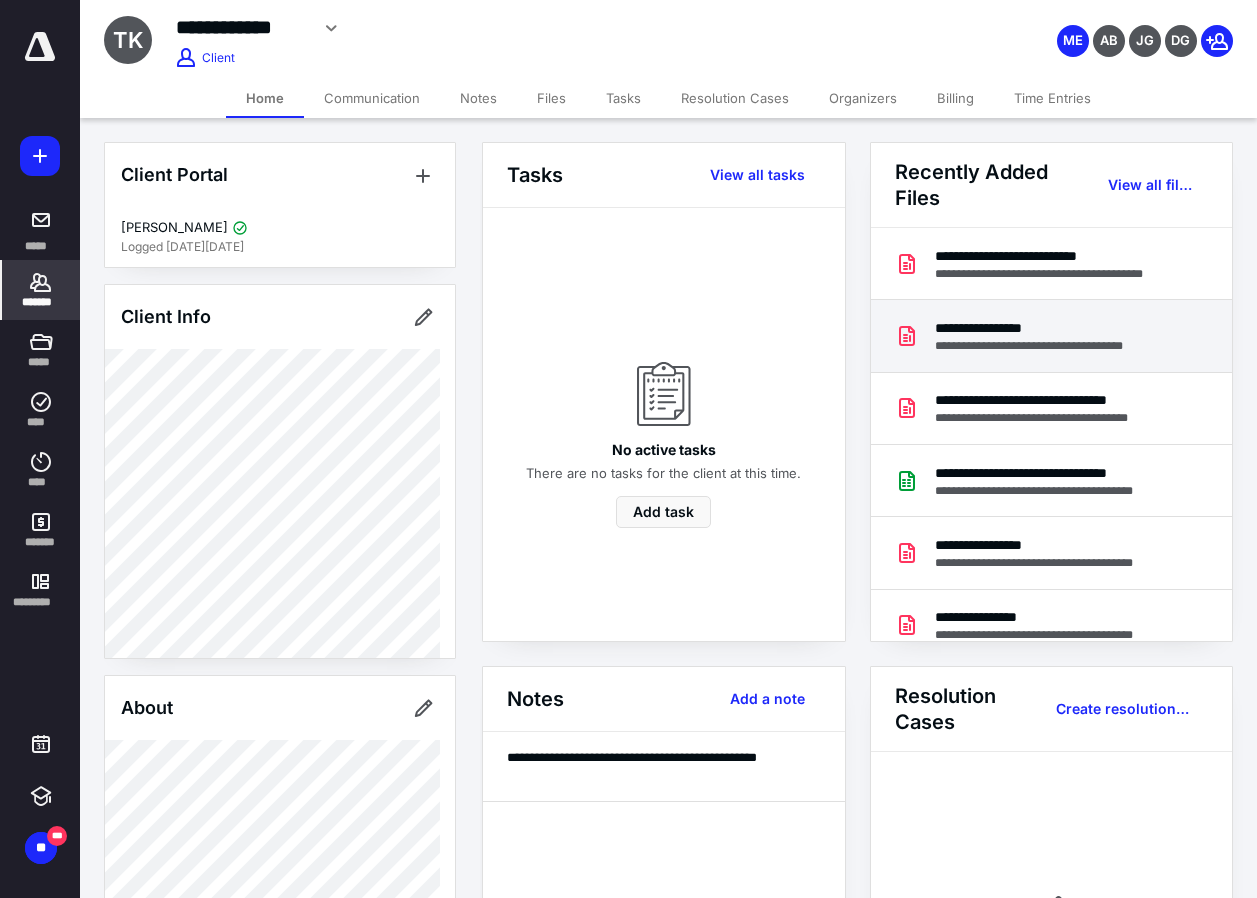 click on "**********" at bounding box center (1049, 328) 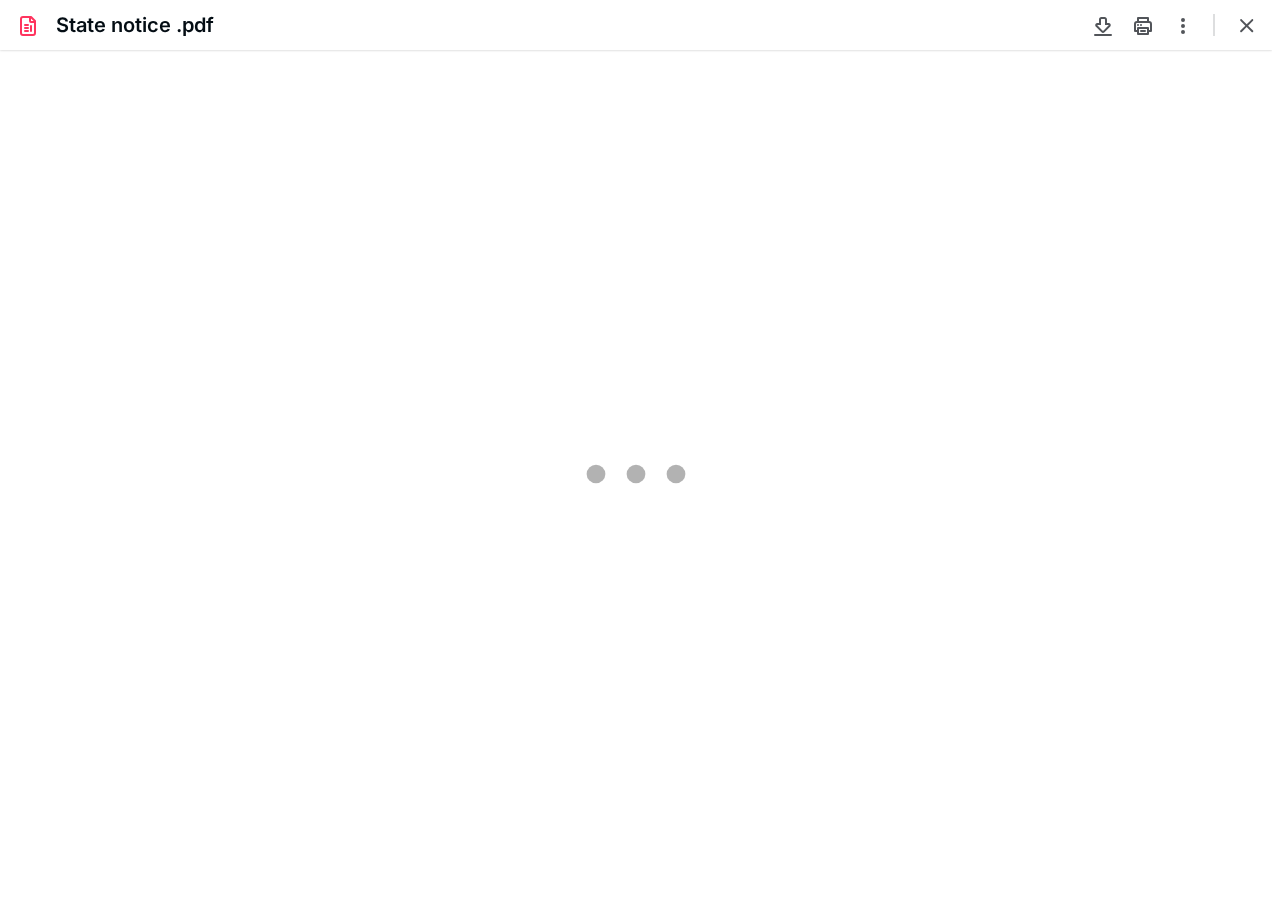 scroll, scrollTop: 0, scrollLeft: 0, axis: both 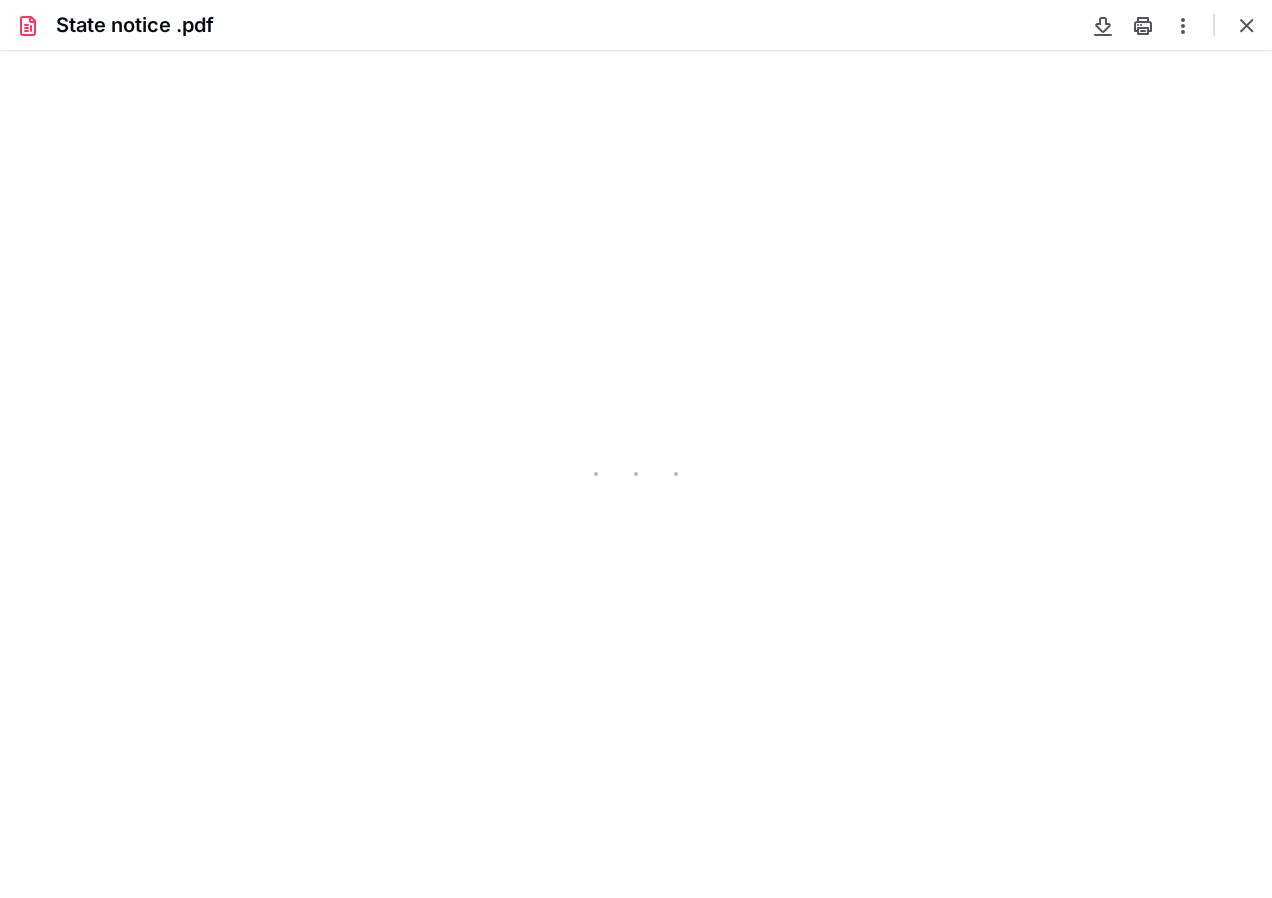 type on "102" 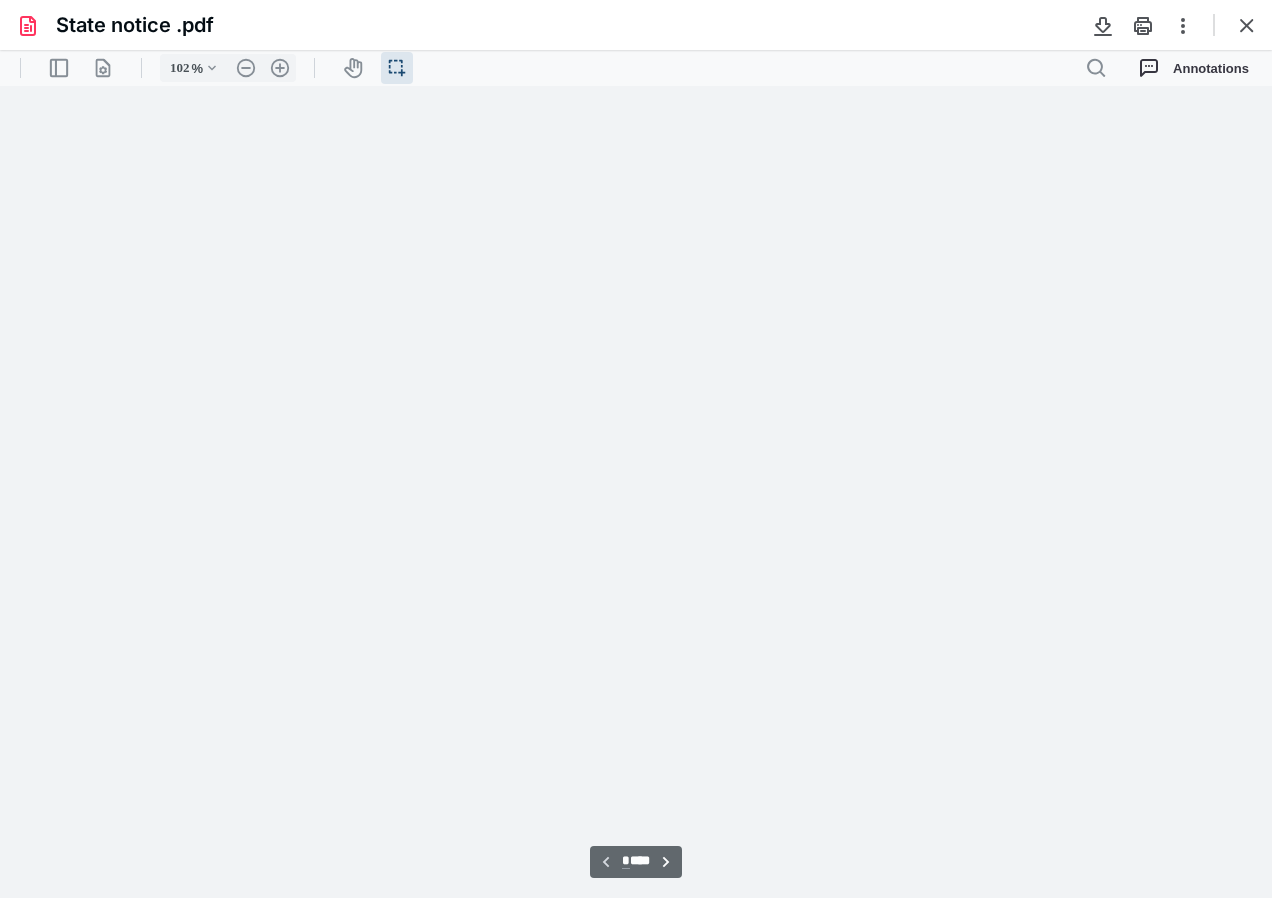 scroll, scrollTop: 40, scrollLeft: 0, axis: vertical 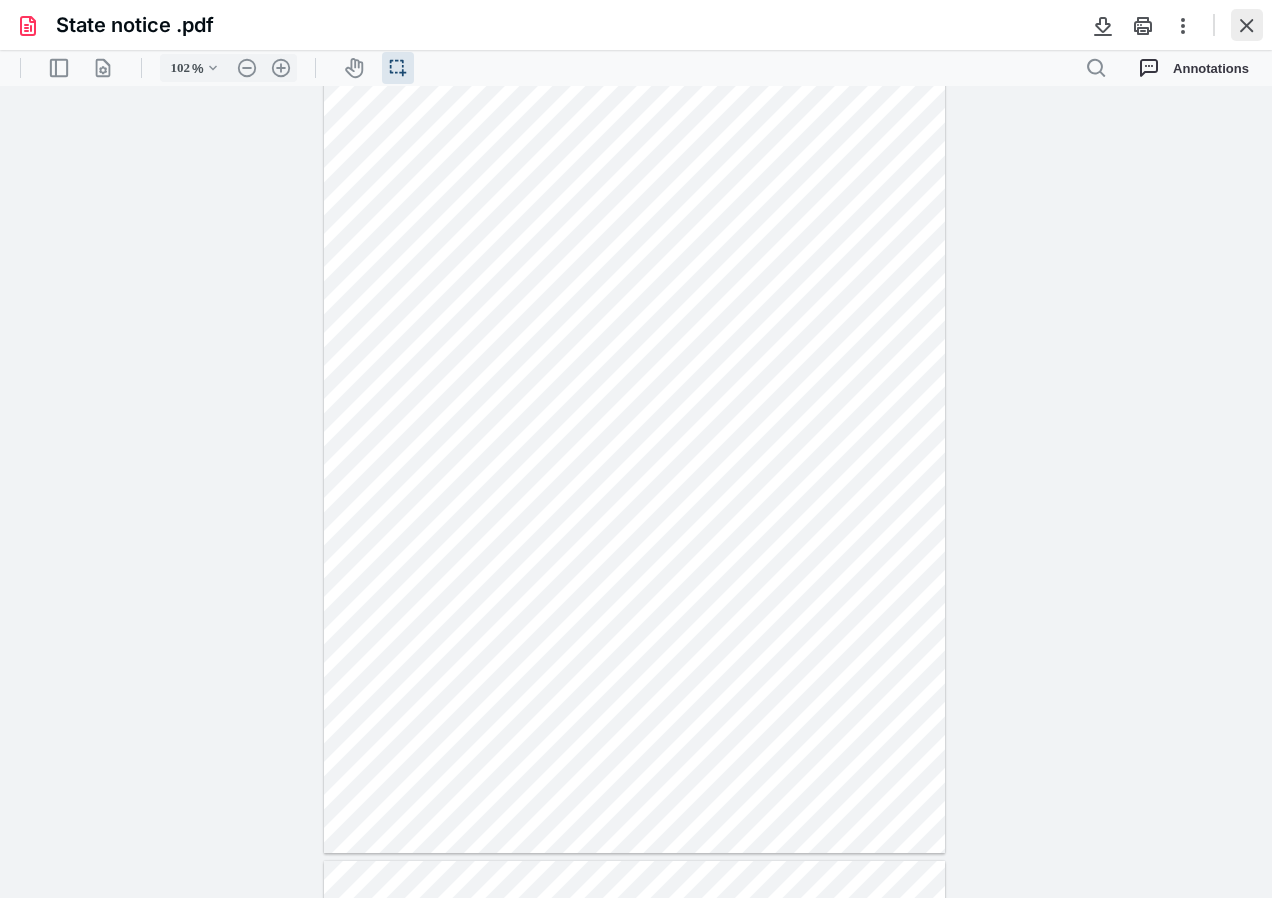 click at bounding box center [1247, 25] 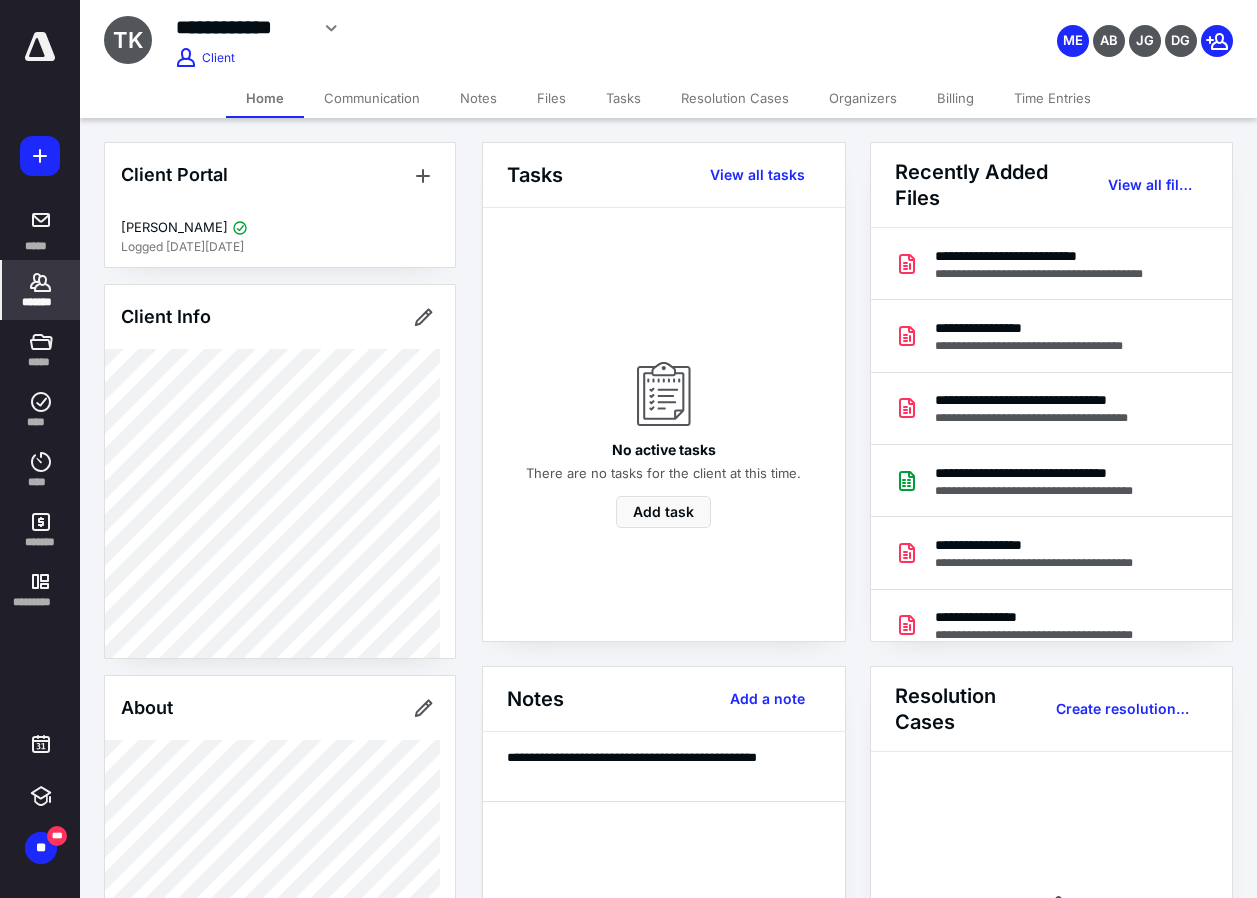 click on "*******" at bounding box center (41, 290) 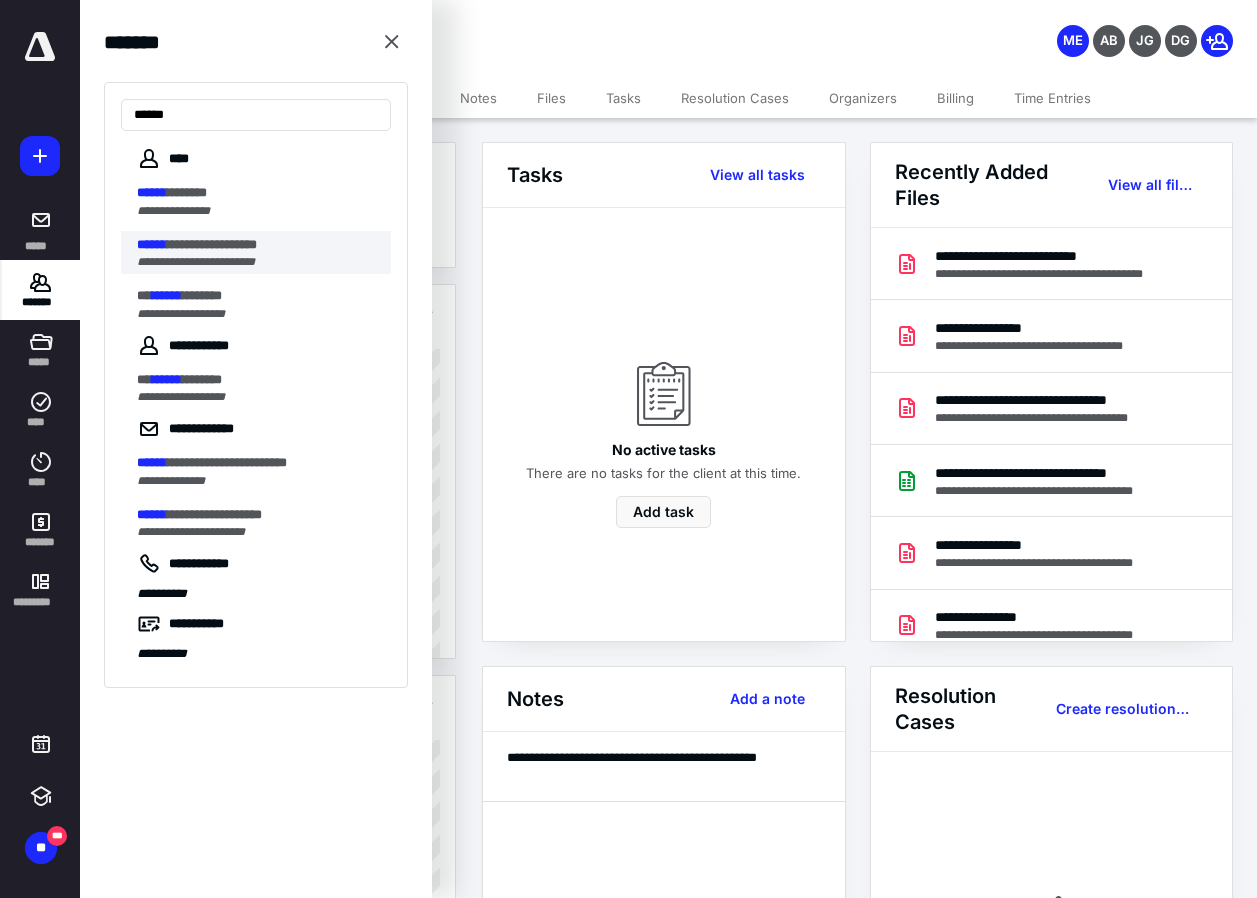 type on "******" 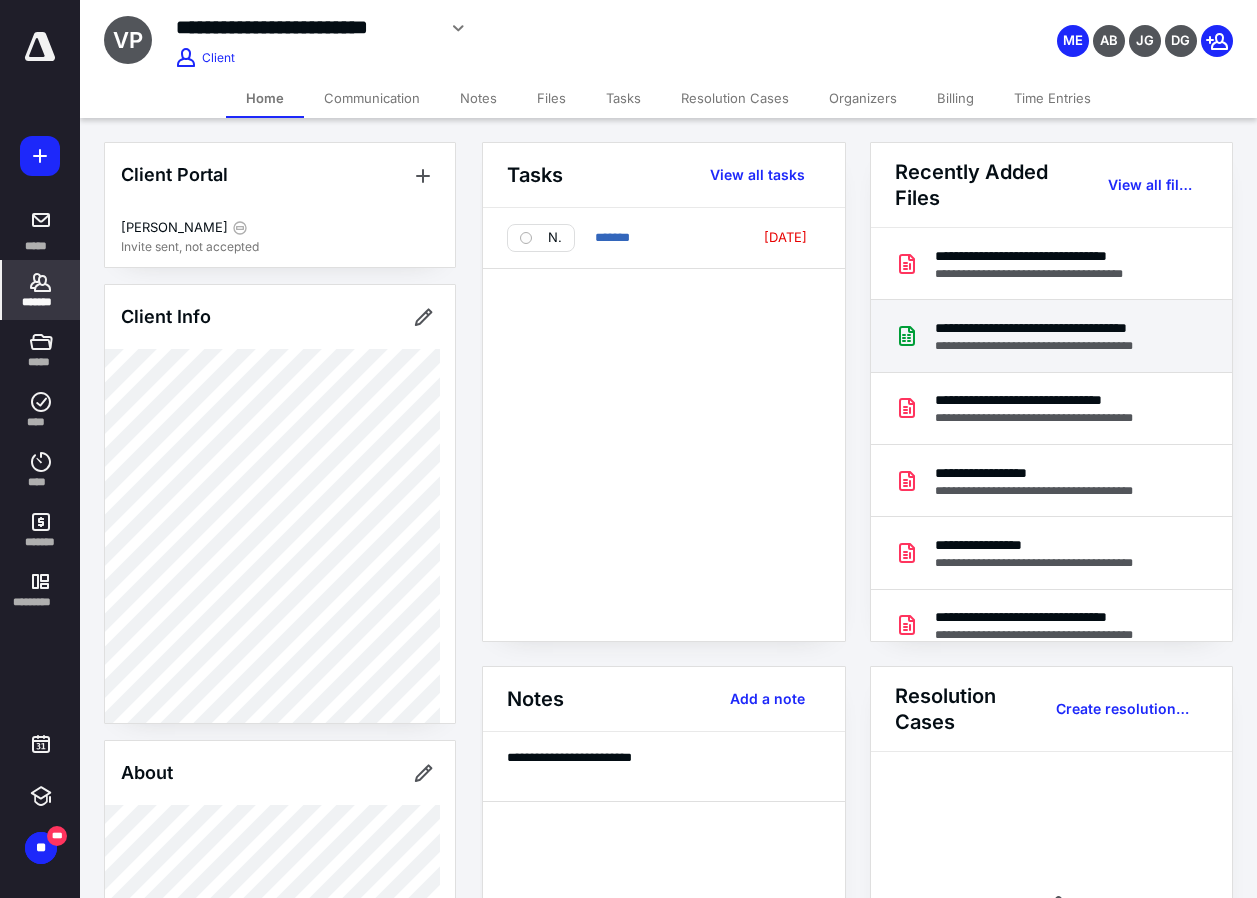 click on "**********" at bounding box center [1060, 328] 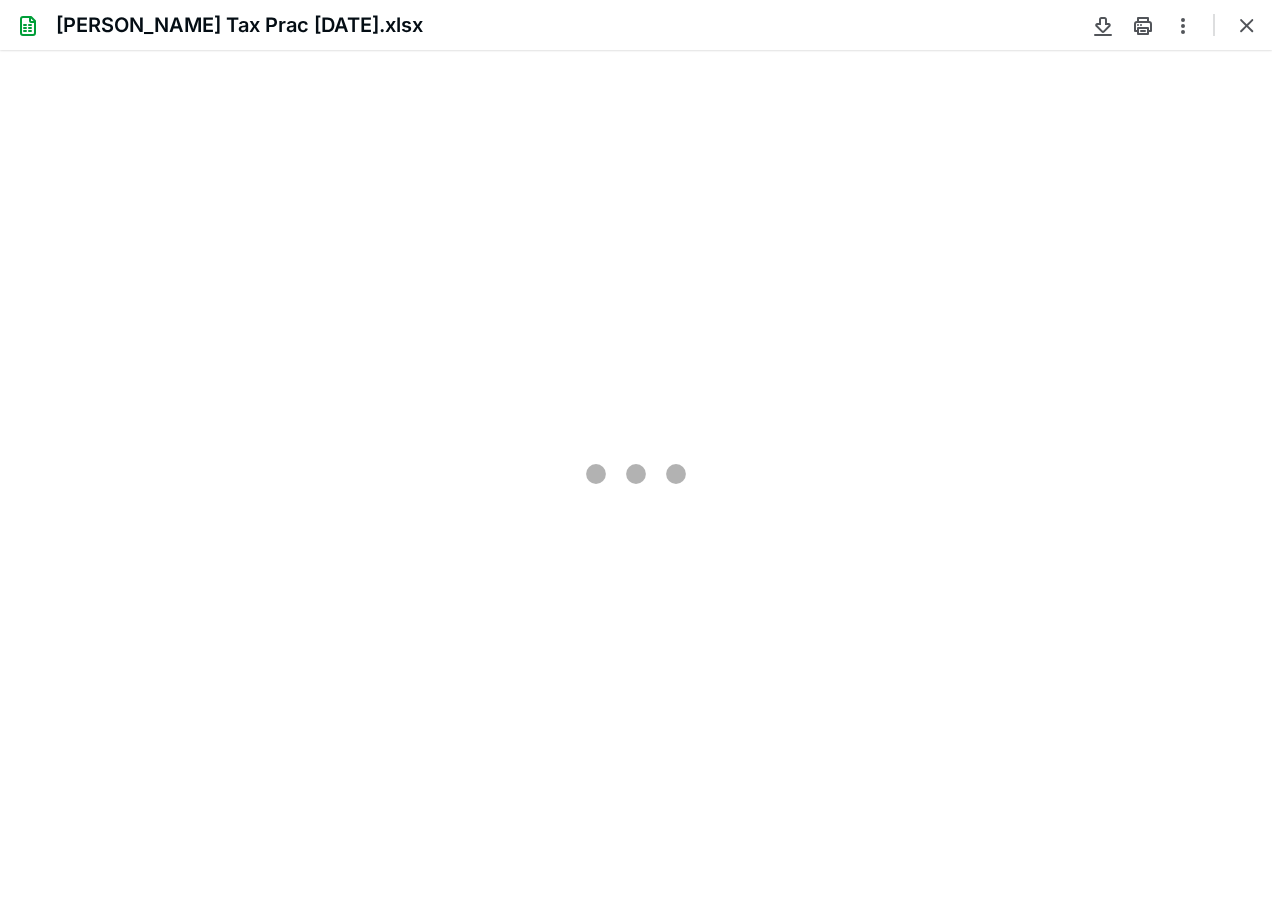 scroll, scrollTop: 0, scrollLeft: 0, axis: both 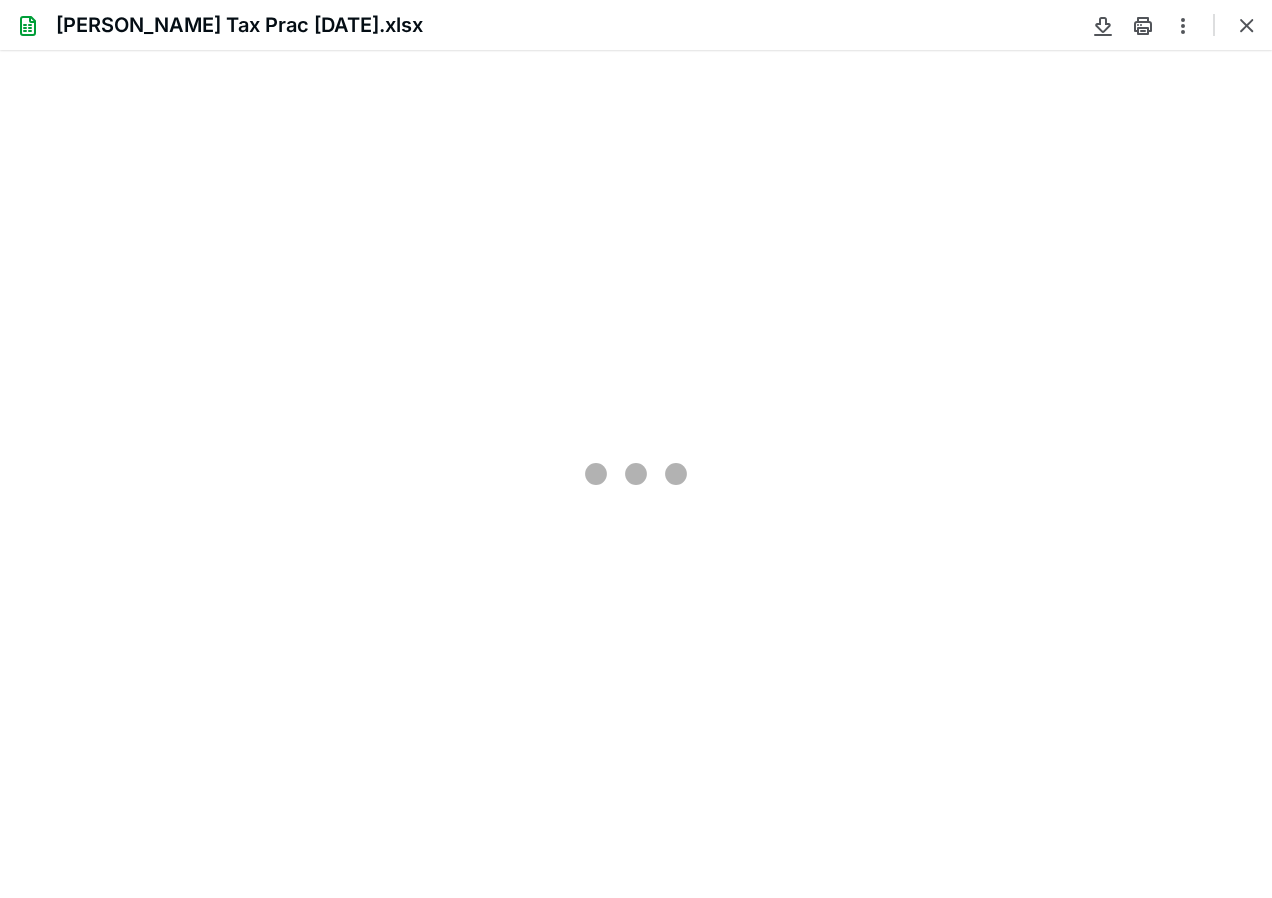 type on "103" 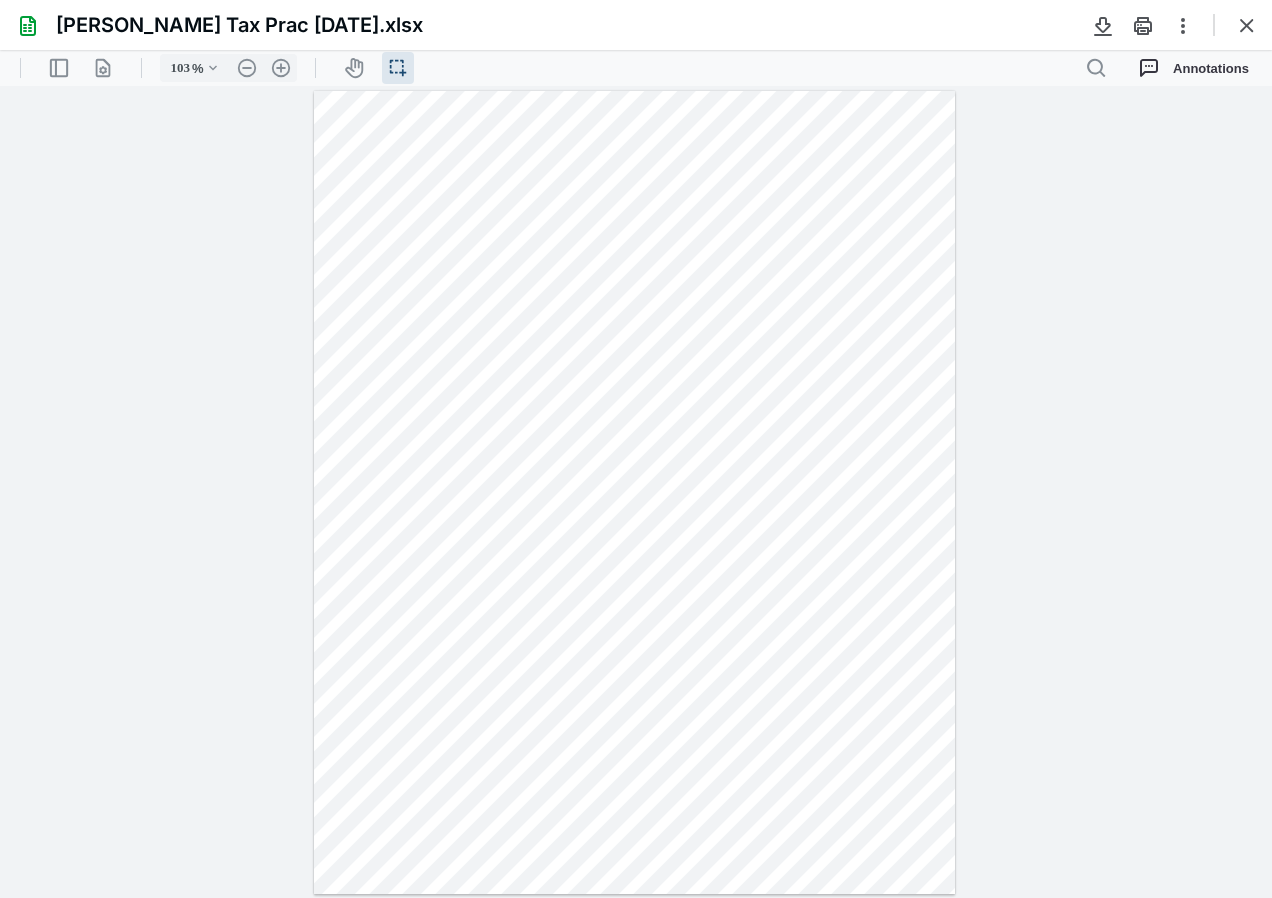 click at bounding box center [1247, 25] 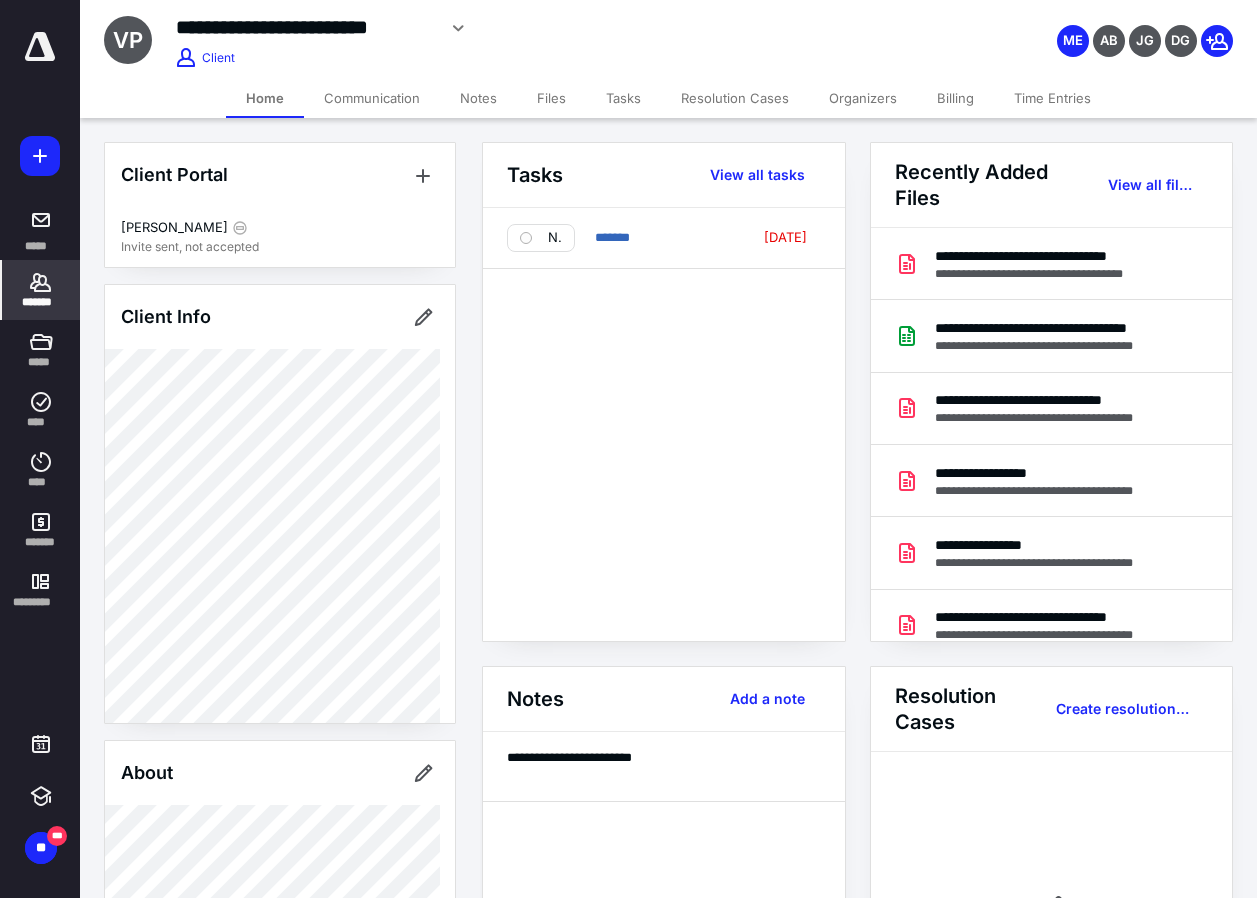 click on "Files" at bounding box center (551, 98) 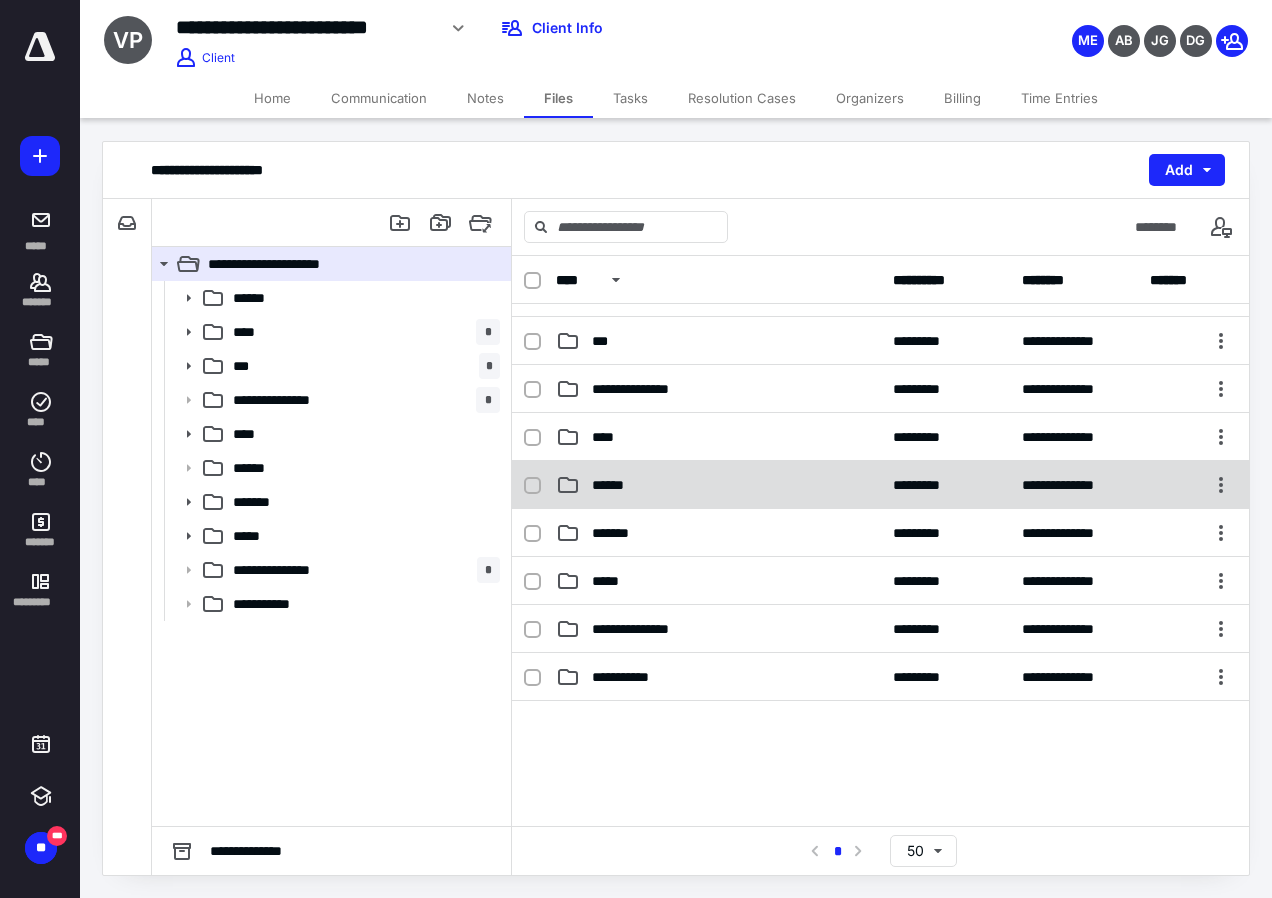 scroll, scrollTop: 0, scrollLeft: 0, axis: both 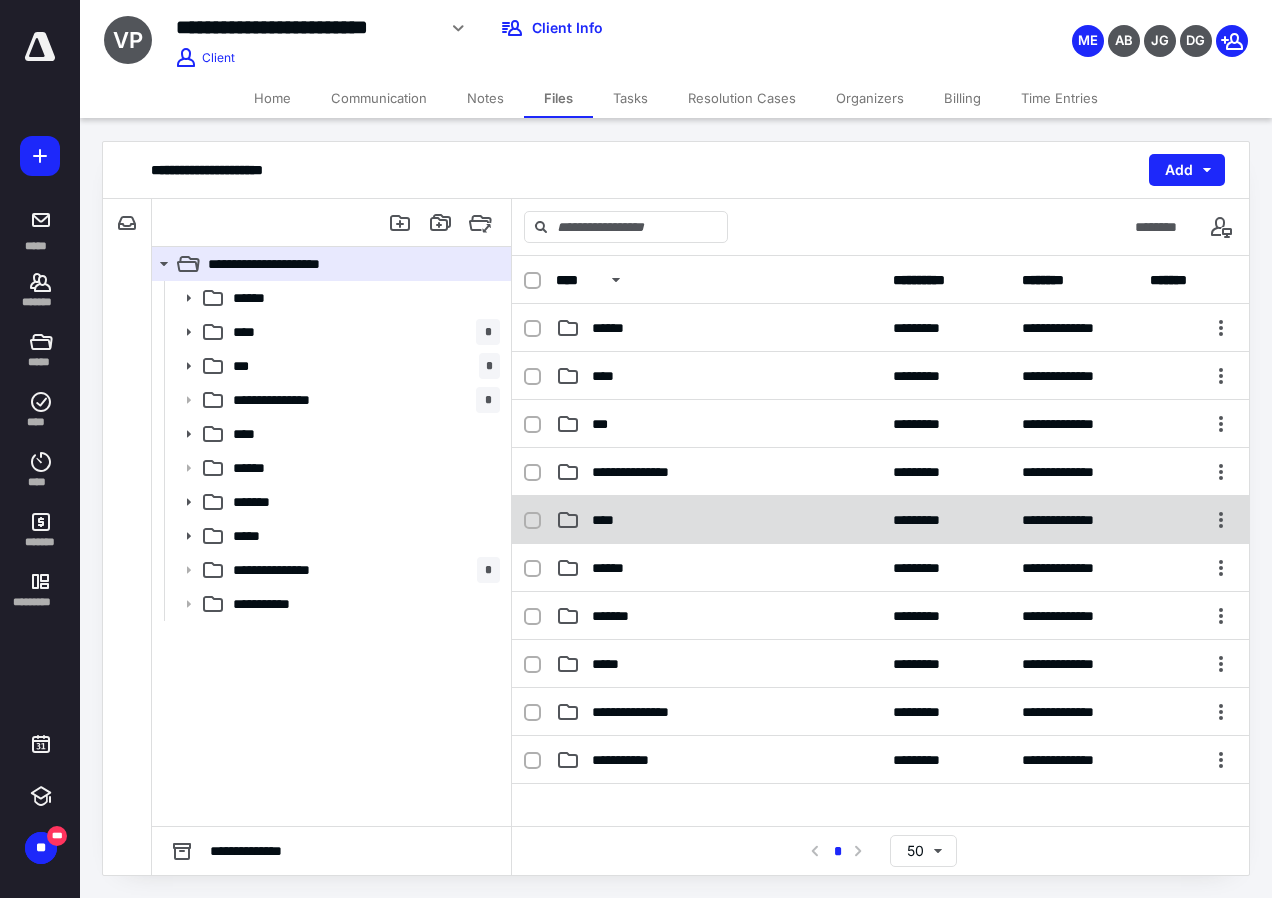 click on "****" at bounding box center (718, 520) 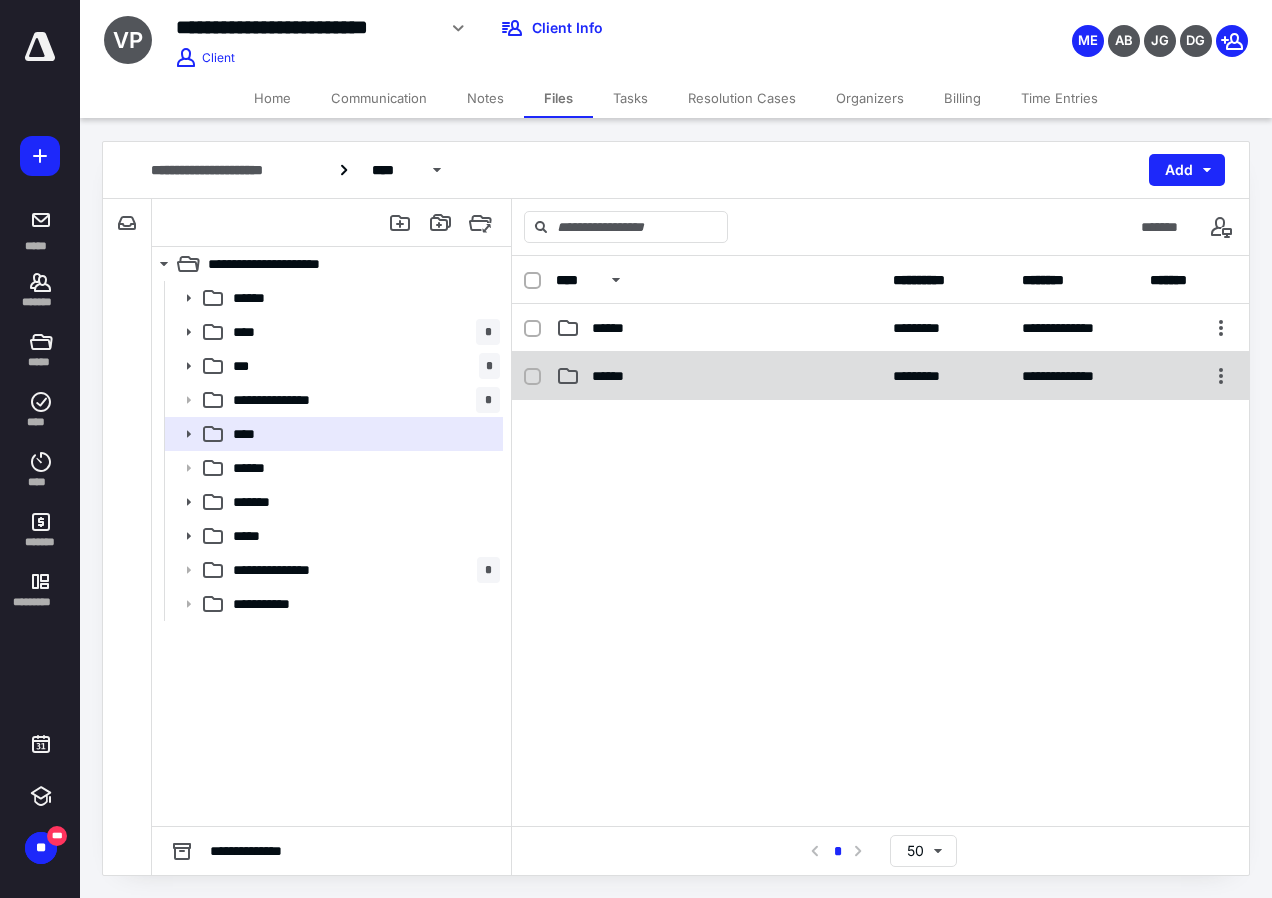 click on "**********" at bounding box center [880, 376] 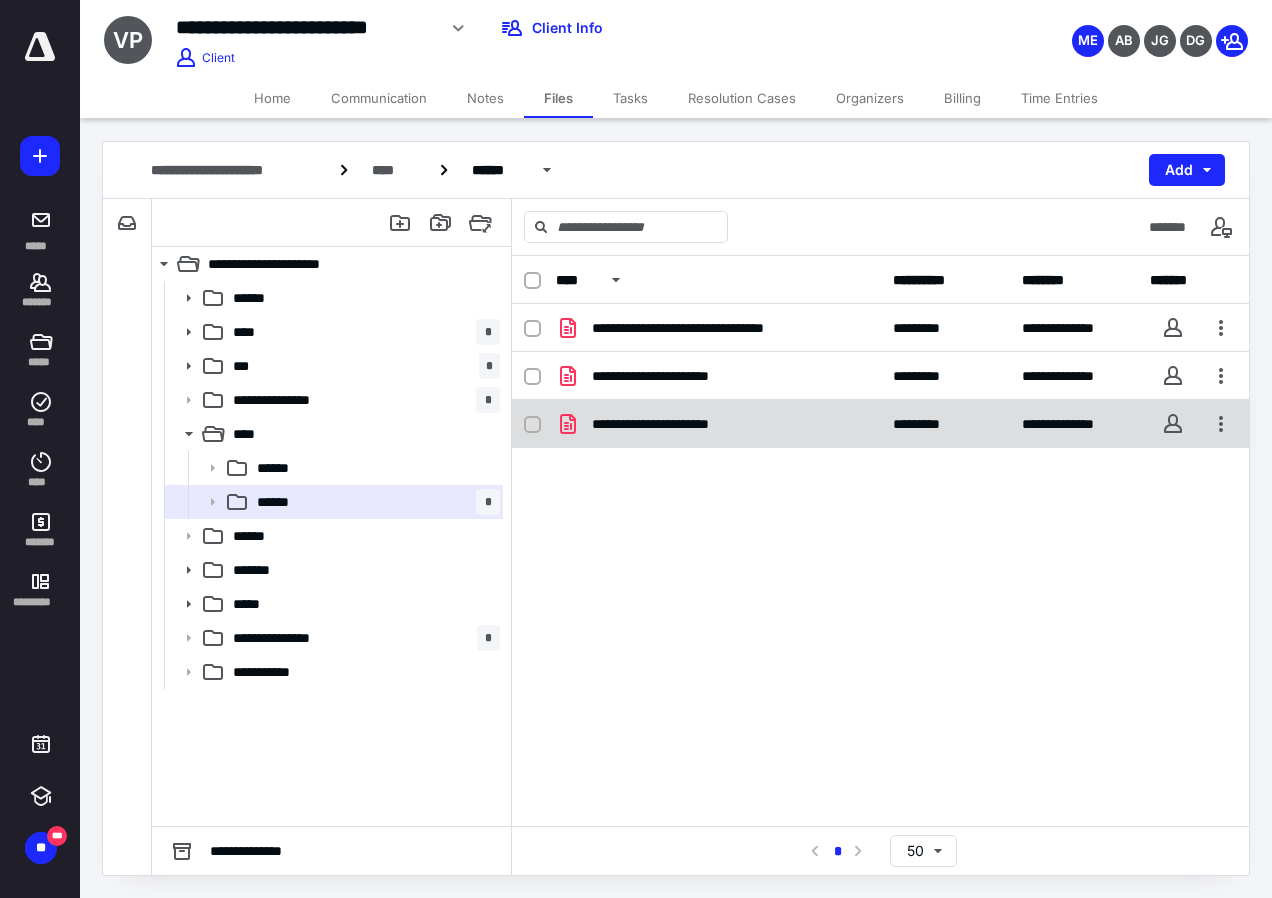 click on "**********" at bounding box center (674, 424) 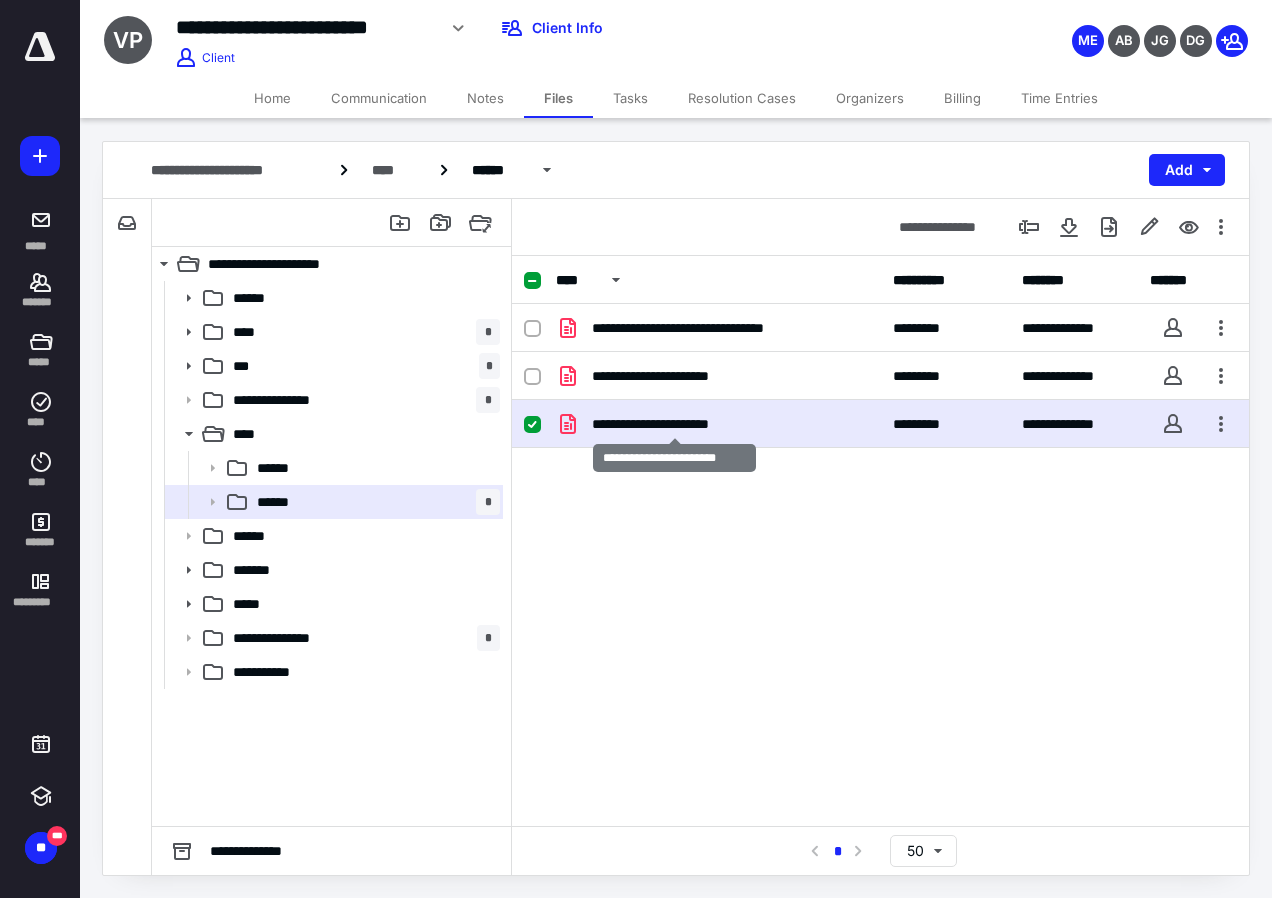 click on "**********" at bounding box center [674, 424] 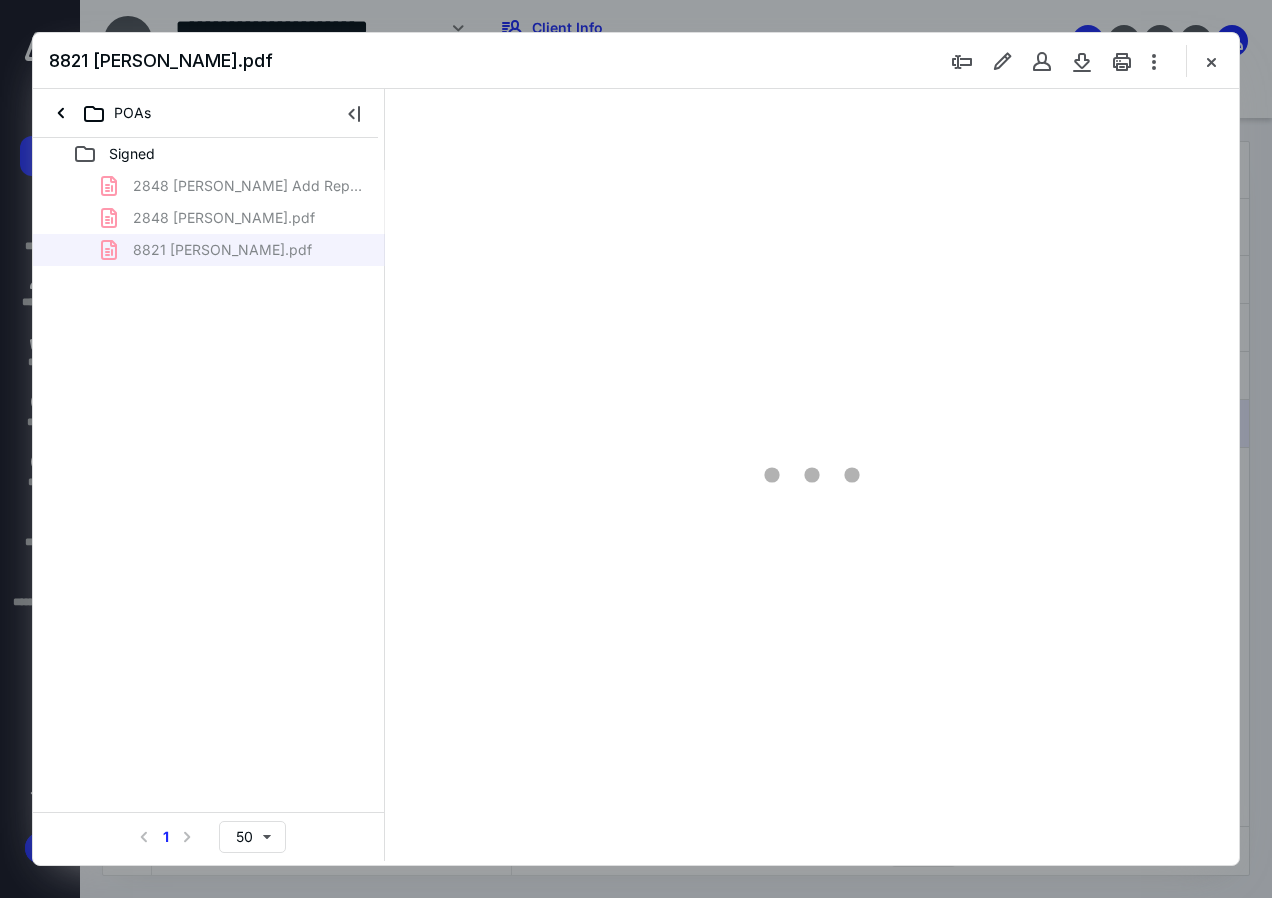 scroll, scrollTop: 0, scrollLeft: 0, axis: both 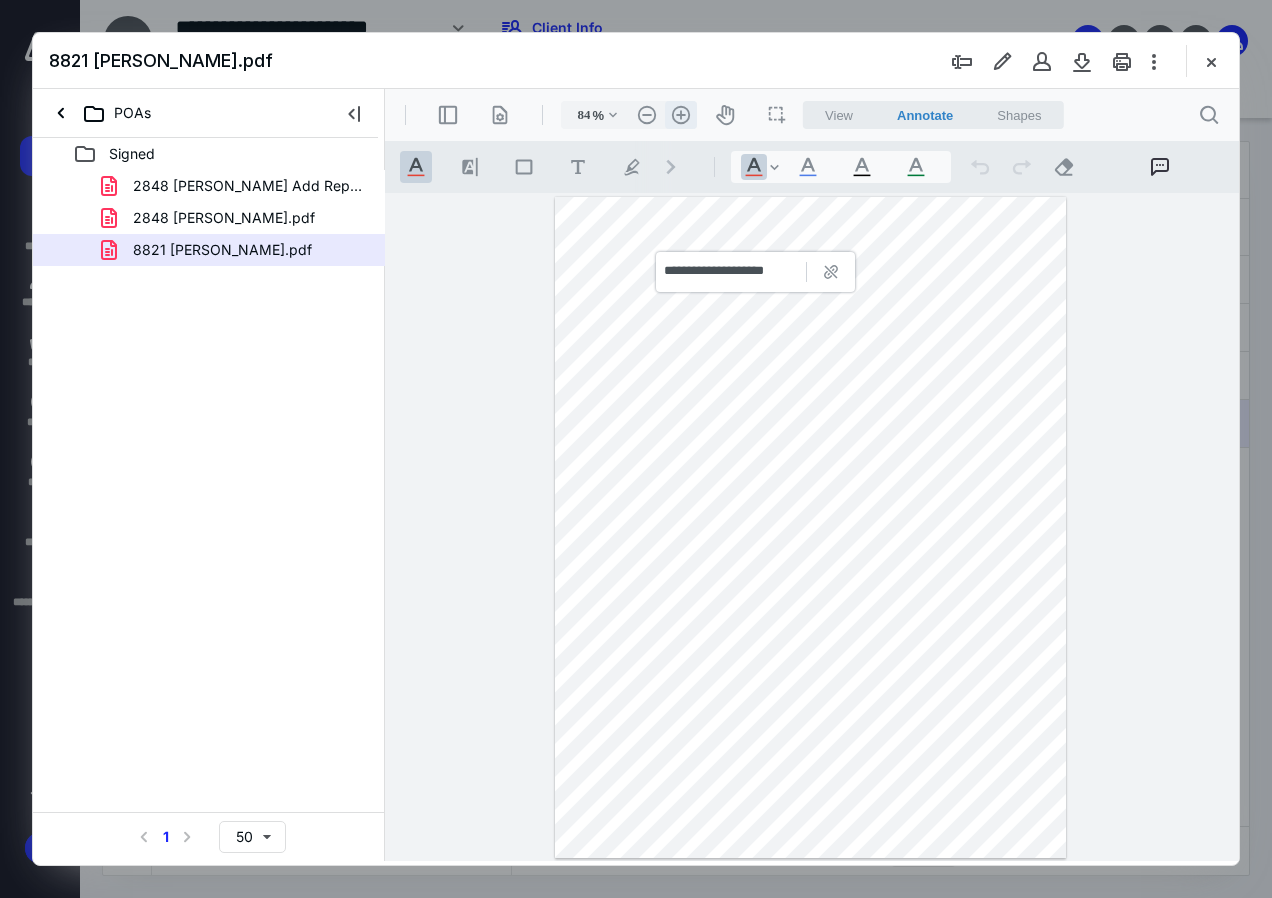 click on ".cls-1{fill:#abb0c4;} icon - header - zoom - in - line" at bounding box center [681, 115] 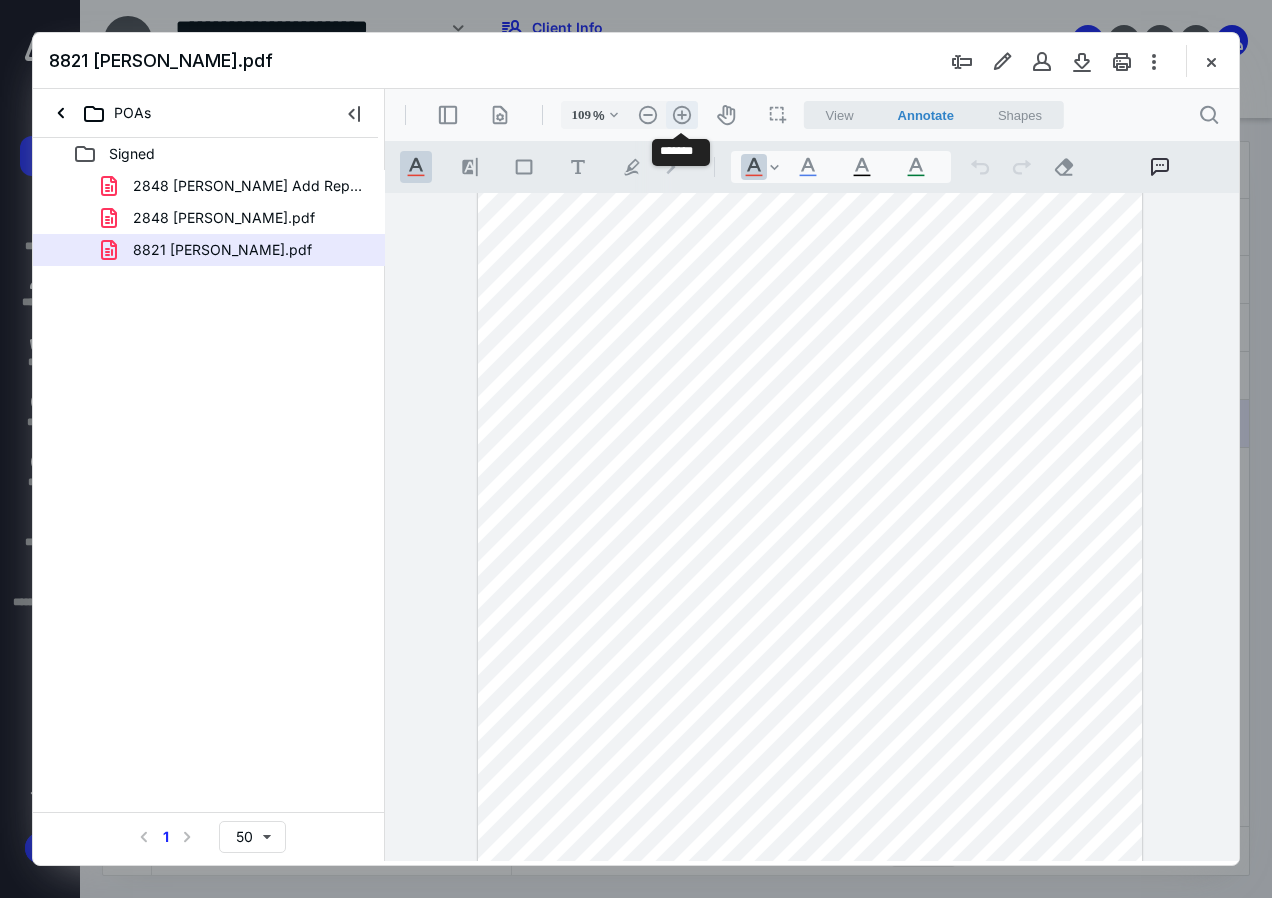 click on ".cls-1{fill:#abb0c4;} icon - header - zoom - in - line" at bounding box center [682, 115] 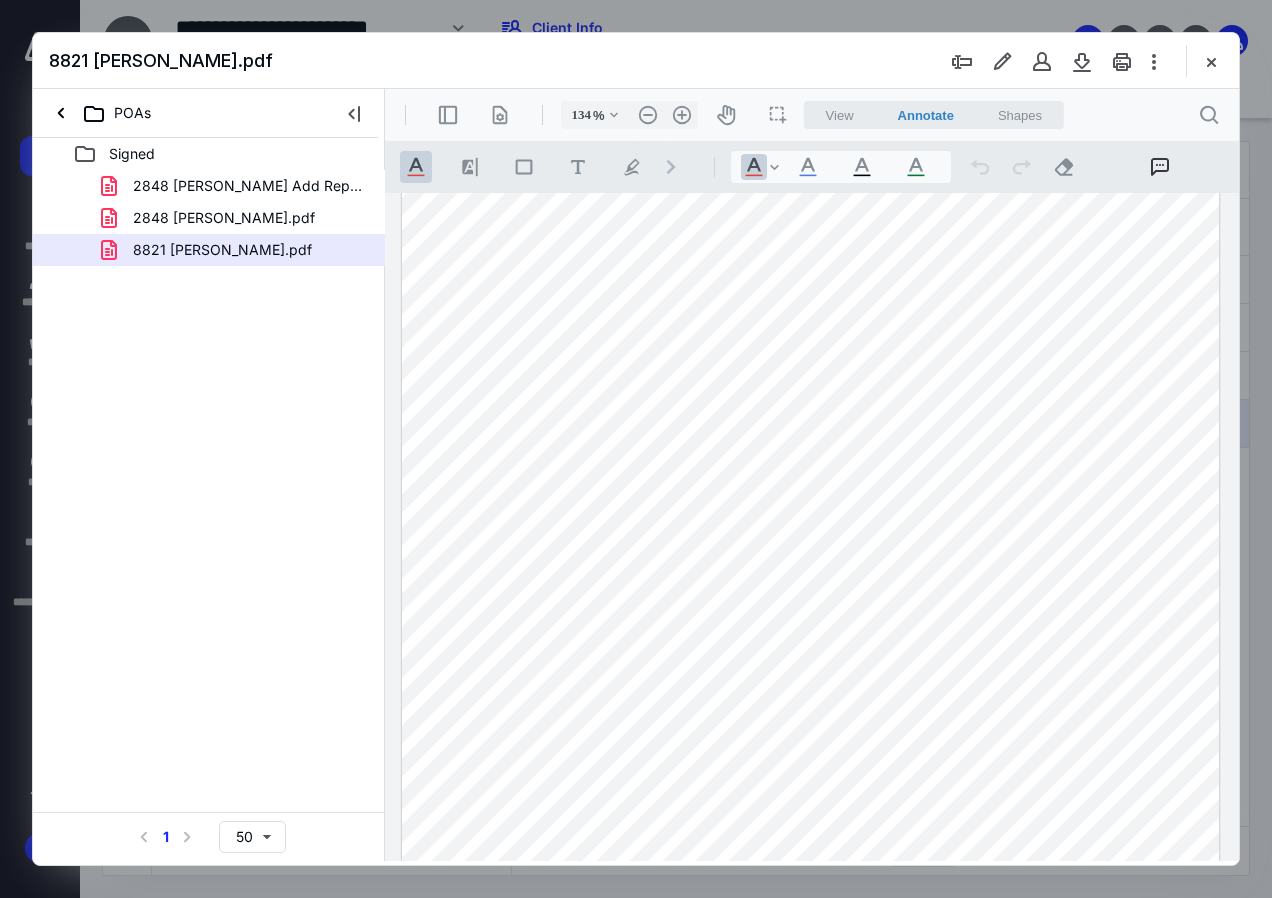 scroll, scrollTop: 0, scrollLeft: 0, axis: both 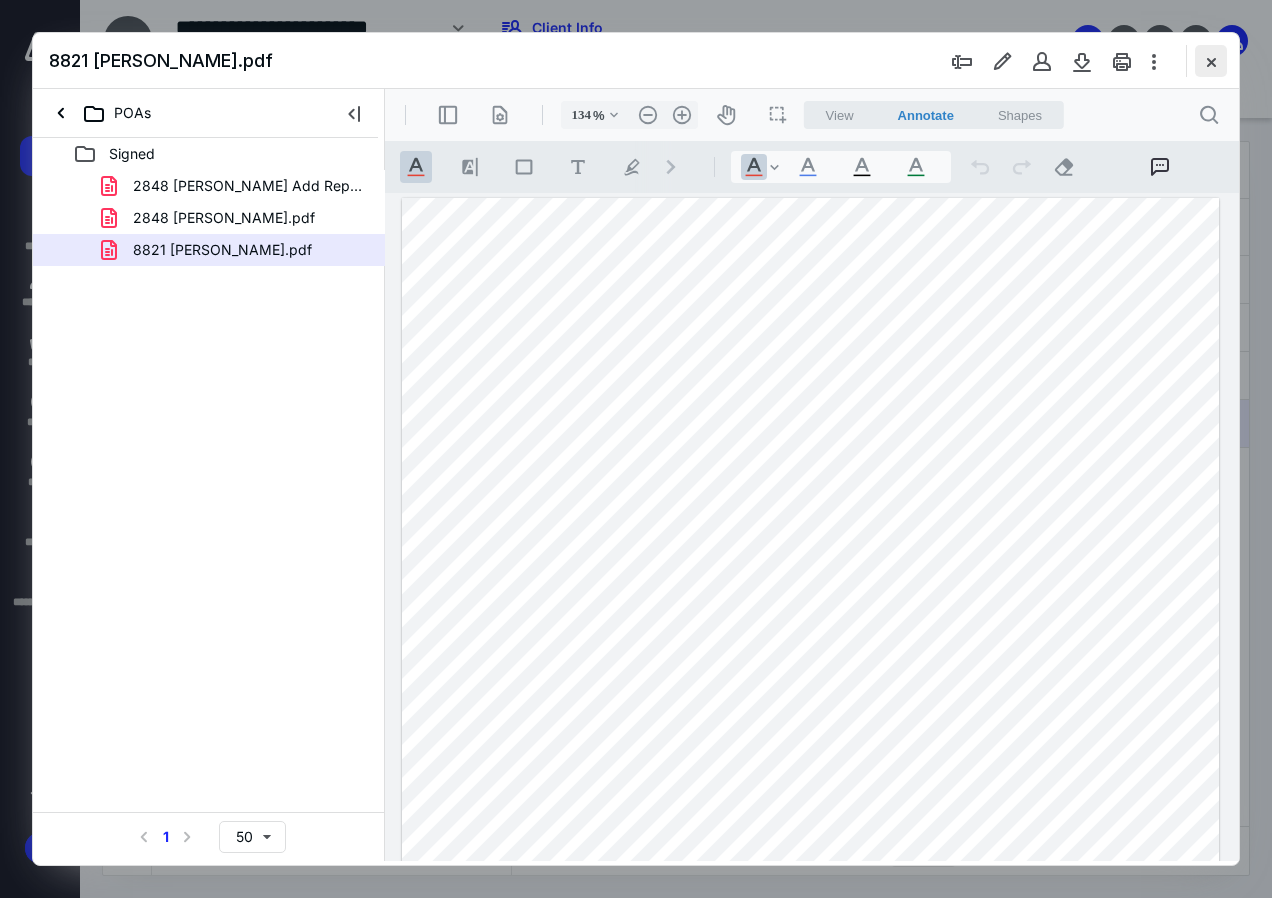 click at bounding box center [1211, 61] 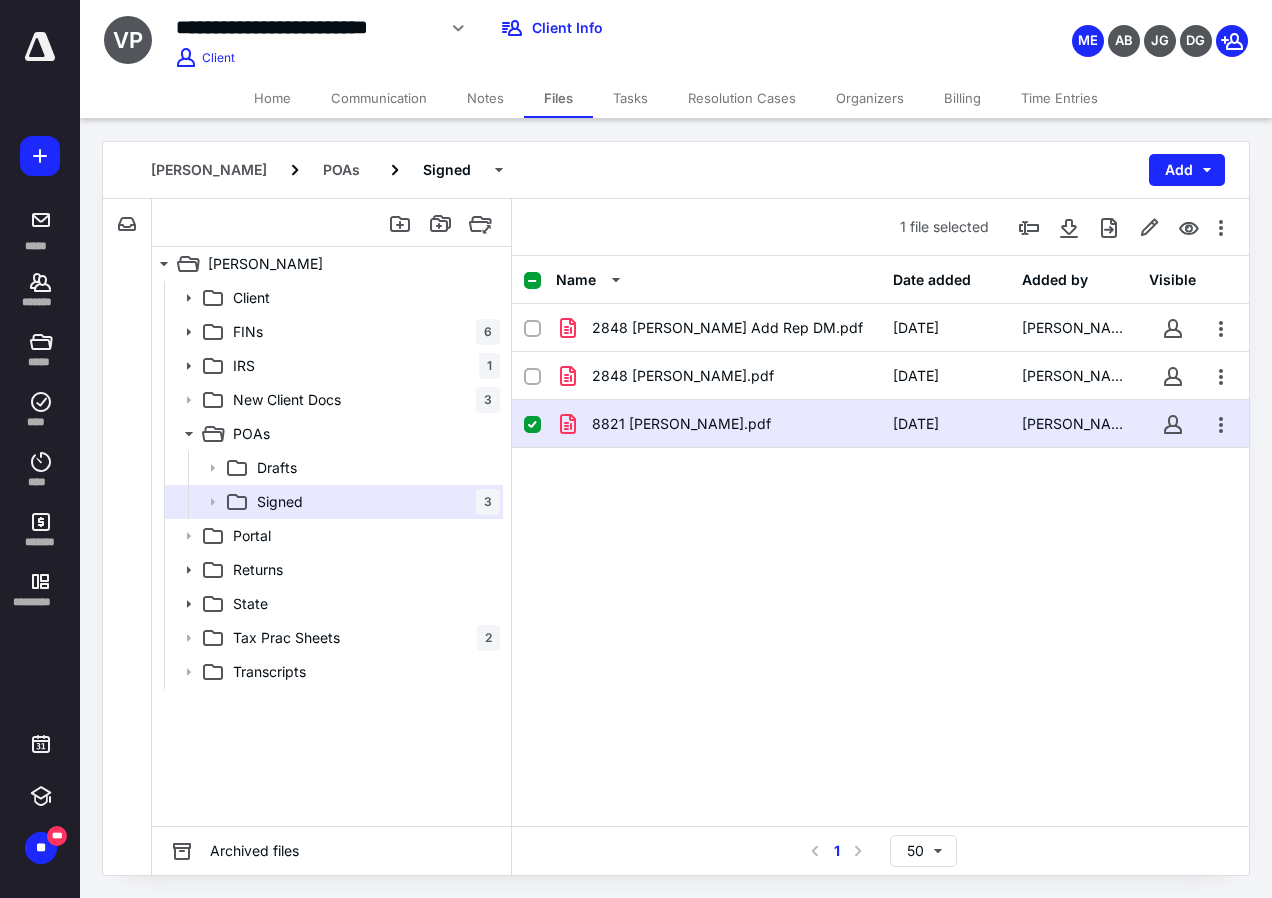 click on "Home" at bounding box center [272, 98] 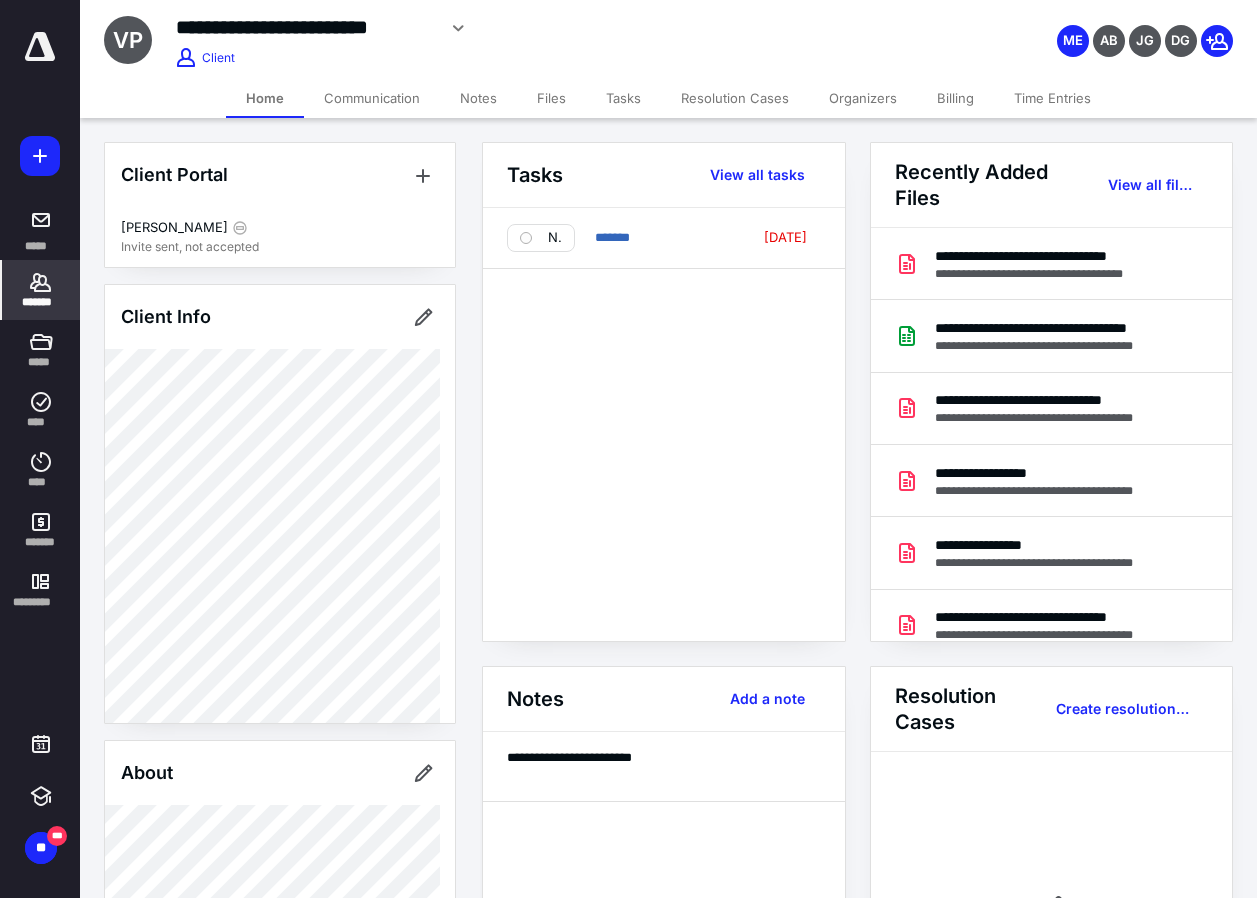 click on "Communication" at bounding box center [372, 98] 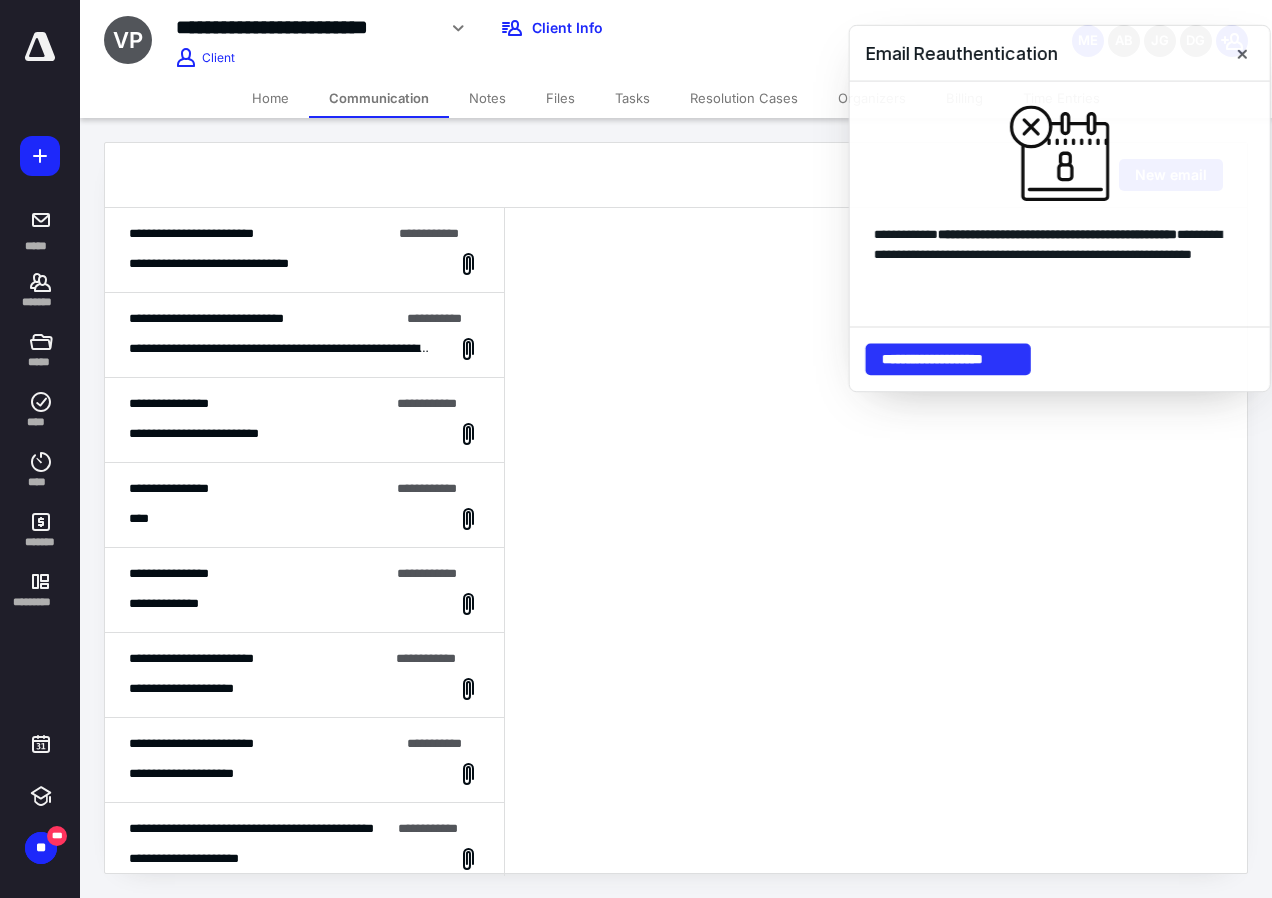 click on "Notes" at bounding box center (487, 98) 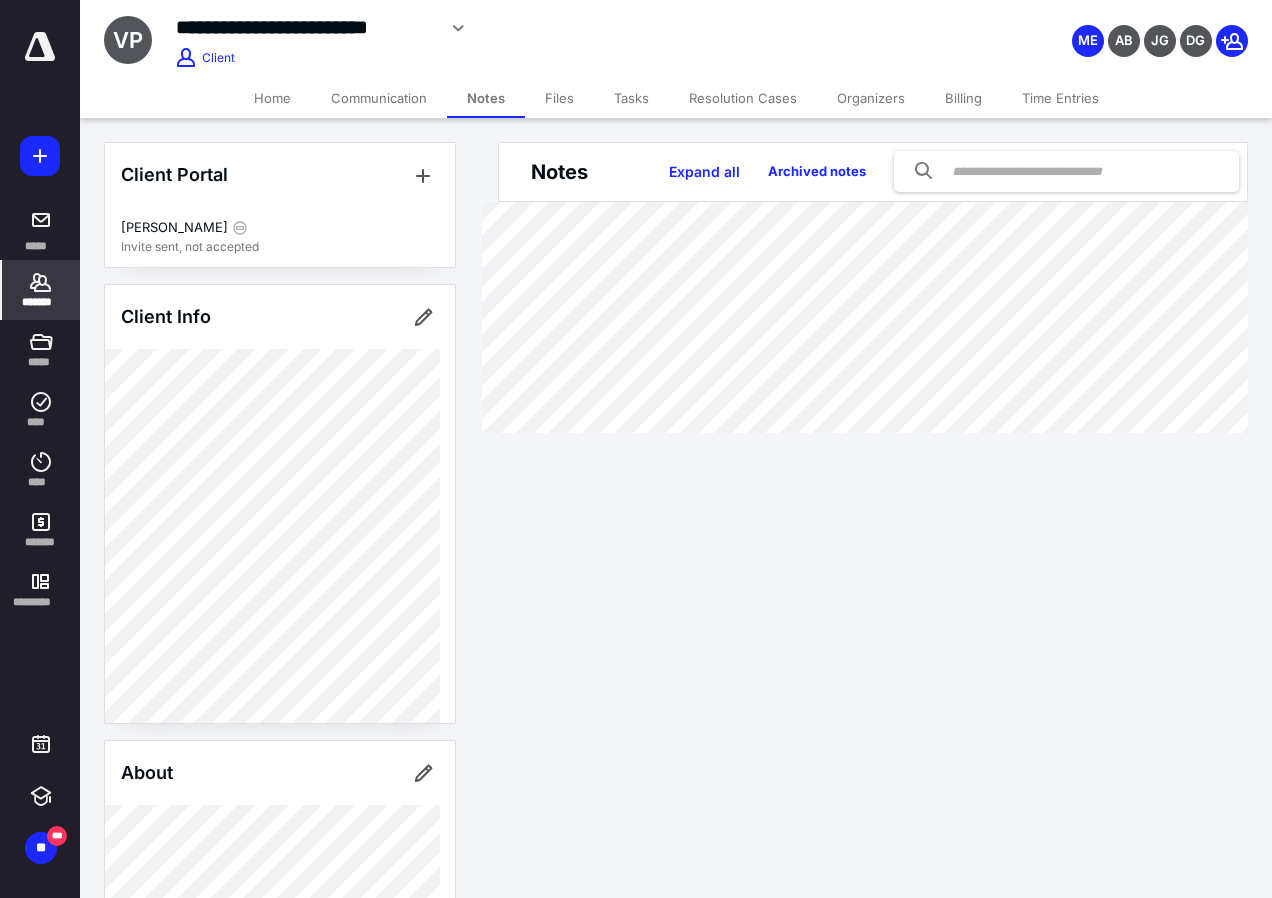 click on "Communication" at bounding box center (379, 98) 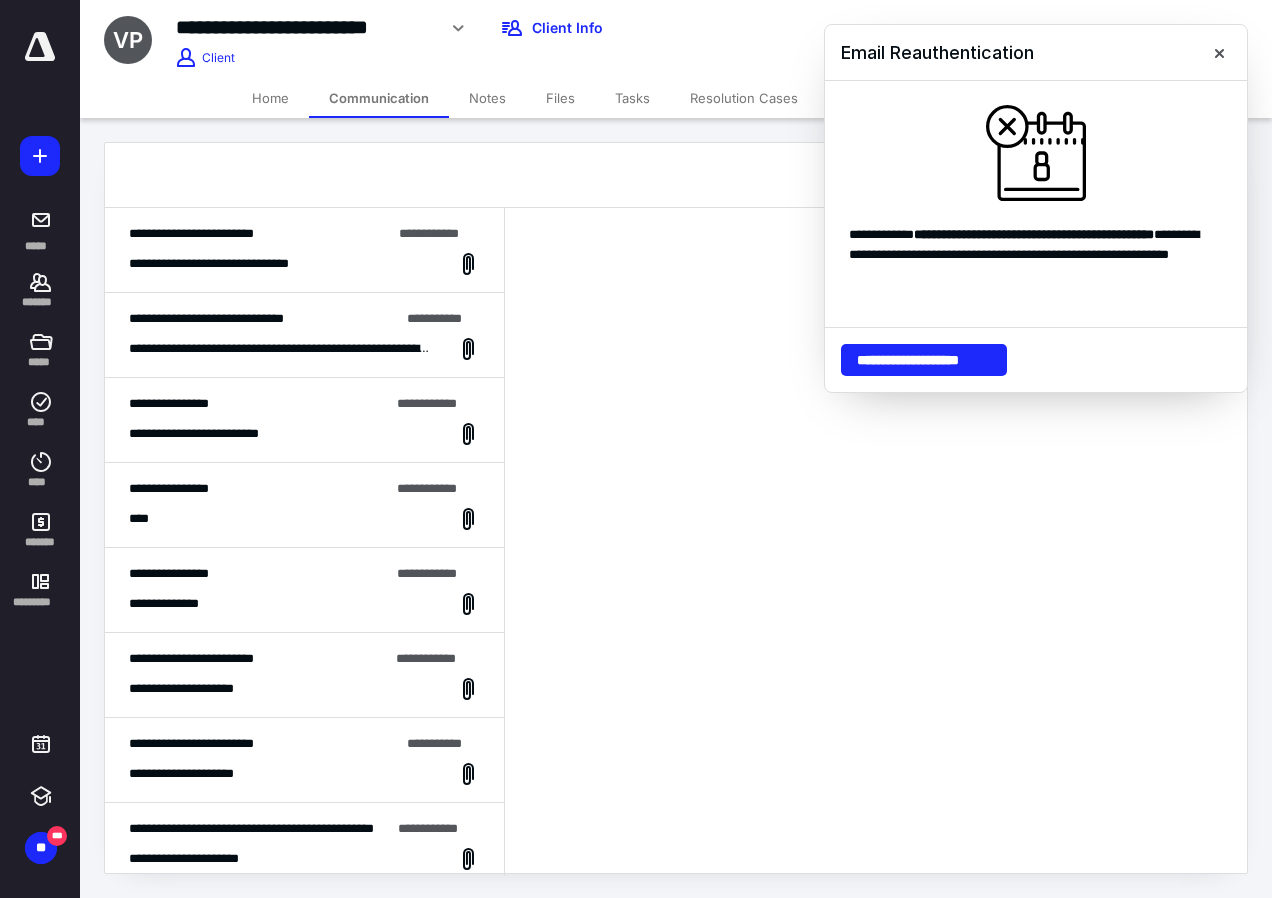 drag, startPoint x: 1230, startPoint y: 52, endPoint x: 1201, endPoint y: 61, distance: 30.364452 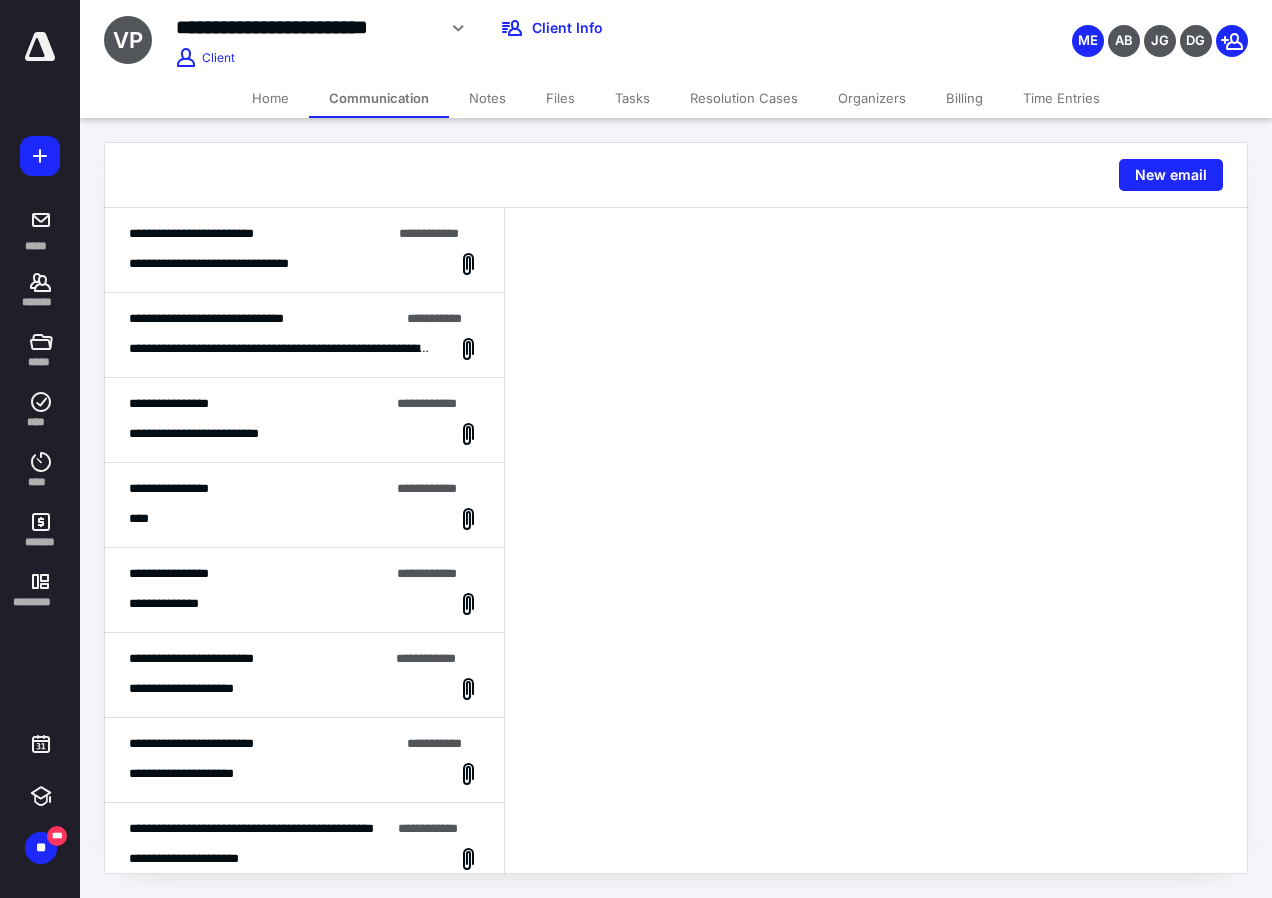 click on "Home" at bounding box center (270, 98) 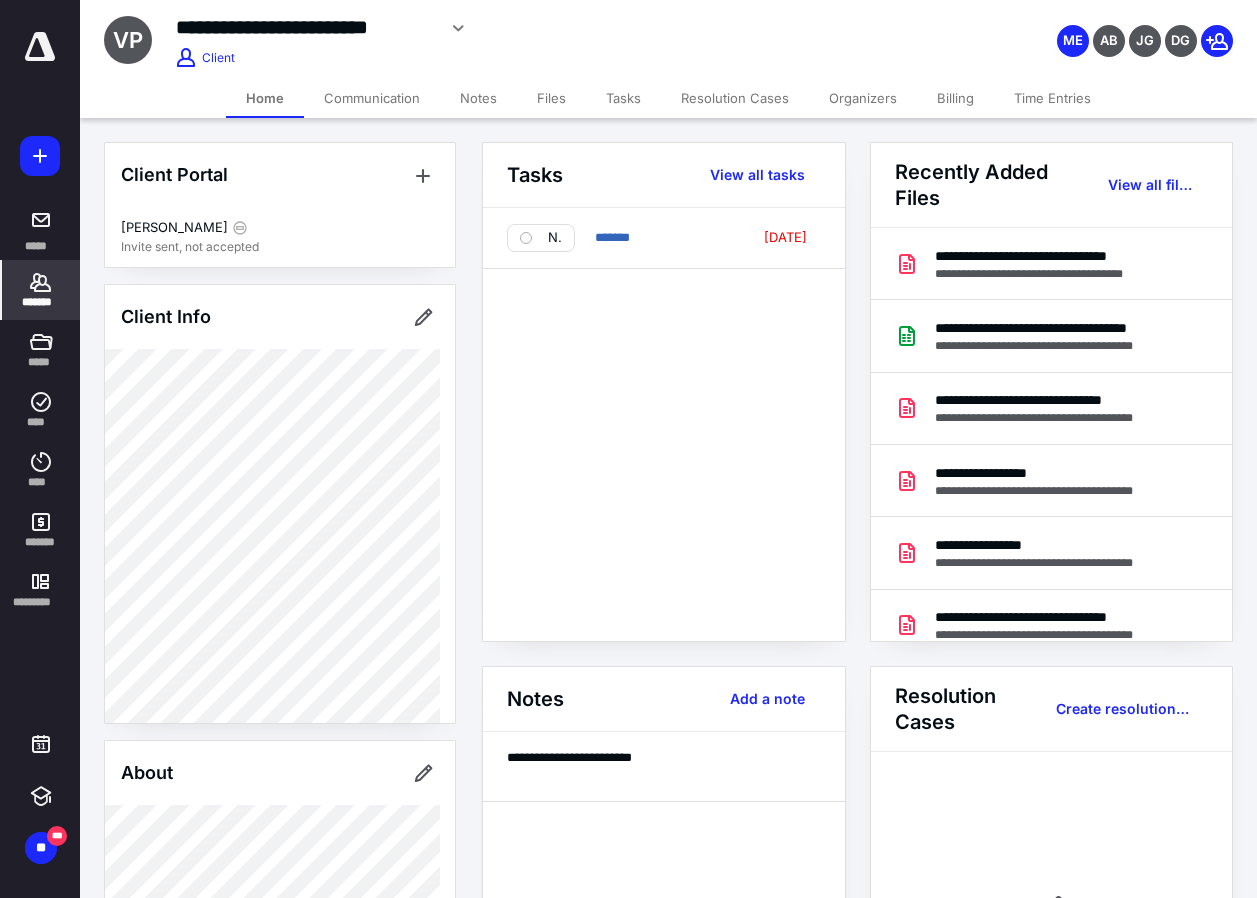 click on "Notes" at bounding box center [478, 98] 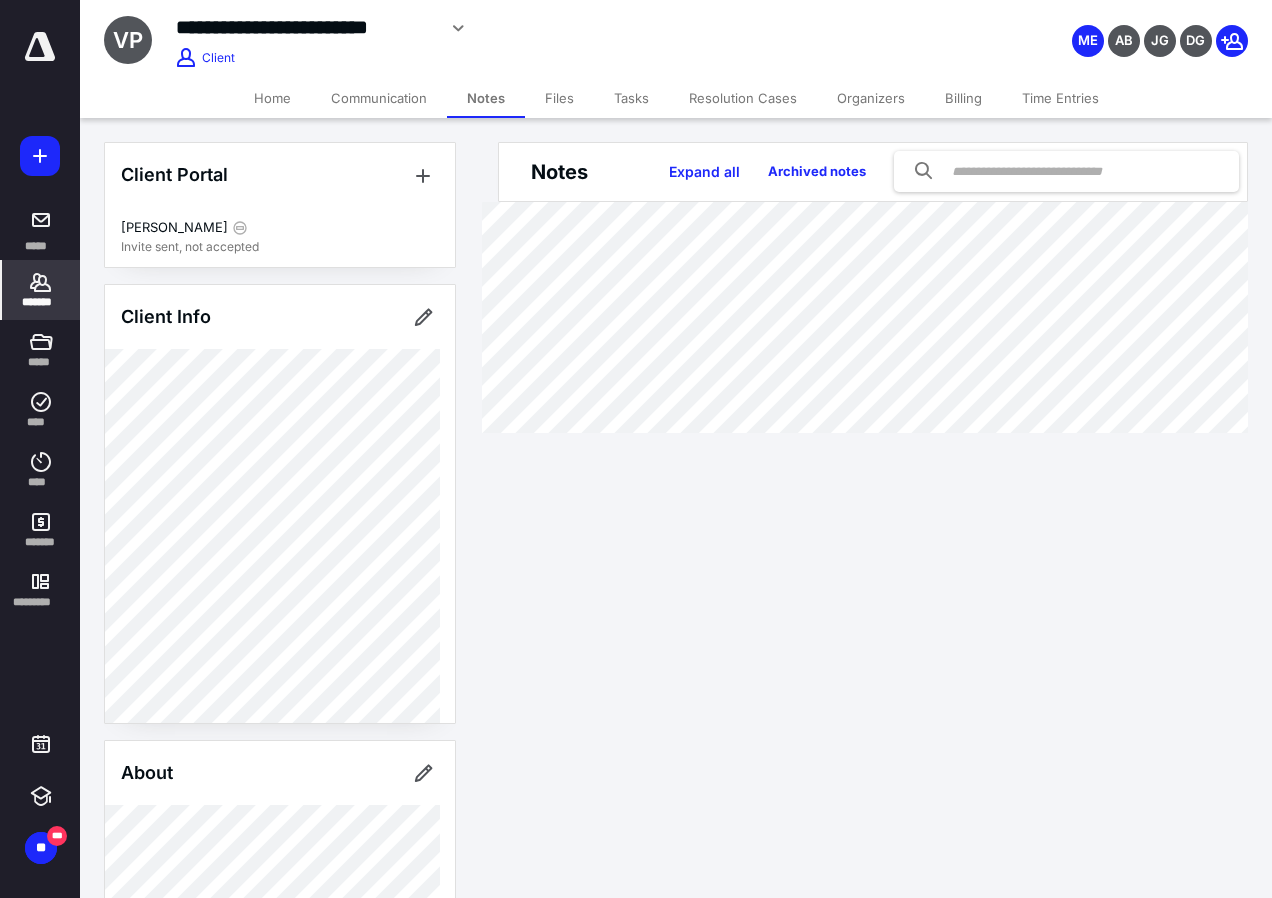 click on "Tasks" at bounding box center [631, 98] 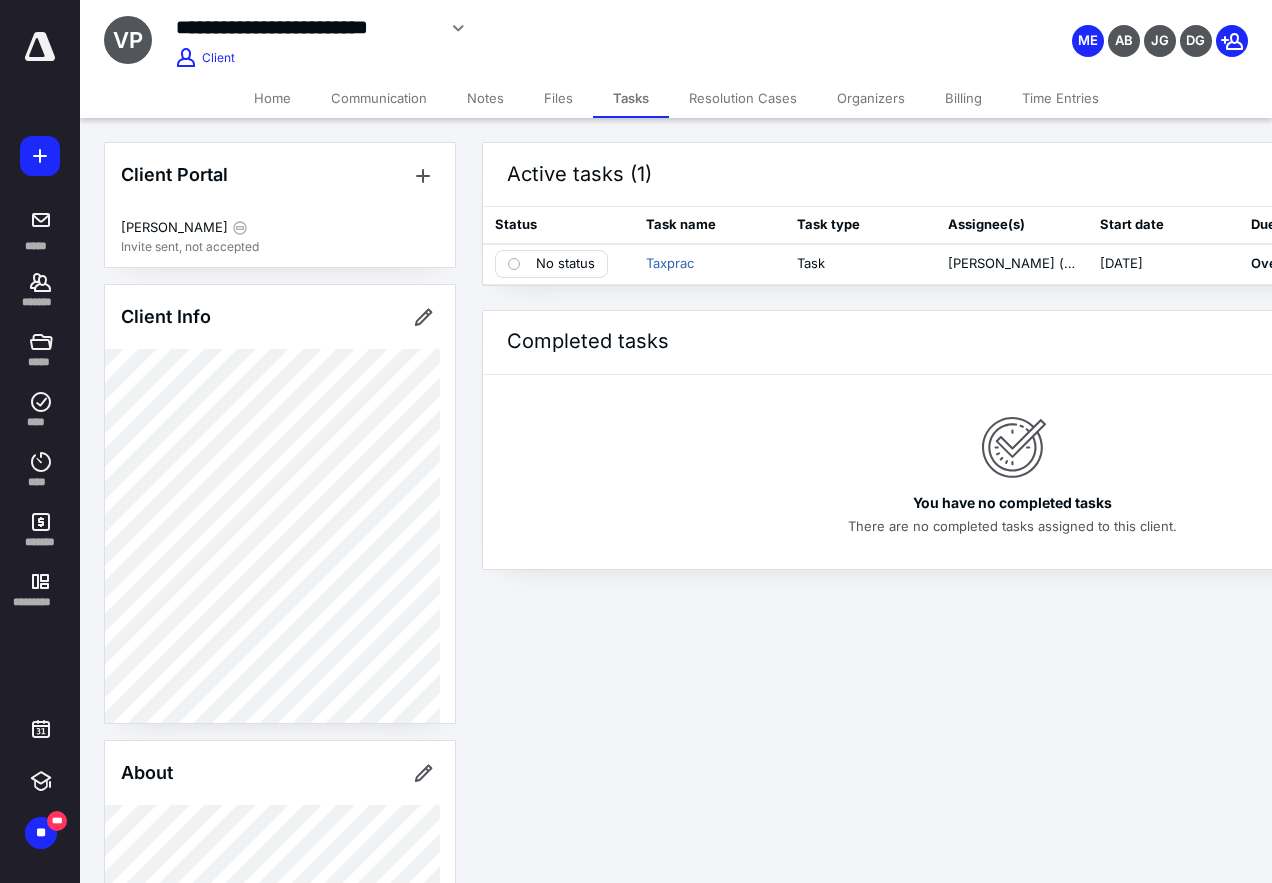click on "Home" at bounding box center (272, 98) 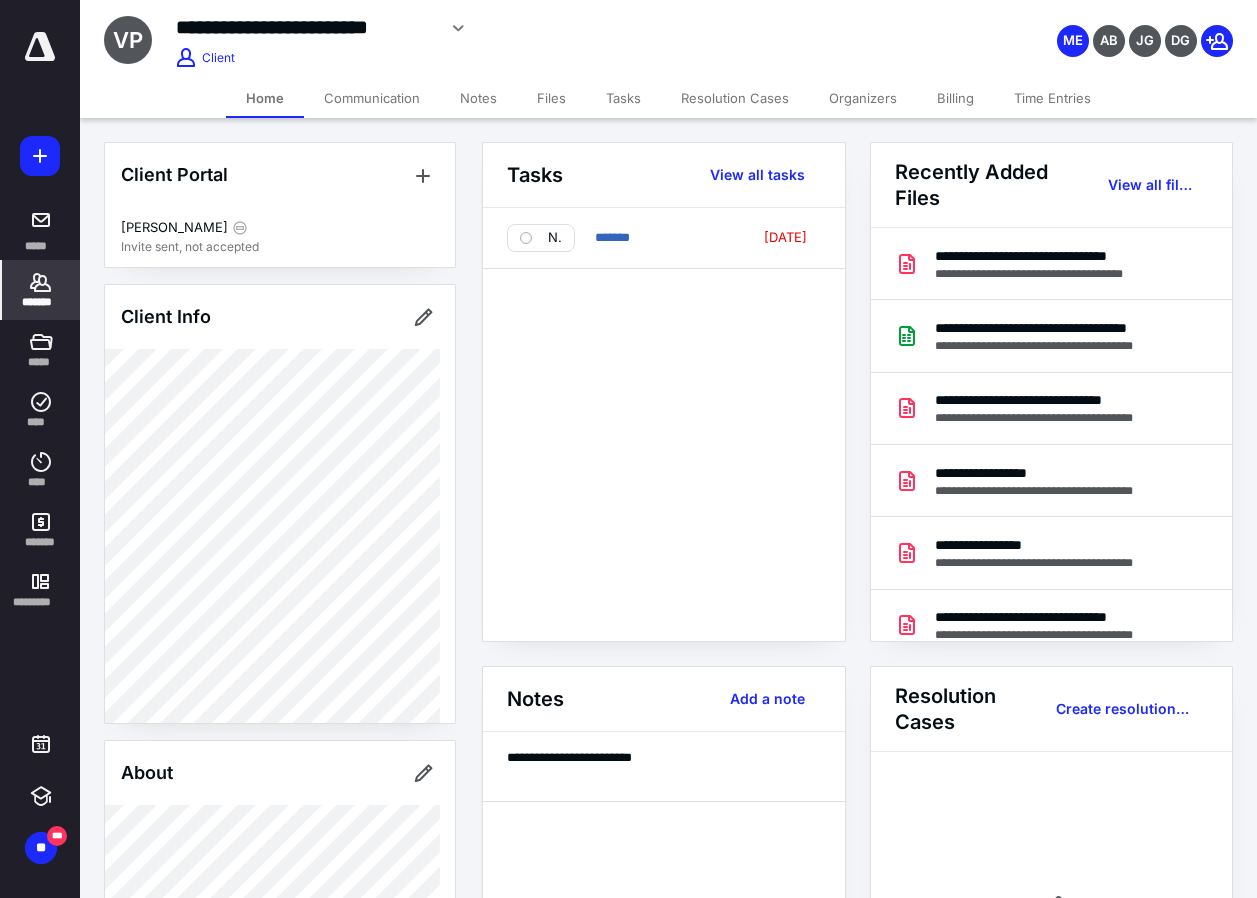 click on "Notes" at bounding box center (478, 98) 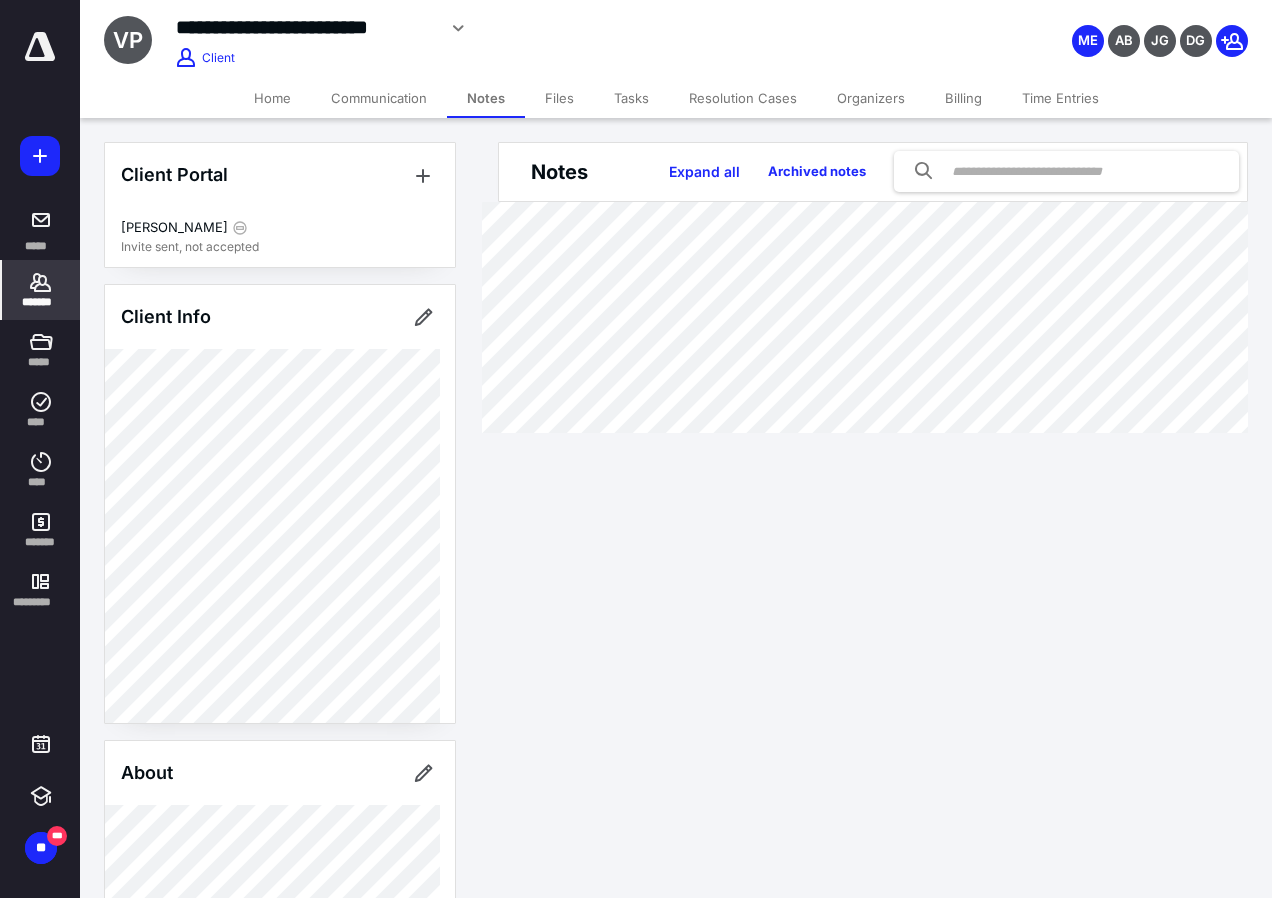 click on "Files" at bounding box center (559, 98) 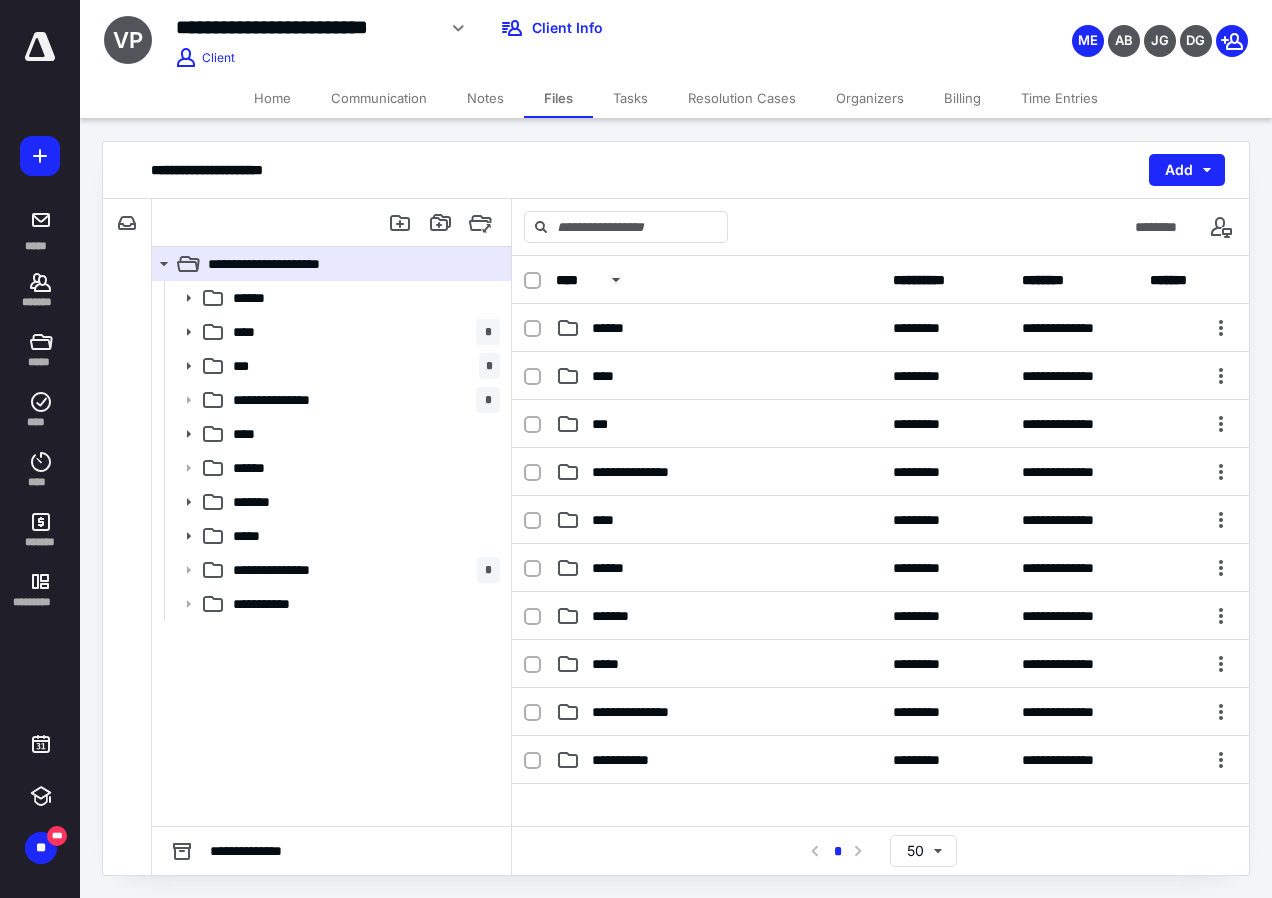 click on "Home" at bounding box center (272, 98) 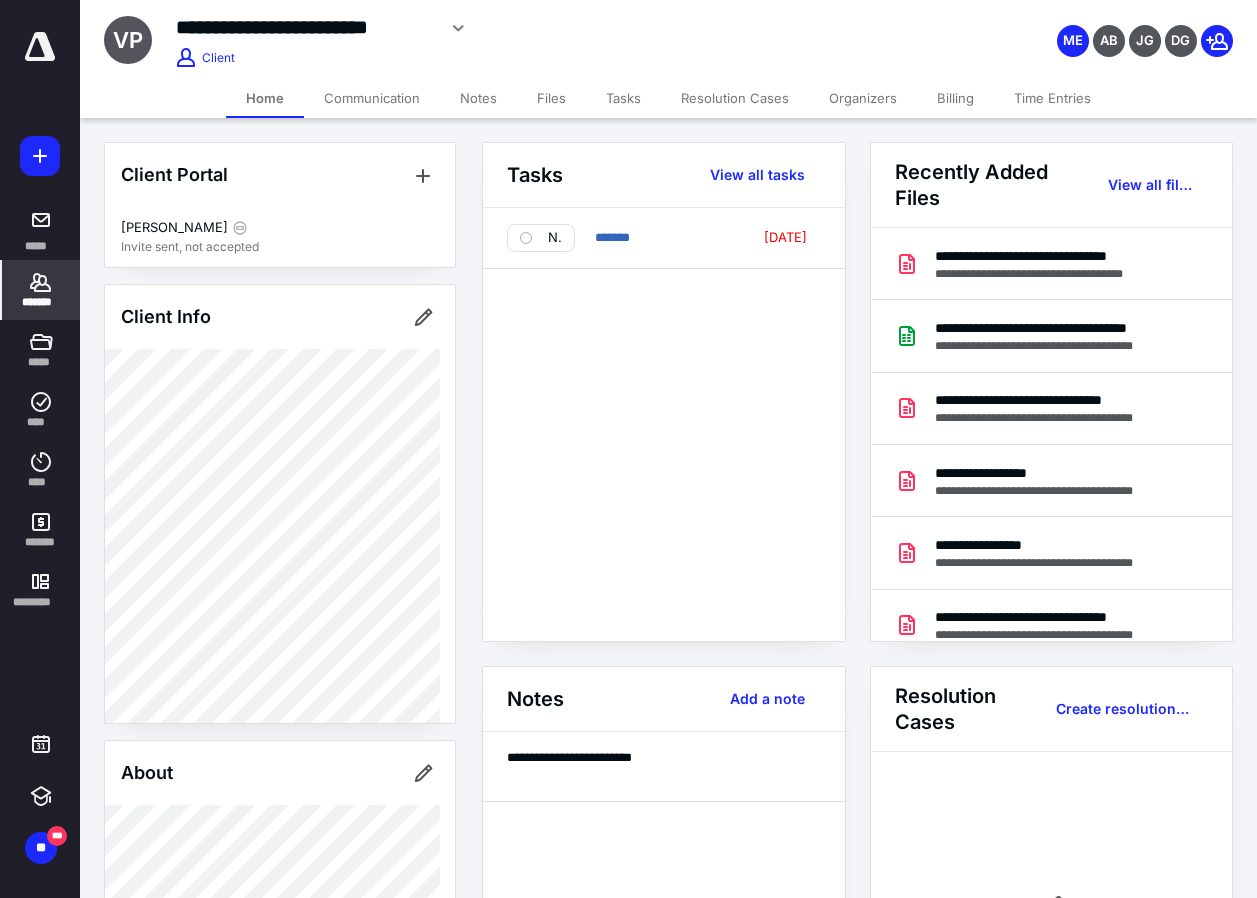 click on "Home" at bounding box center (265, 98) 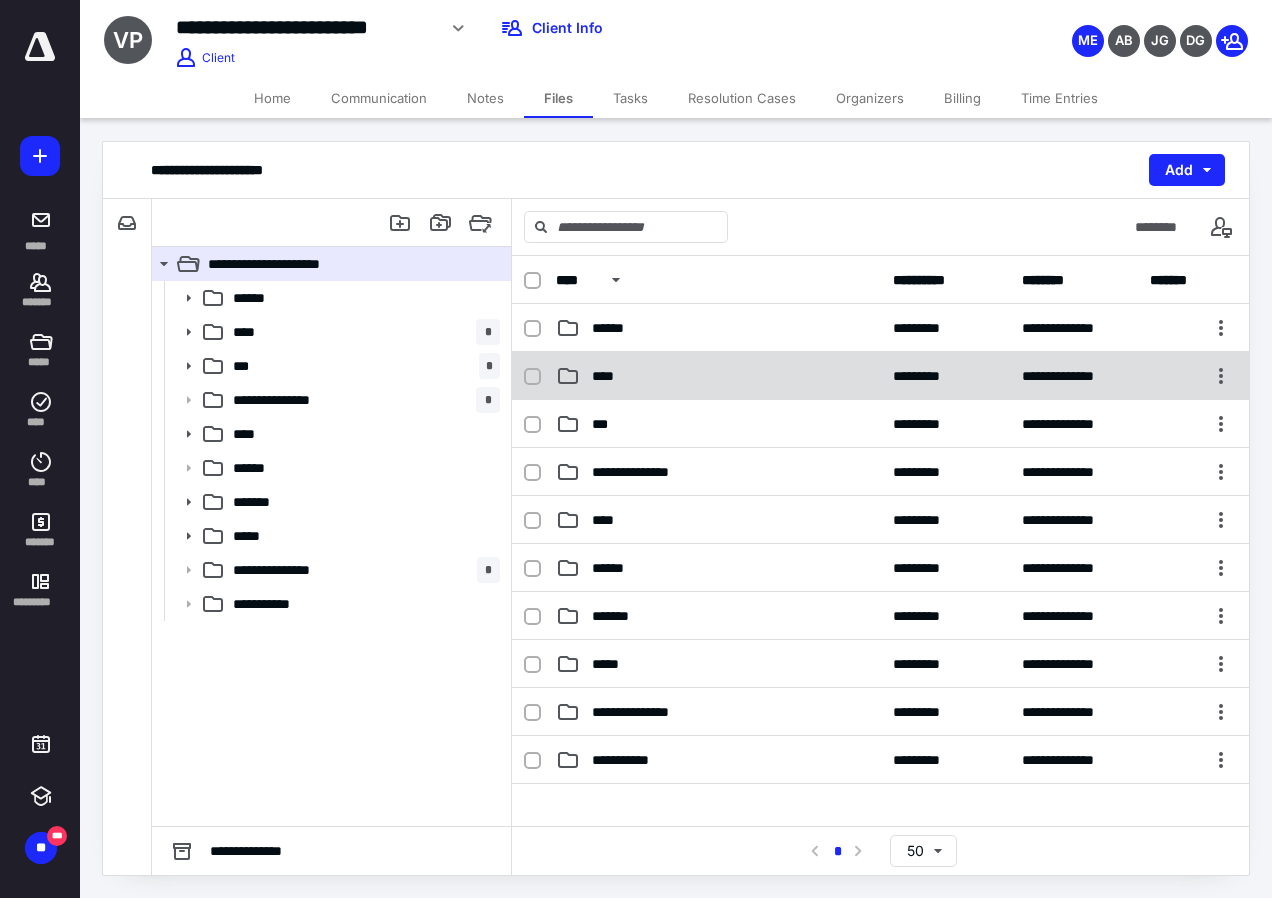 click on "****" at bounding box center [607, 376] 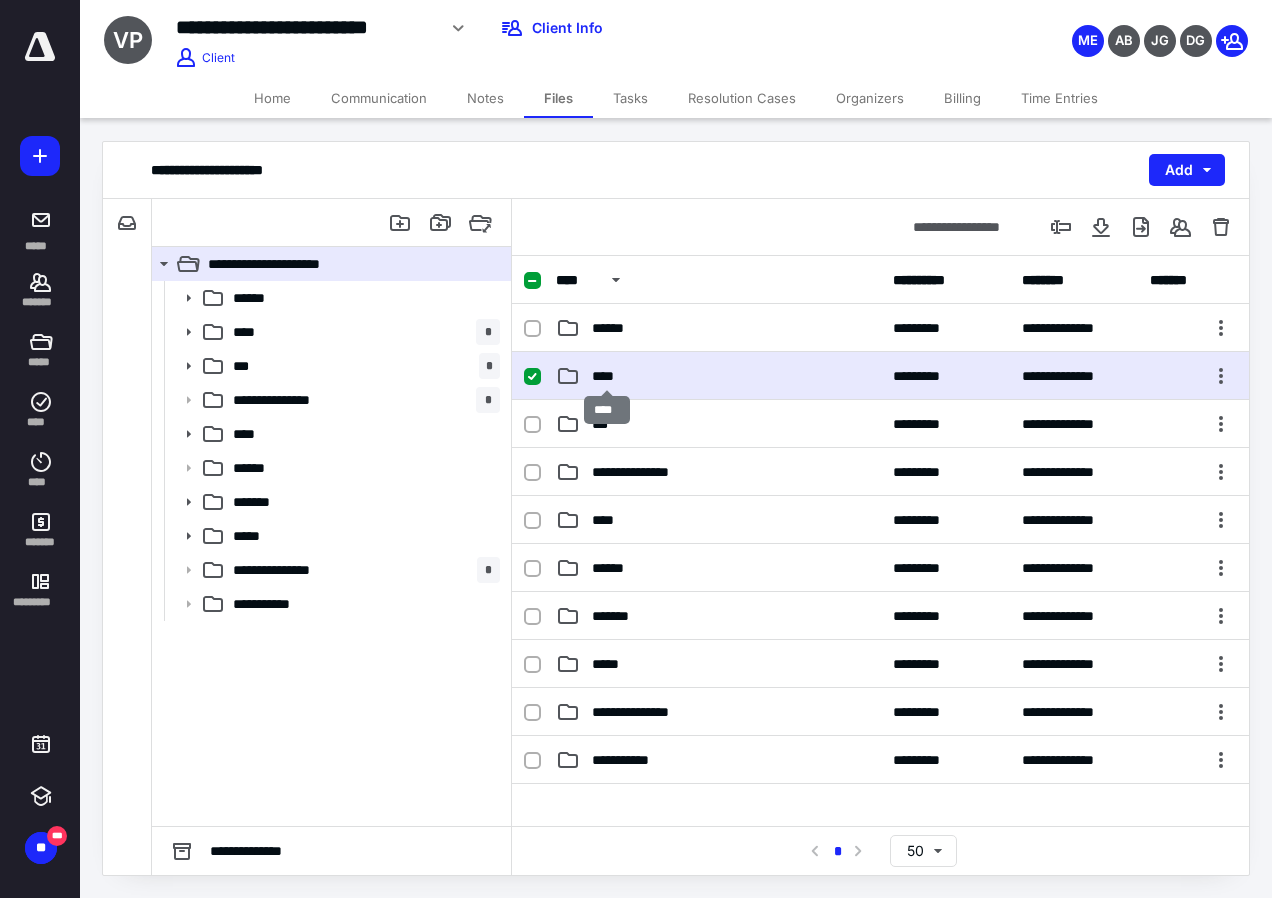 click on "****" at bounding box center (607, 376) 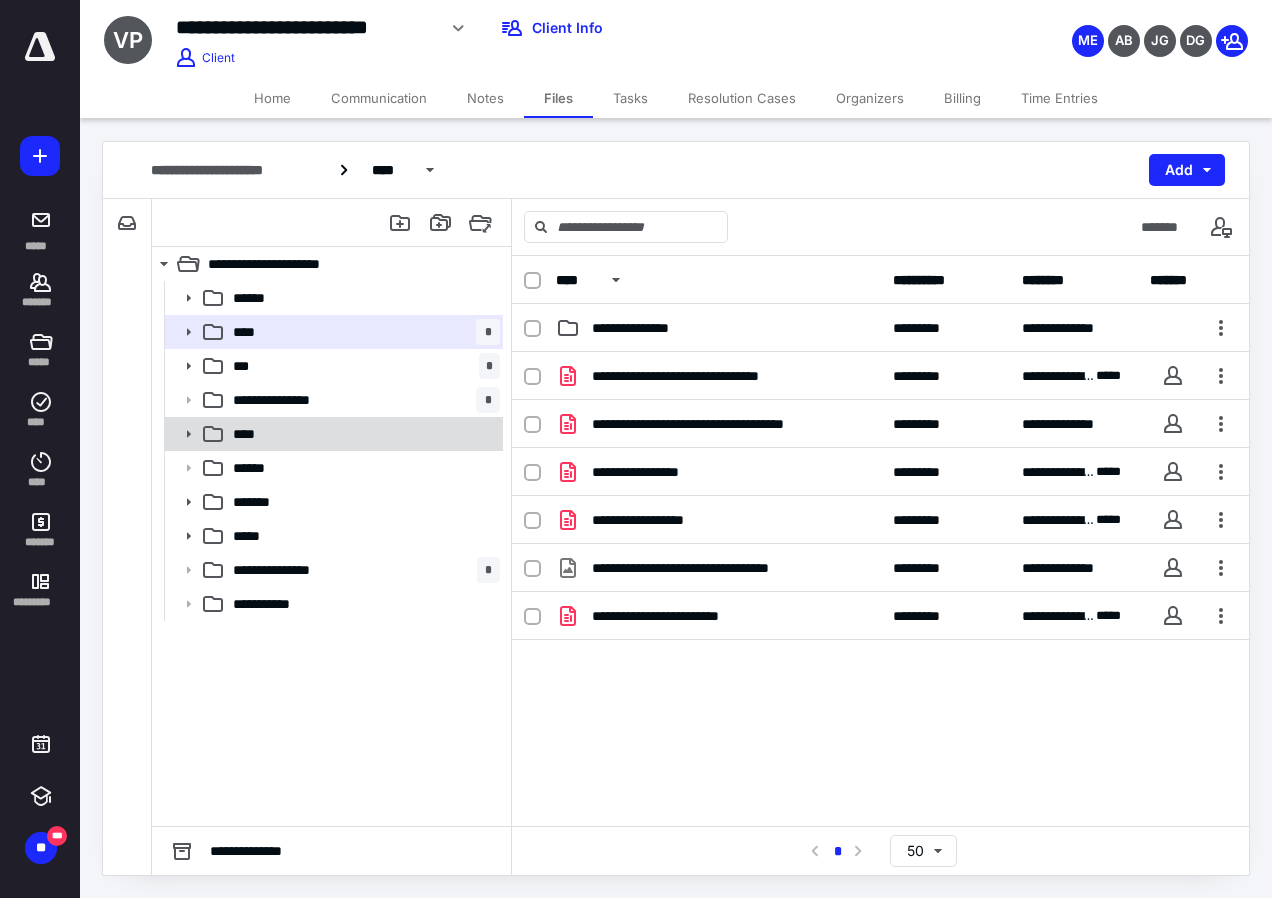 click on "****" at bounding box center (332, 434) 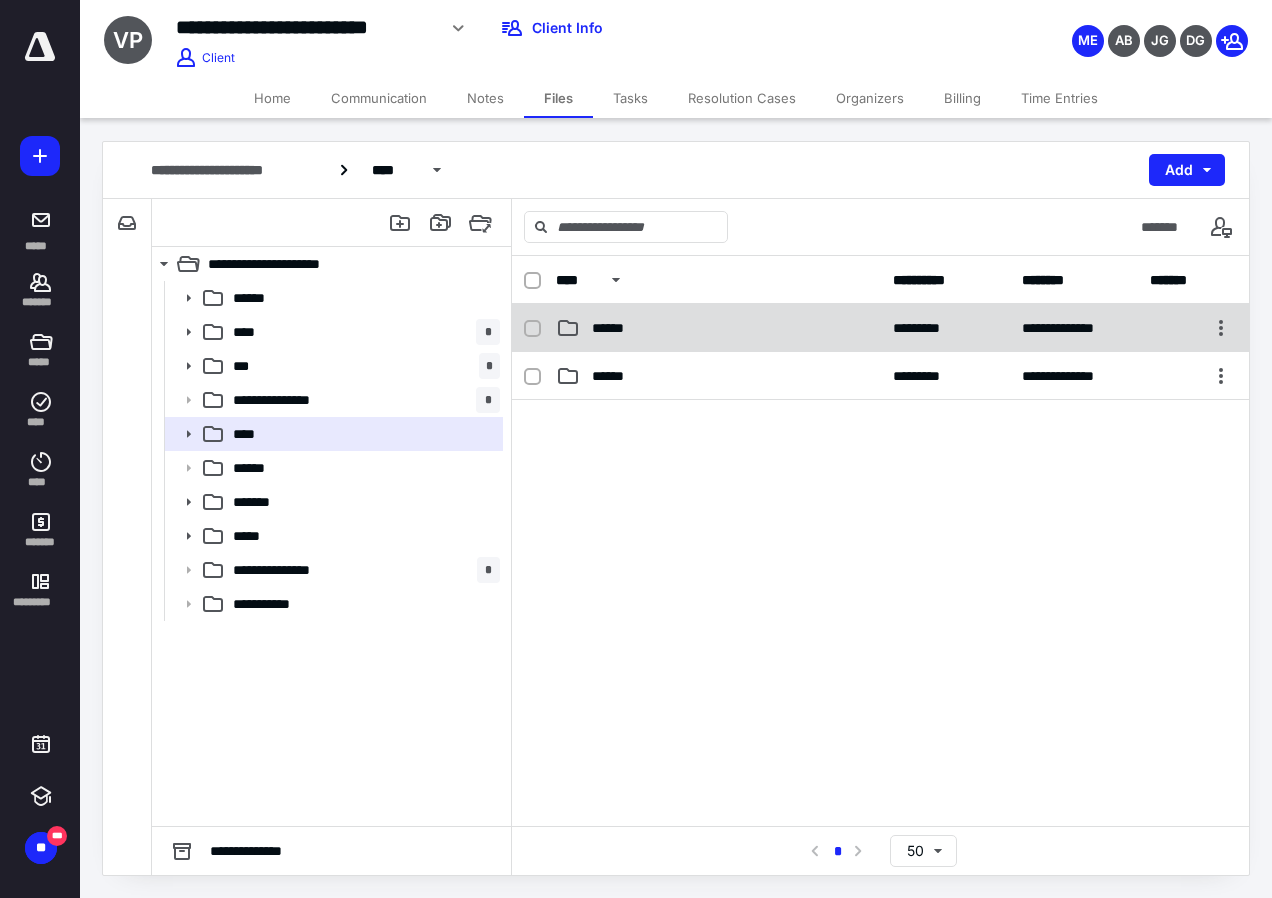 click on "******" at bounding box center [718, 328] 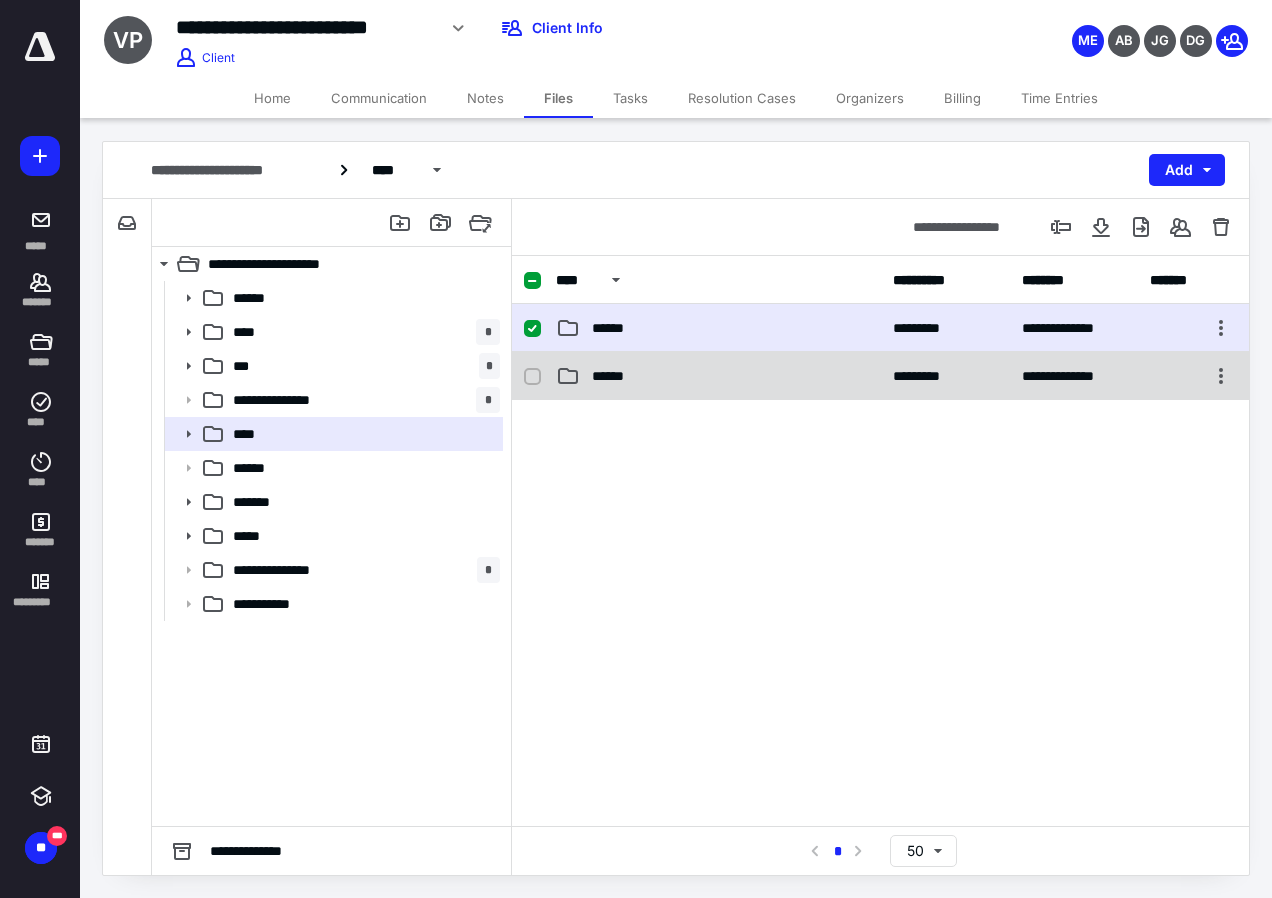 click on "******" at bounding box center (718, 376) 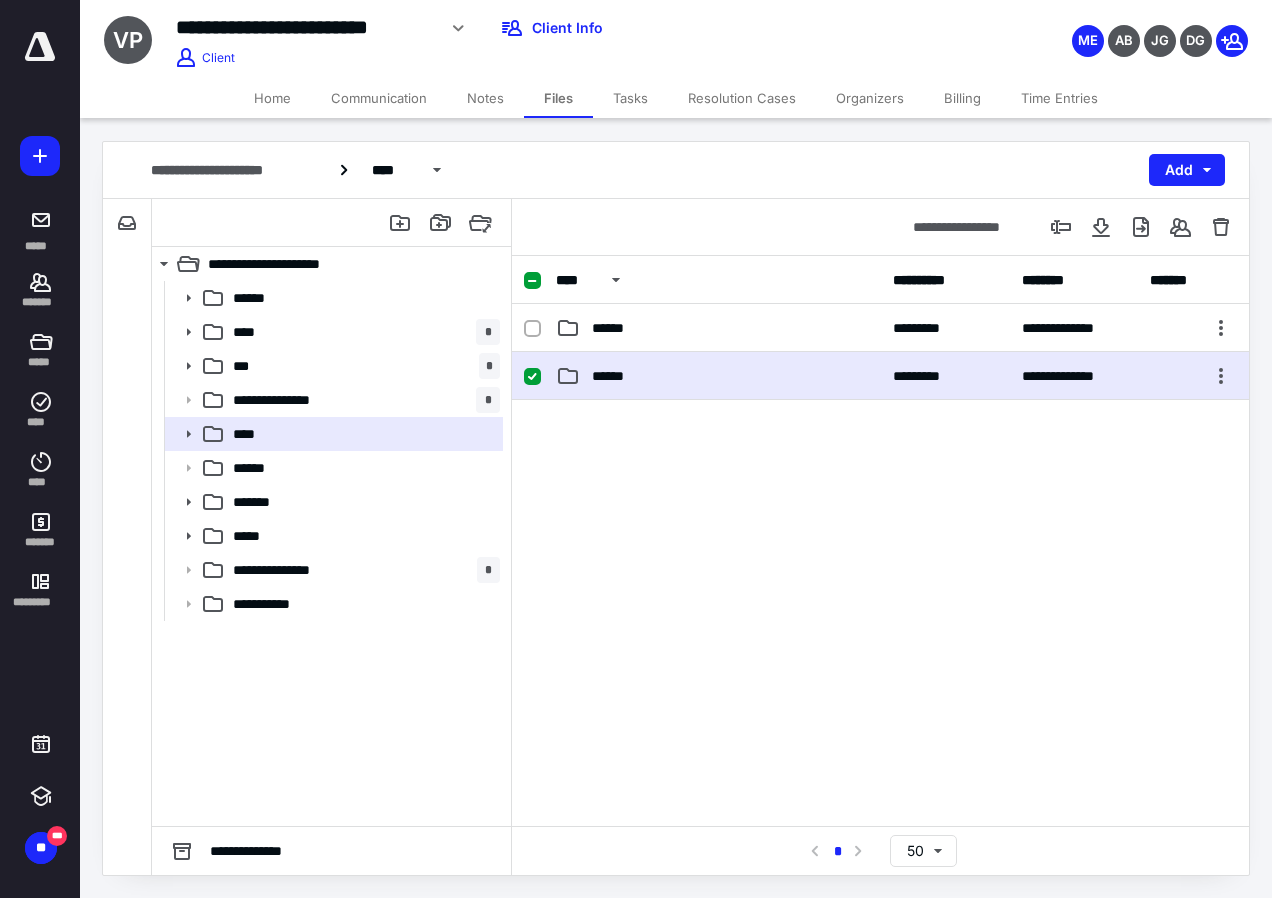 click on "******" at bounding box center (718, 376) 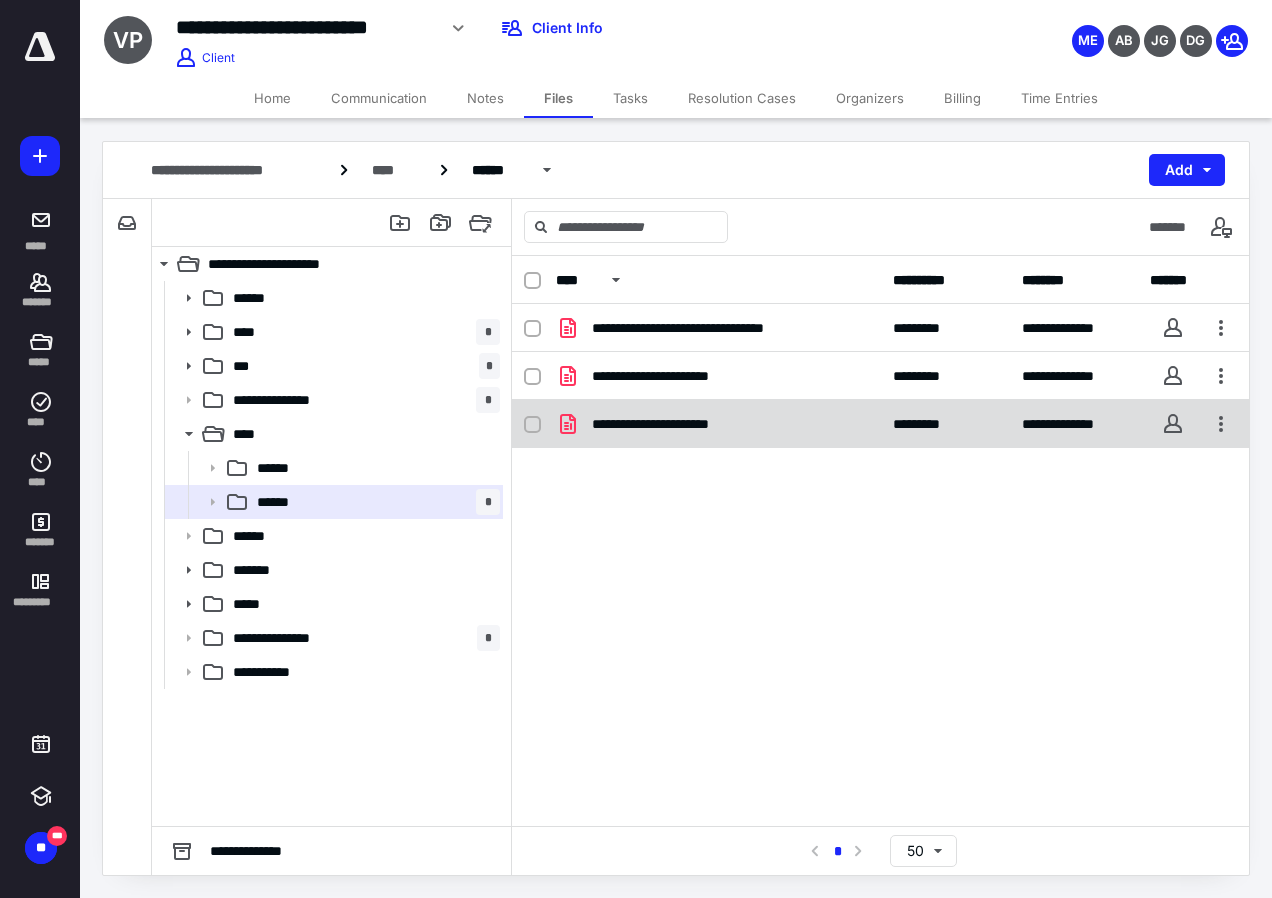 click on "**********" at bounding box center [674, 424] 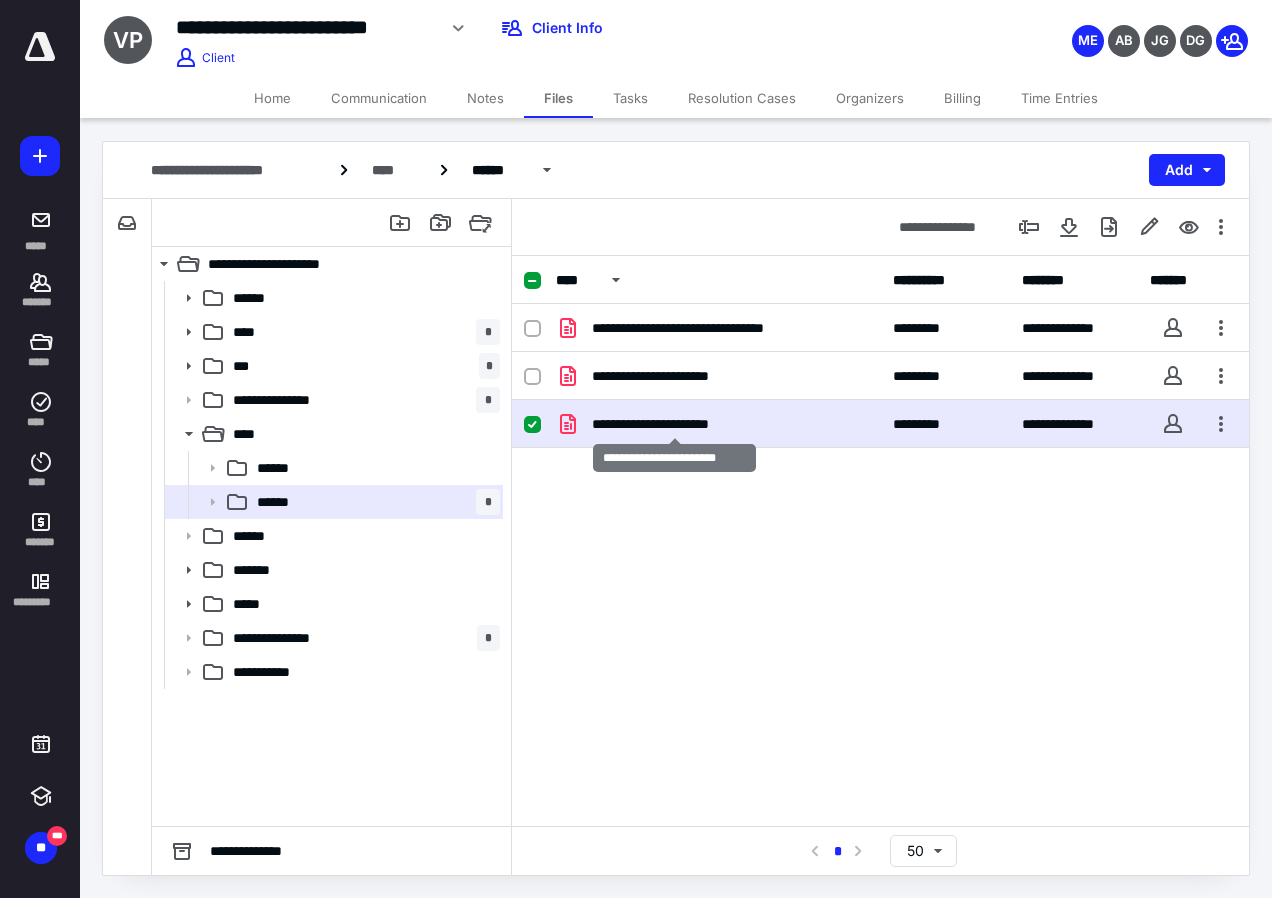 click on "**********" at bounding box center (674, 424) 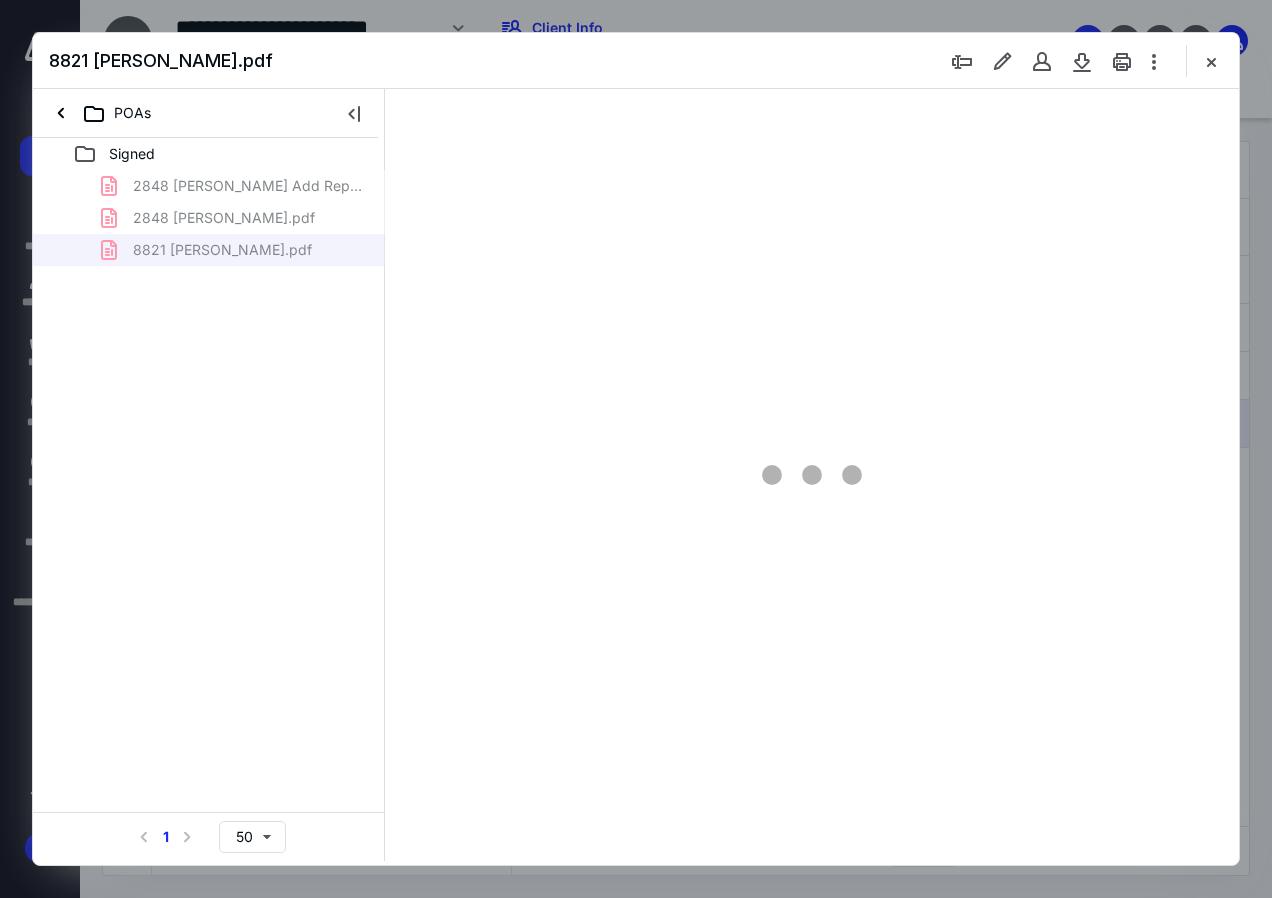 scroll, scrollTop: 0, scrollLeft: 0, axis: both 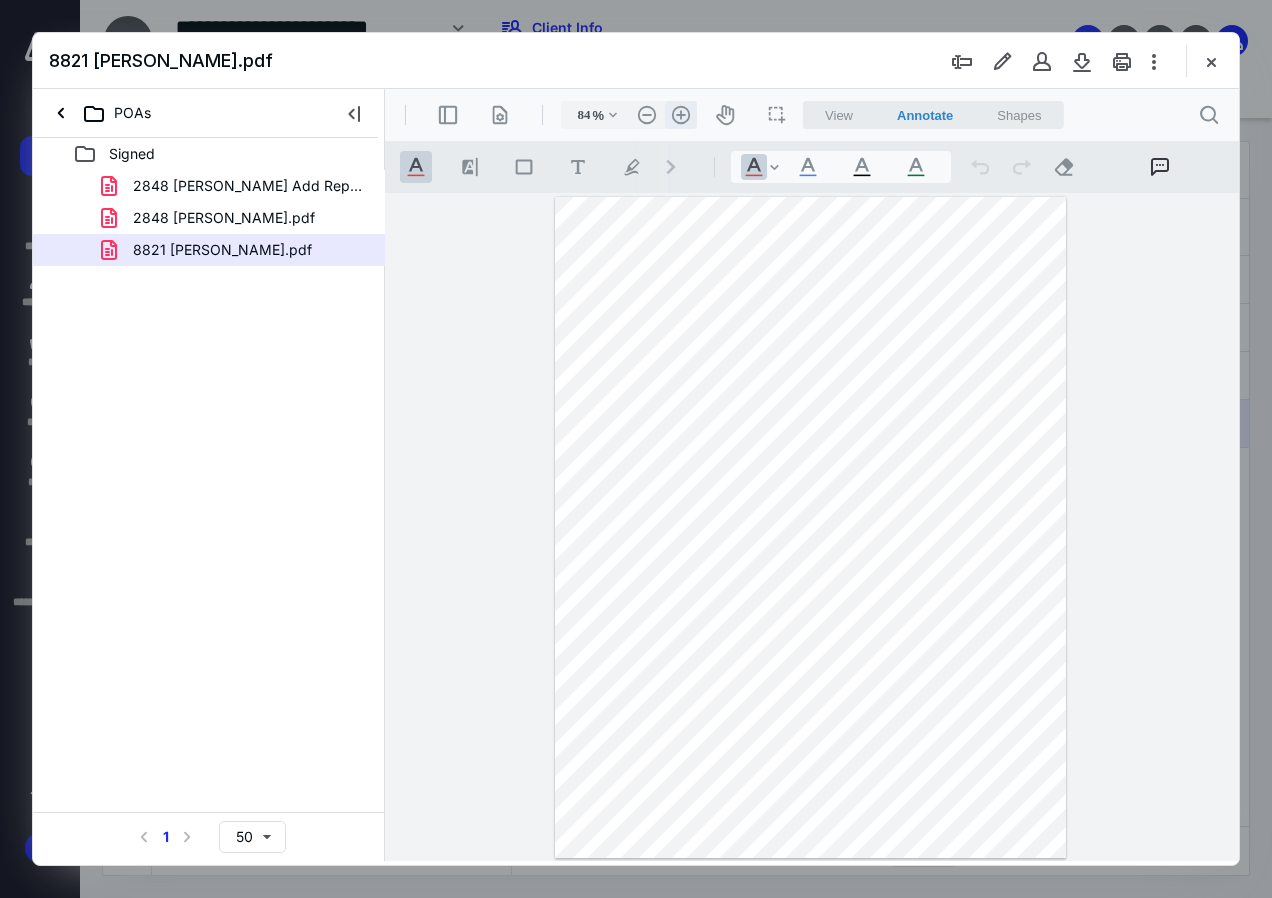click on ".cls-1{fill:#abb0c4;} icon - header - zoom - in - line" at bounding box center [681, 115] 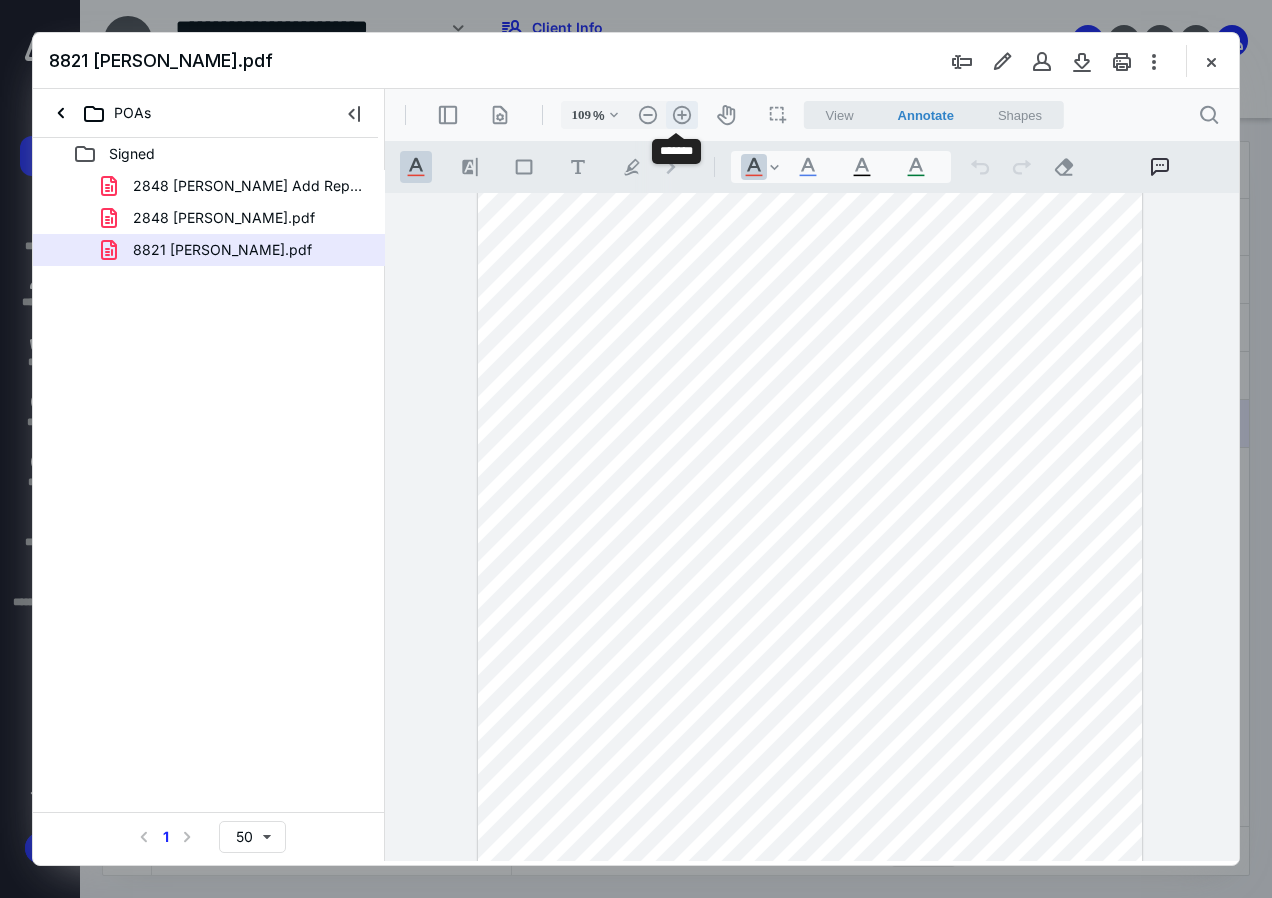 click on ".cls-1{fill:#abb0c4;} icon - header - zoom - in - line" at bounding box center (682, 115) 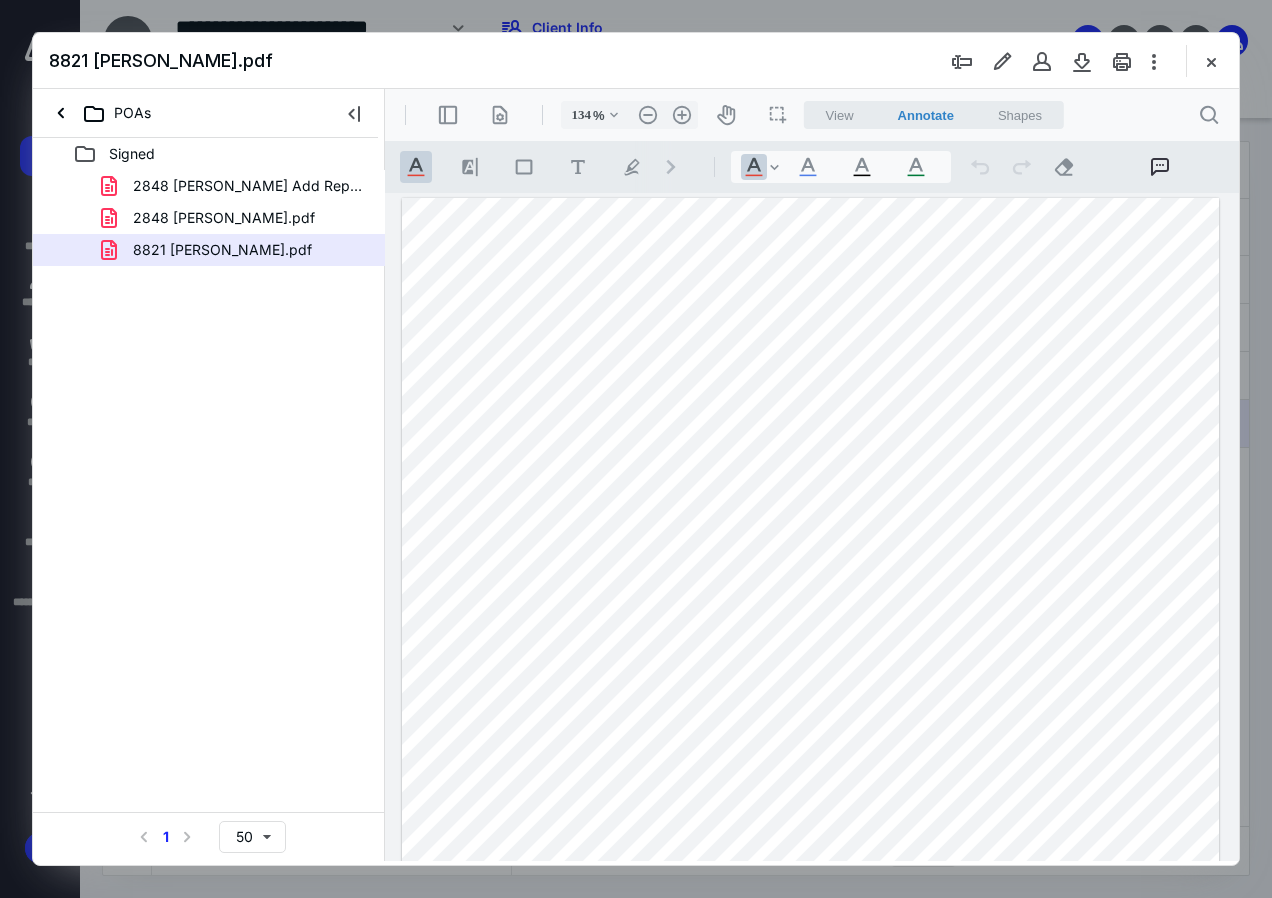 scroll, scrollTop: 300, scrollLeft: 0, axis: vertical 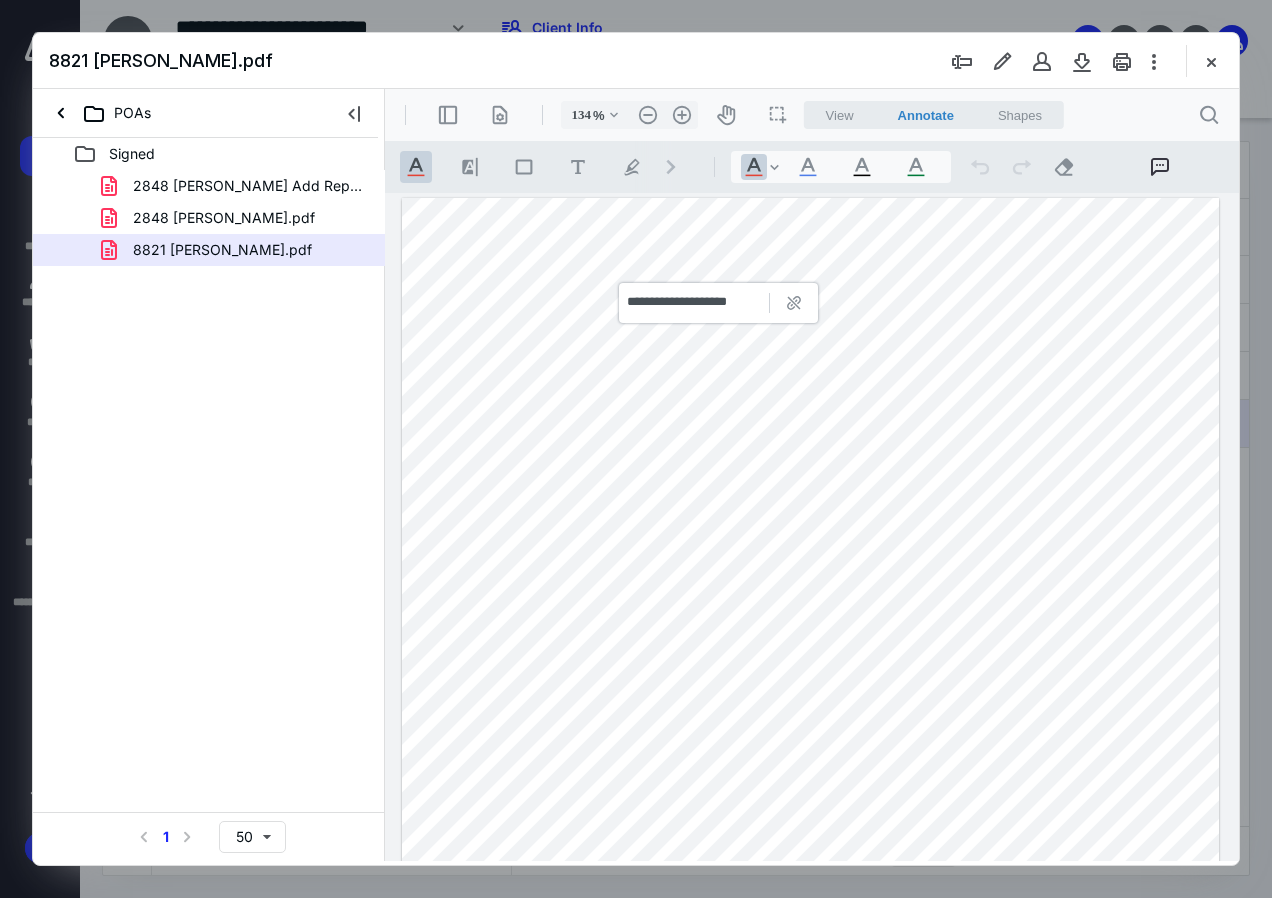 drag, startPoint x: 1213, startPoint y: 67, endPoint x: 1151, endPoint y: 99, distance: 69.77106 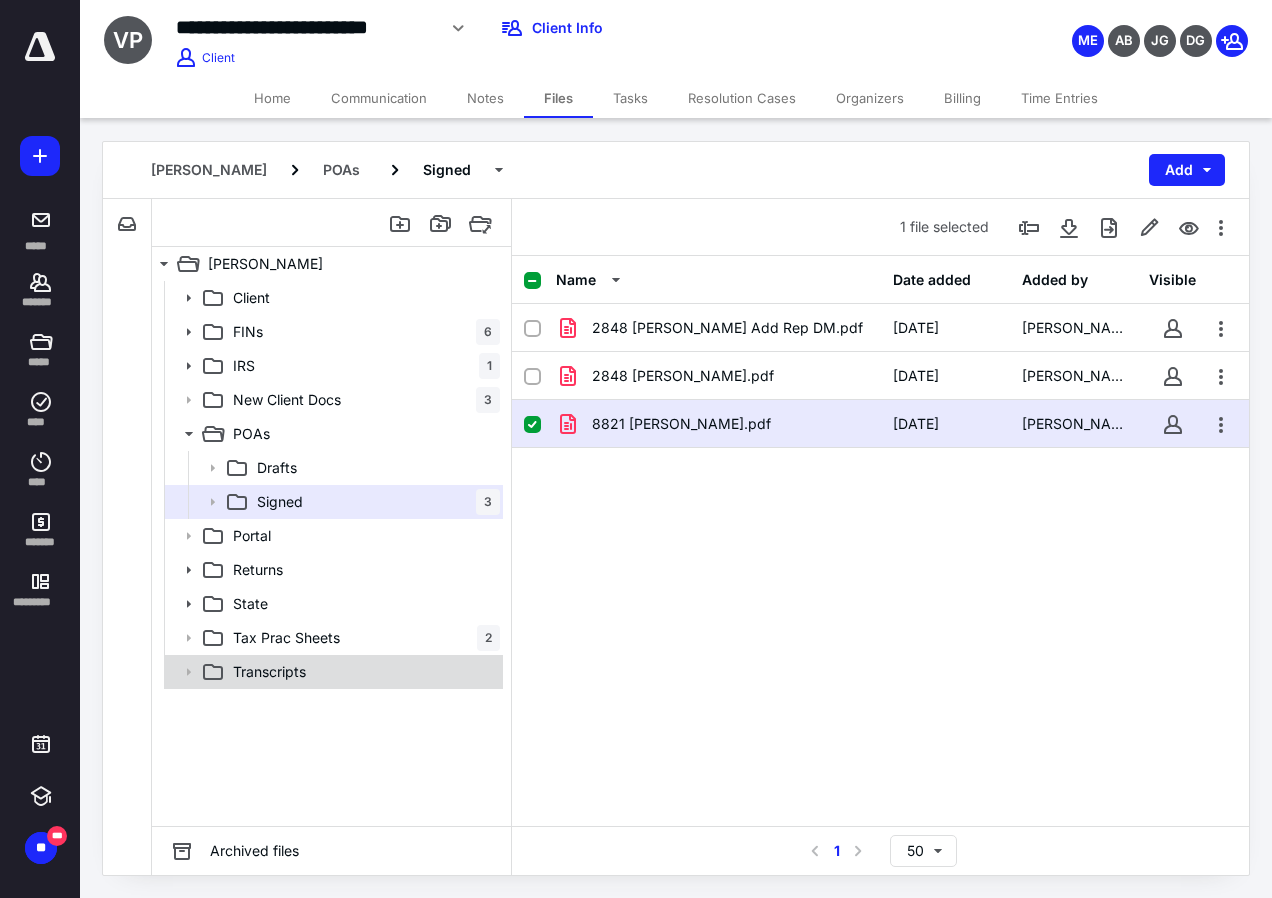 click on "Transcripts" at bounding box center [362, 672] 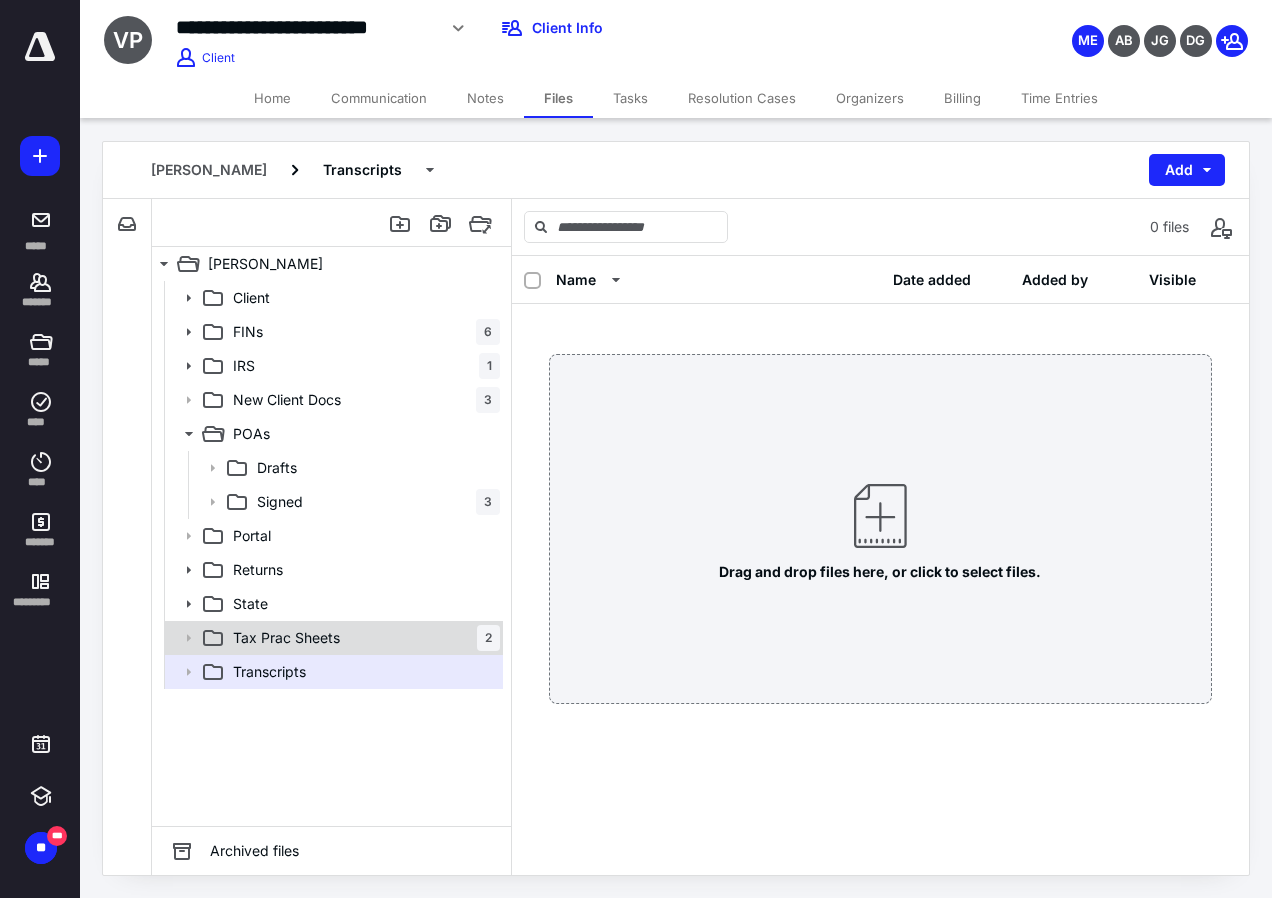 click on "Tax Prac Sheets 2" at bounding box center [362, 638] 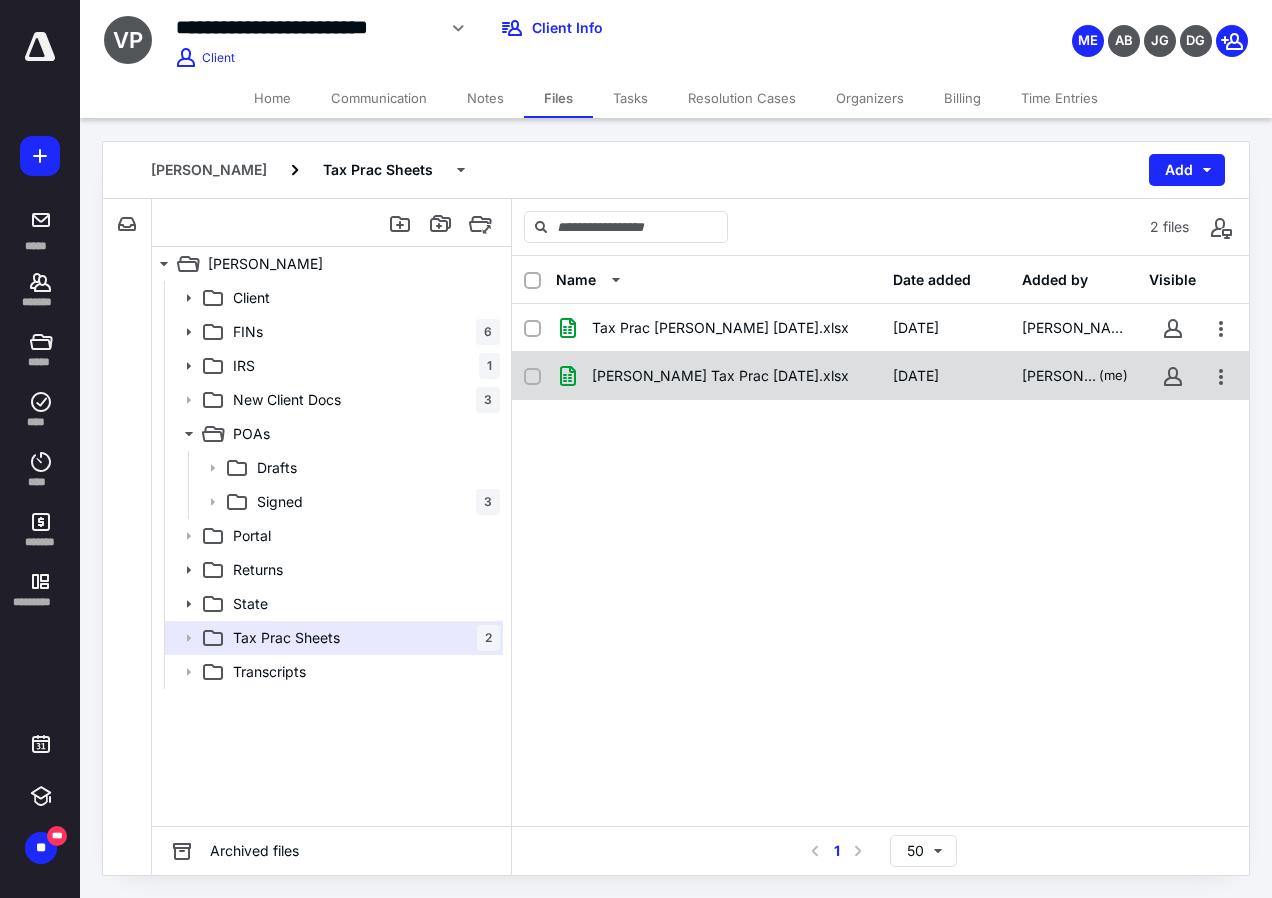 click on "[DATE]" at bounding box center [916, 376] 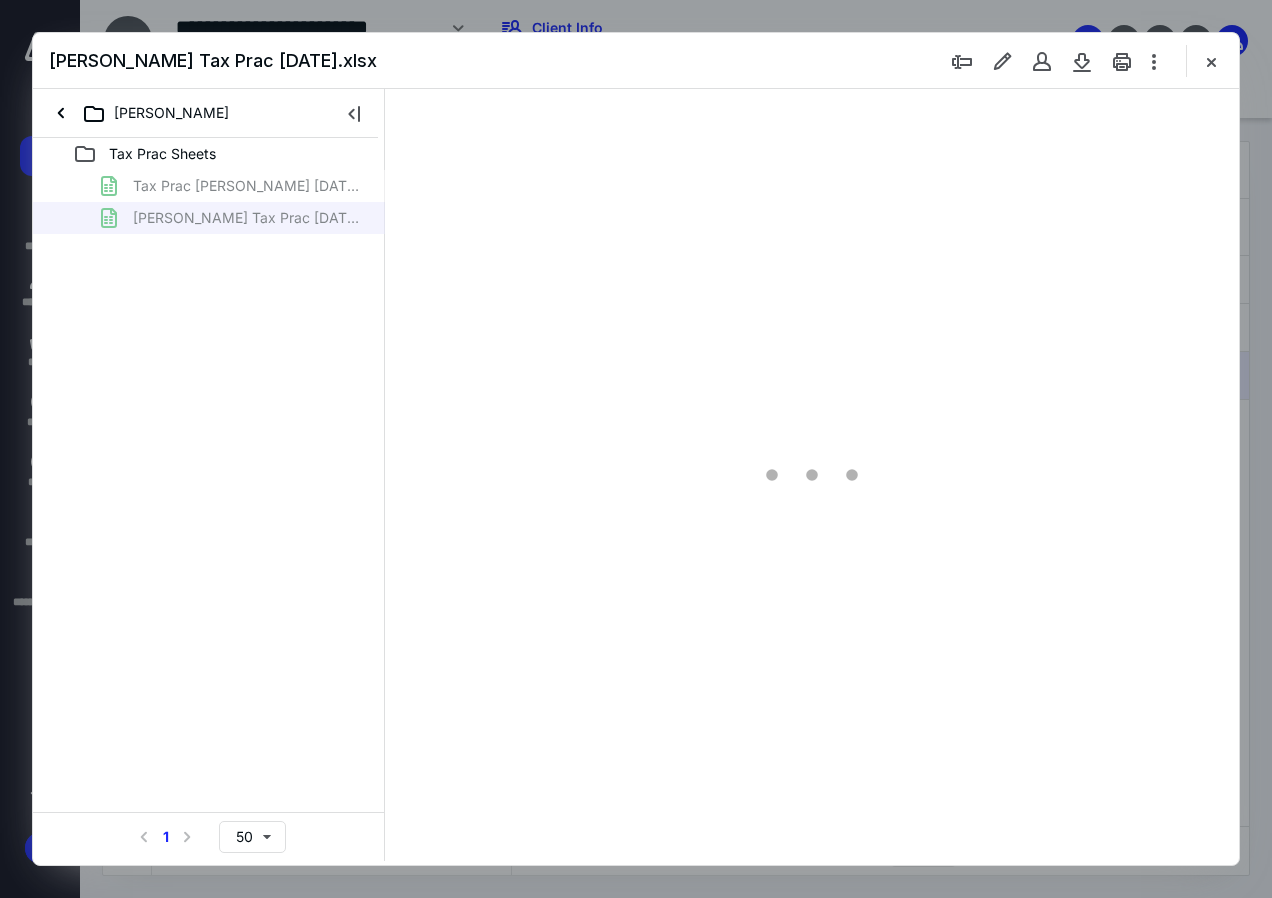 scroll, scrollTop: 0, scrollLeft: 0, axis: both 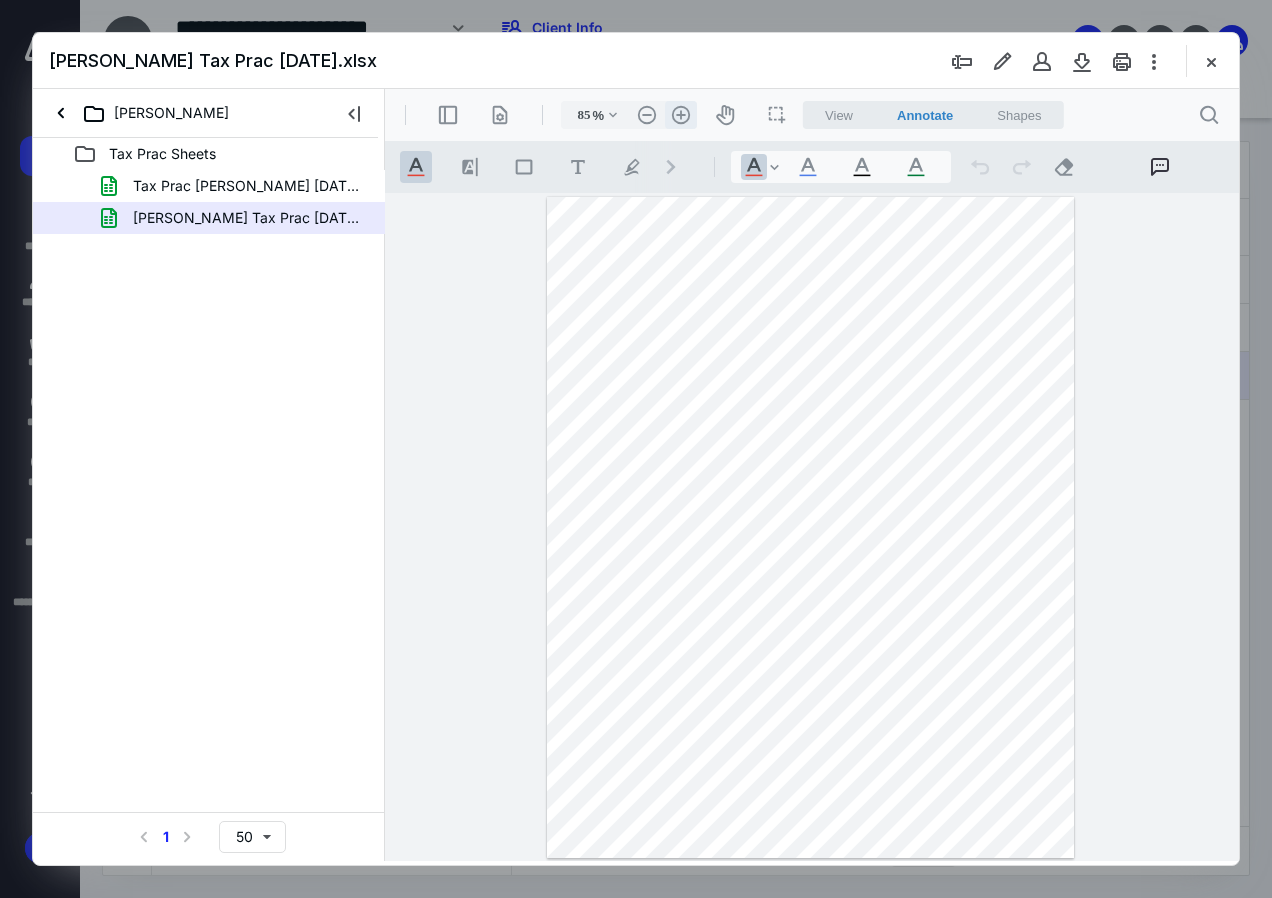 click on ".cls-1{fill:#abb0c4;} icon - header - zoom - in - line" at bounding box center (681, 115) 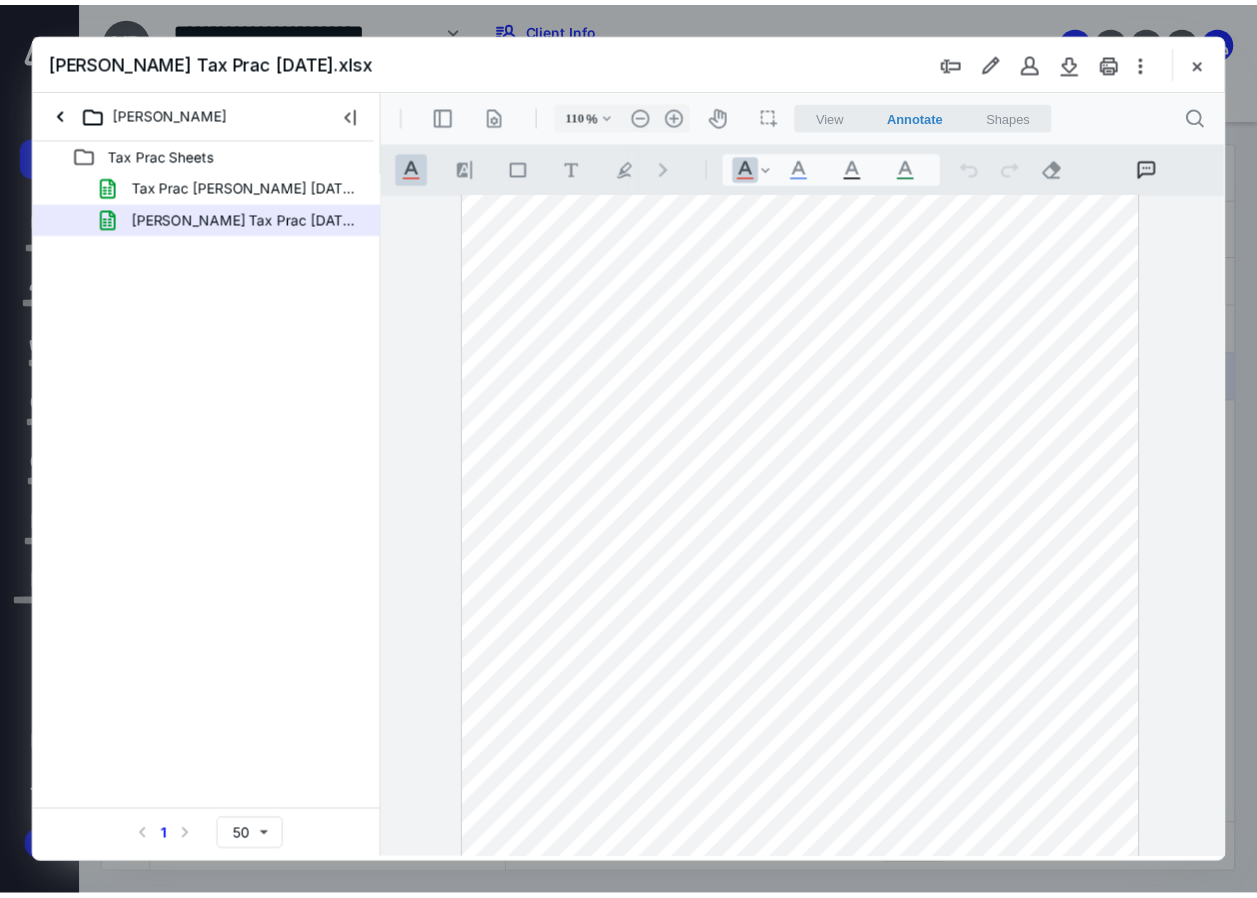 scroll, scrollTop: 0, scrollLeft: 0, axis: both 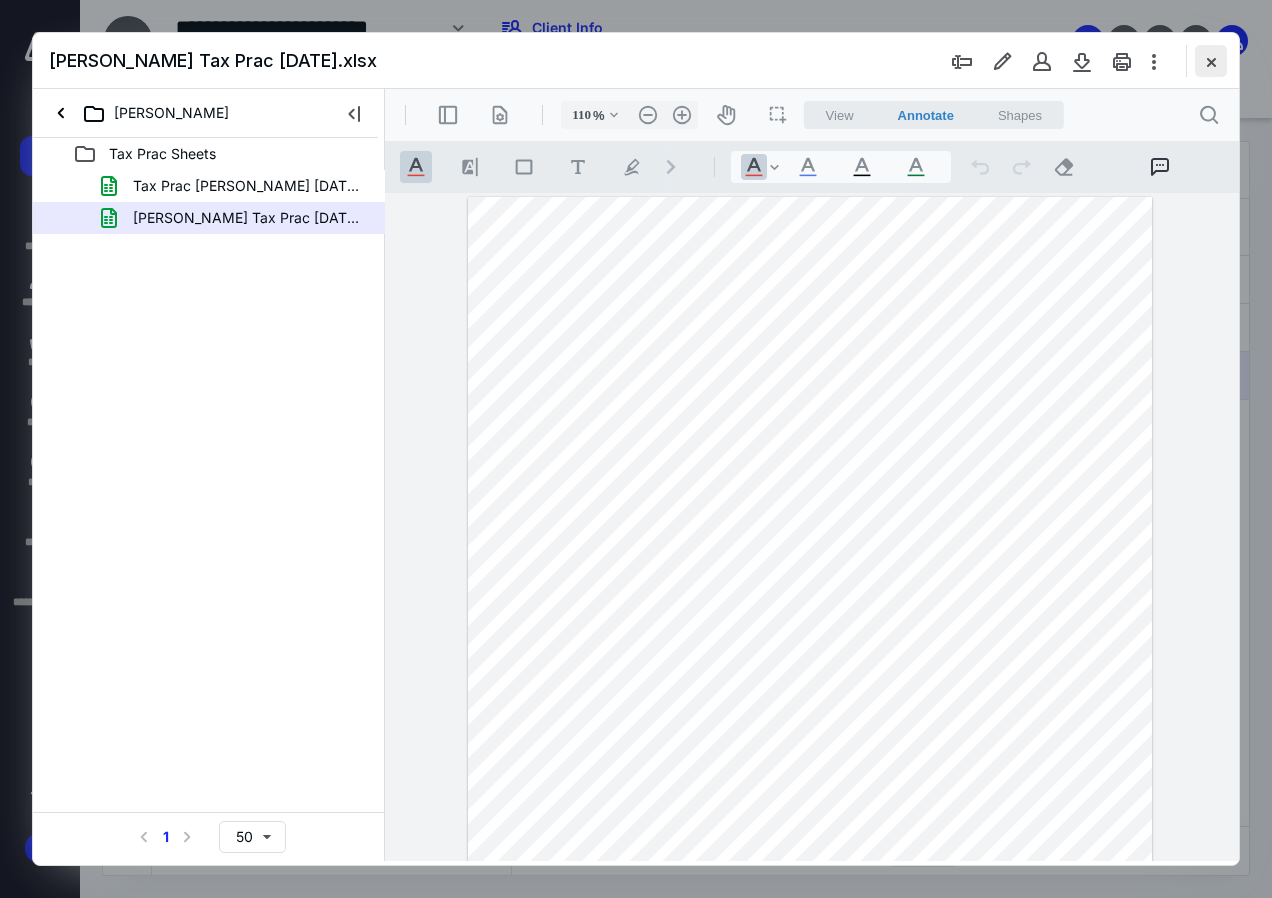 click at bounding box center (1211, 61) 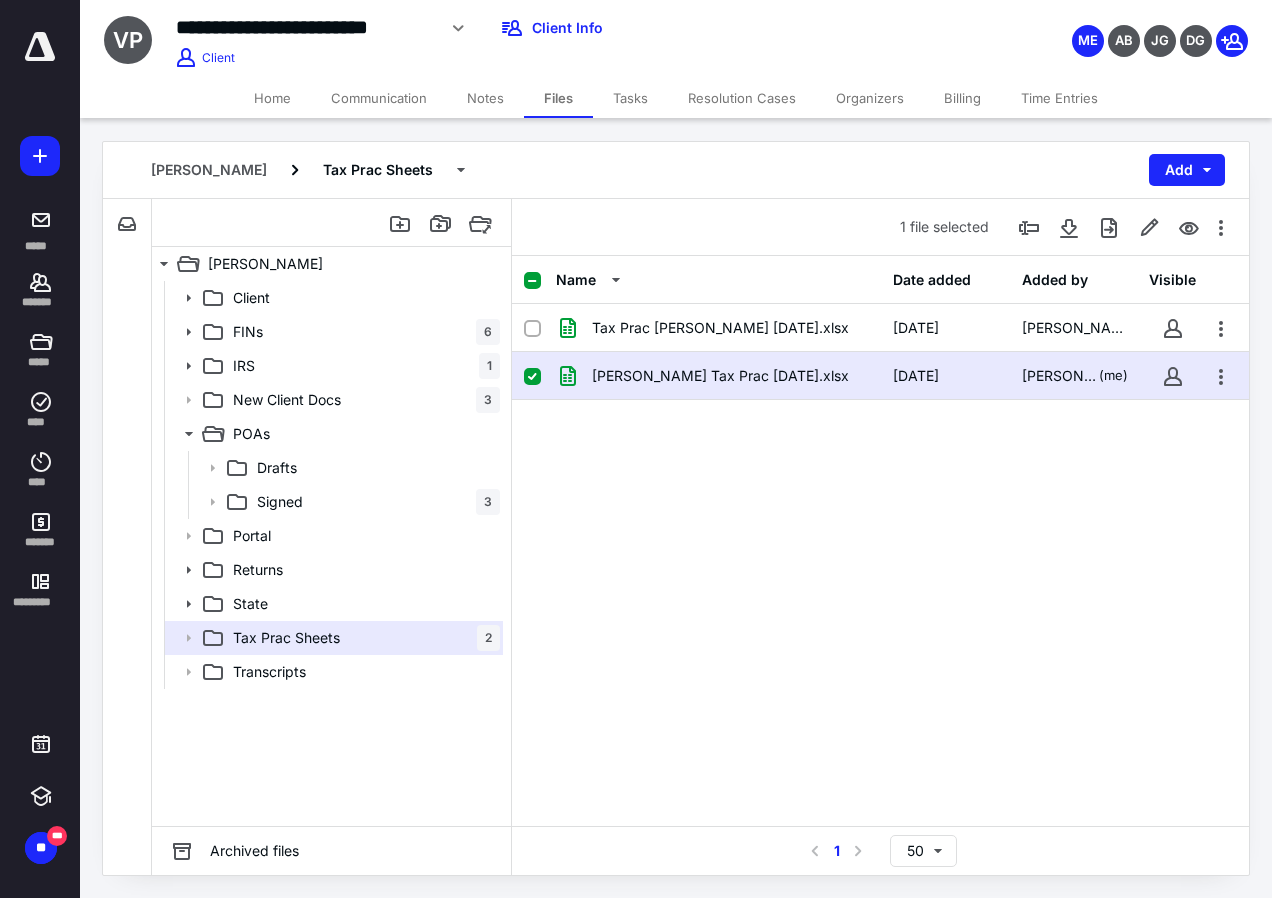 click on "Time Entries" at bounding box center [1059, 98] 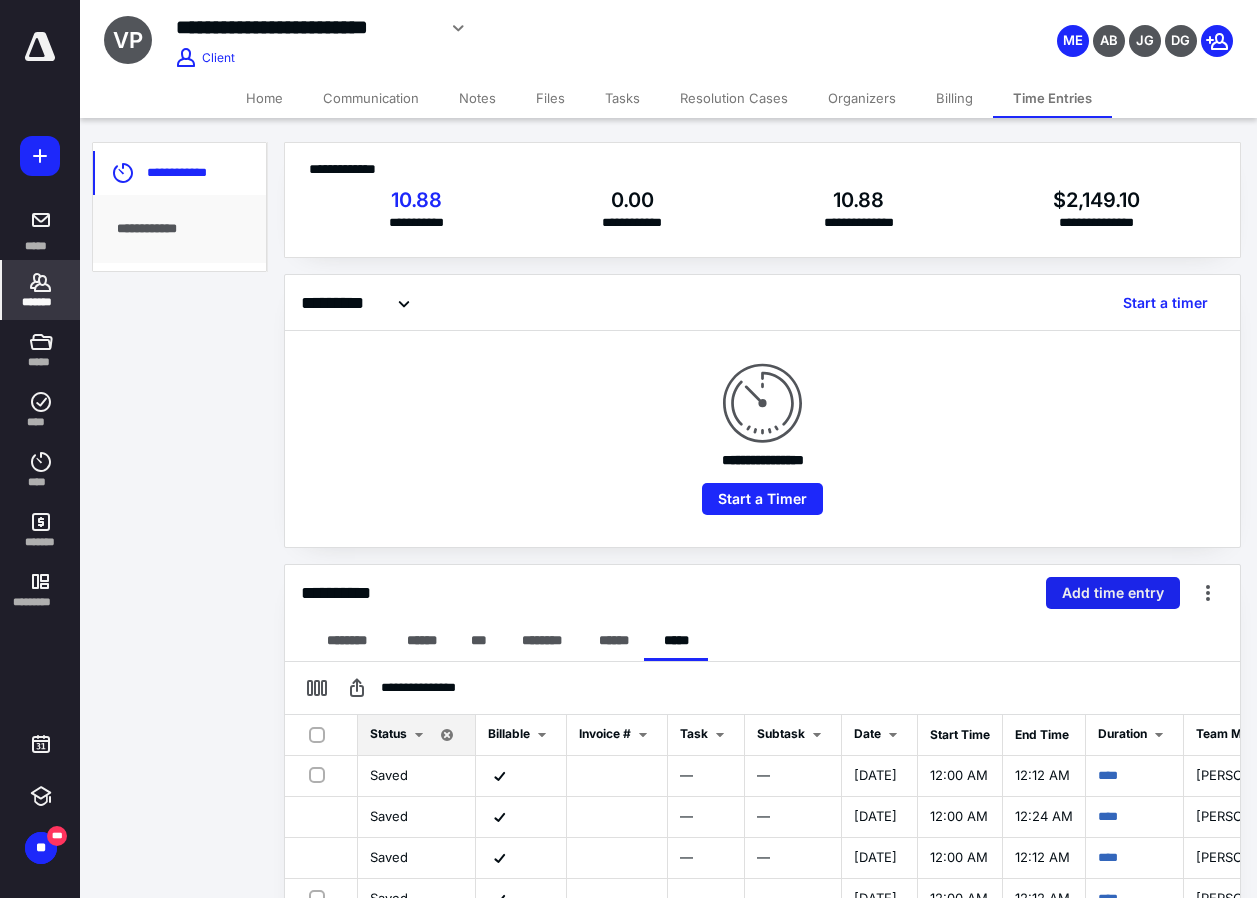 click on "Add time entry" at bounding box center (1113, 593) 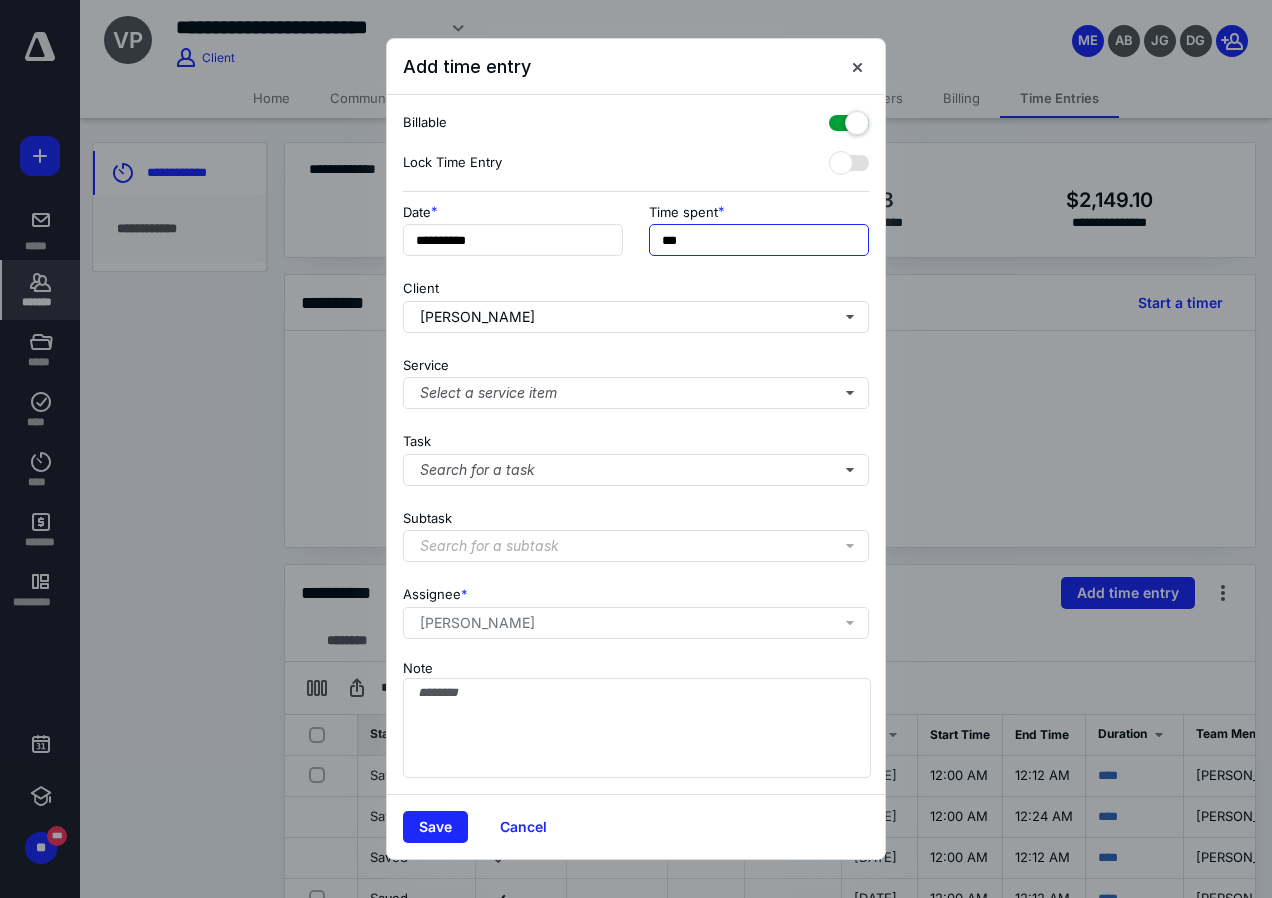 click on "***" at bounding box center (759, 240) 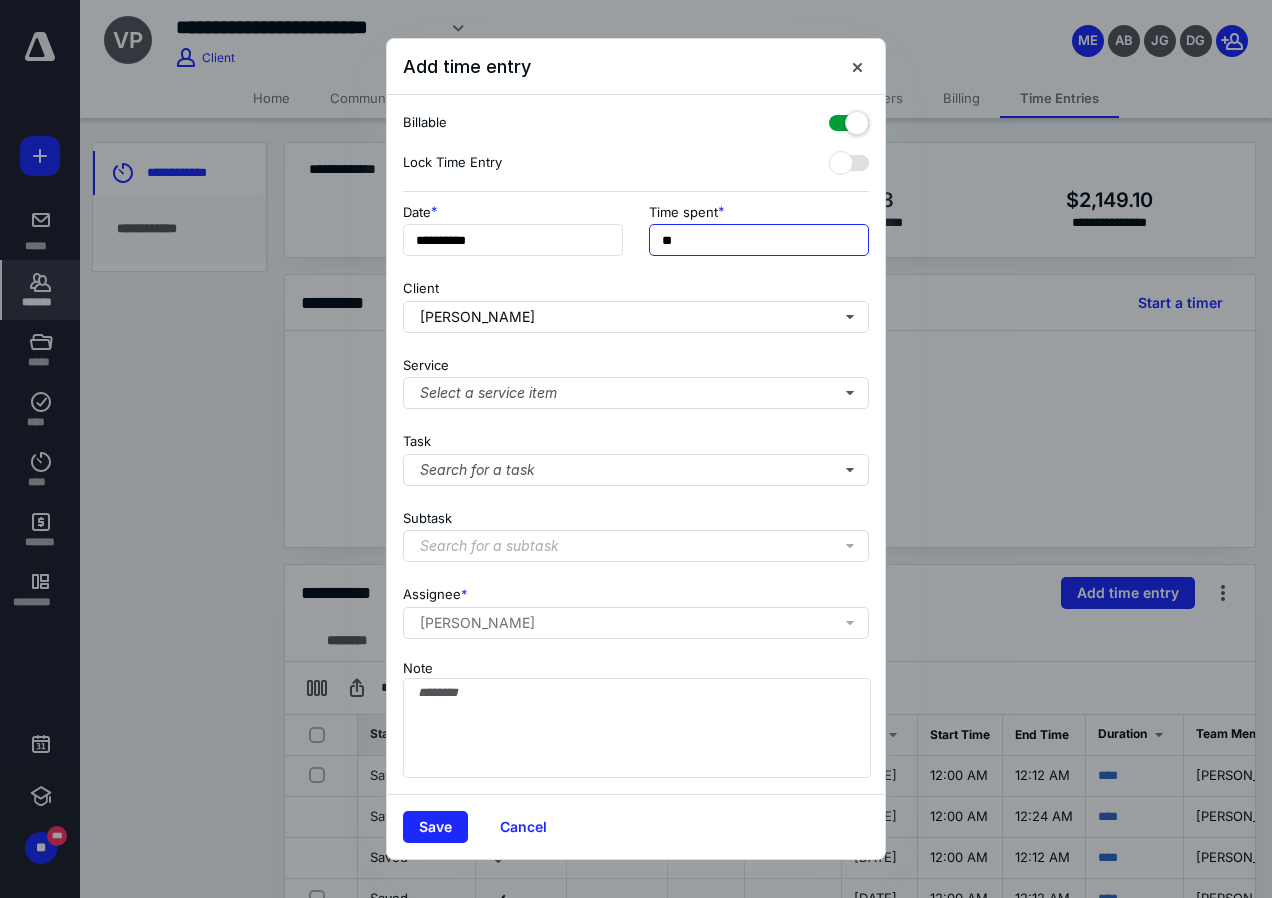 type on "*" 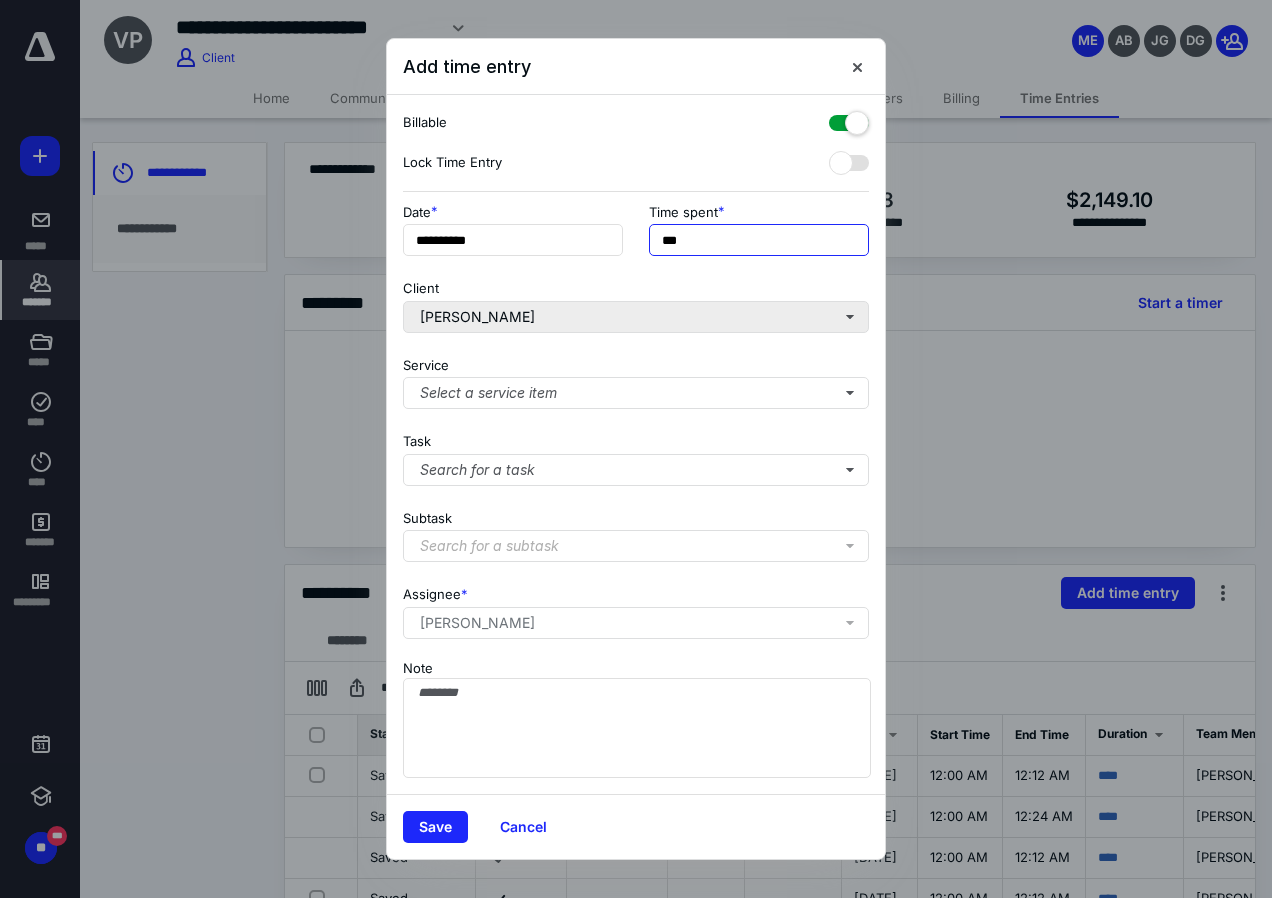 type on "***" 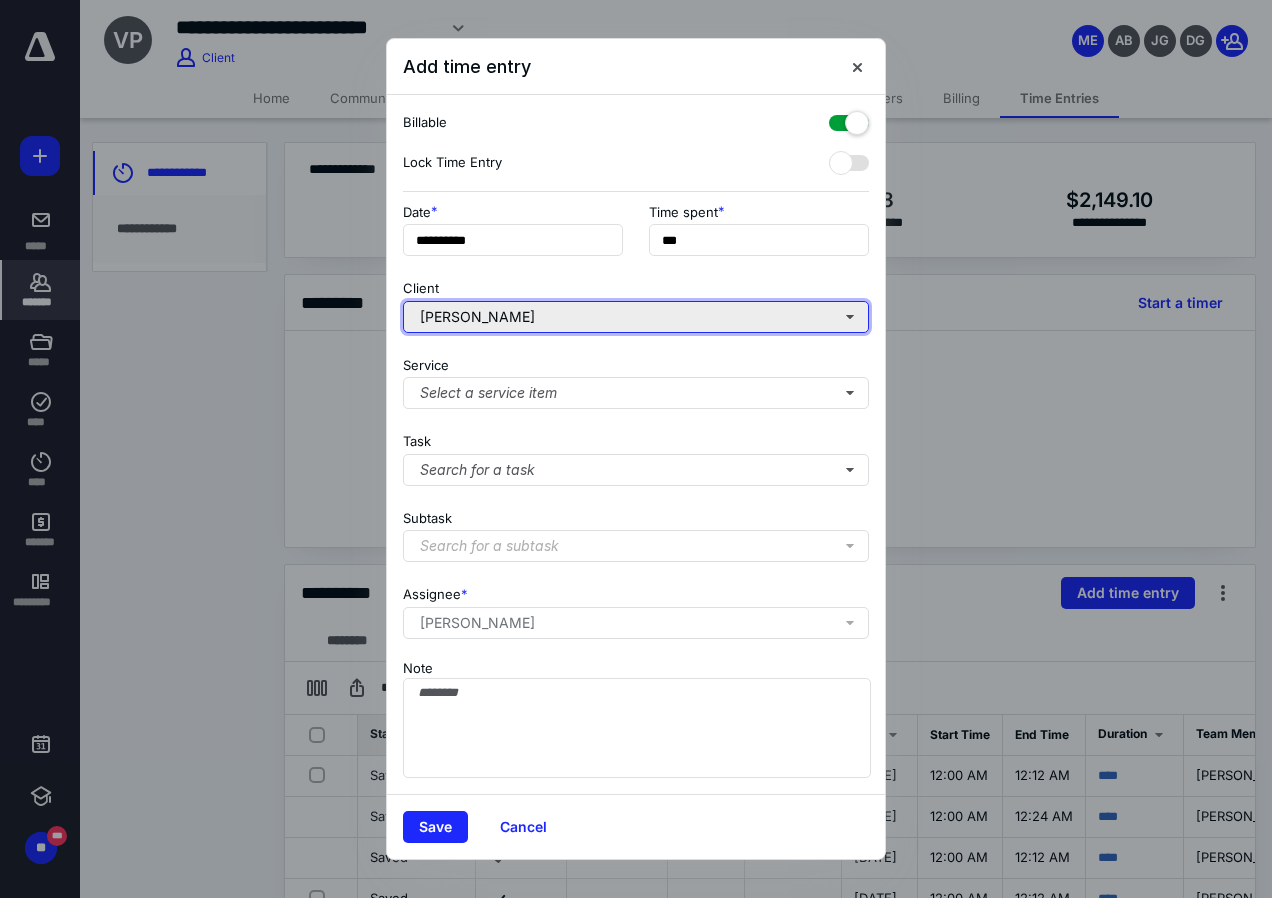 click on "[PERSON_NAME]" at bounding box center [636, 317] 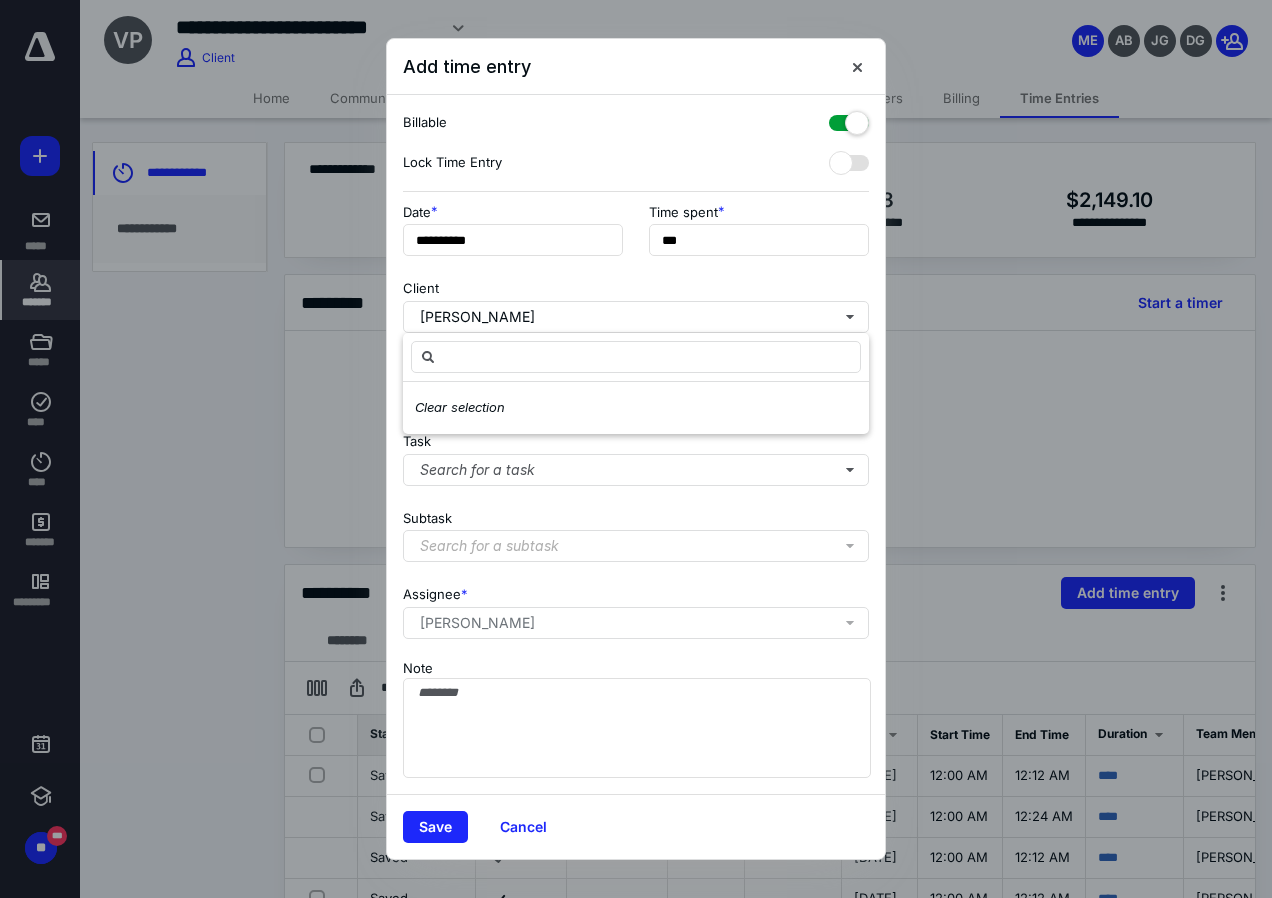click on "**********" at bounding box center (636, 445) 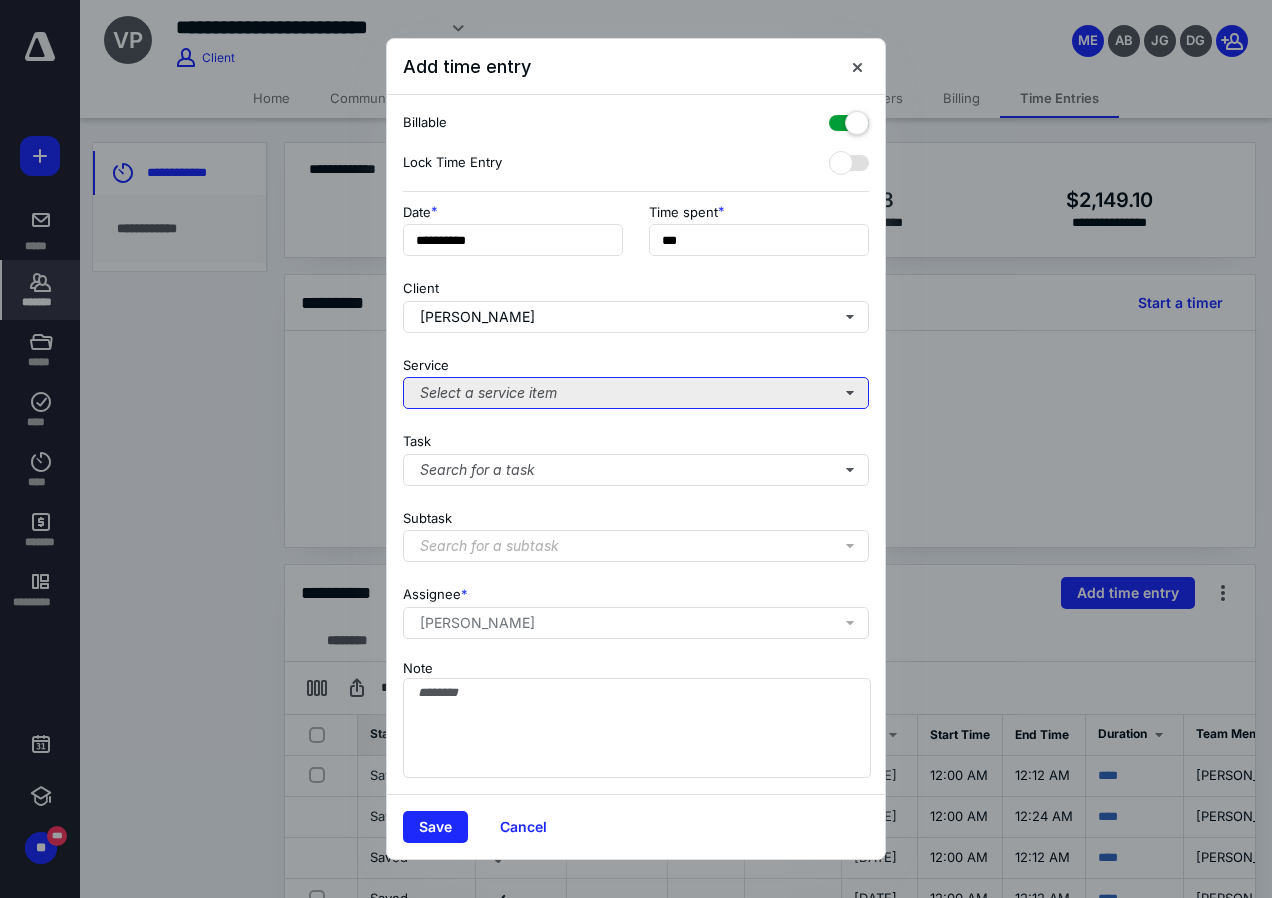 click on "Select a service item" at bounding box center (636, 393) 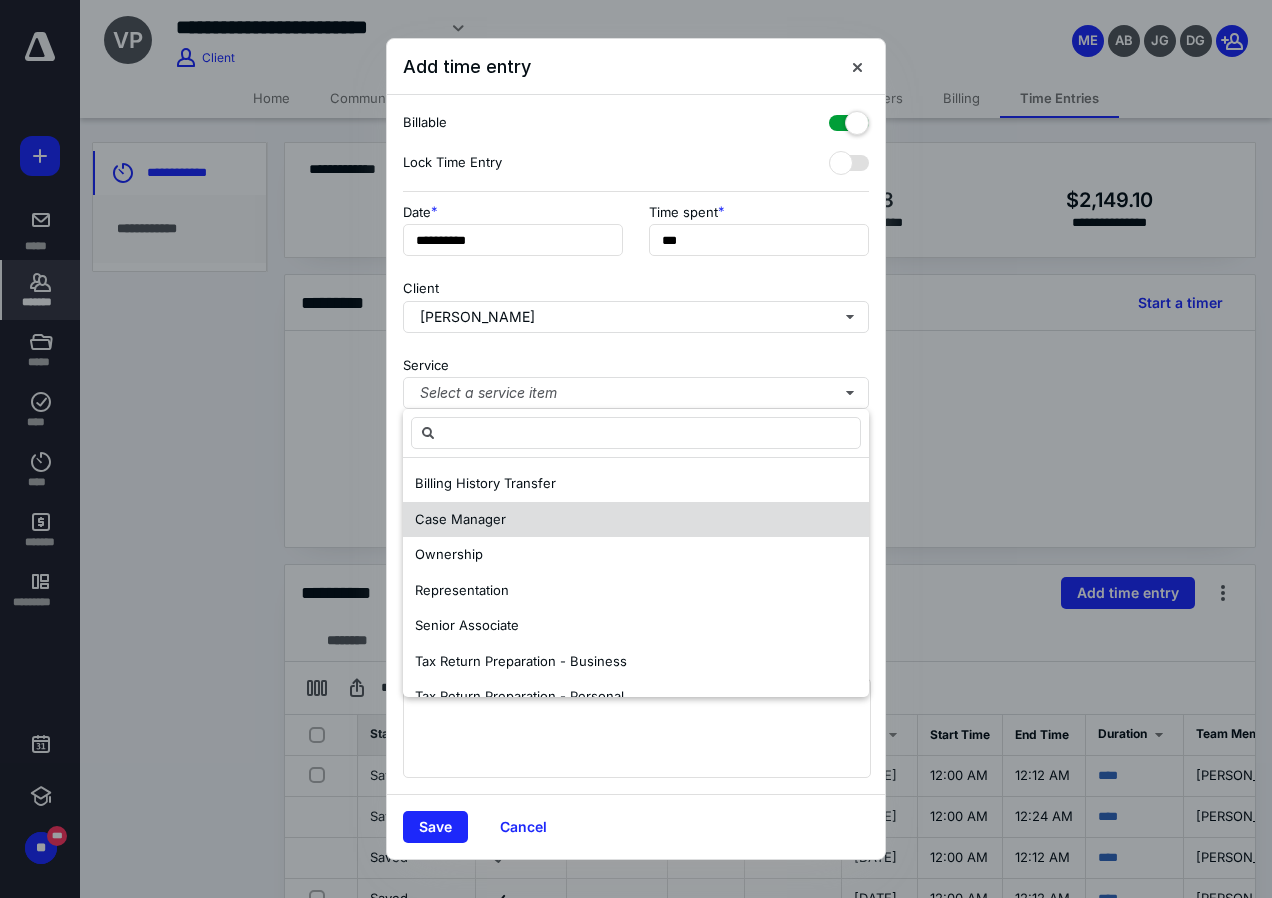click on "Case Manager" at bounding box center (460, 519) 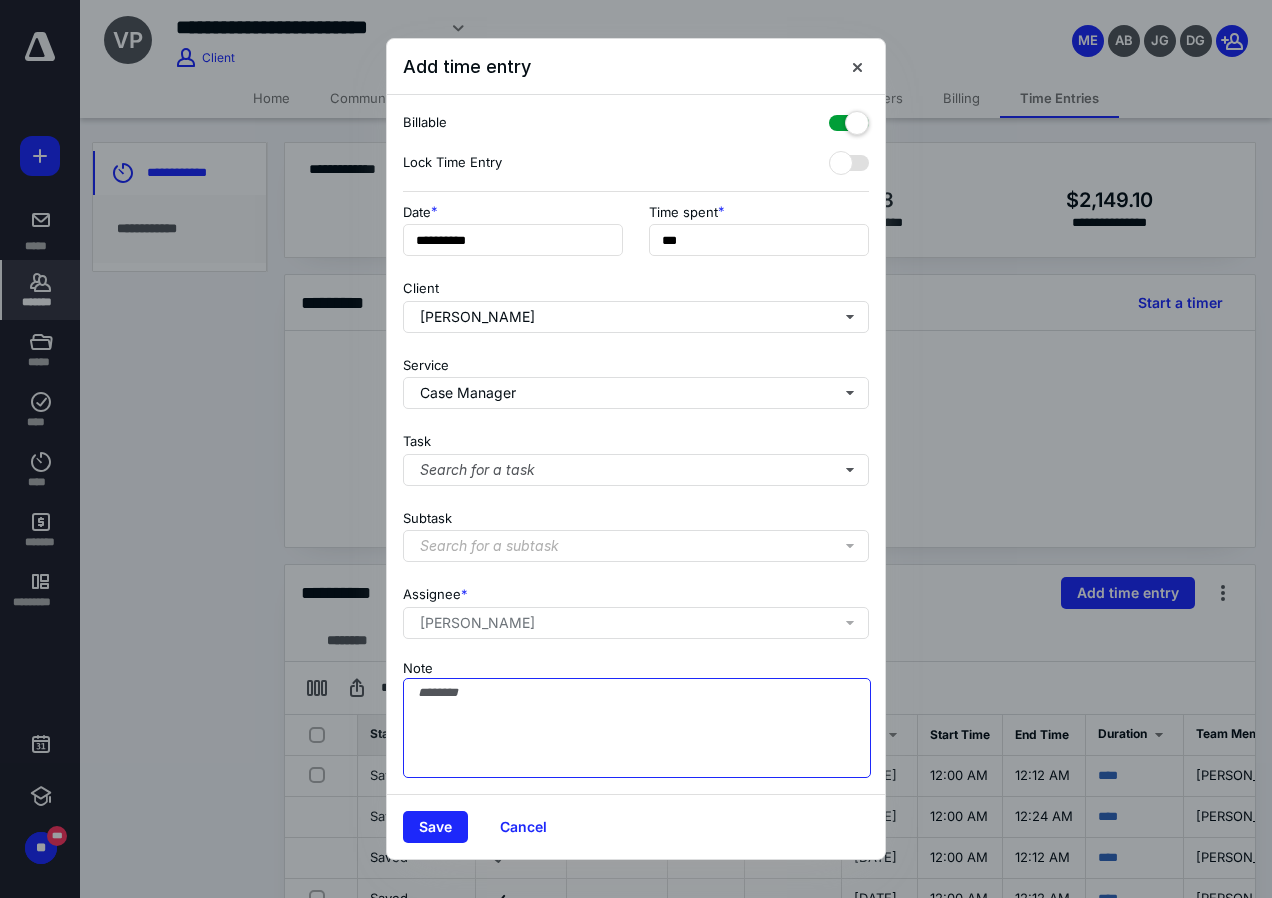 click on "Note" at bounding box center [637, 728] 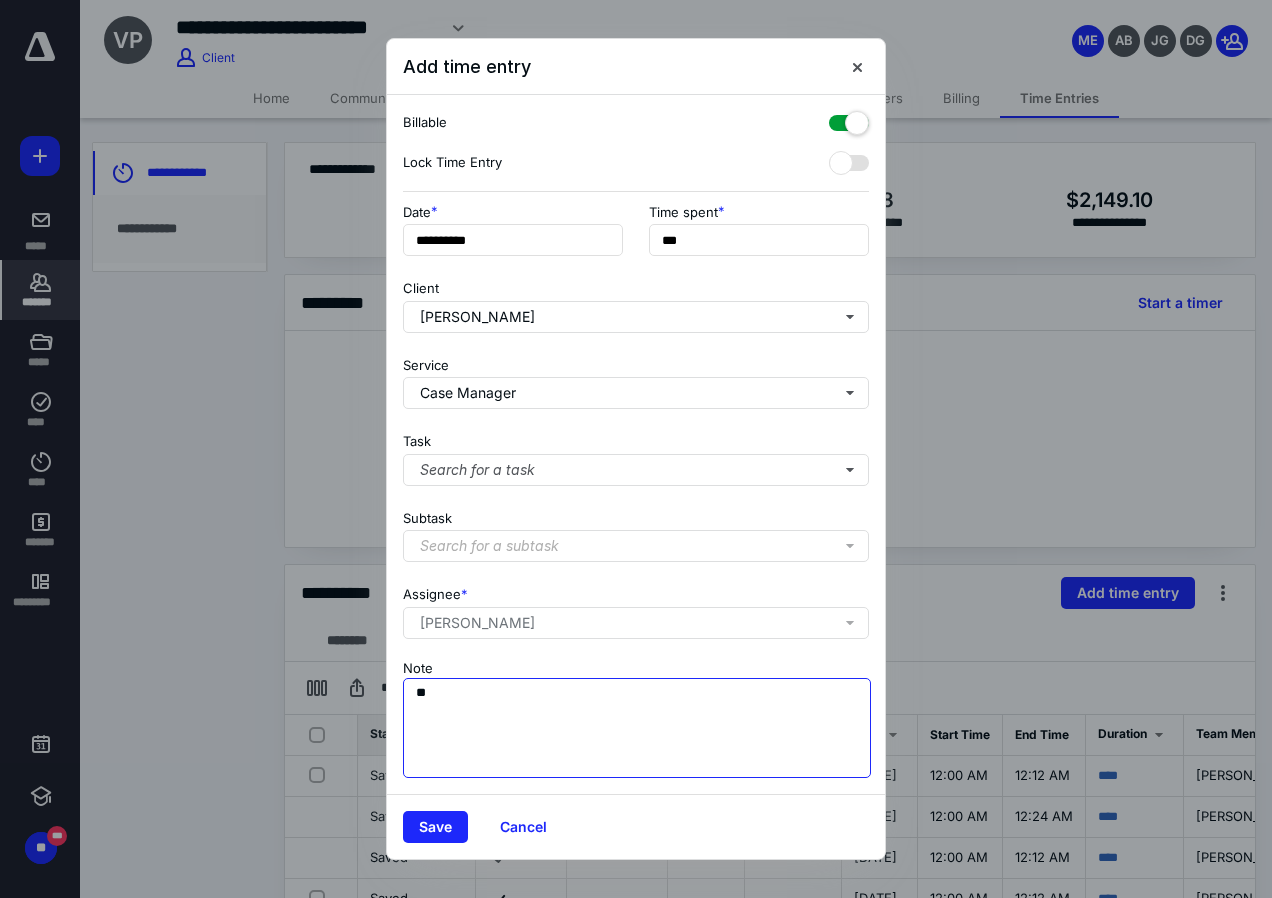 type on "*" 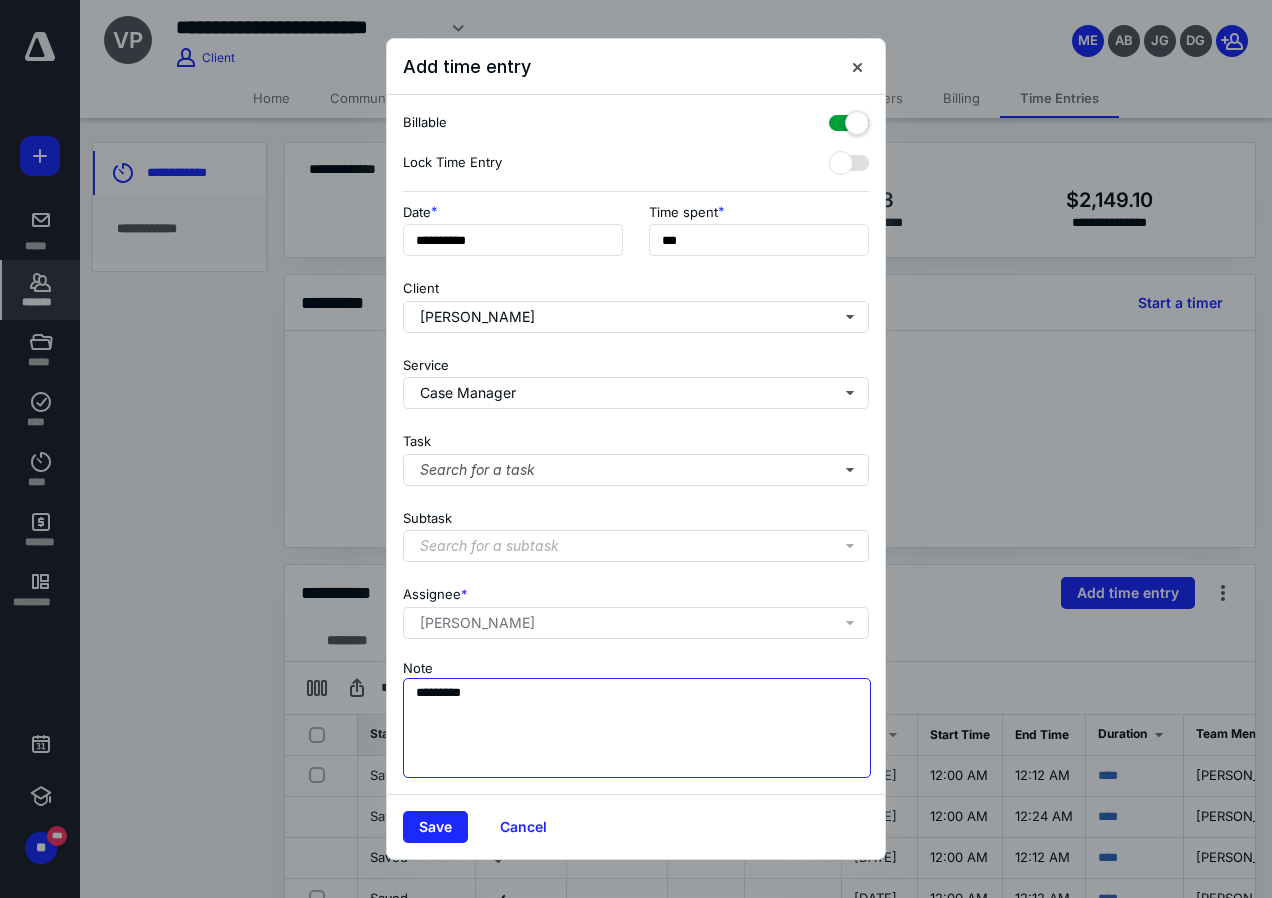 click on "********" at bounding box center [637, 728] 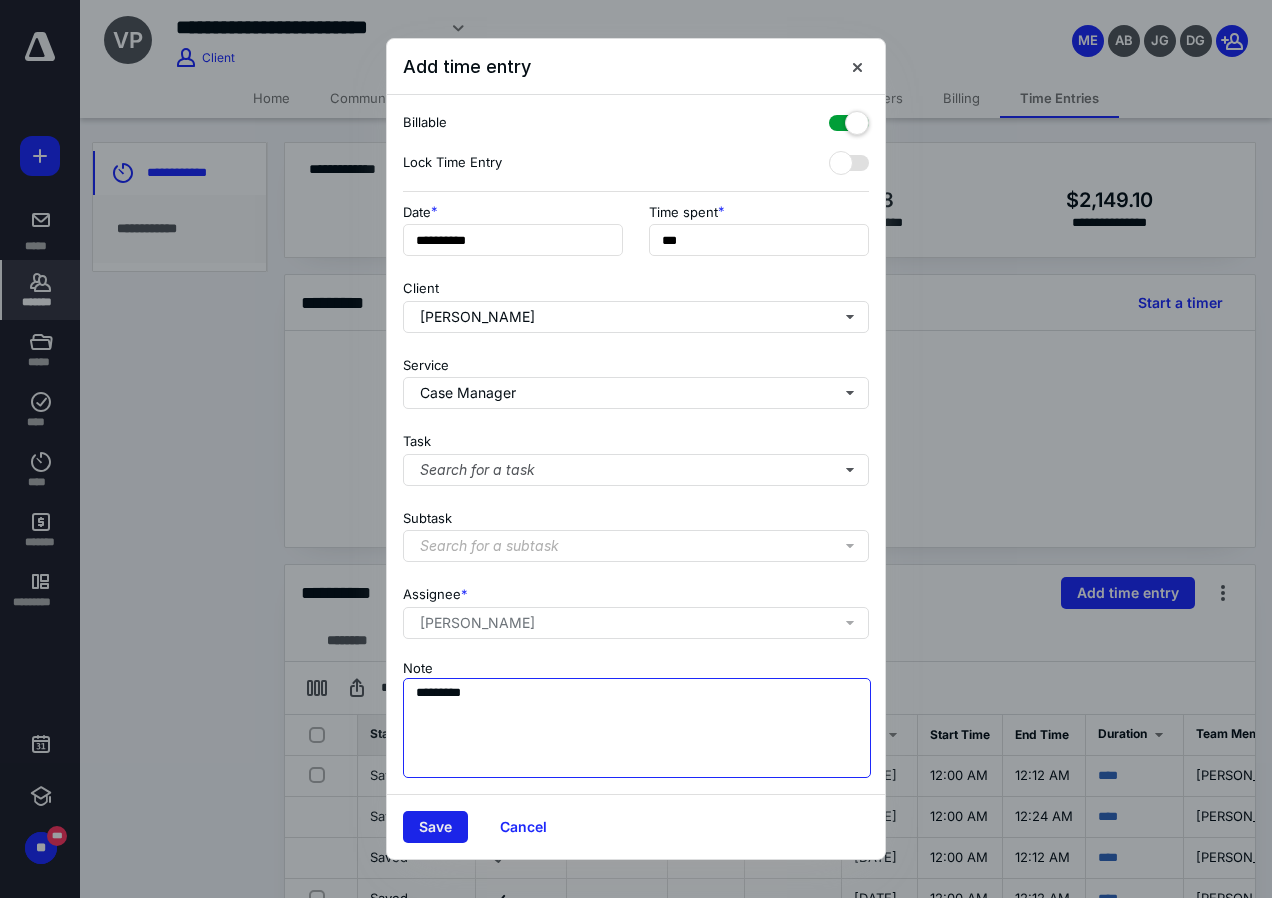 type on "********" 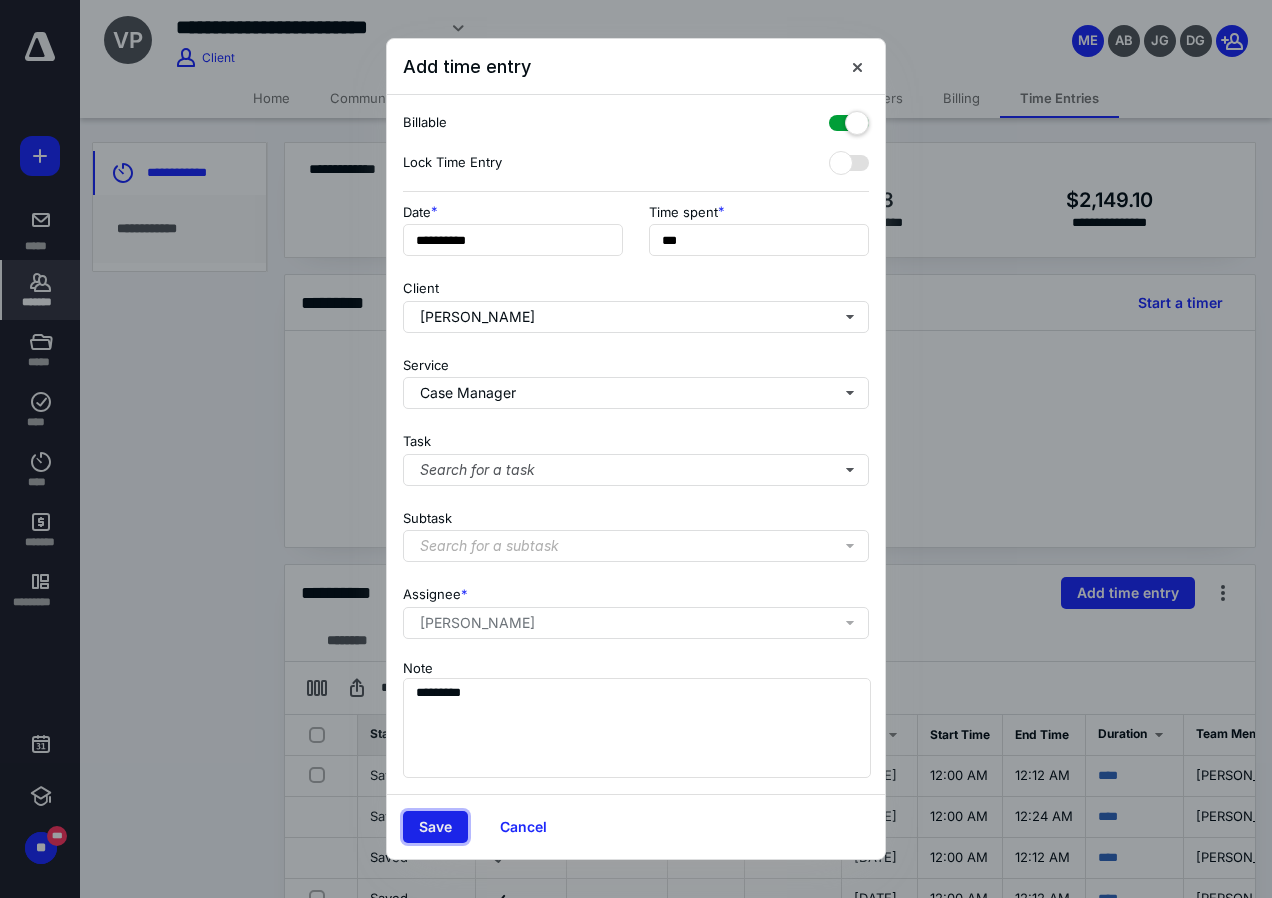click on "Save" at bounding box center (435, 827) 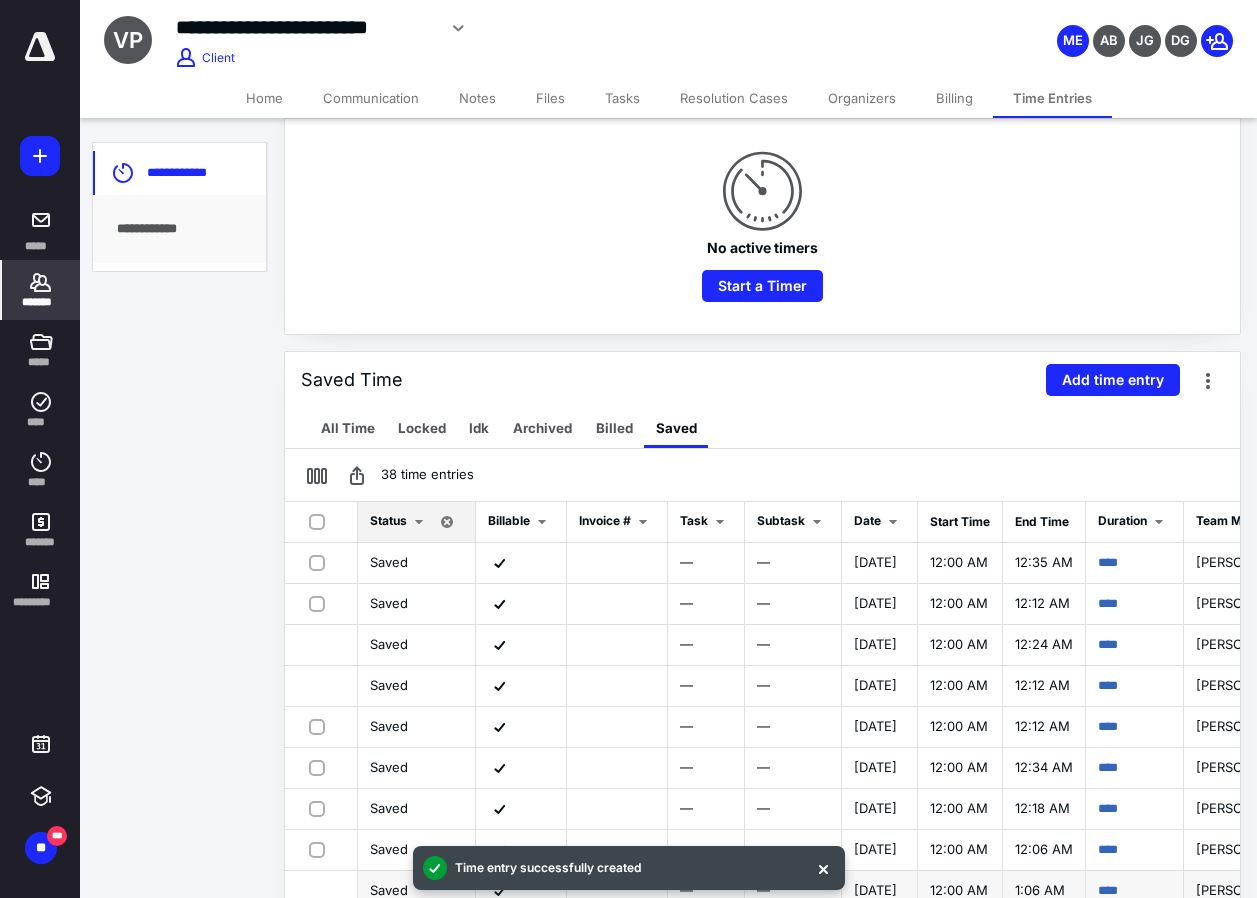 scroll, scrollTop: 447, scrollLeft: 0, axis: vertical 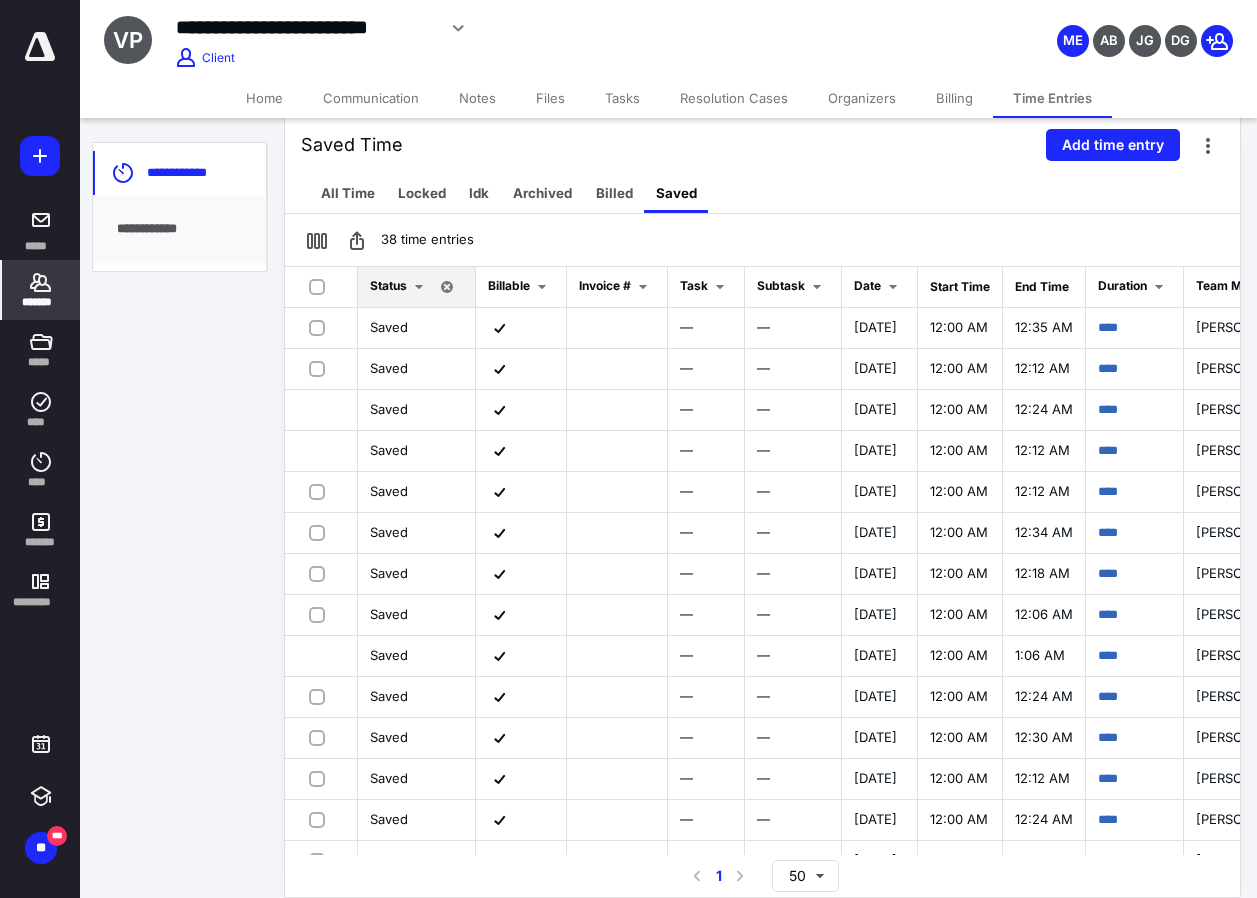 click on "*******" at bounding box center (41, 302) 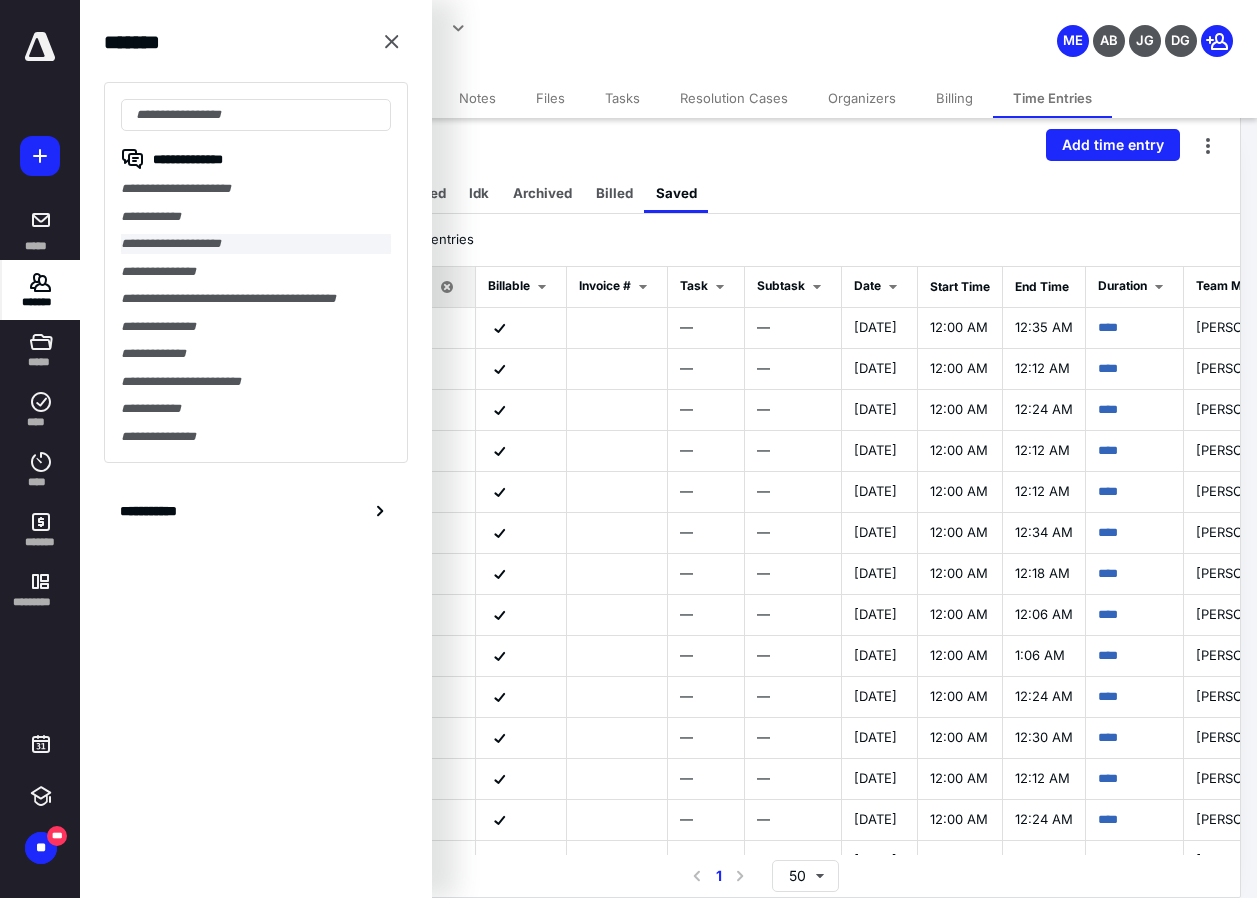 click on "**********" at bounding box center [256, 244] 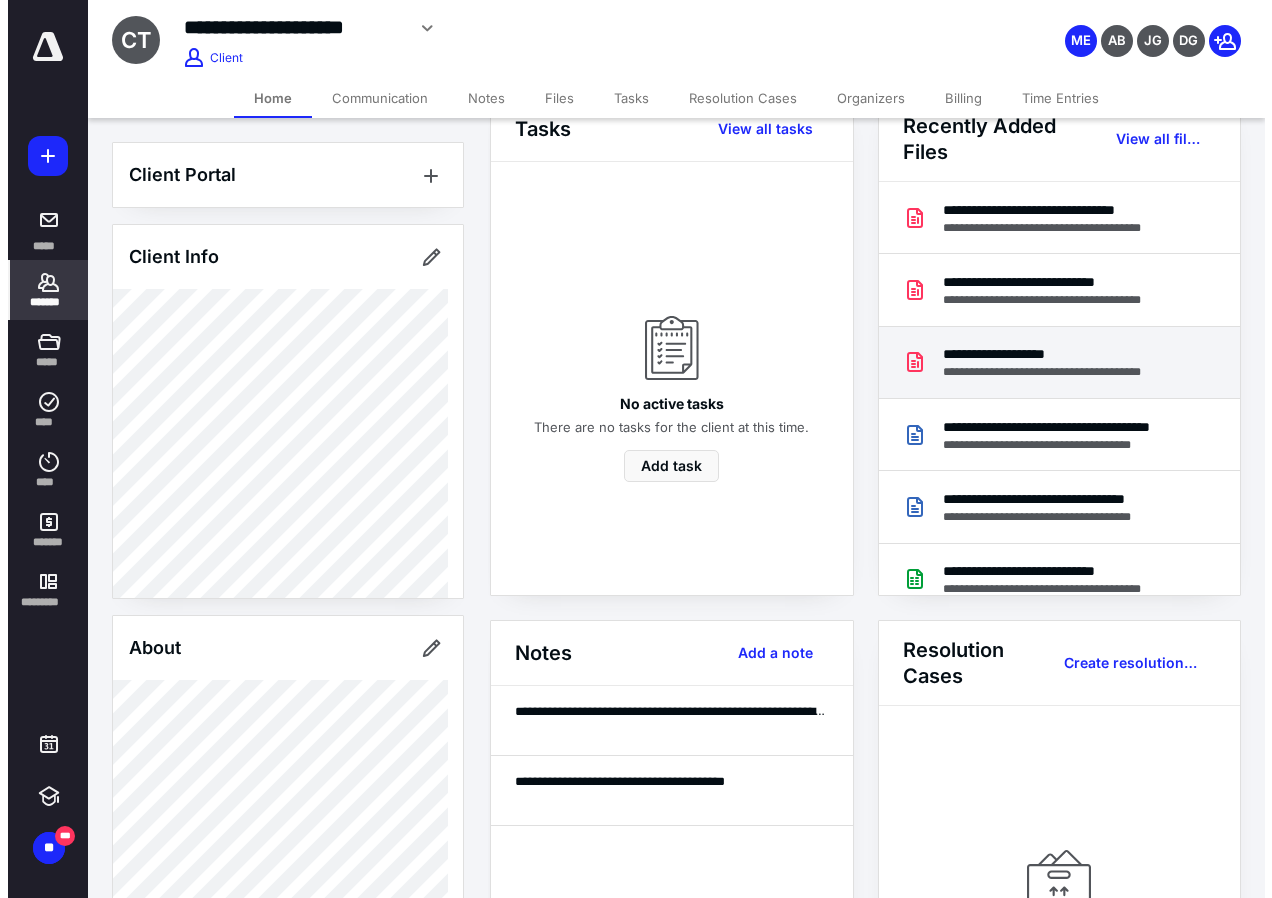 scroll, scrollTop: 0, scrollLeft: 0, axis: both 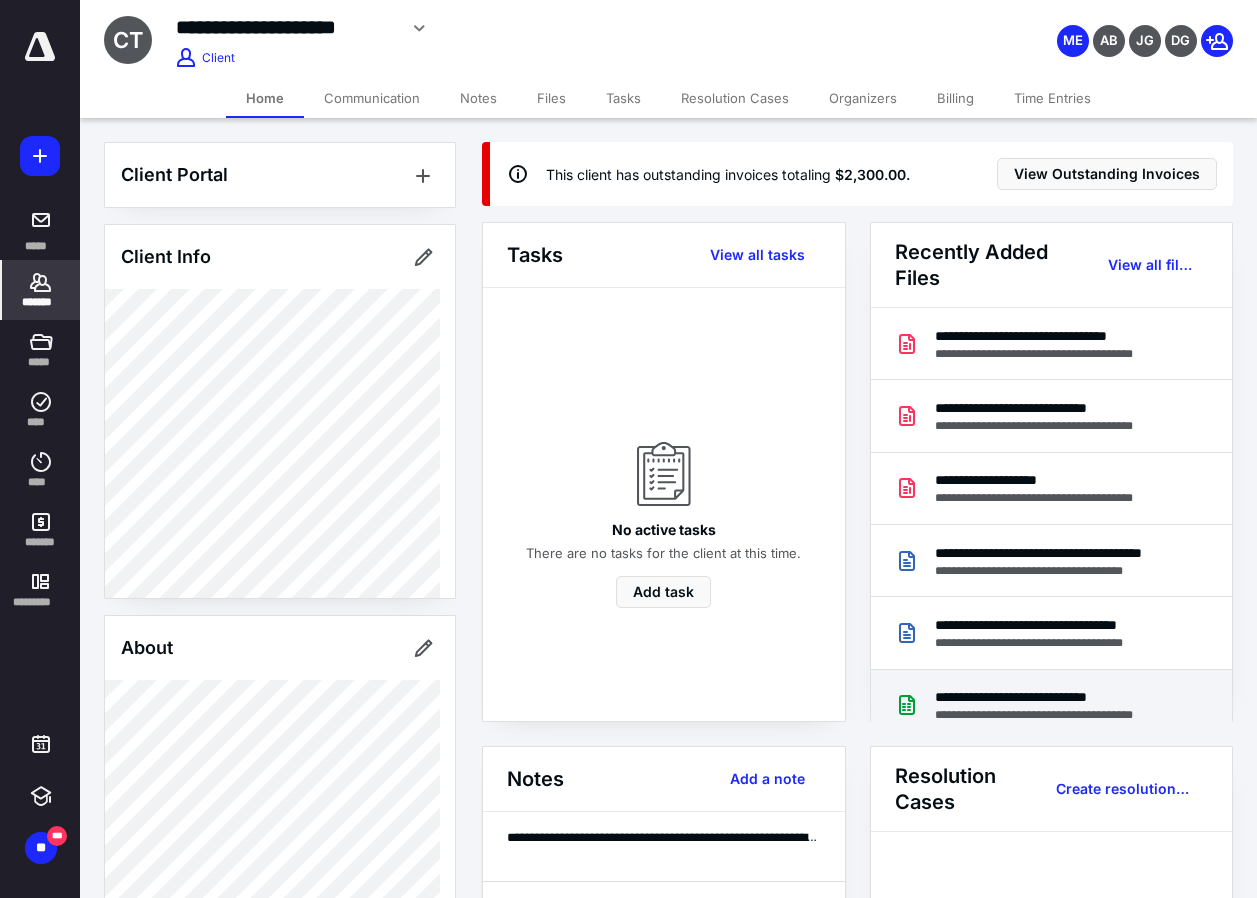 click on "**********" at bounding box center [1057, 715] 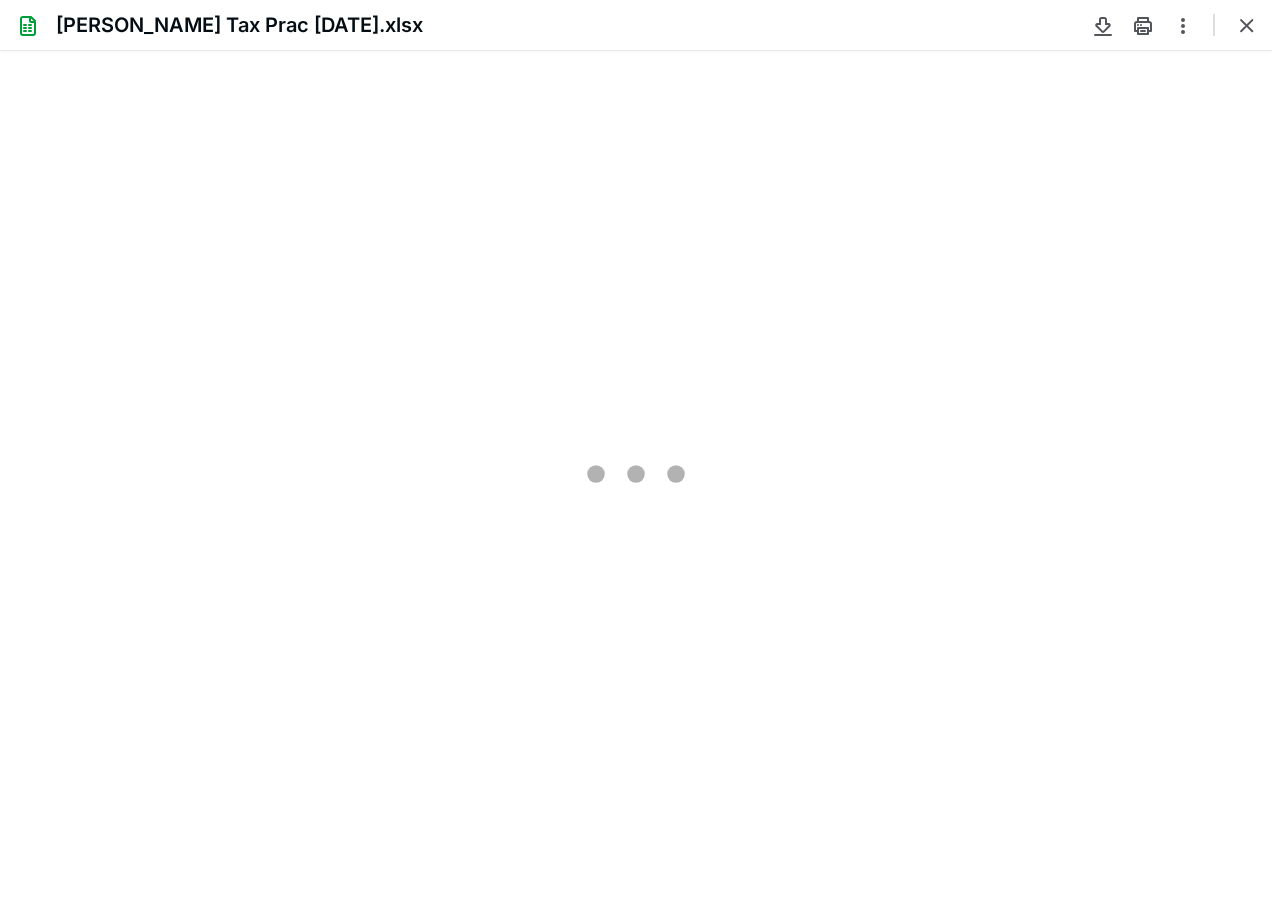 scroll, scrollTop: 0, scrollLeft: 0, axis: both 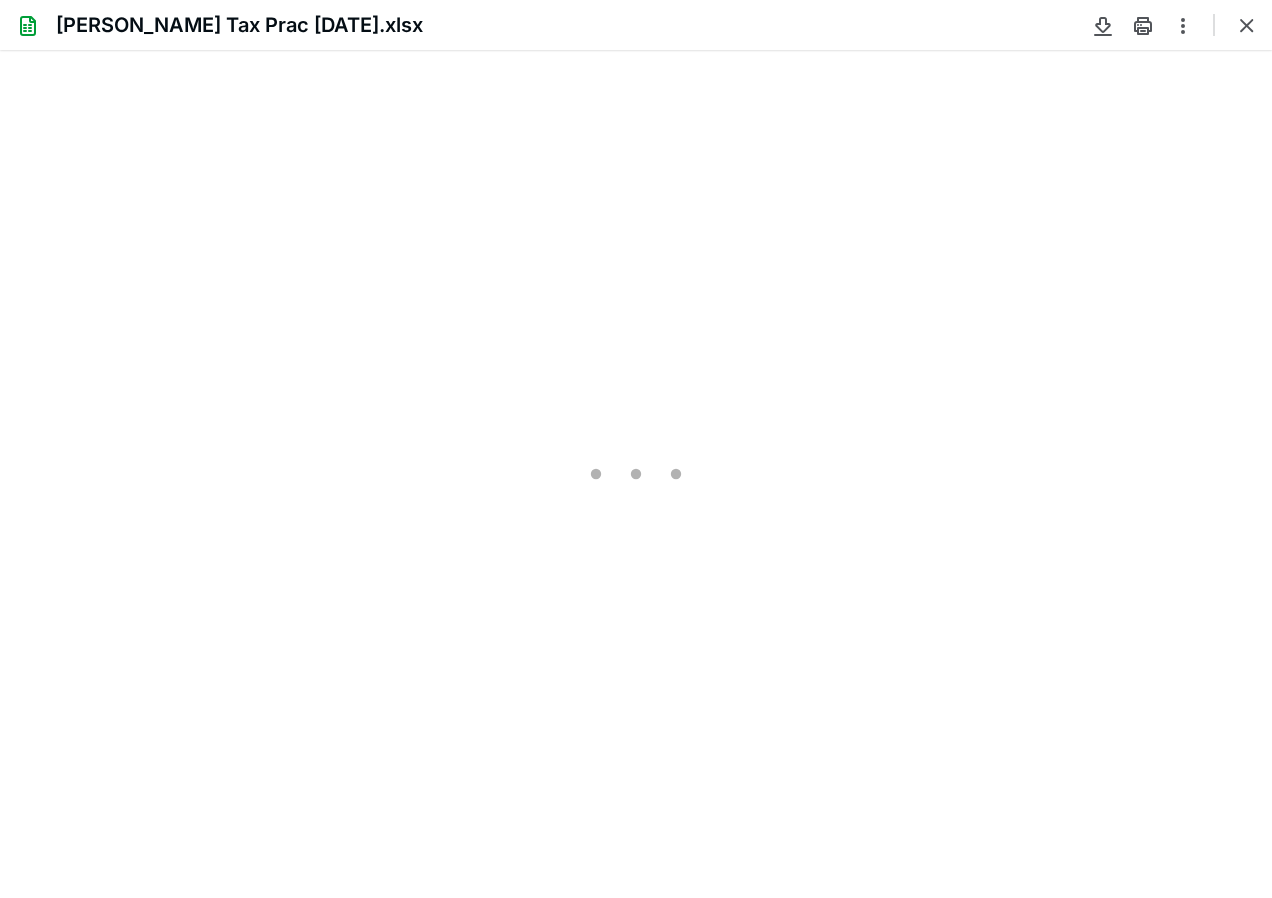 type on "103" 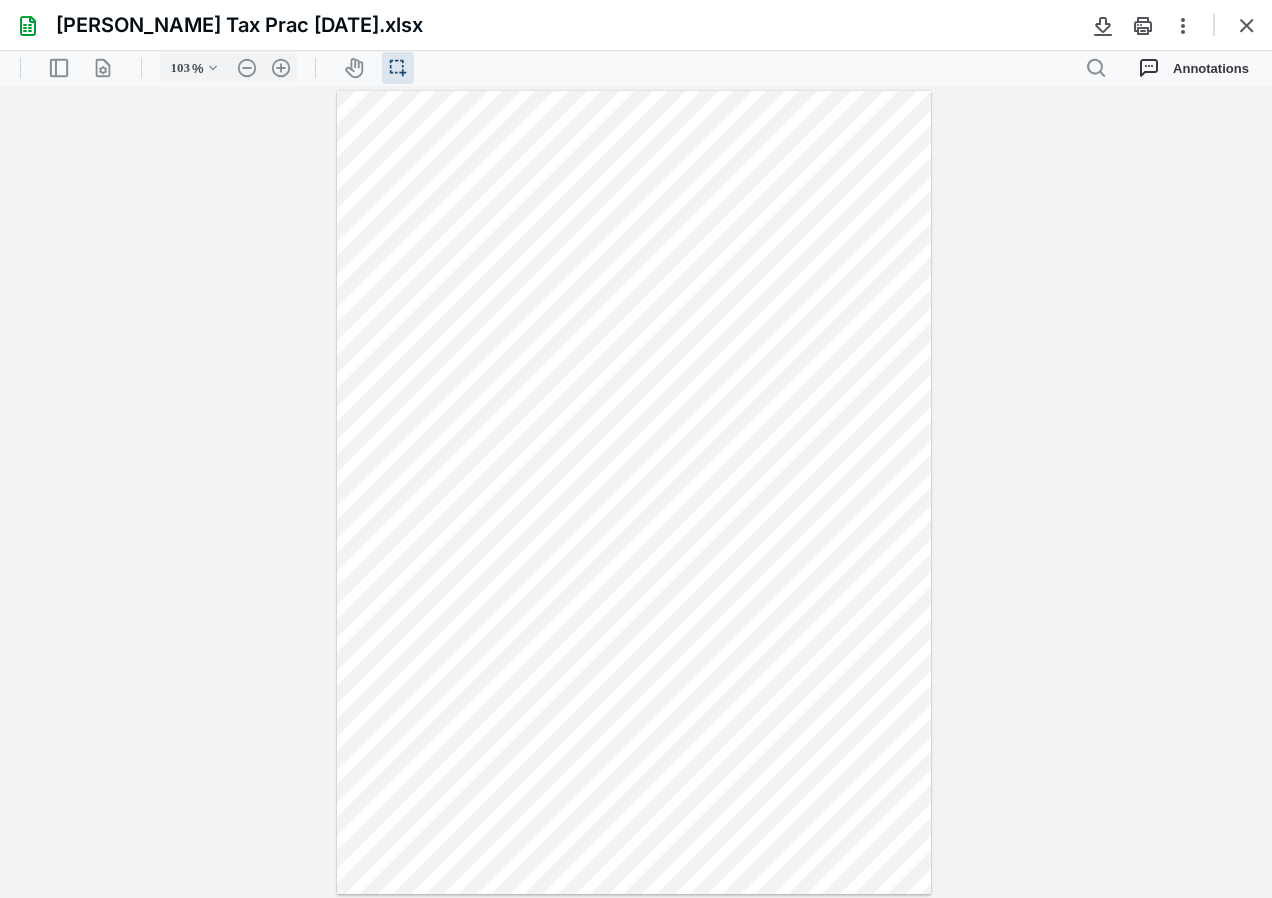 click at bounding box center [1247, 25] 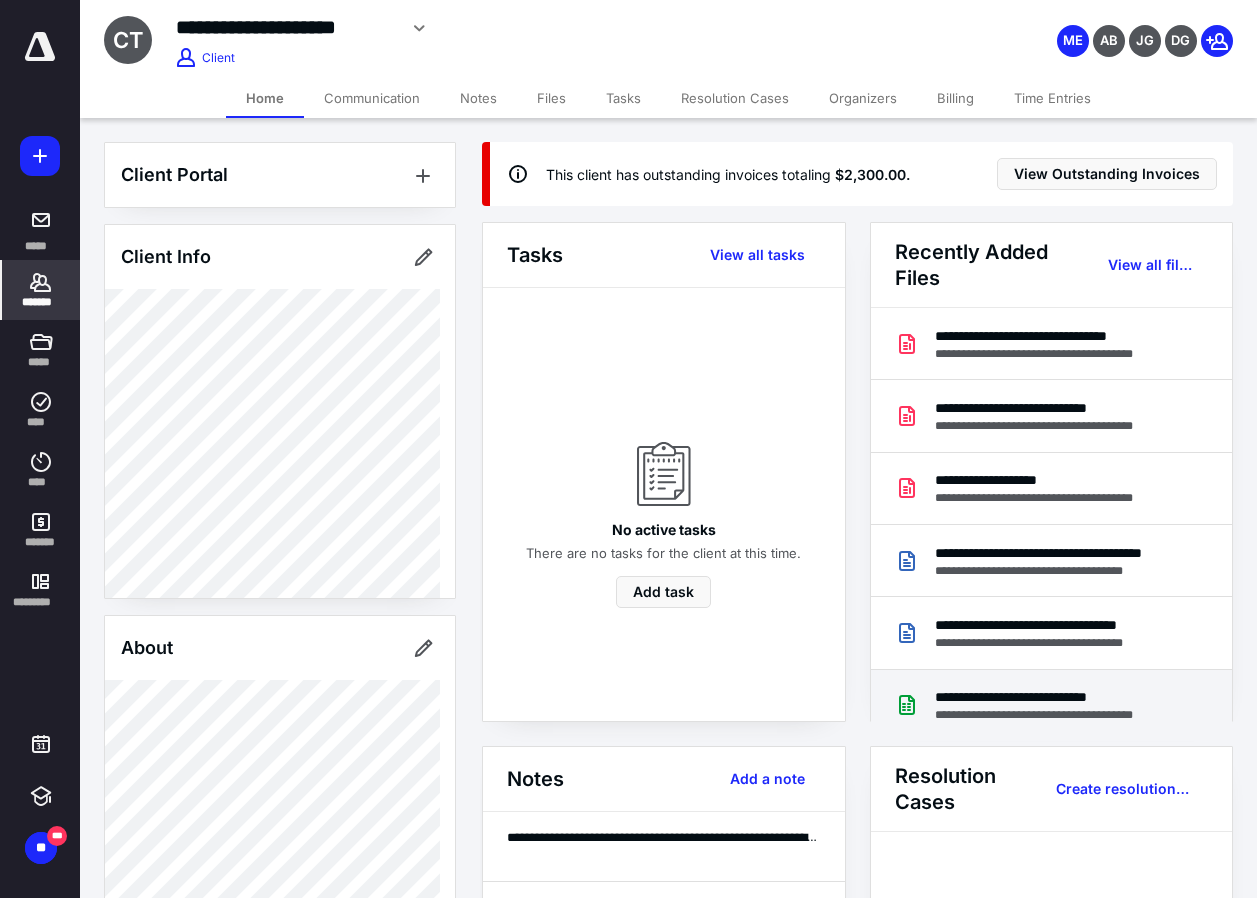 click on "**********" at bounding box center (1057, 697) 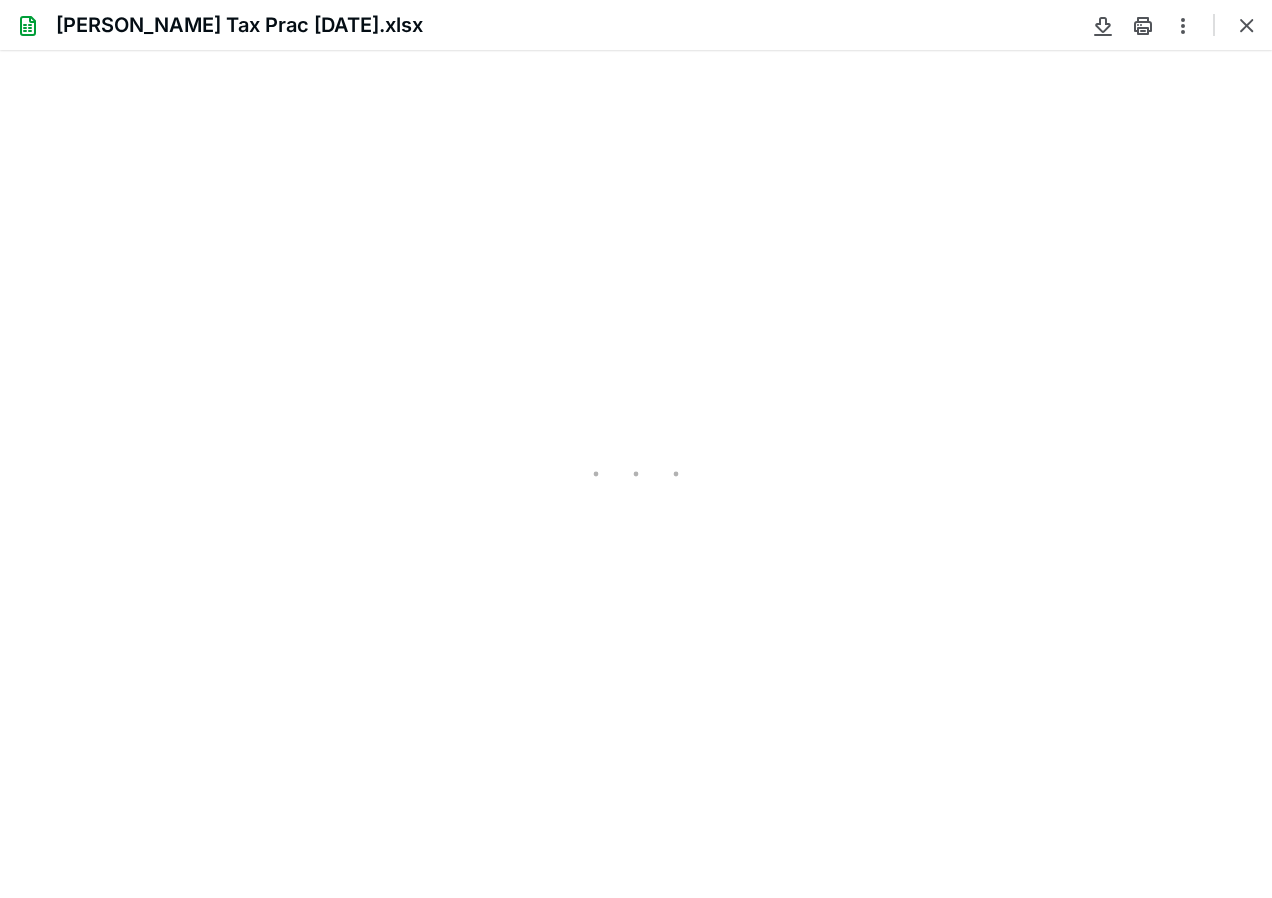 scroll, scrollTop: 0, scrollLeft: 0, axis: both 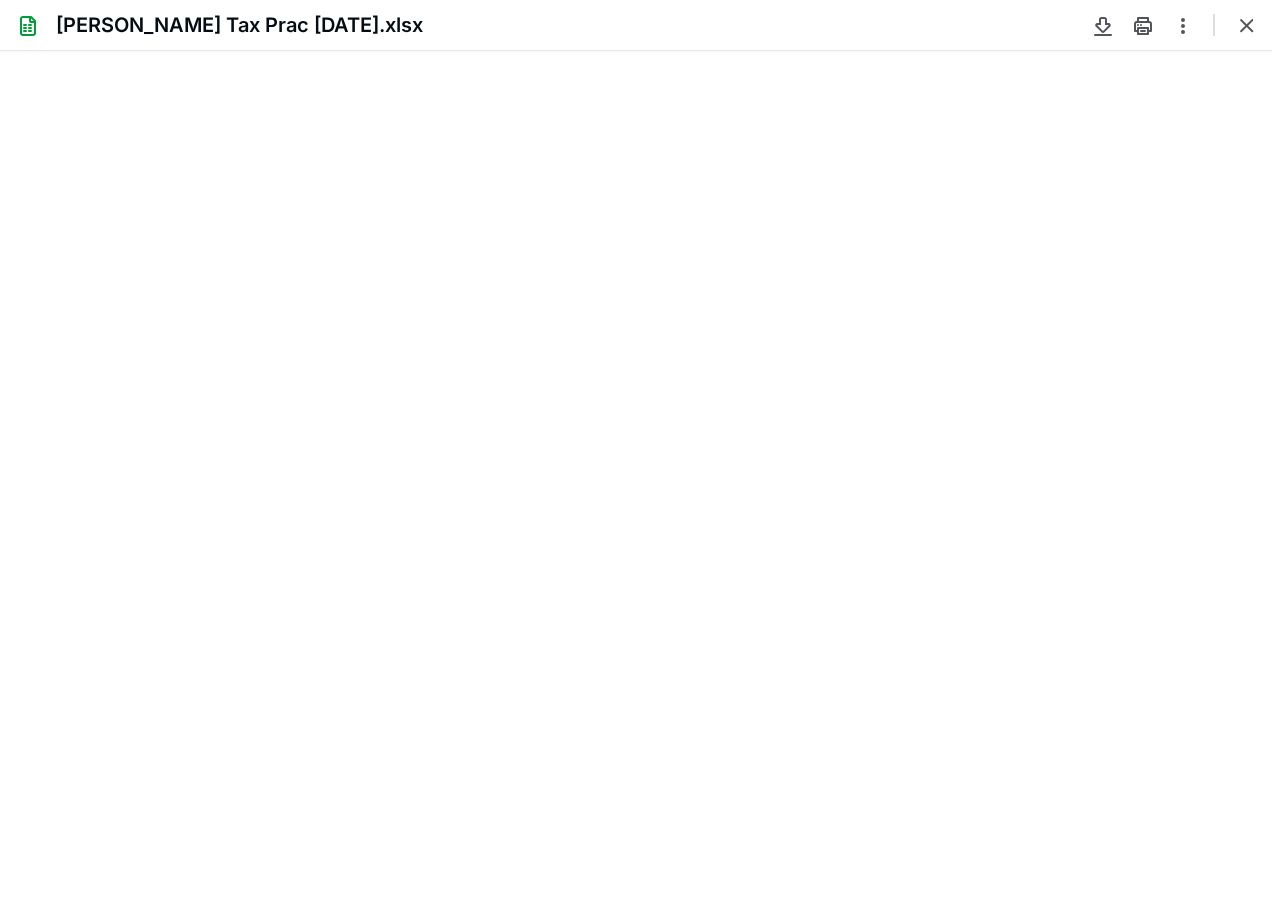 type on "103" 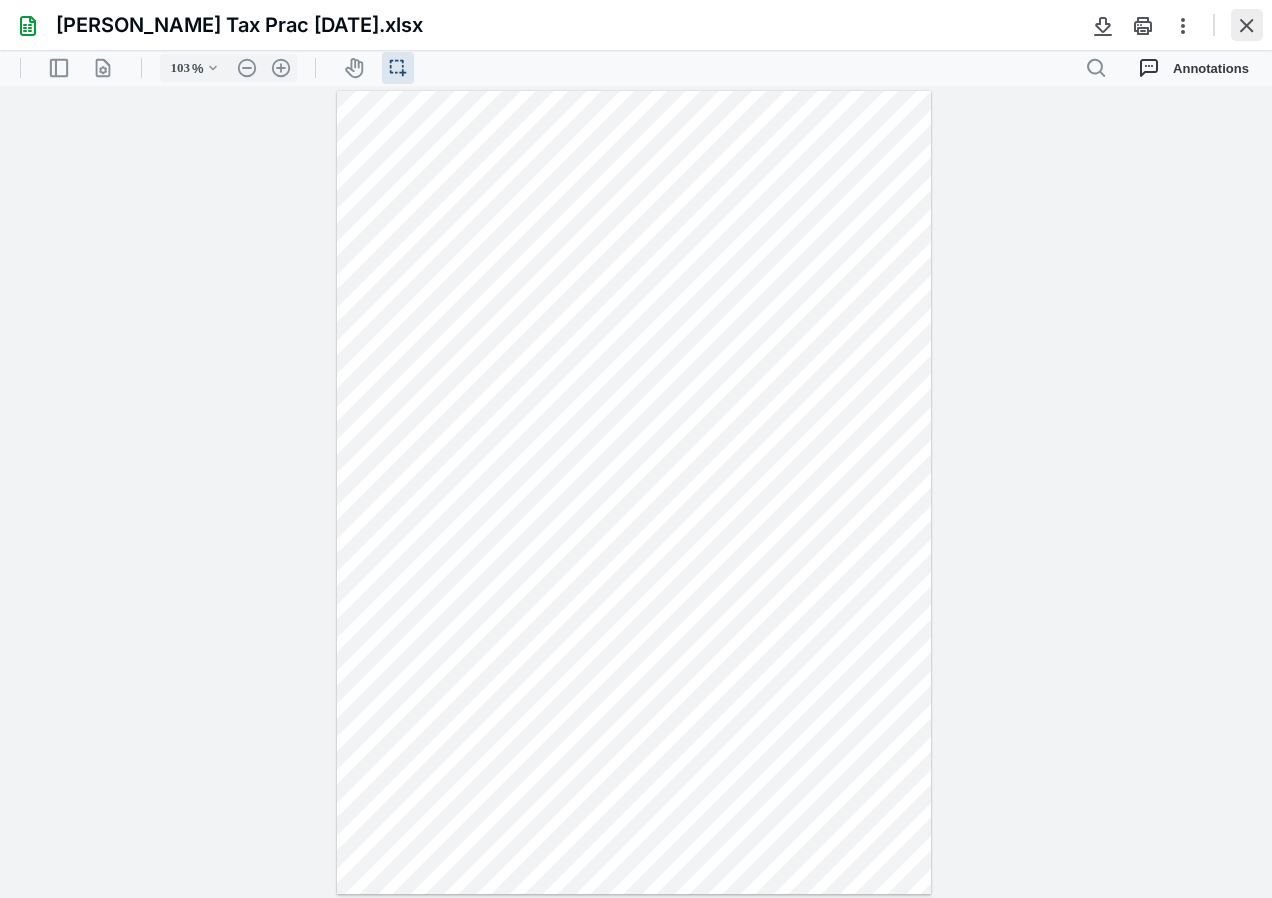 click at bounding box center (1247, 25) 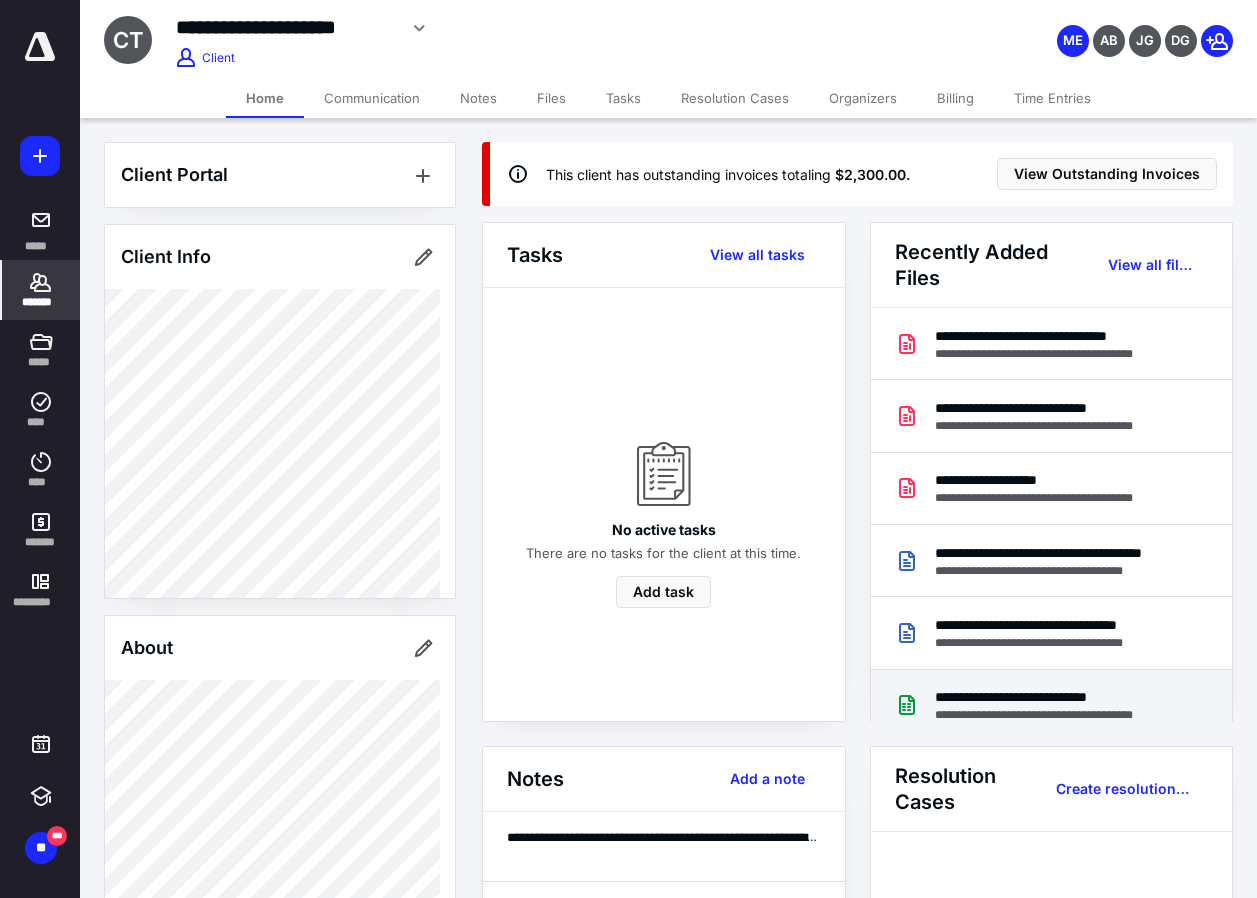 click on "**********" at bounding box center [1057, 697] 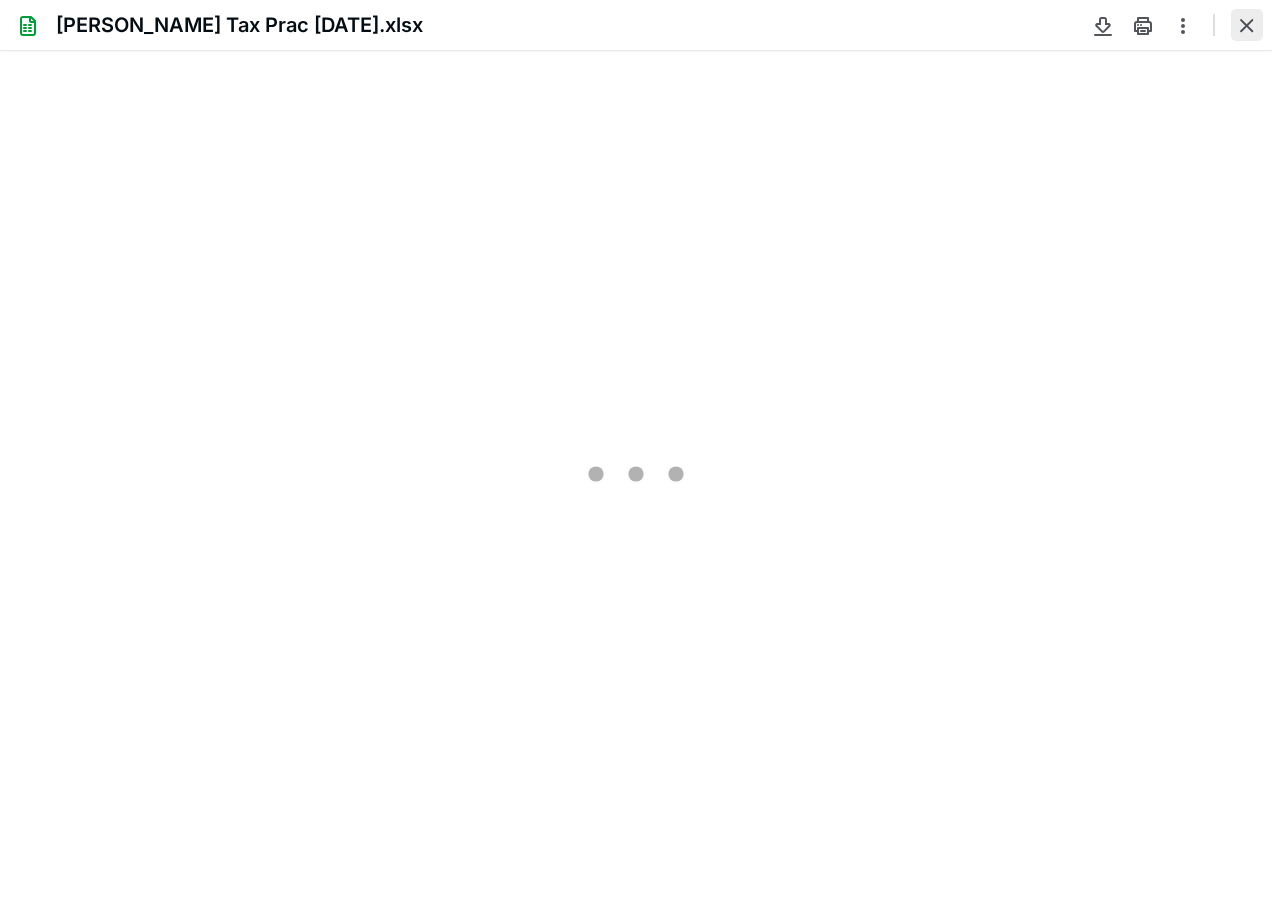 scroll, scrollTop: 0, scrollLeft: 0, axis: both 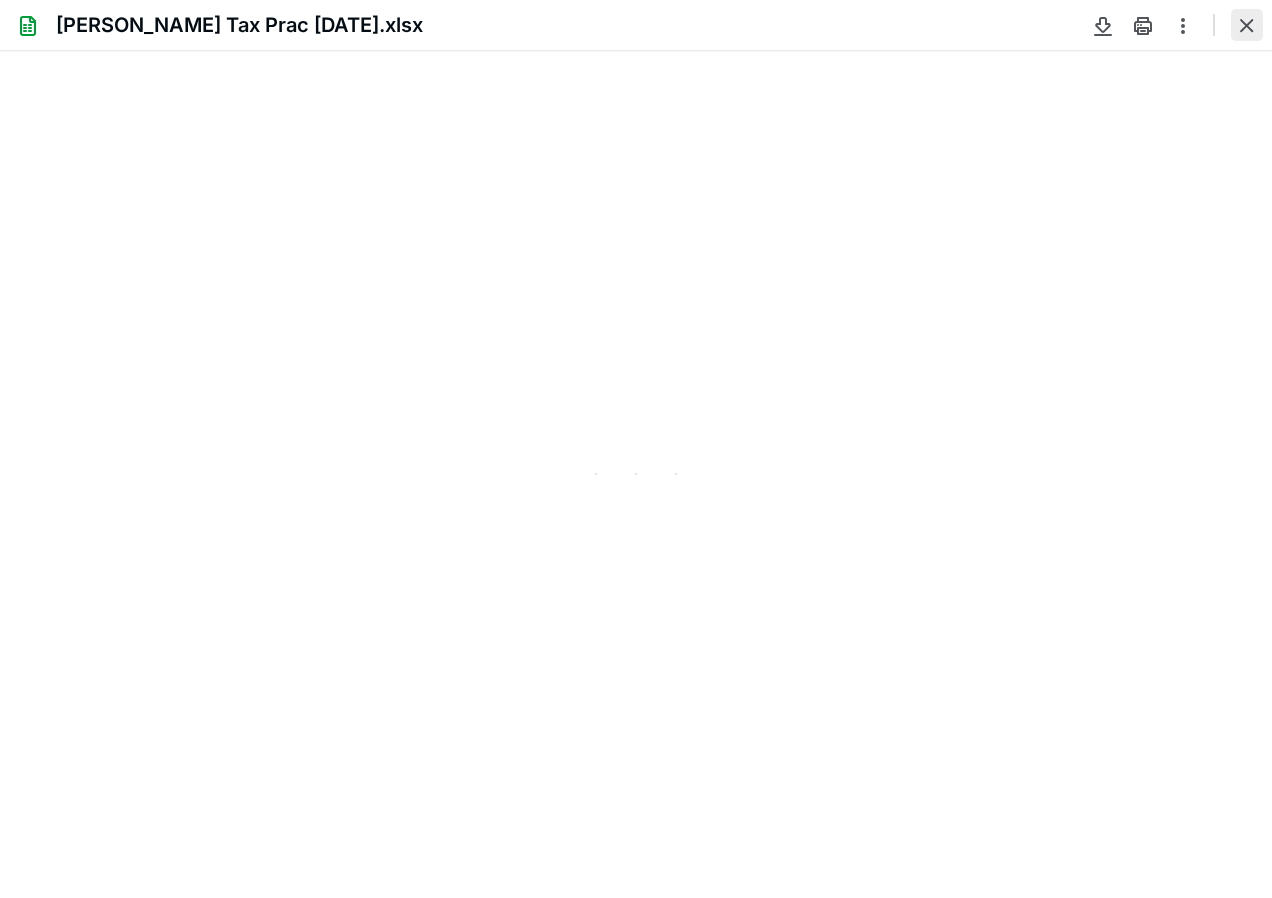 type on "103" 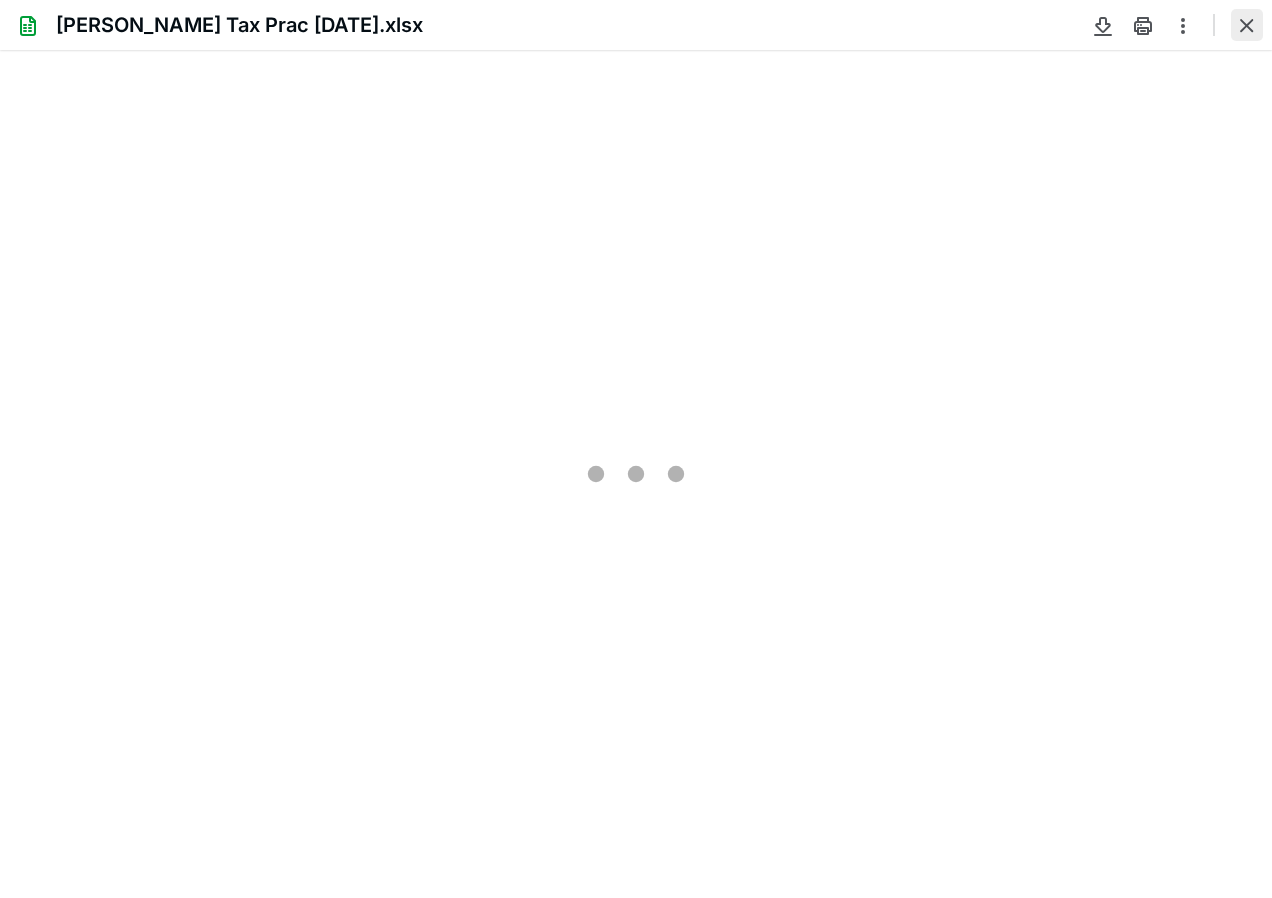 click at bounding box center [1247, 25] 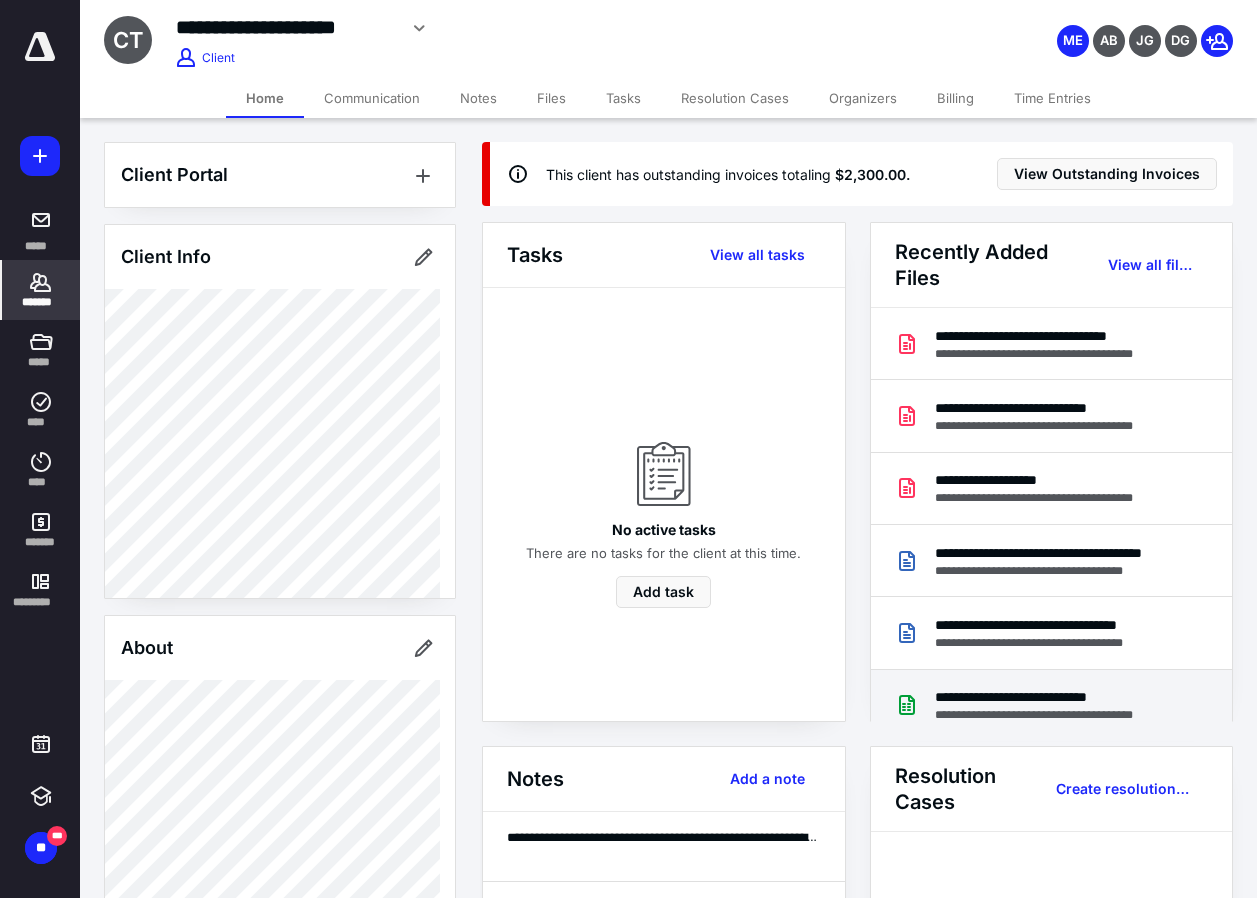 click on "**********" at bounding box center [1057, 697] 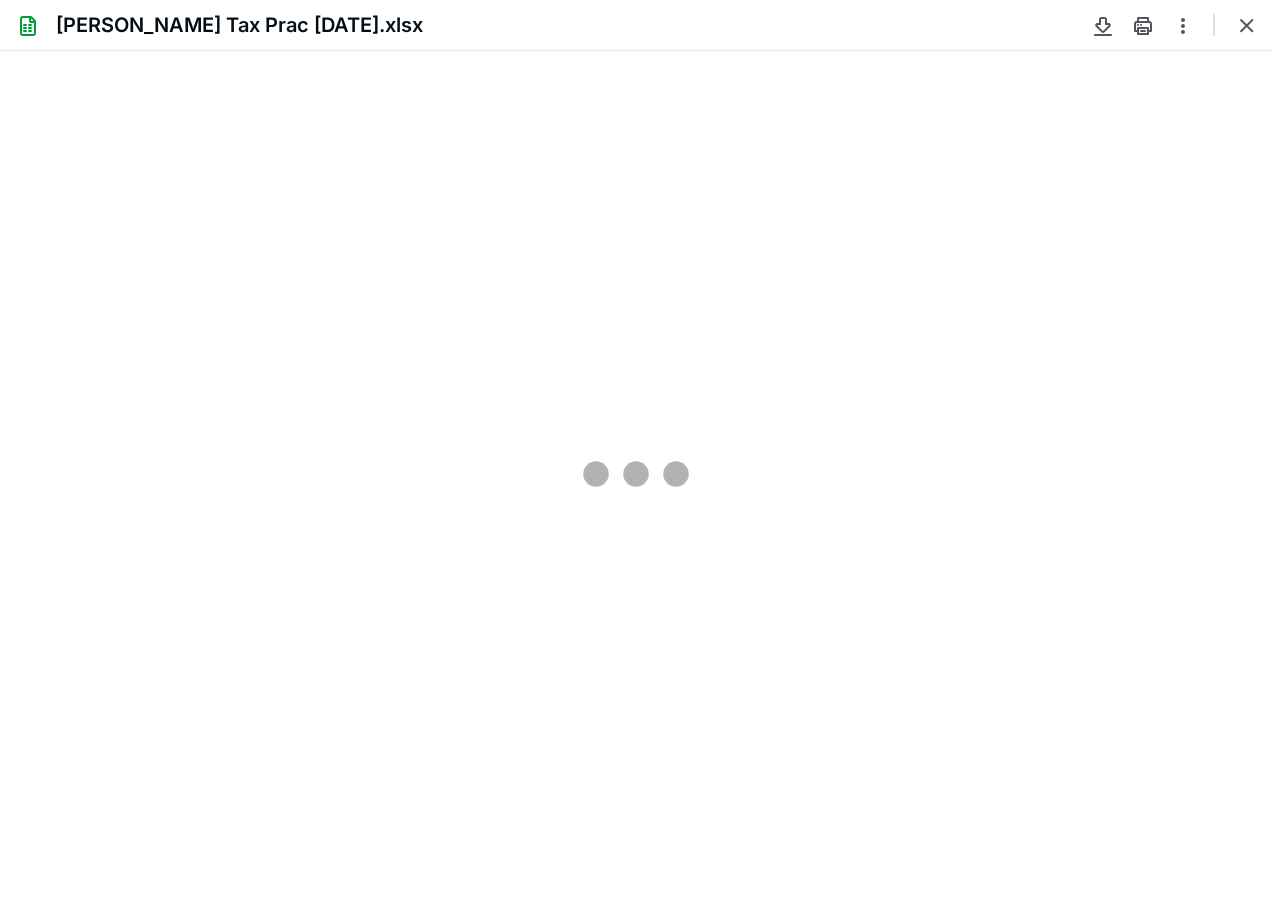 scroll, scrollTop: 0, scrollLeft: 0, axis: both 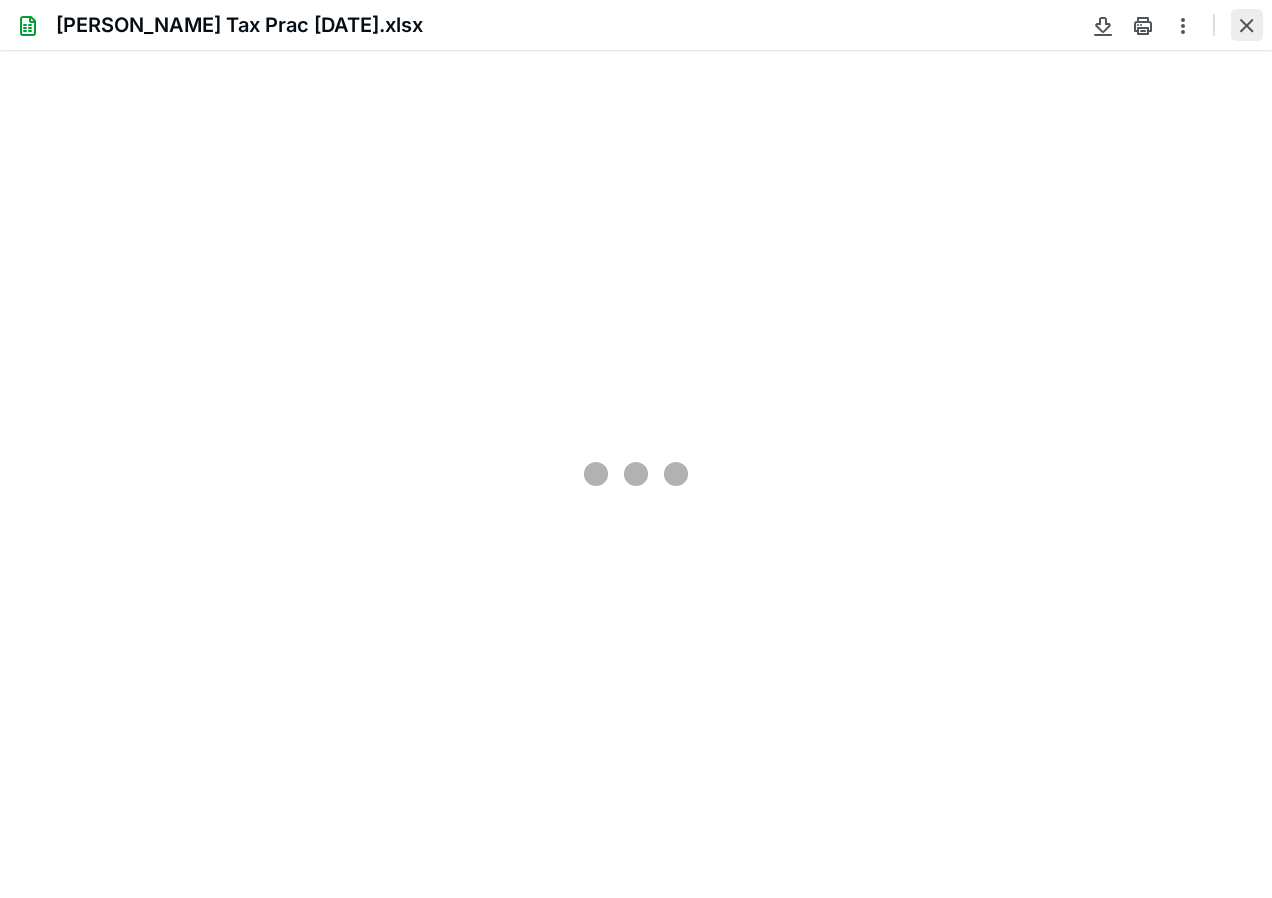 type on "103" 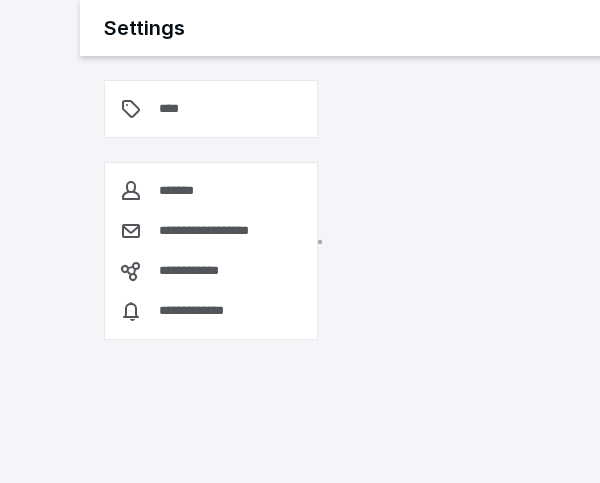 scroll, scrollTop: 0, scrollLeft: 0, axis: both 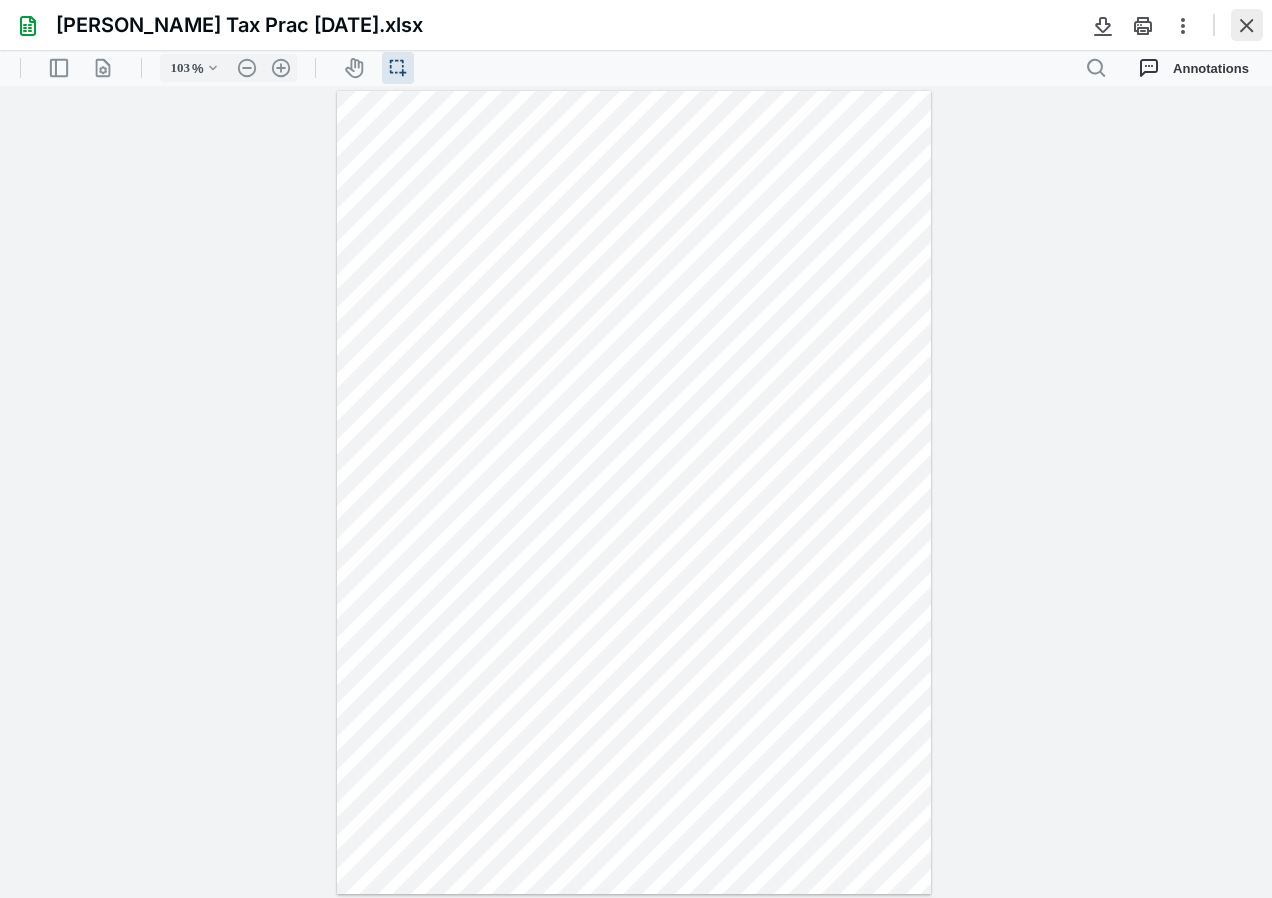 click at bounding box center (1247, 25) 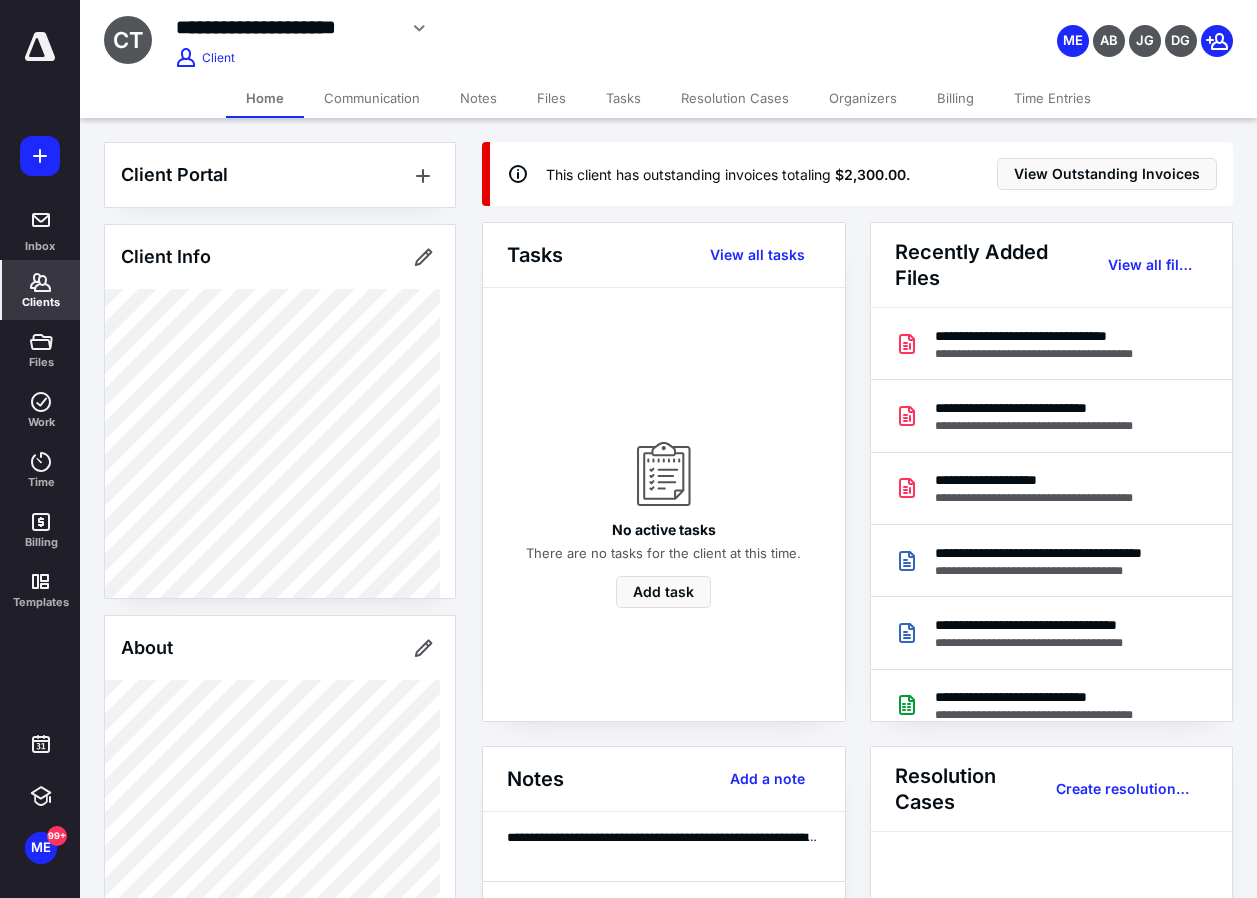 click on "Files" at bounding box center (551, 98) 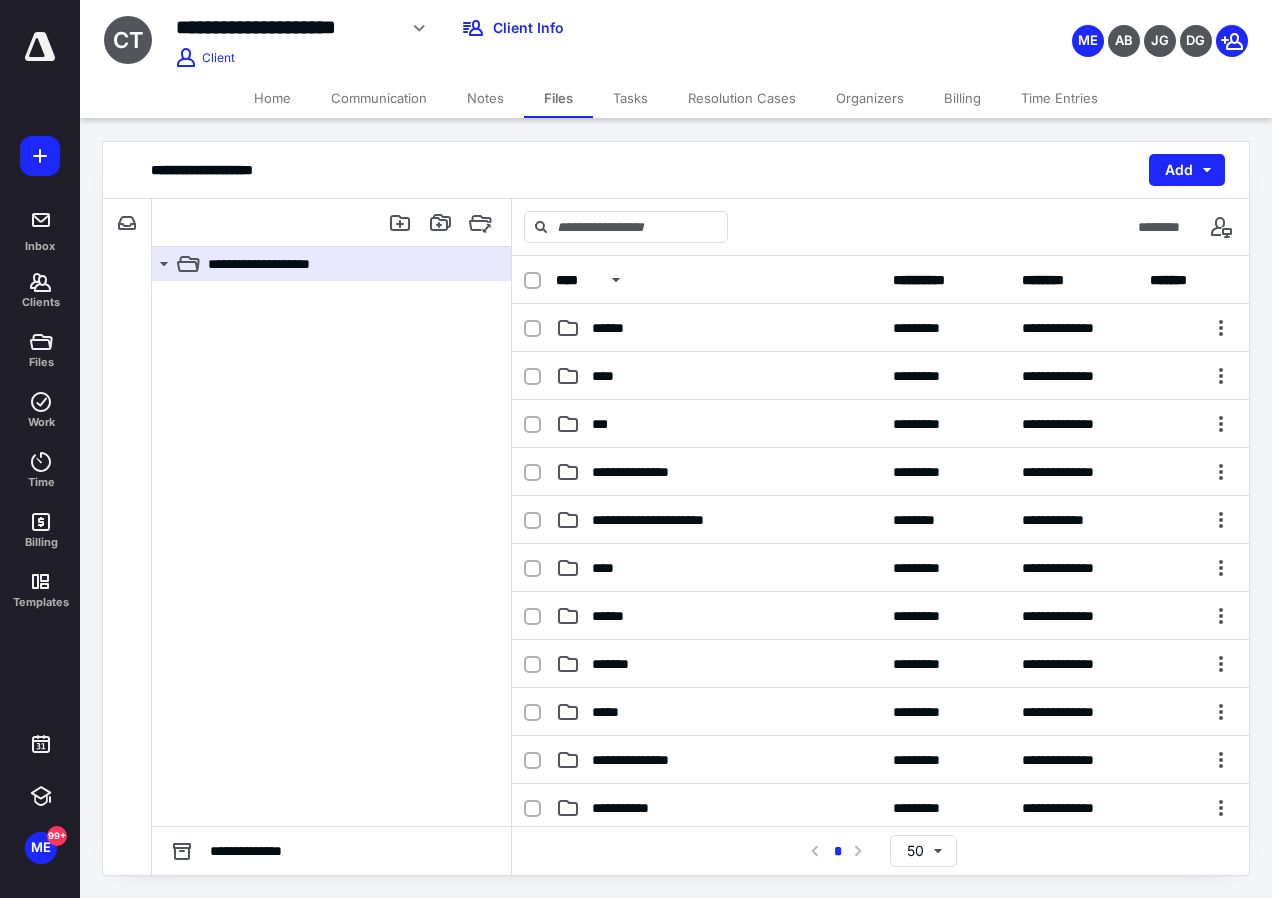 click on "Communication" at bounding box center [379, 98] 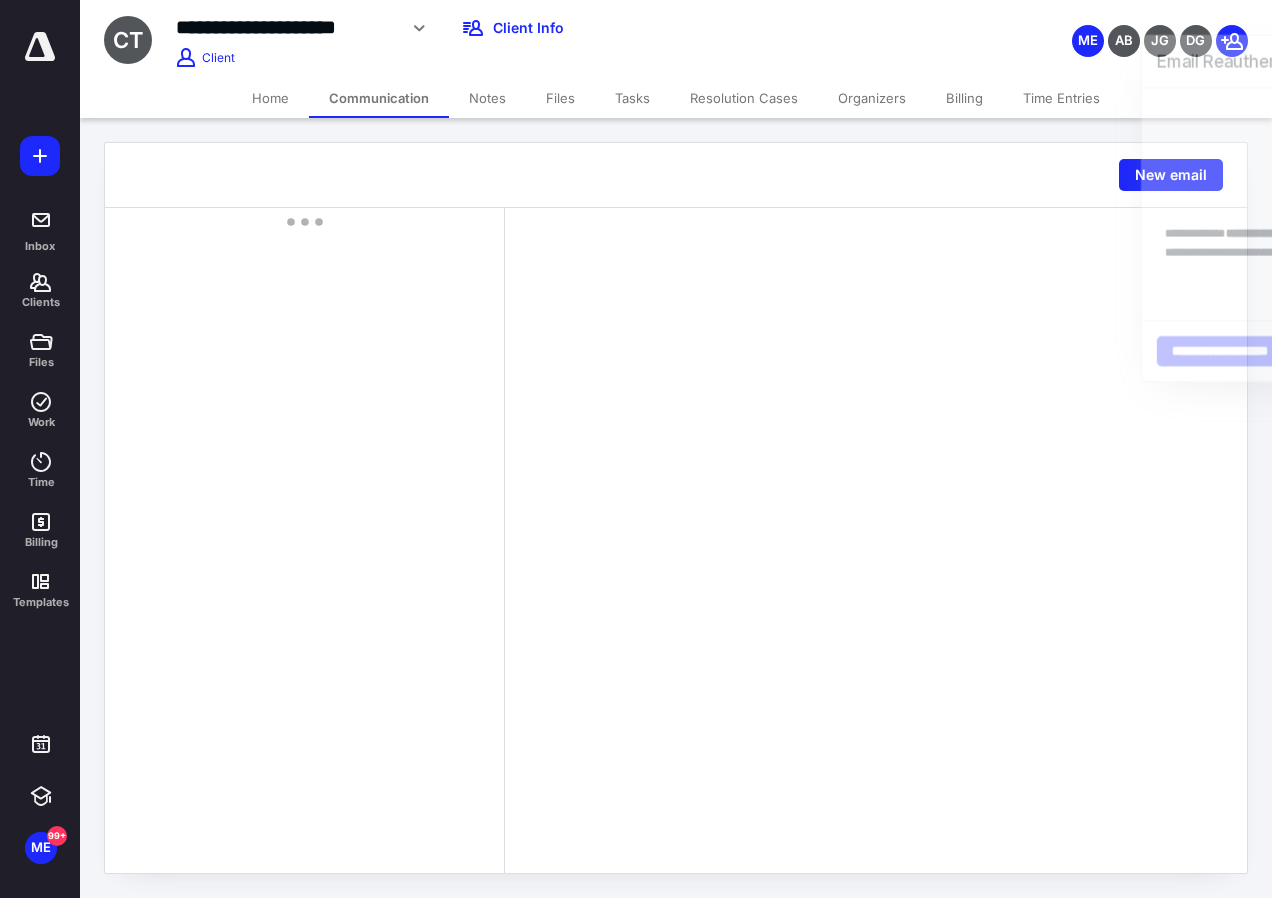 click on "Home" at bounding box center [270, 98] 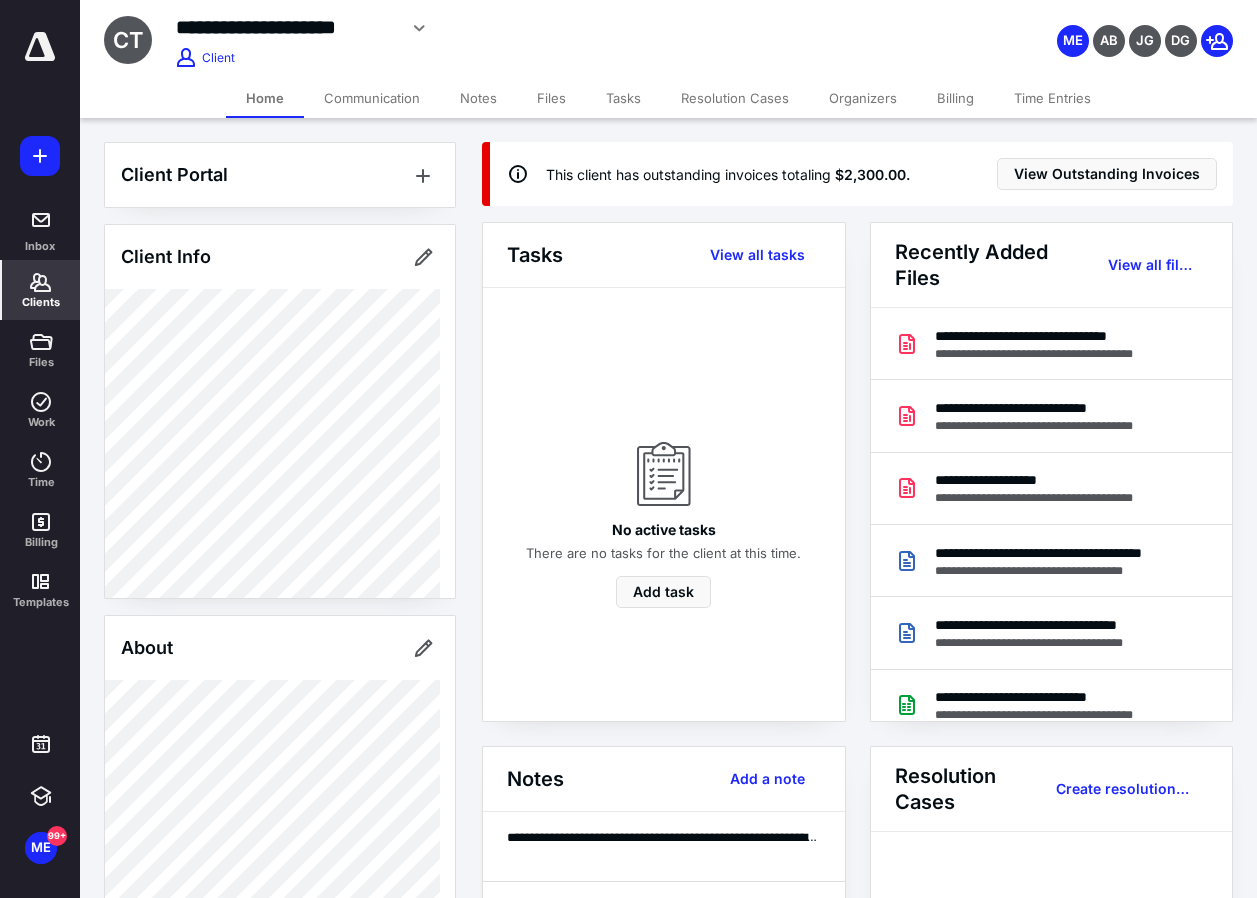 click on "Files" at bounding box center [551, 98] 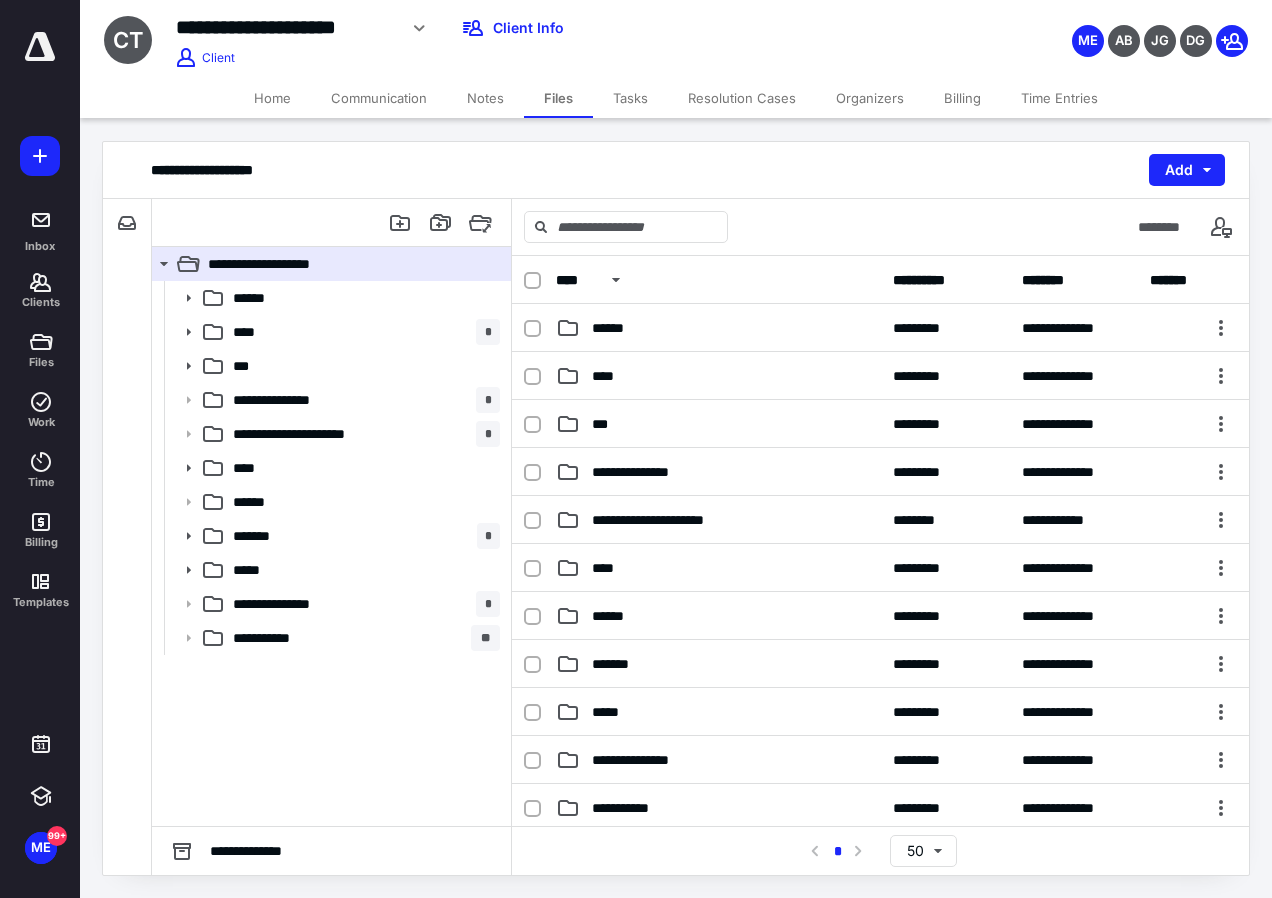 click on "Home" at bounding box center (272, 98) 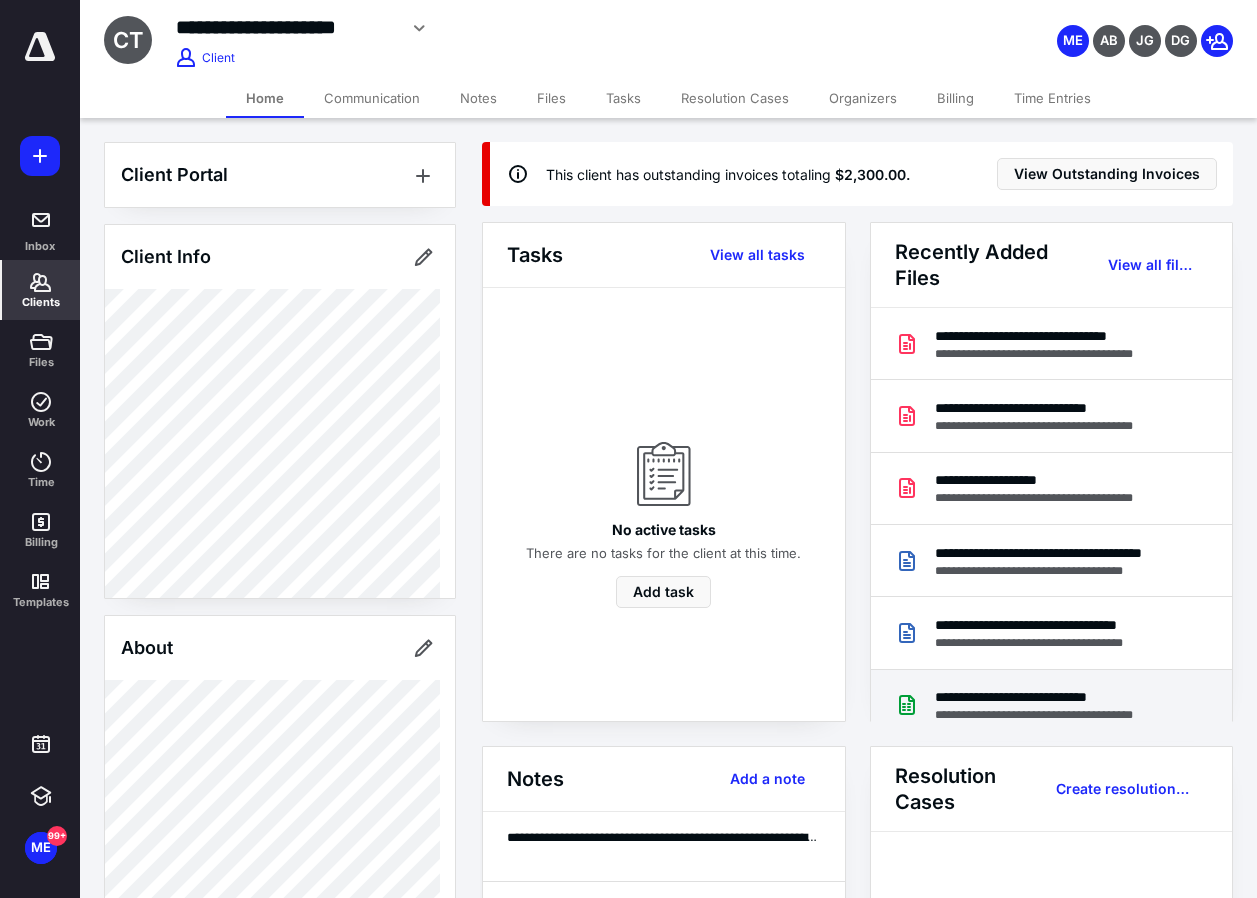 click on "**********" at bounding box center [1052, 705] 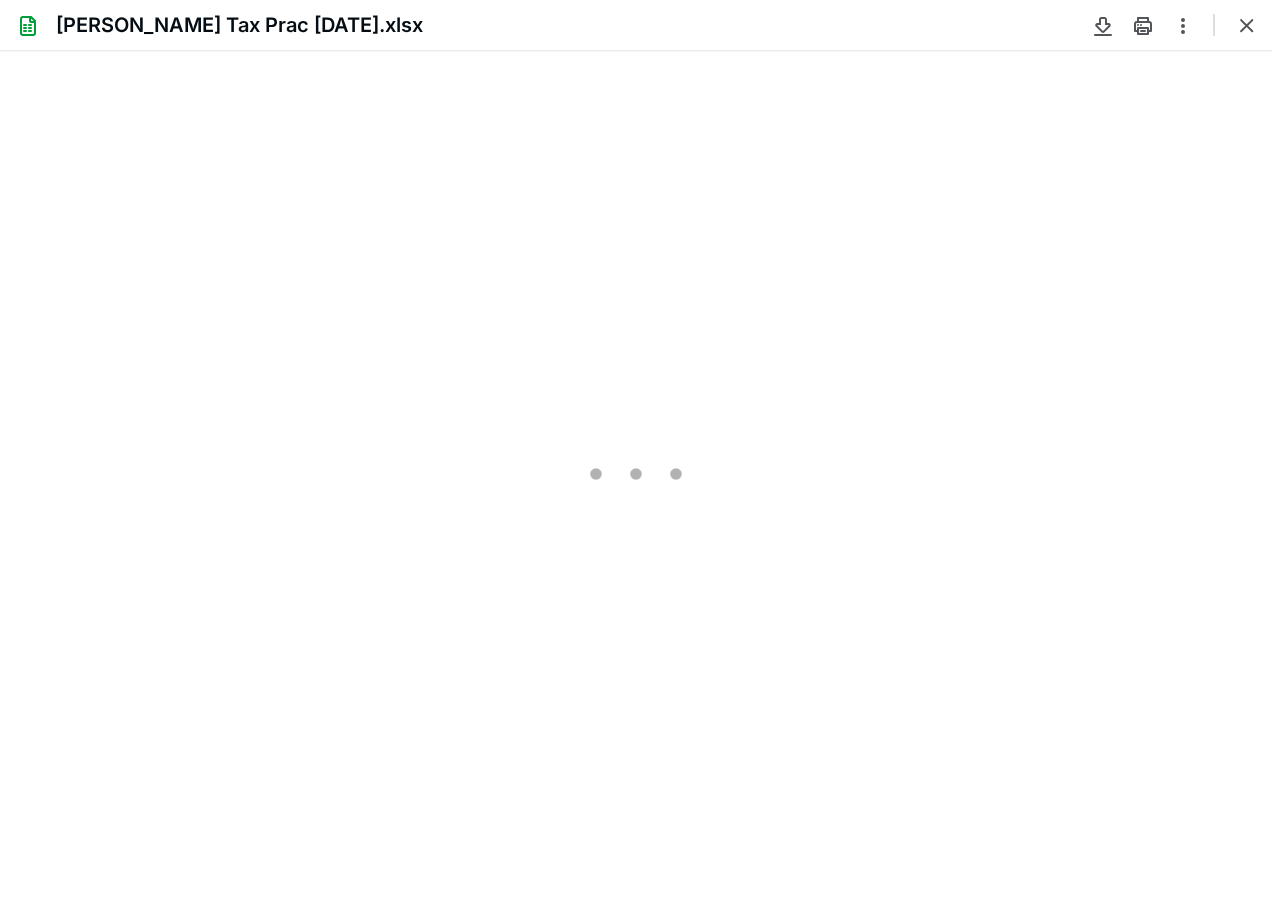 scroll, scrollTop: 0, scrollLeft: 0, axis: both 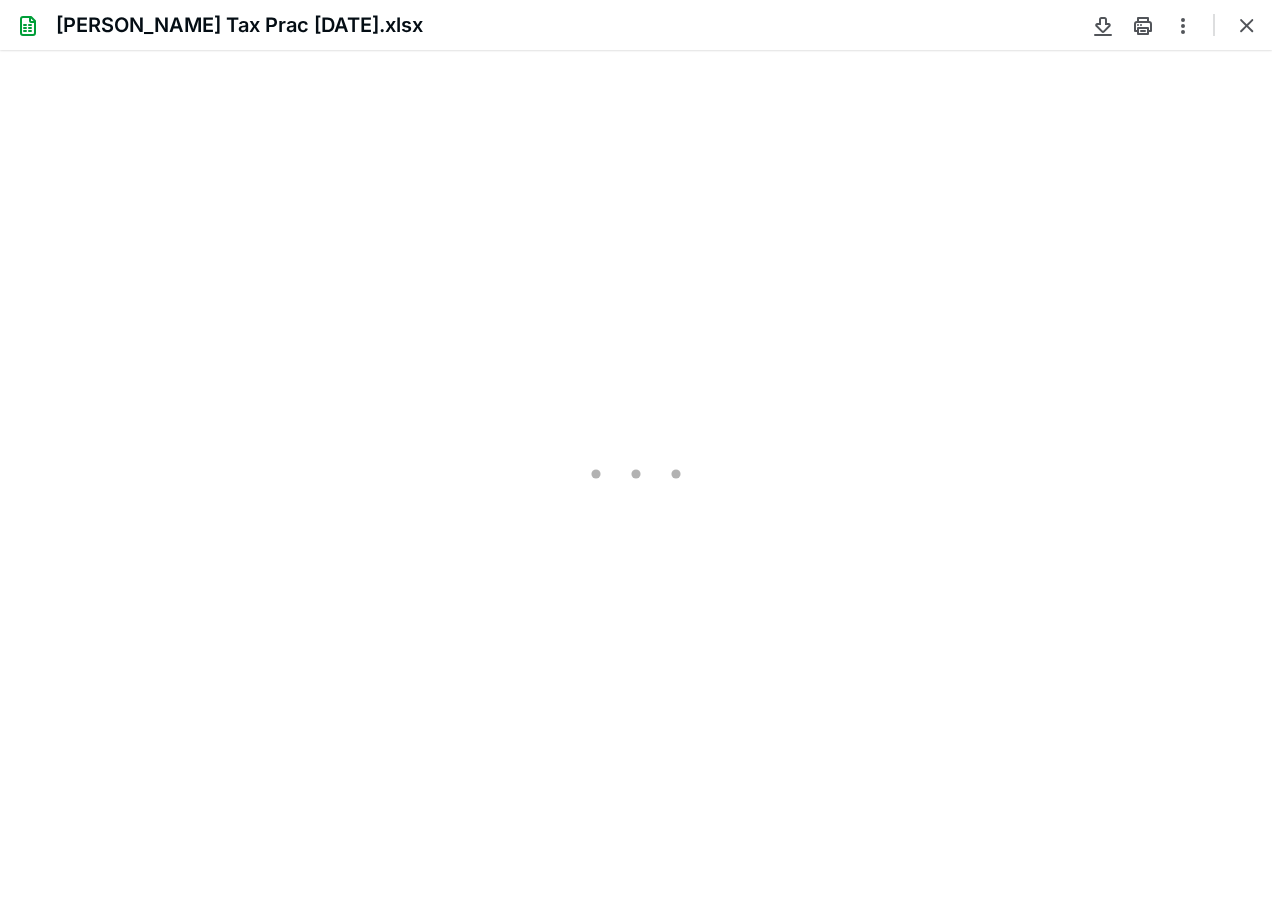 type on "103" 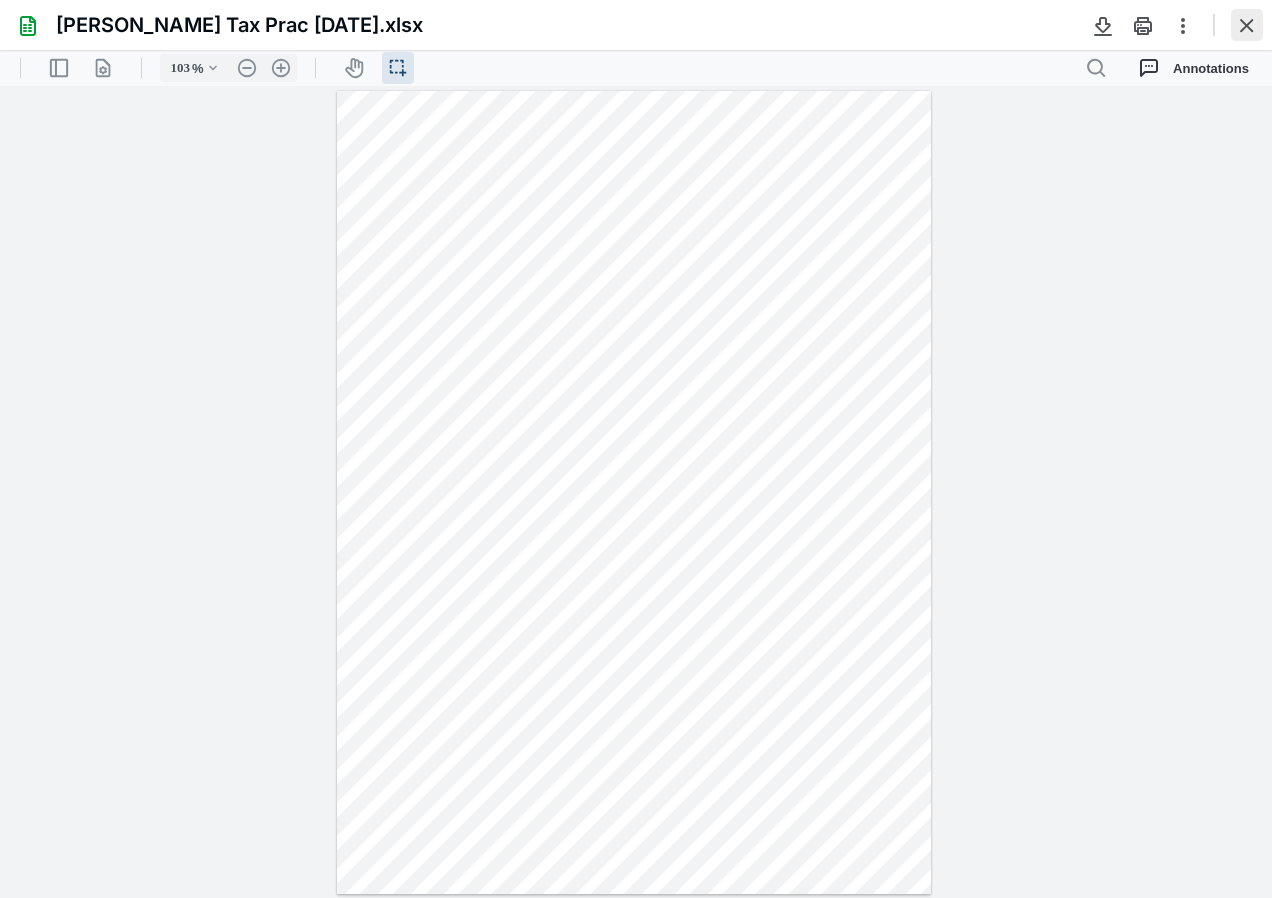 click at bounding box center (1247, 25) 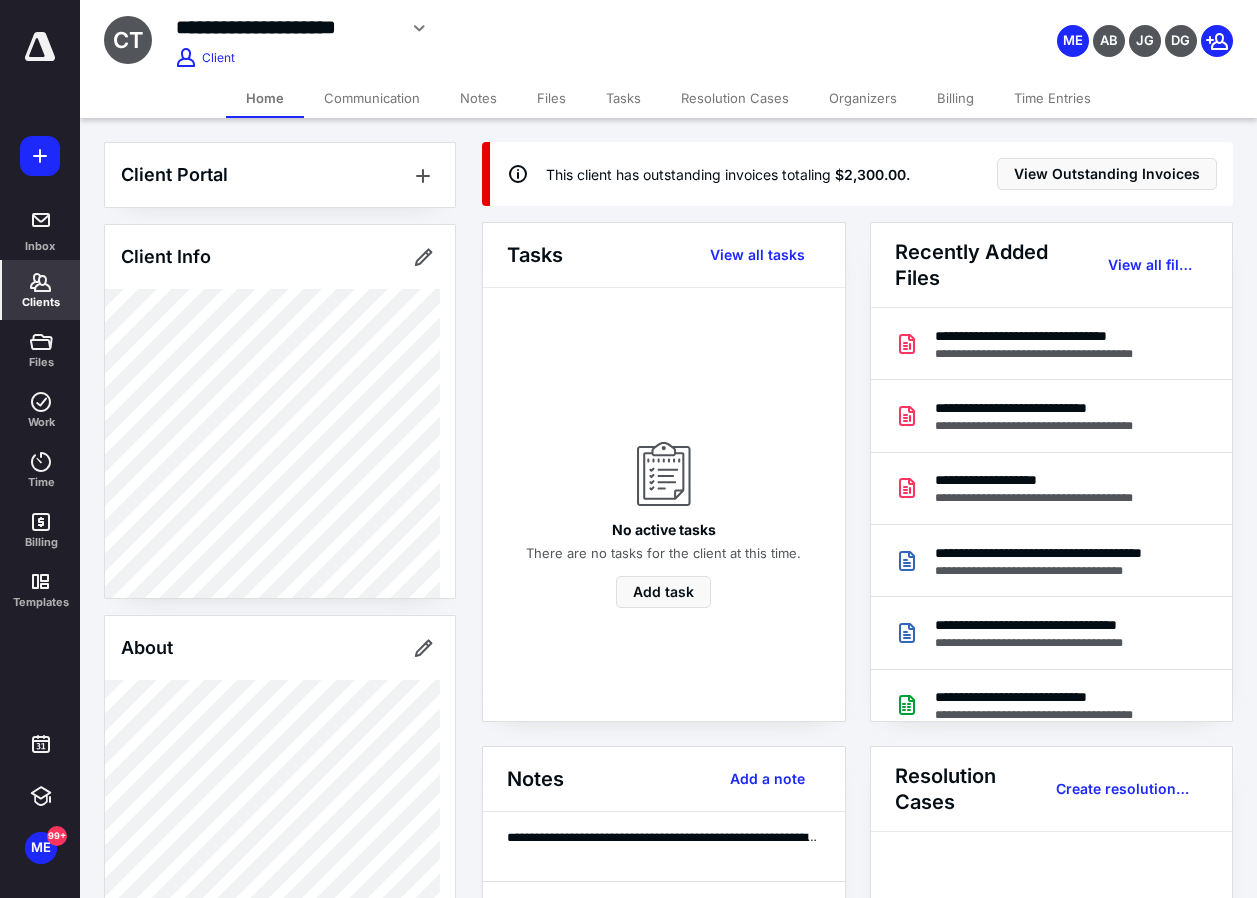 click on "Notes" at bounding box center [478, 98] 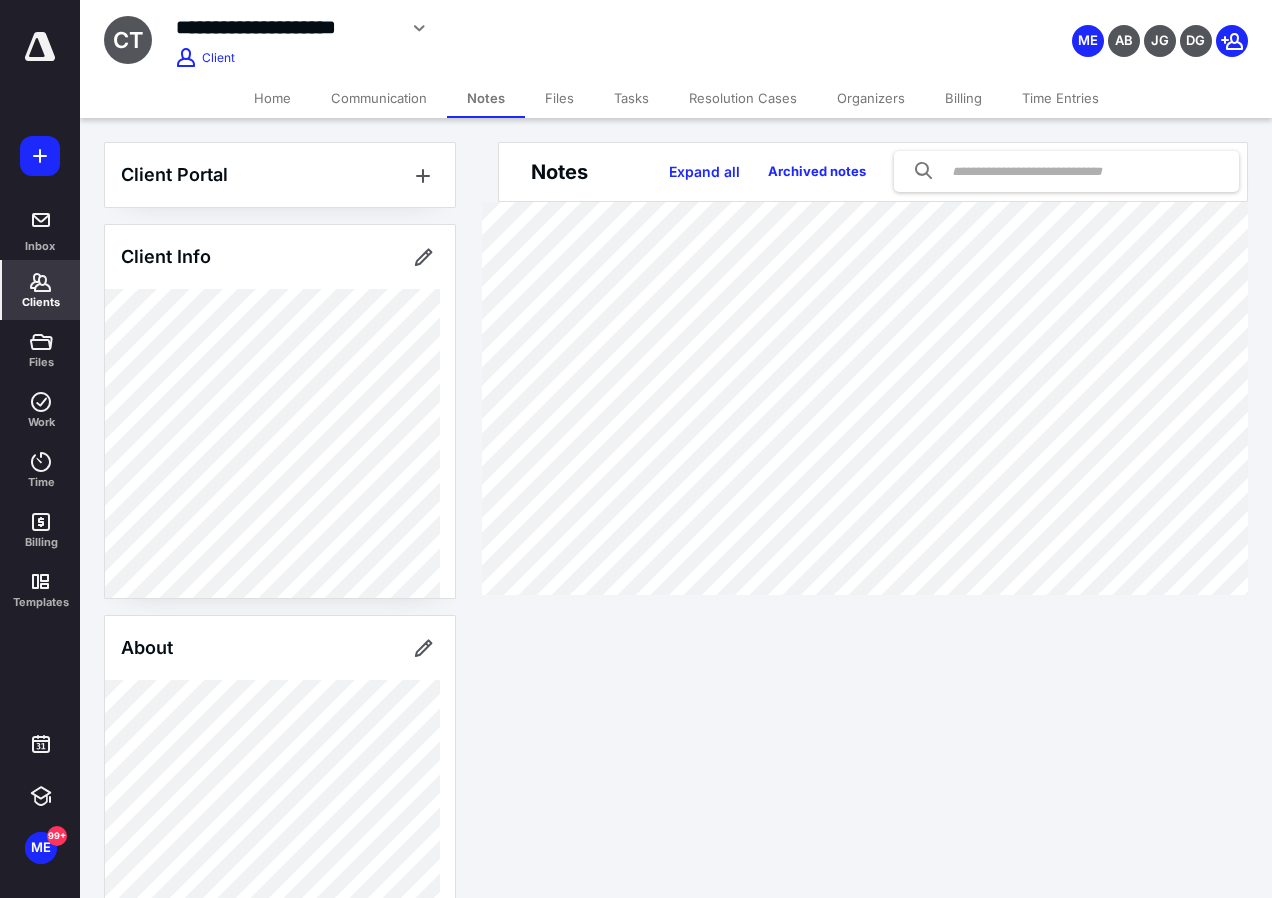 click on "Files" at bounding box center (559, 98) 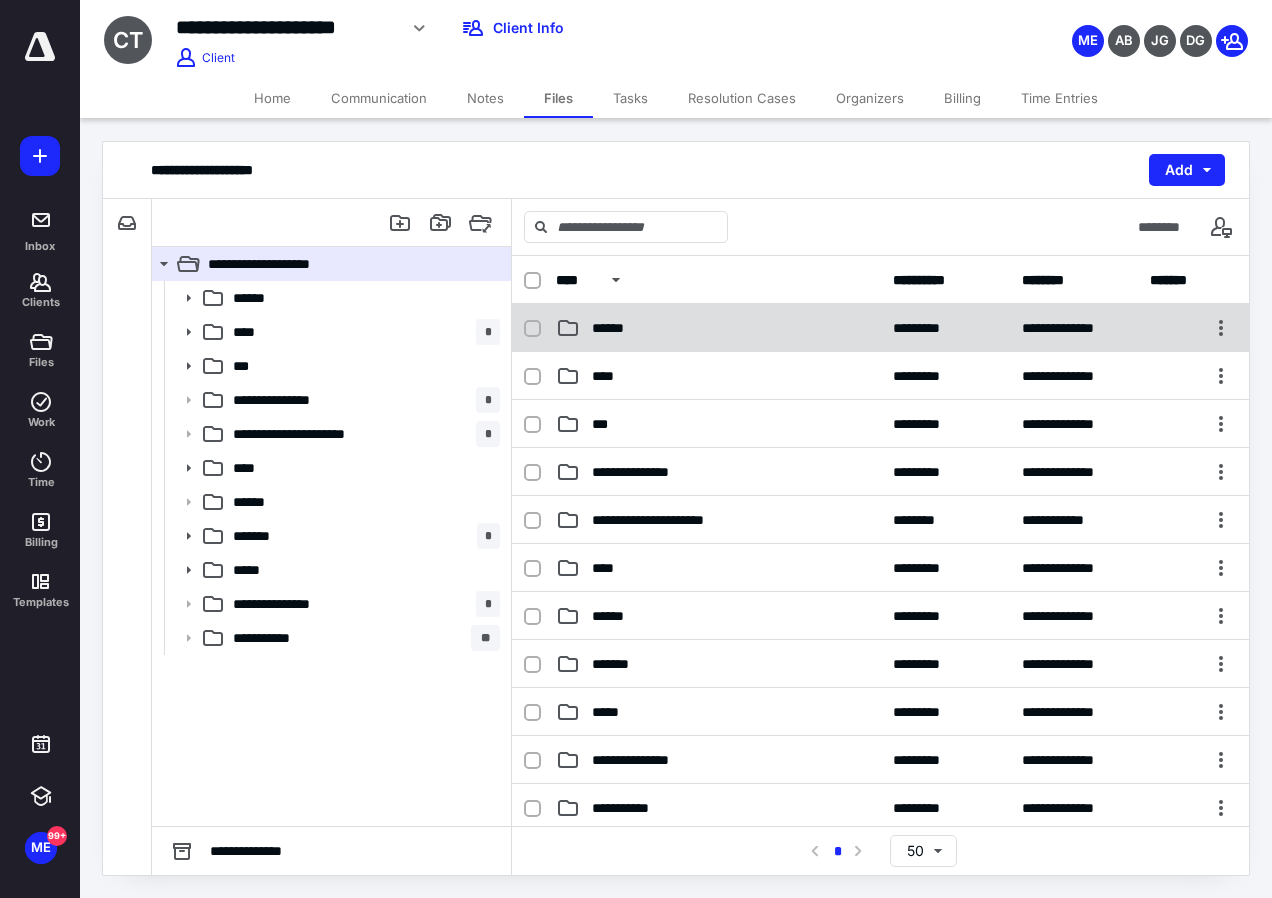 click on "******" at bounding box center [718, 328] 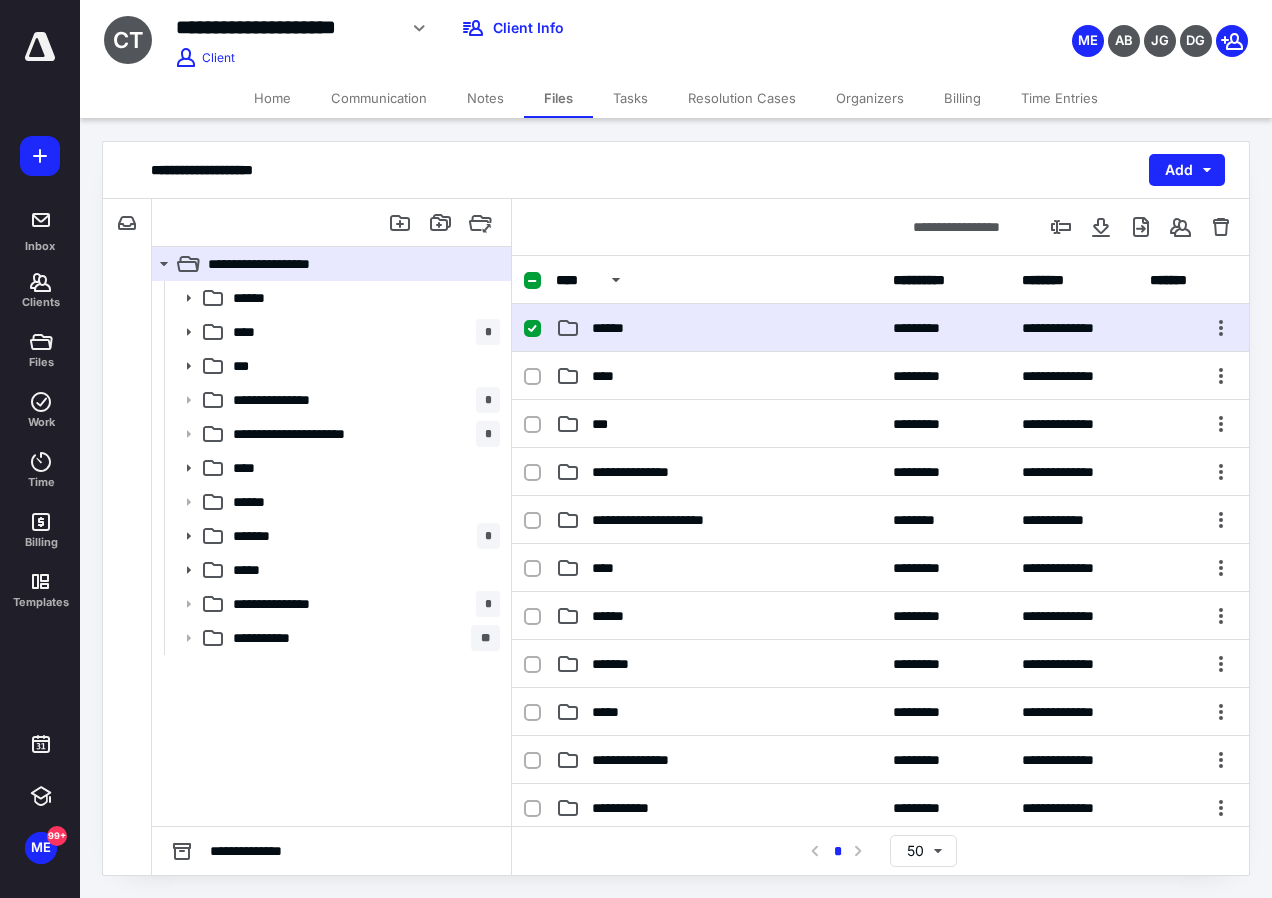 click on "******" at bounding box center (718, 328) 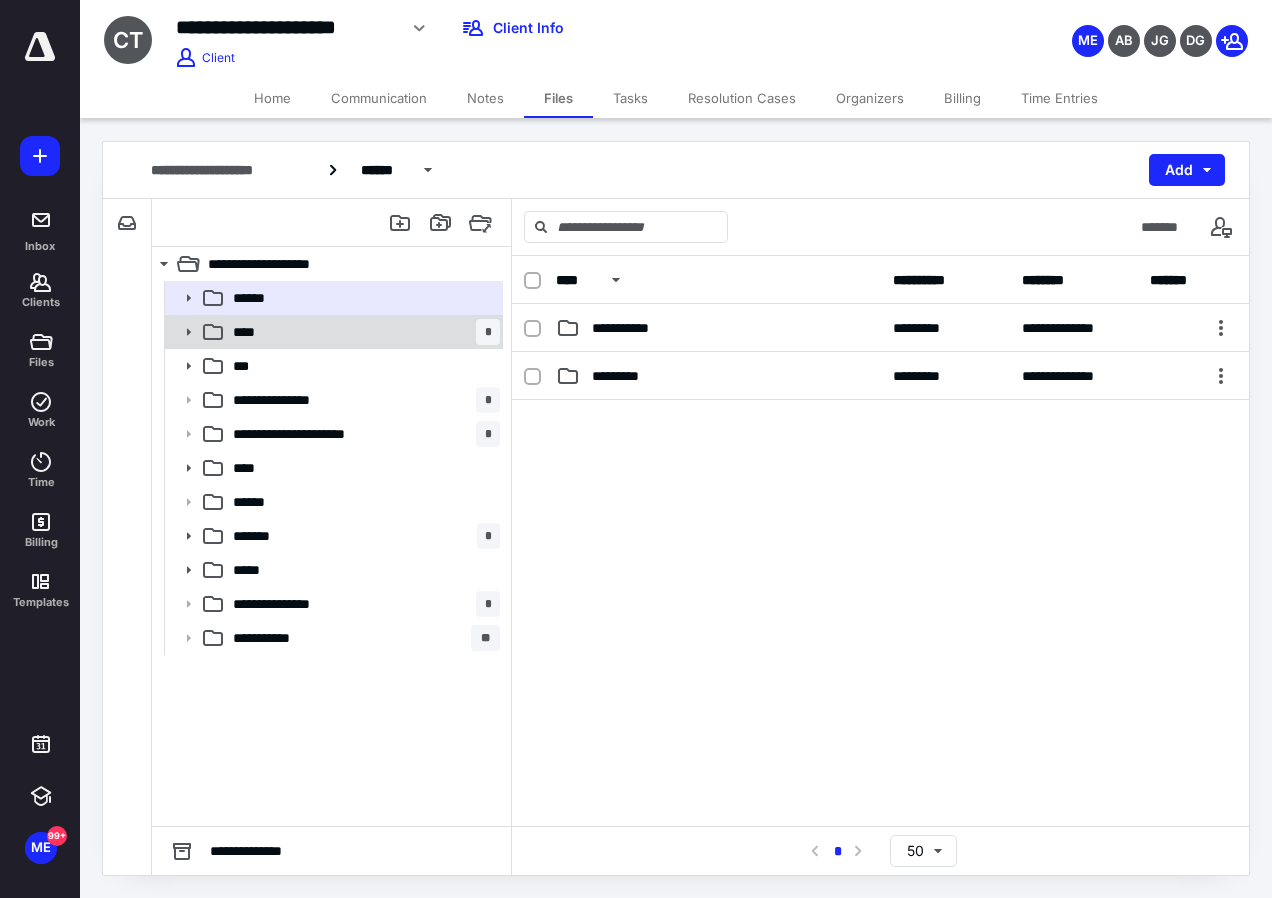 click on "**** *" at bounding box center (362, 332) 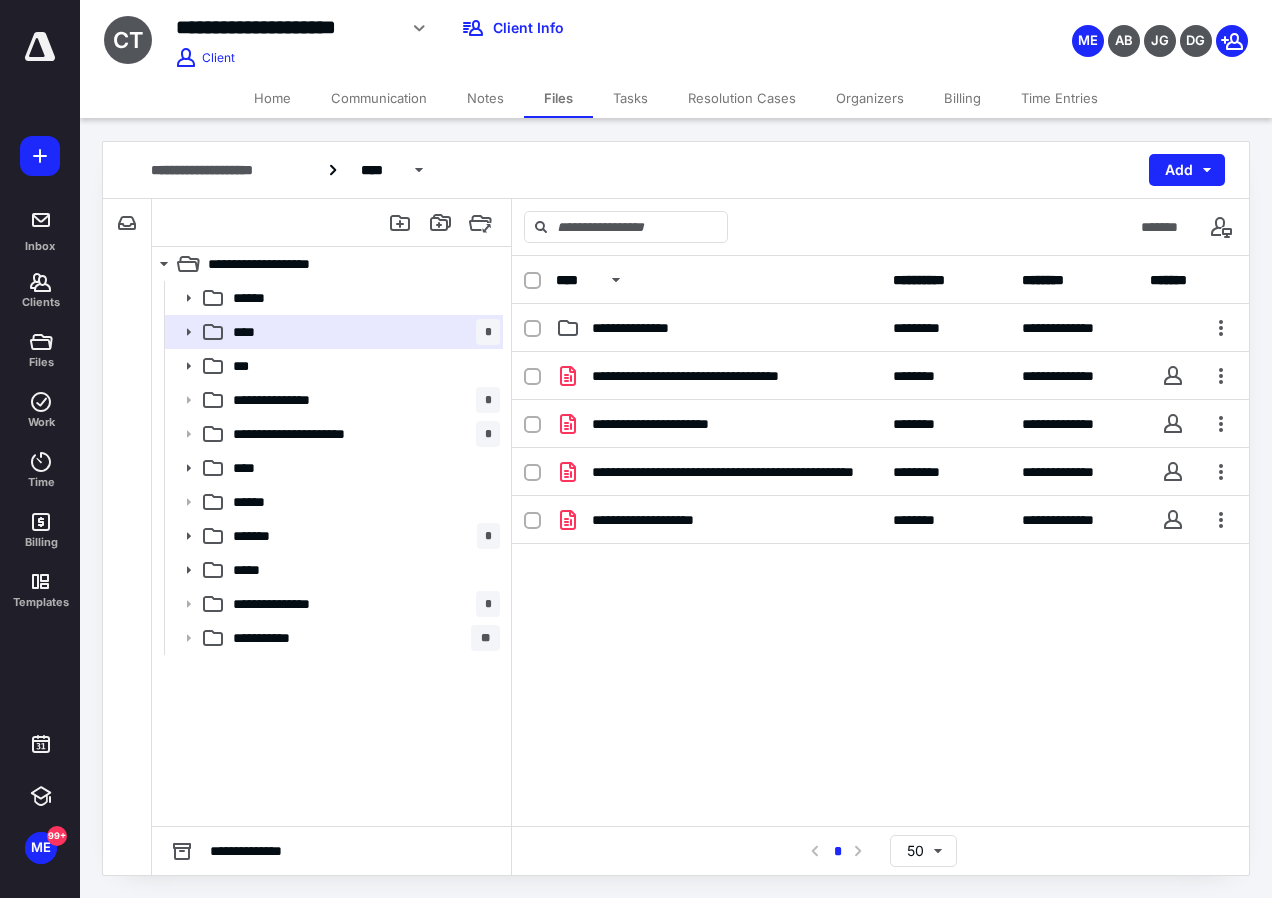 click on "**********" at bounding box center [880, 280] 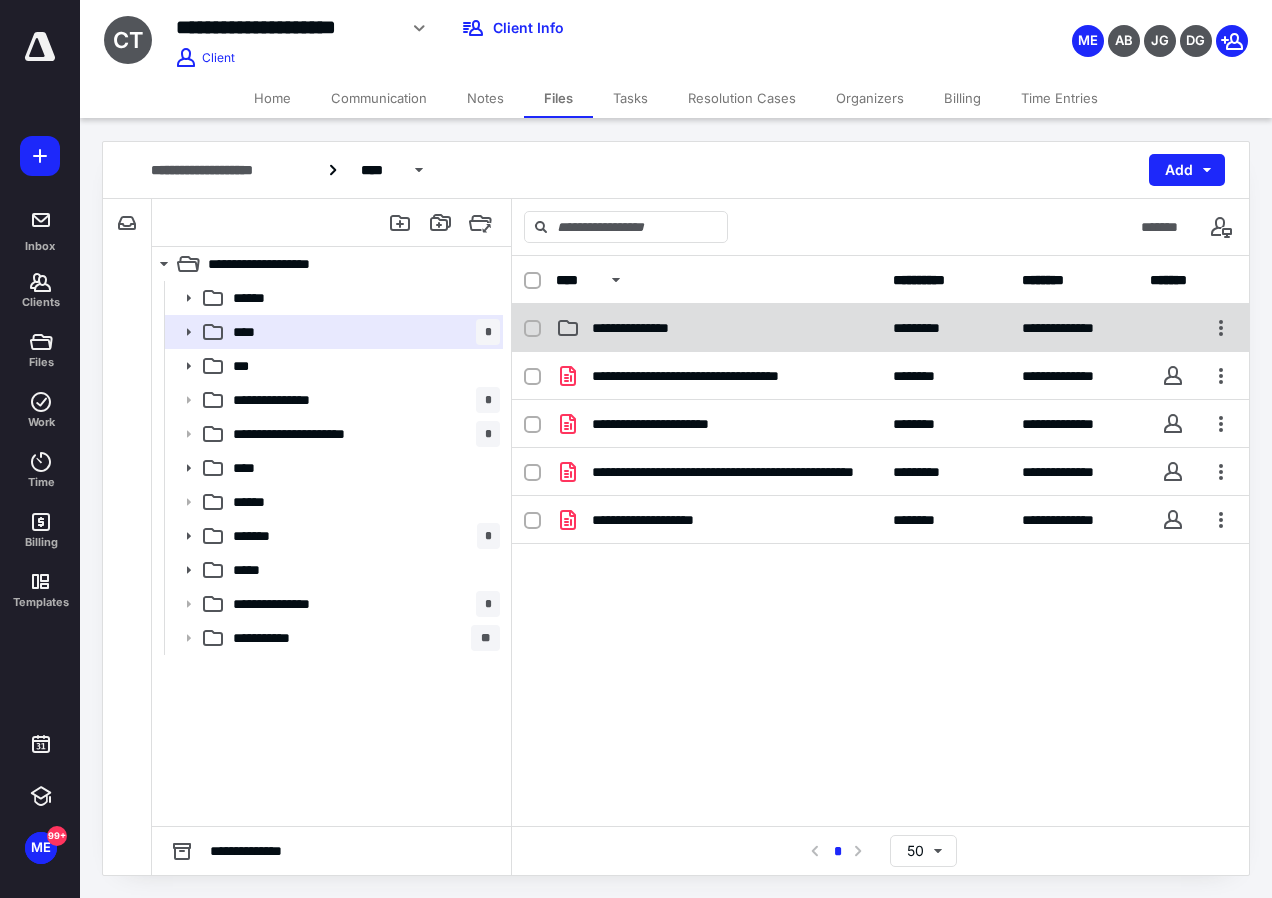 click on "**********" at bounding box center (880, 328) 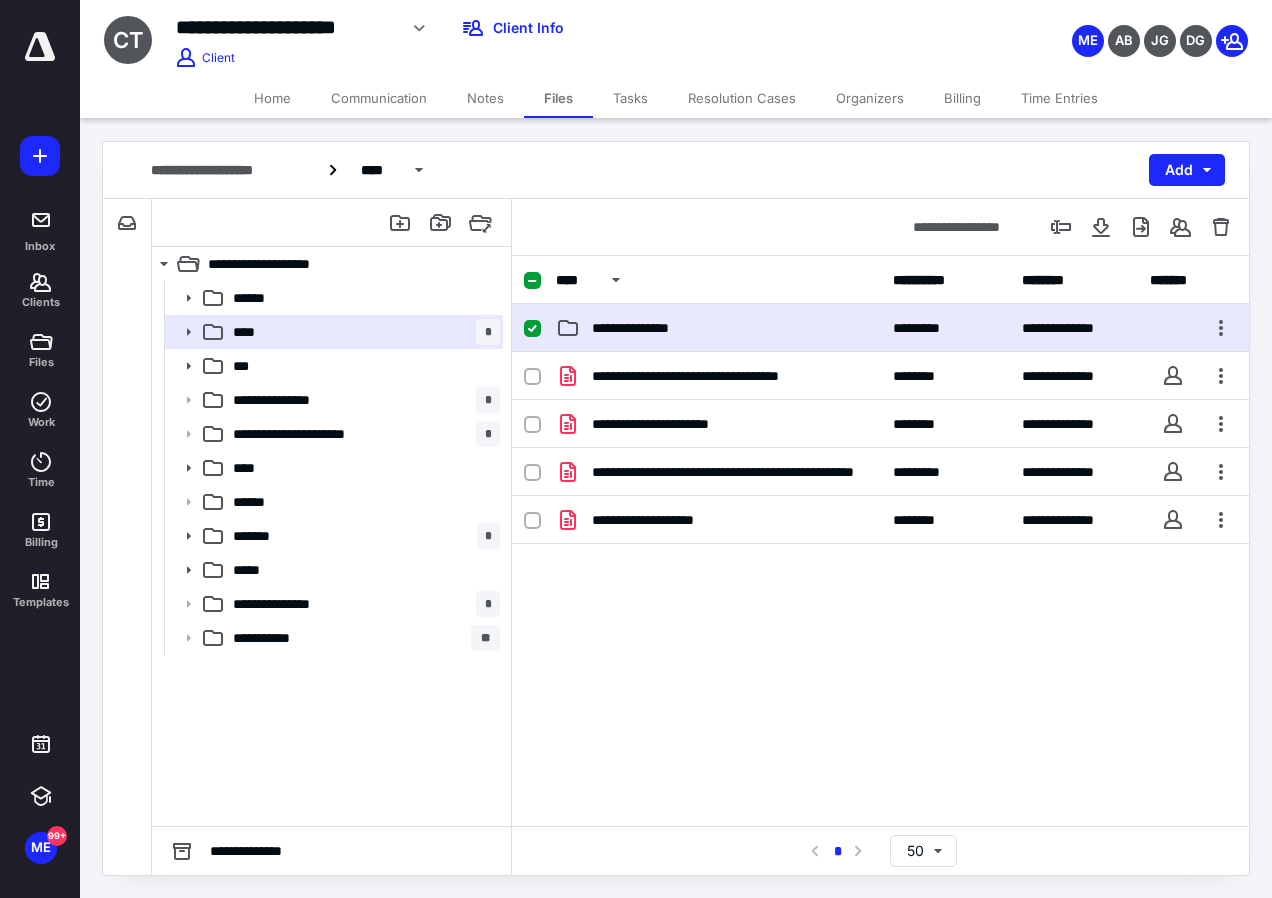 click on "**********" at bounding box center (880, 328) 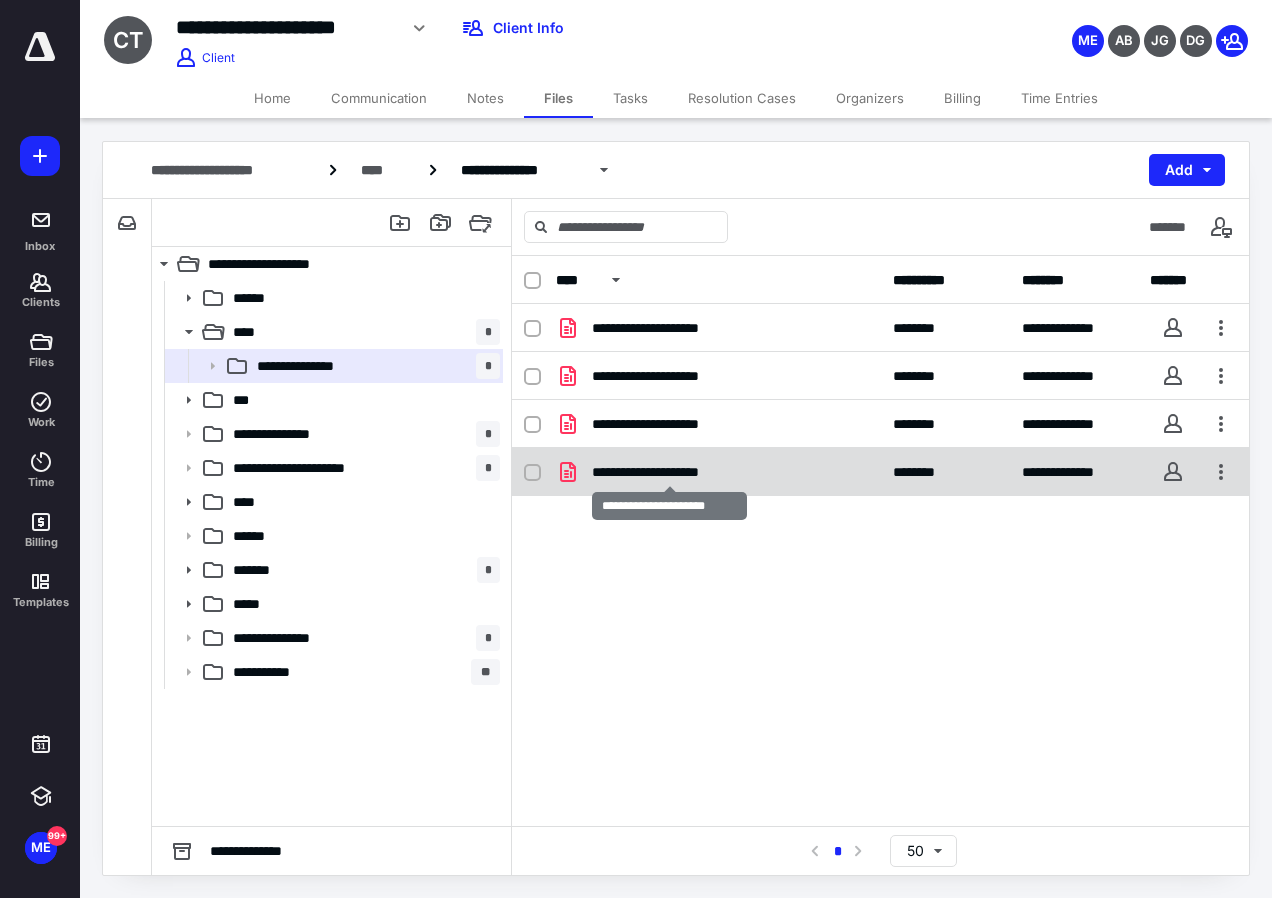 click on "**********" at bounding box center (669, 472) 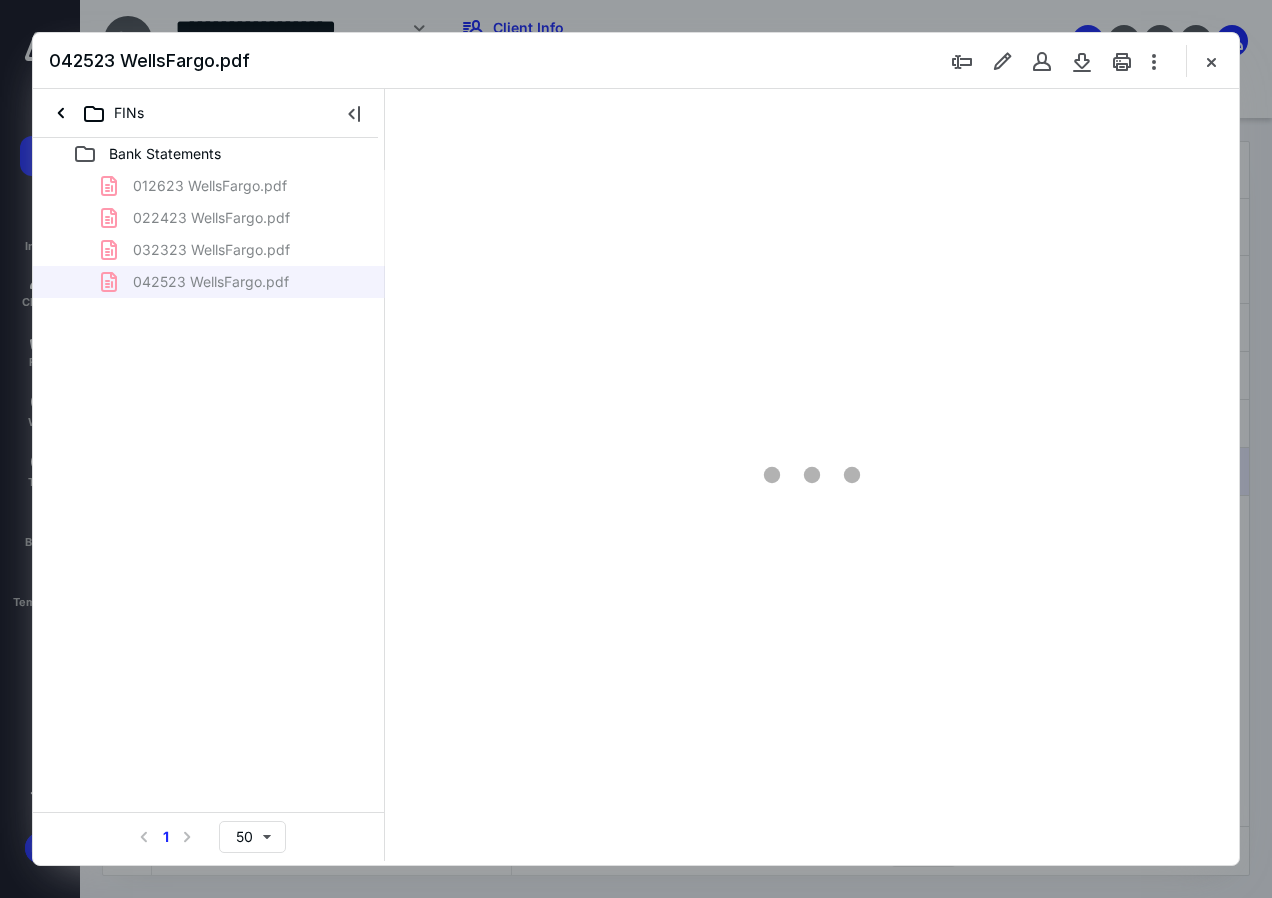 scroll, scrollTop: 0, scrollLeft: 0, axis: both 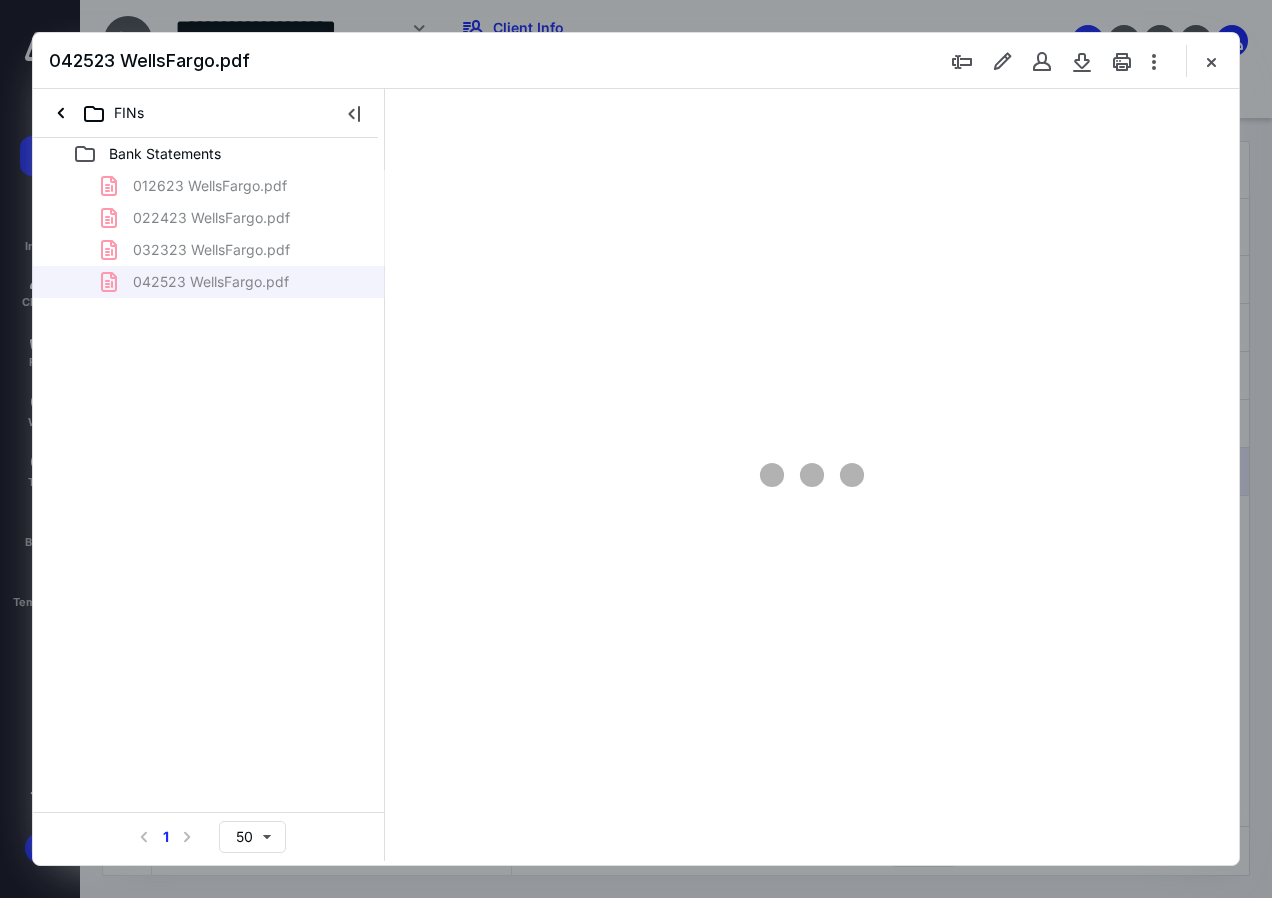 type on "84" 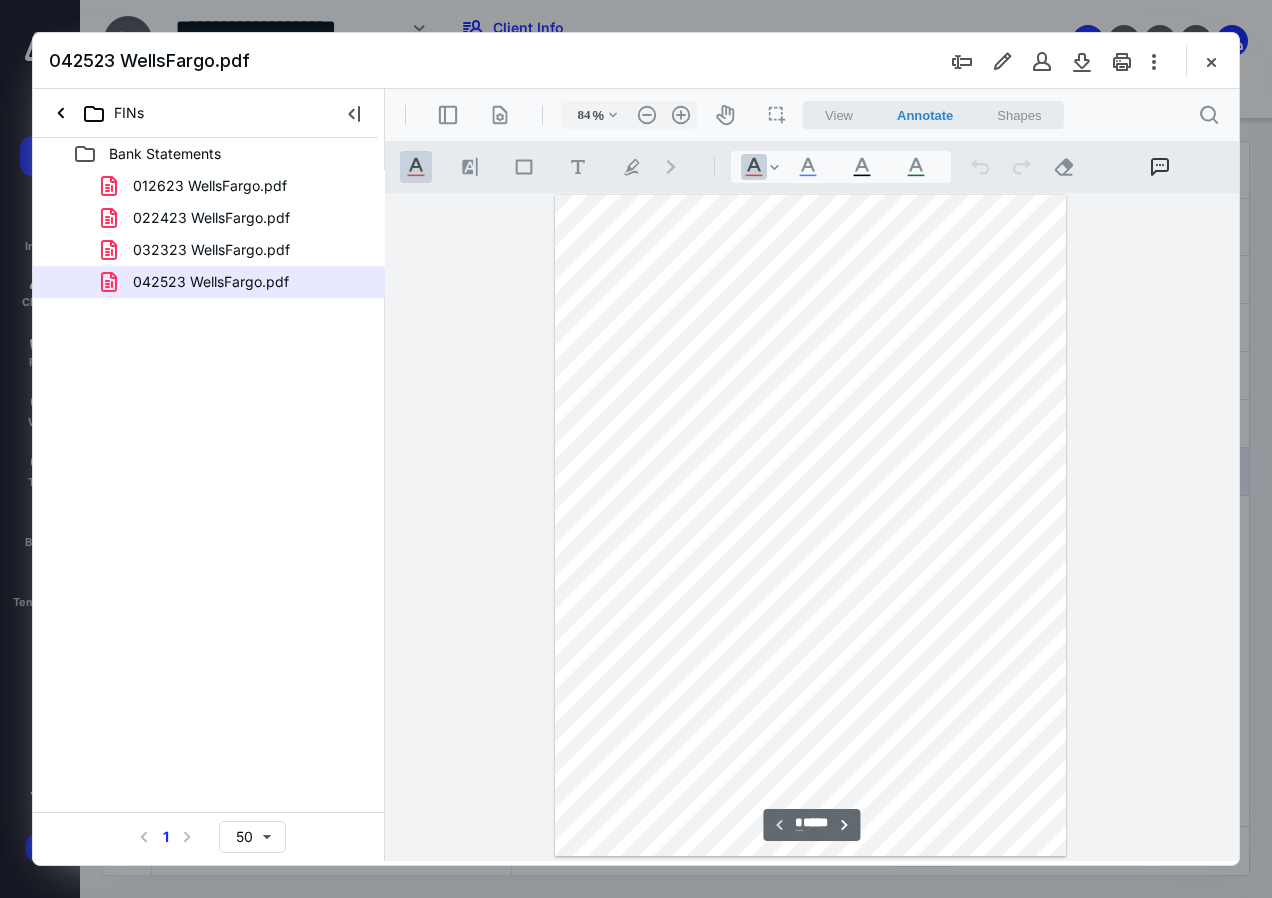 scroll, scrollTop: 0, scrollLeft: 0, axis: both 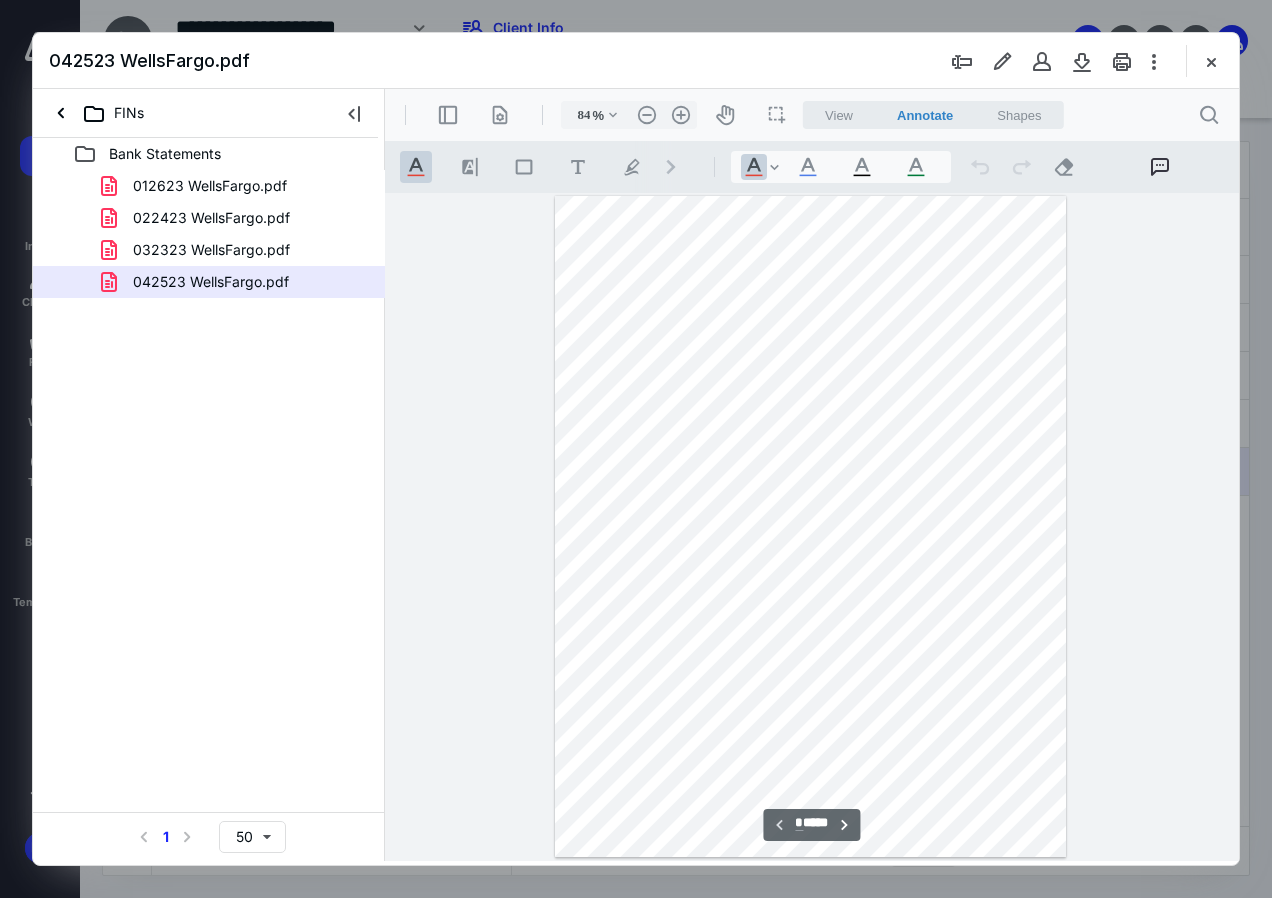 type on "*" 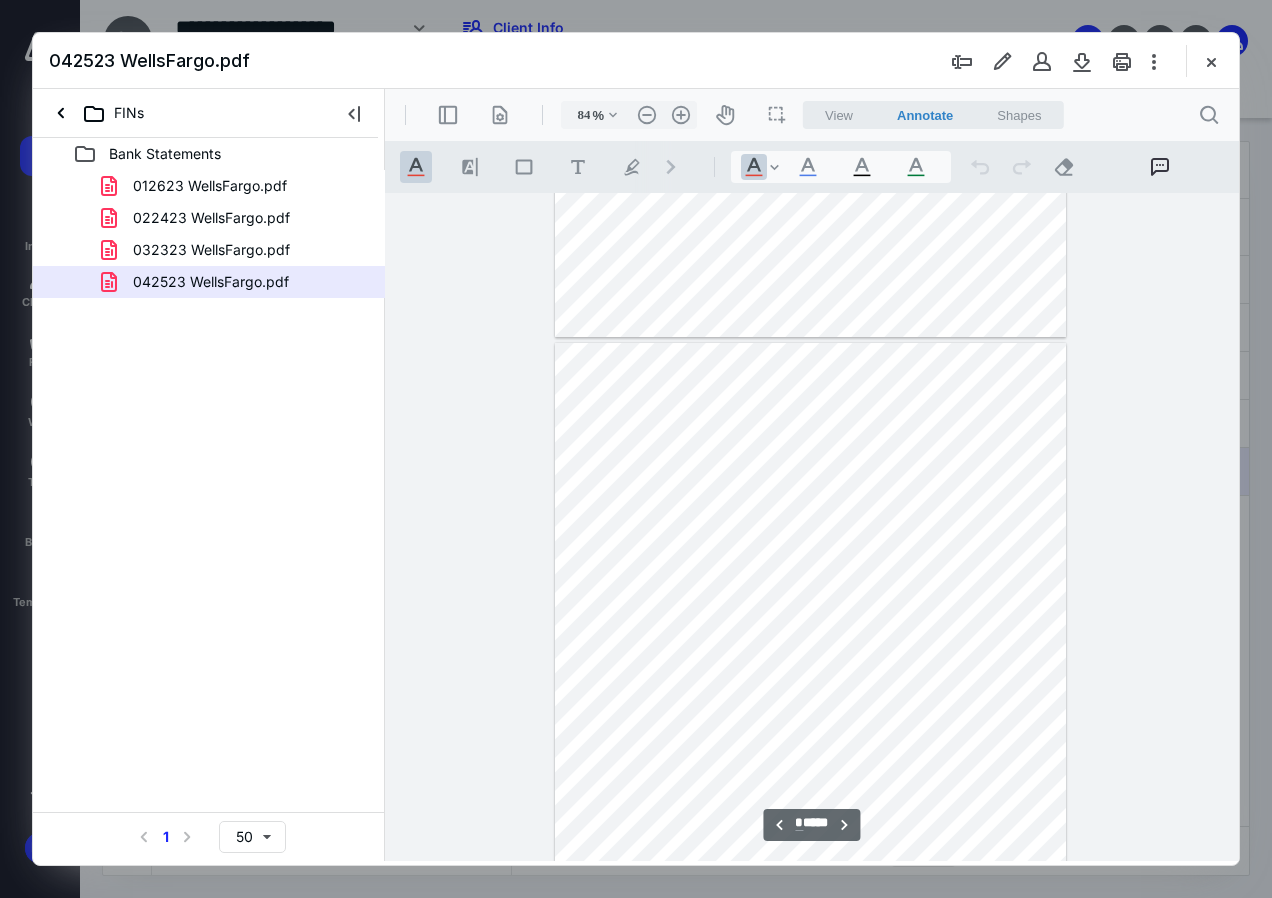 scroll, scrollTop: 600, scrollLeft: 0, axis: vertical 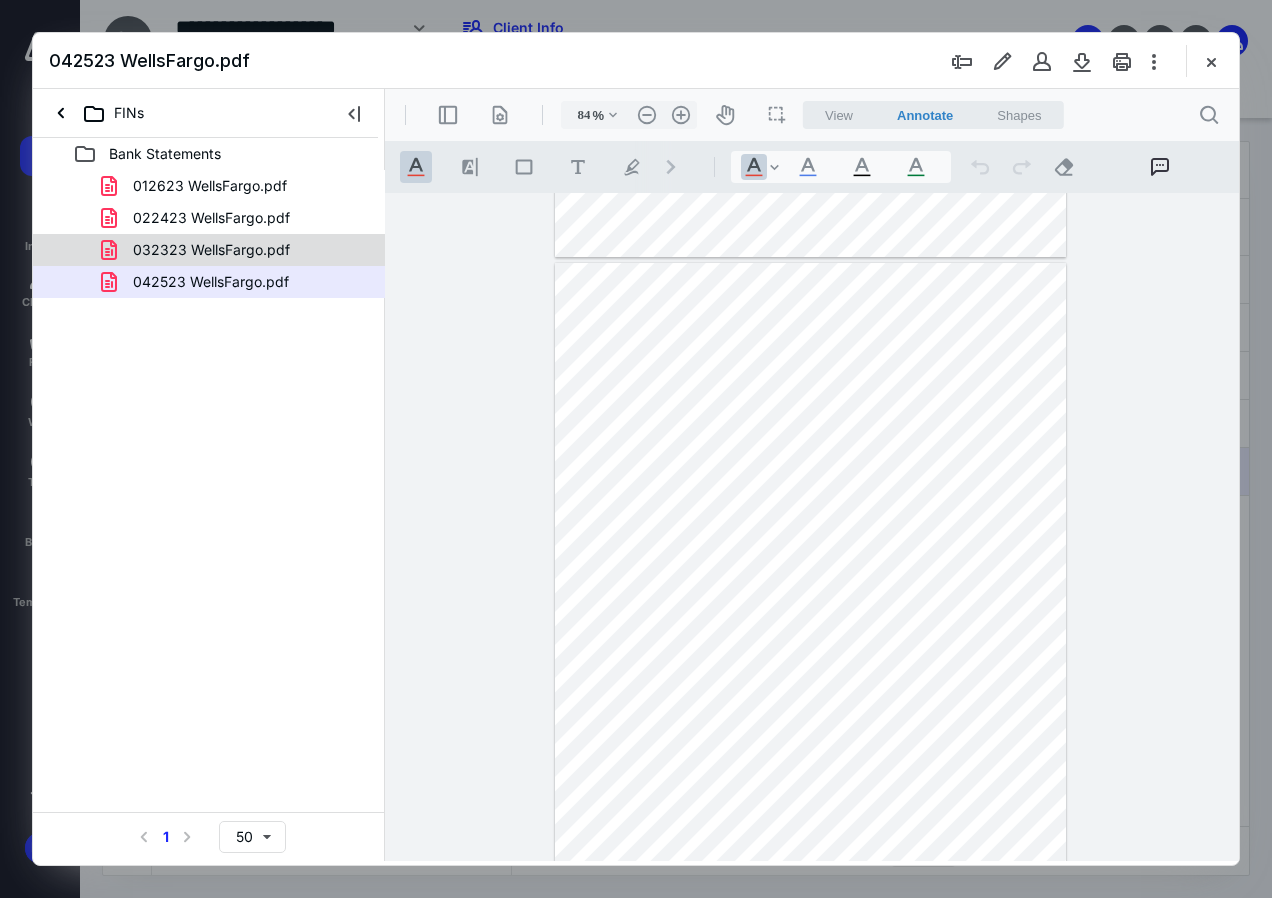 click on "032323 WellsFargo.pdf" at bounding box center [237, 250] 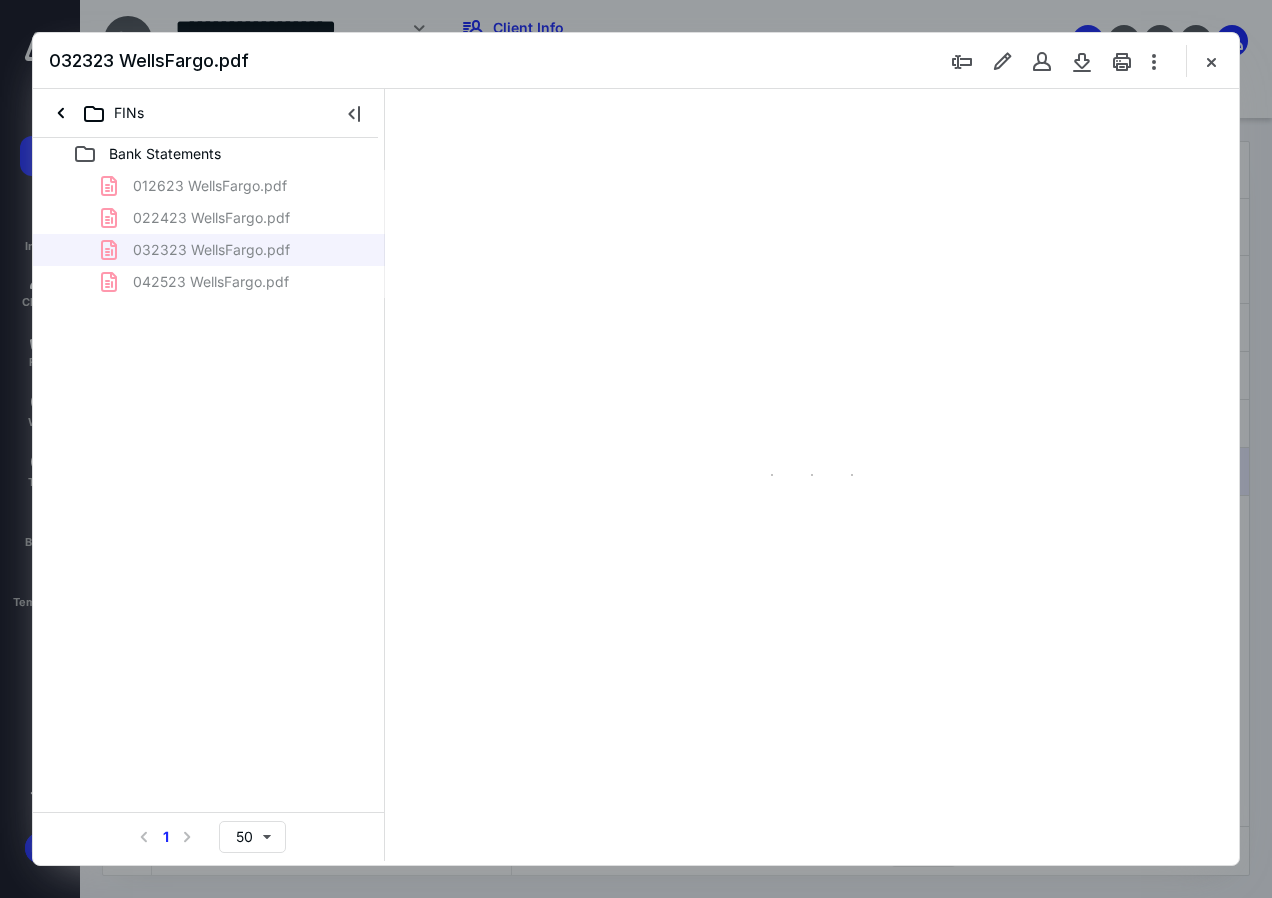 type on "84" 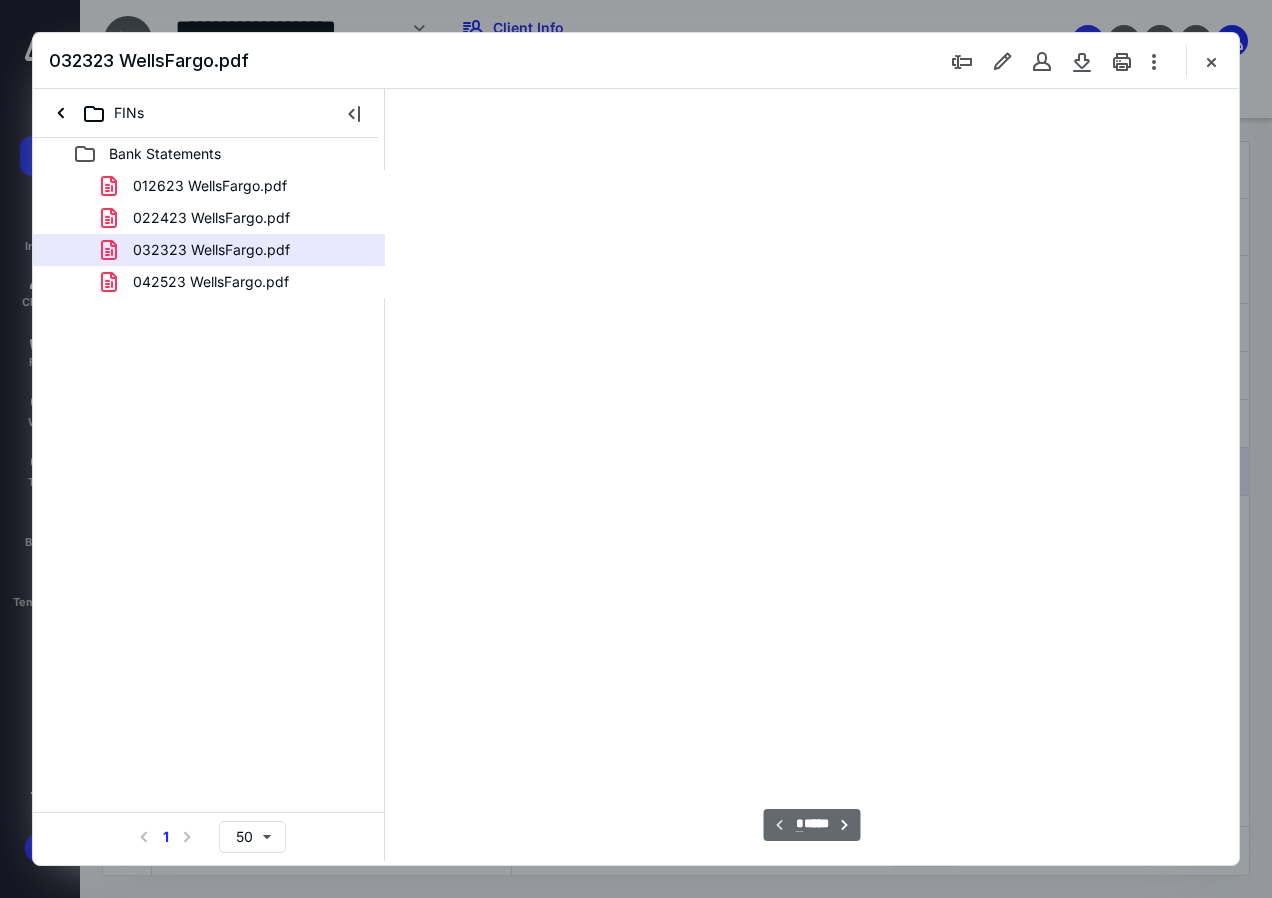 scroll, scrollTop: 107, scrollLeft: 0, axis: vertical 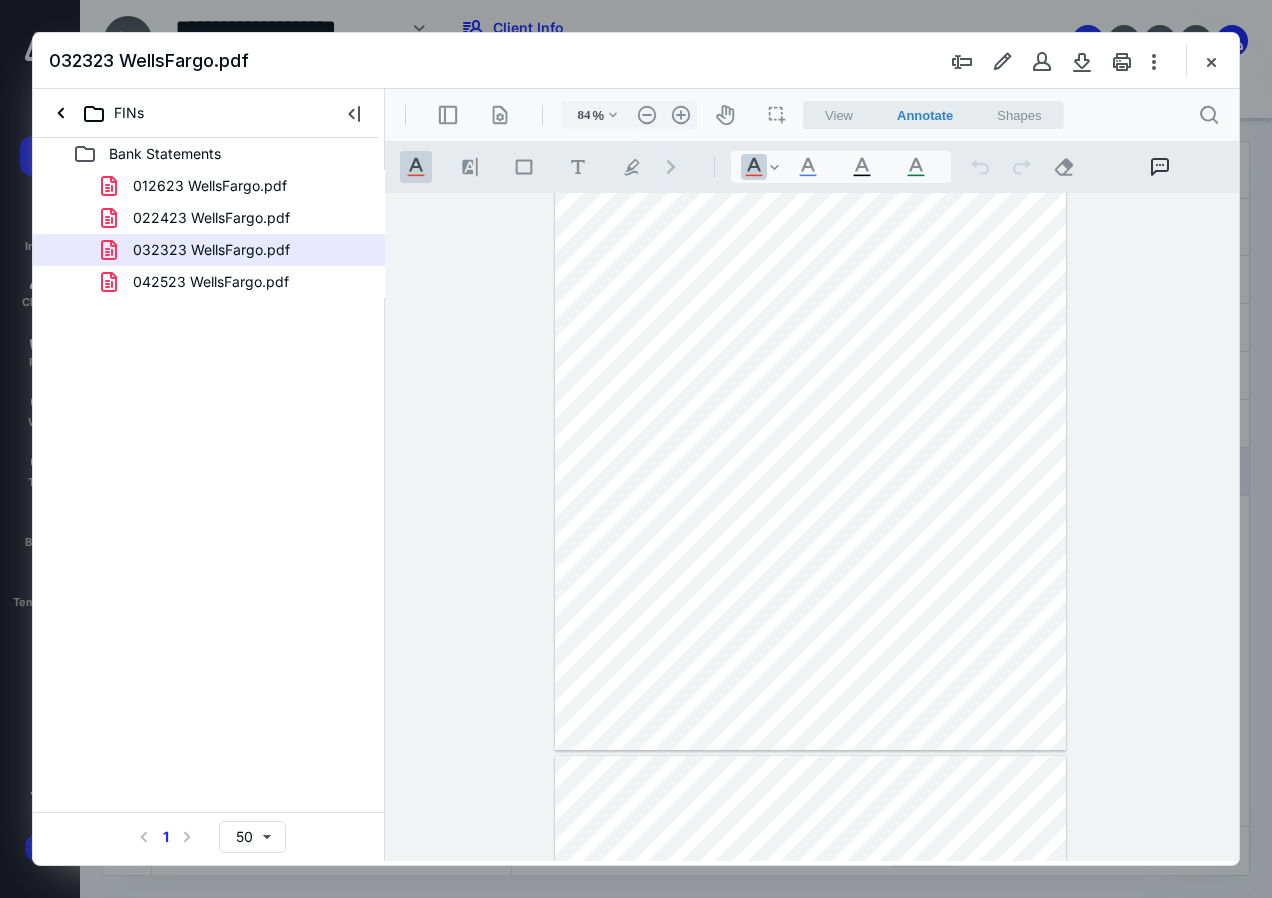 drag, startPoint x: 1215, startPoint y: 51, endPoint x: 977, endPoint y: 164, distance: 263.46347 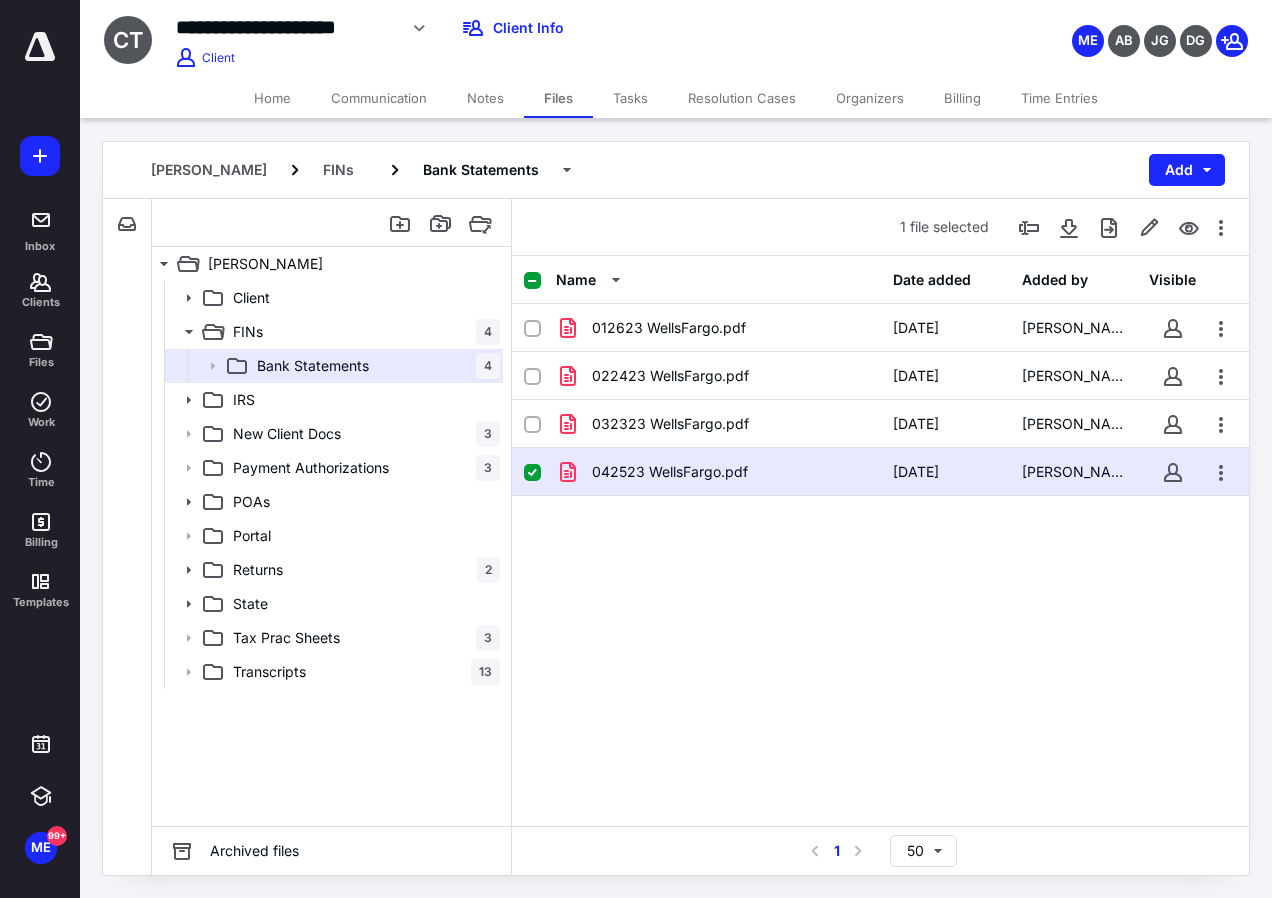 click on "Home" at bounding box center (272, 98) 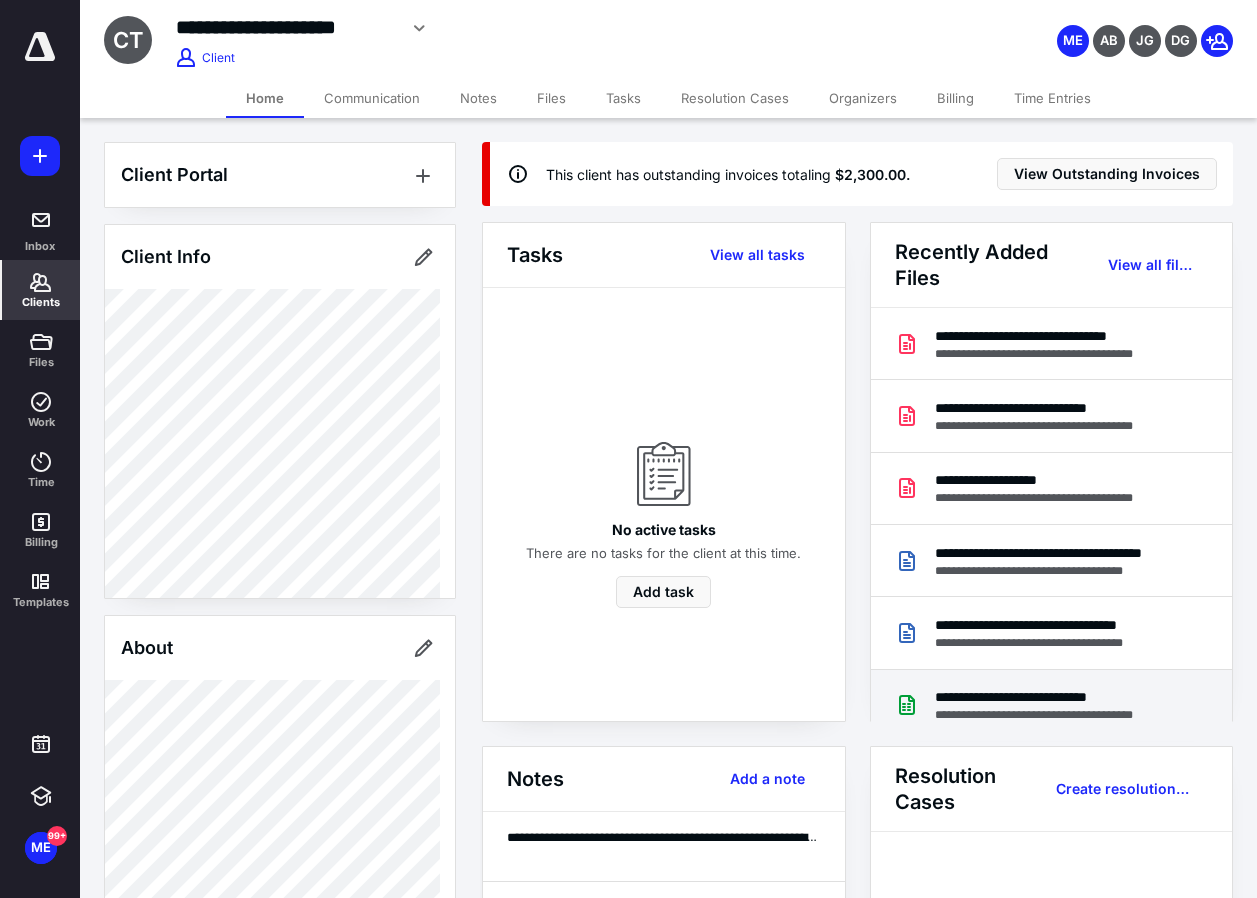click on "**********" at bounding box center [1057, 715] 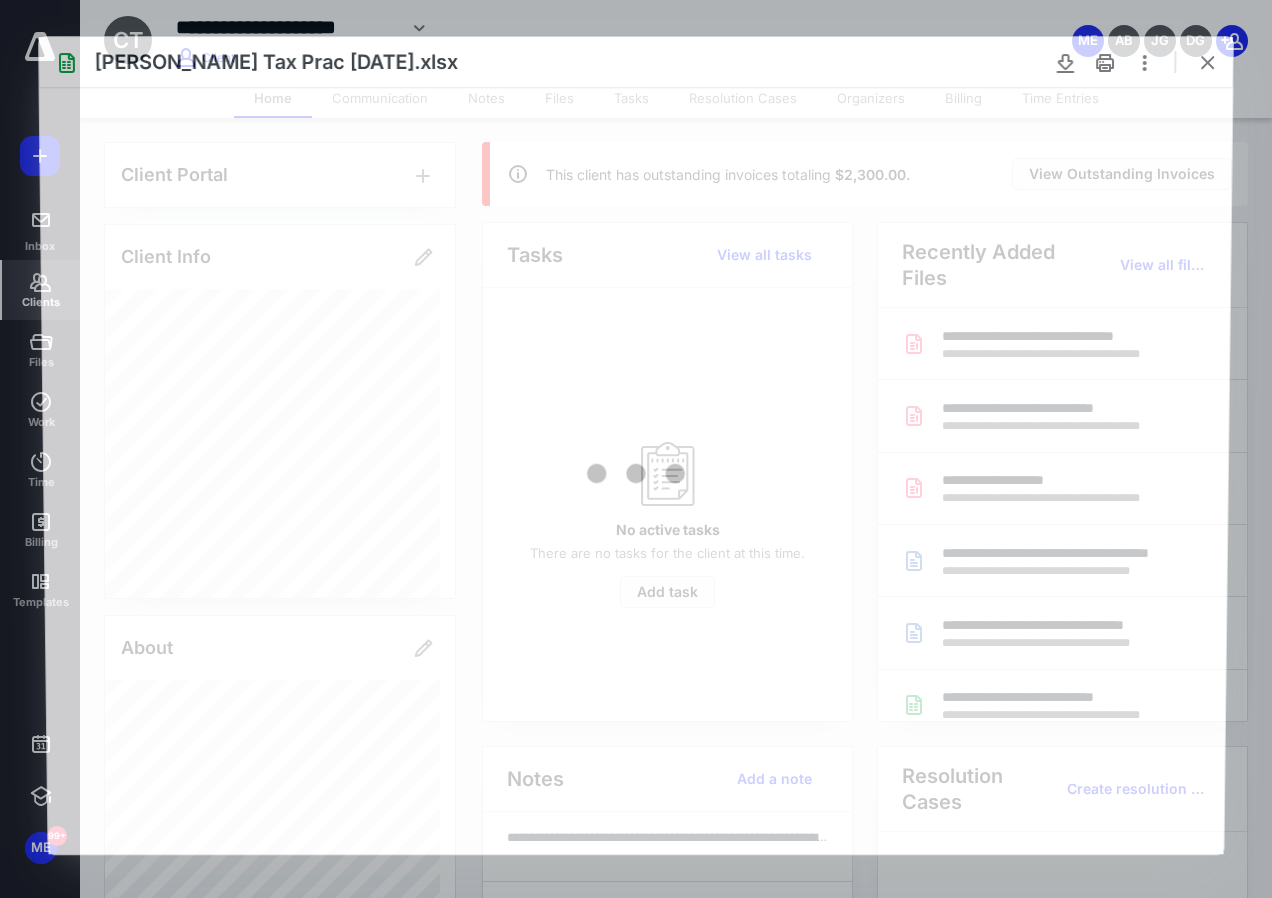 scroll, scrollTop: 0, scrollLeft: 0, axis: both 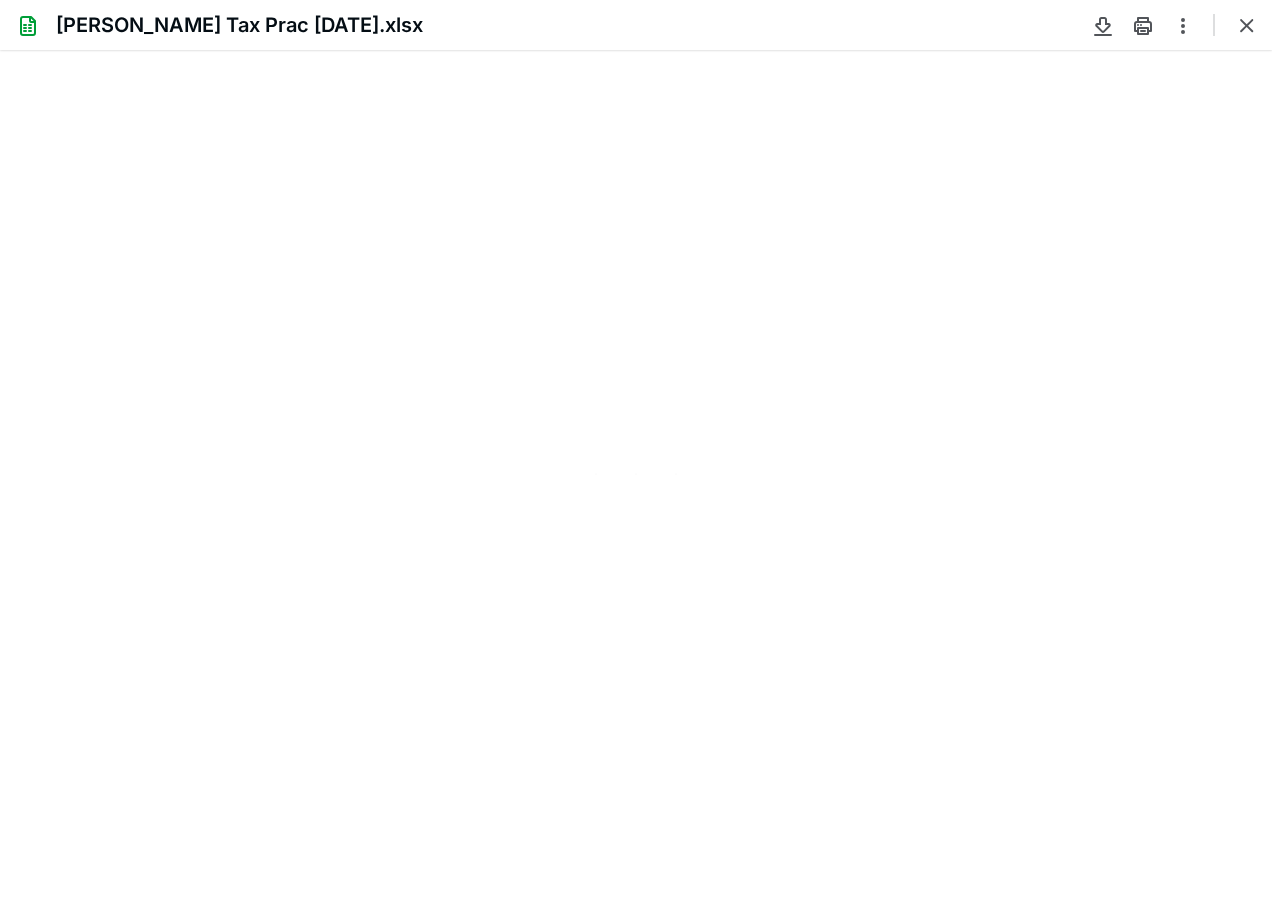 click at bounding box center (1247, 25) 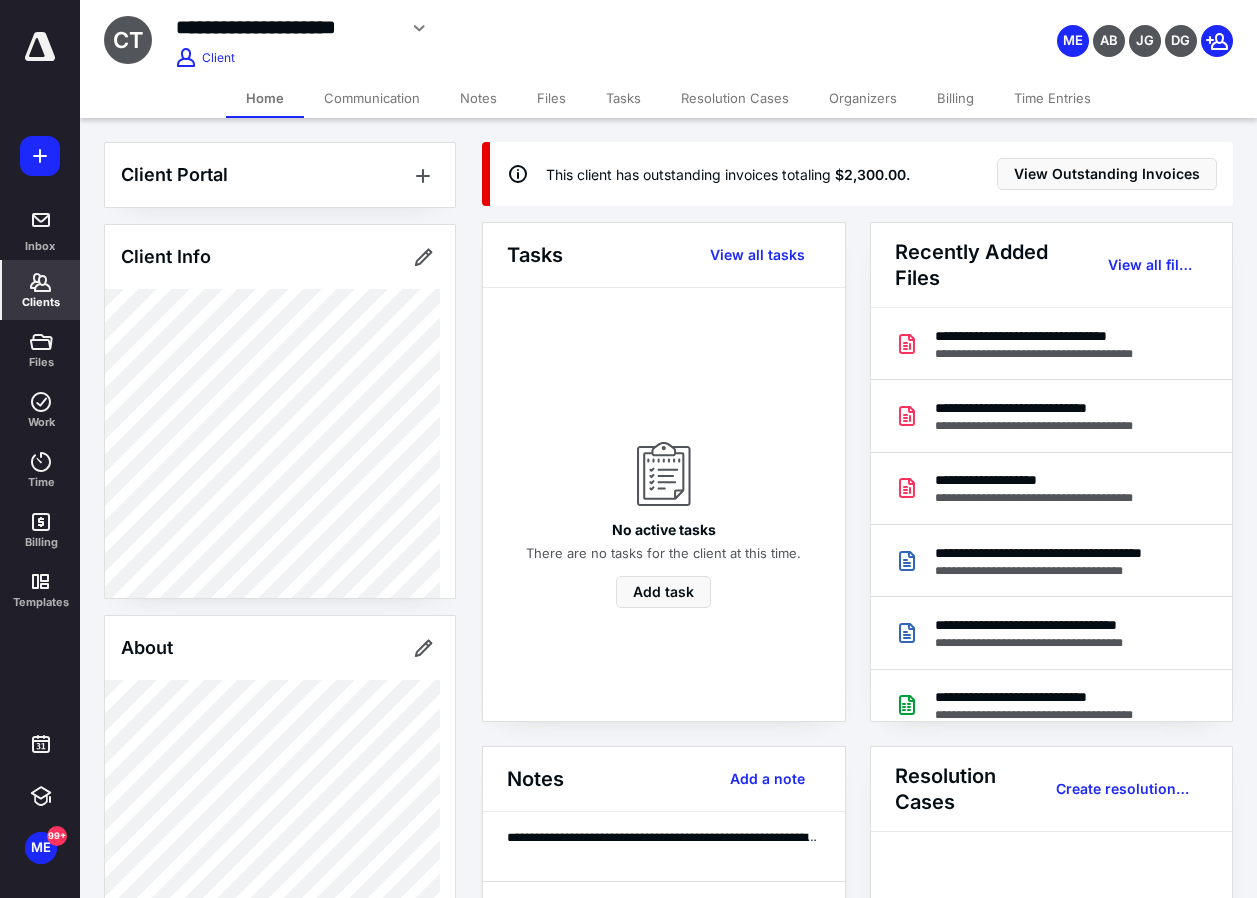 click on "Clients" at bounding box center (41, 302) 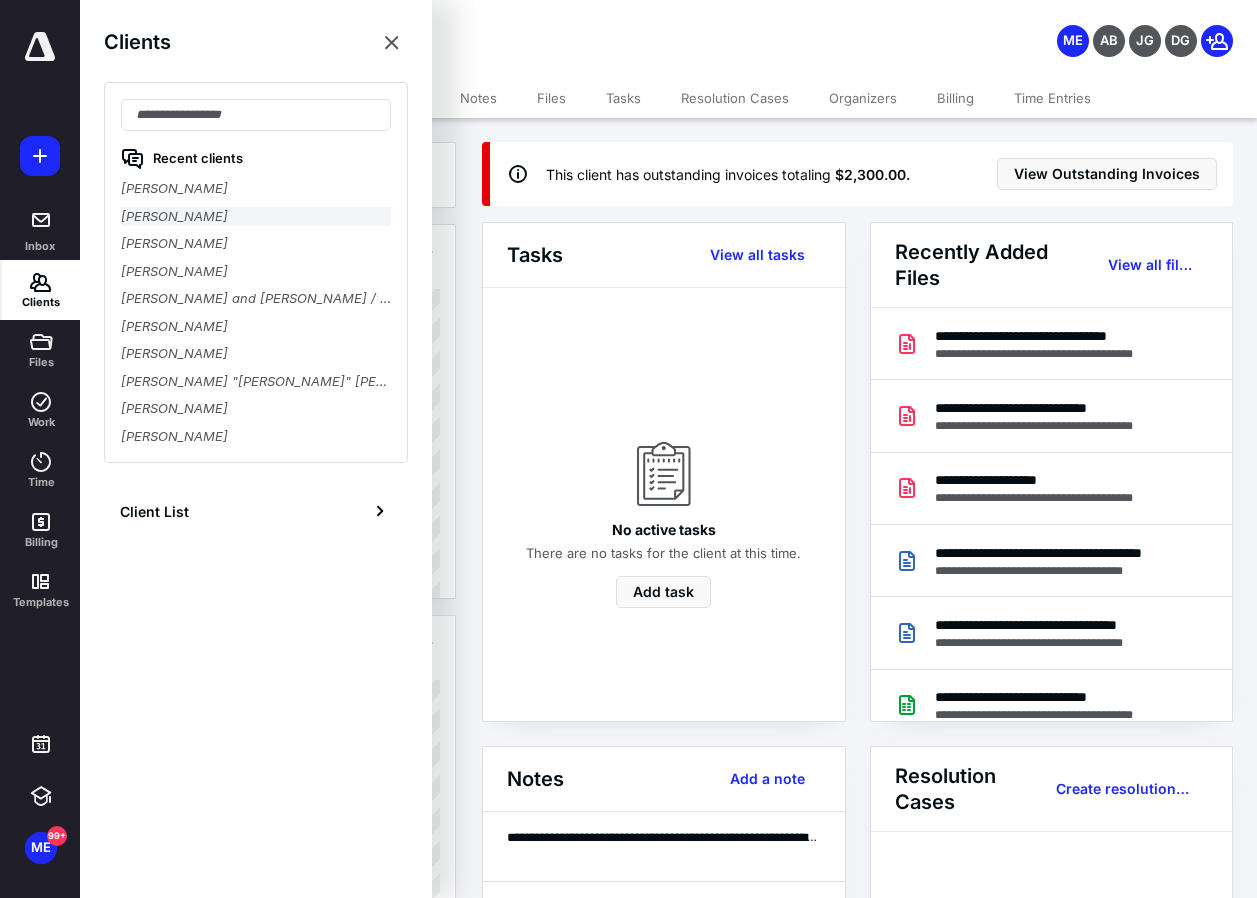 click on "[PERSON_NAME]" at bounding box center [256, 217] 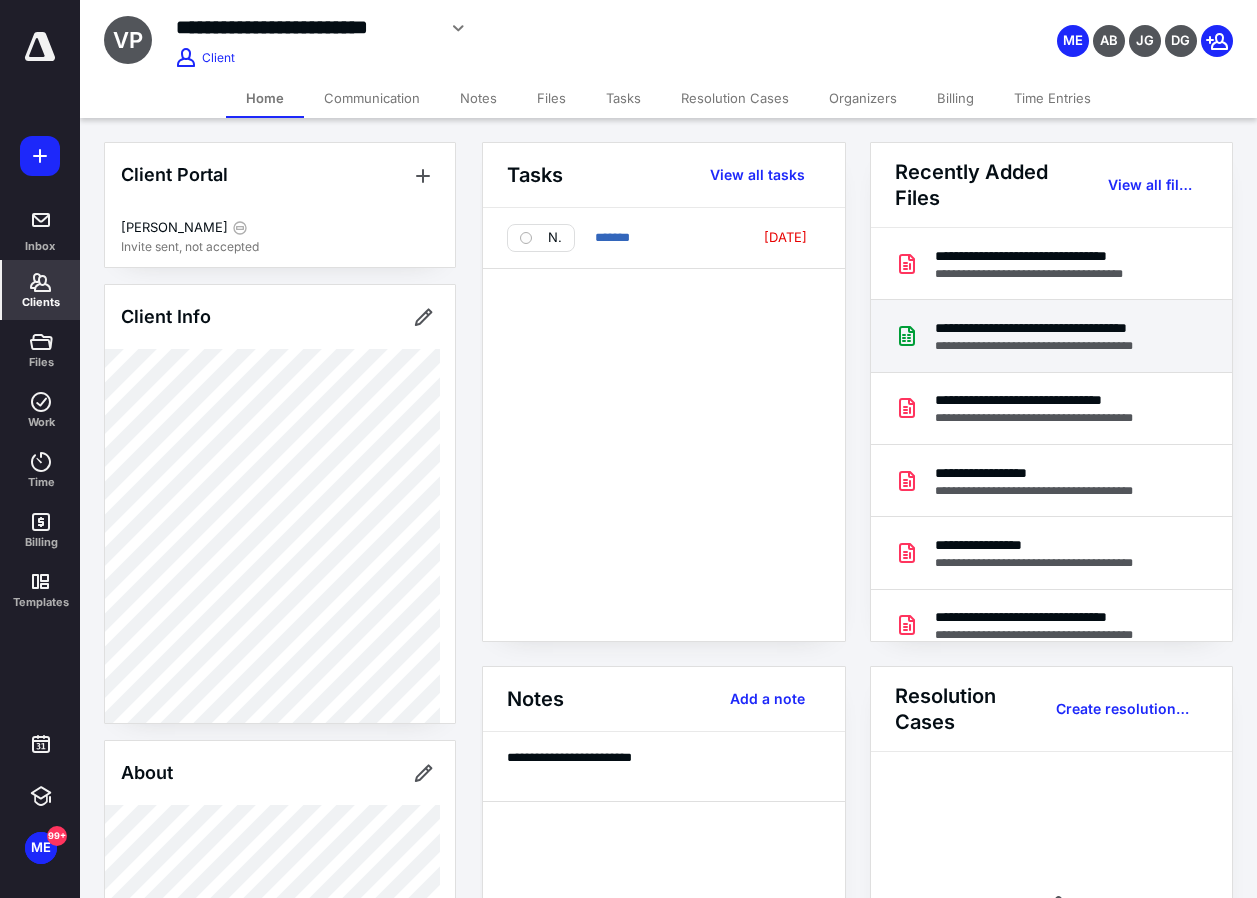 click on "**********" at bounding box center (1060, 346) 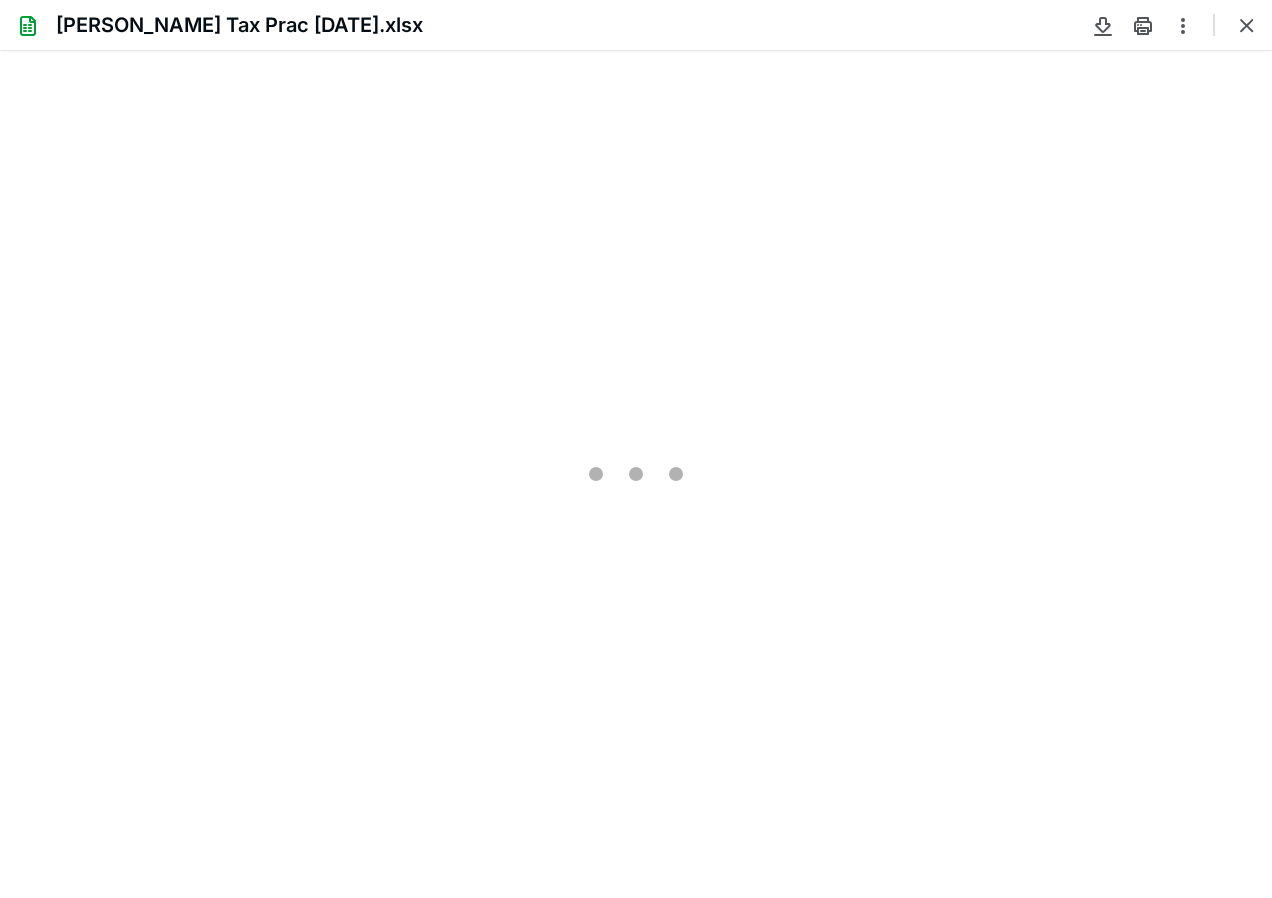 scroll, scrollTop: 0, scrollLeft: 0, axis: both 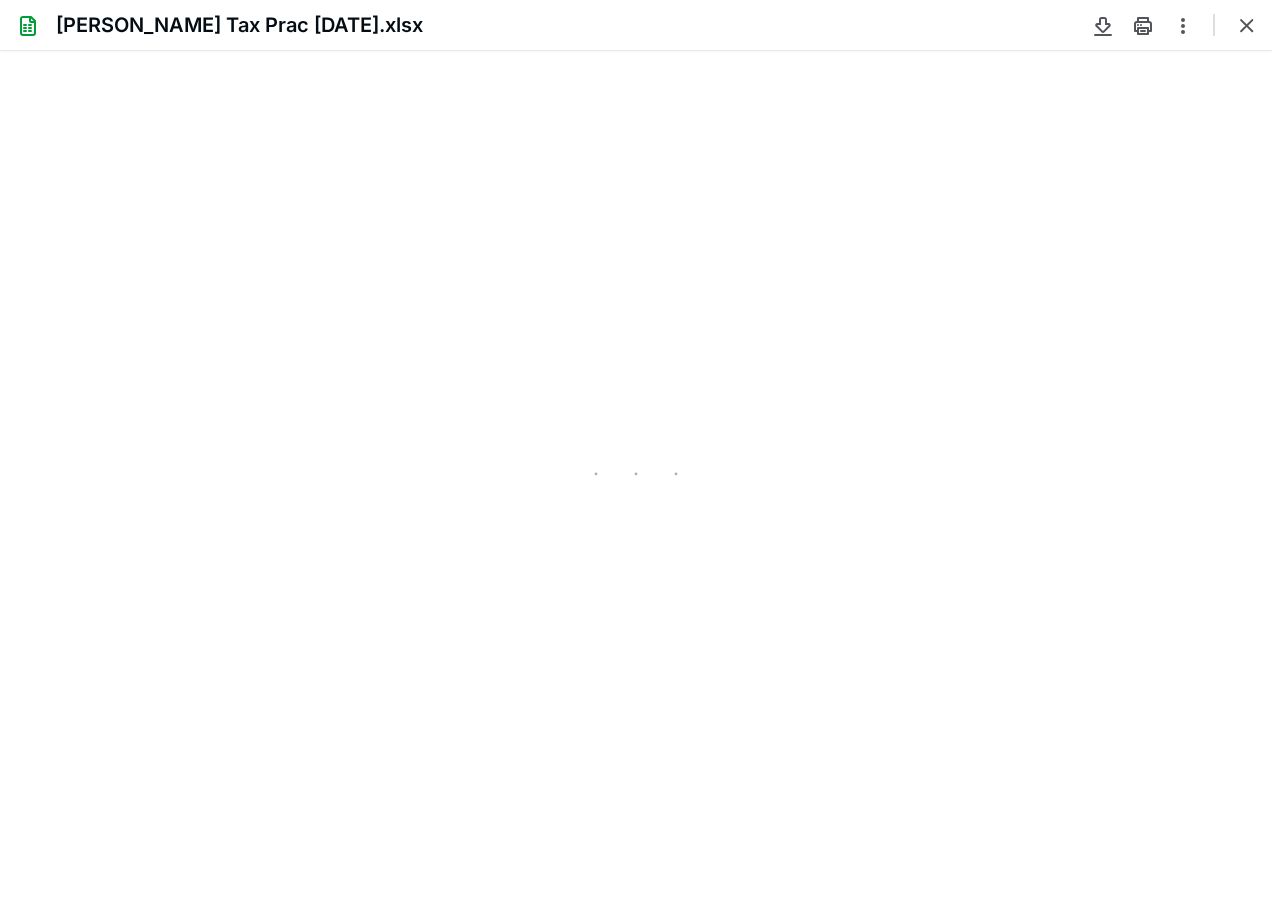 type on "103" 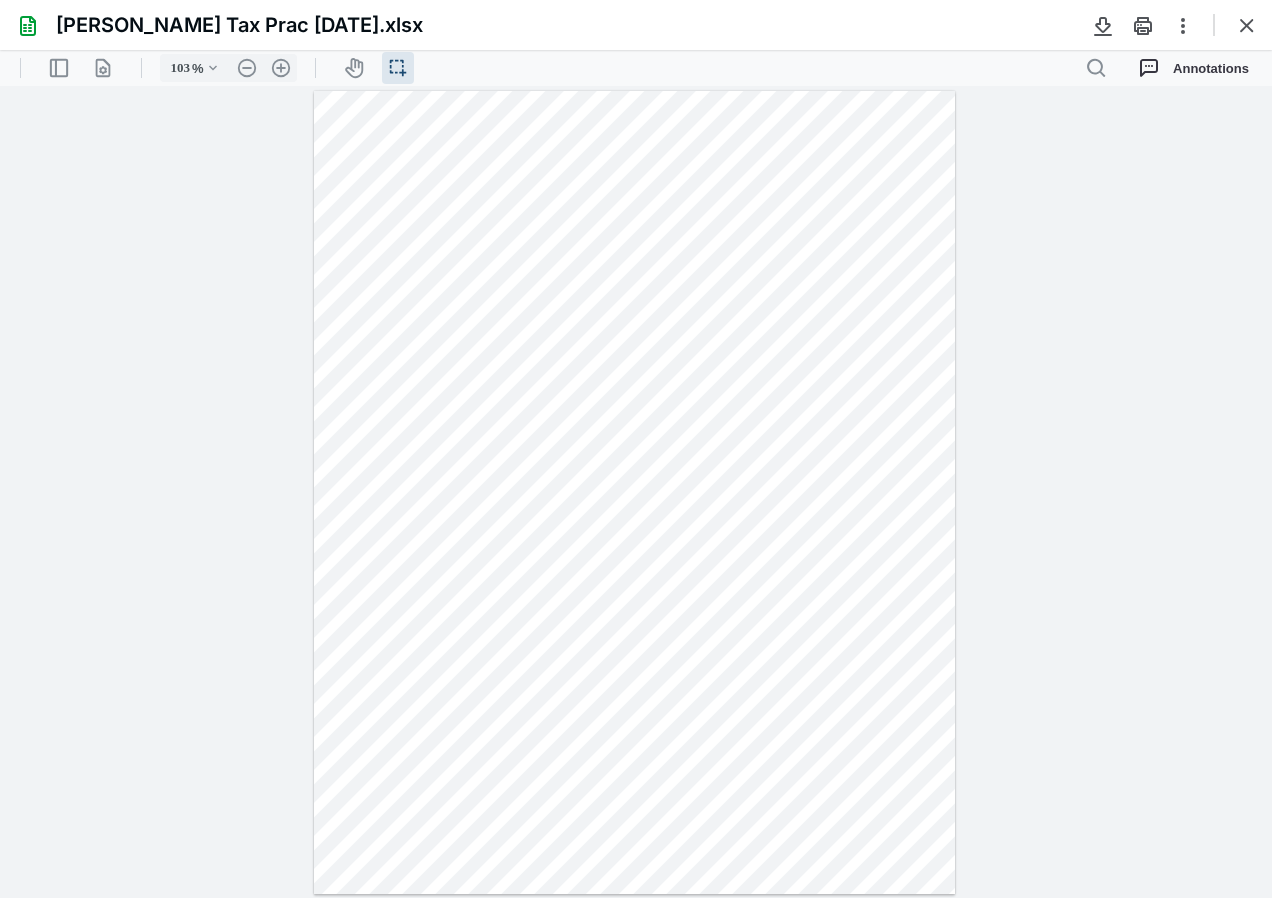 click at bounding box center [1247, 25] 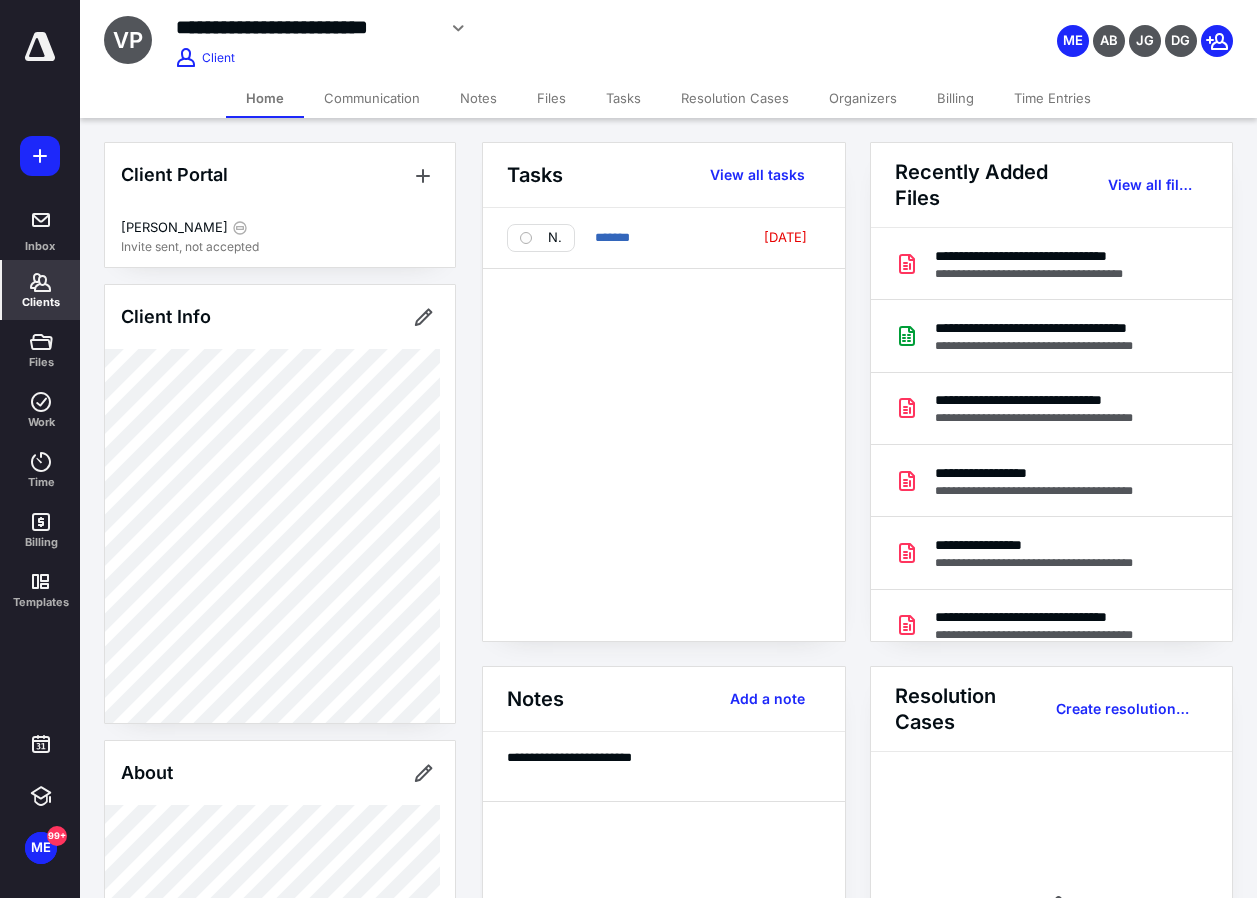 click on "Files" at bounding box center [551, 98] 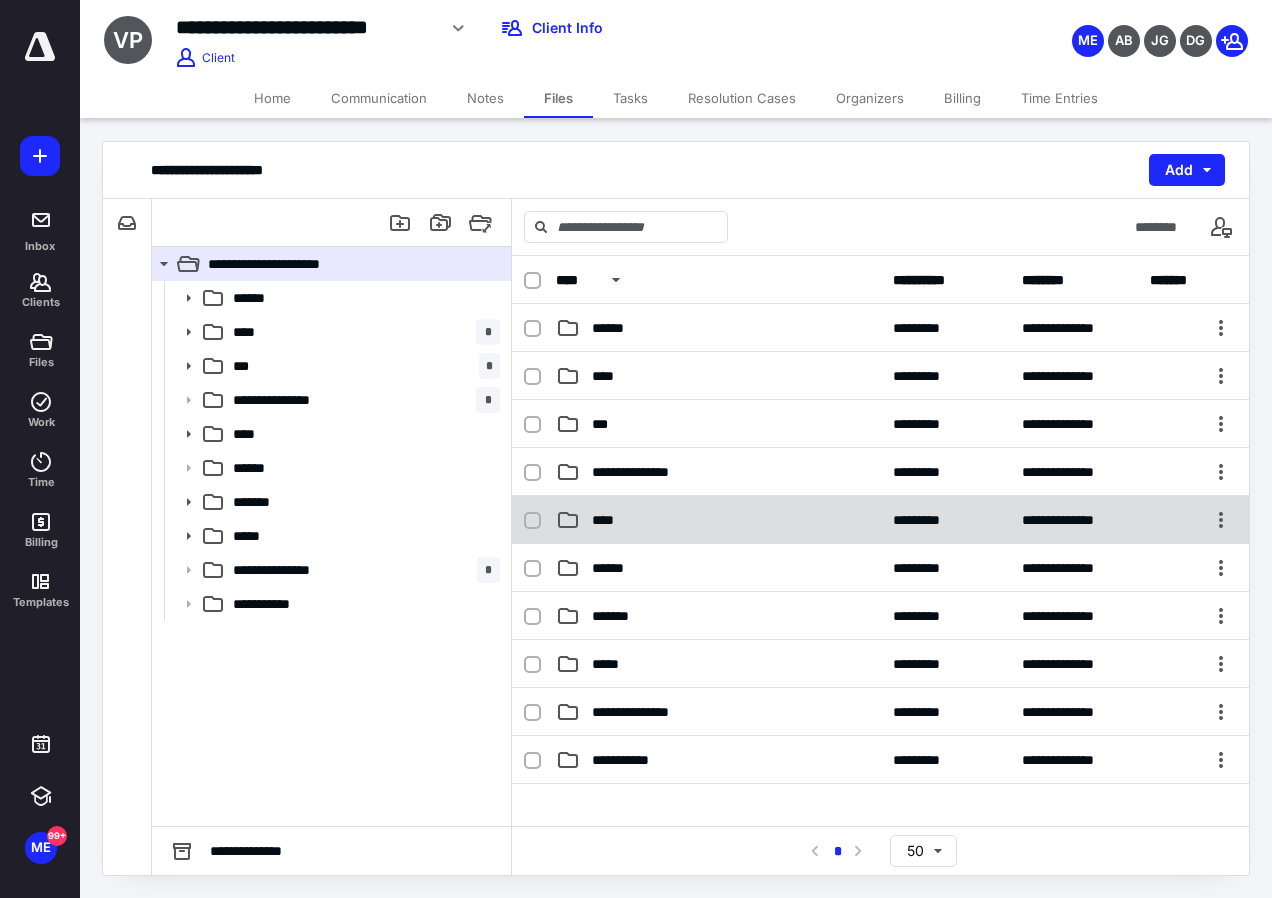 click on "**********" at bounding box center (880, 520) 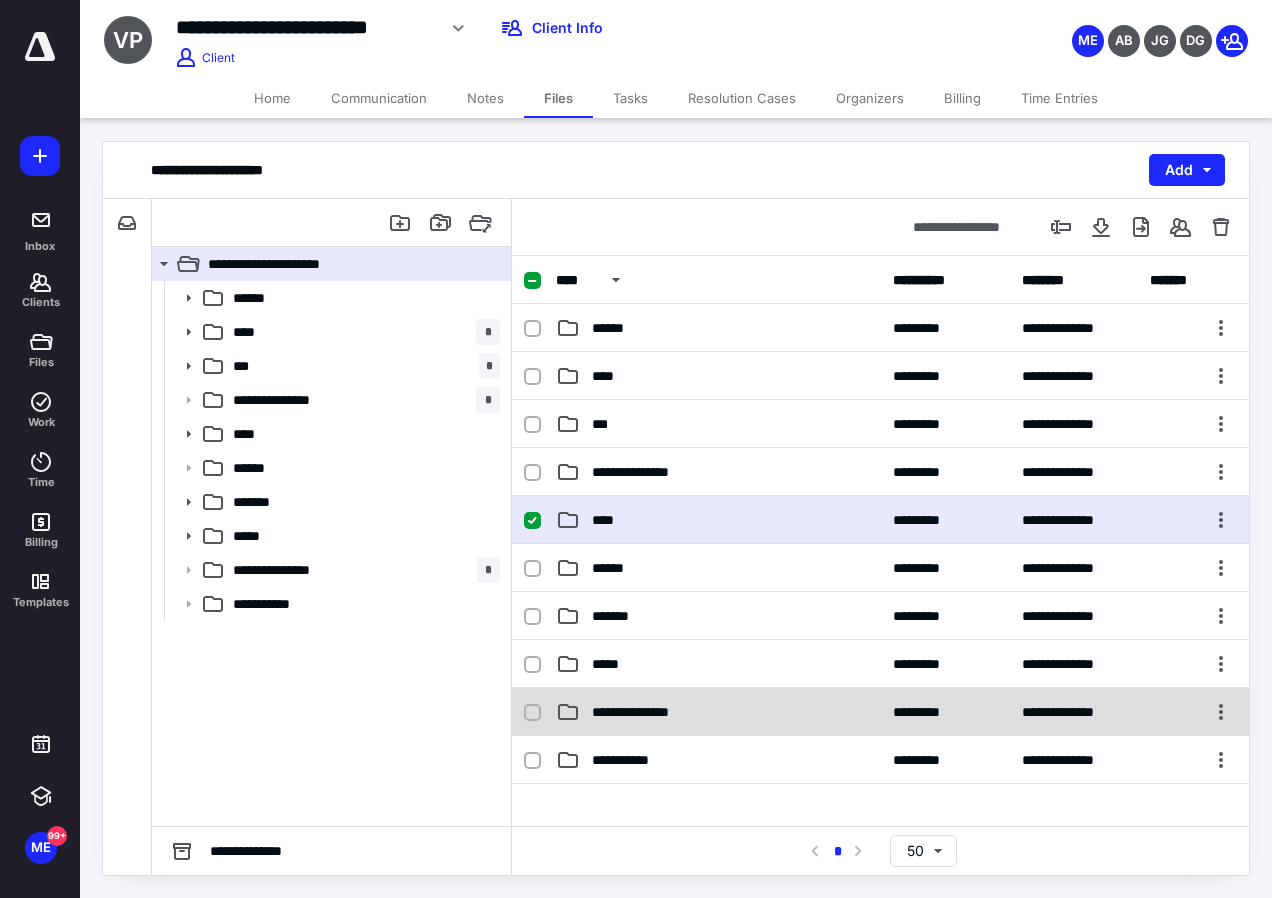 click on "**********" at bounding box center [880, 712] 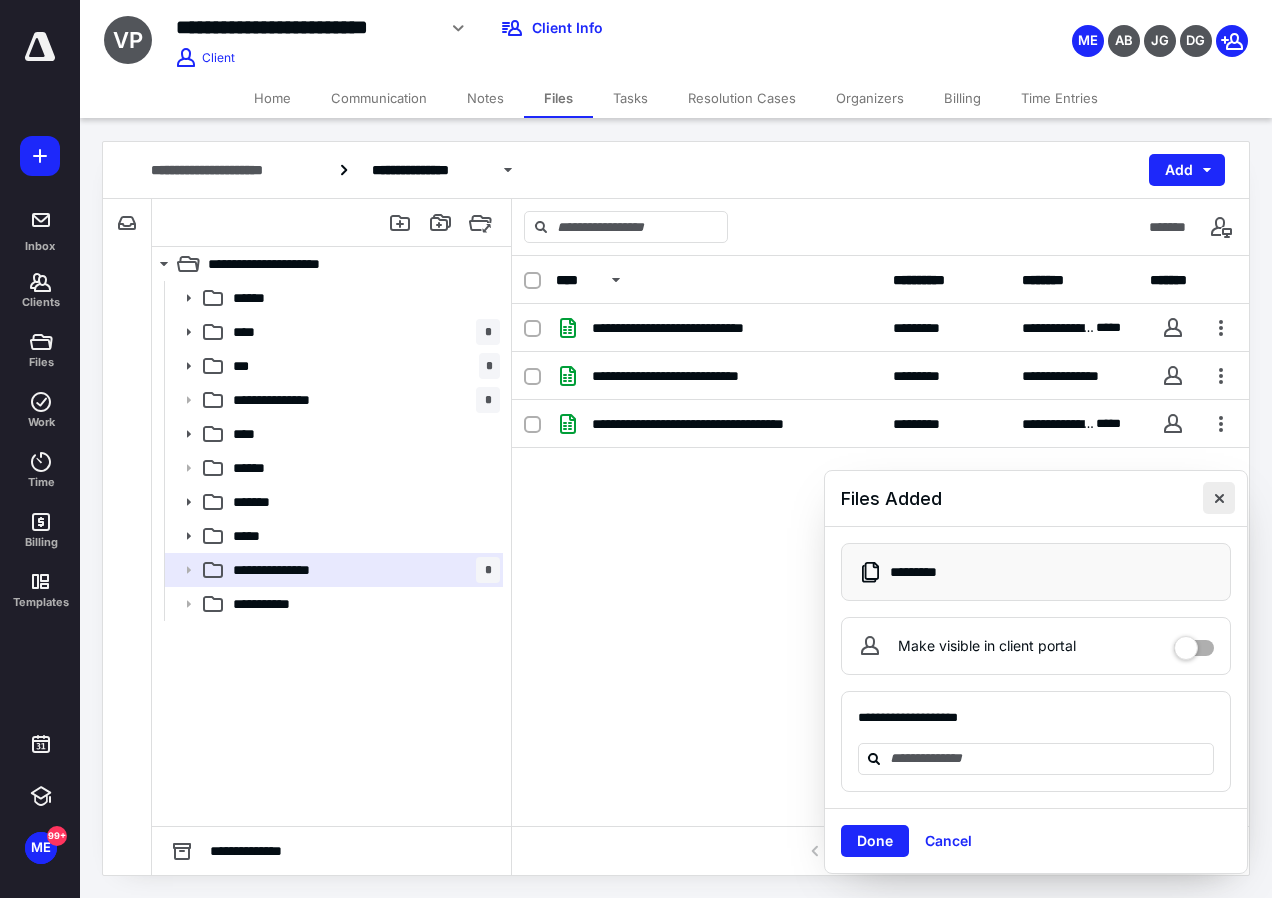 click at bounding box center [1219, 498] 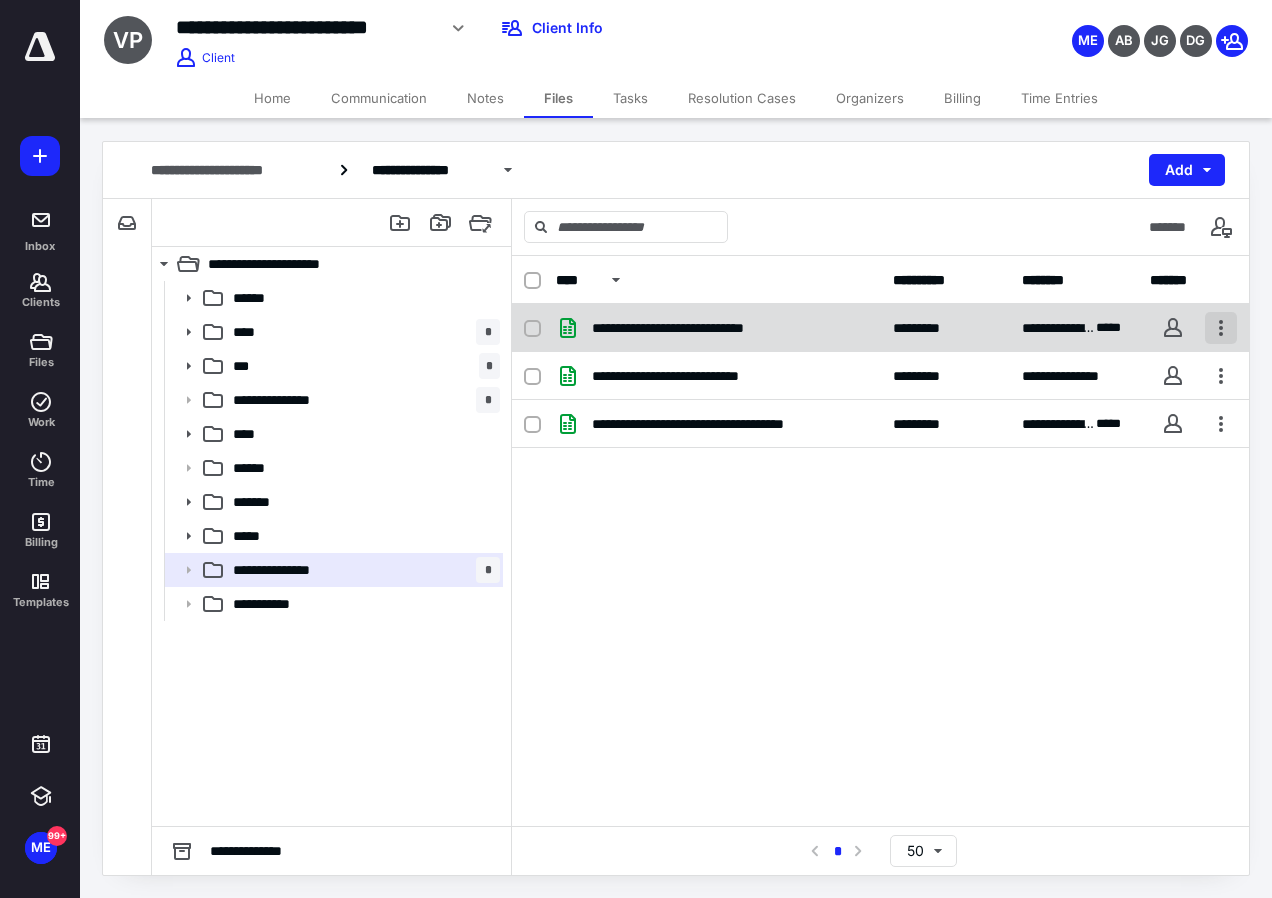 click at bounding box center [1221, 328] 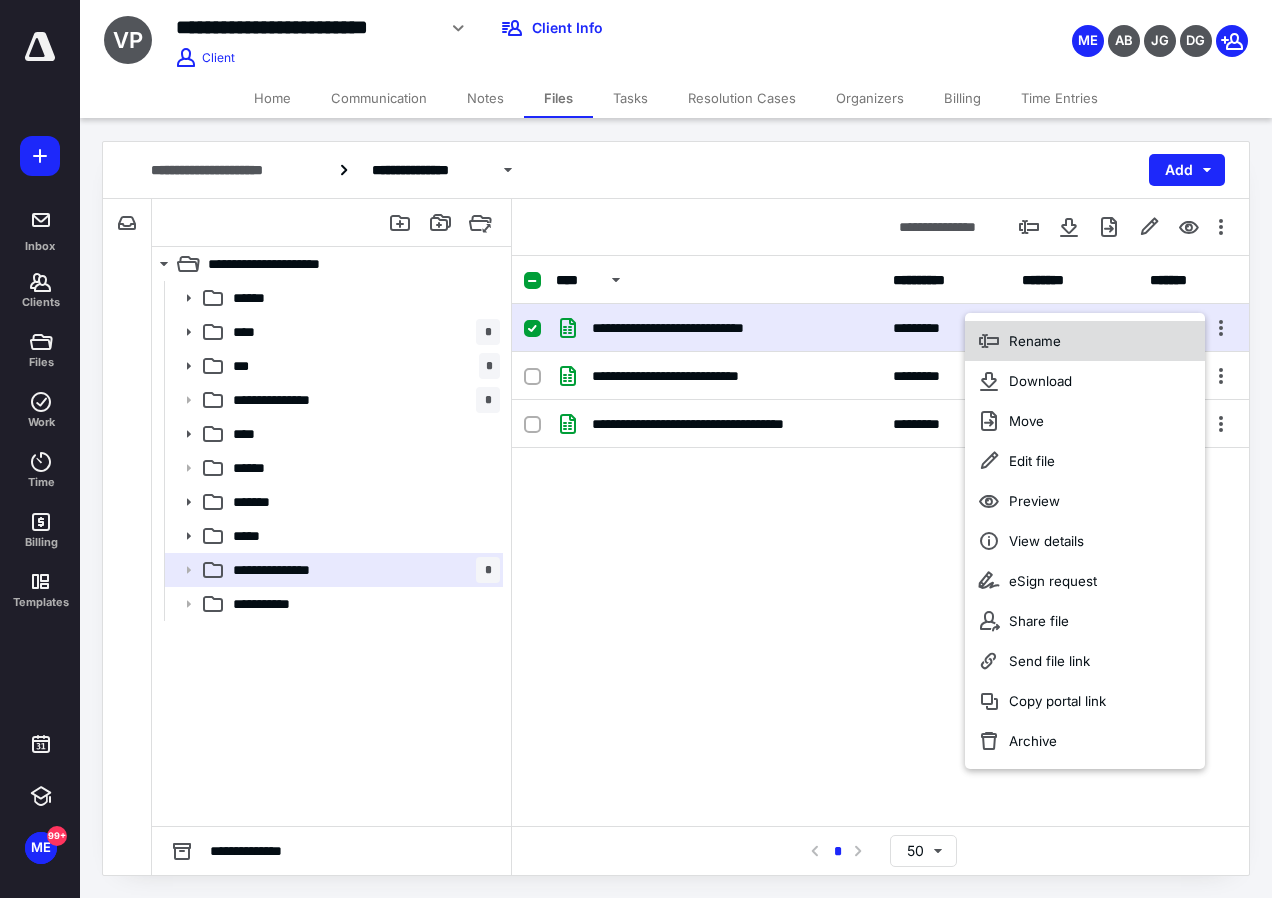 click on "Rename" at bounding box center (1085, 341) 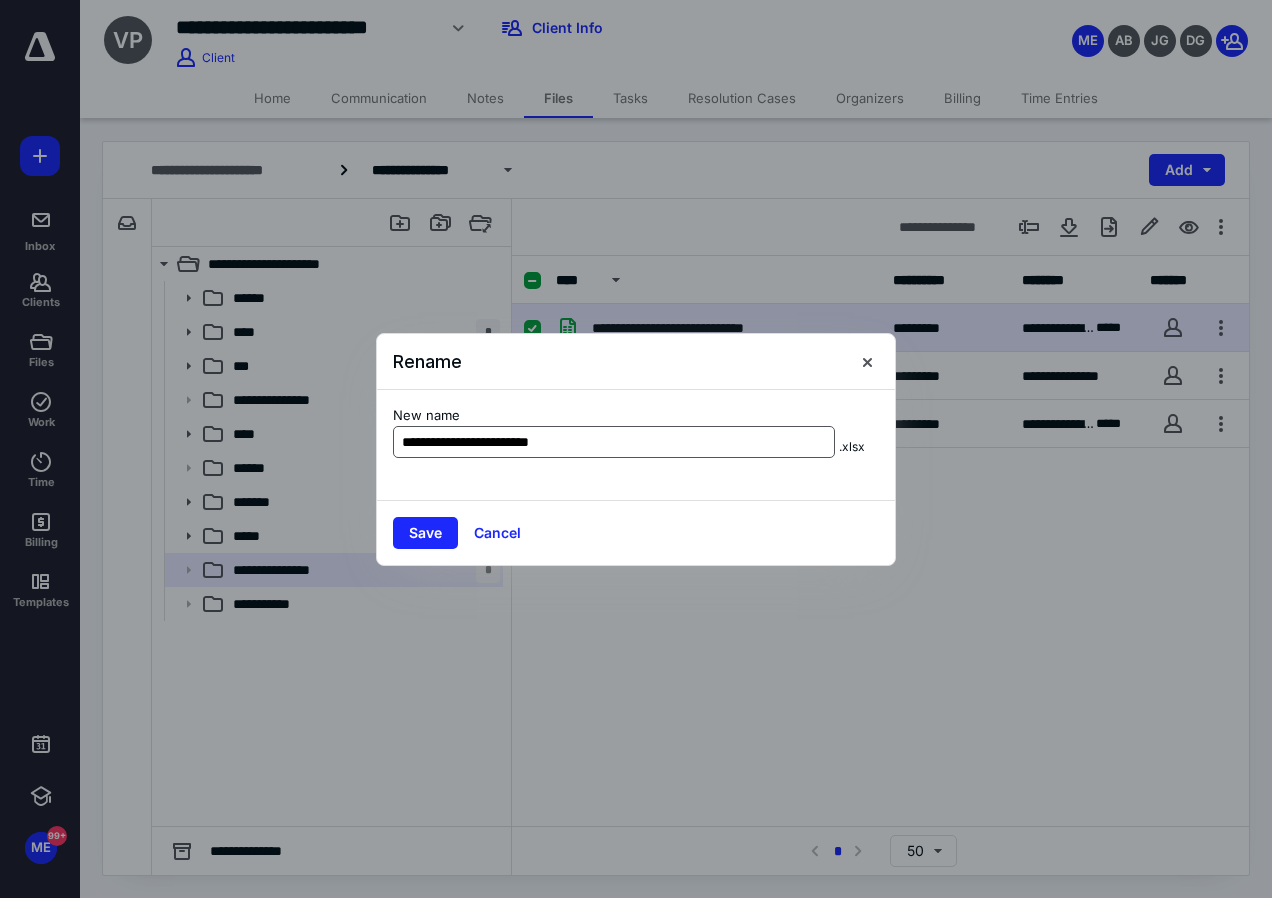 click on "**********" at bounding box center (614, 442) 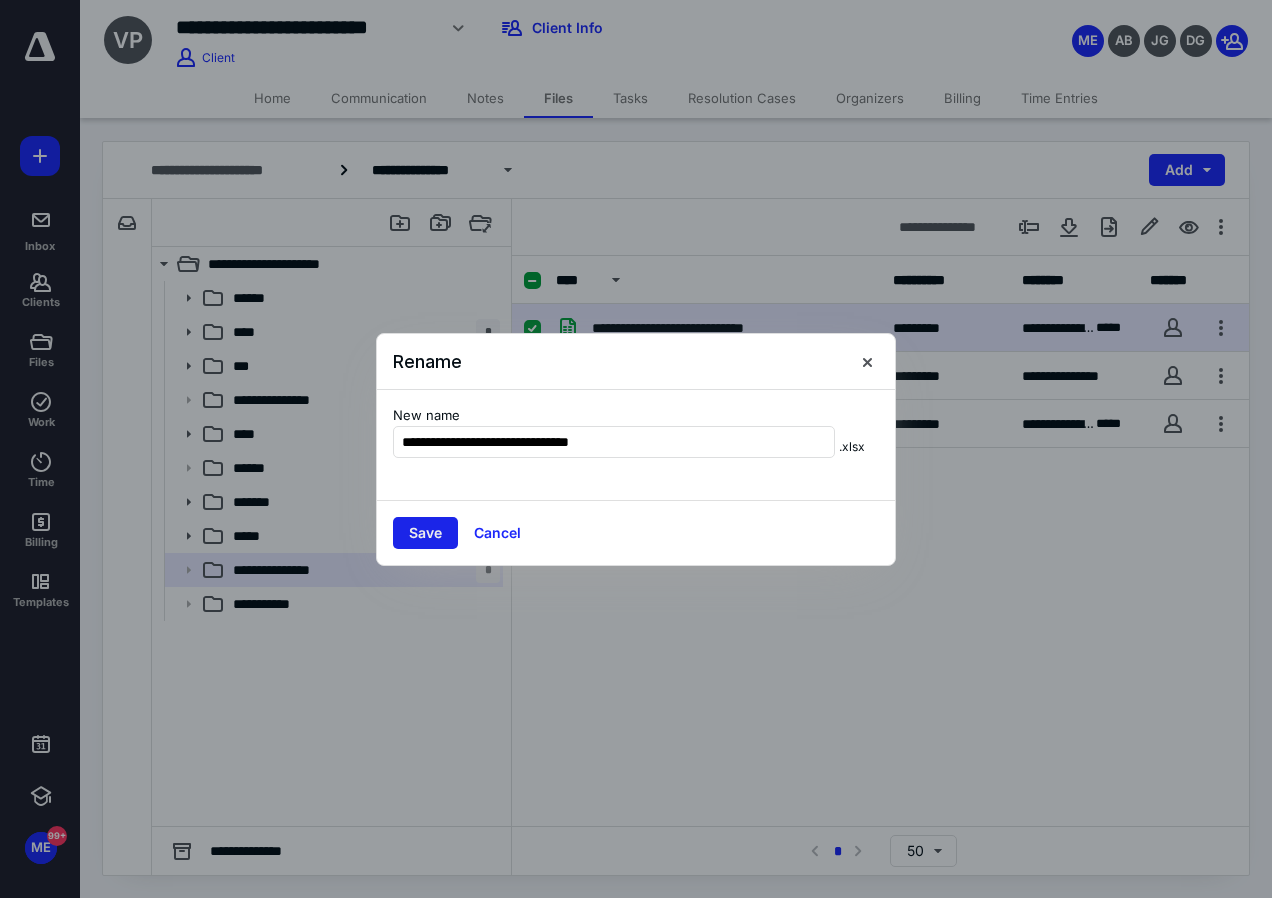 type on "**********" 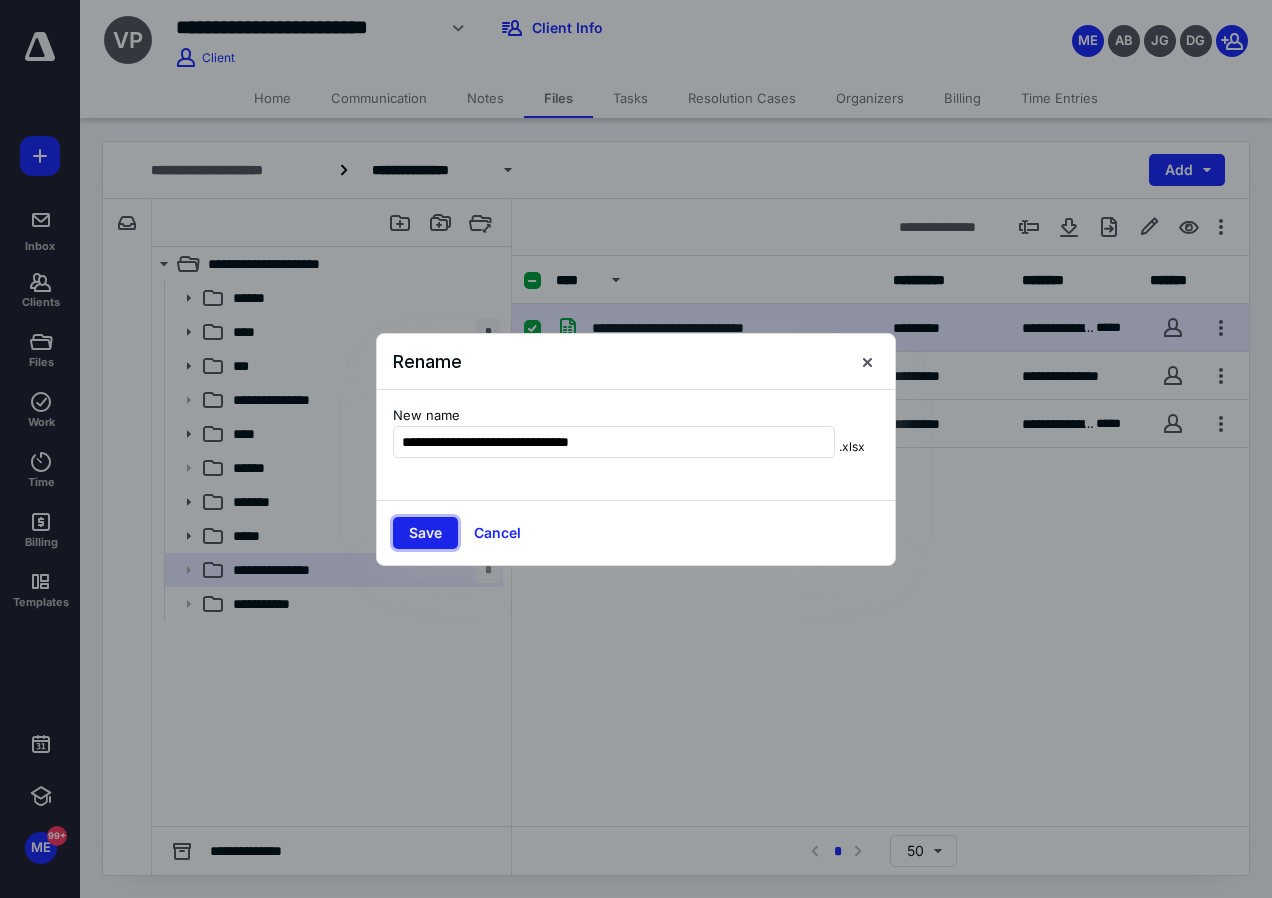 click on "Save" at bounding box center (425, 533) 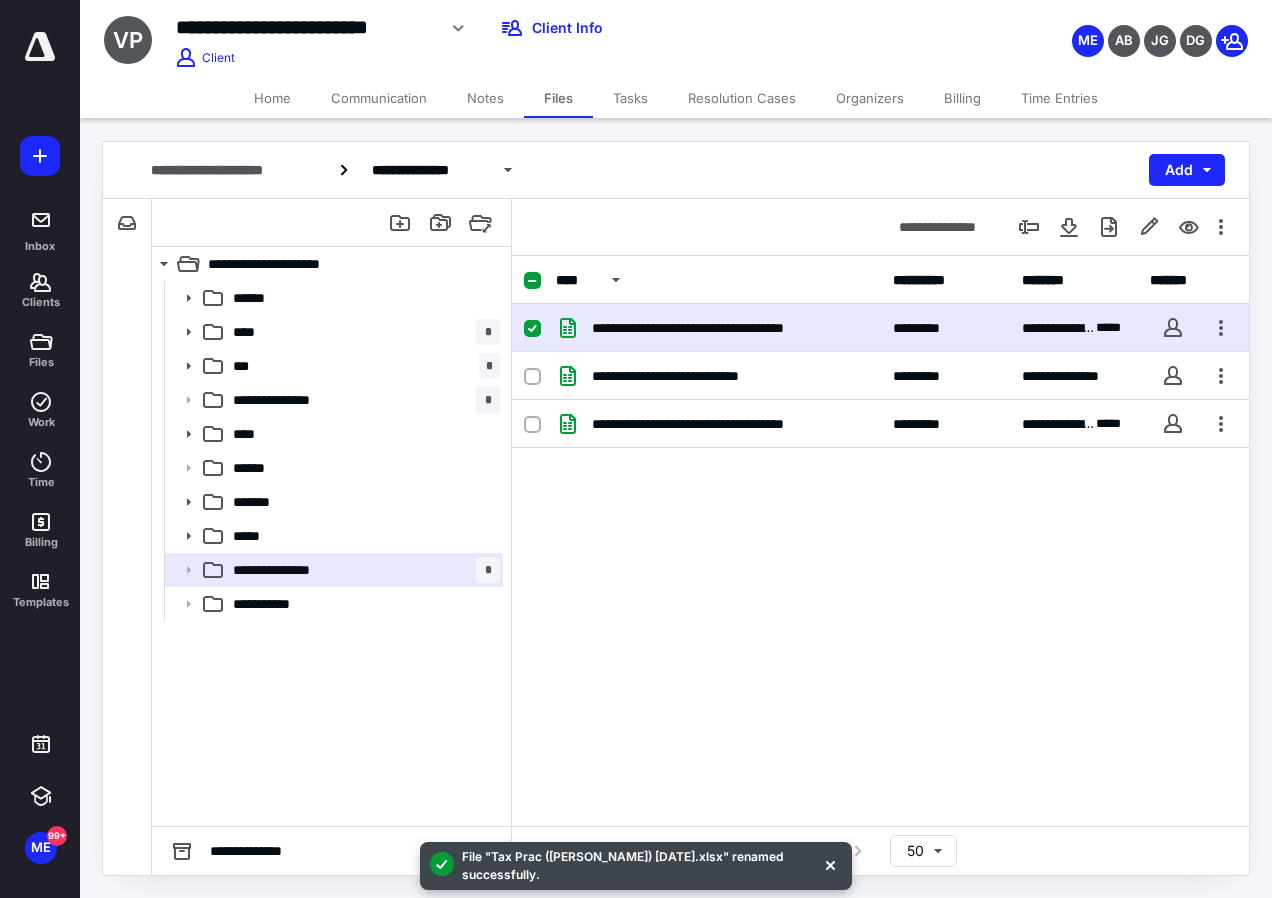 click on "**********" at bounding box center [676, 39] 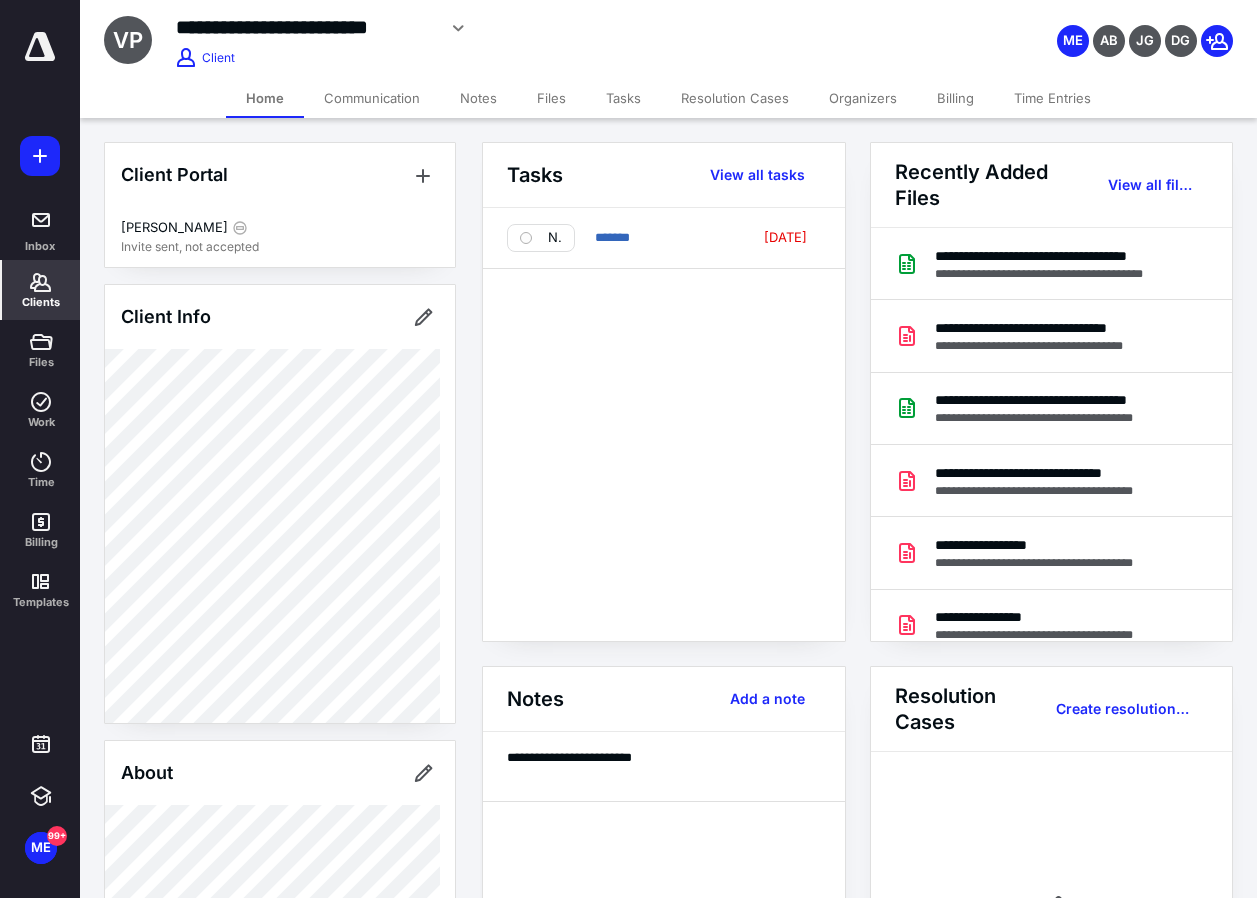 click on "Files" at bounding box center (551, 98) 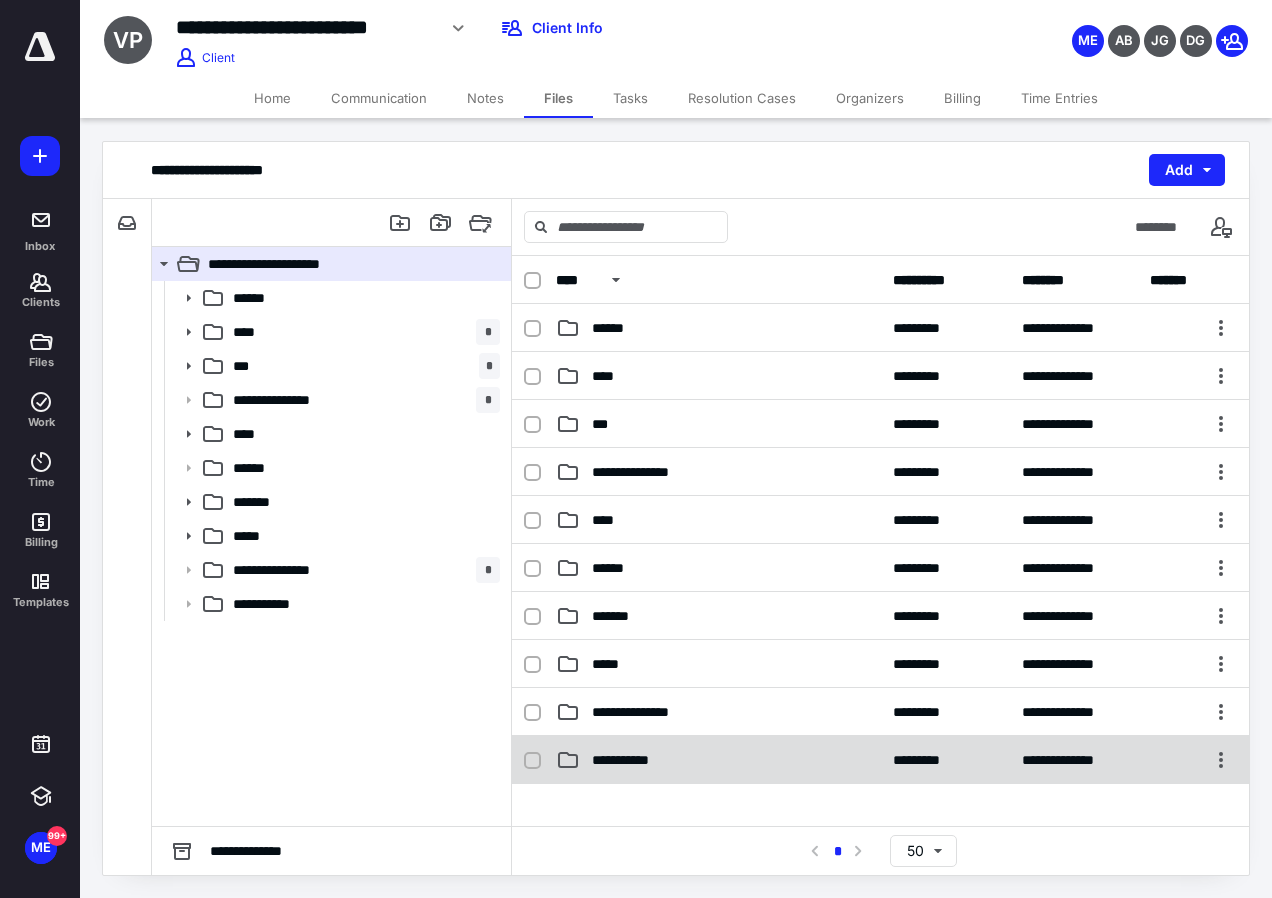 click on "**********" at bounding box center [629, 760] 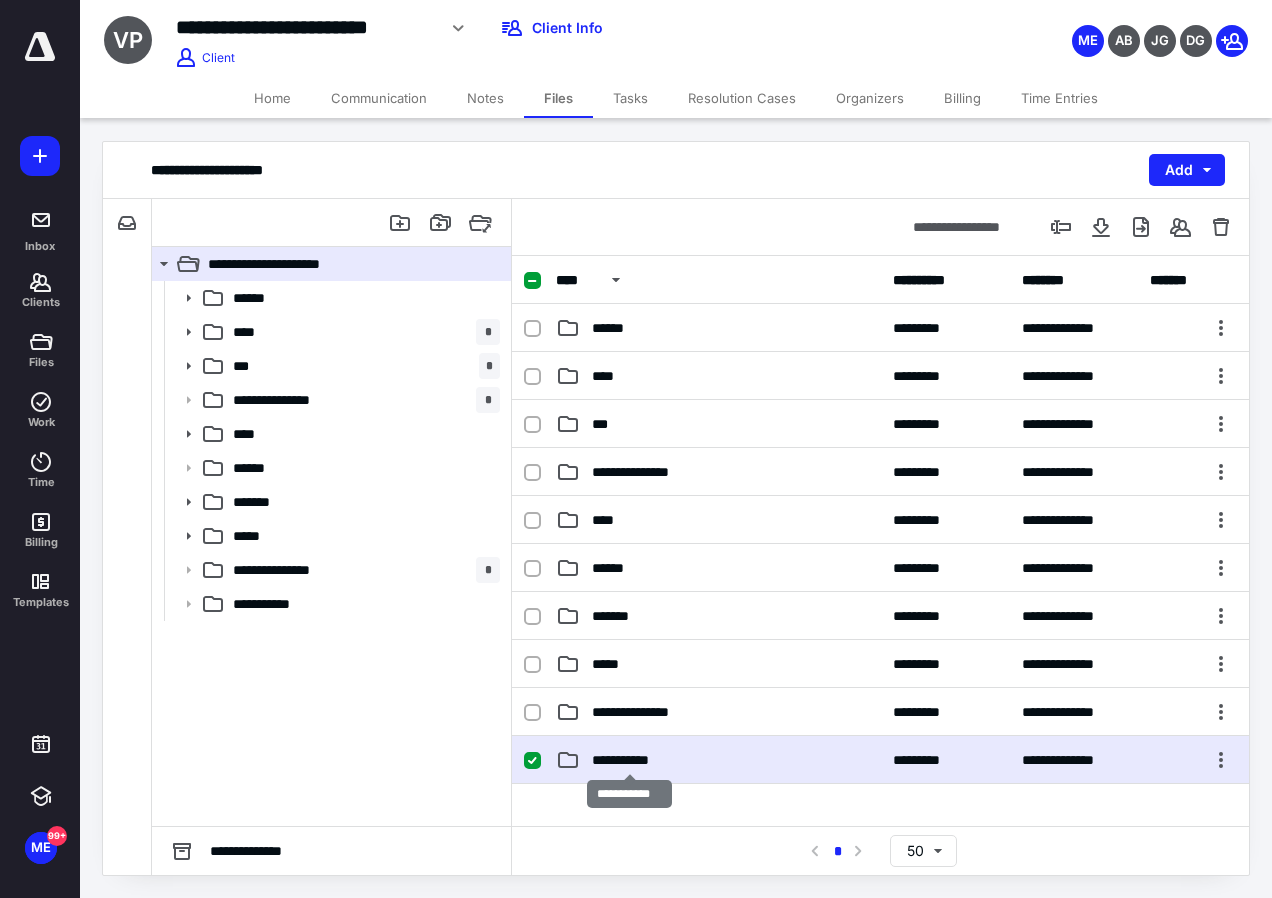 click on "**********" at bounding box center (629, 760) 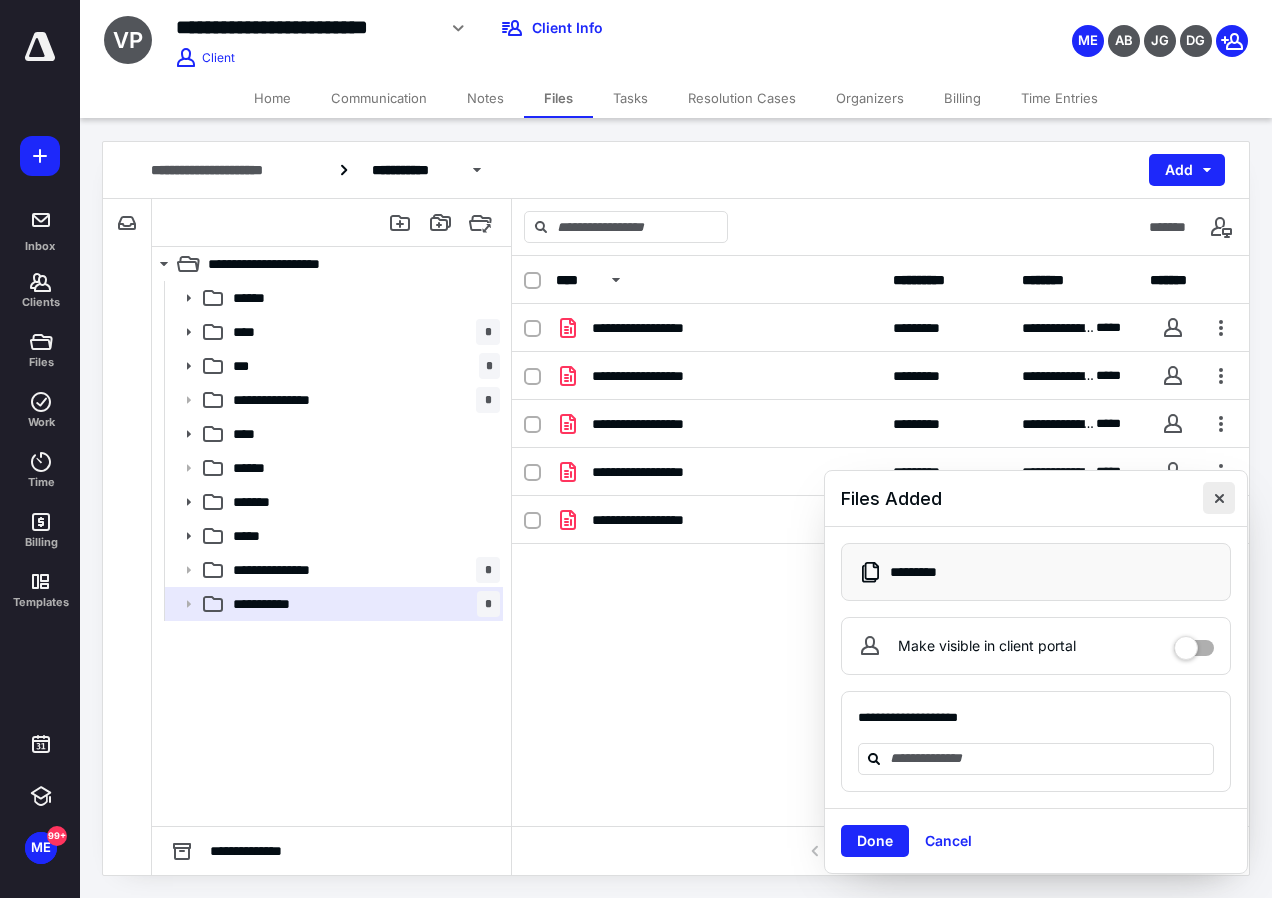 click at bounding box center (1219, 498) 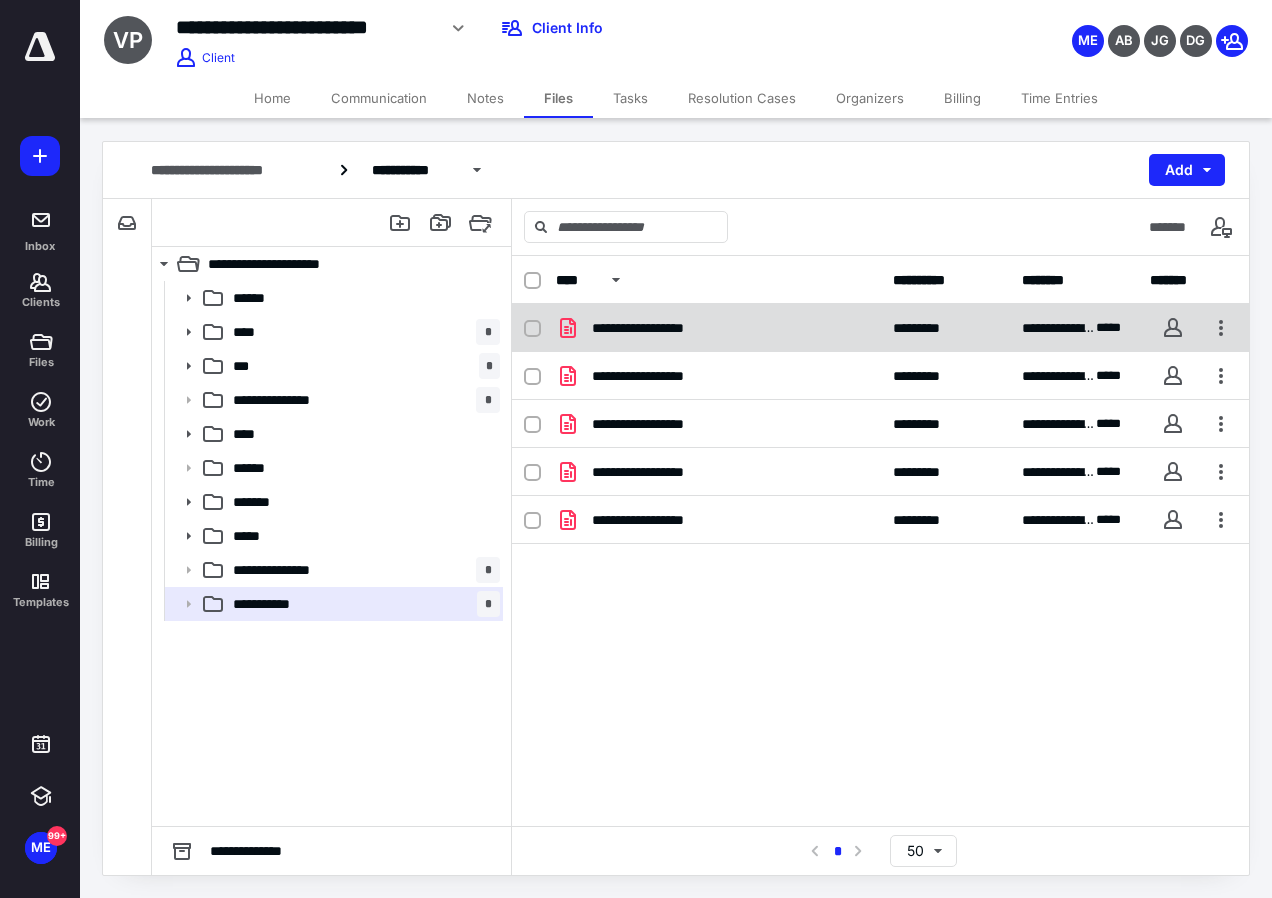 click on "**********" at bounding box center (880, 328) 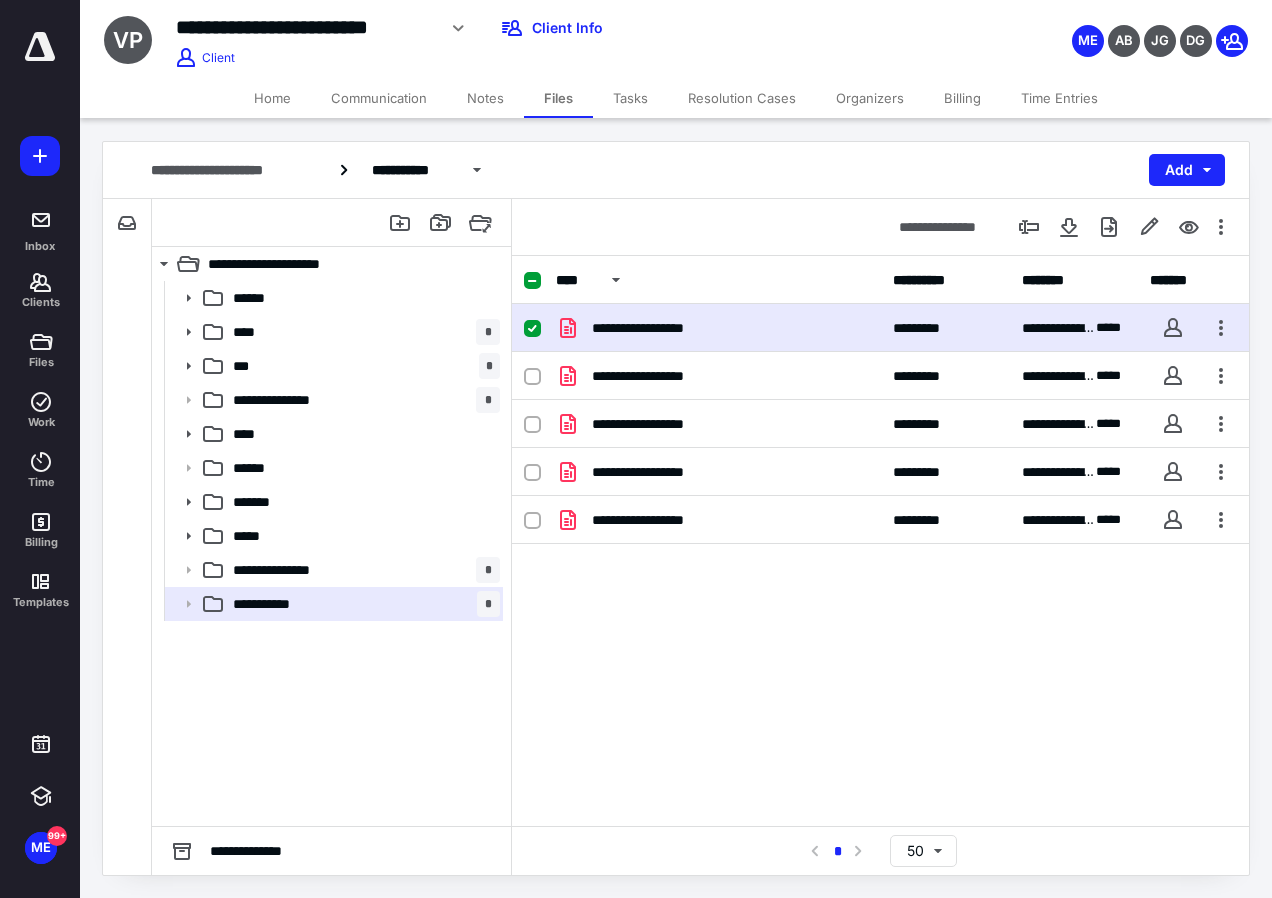 click on "**********" at bounding box center [880, 328] 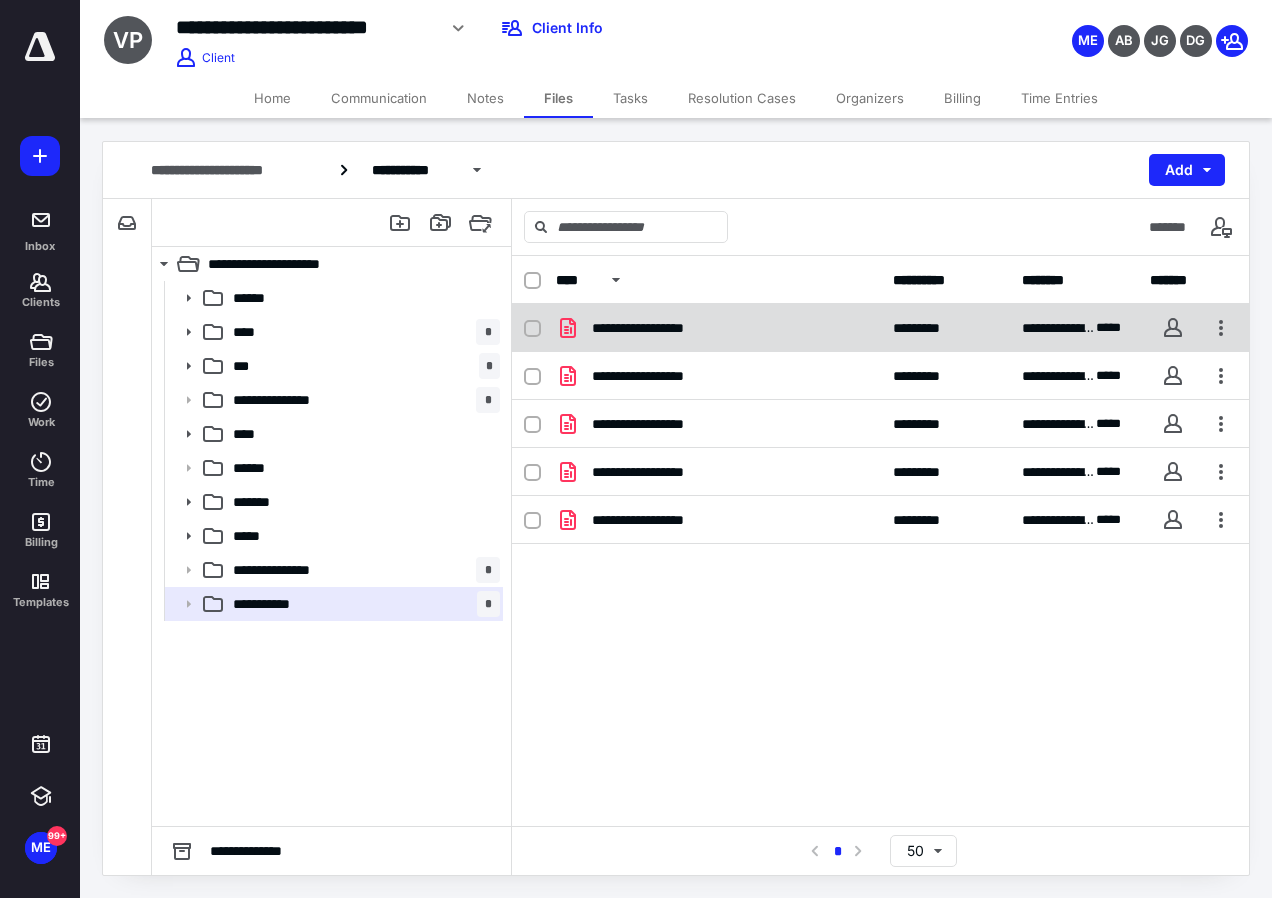 click on "**********" at bounding box center (661, 328) 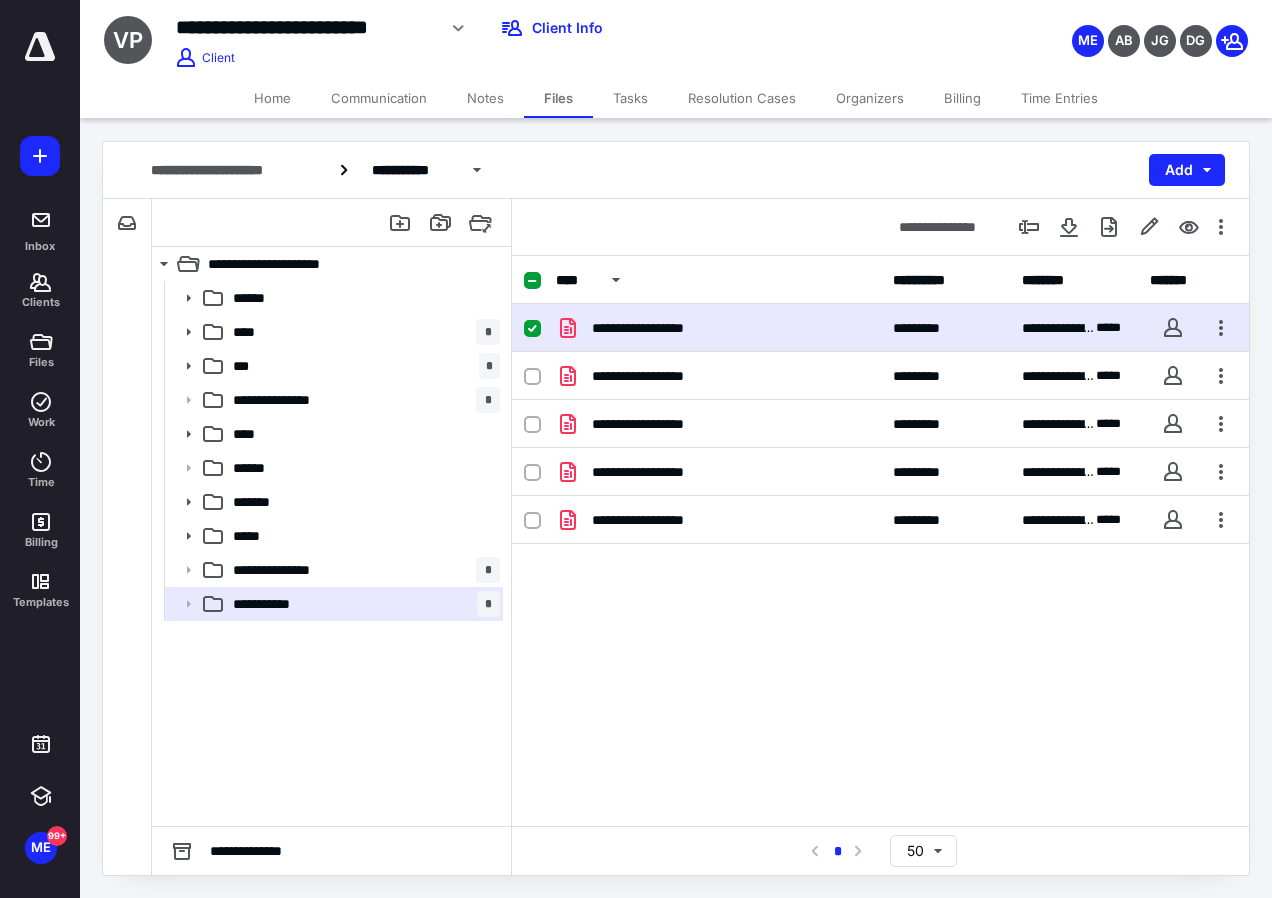 click on "**********" at bounding box center (661, 328) 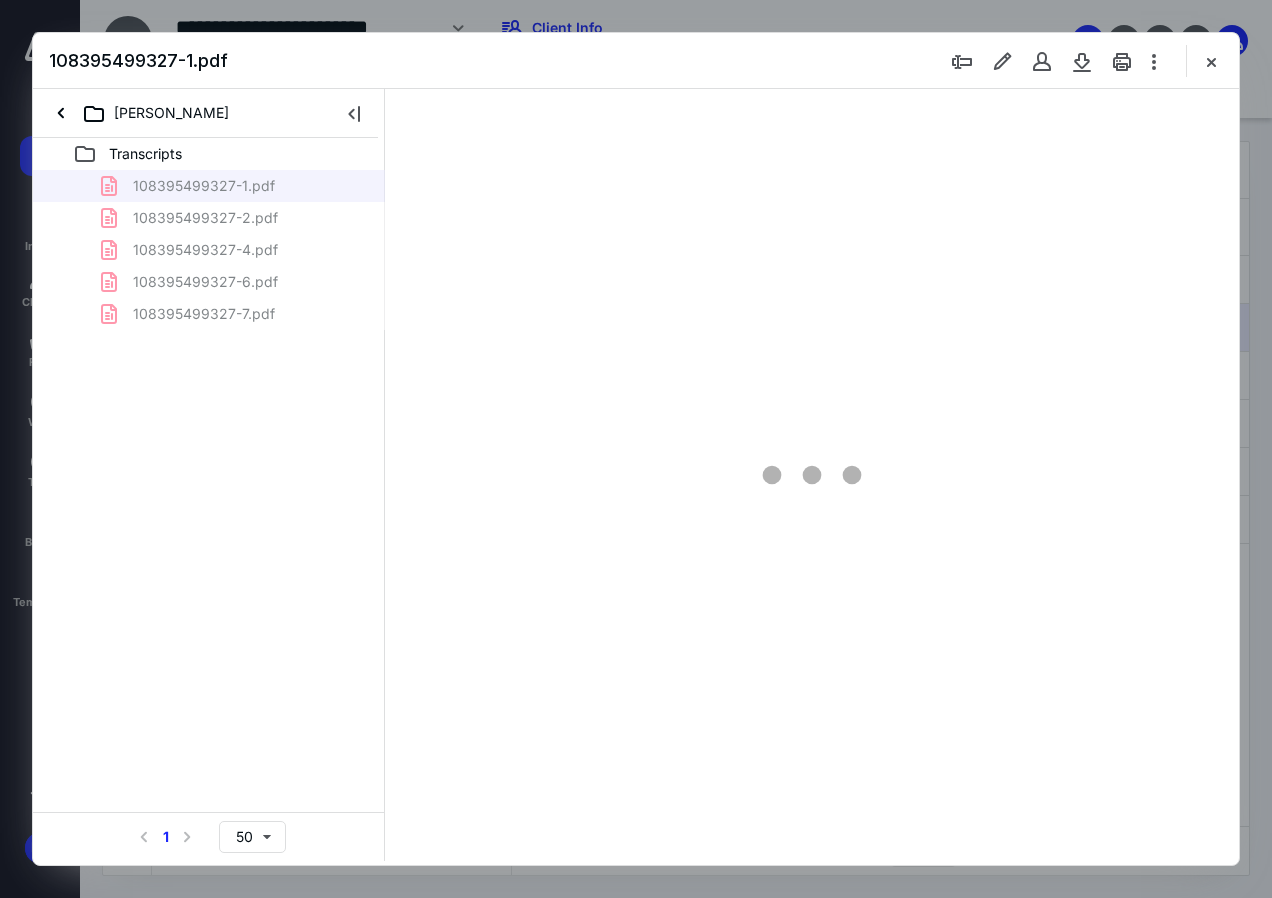 scroll, scrollTop: 0, scrollLeft: 0, axis: both 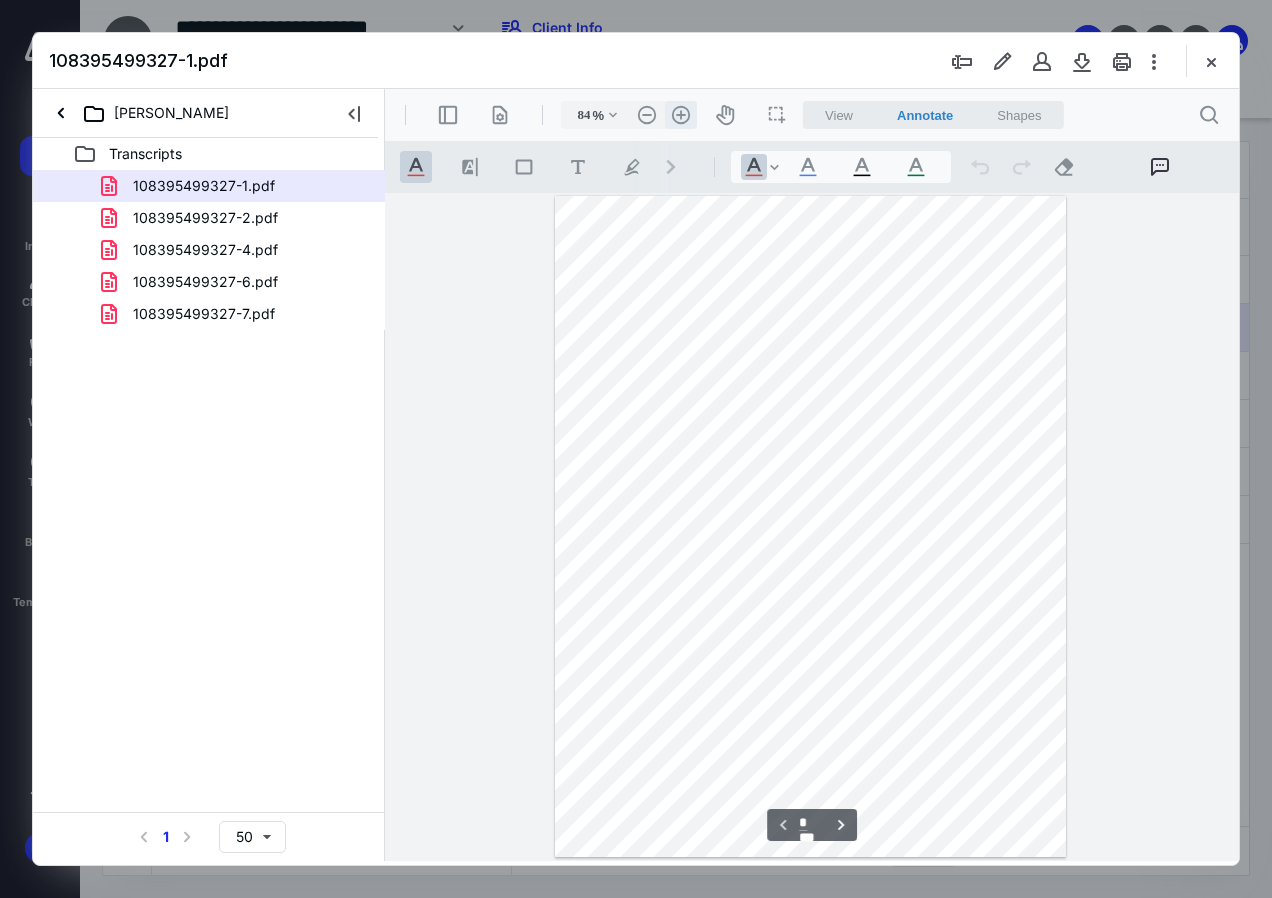 click on ".cls-1{fill:#abb0c4;} icon - header - zoom - in - line" at bounding box center [681, 115] 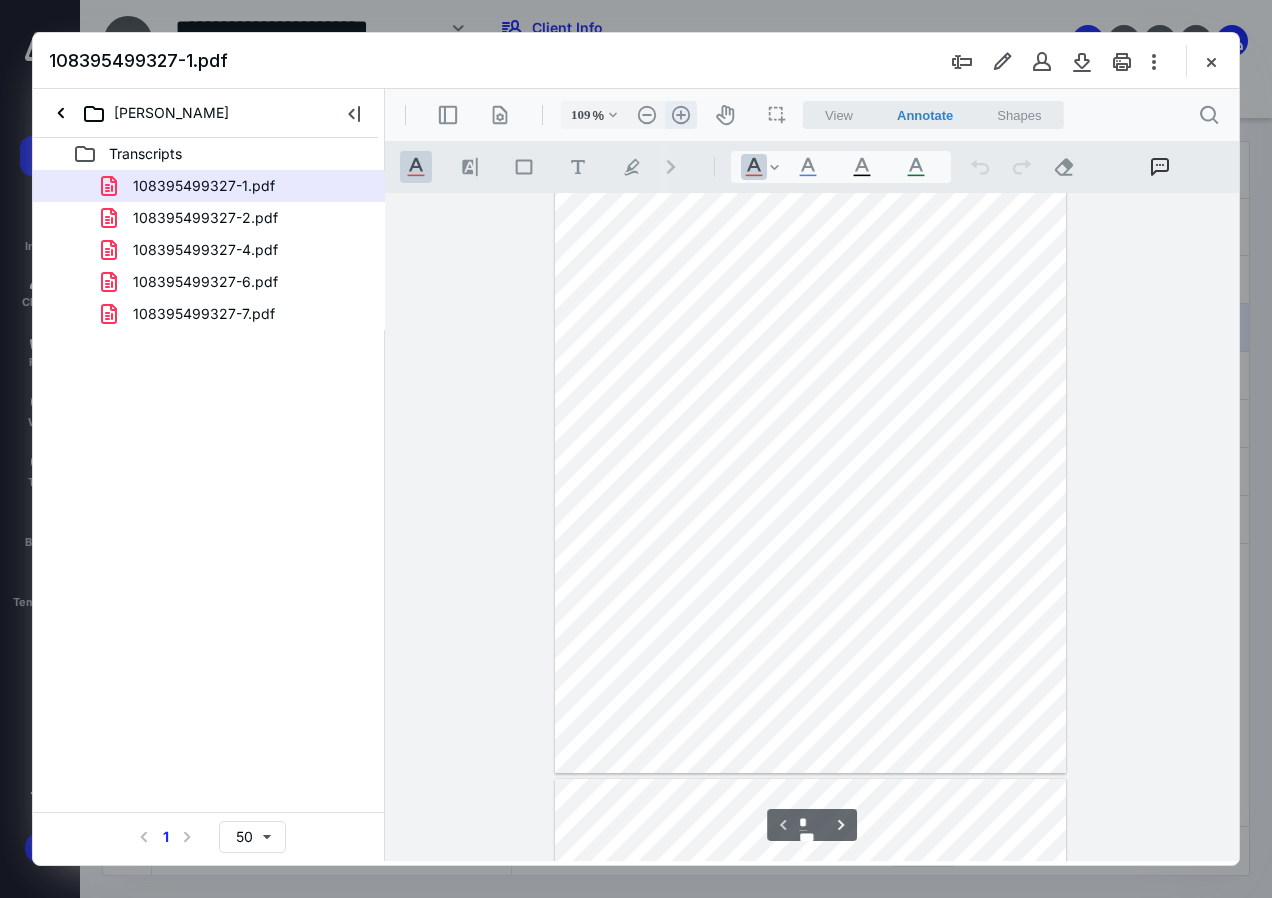 click on ".cls-1{fill:#abb0c4;} icon - header - zoom - in - line" at bounding box center [681, 115] 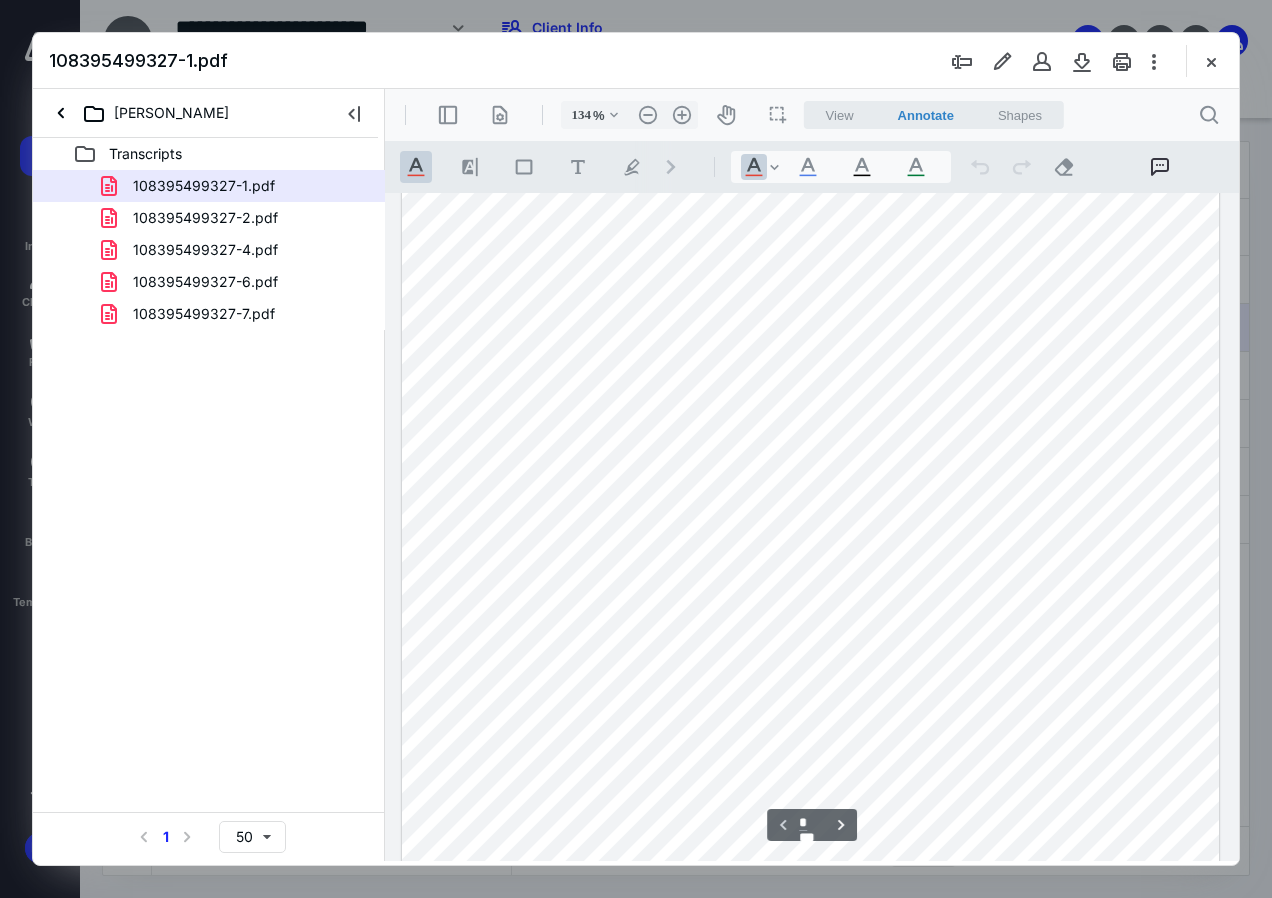 scroll, scrollTop: 68, scrollLeft: 0, axis: vertical 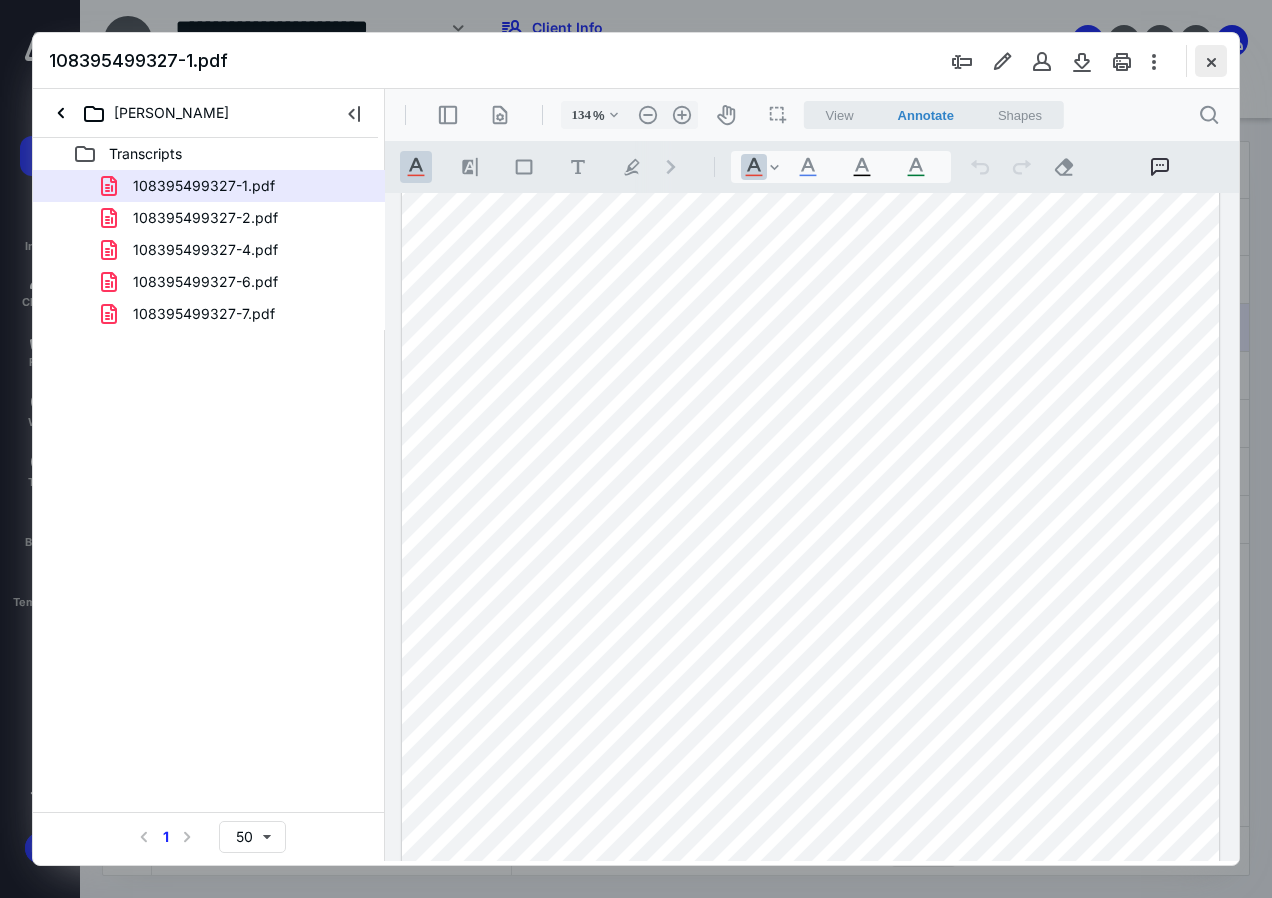 click at bounding box center [1211, 61] 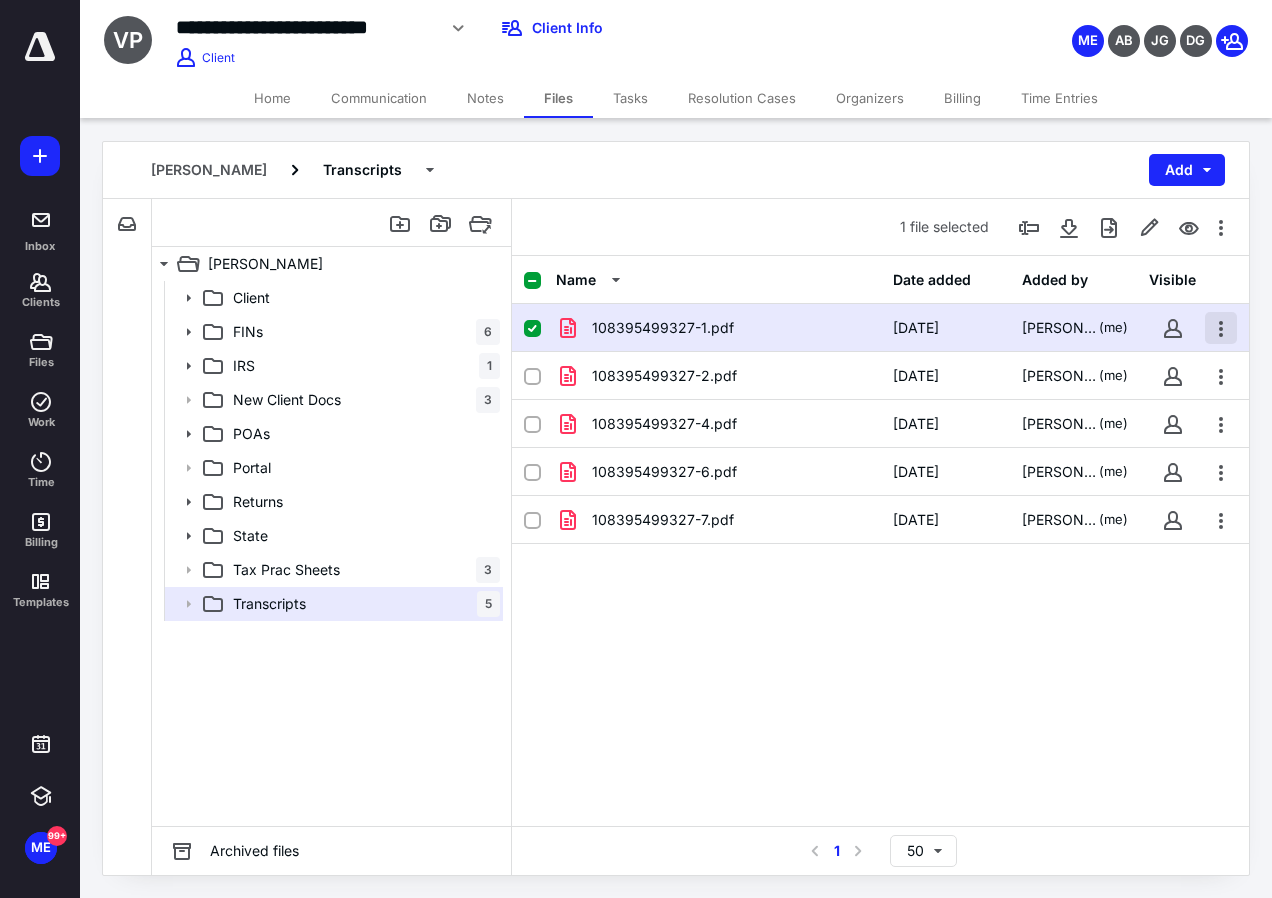 click at bounding box center (1221, 328) 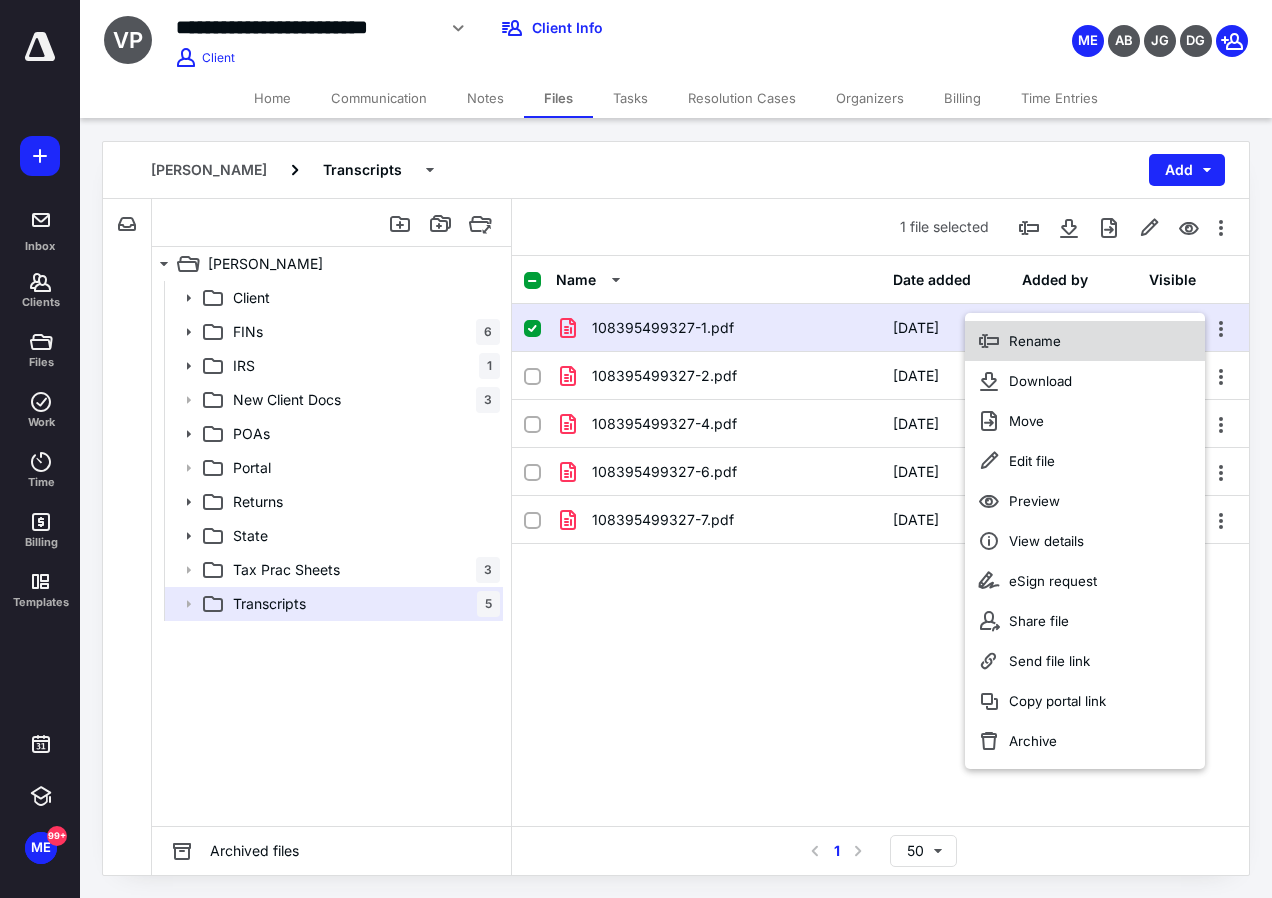 click on "Rename" at bounding box center [1085, 341] 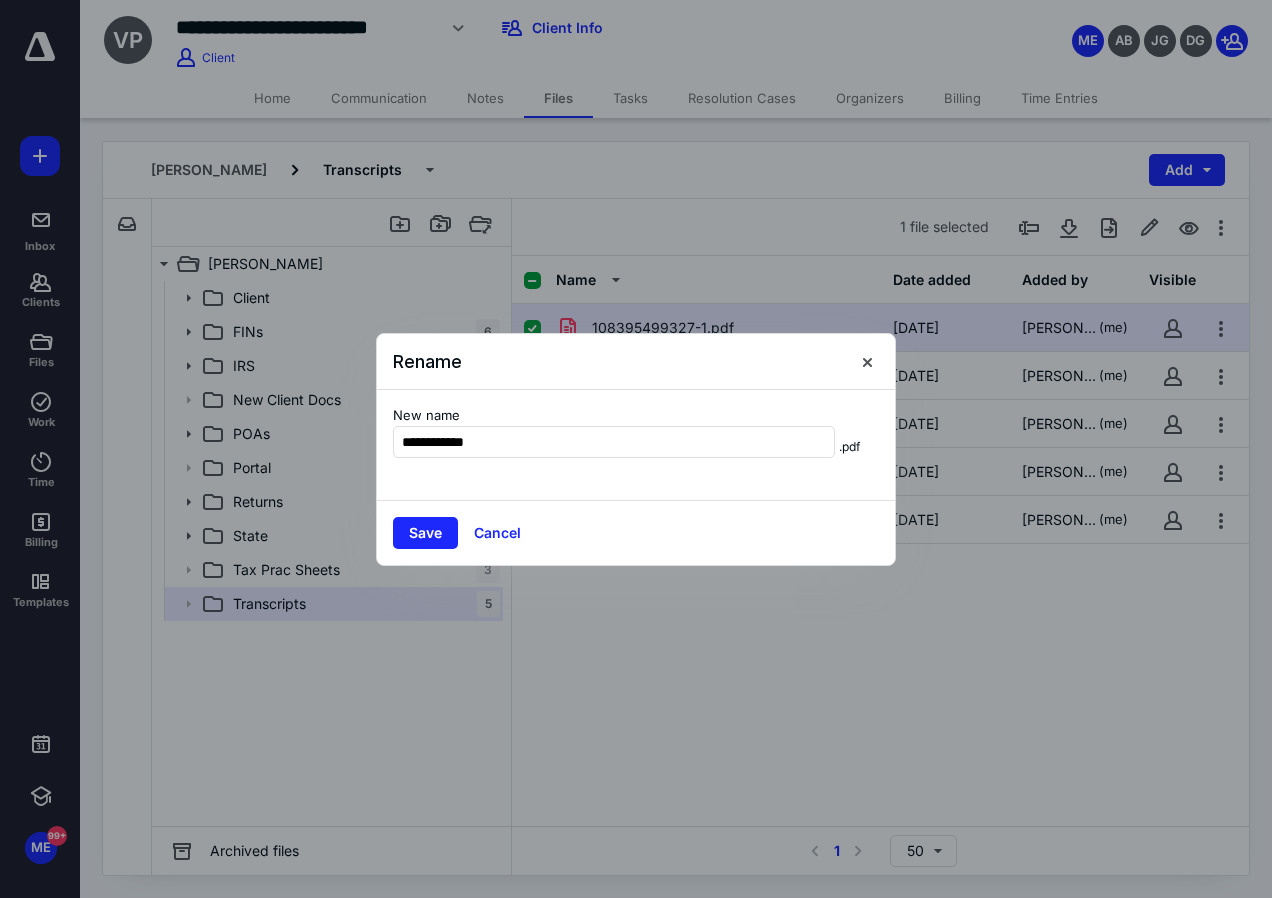 type on "**********" 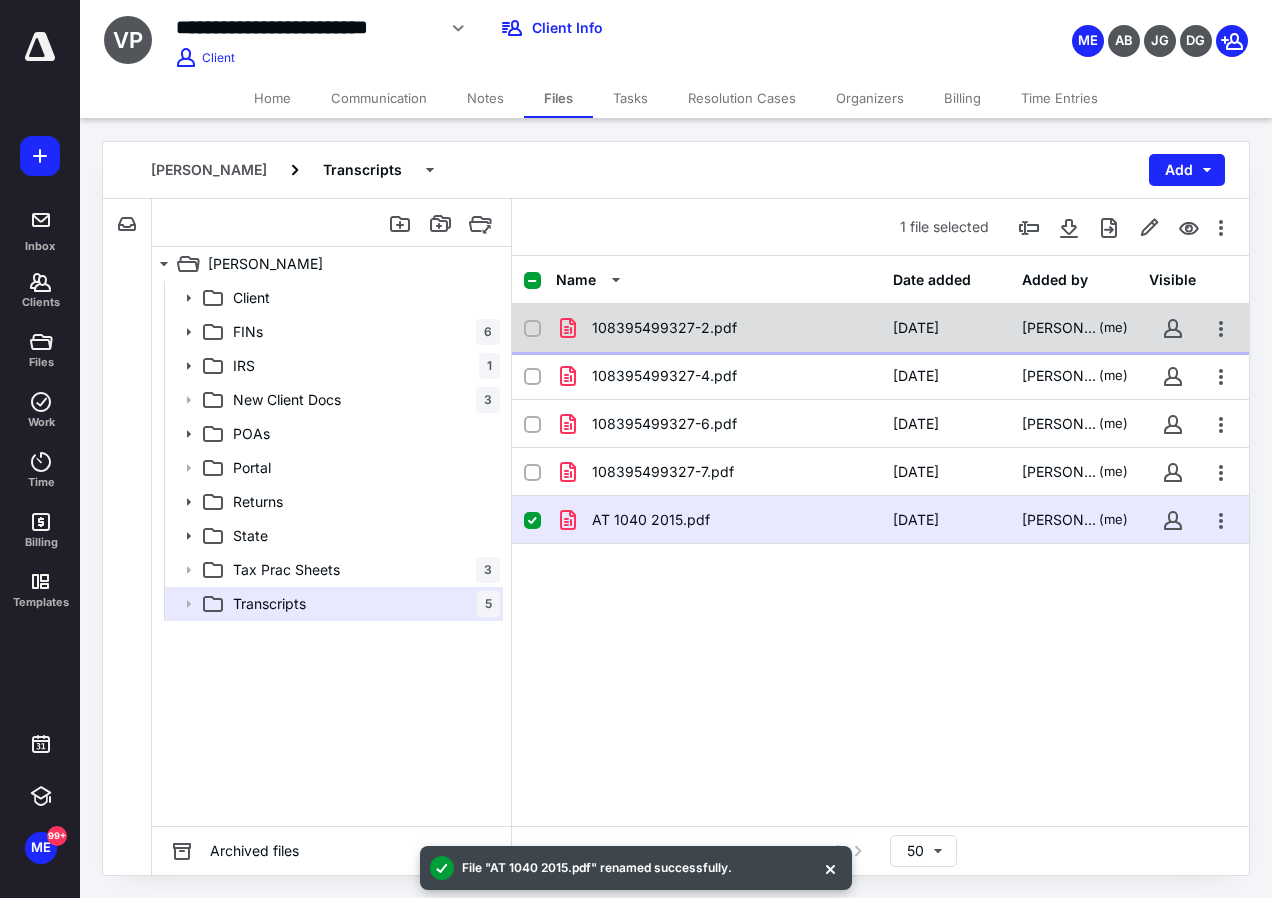 click on "108395499327-2.pdf" at bounding box center [718, 328] 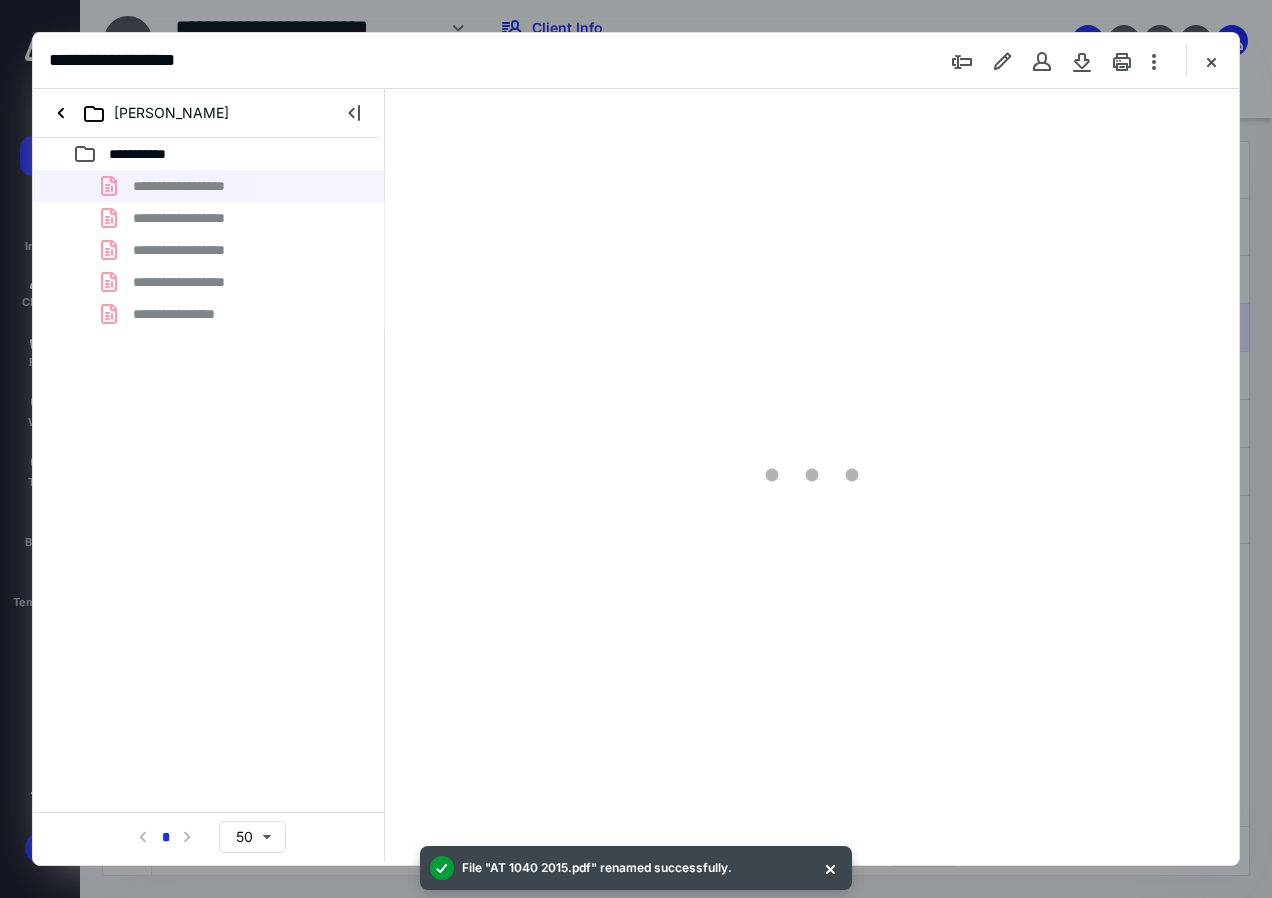scroll, scrollTop: 0, scrollLeft: 0, axis: both 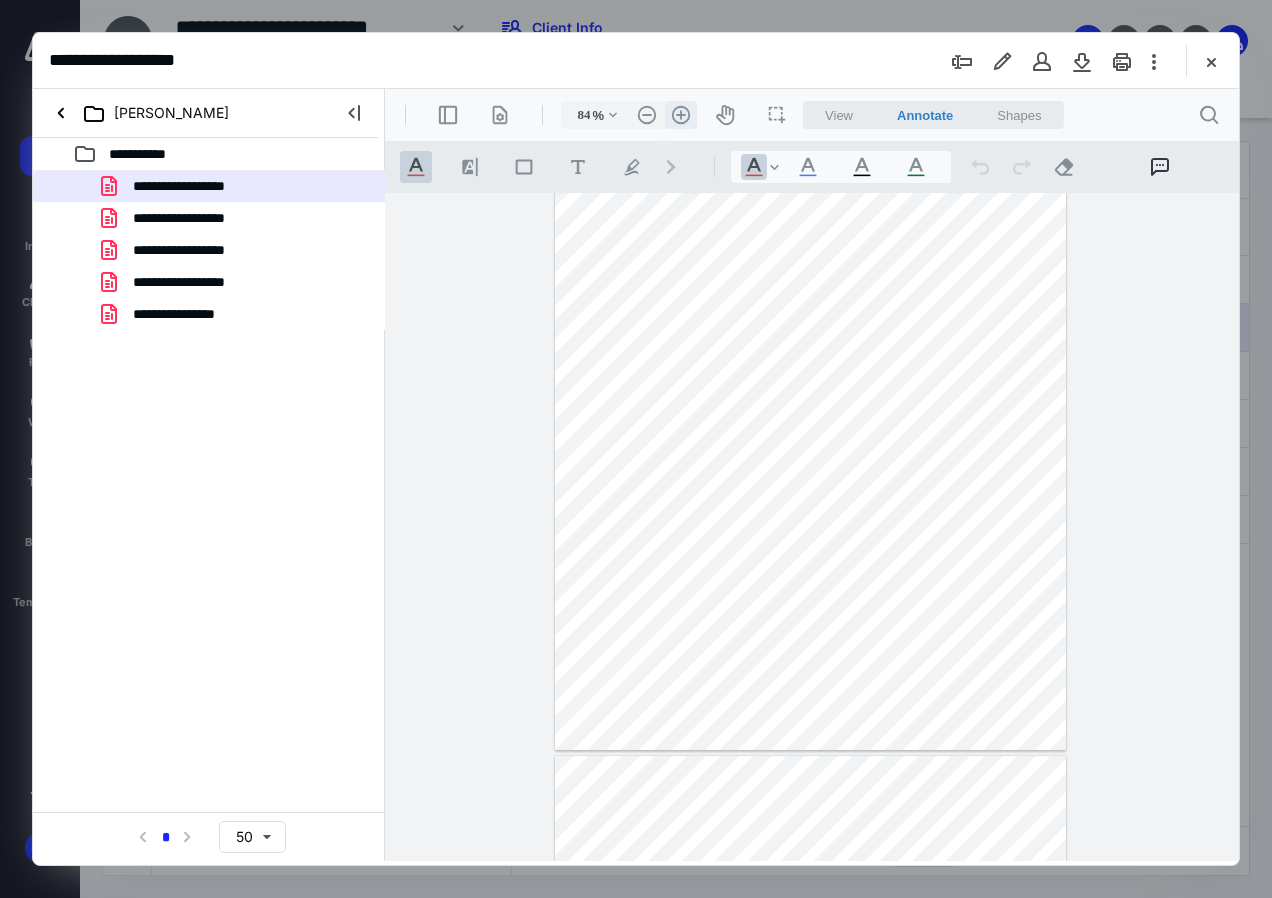 click on ".cls-1{fill:#abb0c4;} icon - header - zoom - in - line" at bounding box center (681, 115) 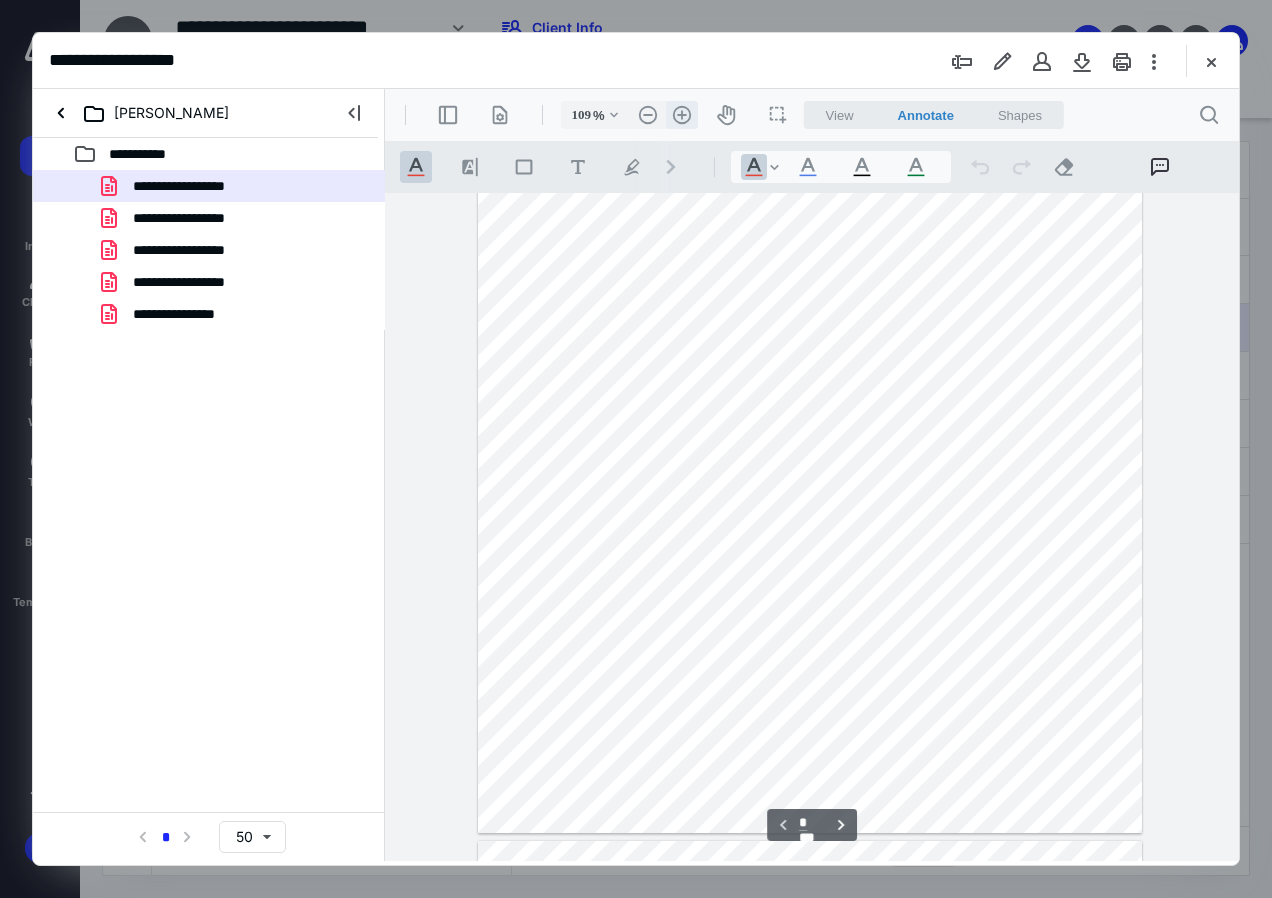 click on ".cls-1{fill:#abb0c4;} icon - header - zoom - in - line" at bounding box center [682, 115] 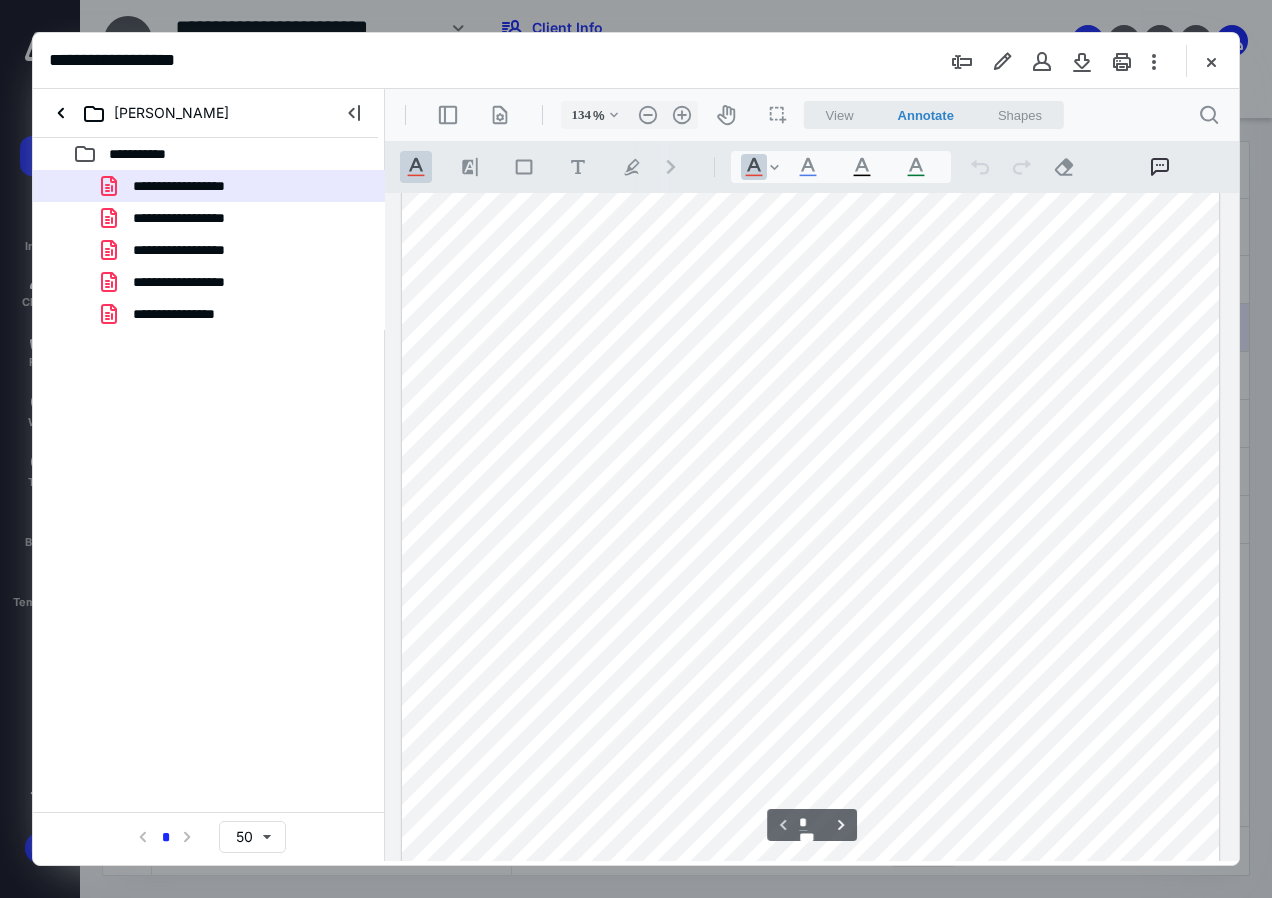 scroll, scrollTop: 139, scrollLeft: 0, axis: vertical 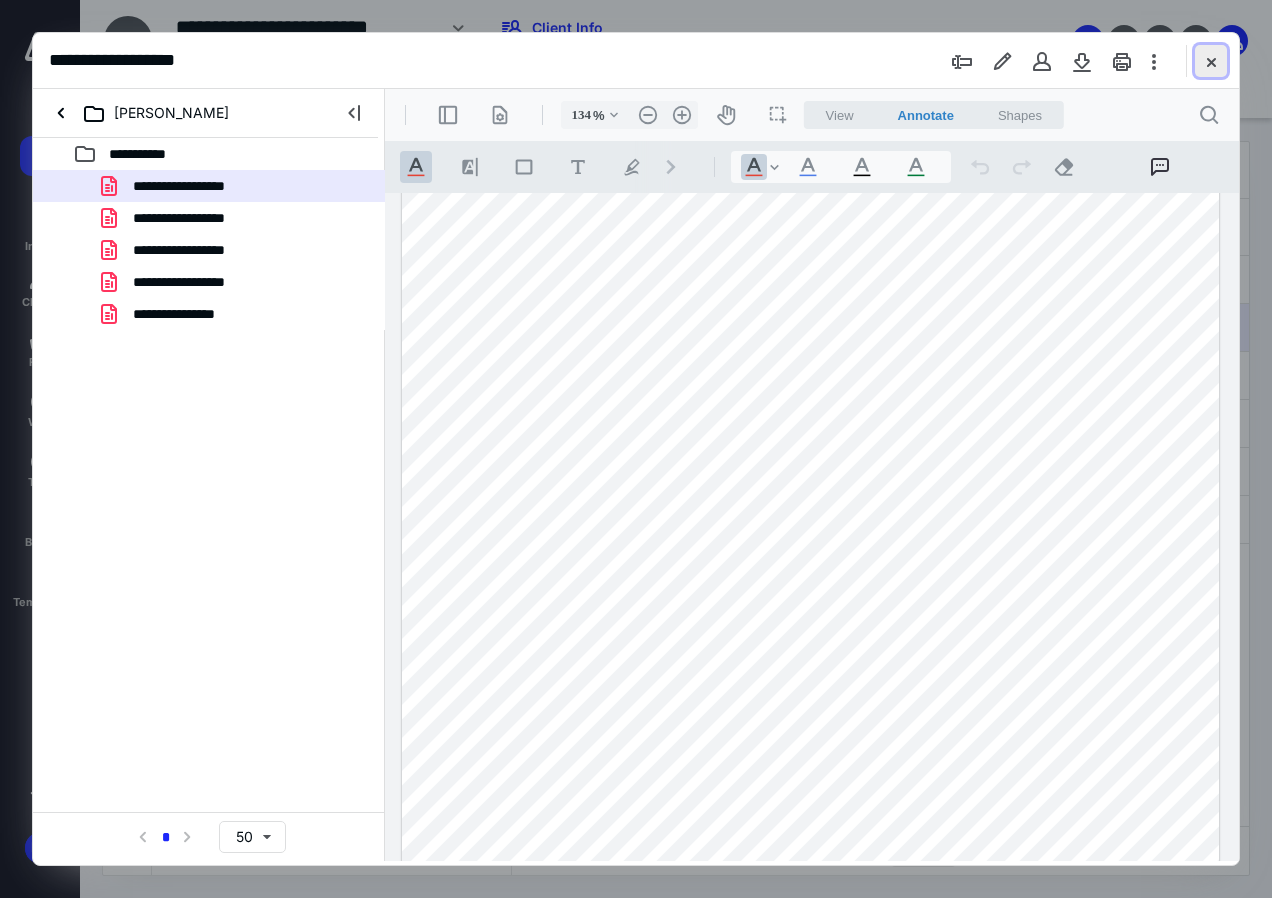 click at bounding box center (1211, 61) 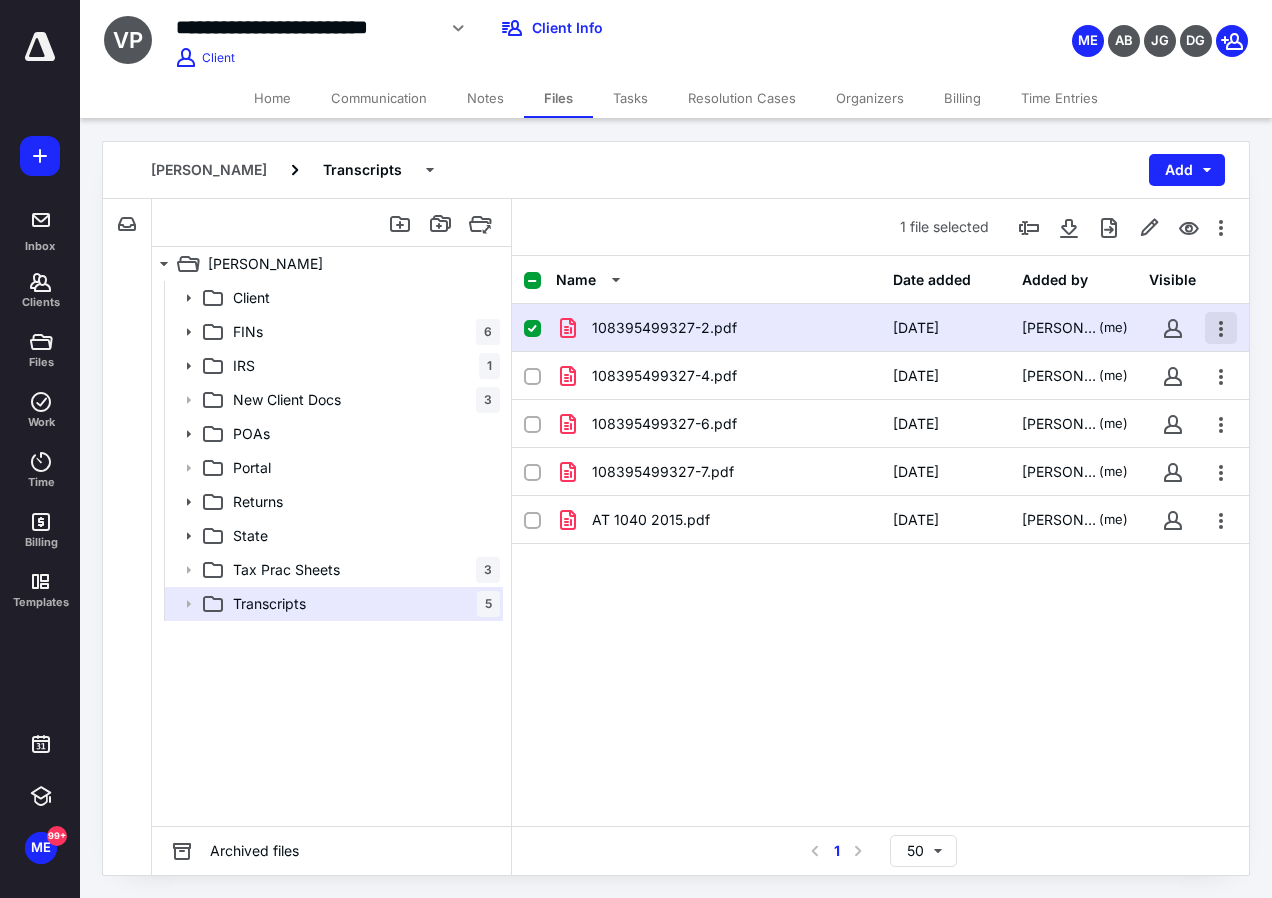 click at bounding box center [1221, 328] 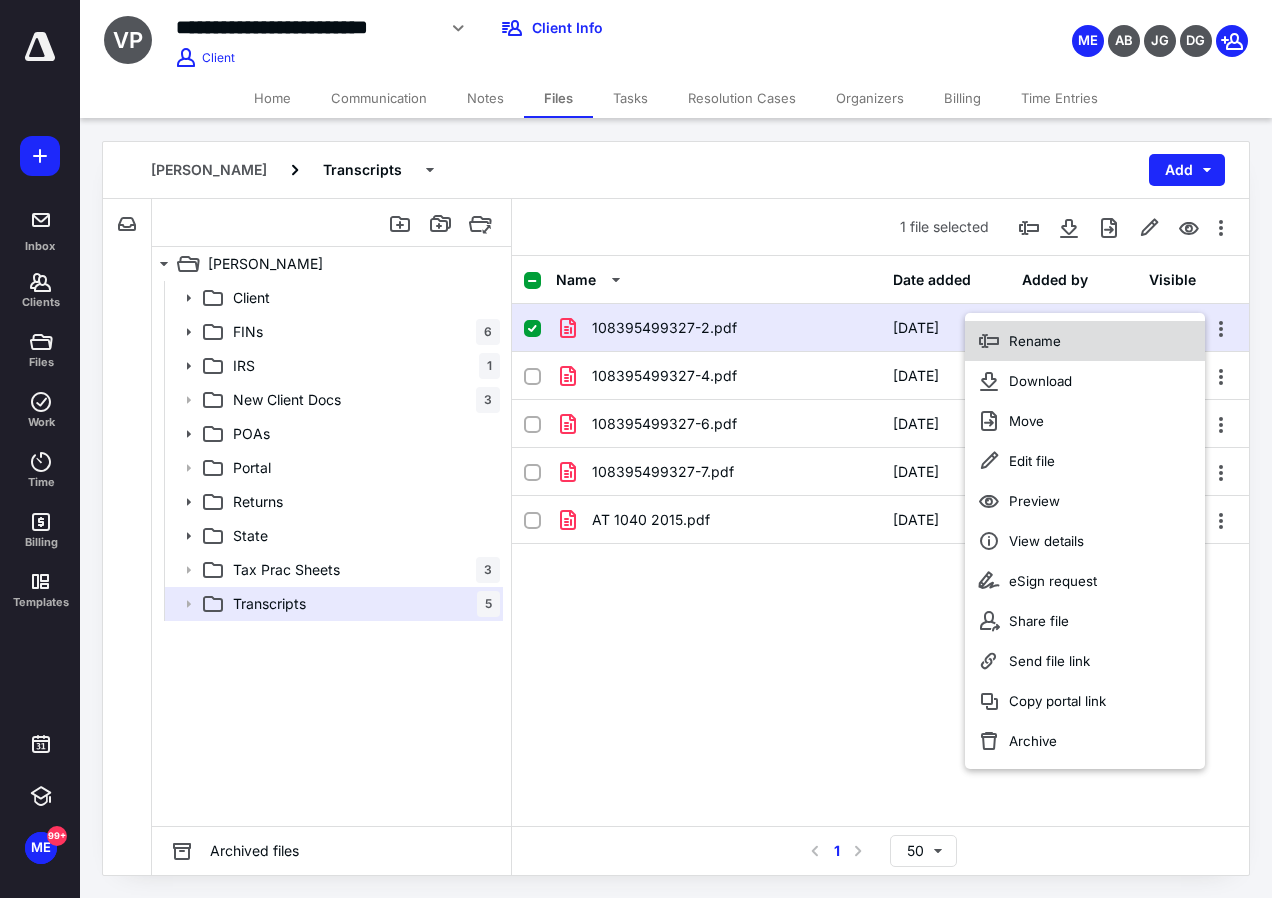 click on "Rename" at bounding box center (1085, 341) 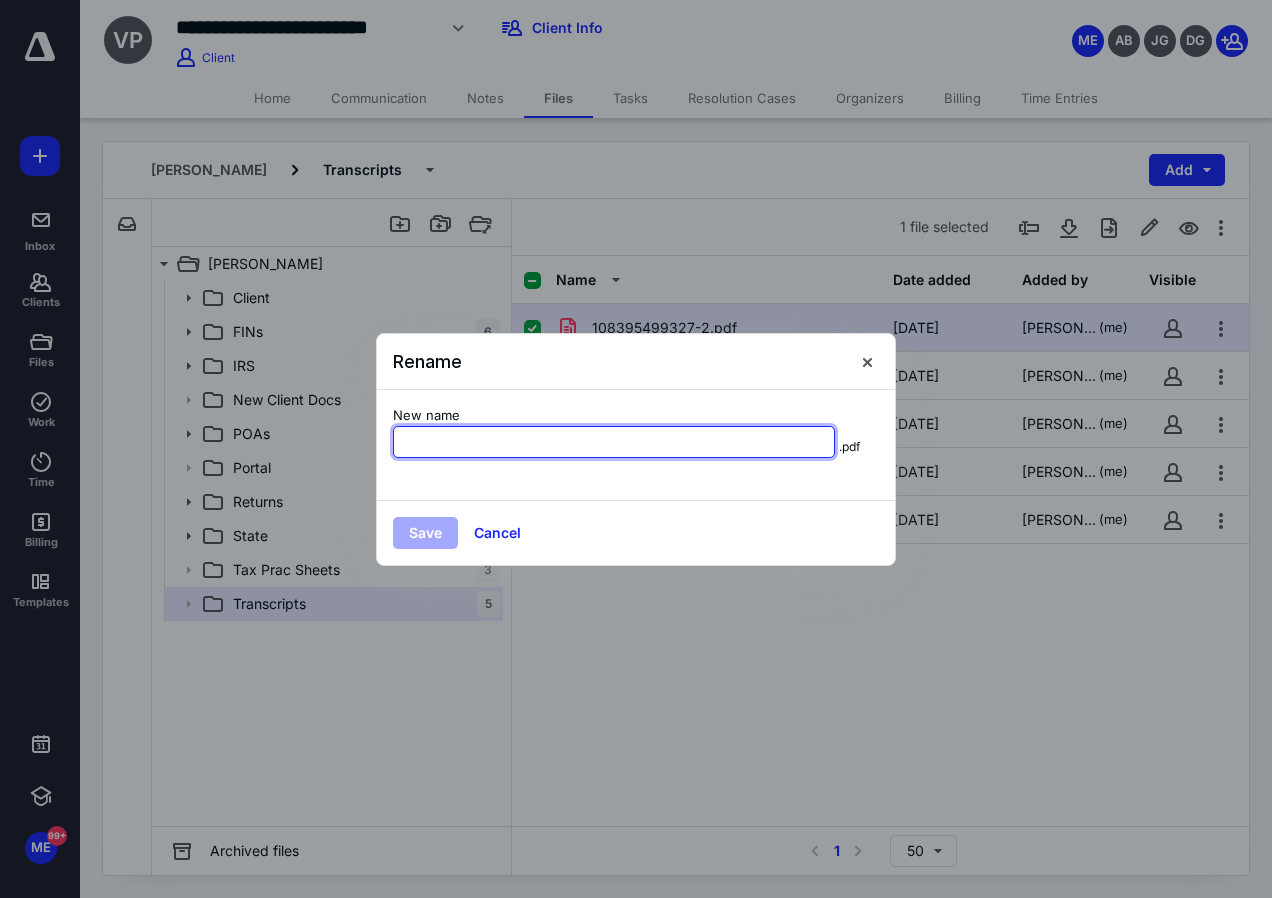 click on "New  name" at bounding box center [614, 442] 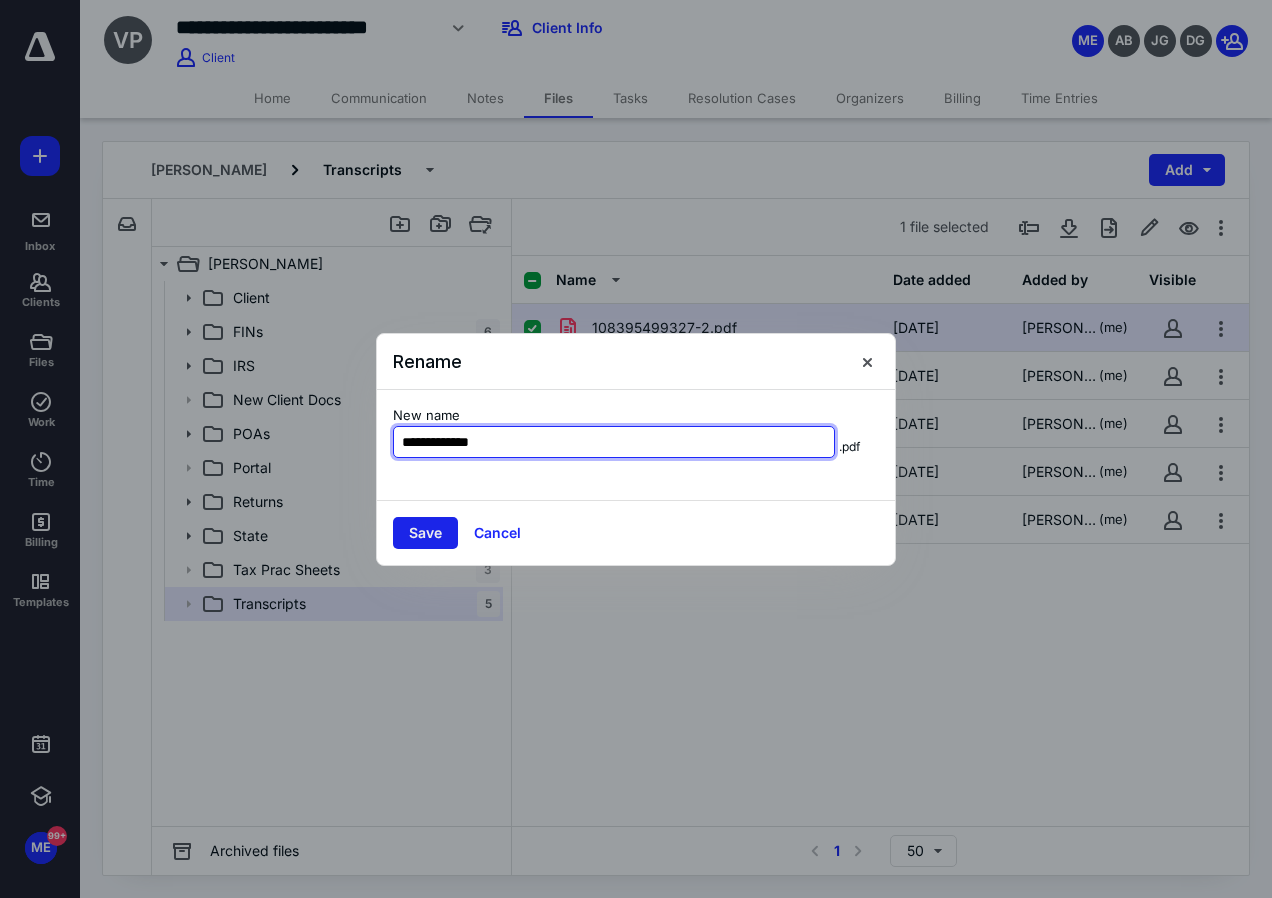 type on "**********" 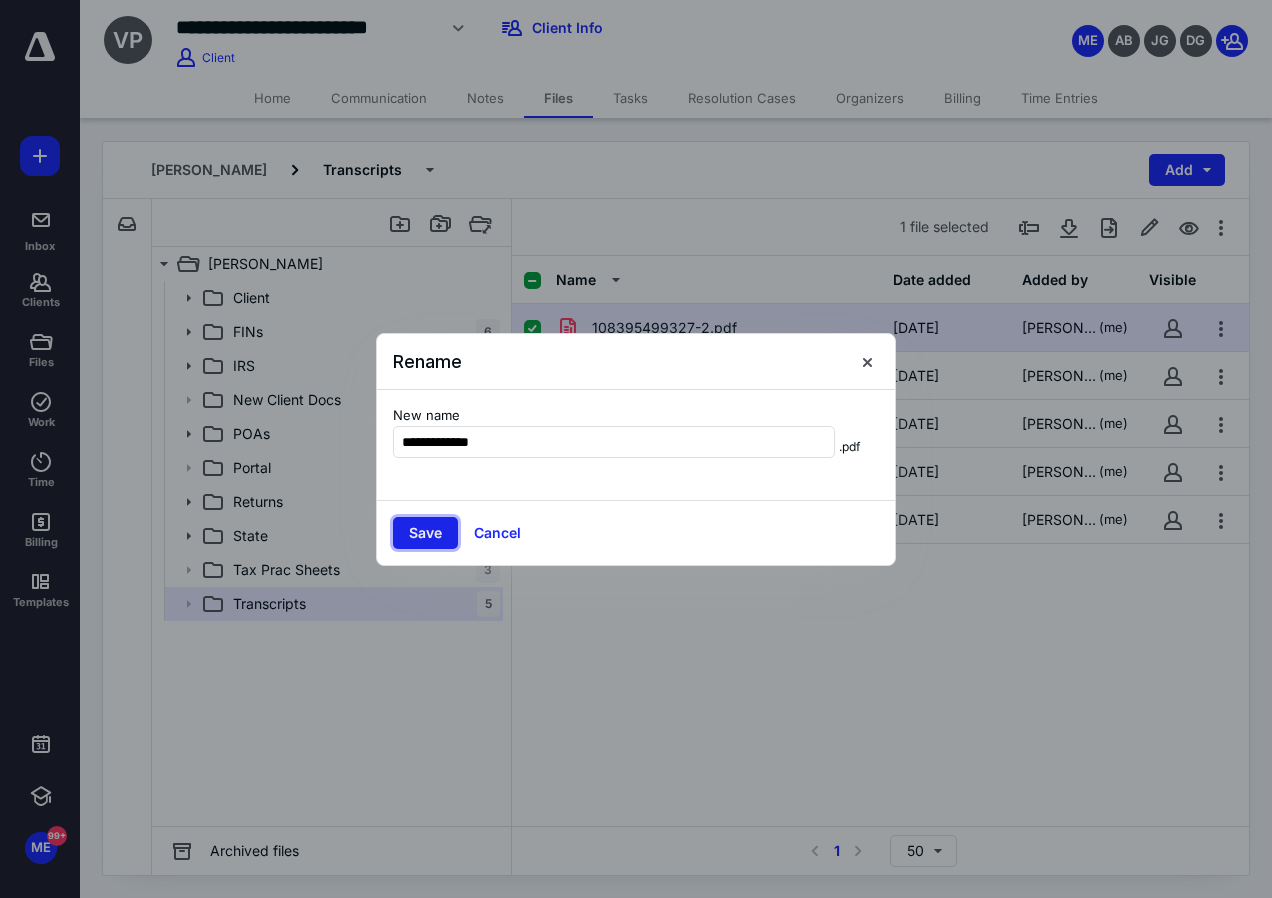 click on "Save" at bounding box center [425, 533] 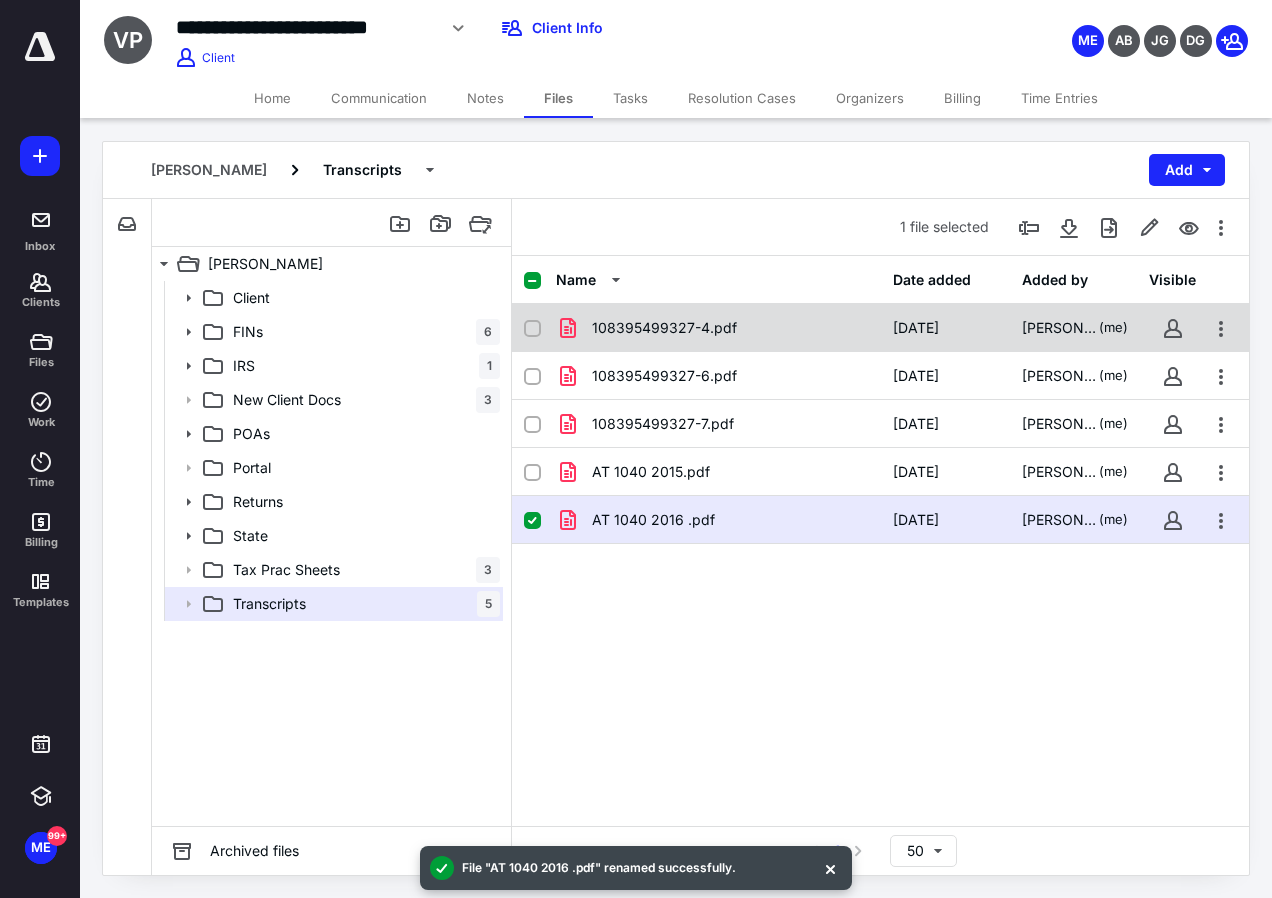 click on "[DATE]" at bounding box center [916, 328] 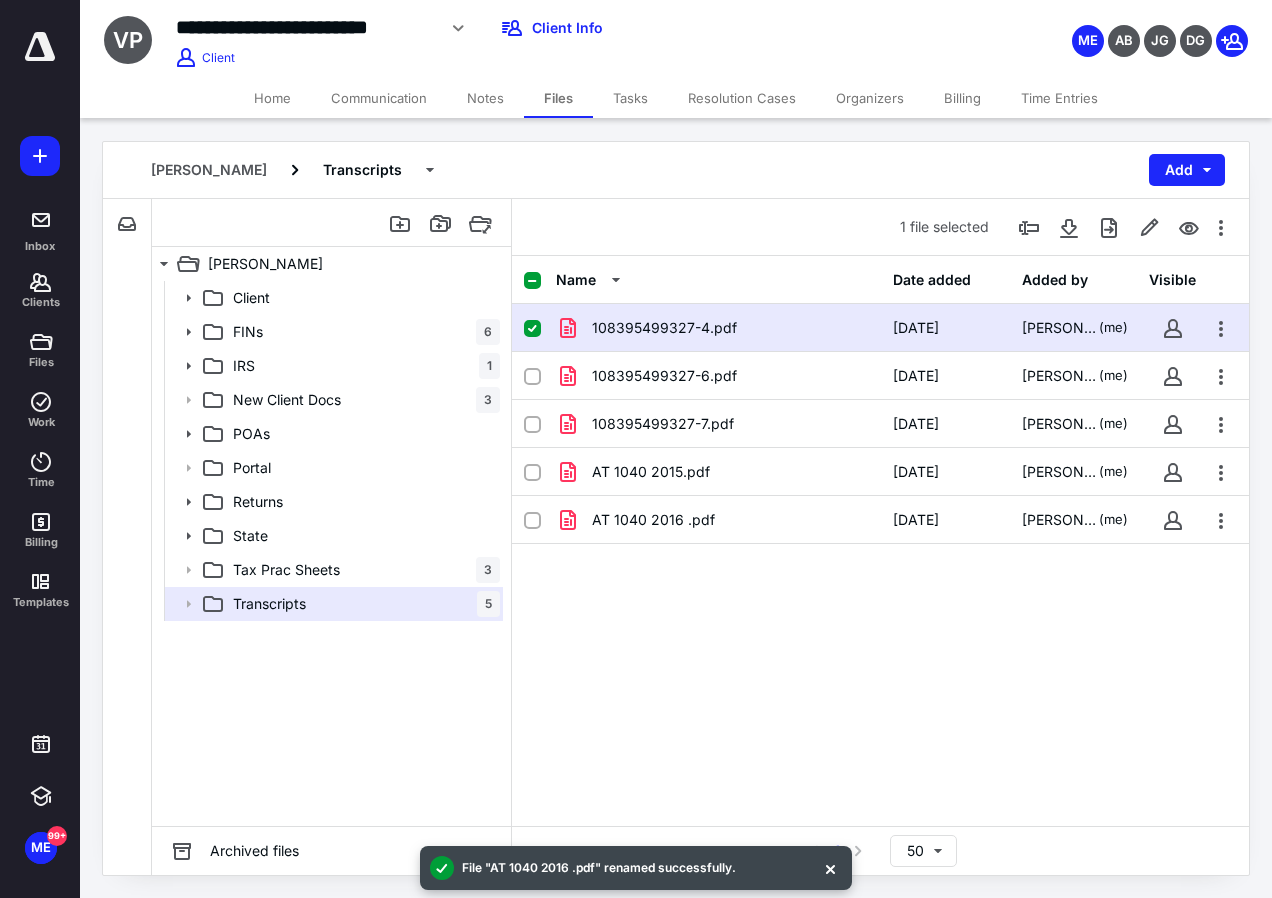 click on "[DATE]" at bounding box center (916, 328) 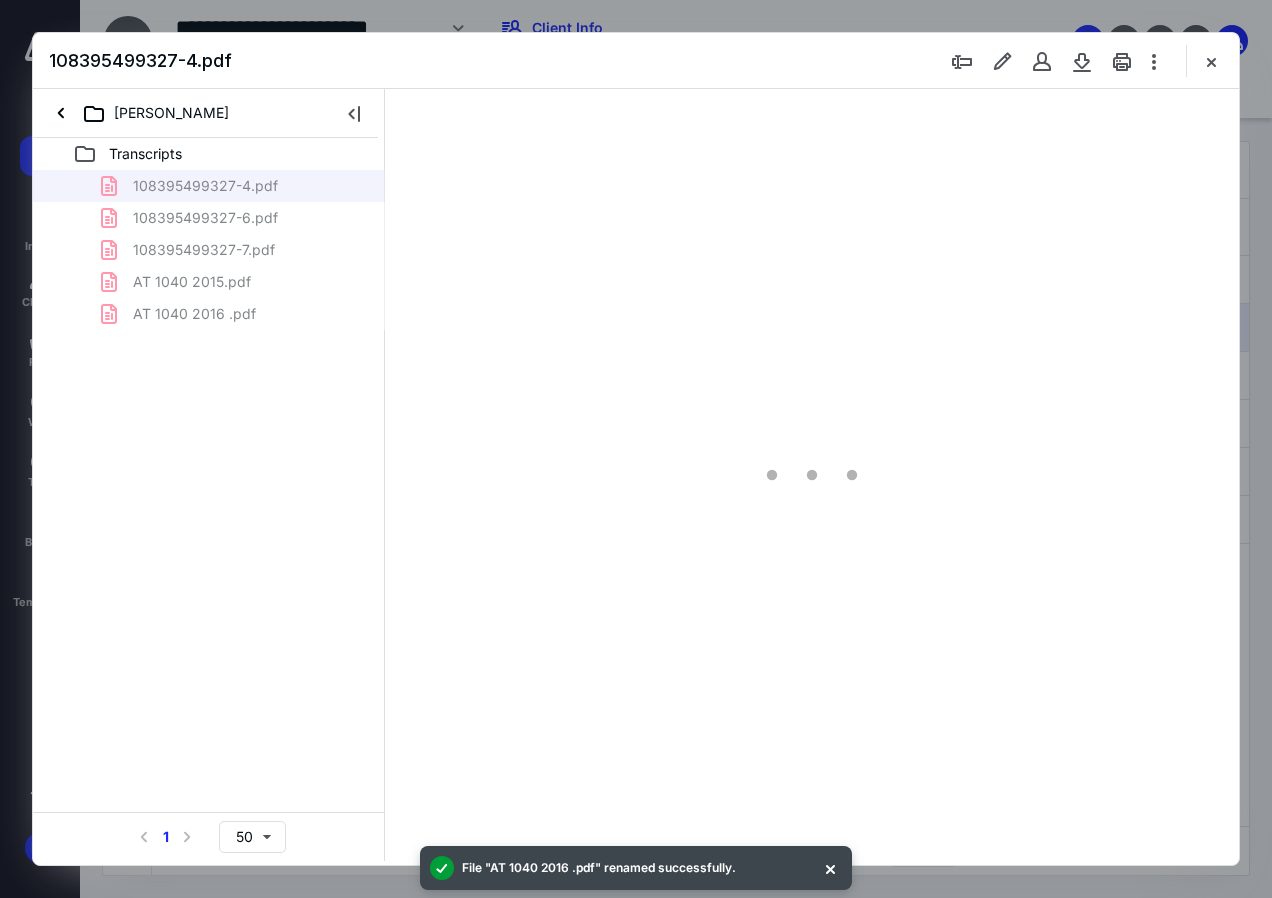 scroll, scrollTop: 0, scrollLeft: 0, axis: both 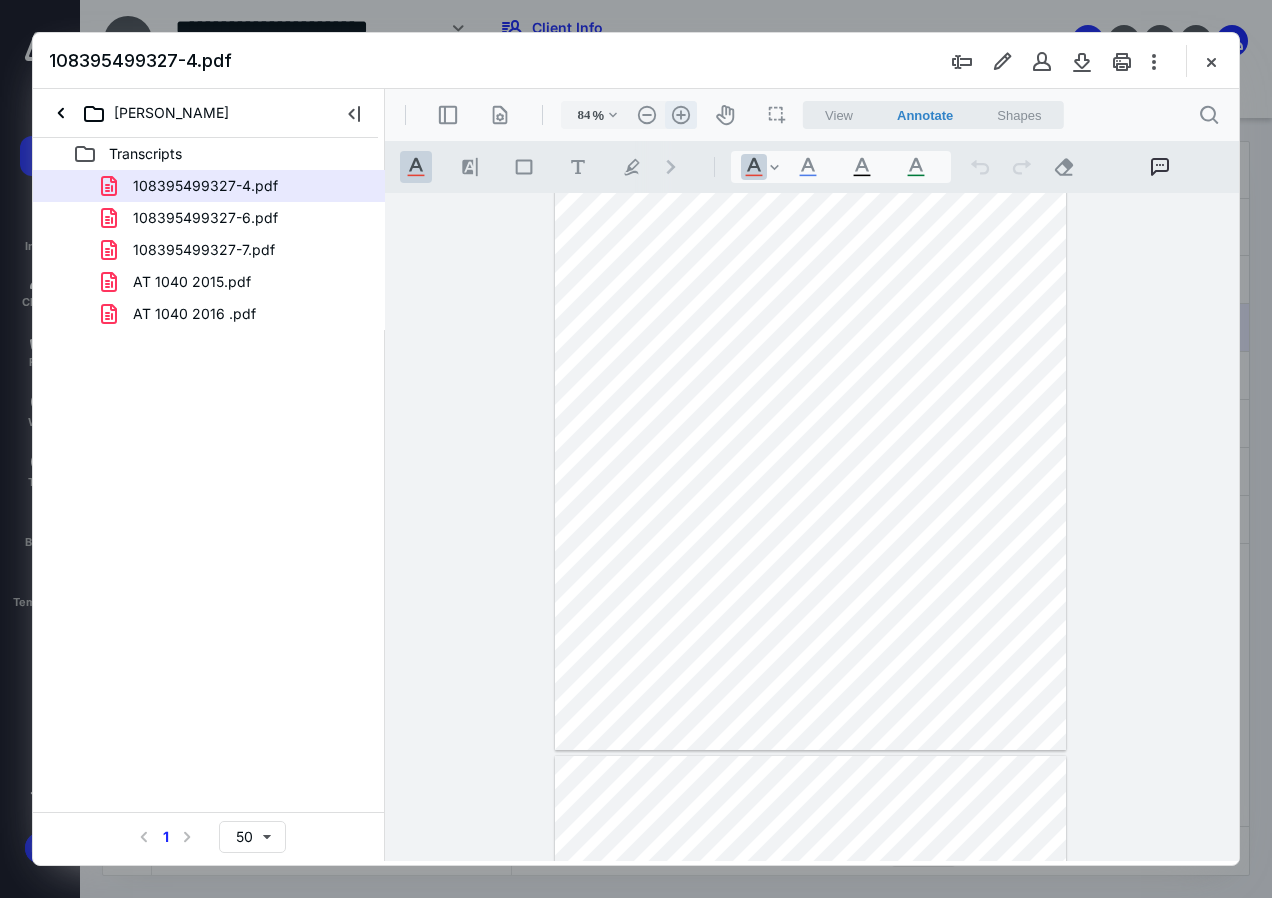 click on ".cls-1{fill:#abb0c4;} icon - header - zoom - in - line" at bounding box center [681, 115] 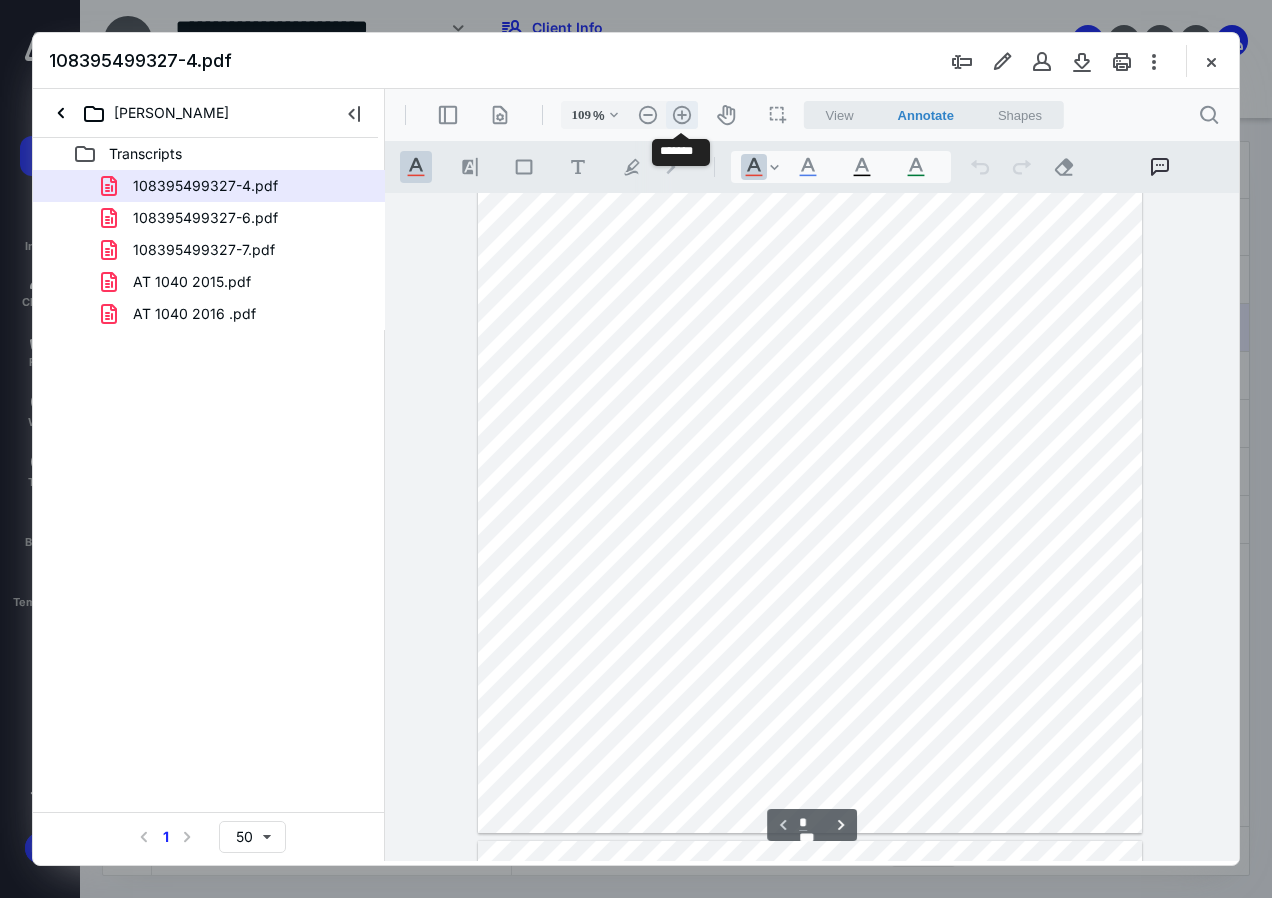 click on ".cls-1{fill:#abb0c4;} icon - header - zoom - in - line" at bounding box center [682, 115] 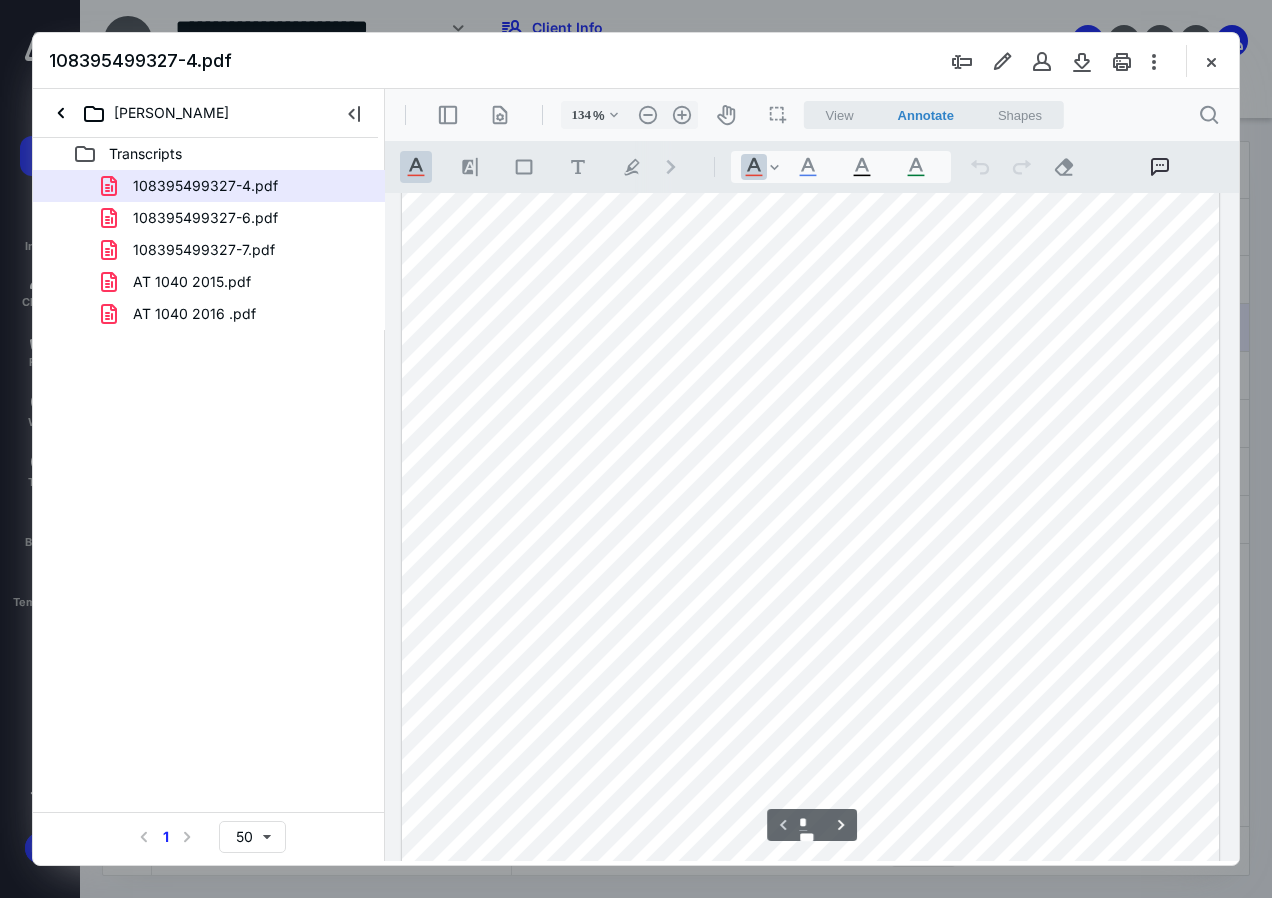 scroll, scrollTop: 139, scrollLeft: 0, axis: vertical 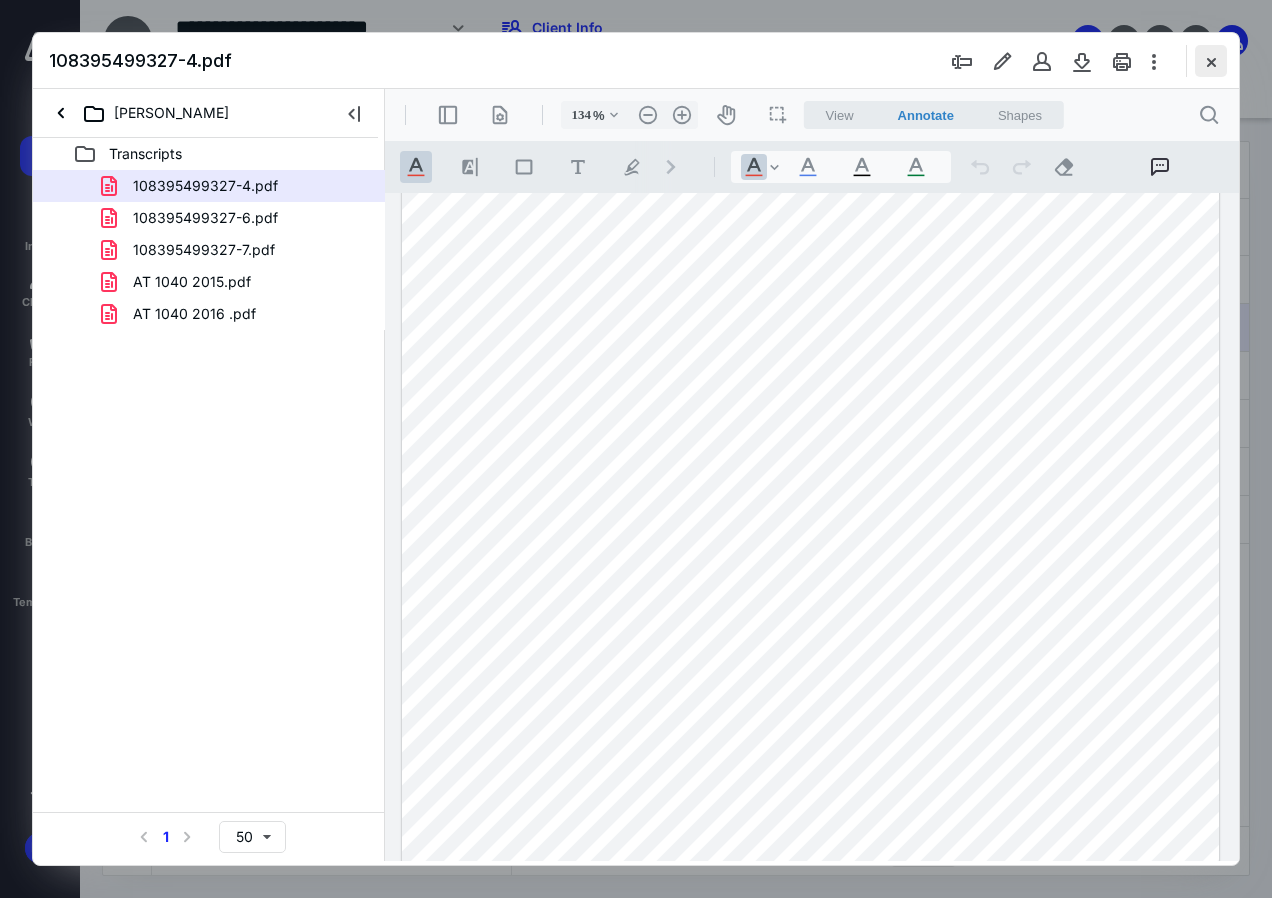 click at bounding box center (1211, 61) 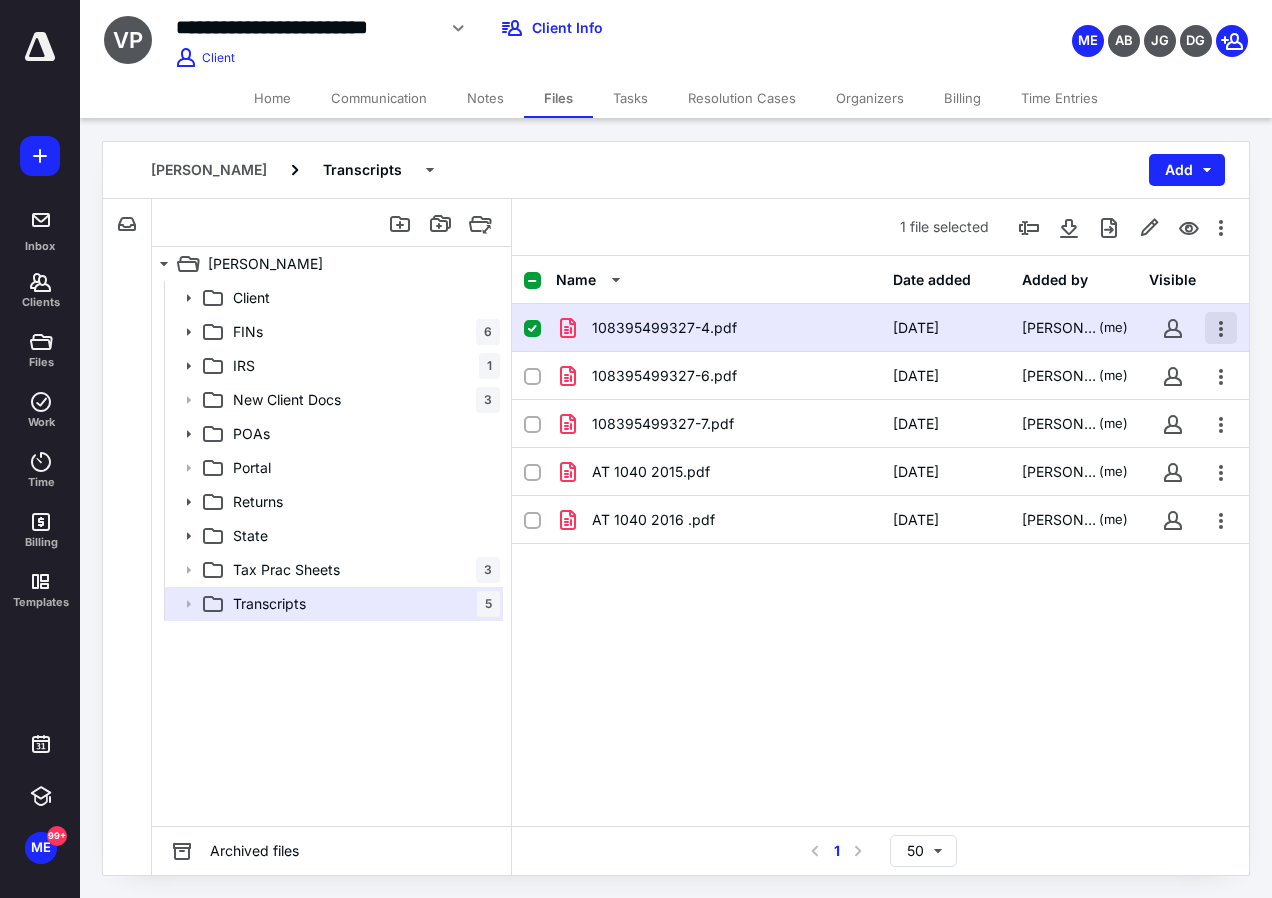 click at bounding box center (1221, 328) 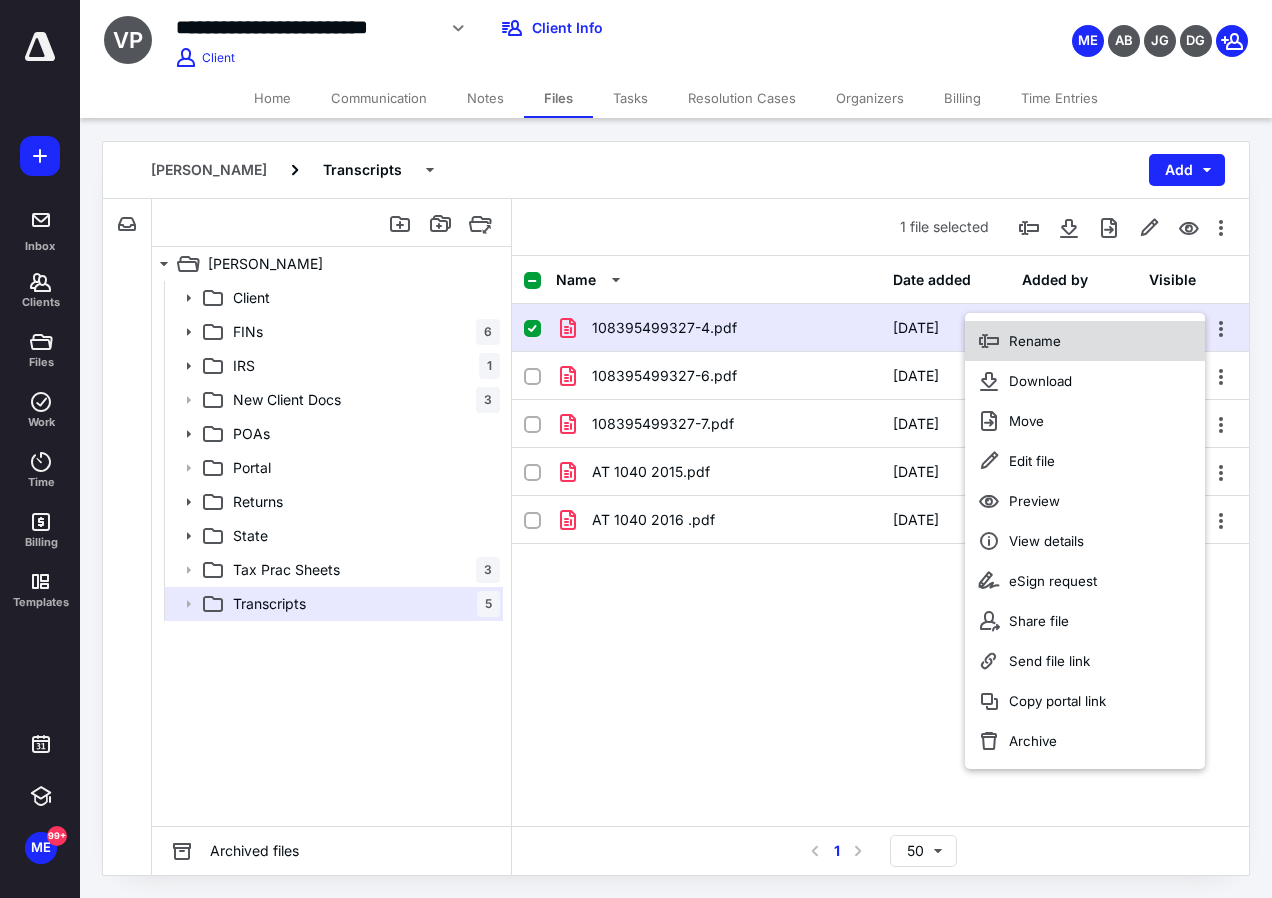 click on "Rename" at bounding box center (1085, 341) 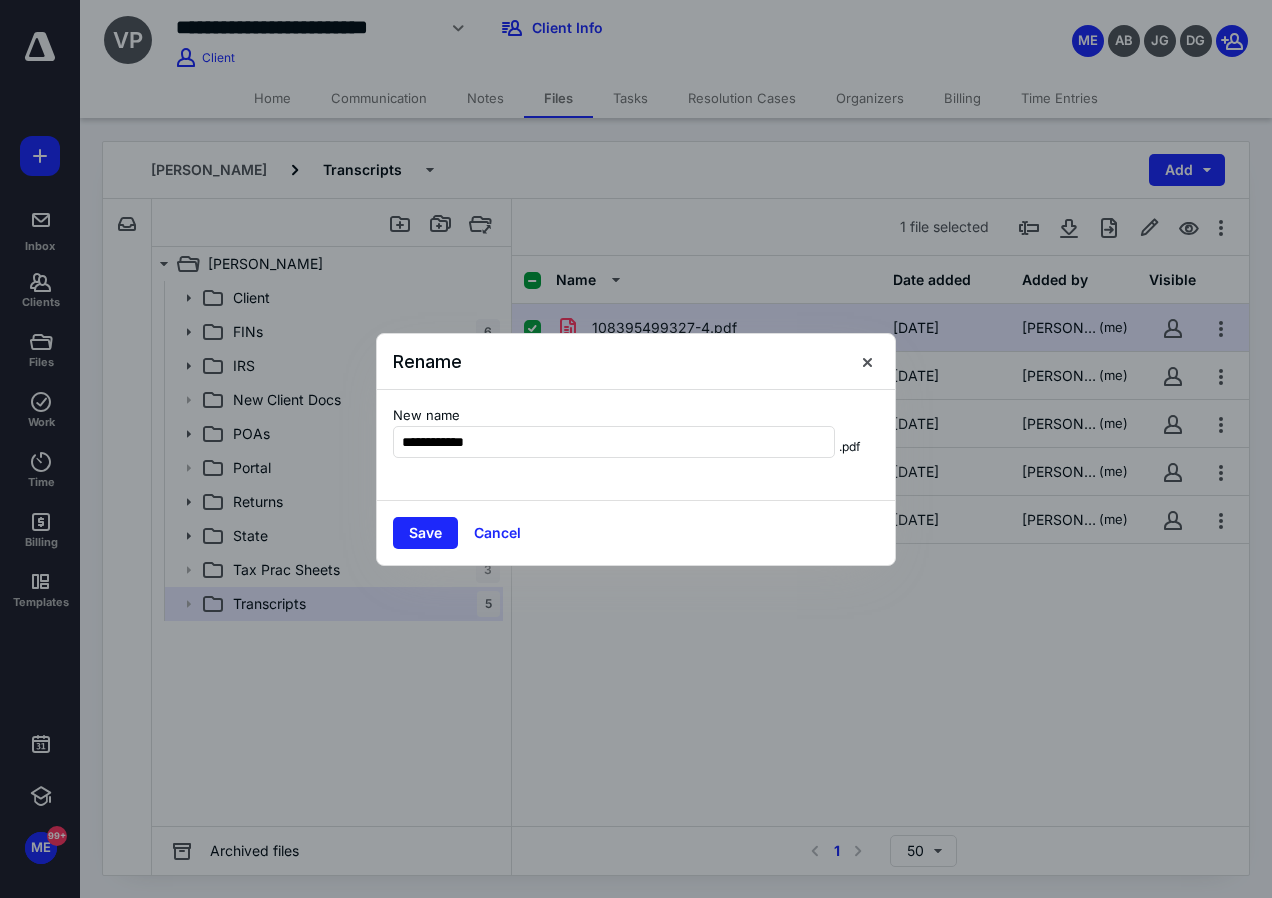 type on "**********" 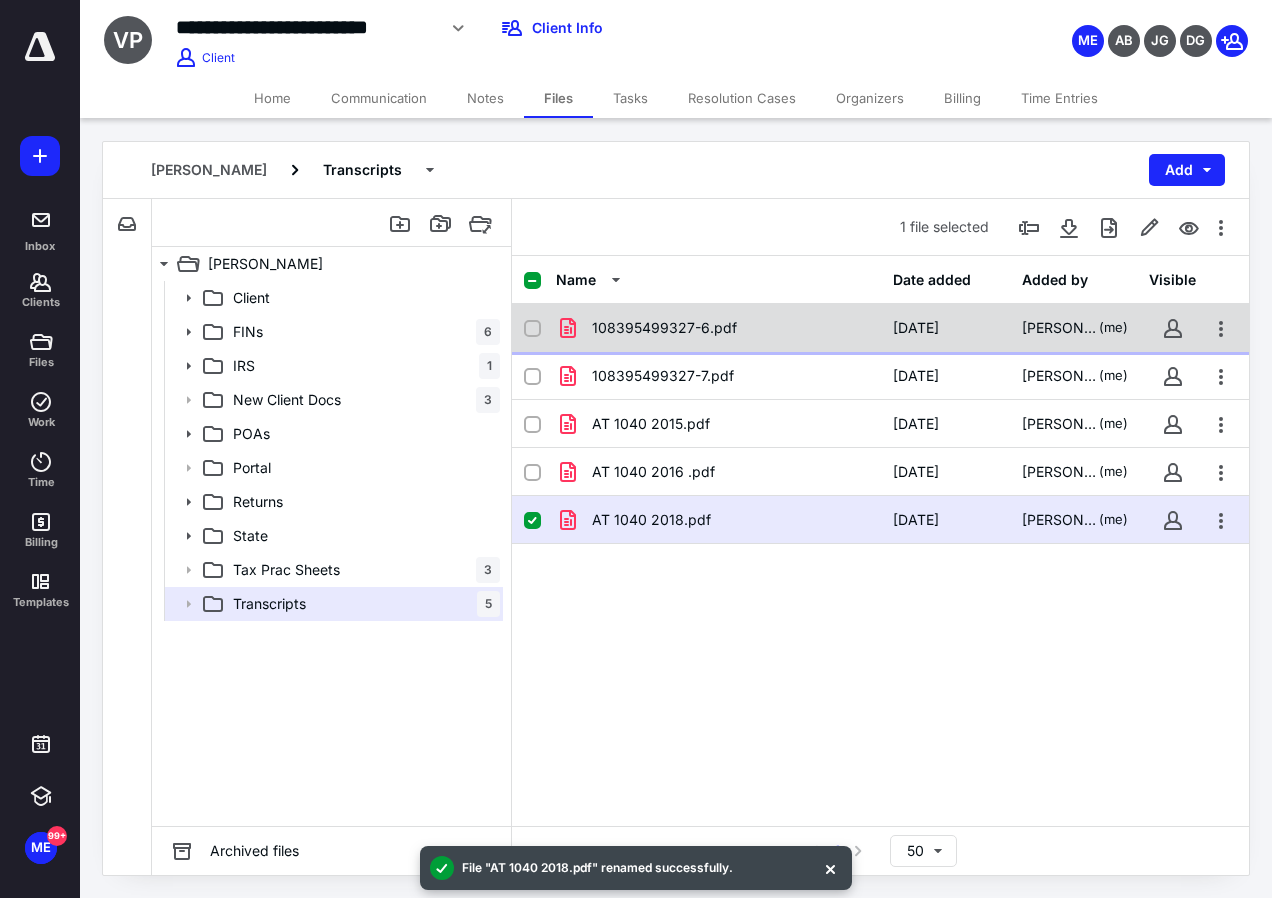 click on "[DATE]" at bounding box center (946, 328) 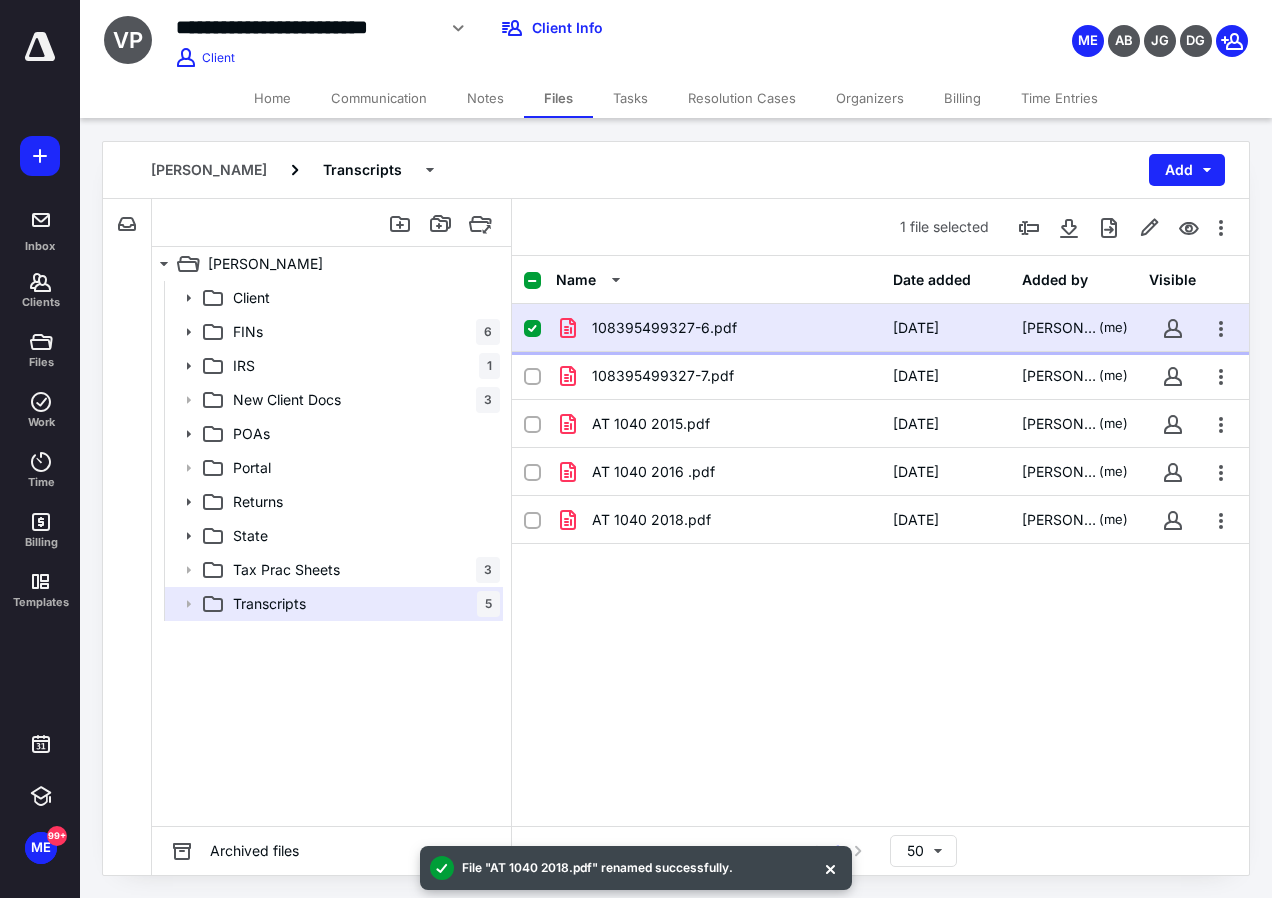 click on "[DATE]" at bounding box center (946, 328) 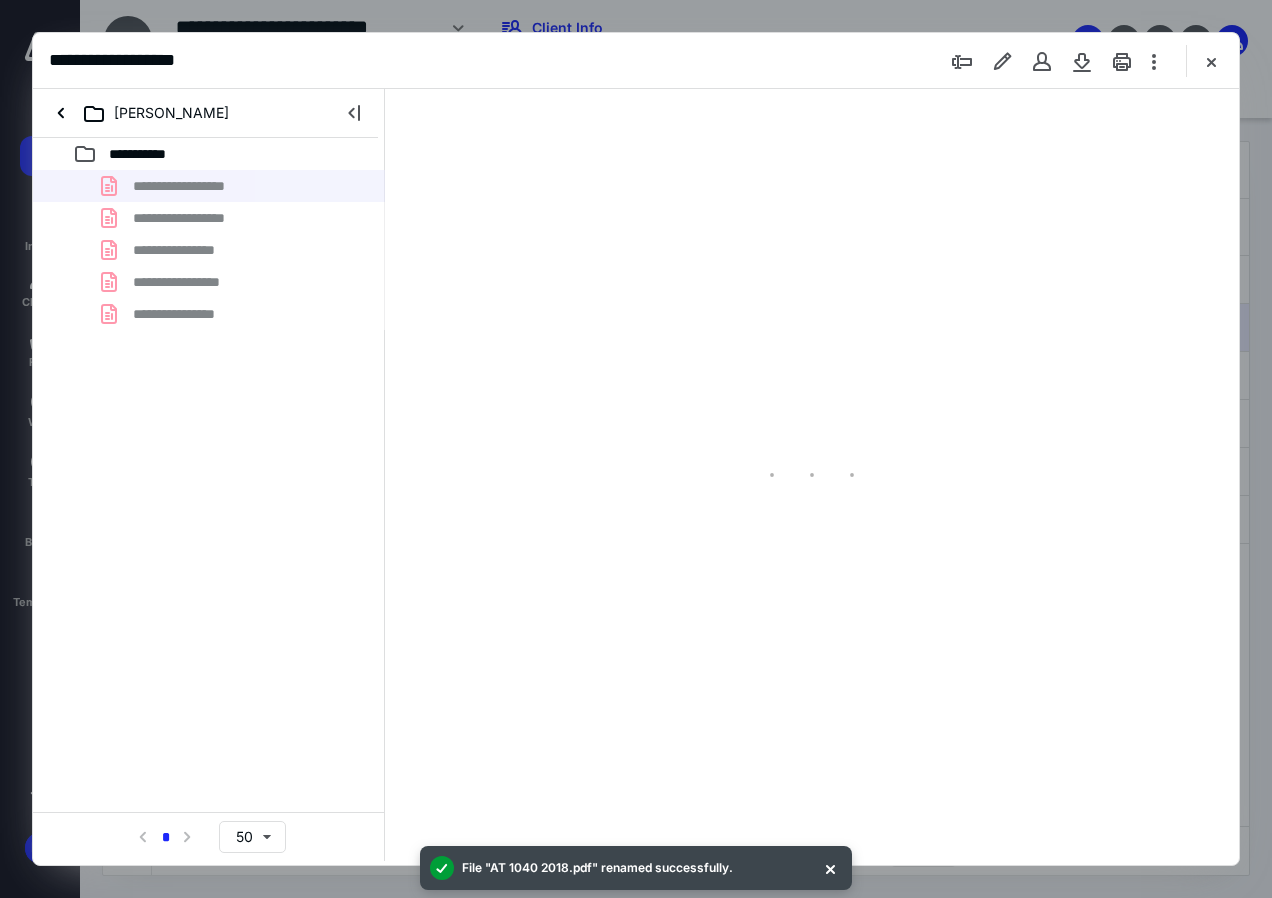 scroll, scrollTop: 0, scrollLeft: 0, axis: both 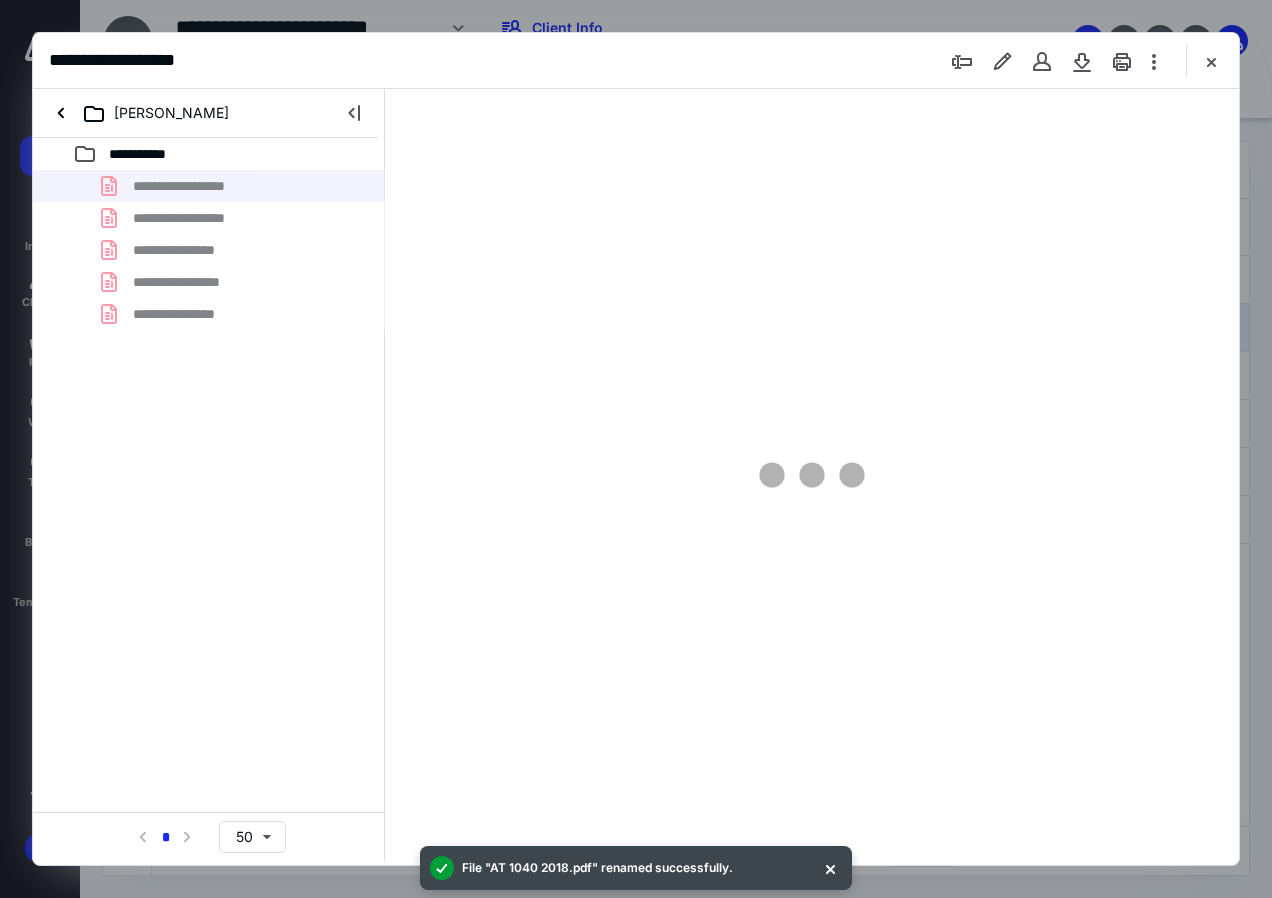 type on "84" 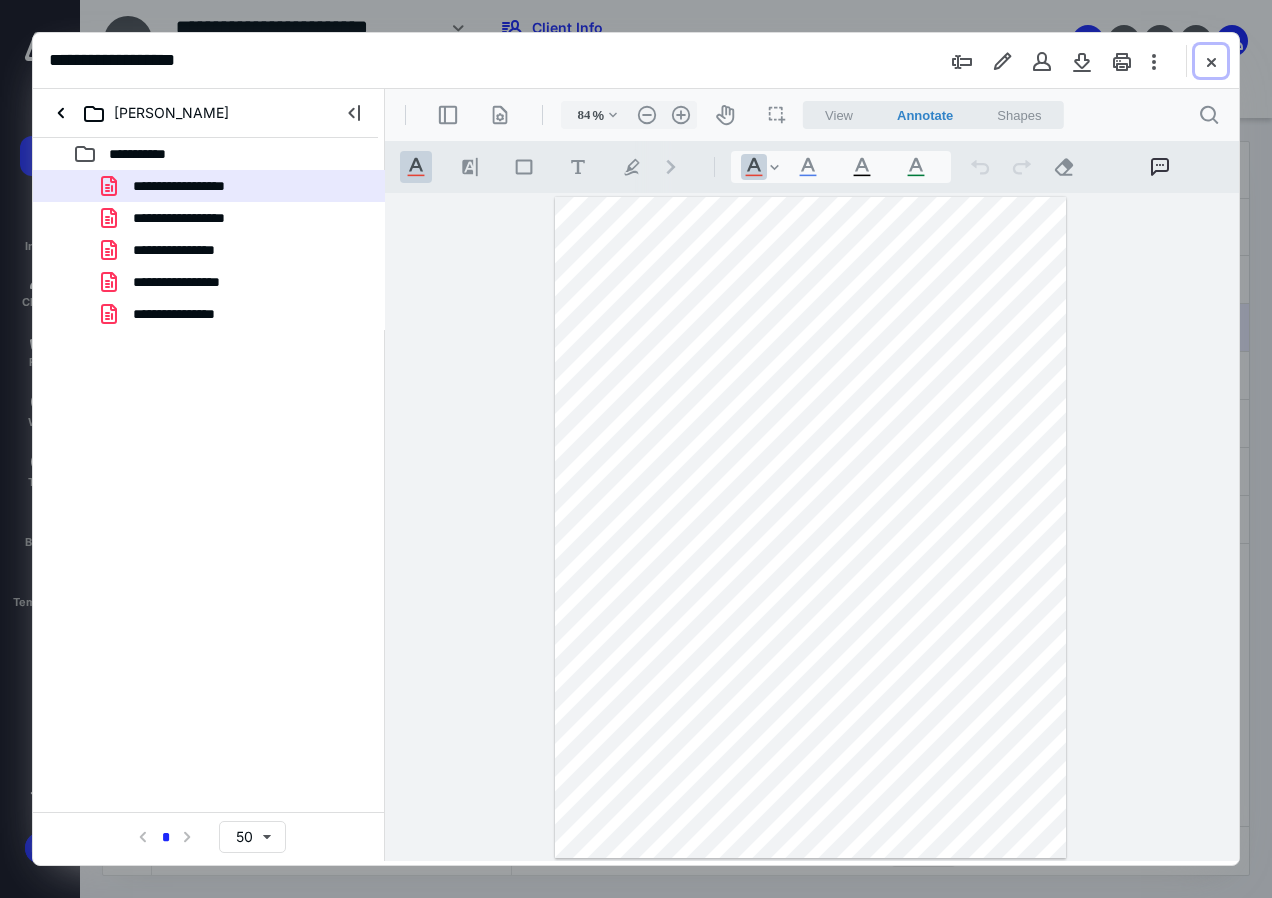 drag, startPoint x: 1206, startPoint y: 64, endPoint x: 1170, endPoint y: 115, distance: 62.425957 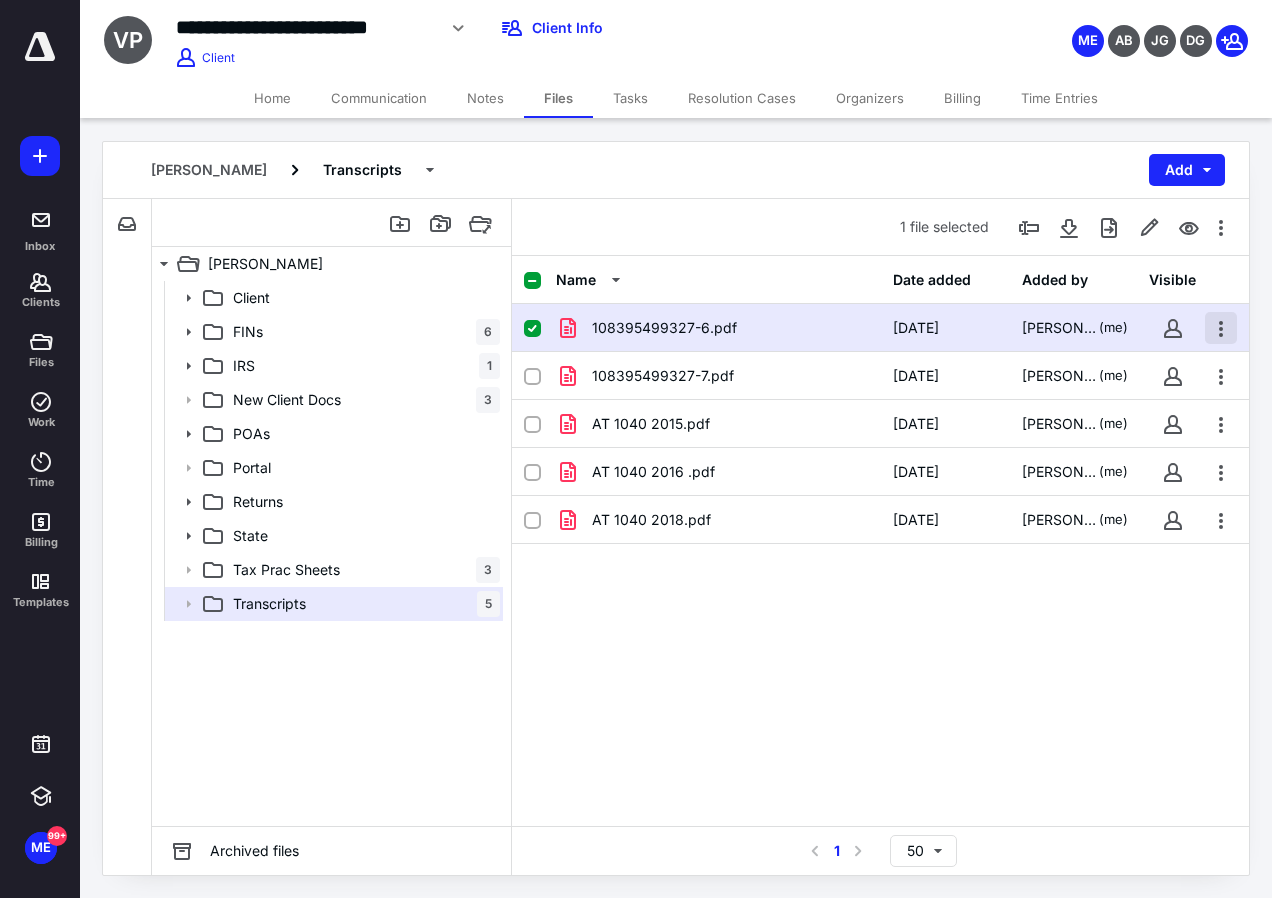 click at bounding box center [1221, 328] 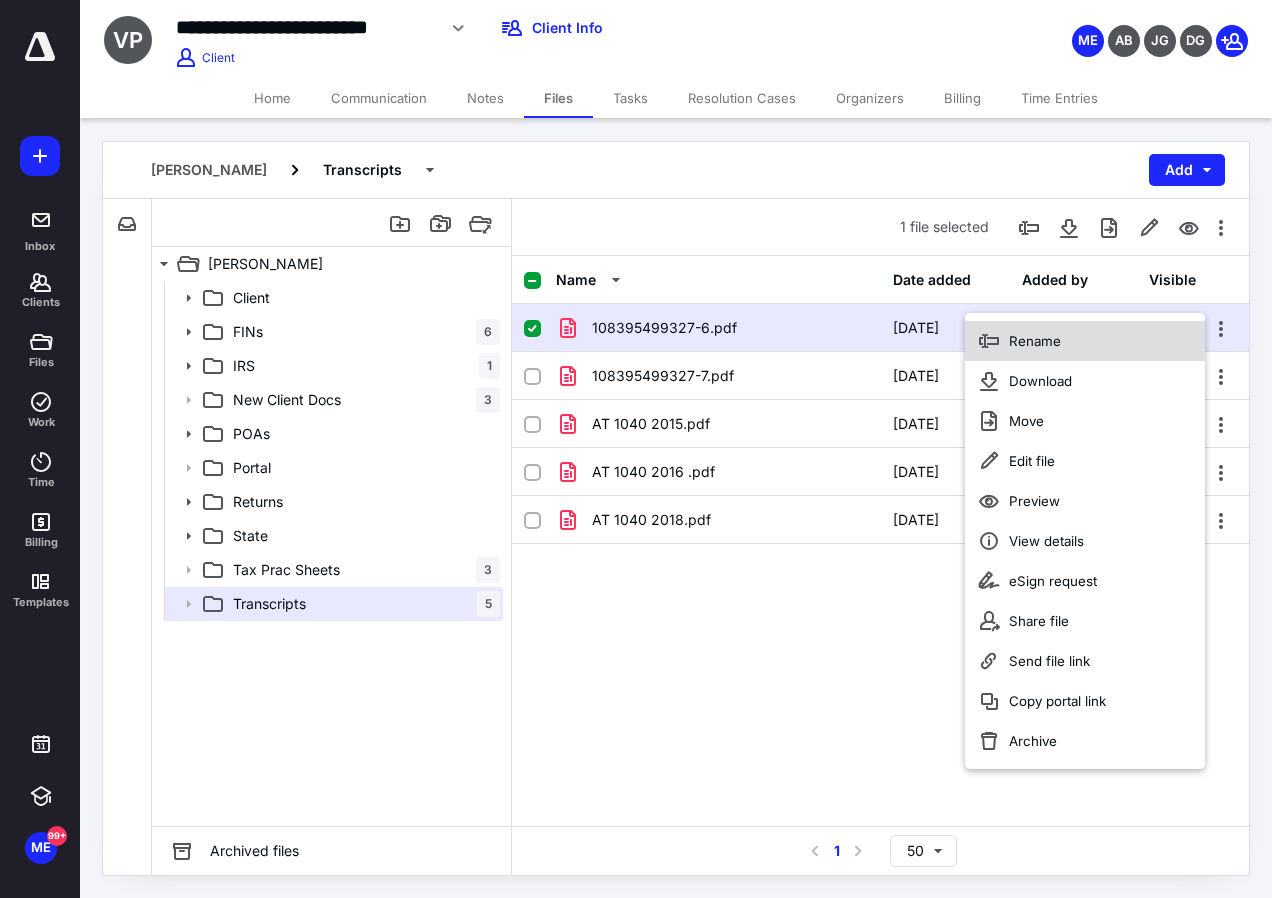 click on "Rename" at bounding box center [1035, 341] 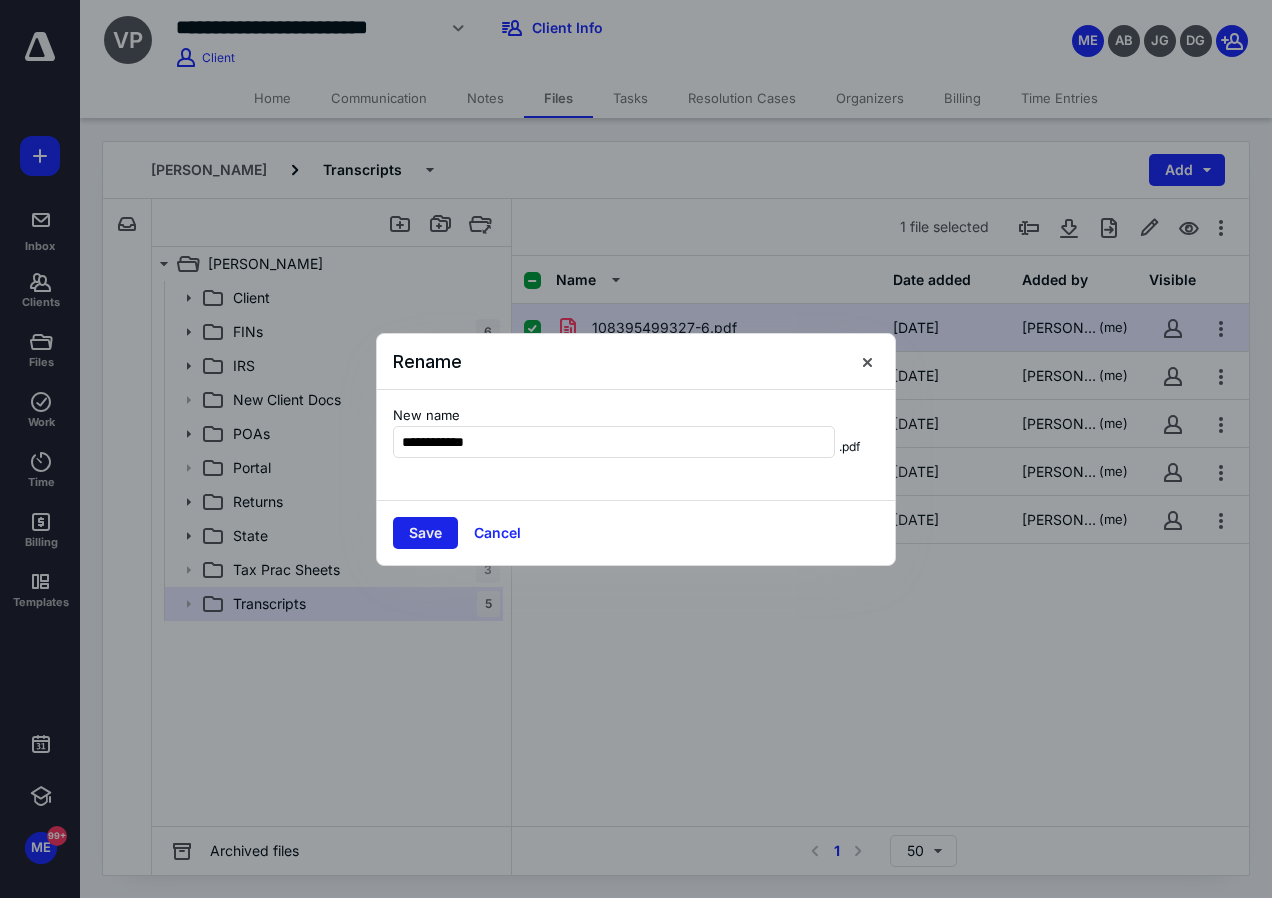 type on "**********" 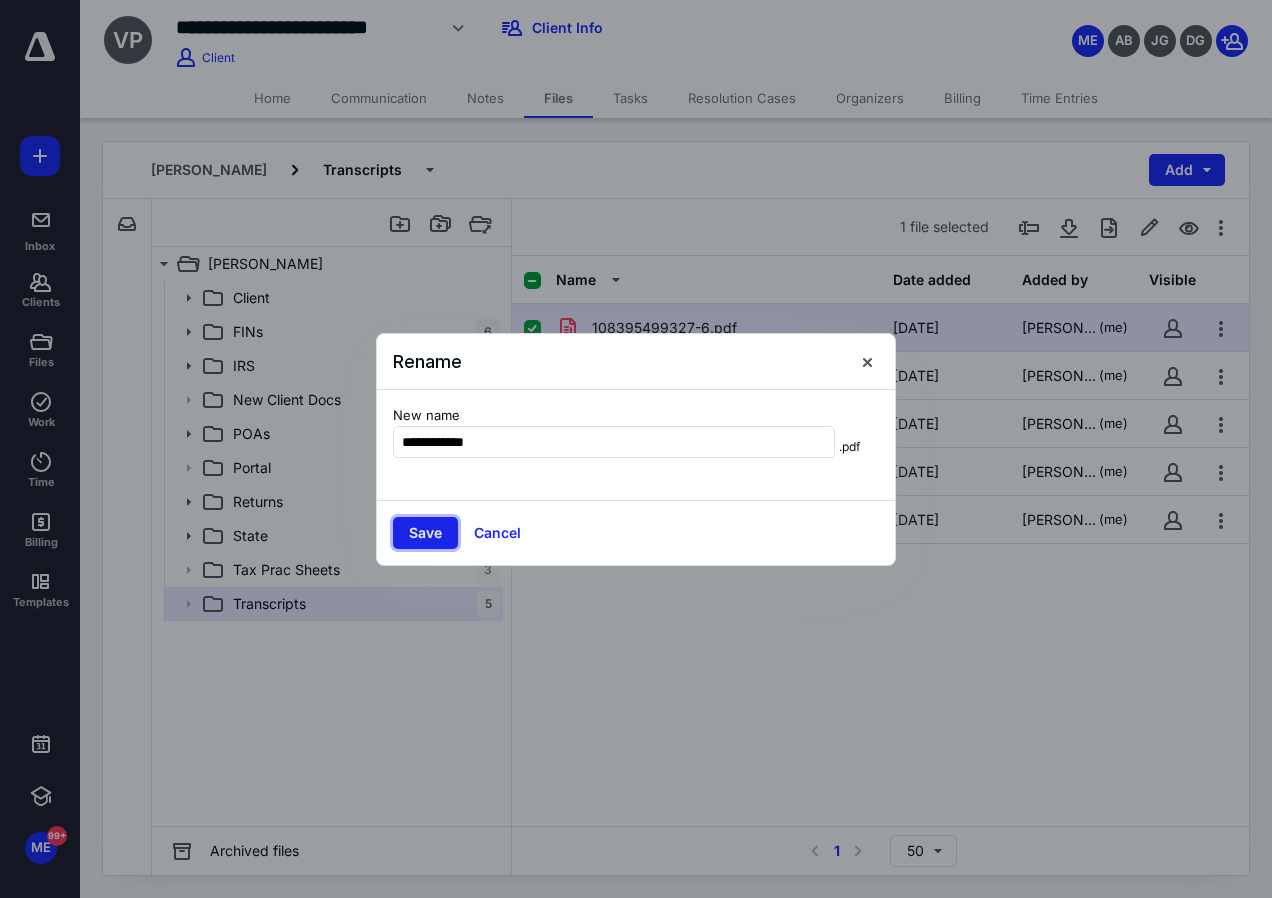 click on "Save" at bounding box center (425, 533) 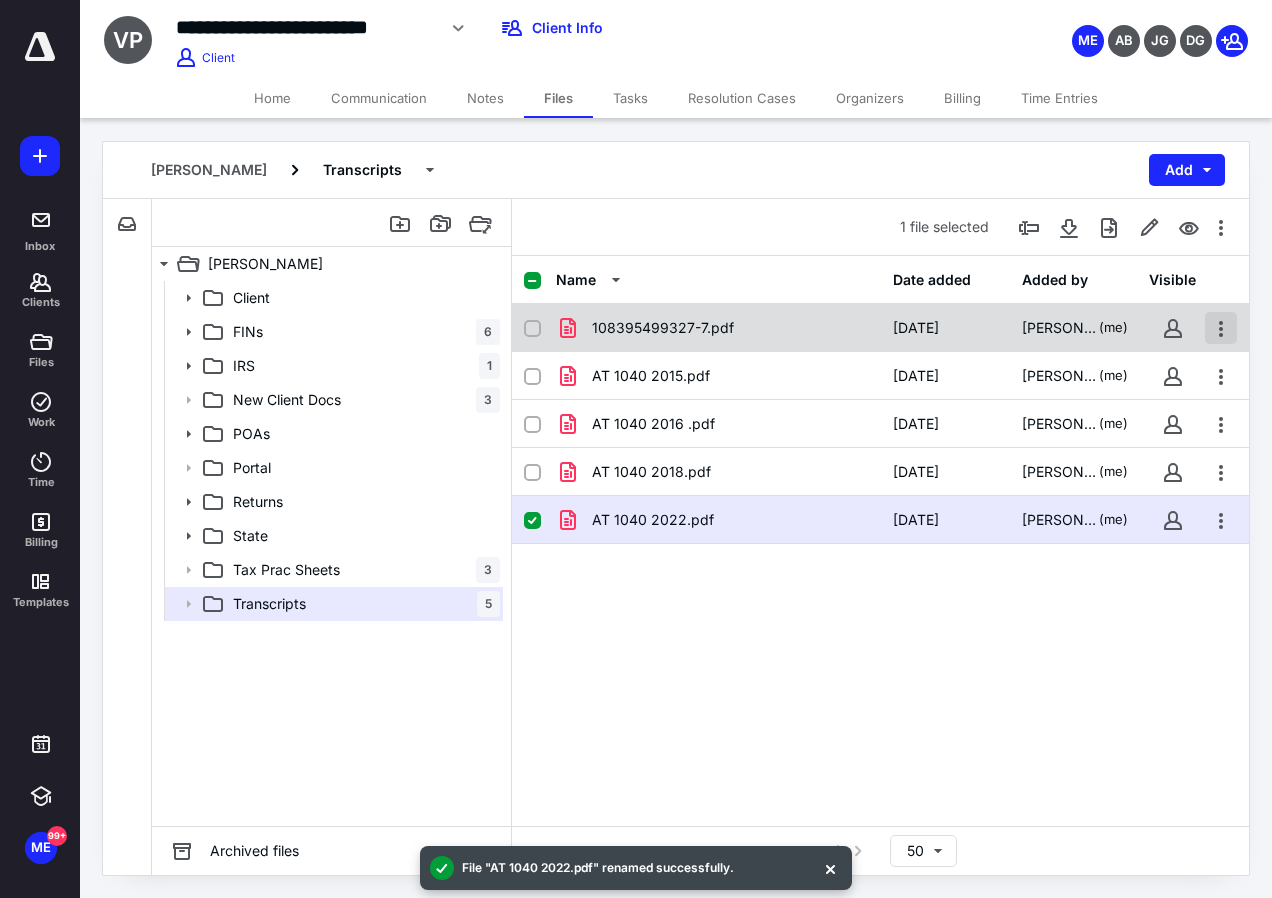 click at bounding box center [1221, 328] 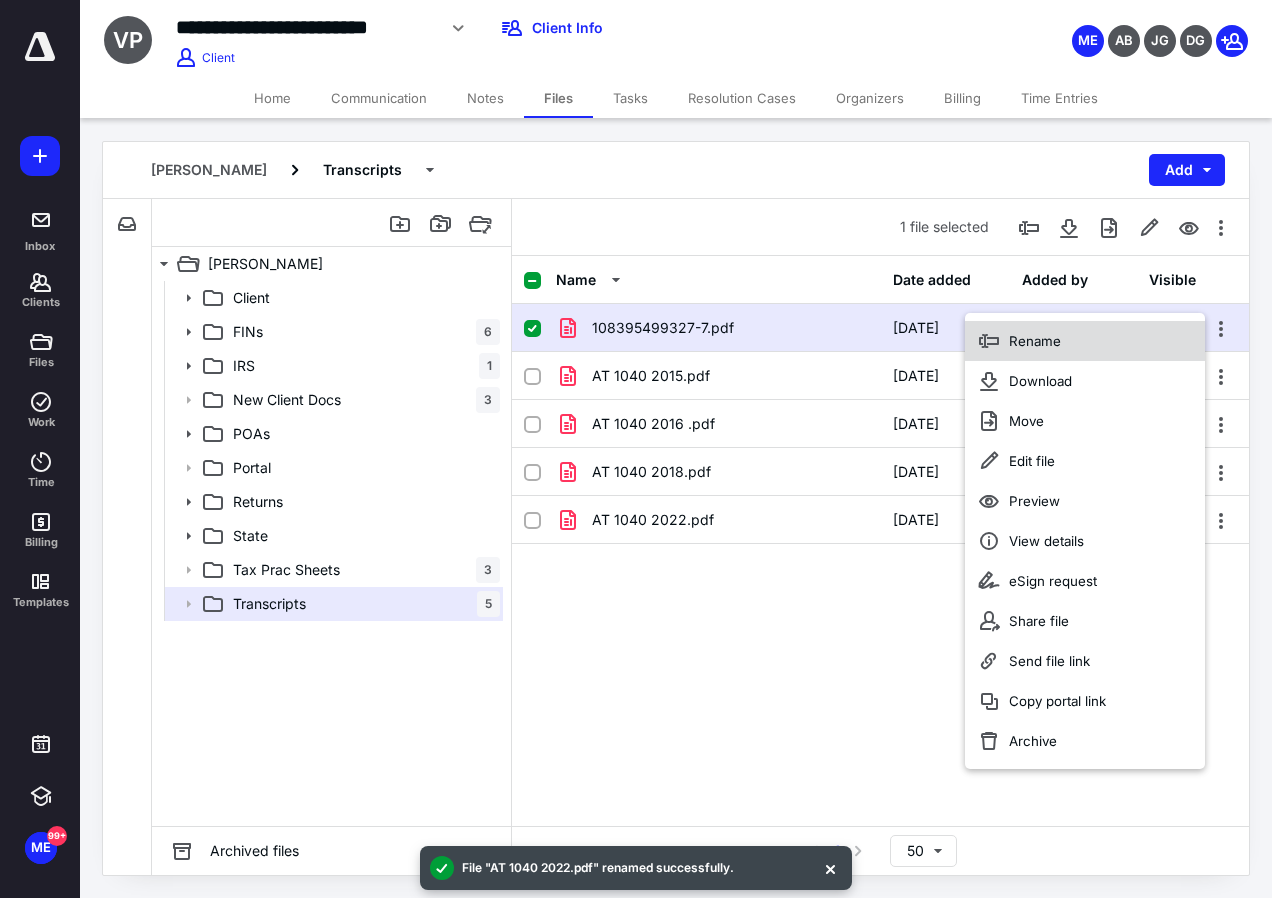 click on "Rename" at bounding box center [1085, 341] 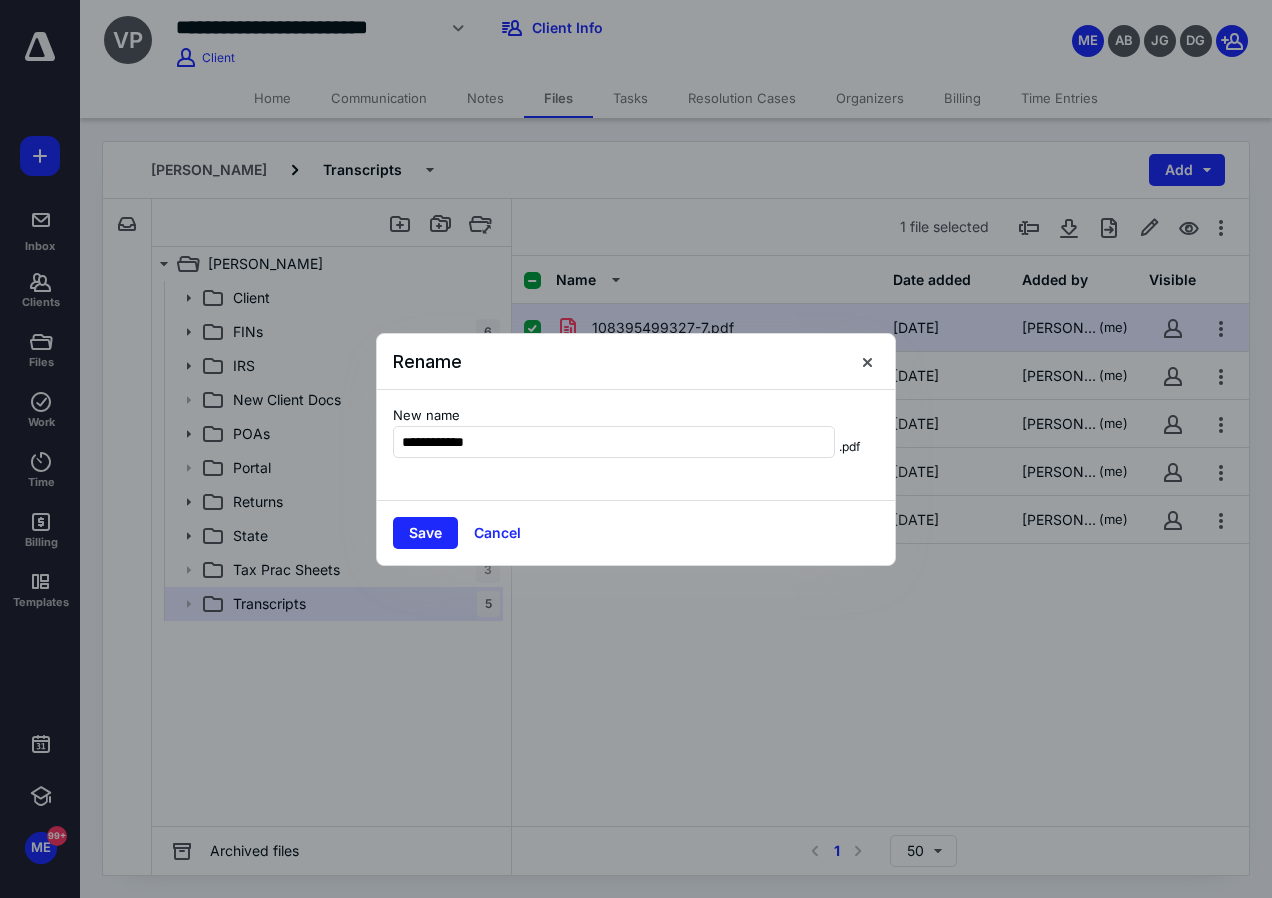 type on "**********" 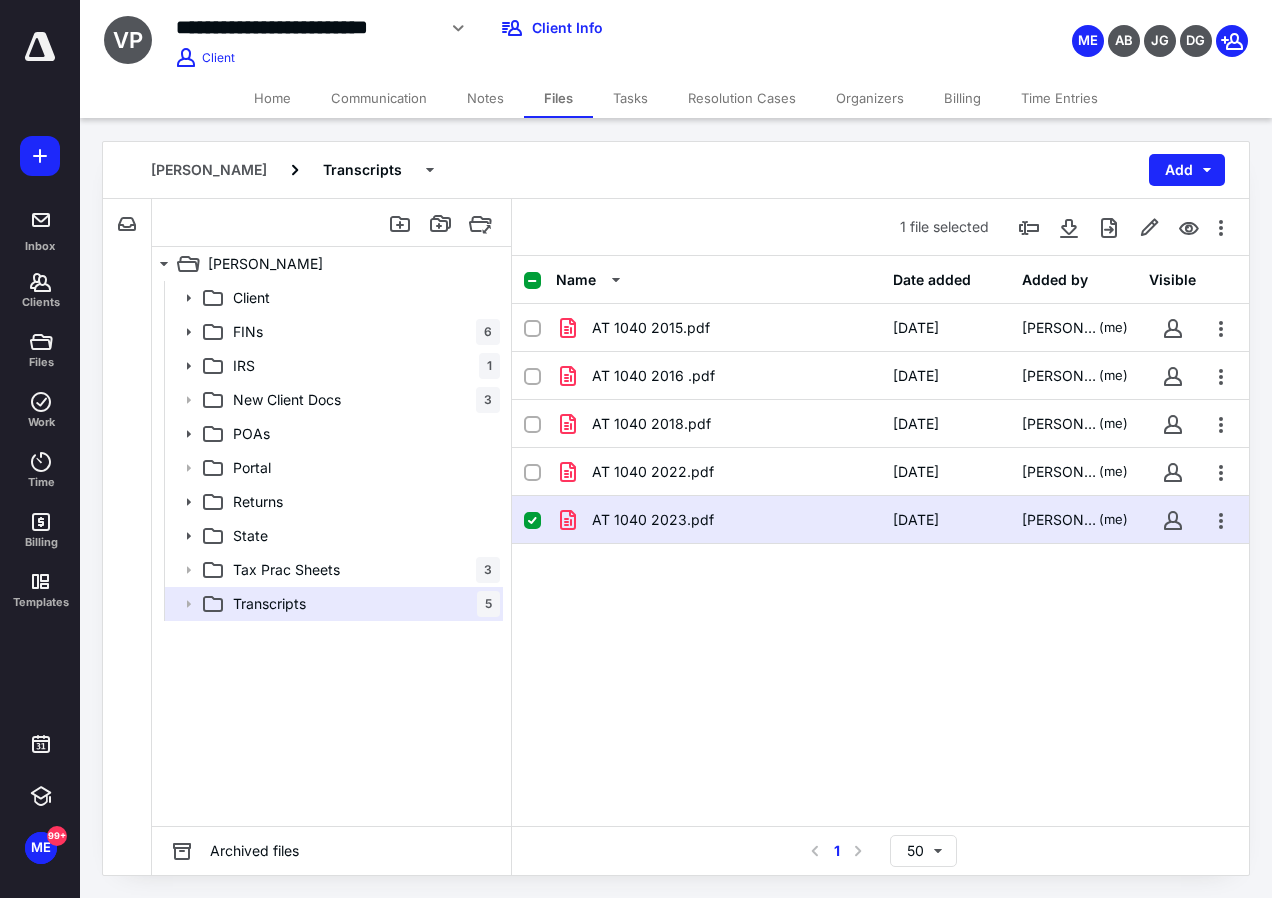 click on "AT 1040 2015.pdf 7/10/2025 Melody Earlywine  (me) AT 1040 2016 .pdf 7/10/2025 Melody Earlywine  (me) AT 1040 2018.pdf 7/10/2025 Melody Earlywine  (me) AT 1040 2022.pdf 7/10/2025 Melody Earlywine  (me) AT 1040 2023.pdf 7/10/2025 Melody Earlywine  (me)" at bounding box center (880, 454) 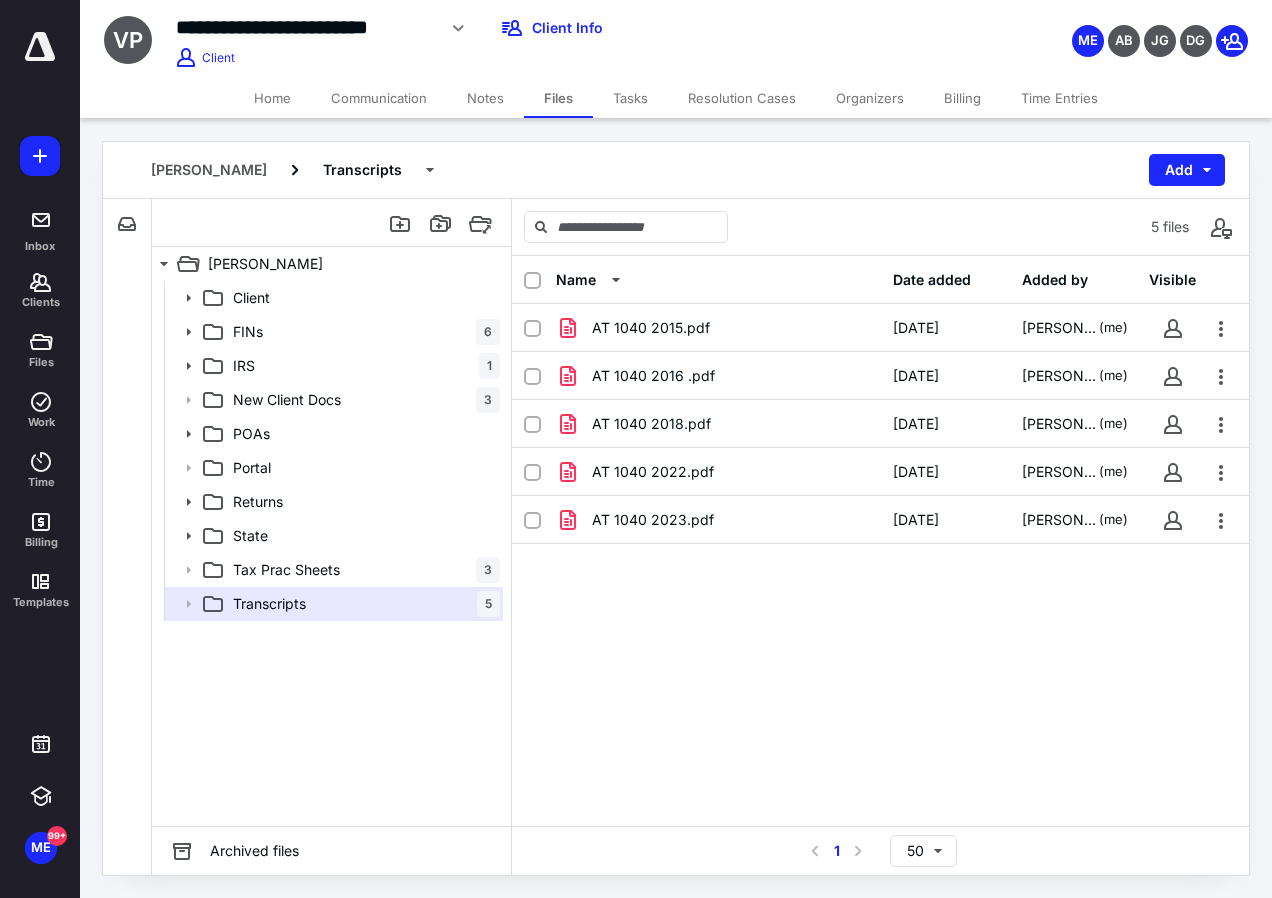 click on "Name Date added Added by Visible AT 1040 2015.pdf 7/10/2025 Melody Earlywine  (me) AT 1040 2016 .pdf 7/10/2025 Melody Earlywine  (me) AT 1040 2018.pdf 7/10/2025 Melody Earlywine  (me) AT 1040 2022.pdf 7/10/2025 Melody Earlywine  (me) AT 1040 2023.pdf 7/10/2025 Melody Earlywine  (me)" at bounding box center (880, 541) 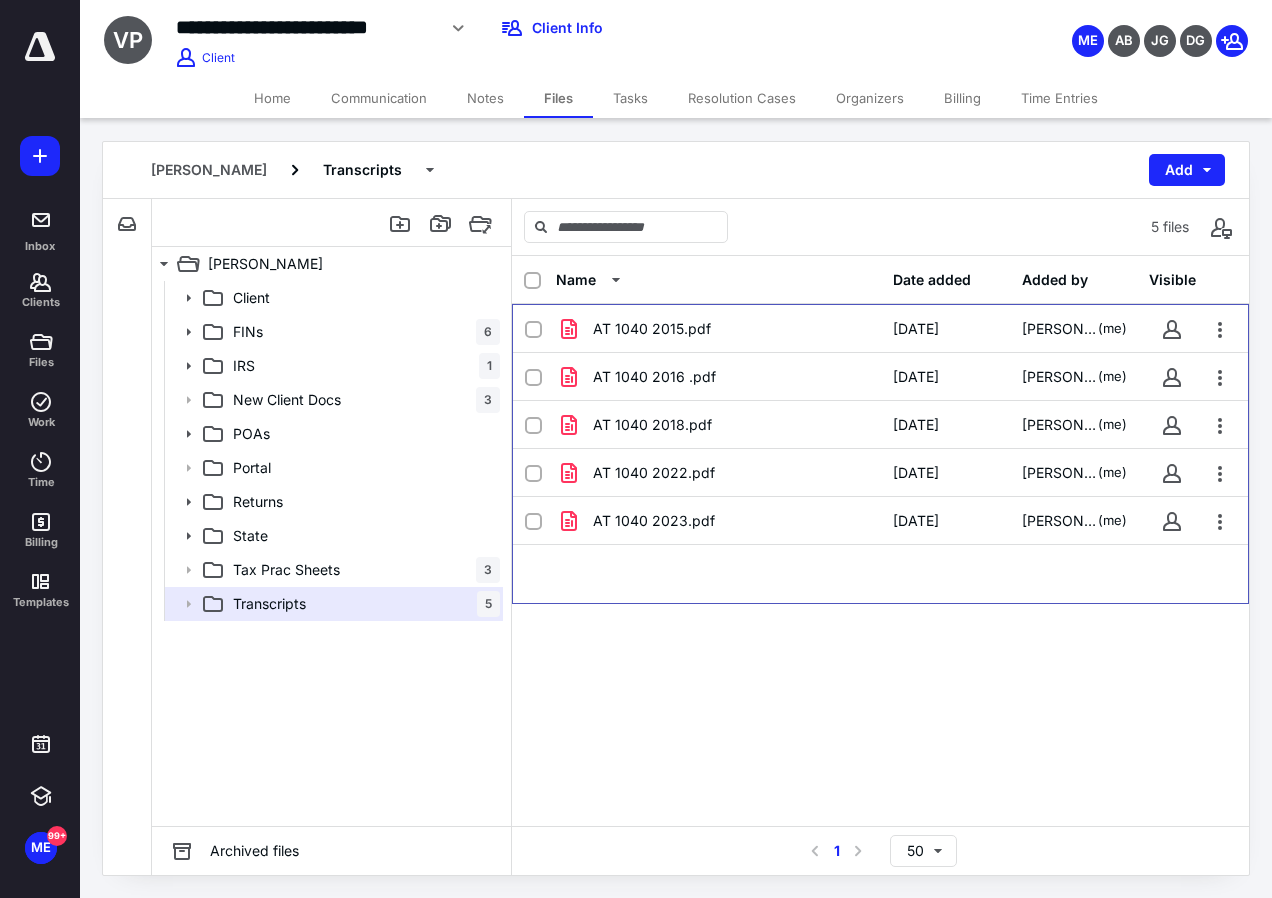 checkbox on "false" 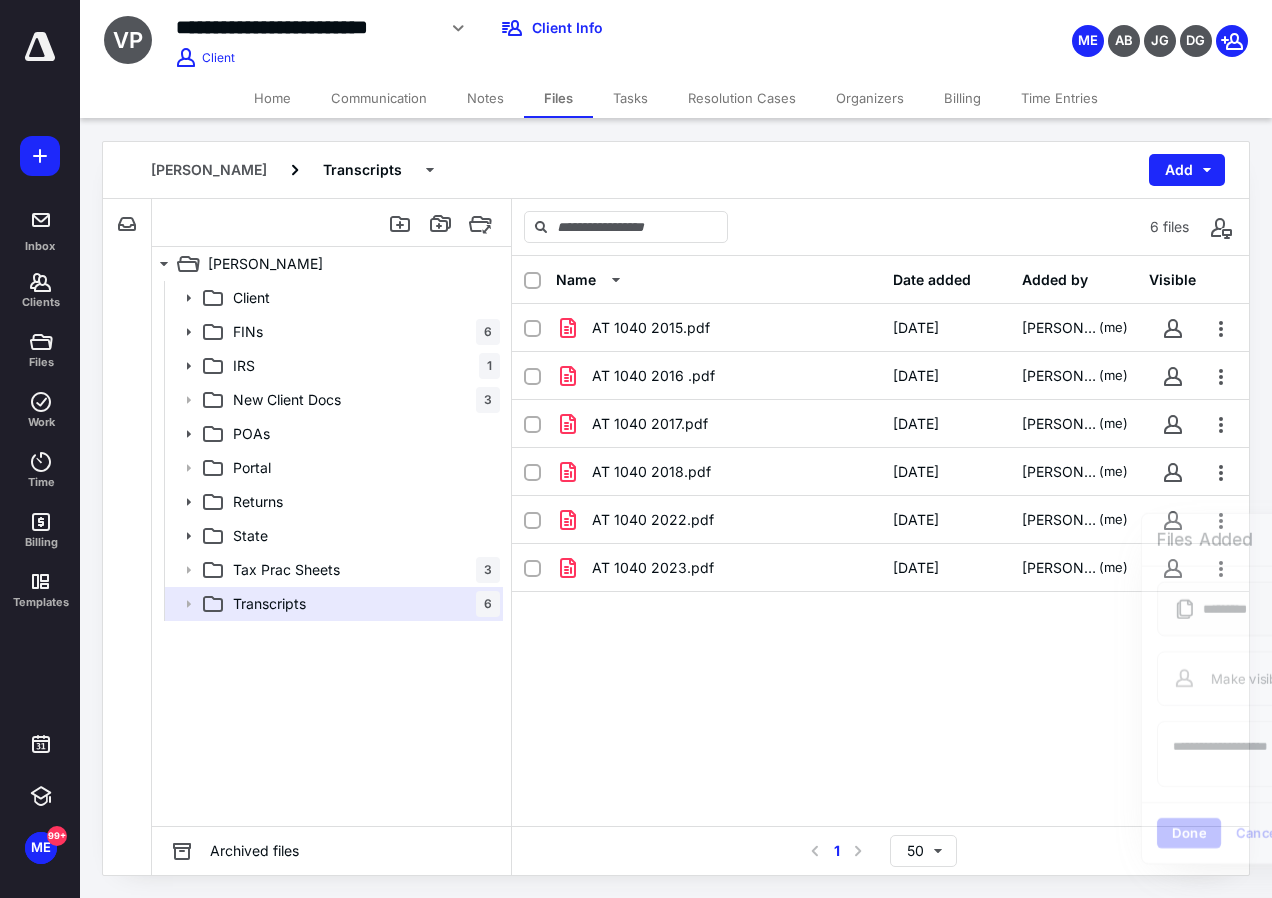 click on "Time Entries" at bounding box center [1059, 98] 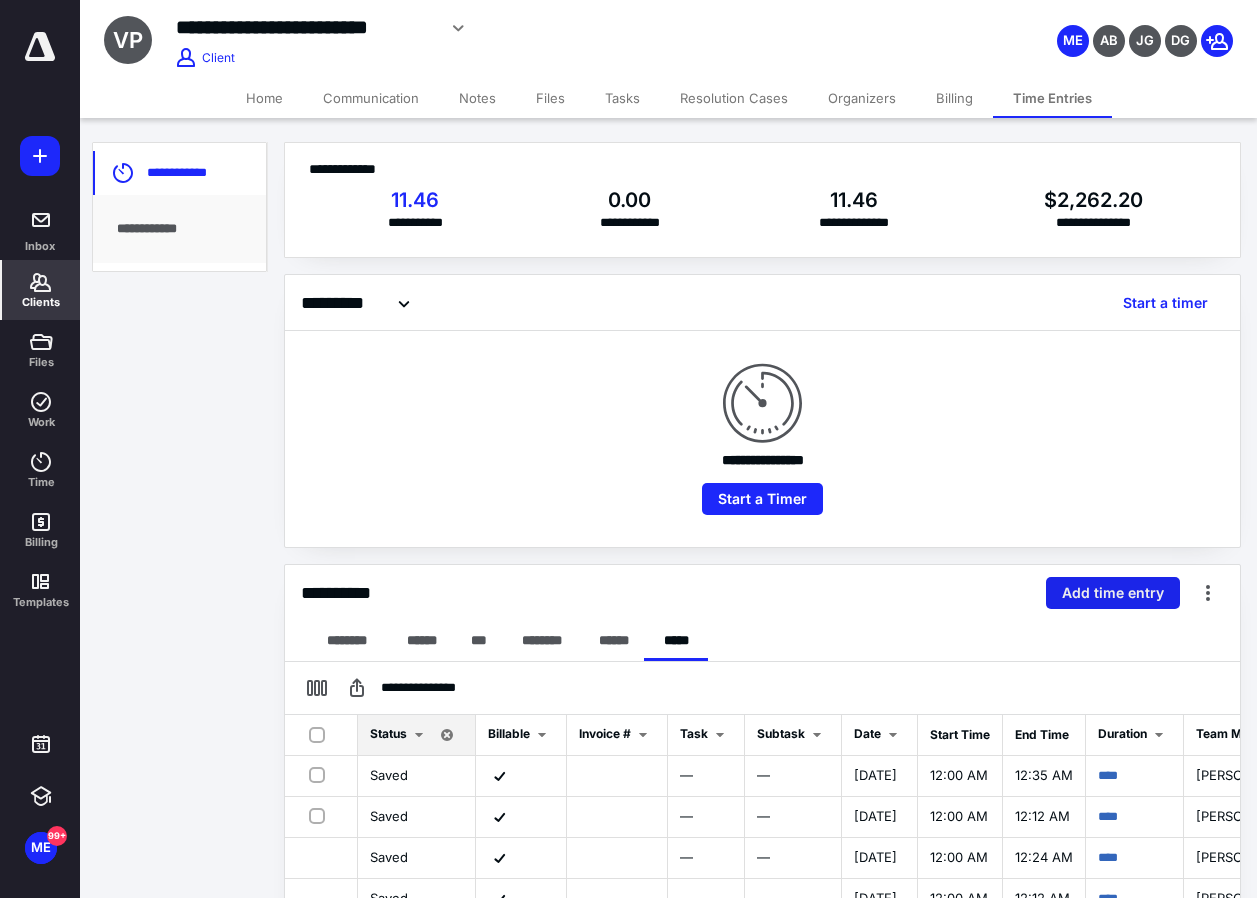 click on "Add time entry" at bounding box center [1113, 593] 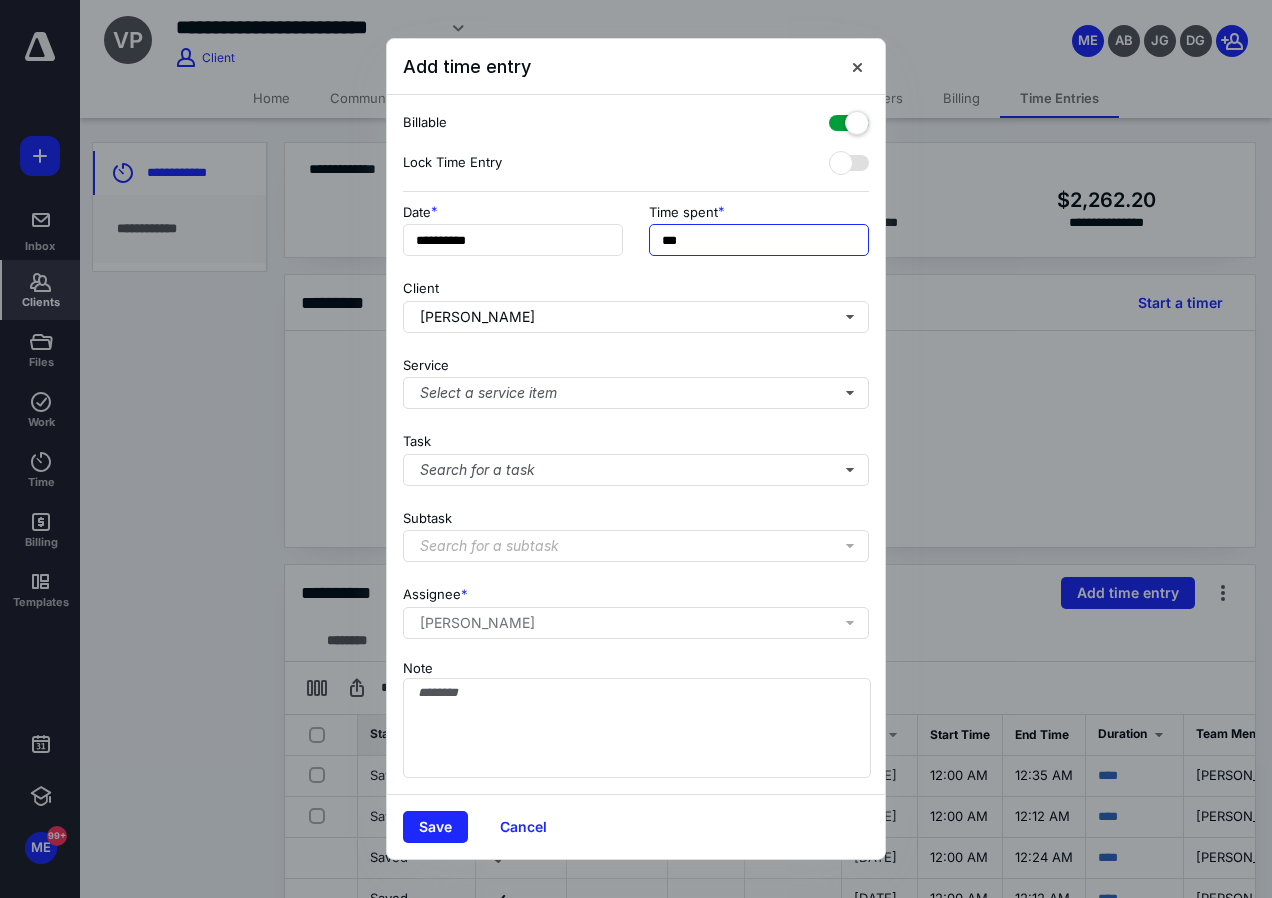 click on "***" at bounding box center (759, 240) 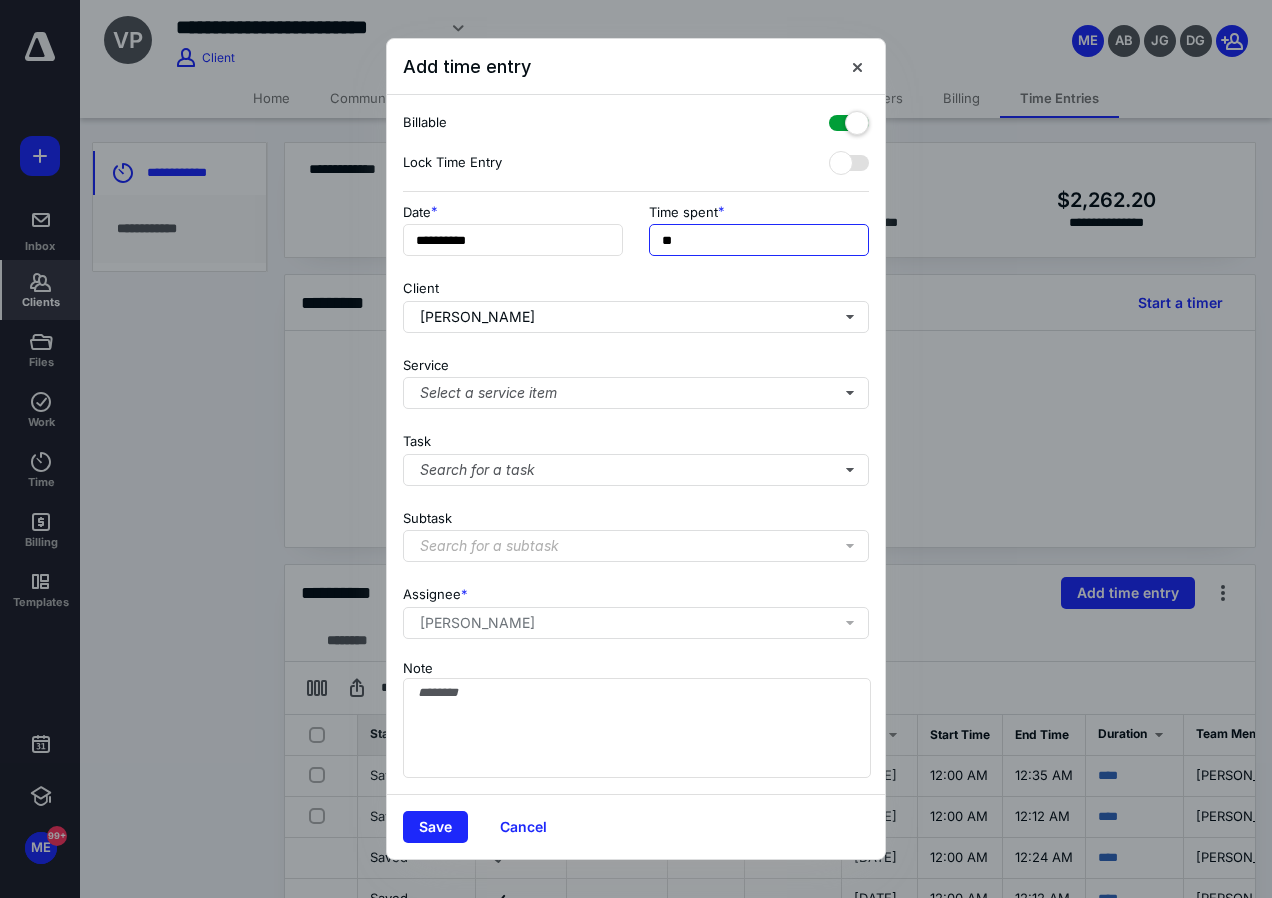 type on "*" 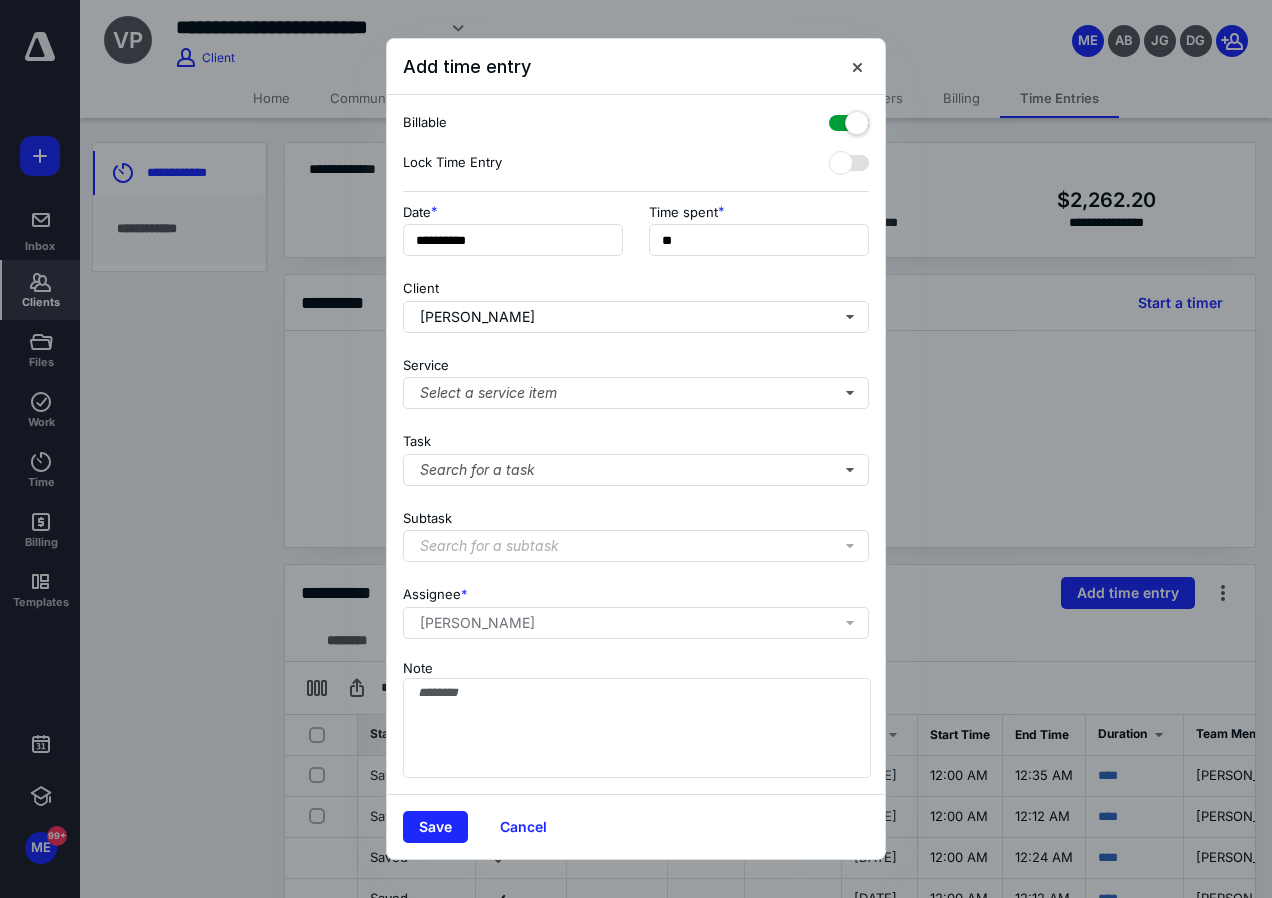 type on "***" 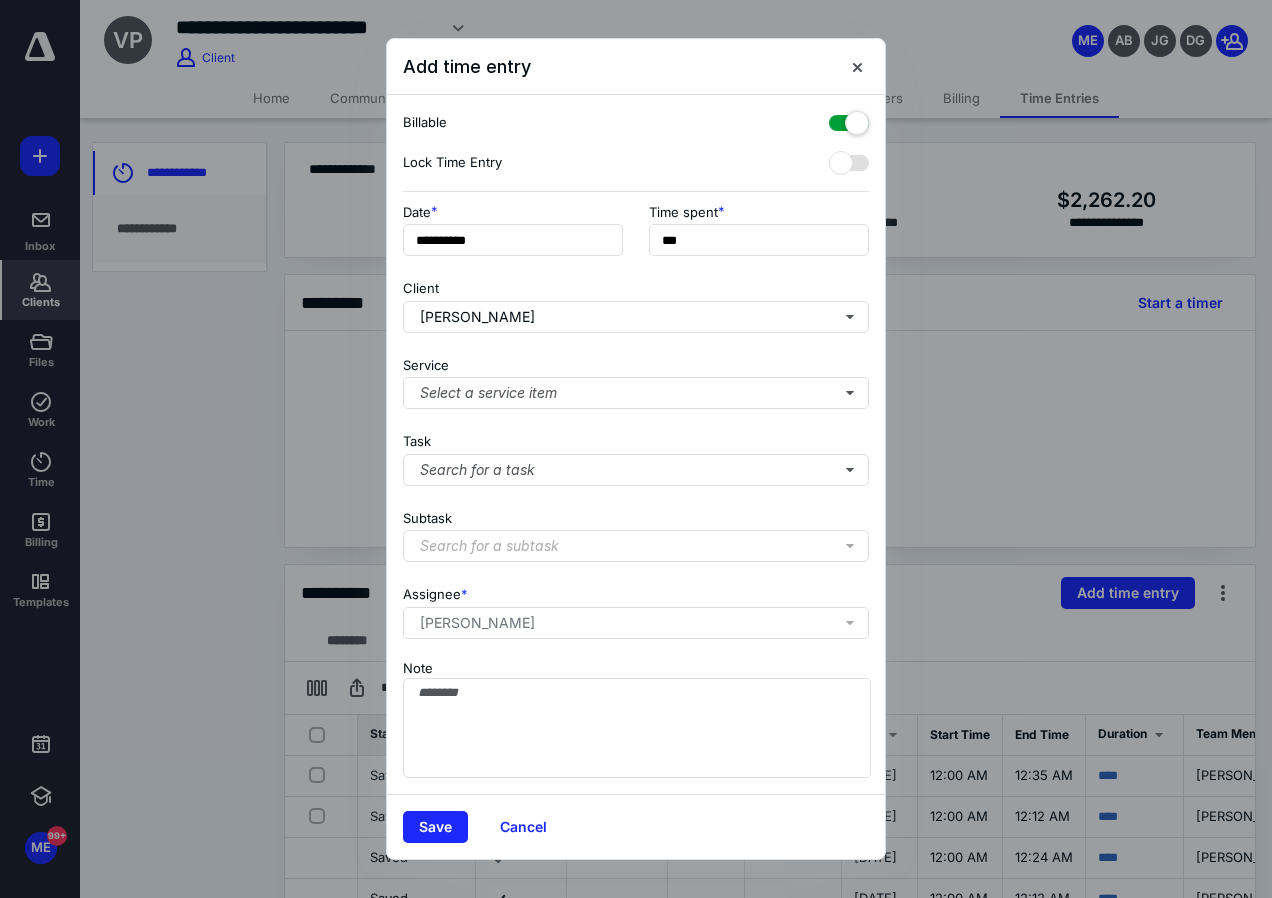 click on "Service Select a service item" at bounding box center (636, 379) 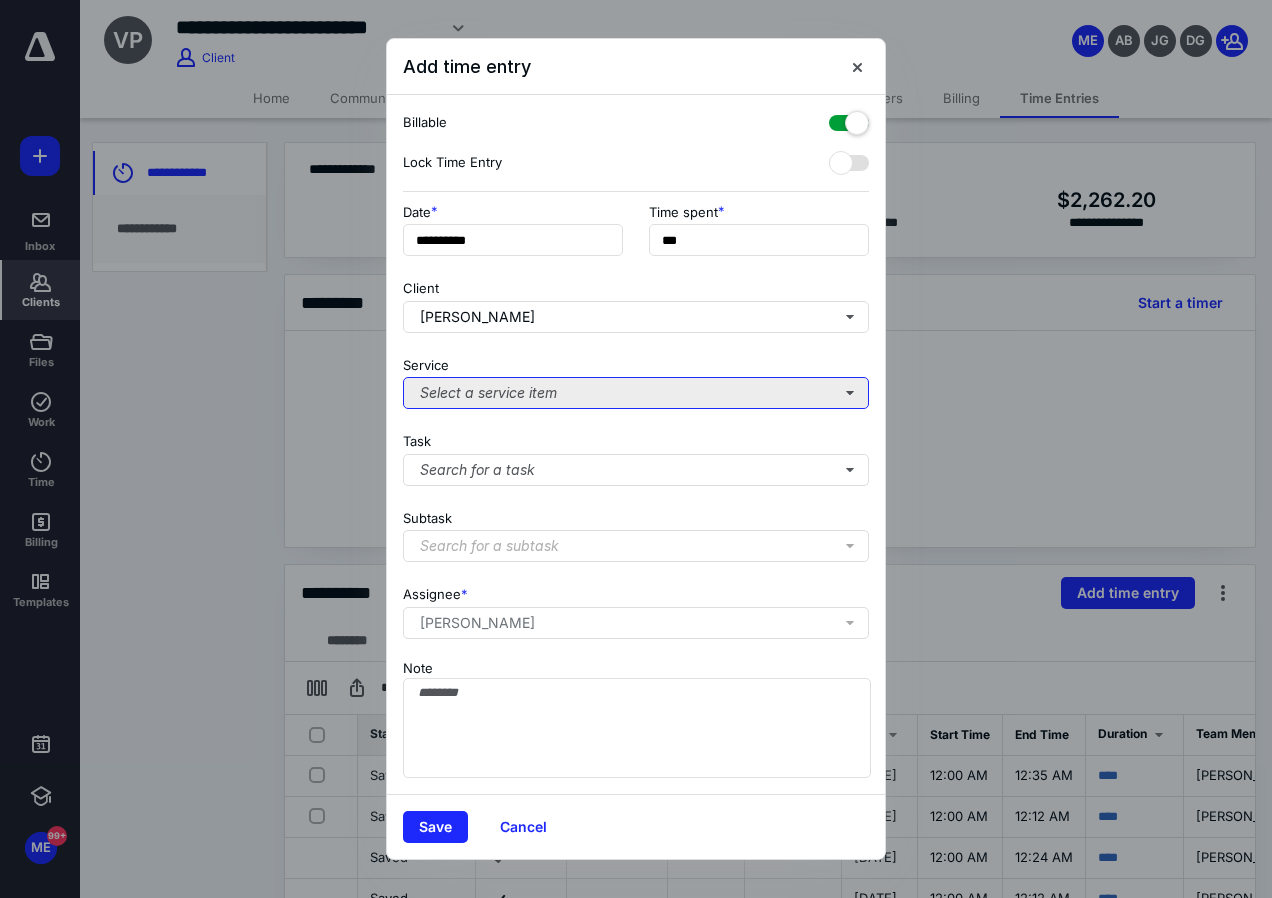 click on "Select a service item" at bounding box center (636, 393) 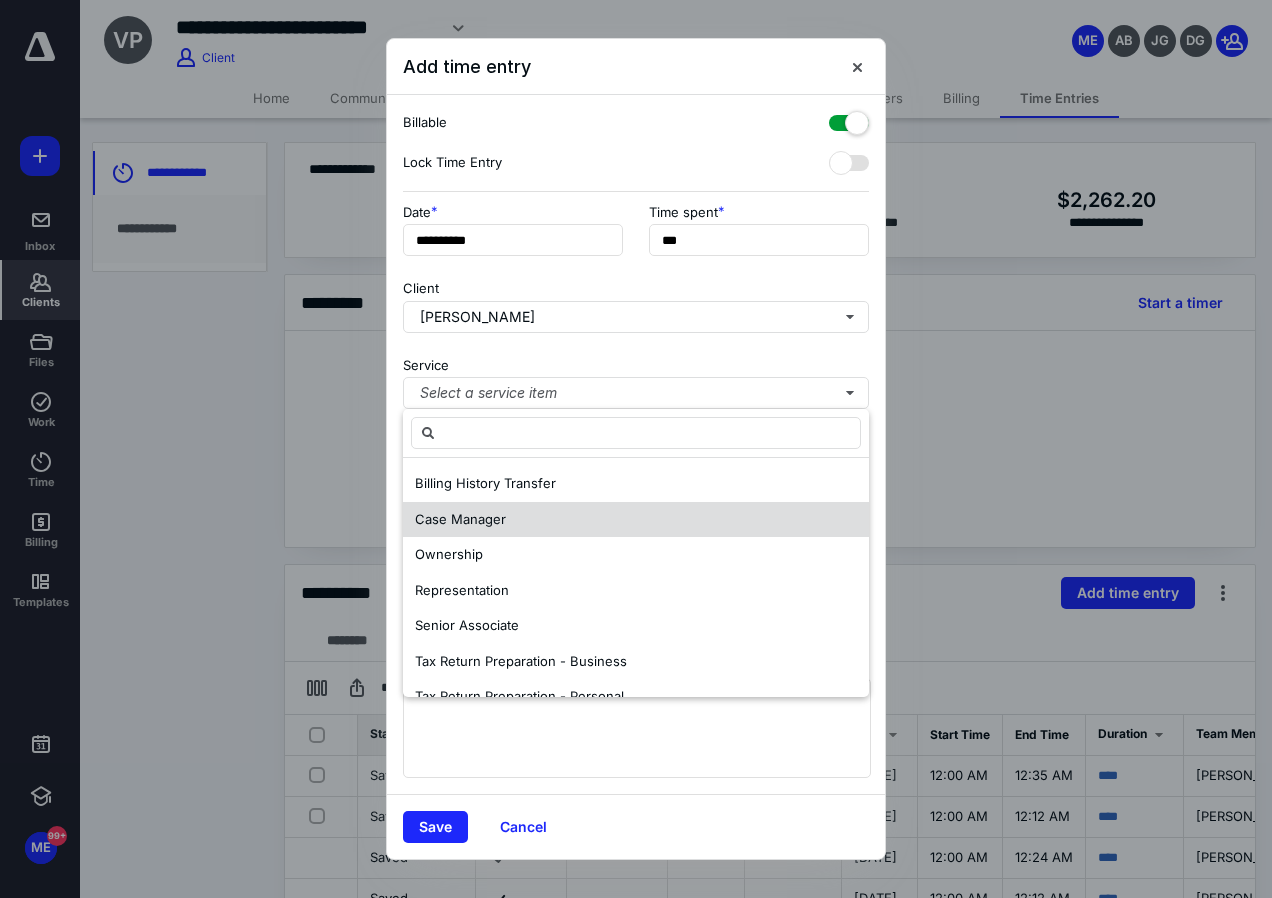 click on "Case Manager" at bounding box center (636, 520) 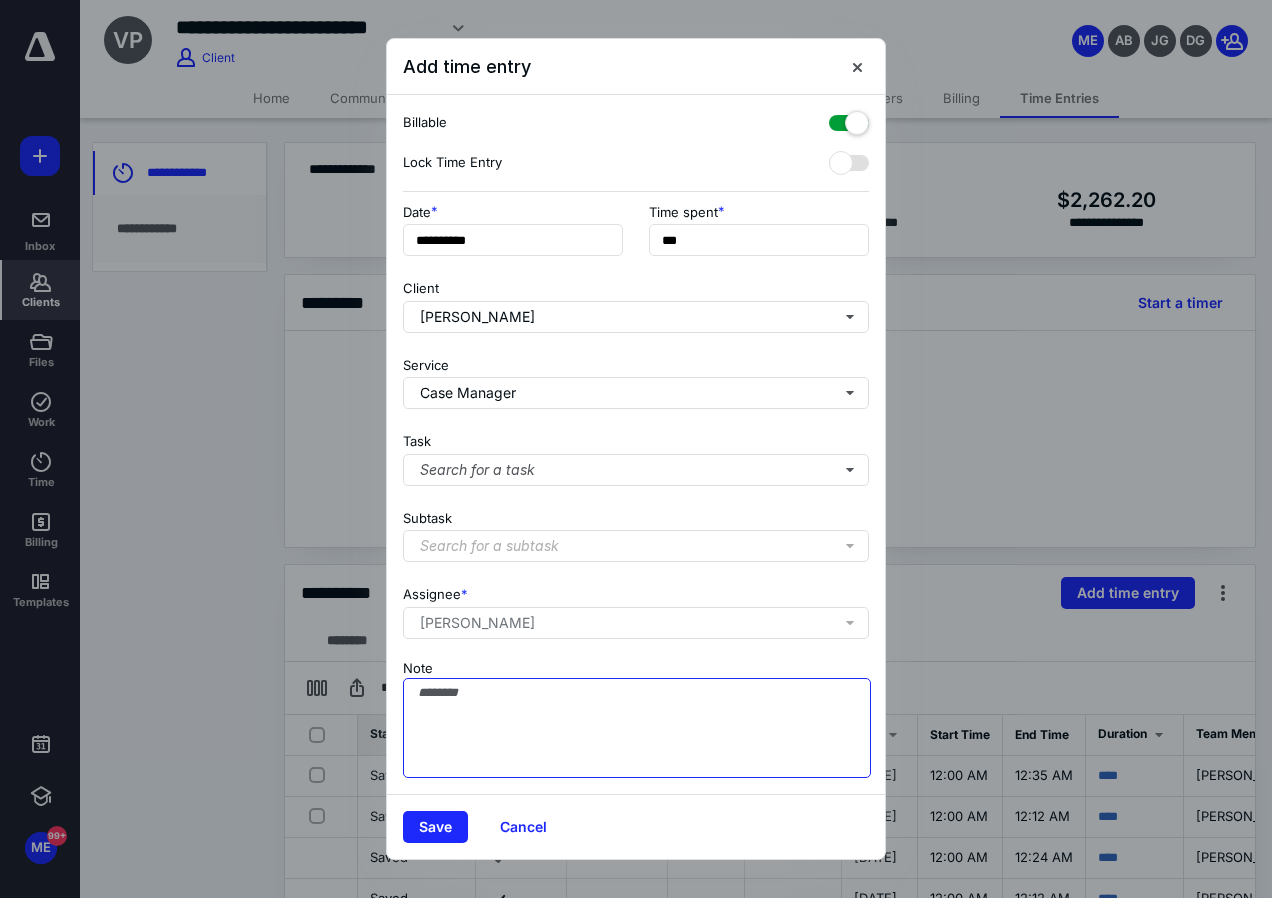 click on "Note" at bounding box center [637, 728] 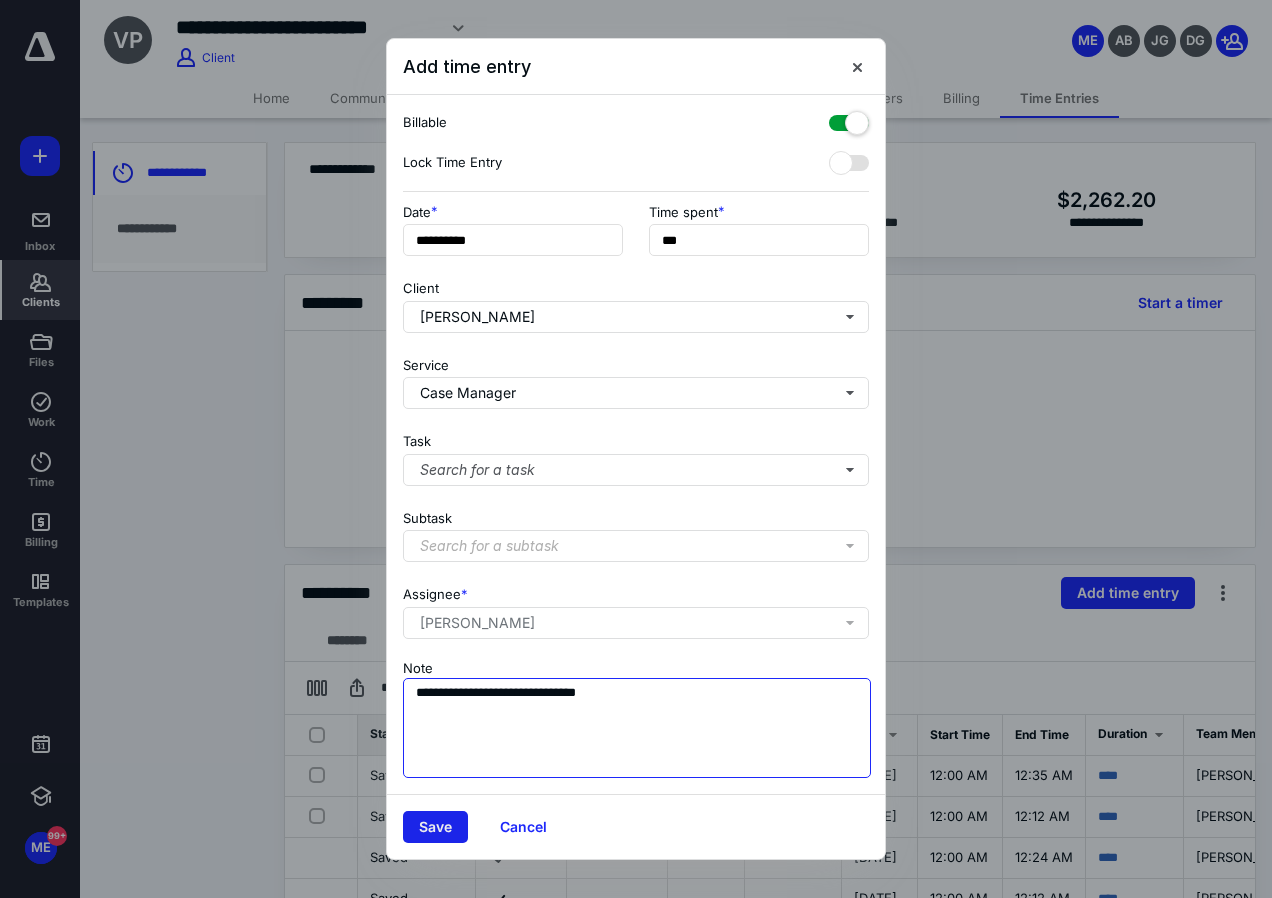 type on "**********" 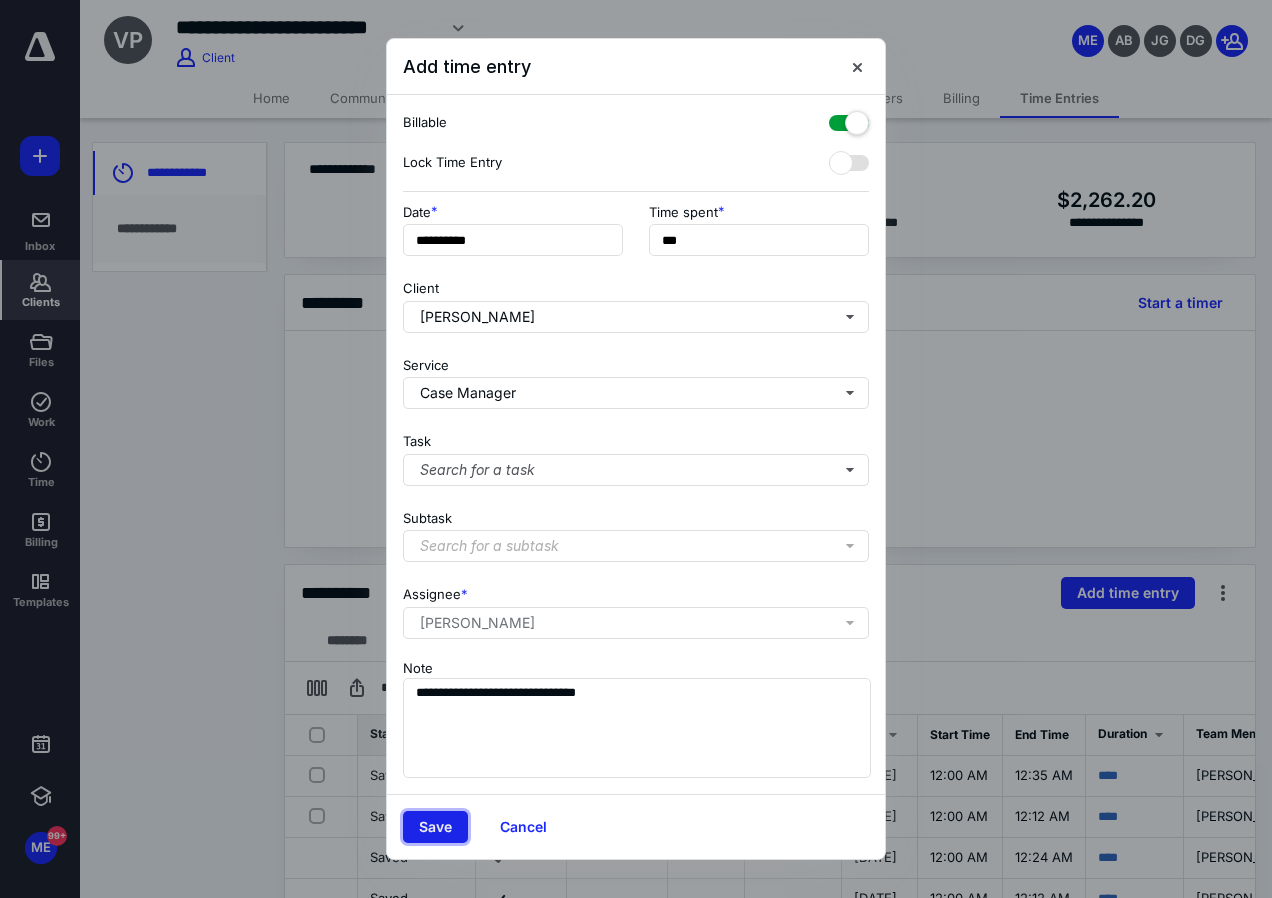 click on "Save" at bounding box center (435, 827) 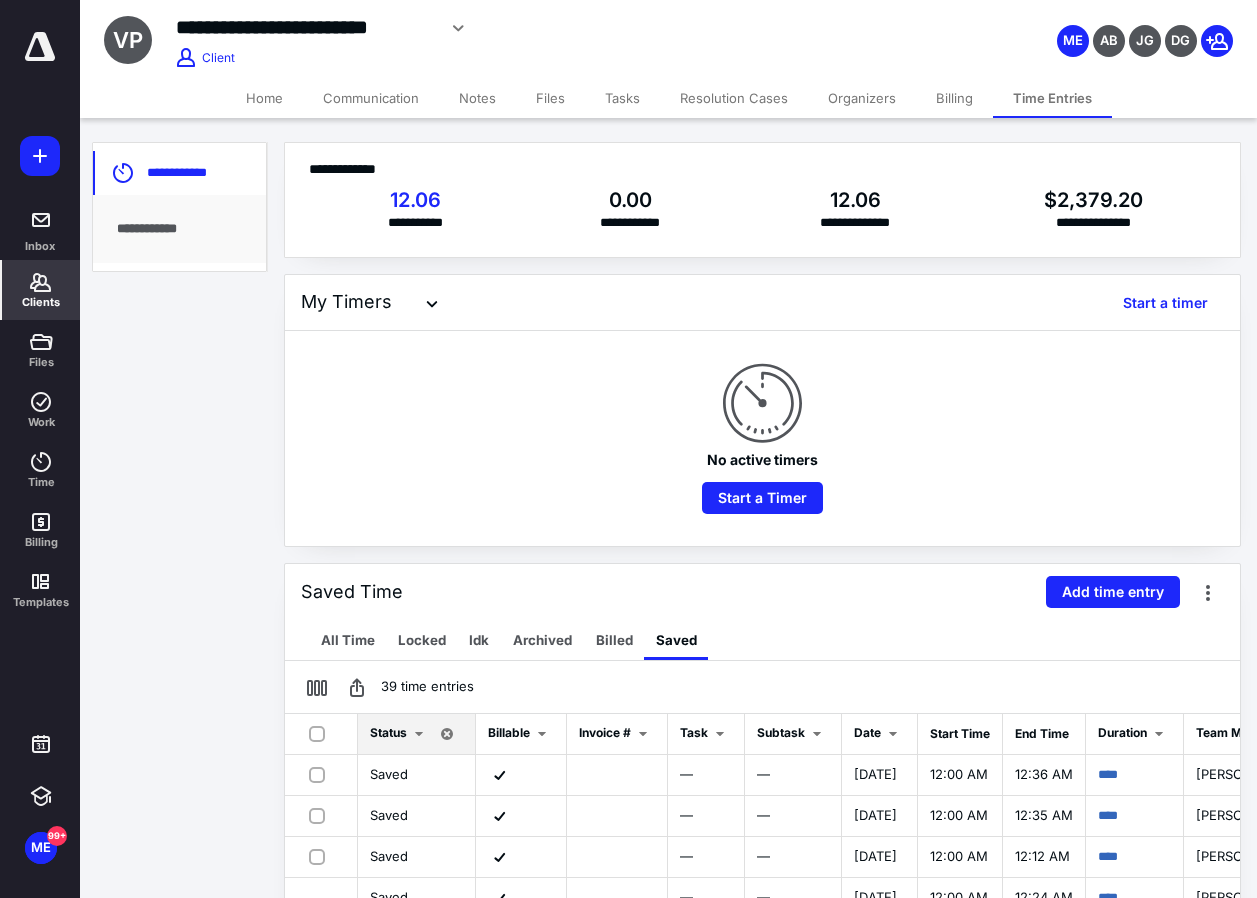 click on "Clients" at bounding box center (41, 290) 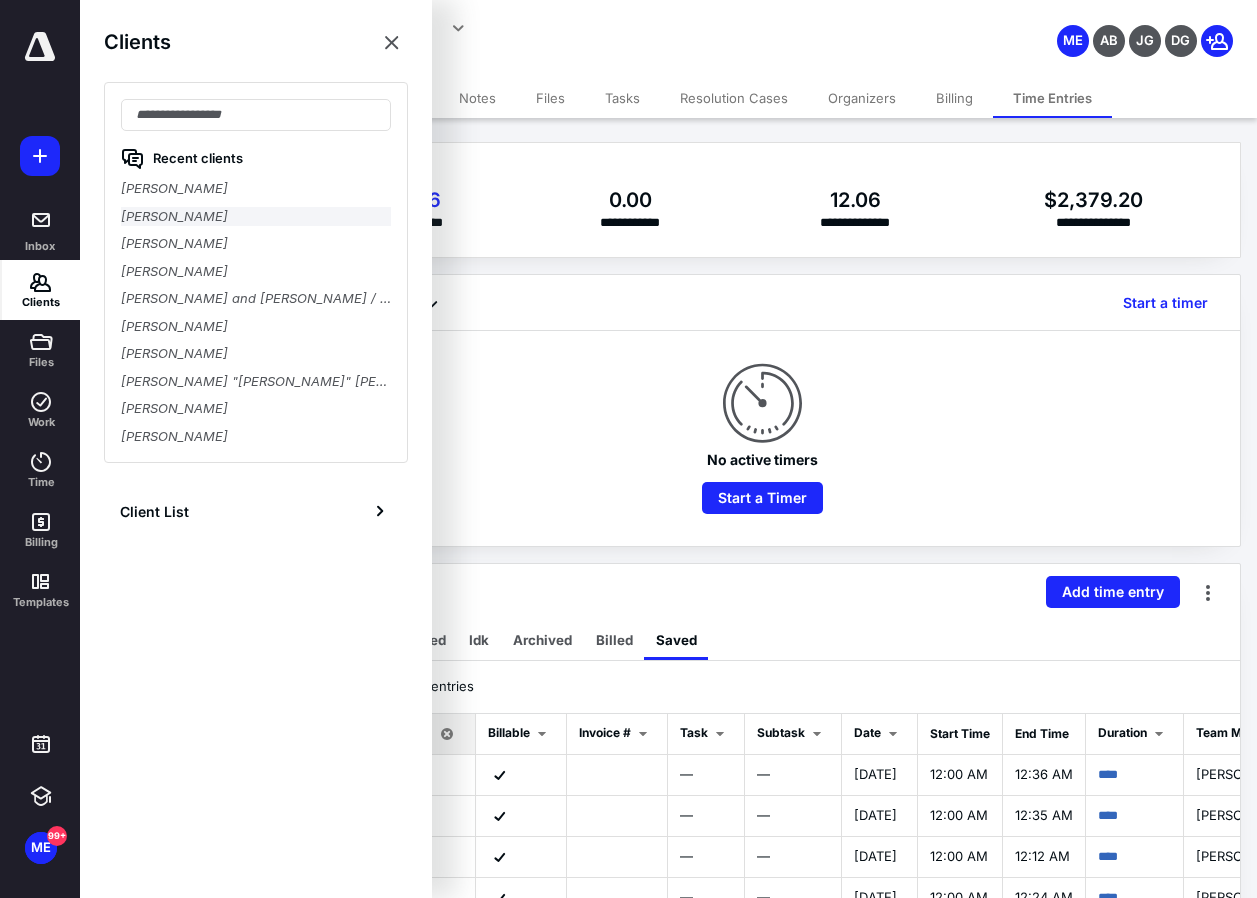 click on "[PERSON_NAME]" at bounding box center (256, 217) 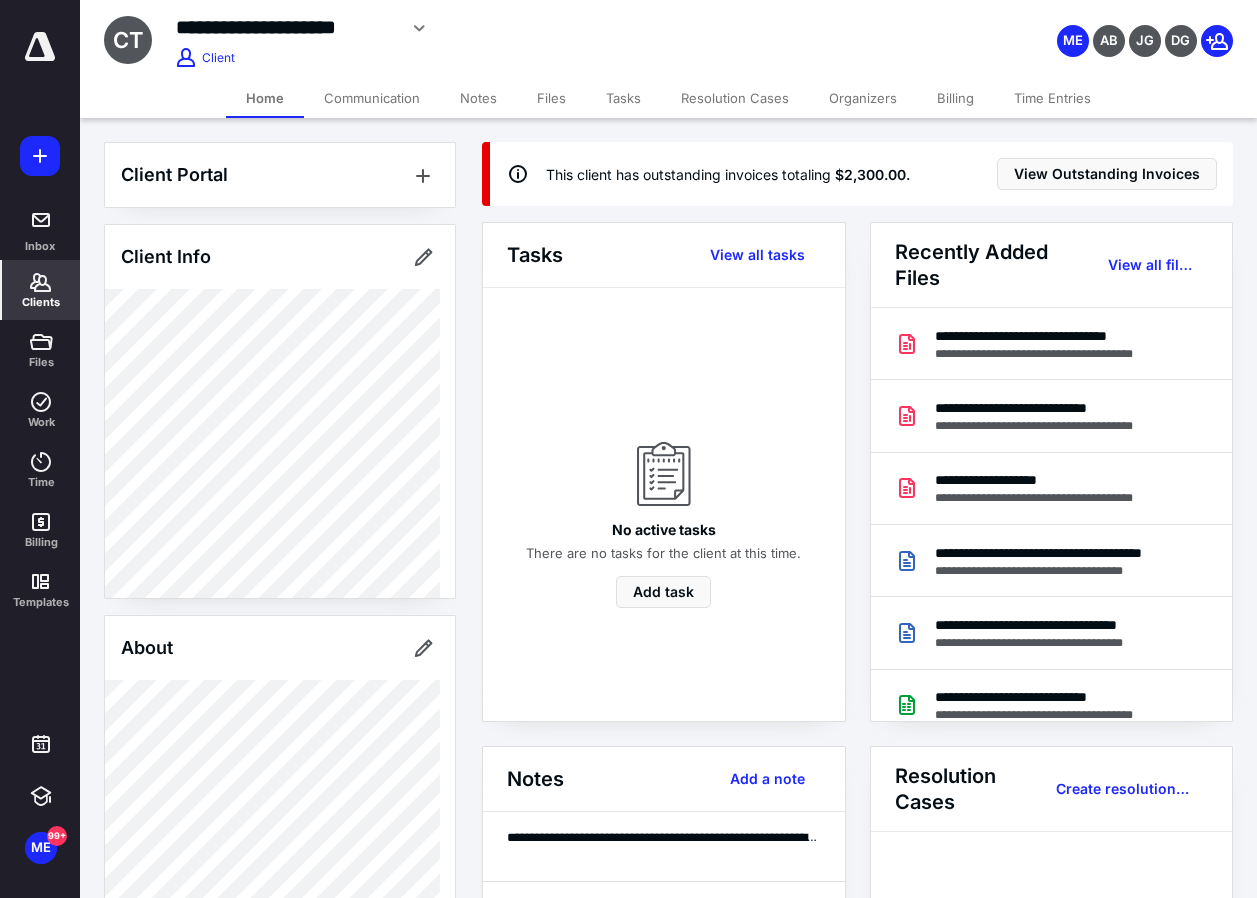 click on "Files" at bounding box center (551, 98) 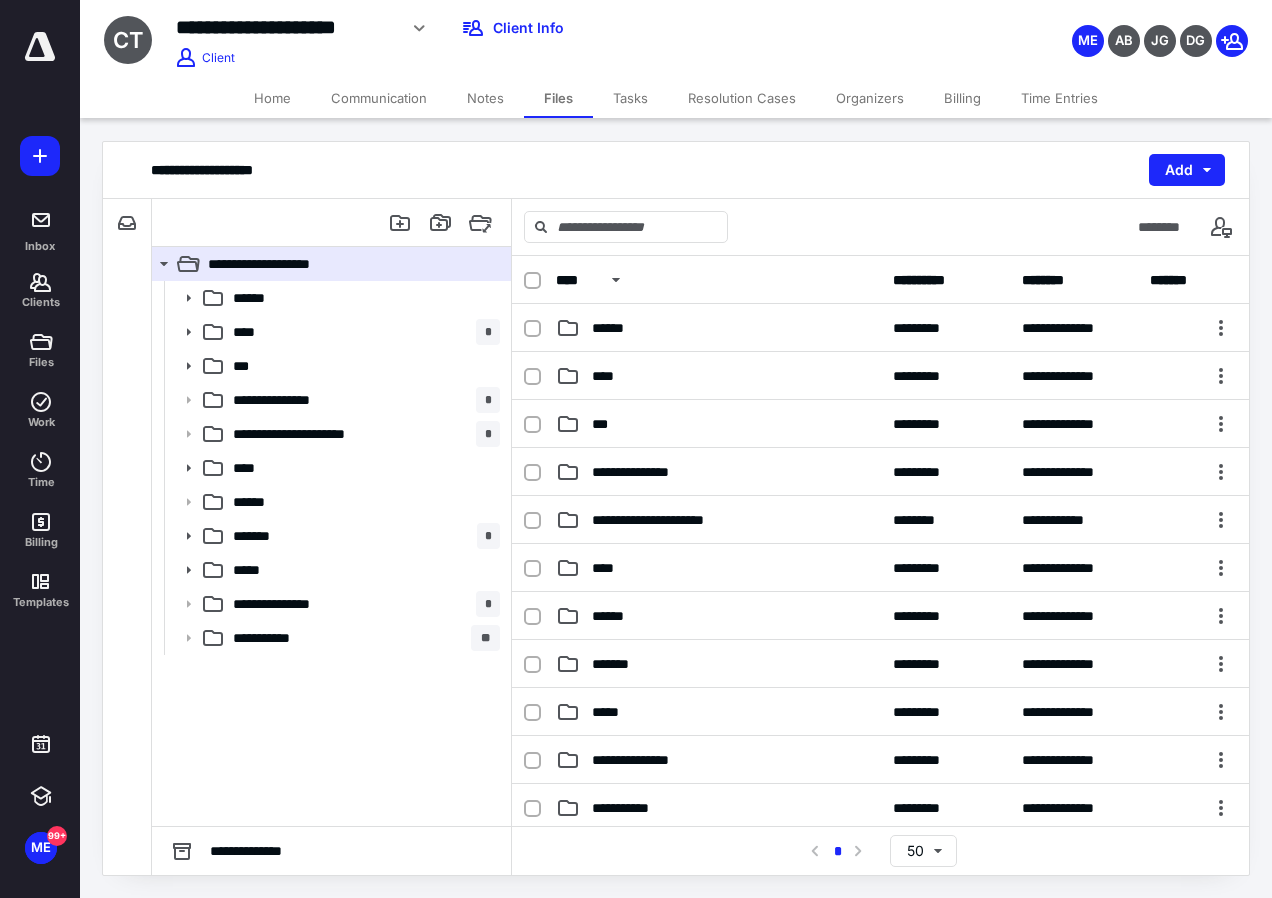 click on "Home" at bounding box center (272, 98) 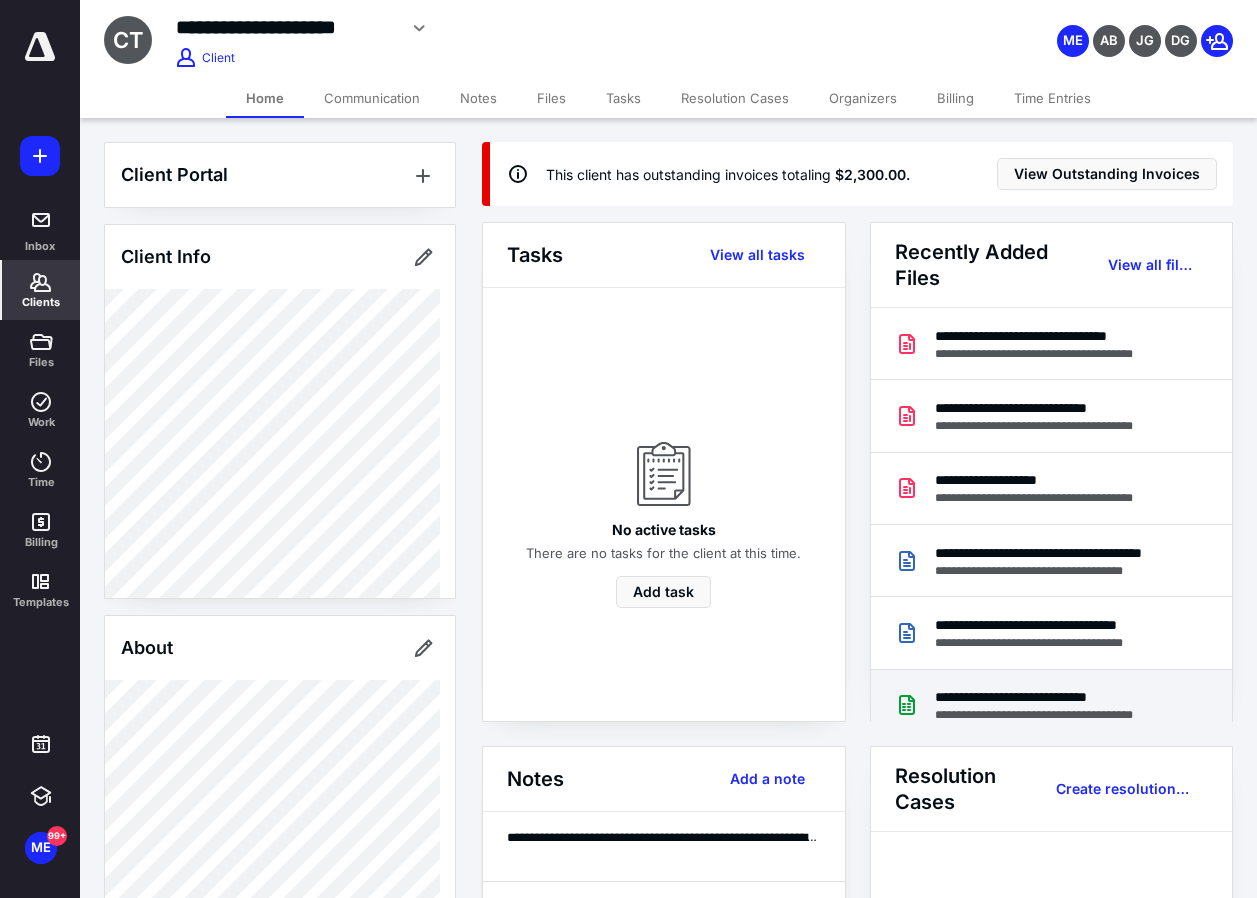click on "**********" at bounding box center [1057, 697] 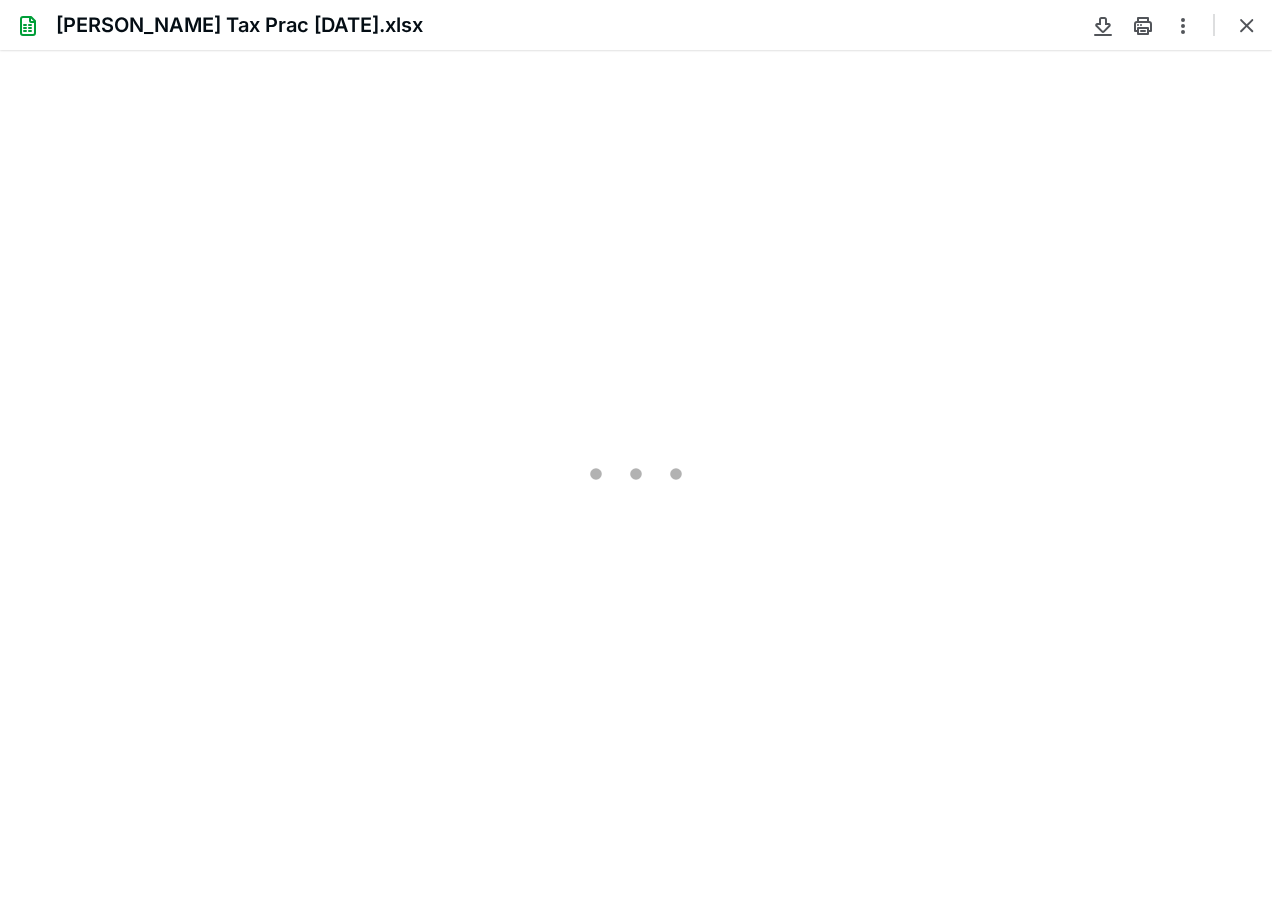 scroll, scrollTop: 0, scrollLeft: 0, axis: both 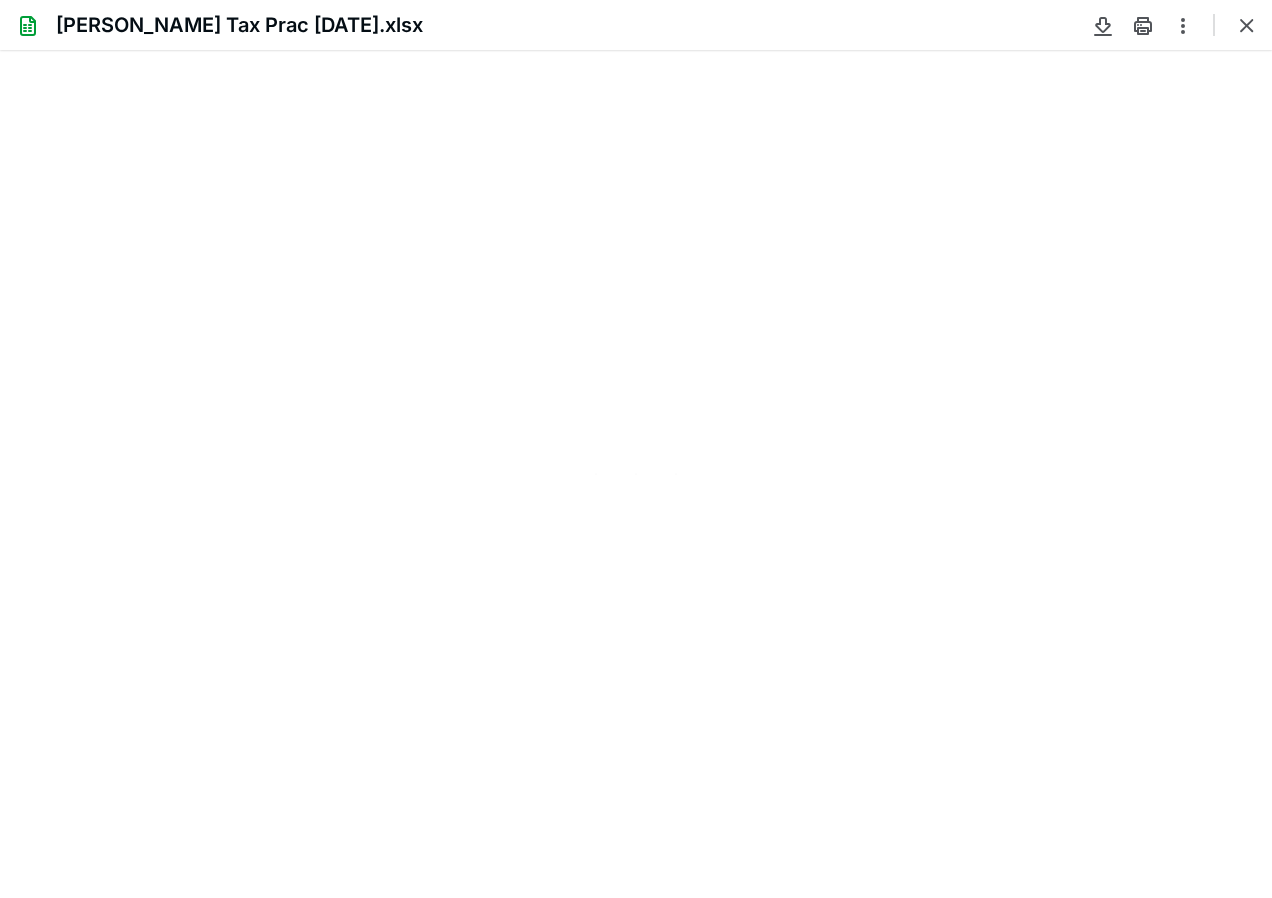 type on "103" 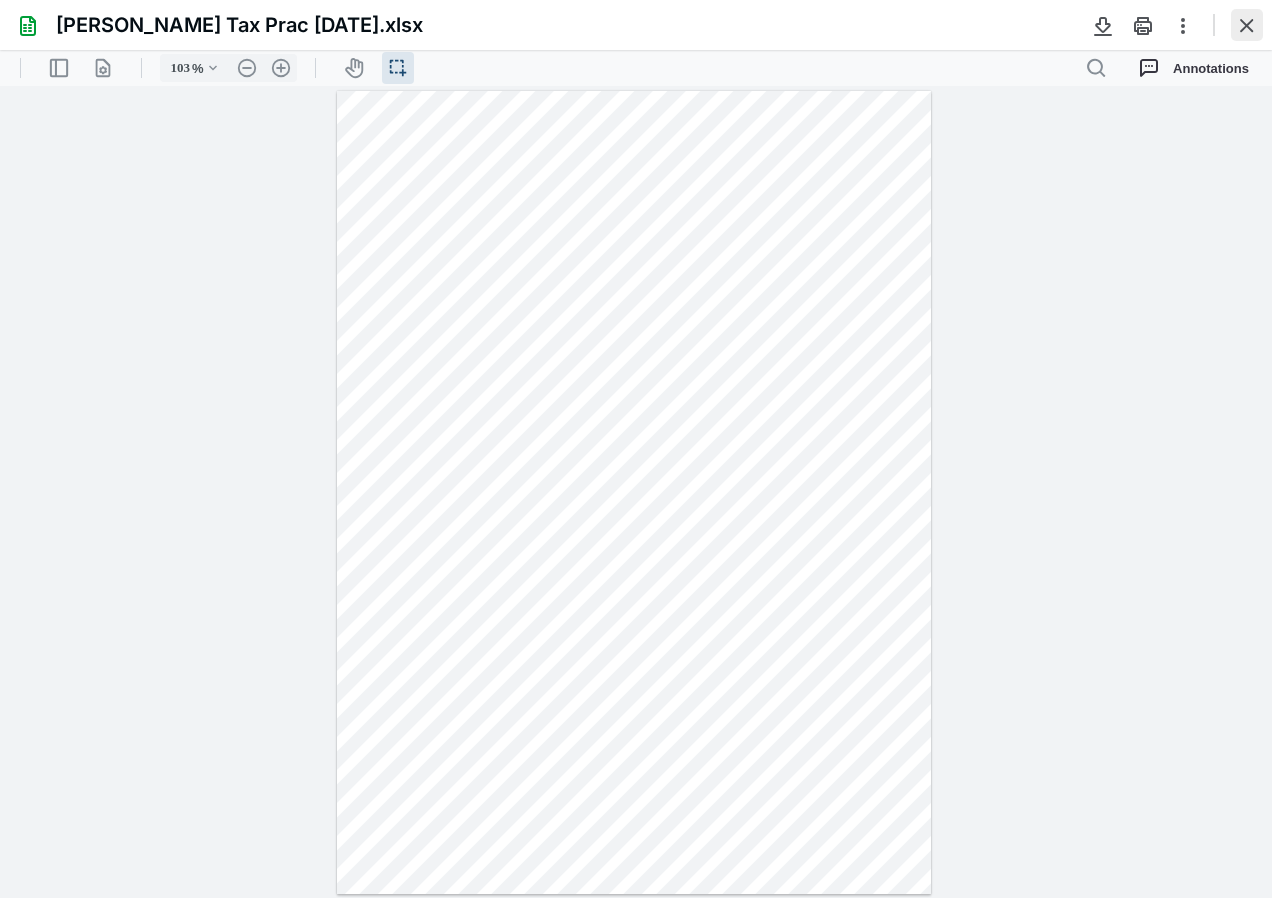 click at bounding box center [1247, 25] 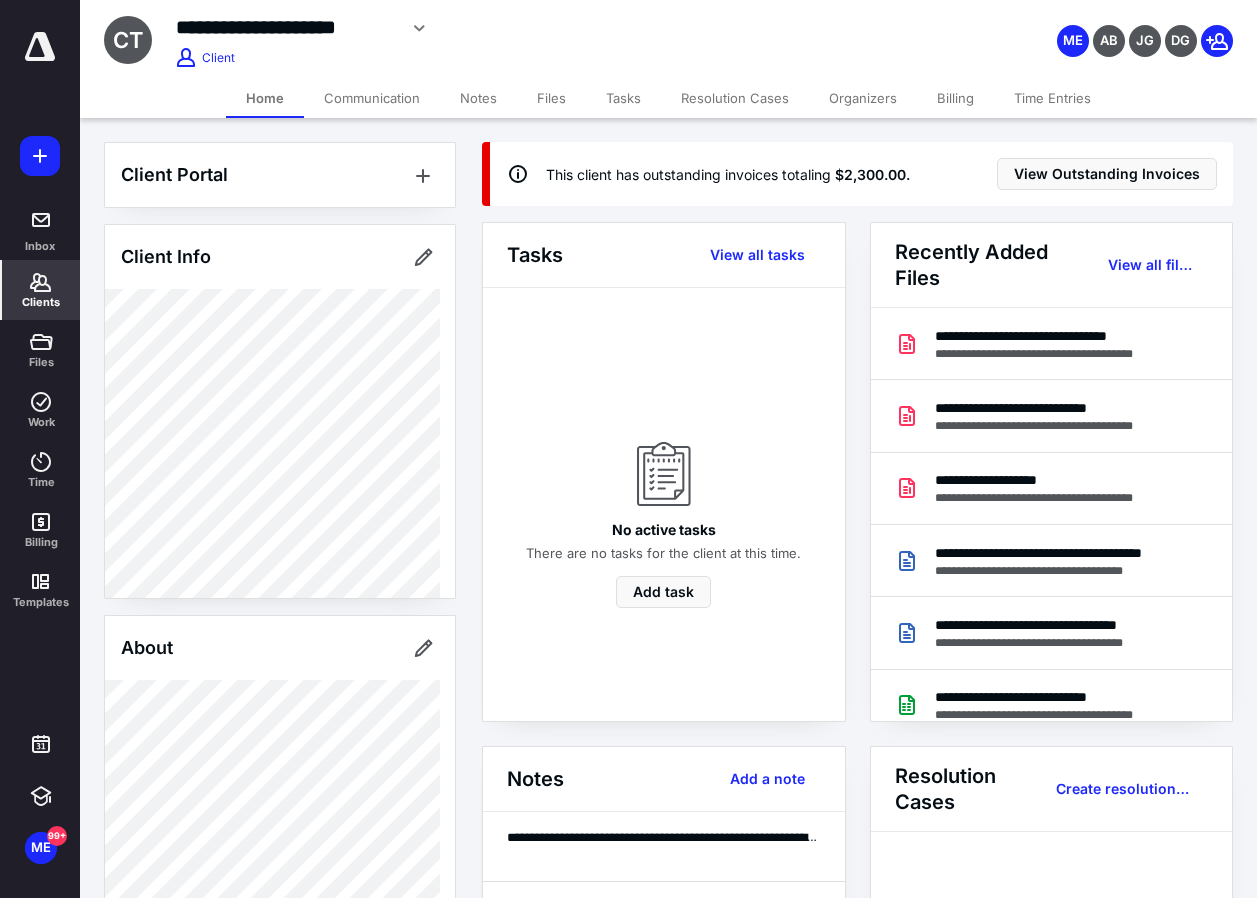 click on "Client Portal Client Info About Spouse Dependents Important clients Tags Manage all tags" at bounding box center (280, 1042) 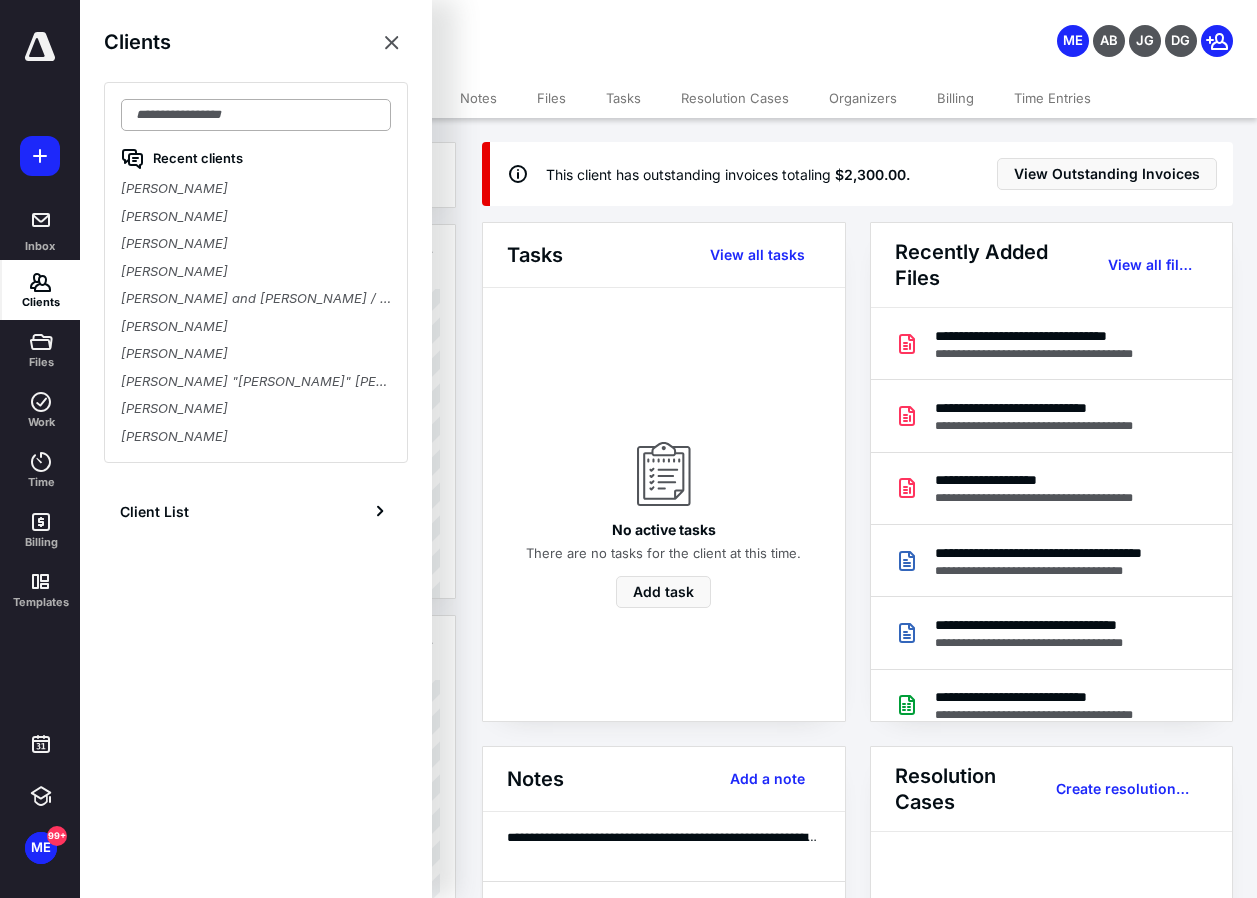 click at bounding box center (256, 115) 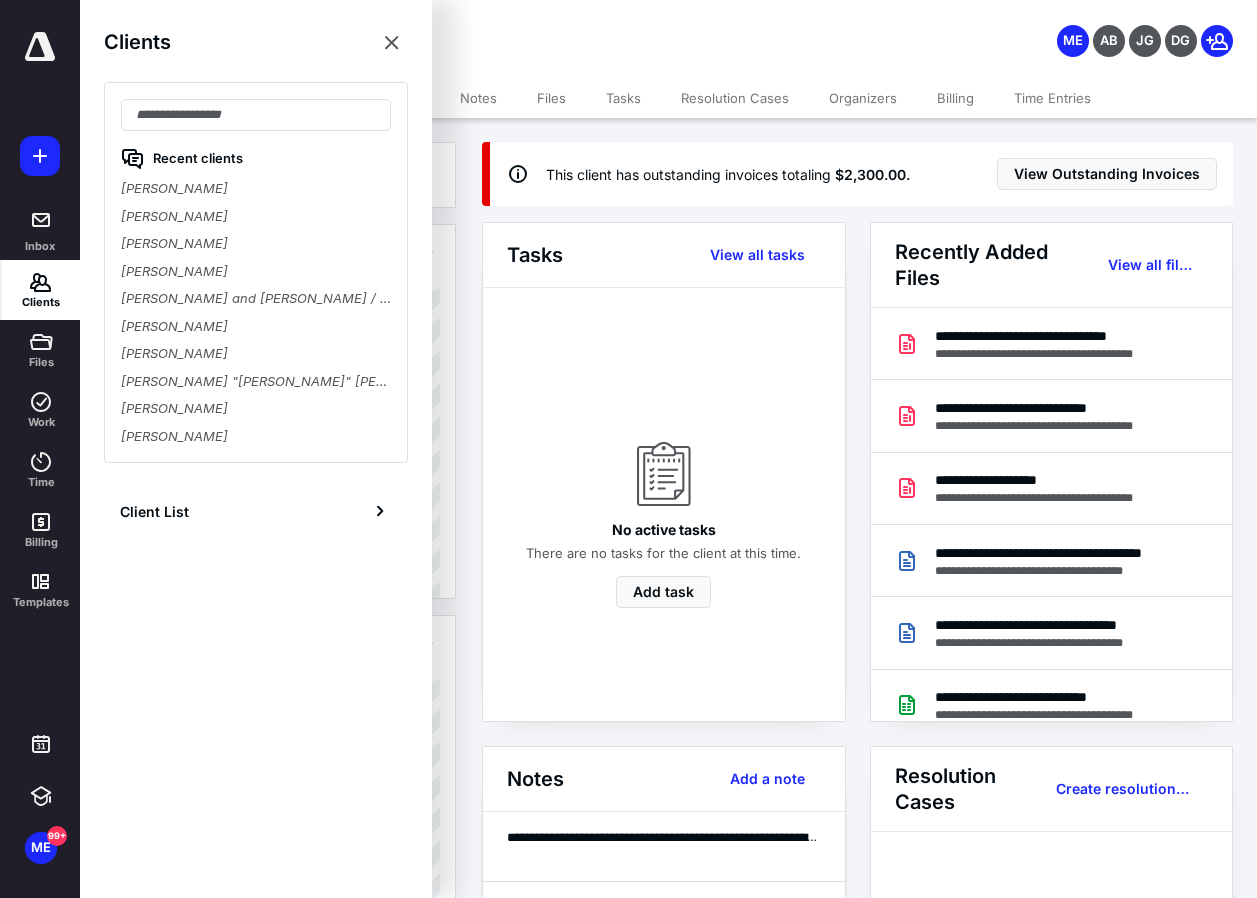 click on "Clients" at bounding box center (41, 302) 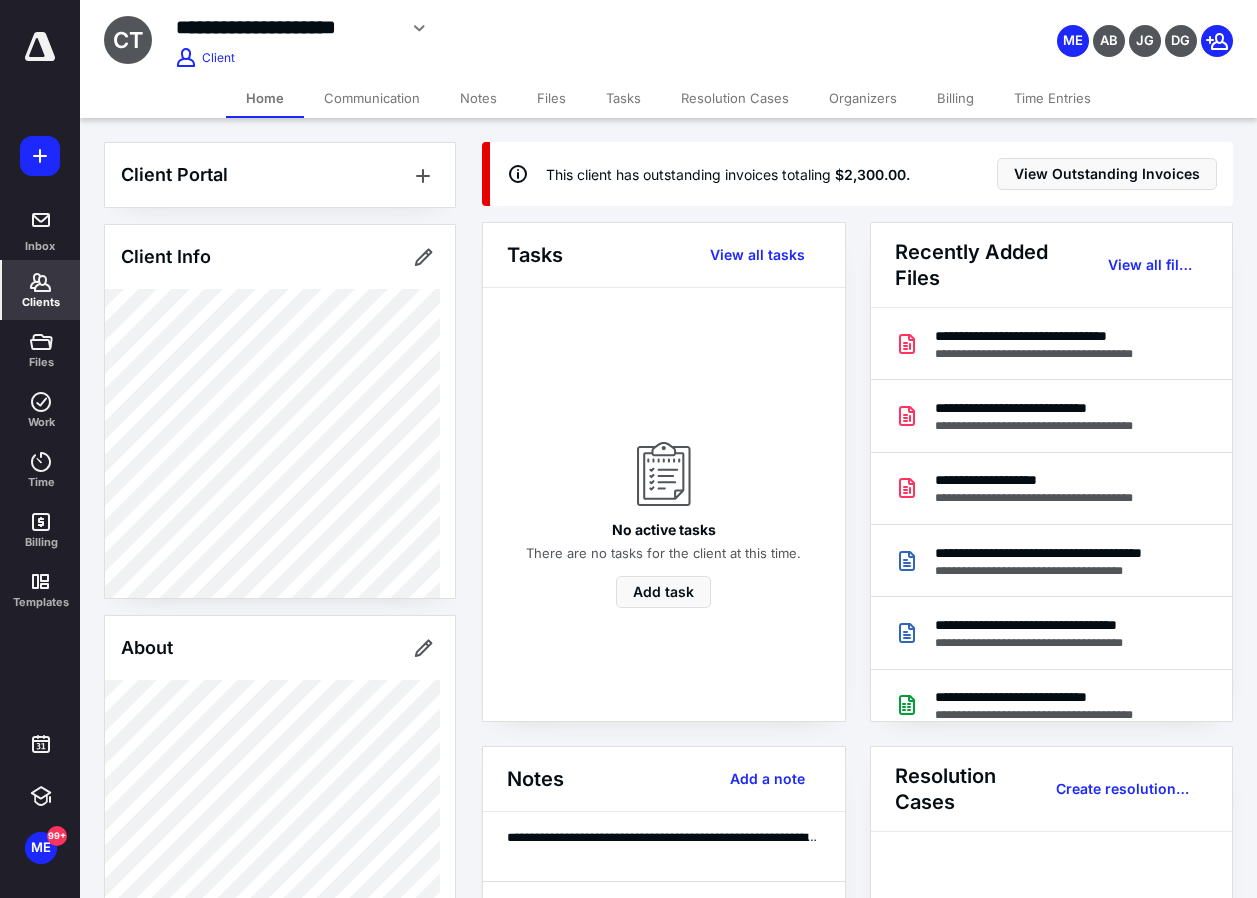 click on "Clients" at bounding box center (41, 302) 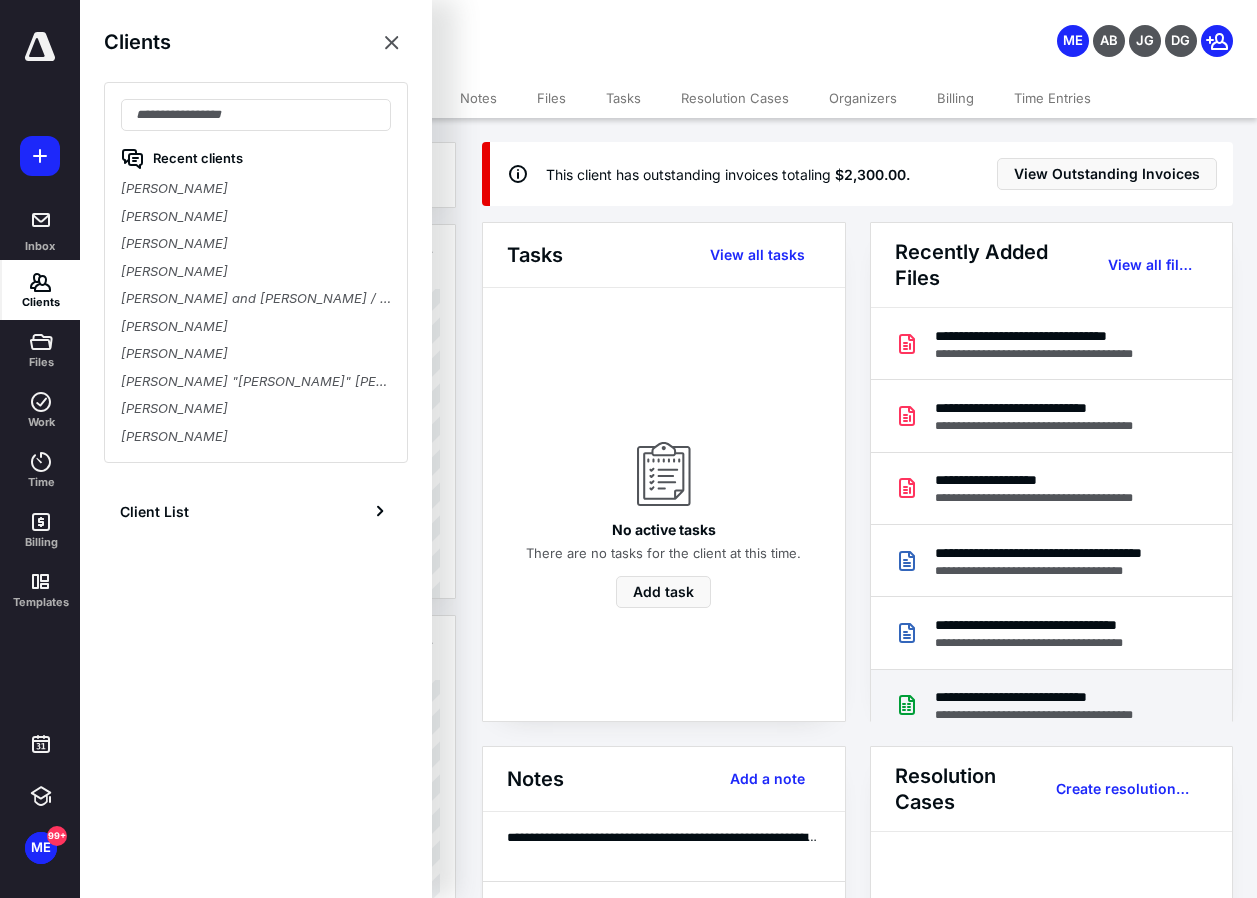 click on "**********" at bounding box center (1057, 697) 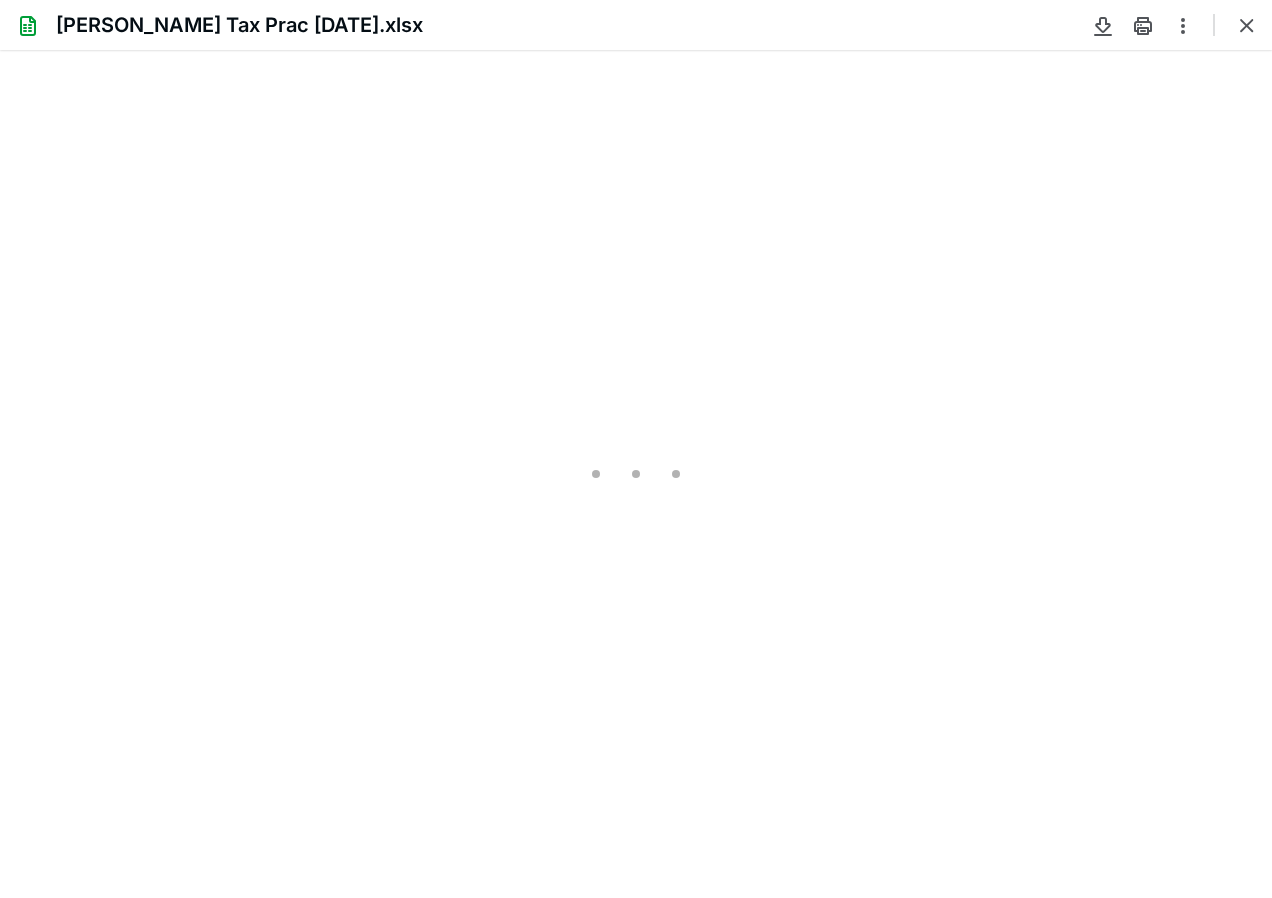 scroll, scrollTop: 0, scrollLeft: 0, axis: both 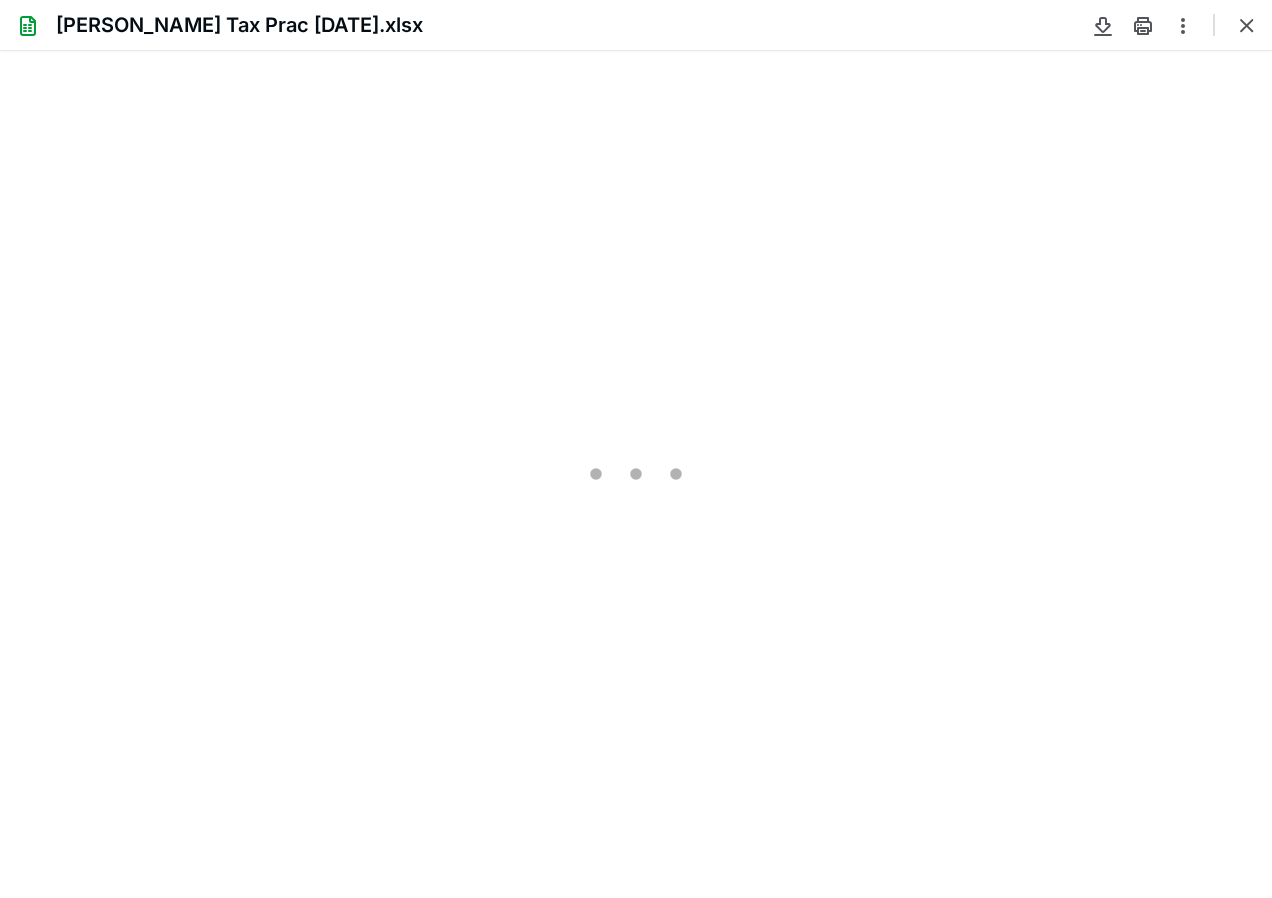 type on "103" 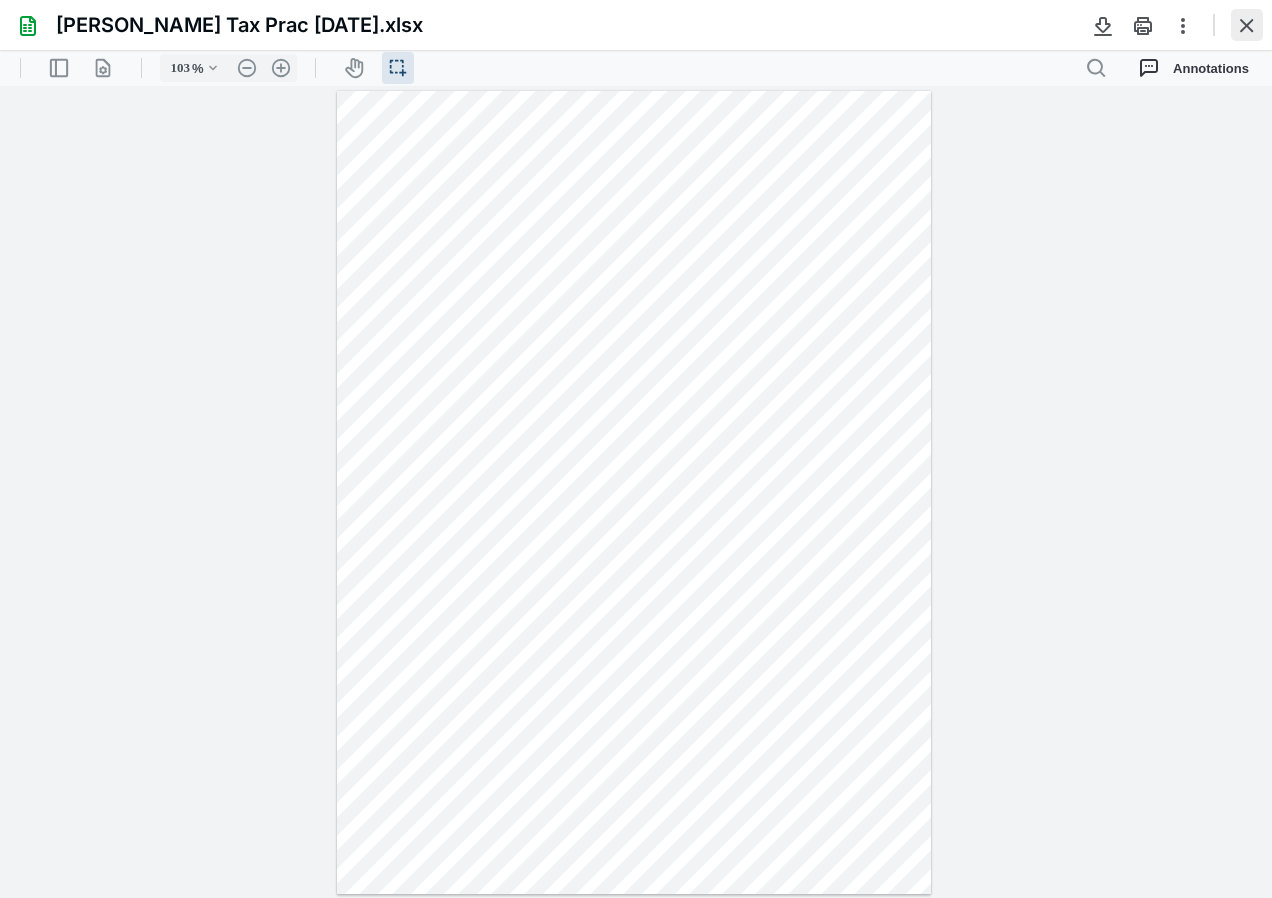 click at bounding box center (1247, 25) 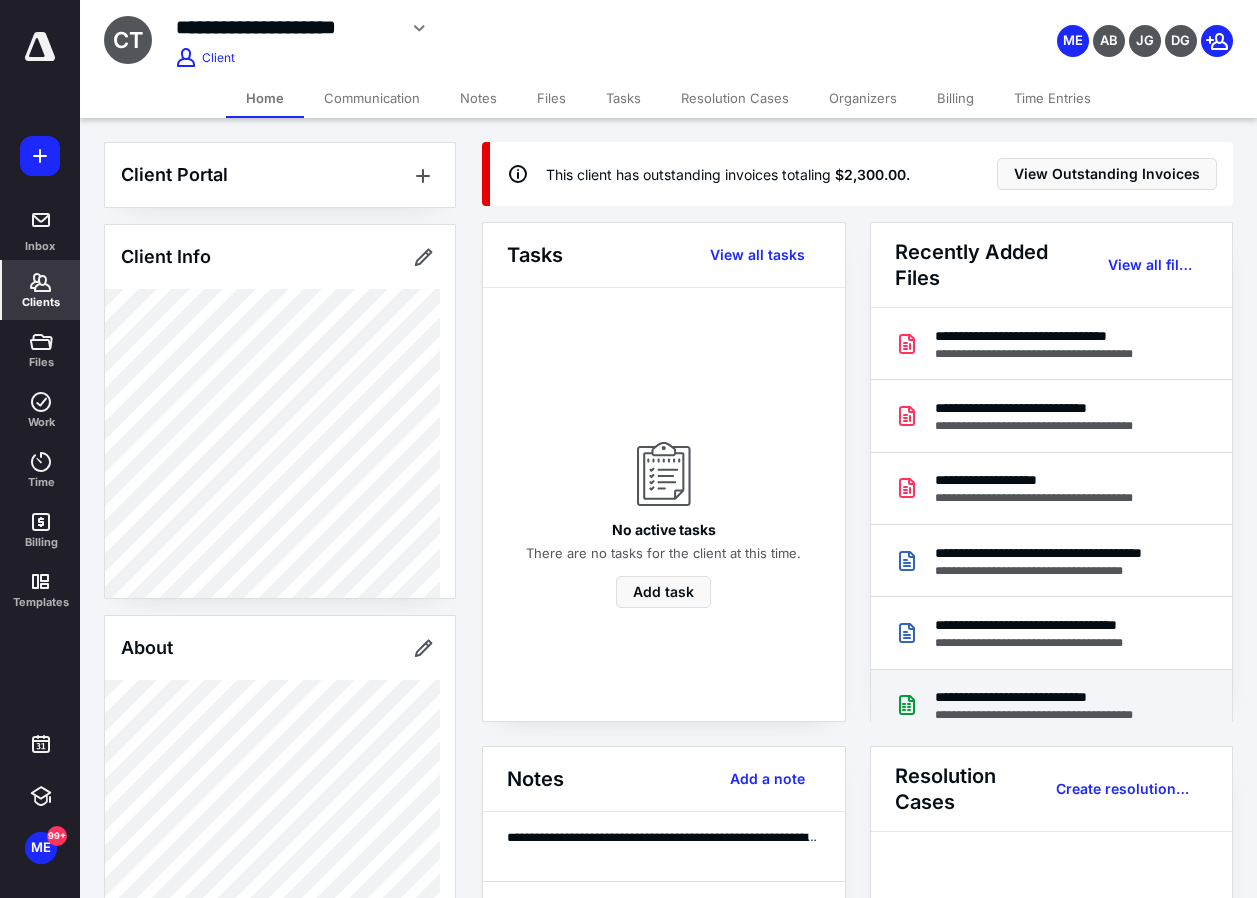 click on "**********" at bounding box center (1057, 697) 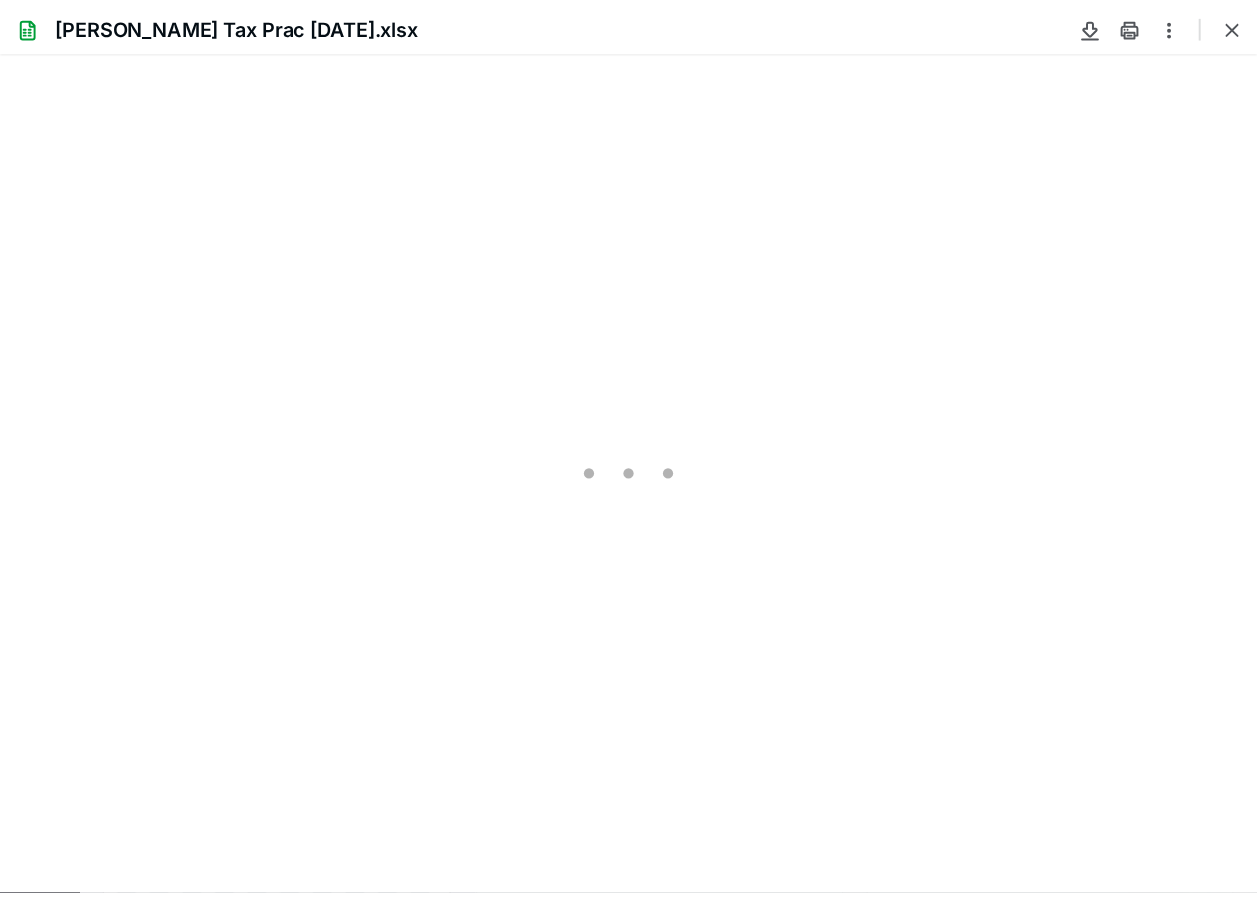 scroll, scrollTop: 0, scrollLeft: 0, axis: both 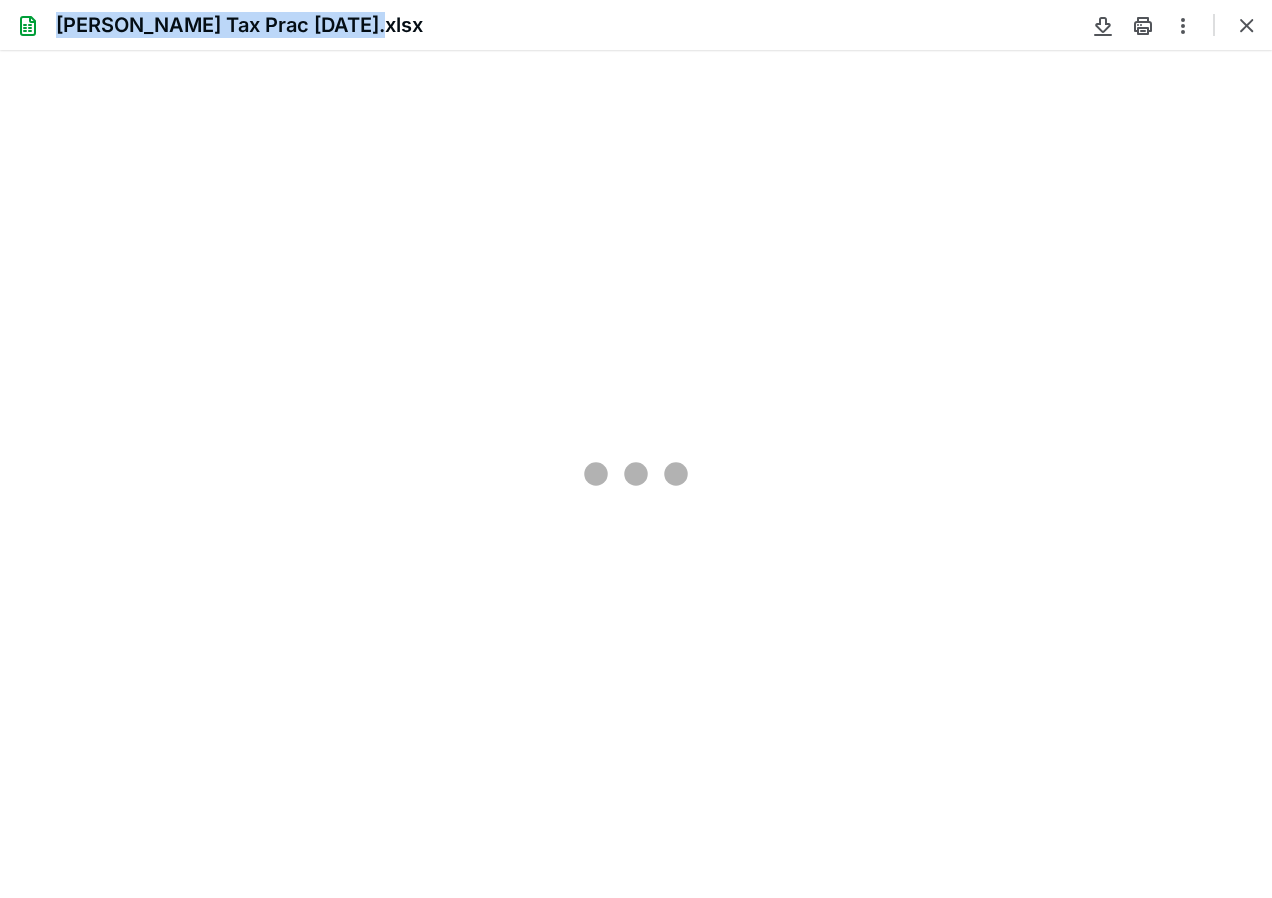 drag, startPoint x: 346, startPoint y: 29, endPoint x: 56, endPoint y: 32, distance: 290.0155 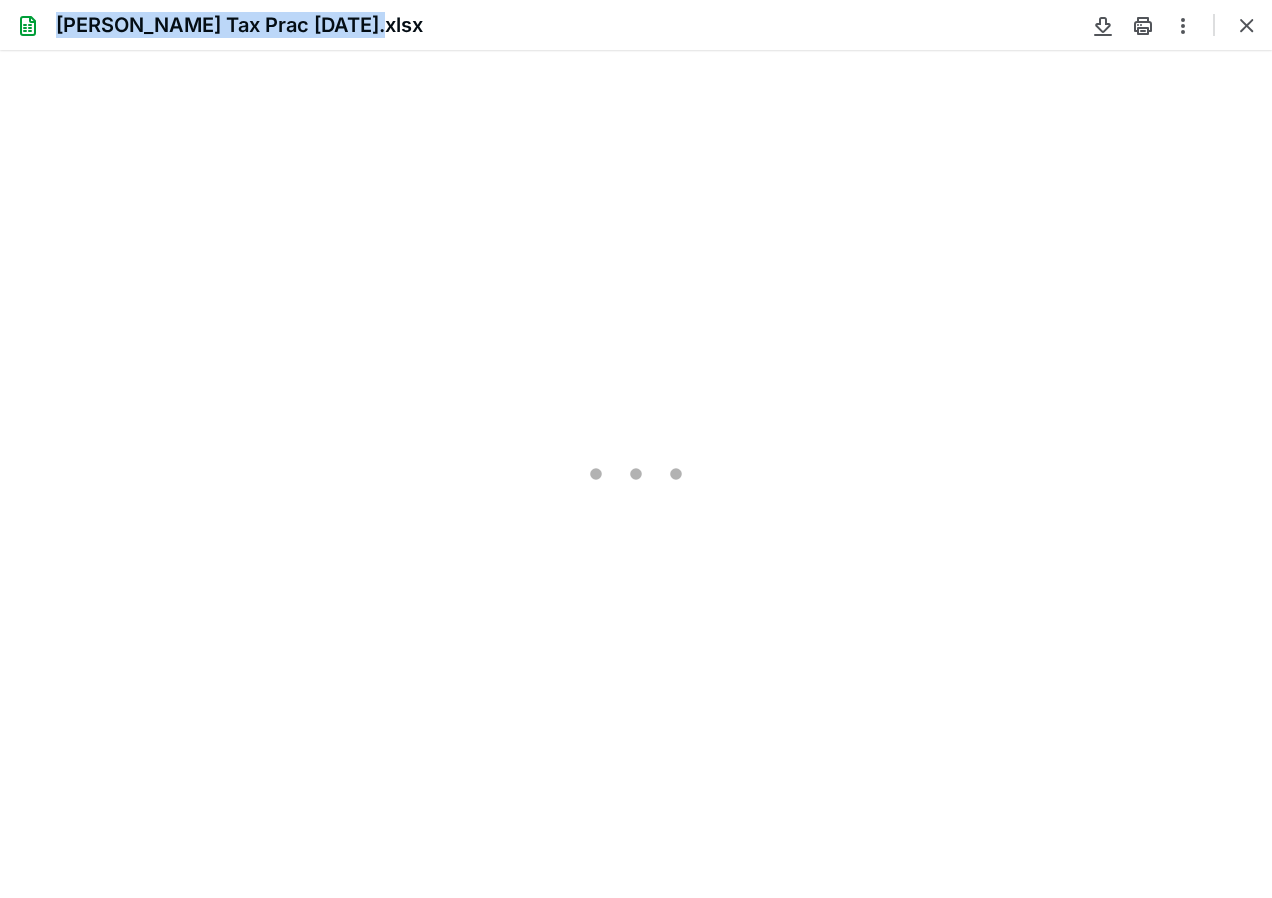 click on "[PERSON_NAME] Tax Prac [DATE].xlsx" at bounding box center (551, 25) 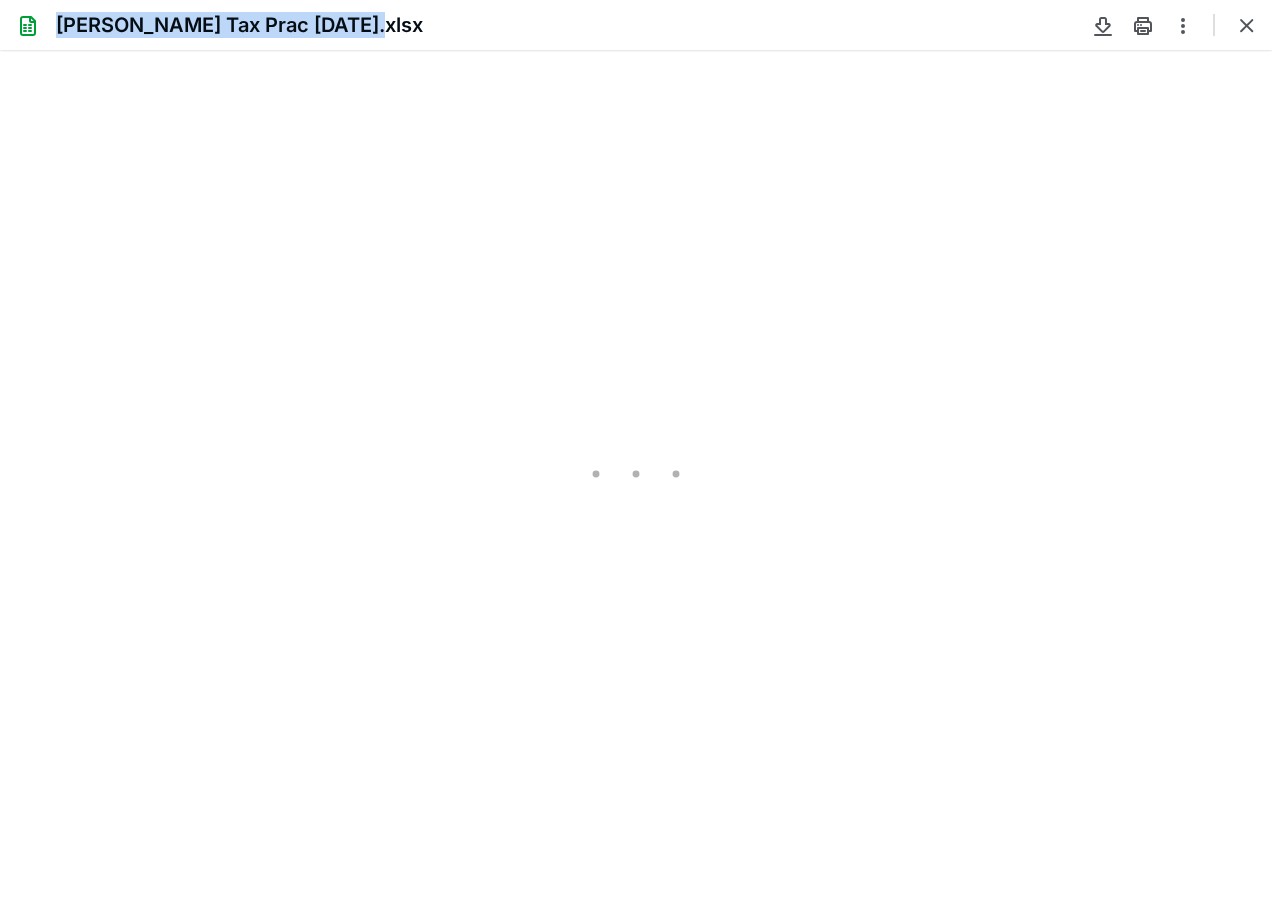 type on "103" 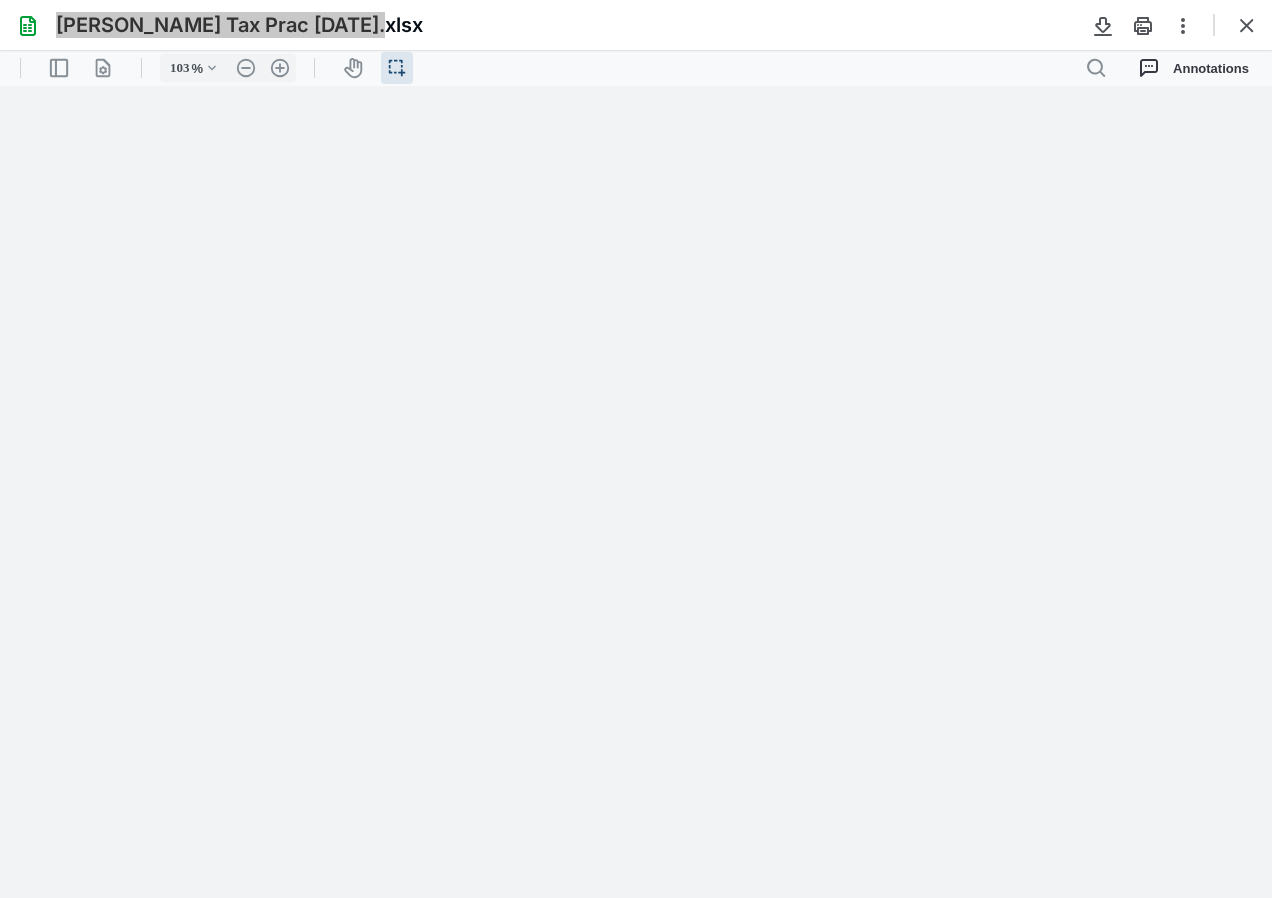 click at bounding box center (635, 492) 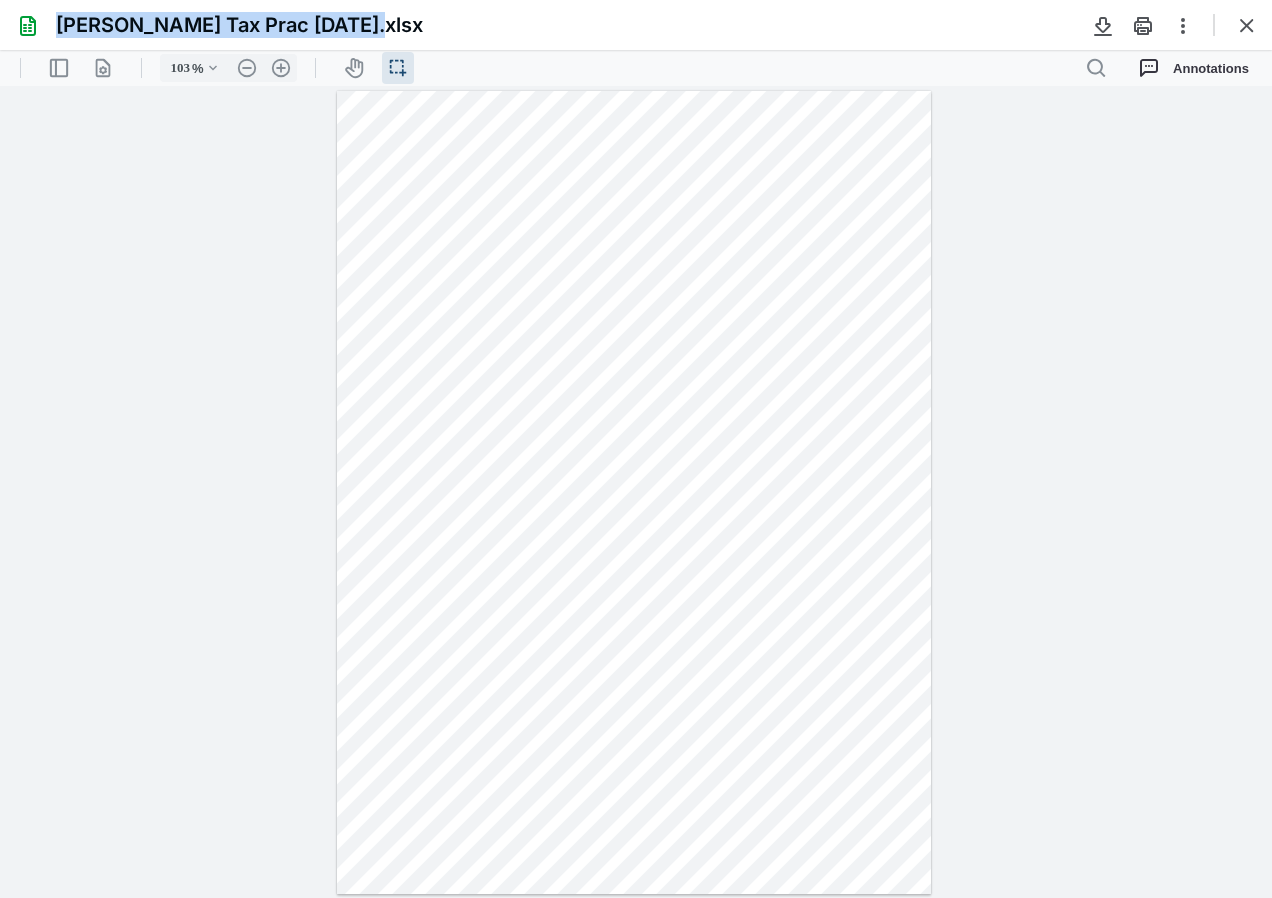 click on "[PERSON_NAME] Tax Prac [DATE].xlsx" at bounding box center [239, 25] 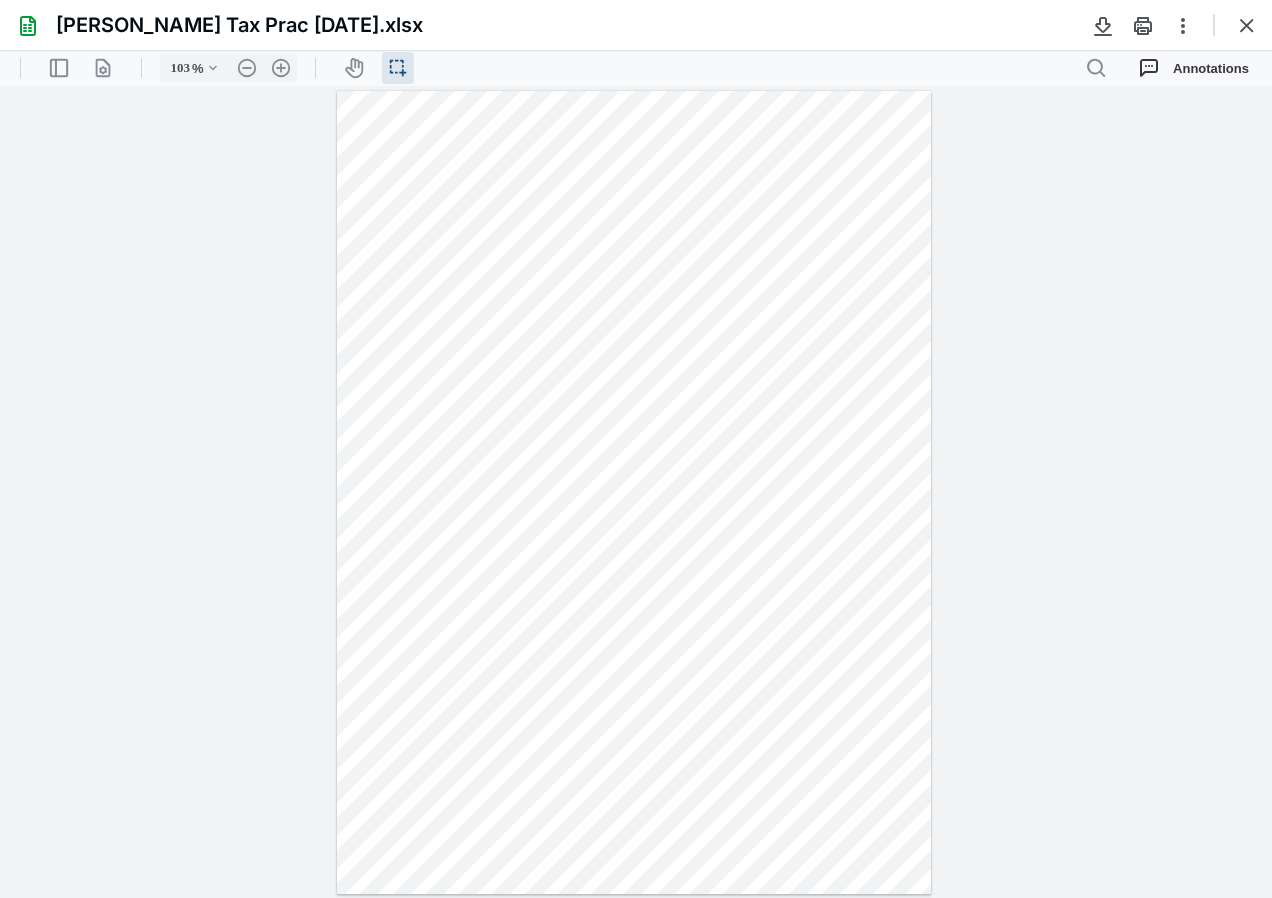 click on "**********" at bounding box center [636, 492] 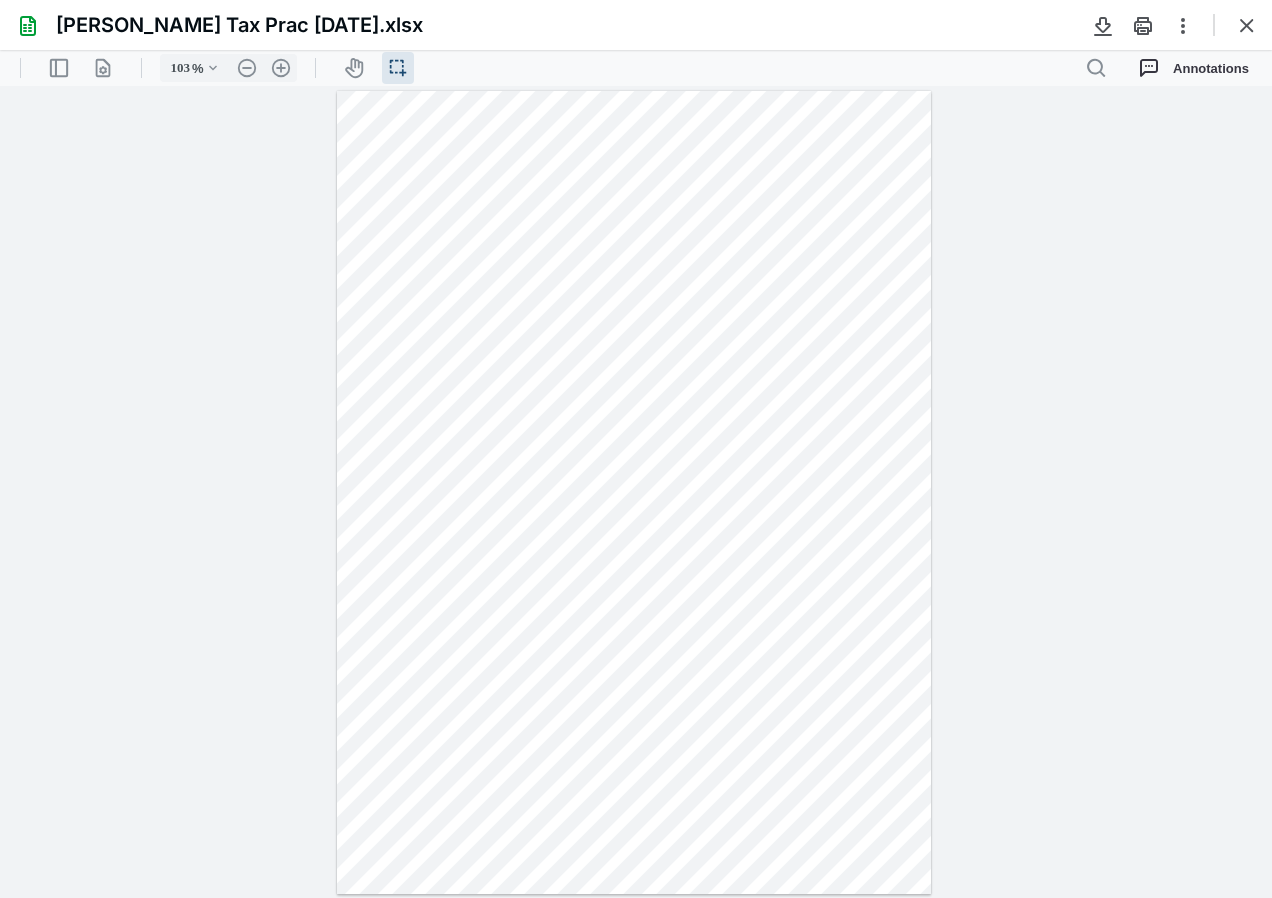click at bounding box center (634, 493) 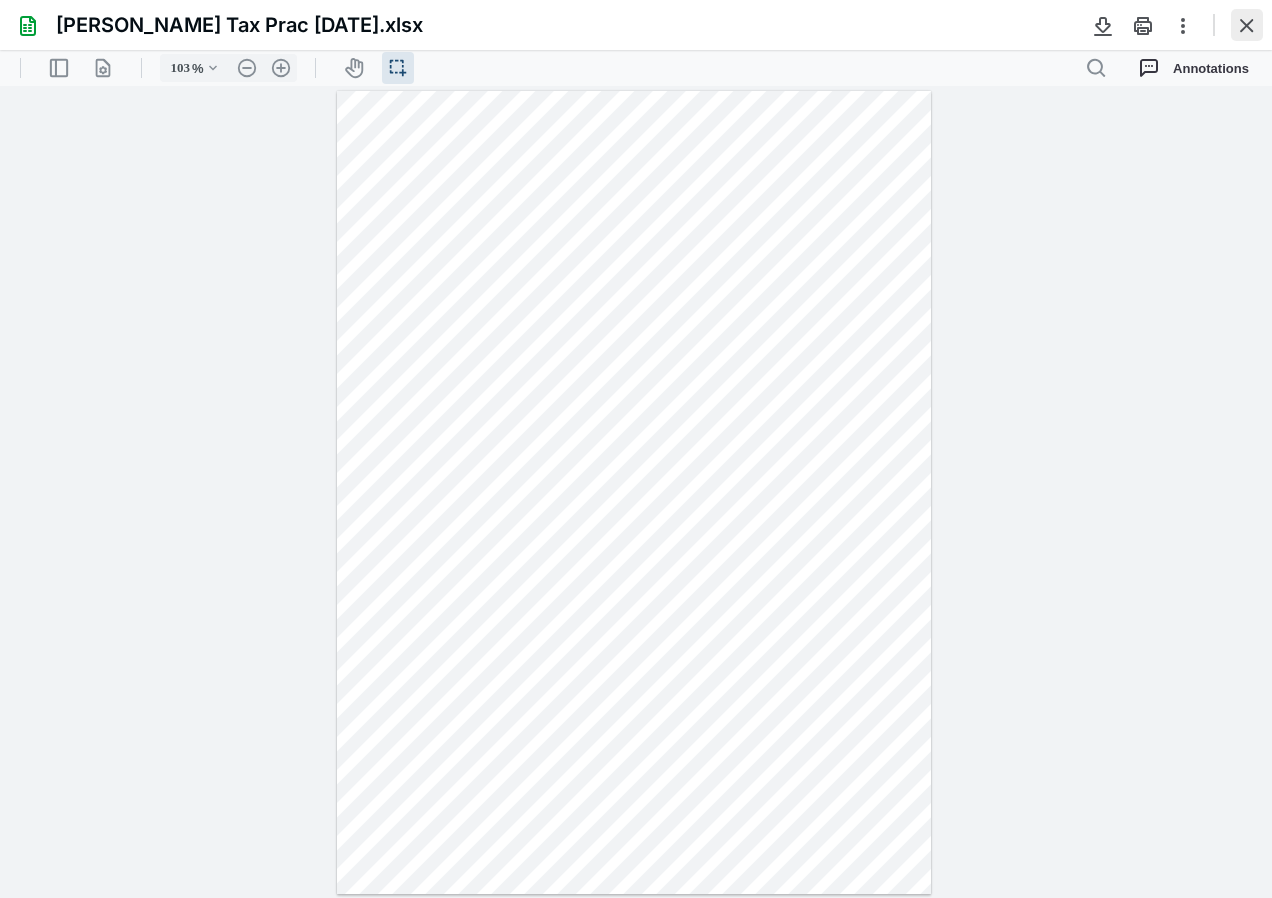 click at bounding box center [1247, 25] 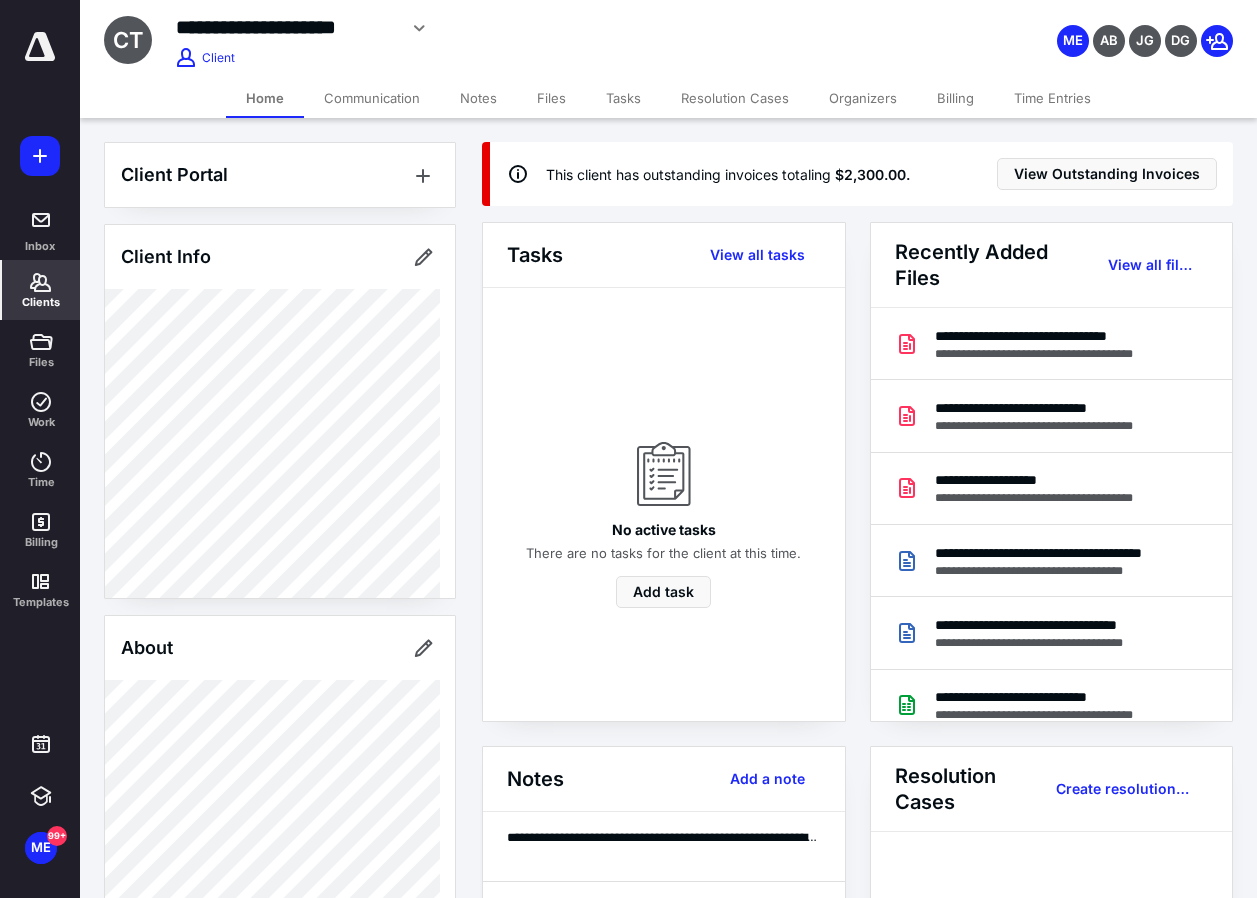 click on "Time Entries" at bounding box center (1052, 98) 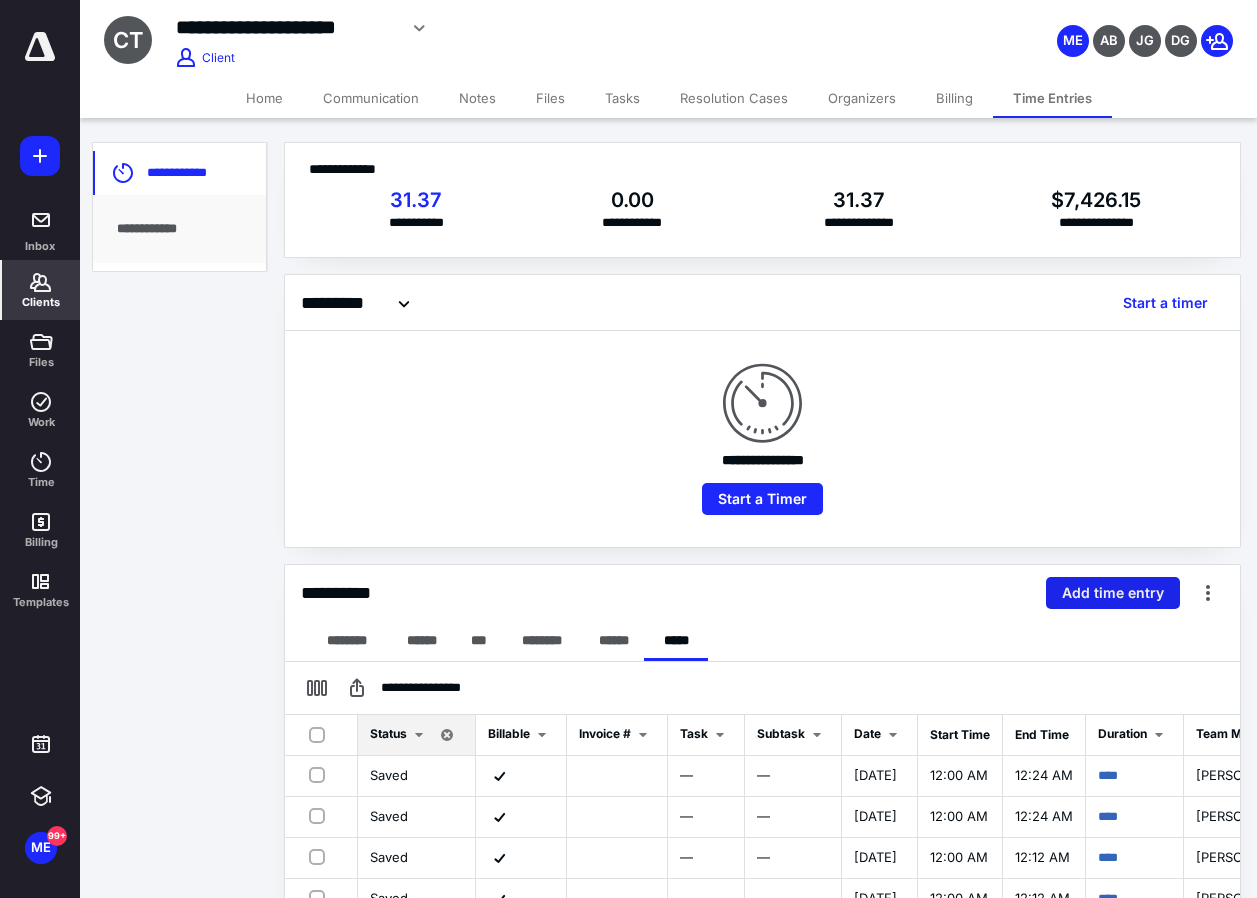 click on "Add time entry" at bounding box center (1113, 593) 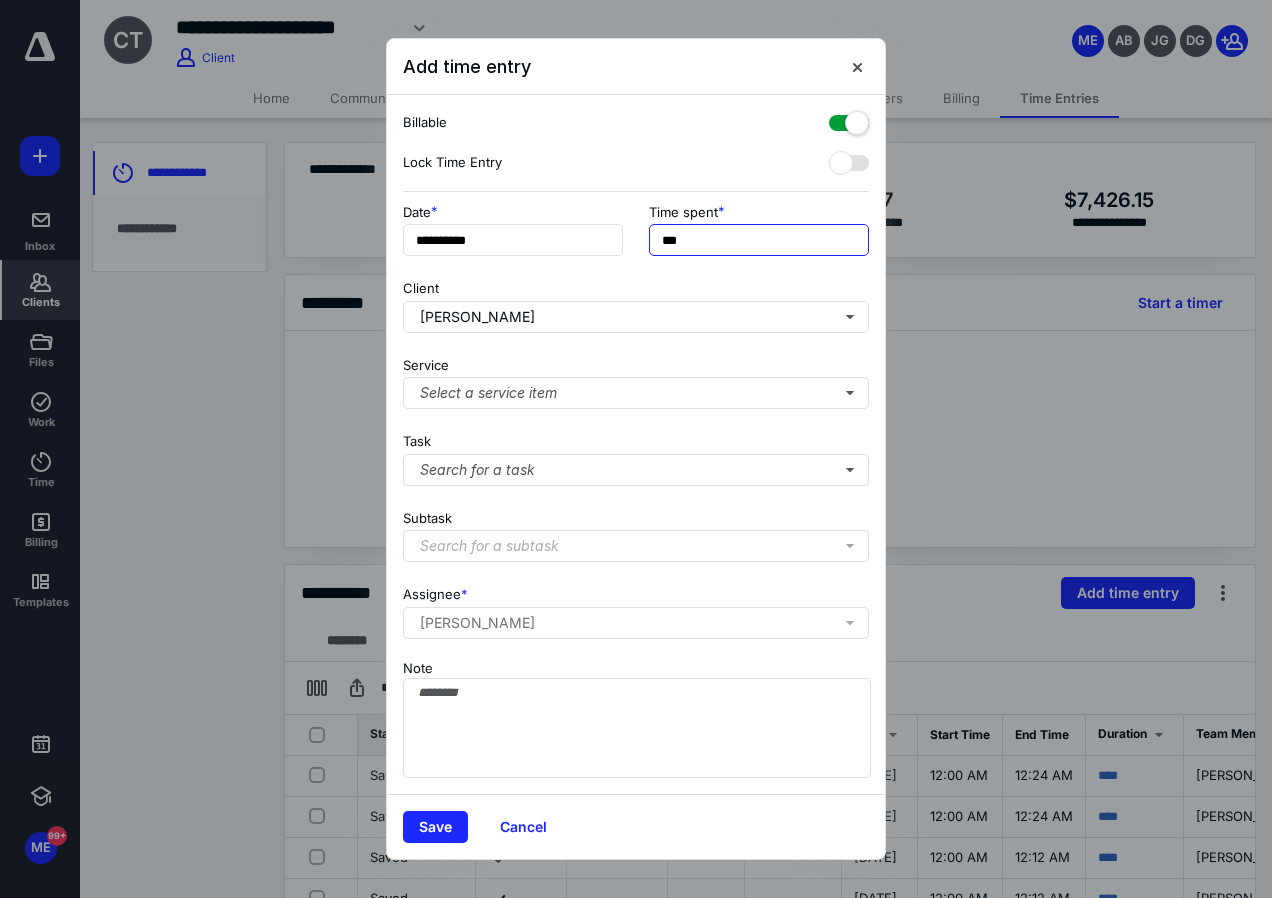 click on "***" at bounding box center [759, 240] 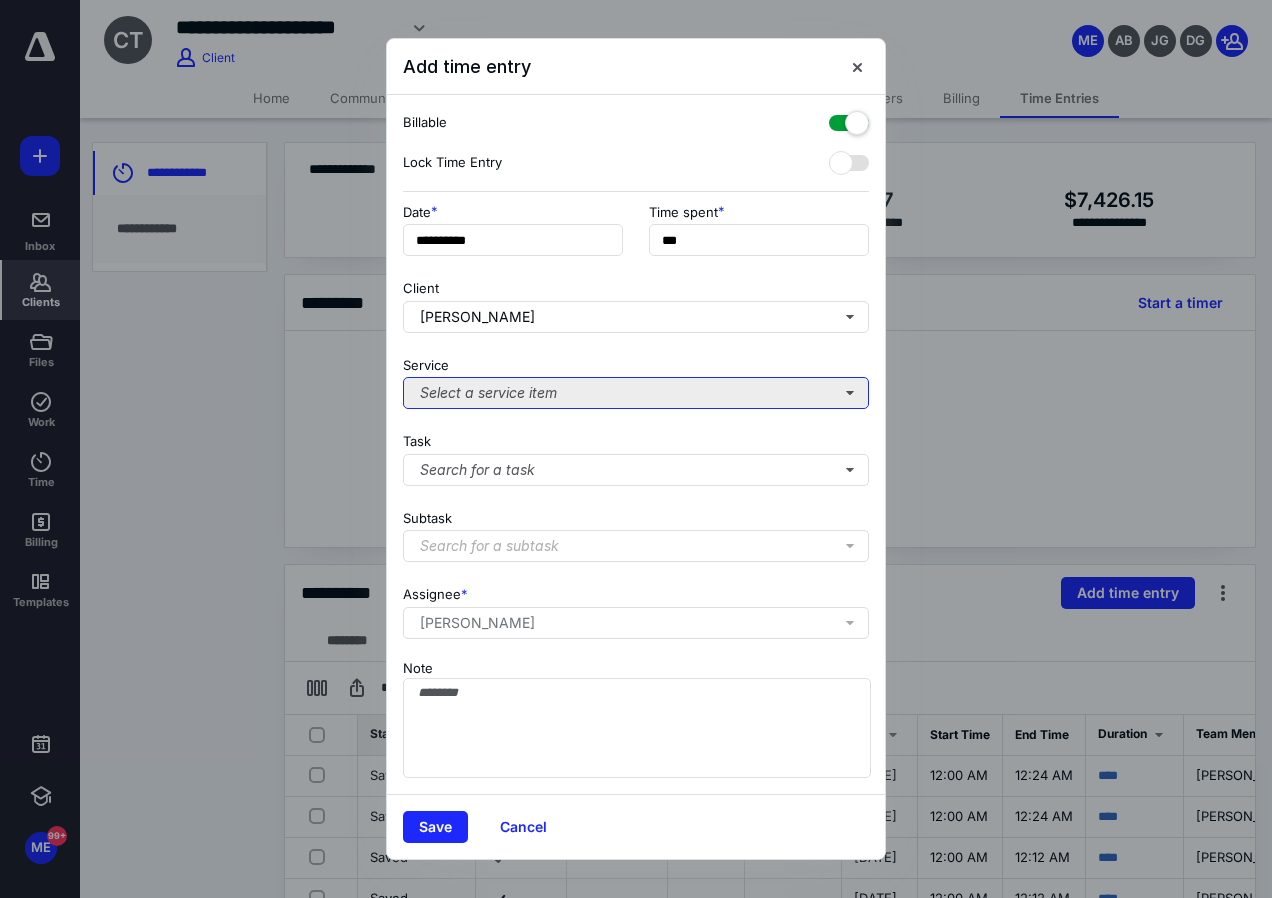 click on "Select a service item" at bounding box center (636, 393) 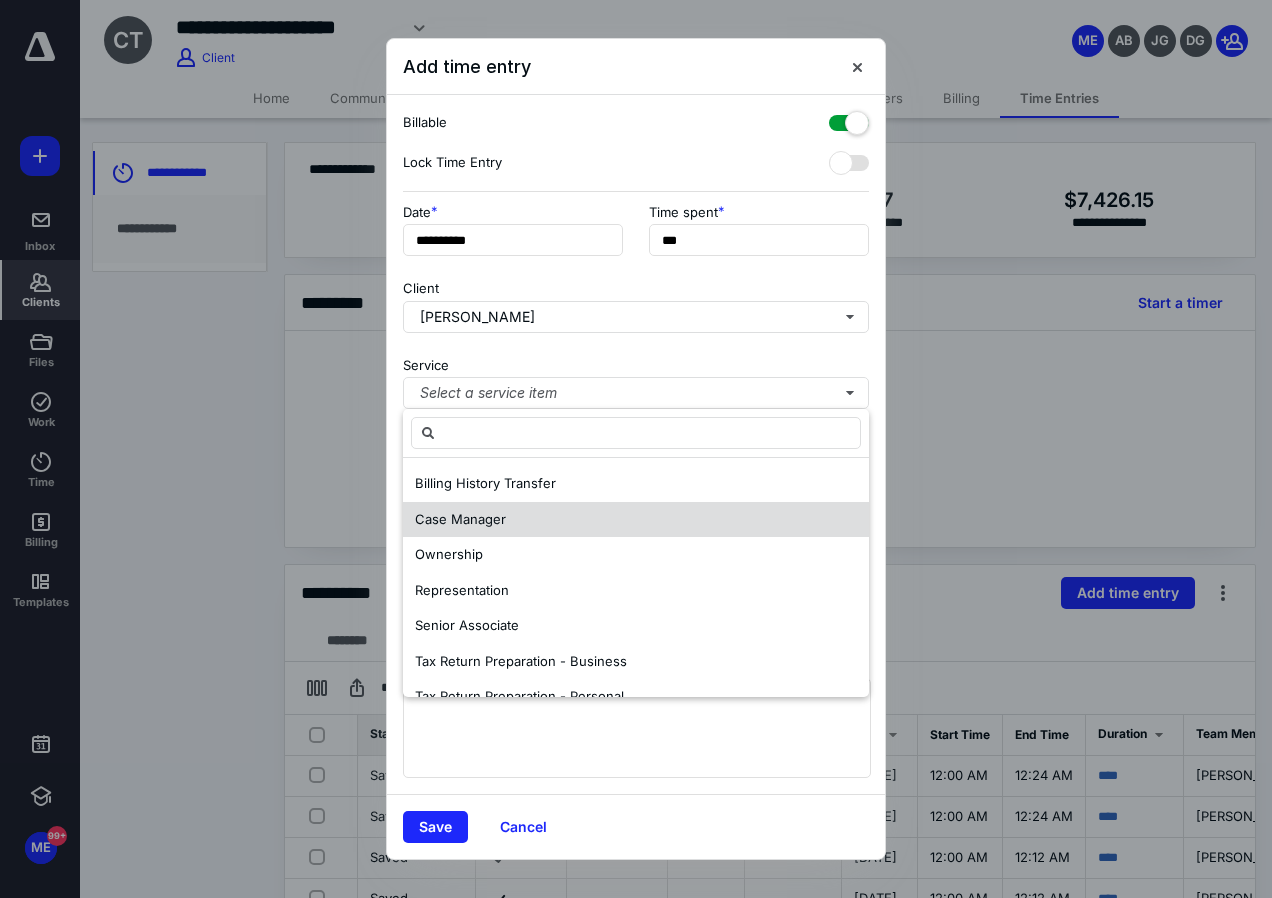 click on "Case Manager" at bounding box center (636, 520) 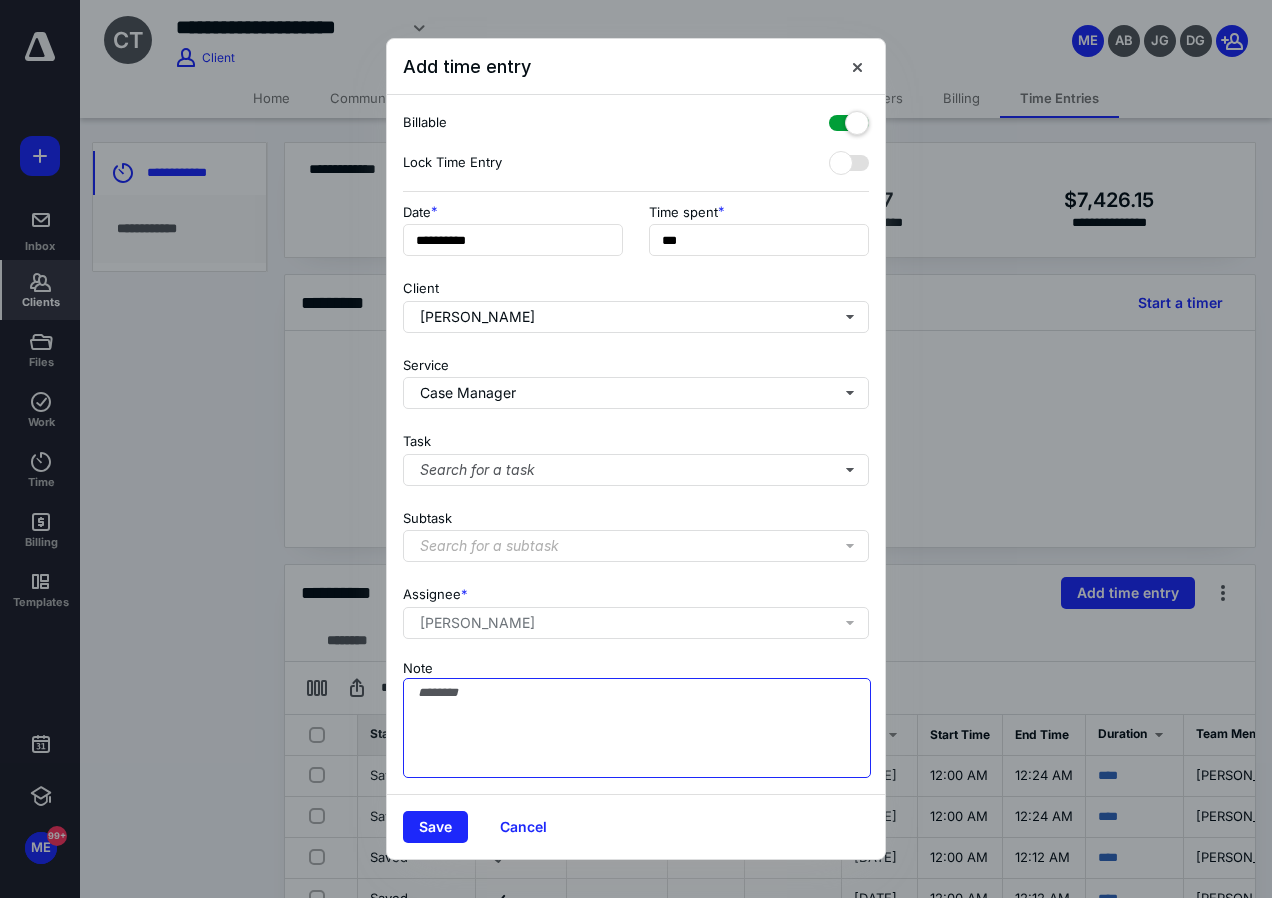 click on "Note" at bounding box center (637, 728) 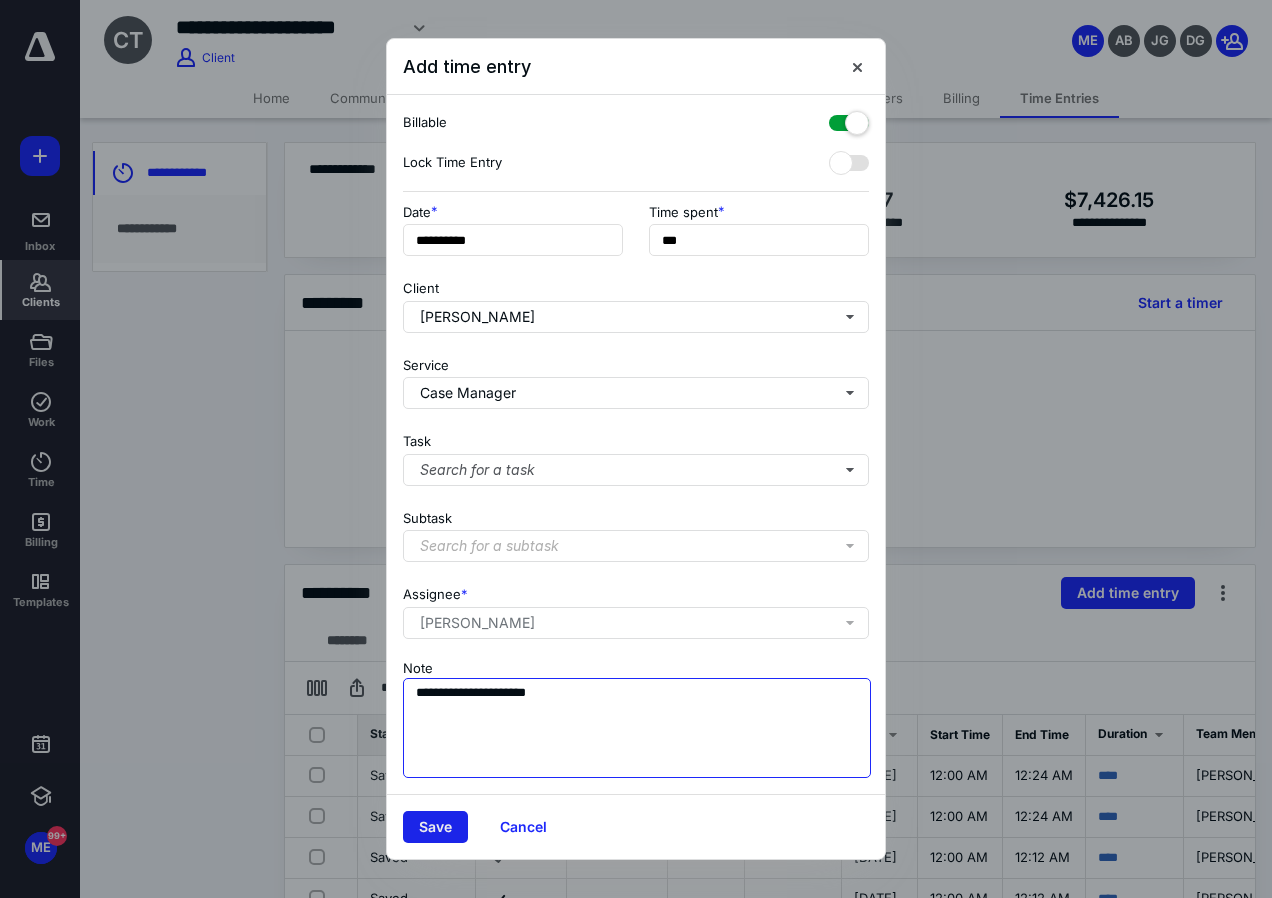 type on "**********" 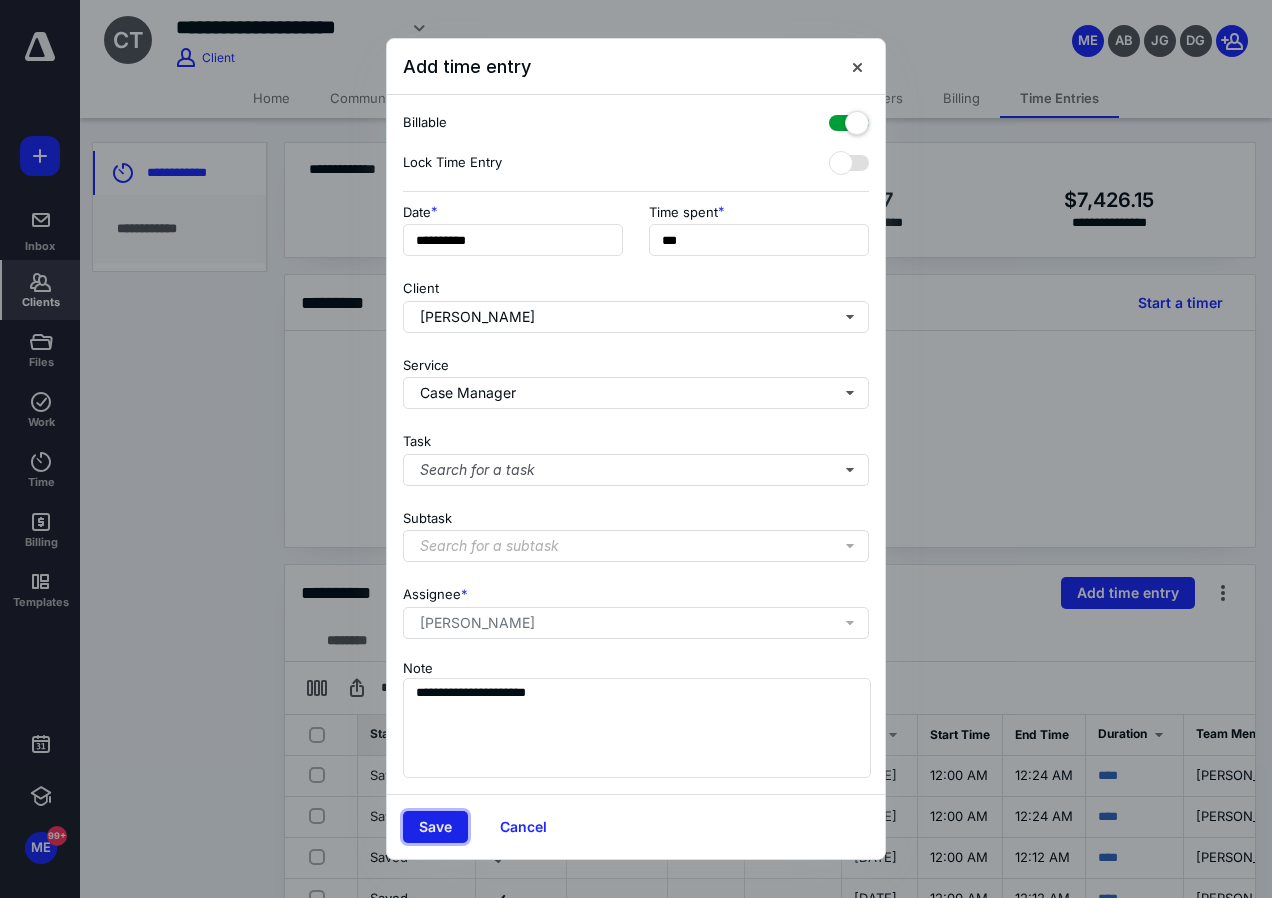 click on "Save" at bounding box center [435, 827] 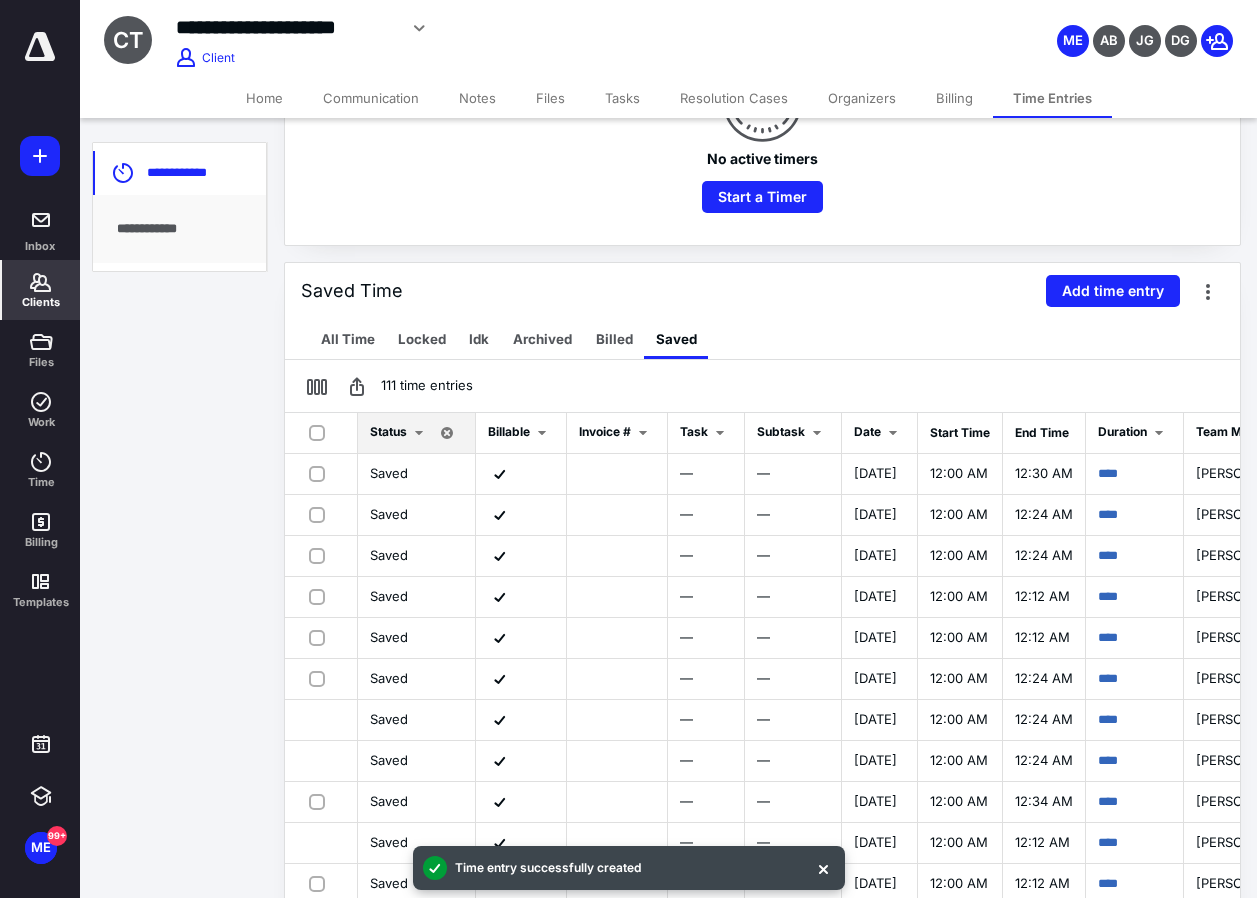 scroll, scrollTop: 447, scrollLeft: 0, axis: vertical 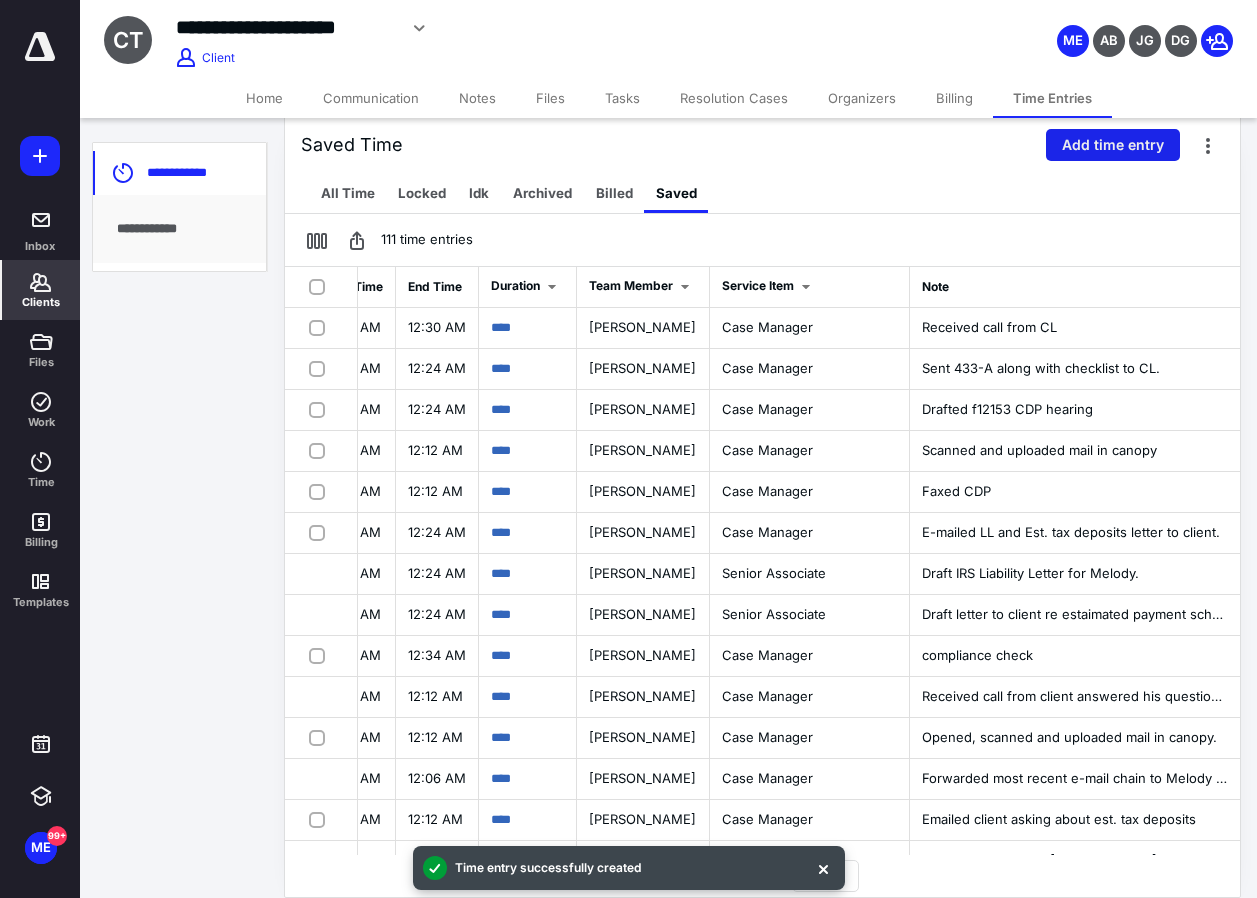 click on "Add time entry" at bounding box center (1113, 145) 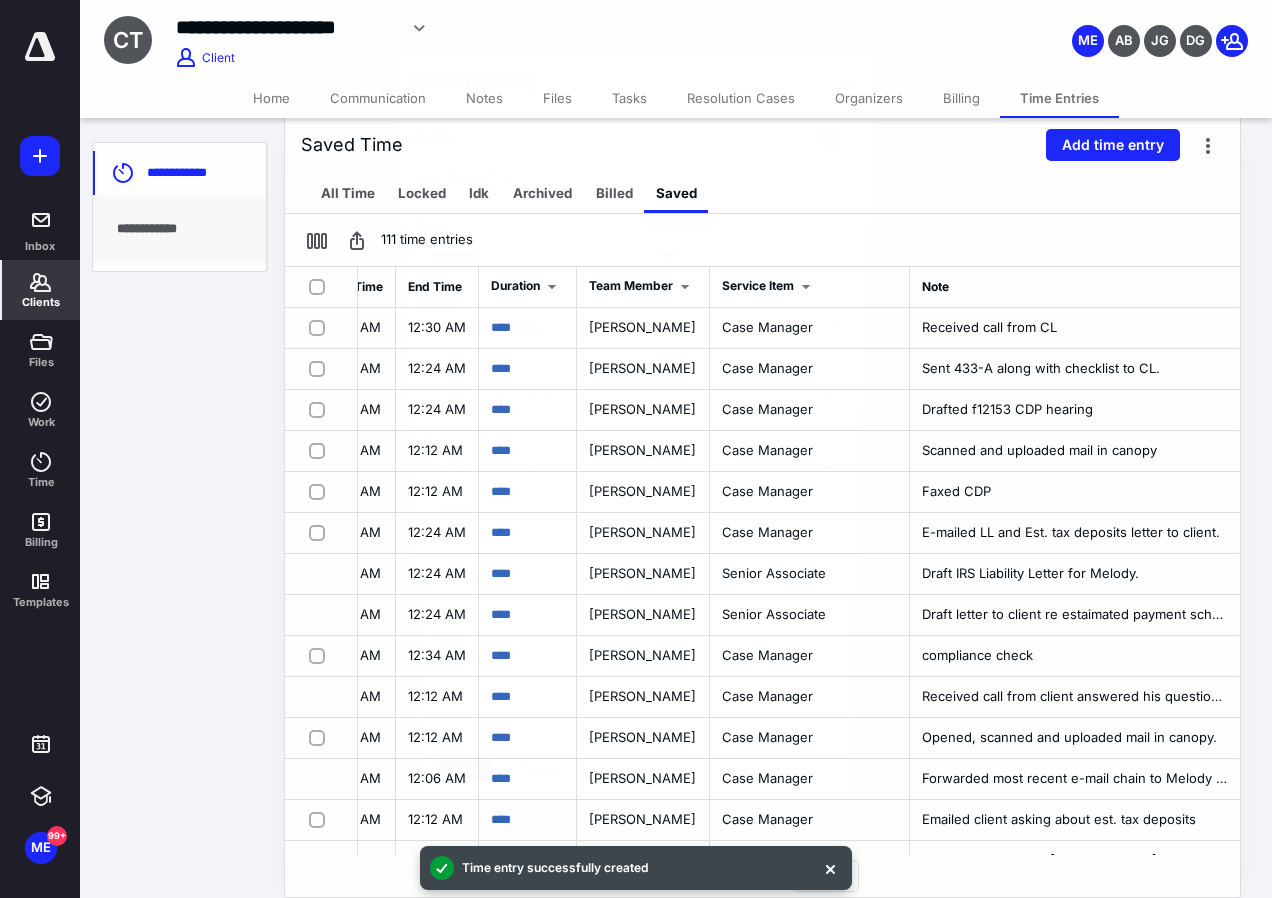 scroll, scrollTop: 0, scrollLeft: 627, axis: horizontal 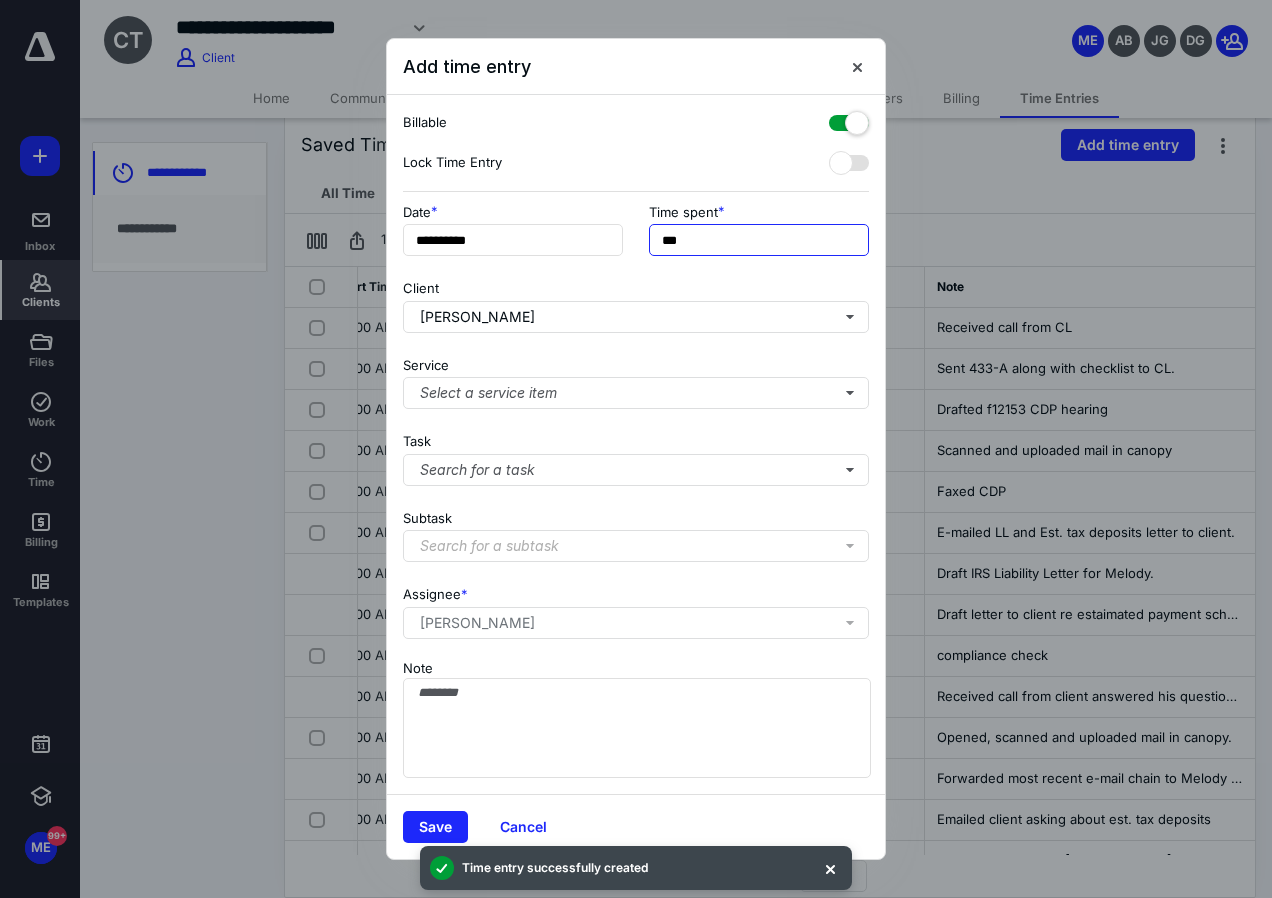 click on "***" at bounding box center (759, 240) 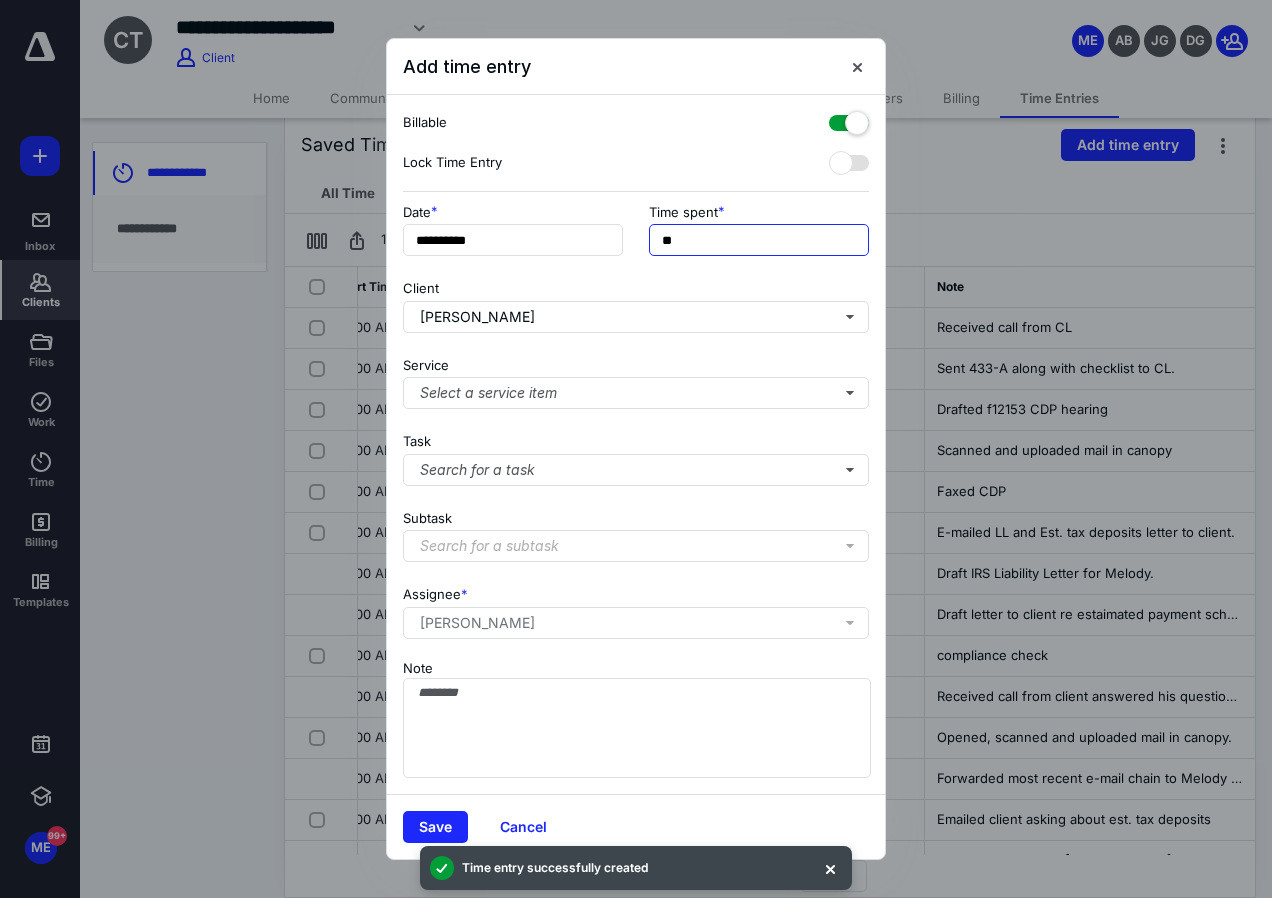 type on "*" 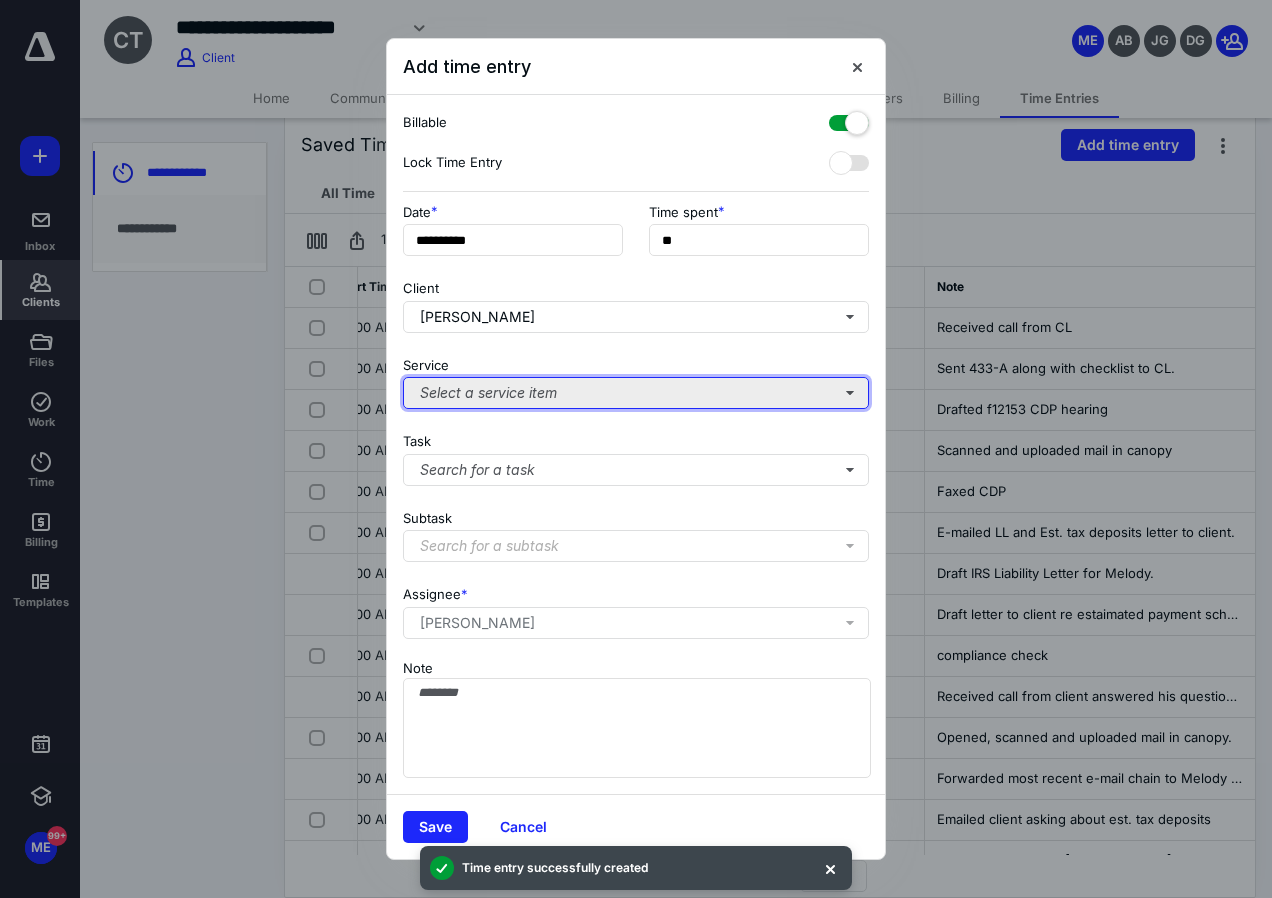 type on "***" 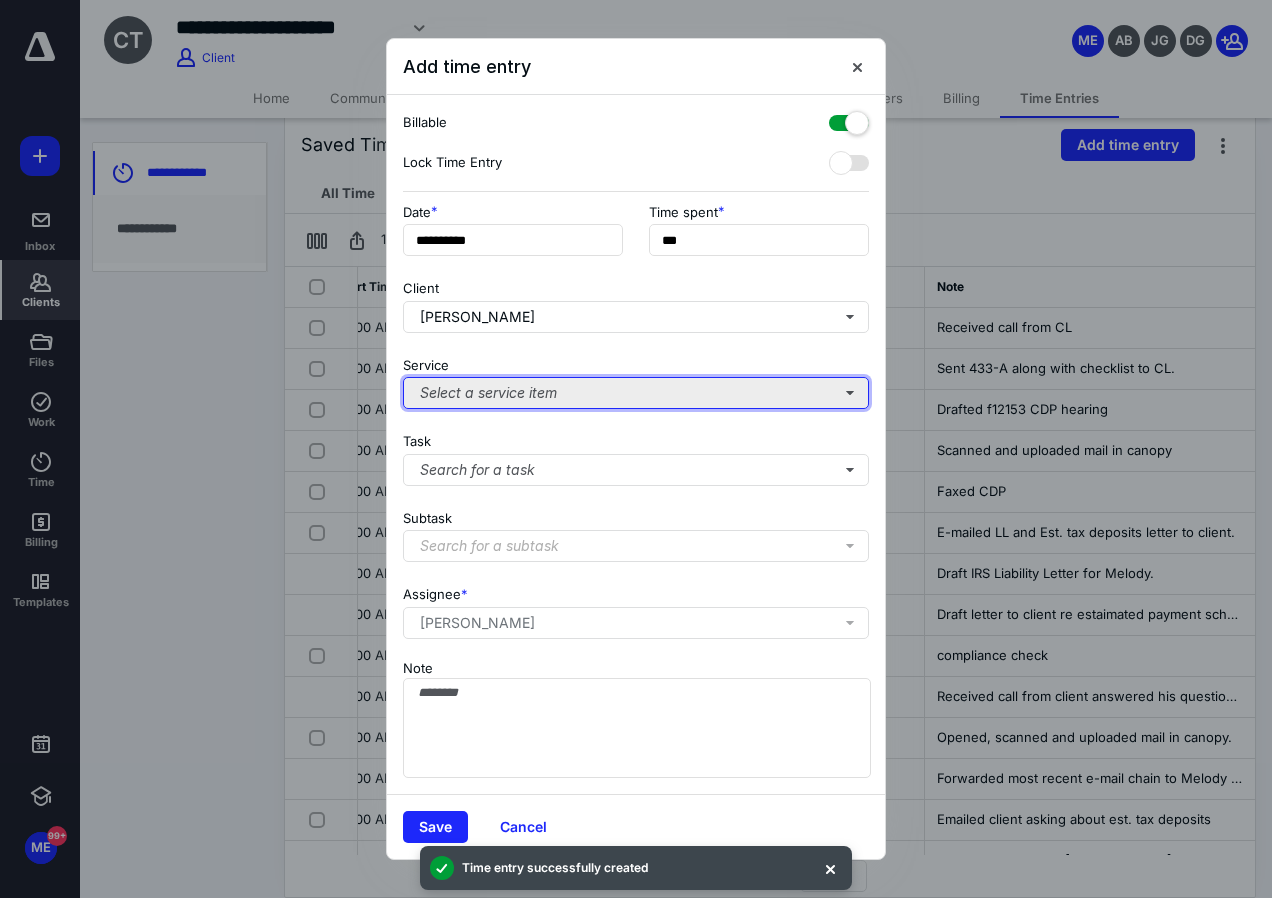 click on "Select a service item" at bounding box center [636, 393] 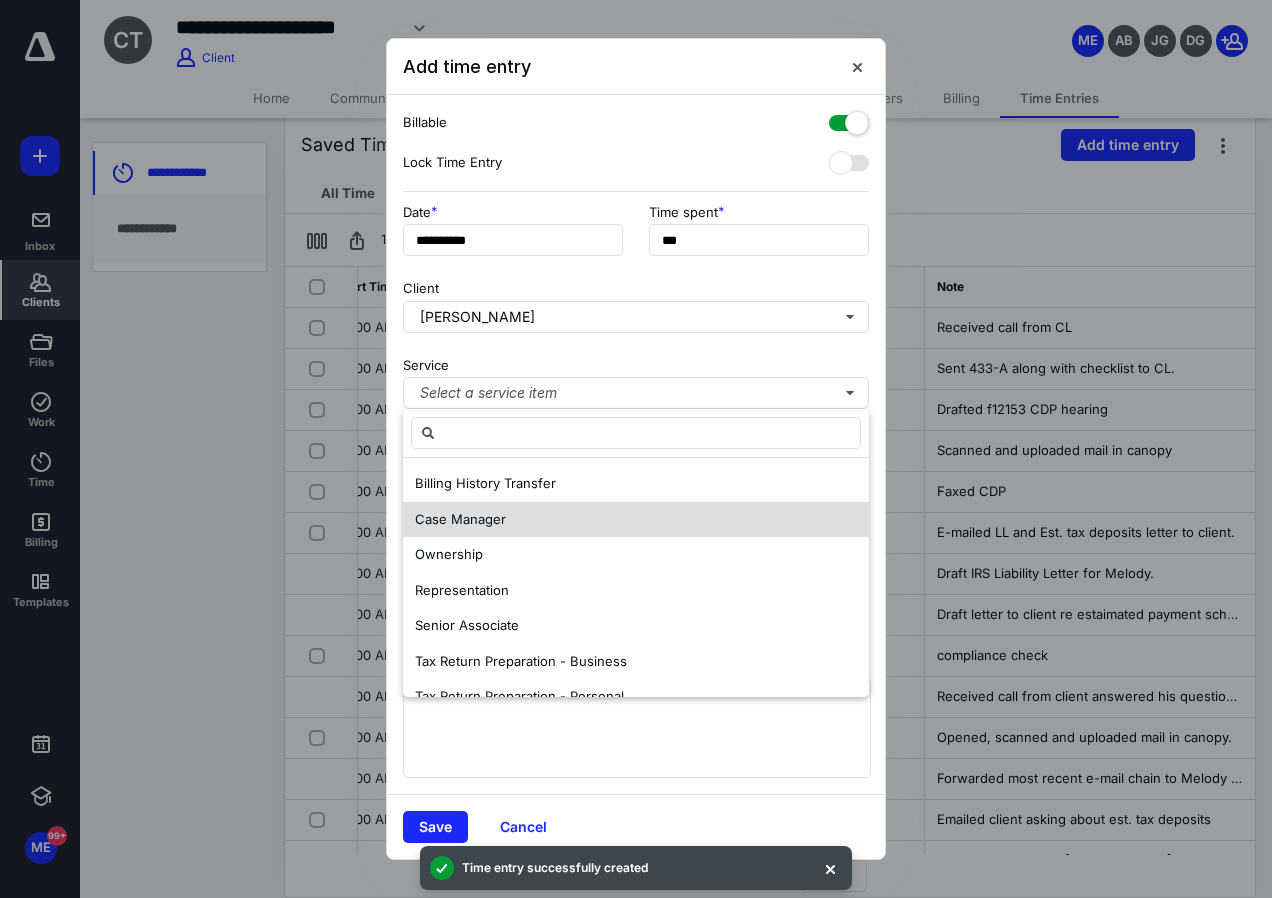 click on "Case Manager" at bounding box center [636, 520] 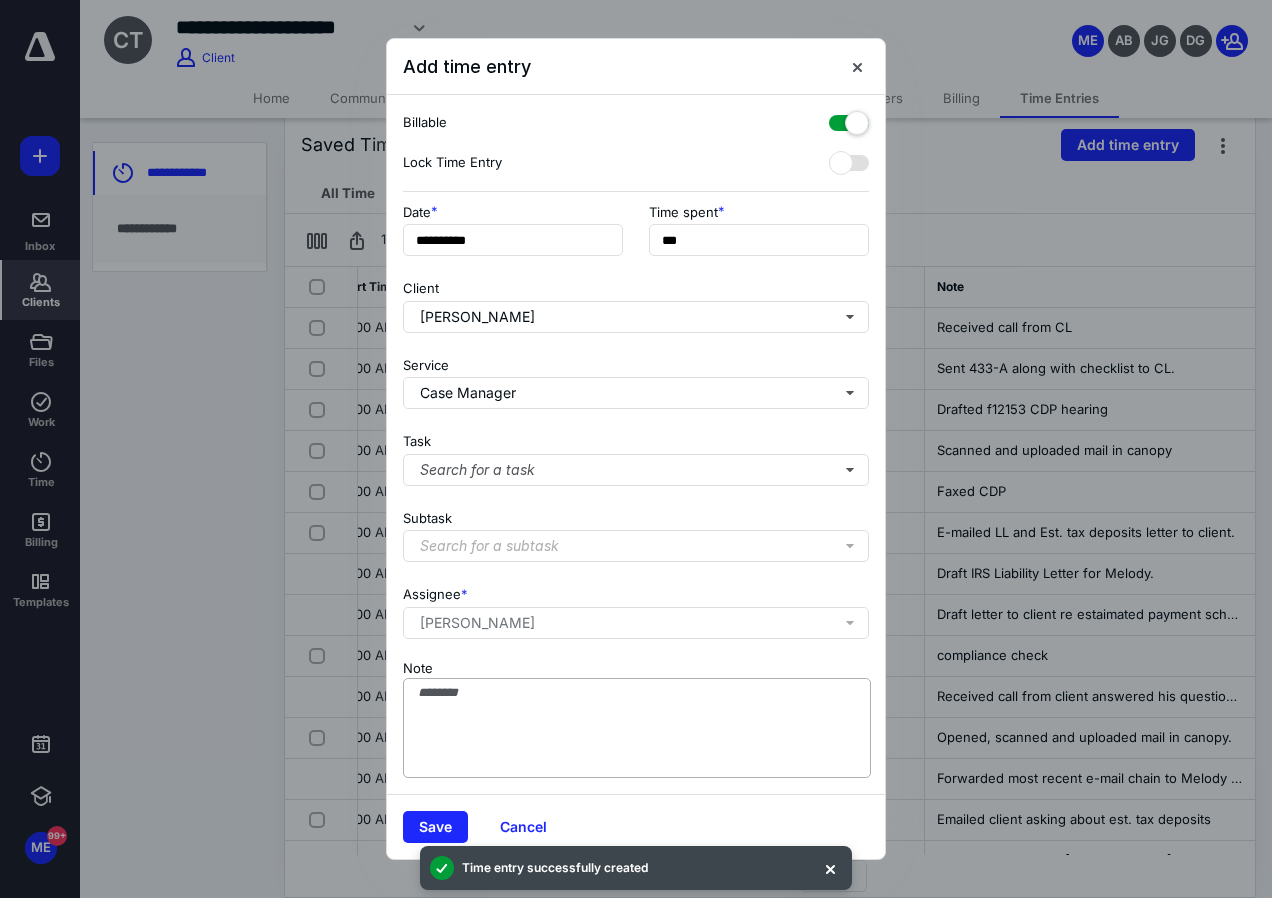 click on "Note" at bounding box center [636, 717] 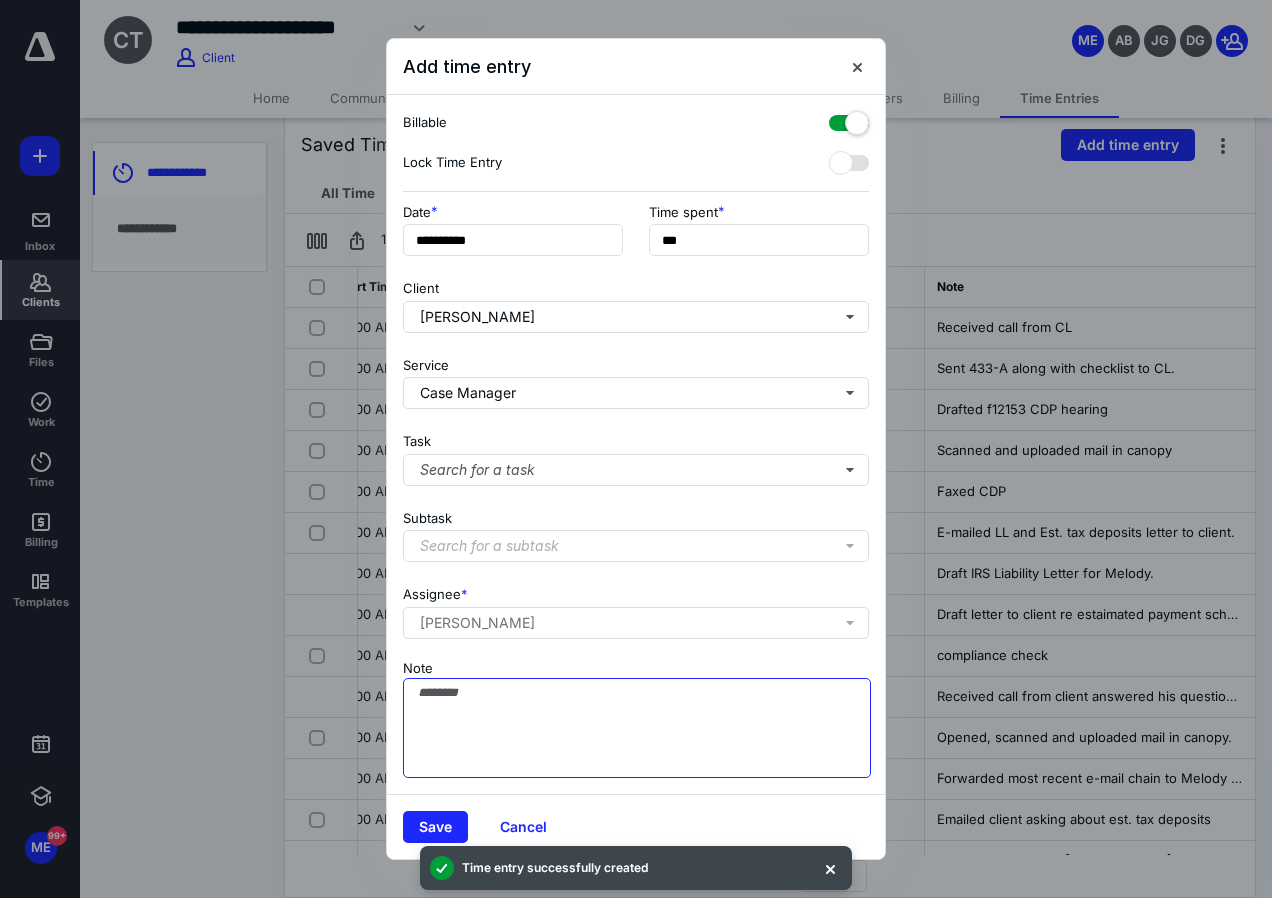 click on "Note" at bounding box center [637, 728] 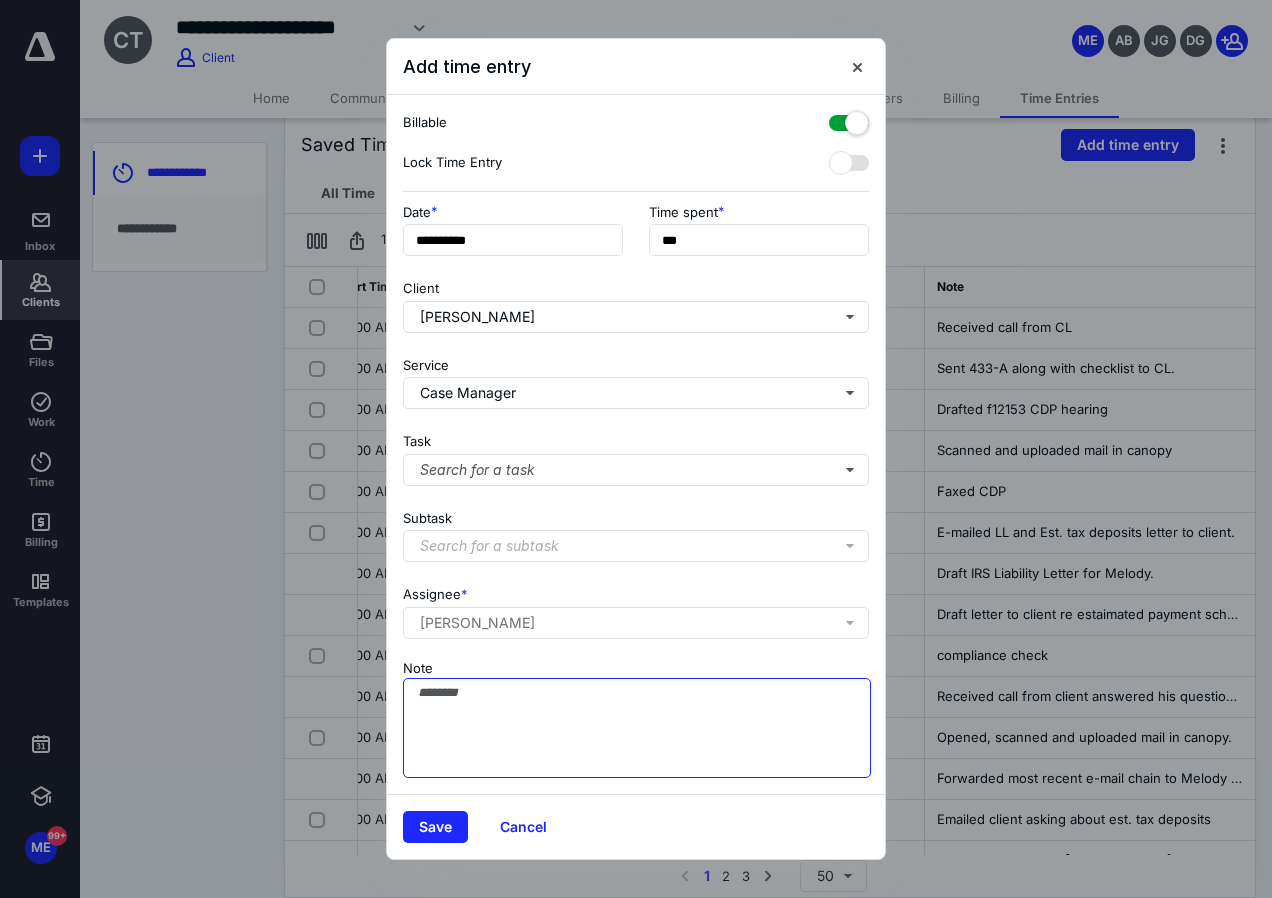 click on "Note" at bounding box center (637, 728) 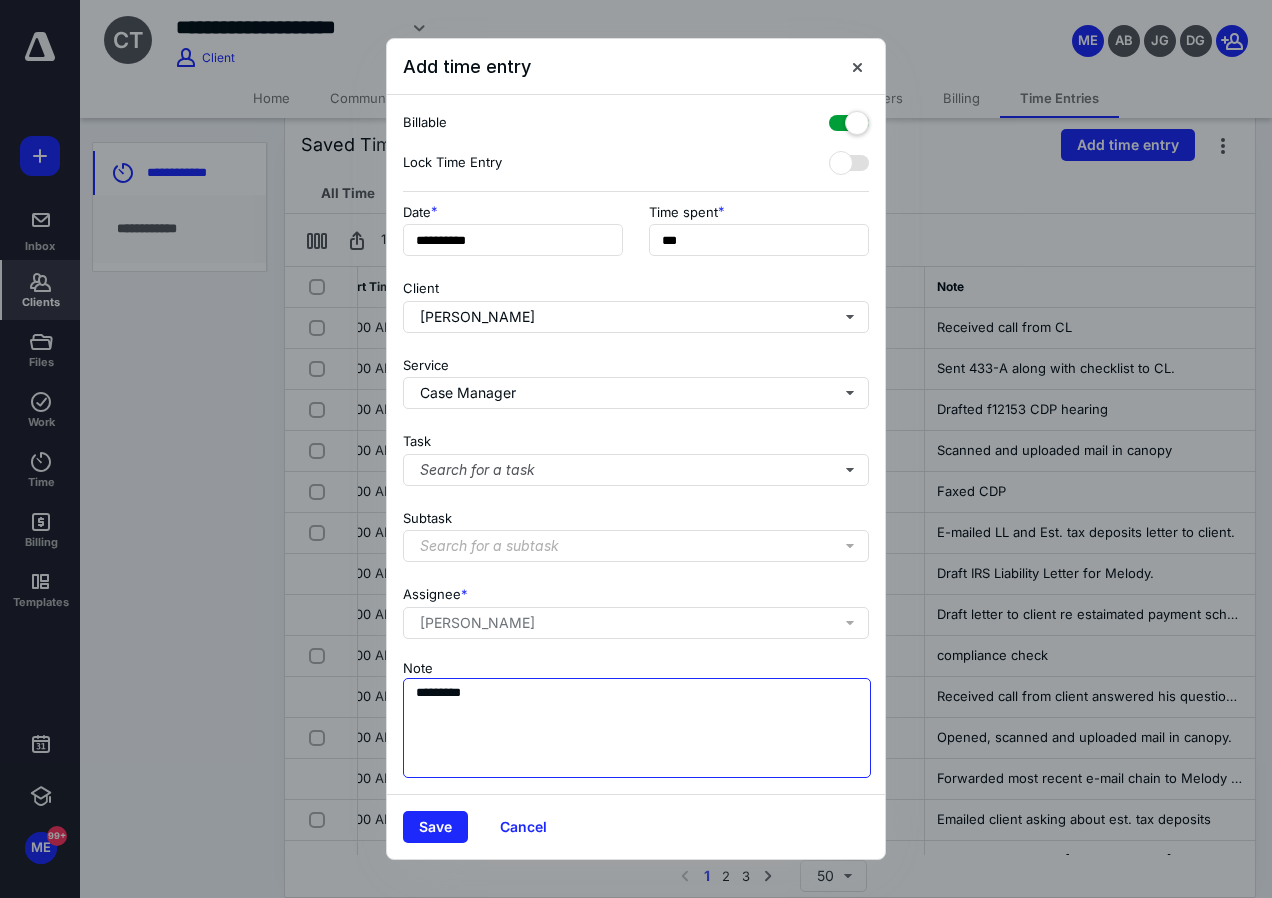 click on "*********" at bounding box center (637, 728) 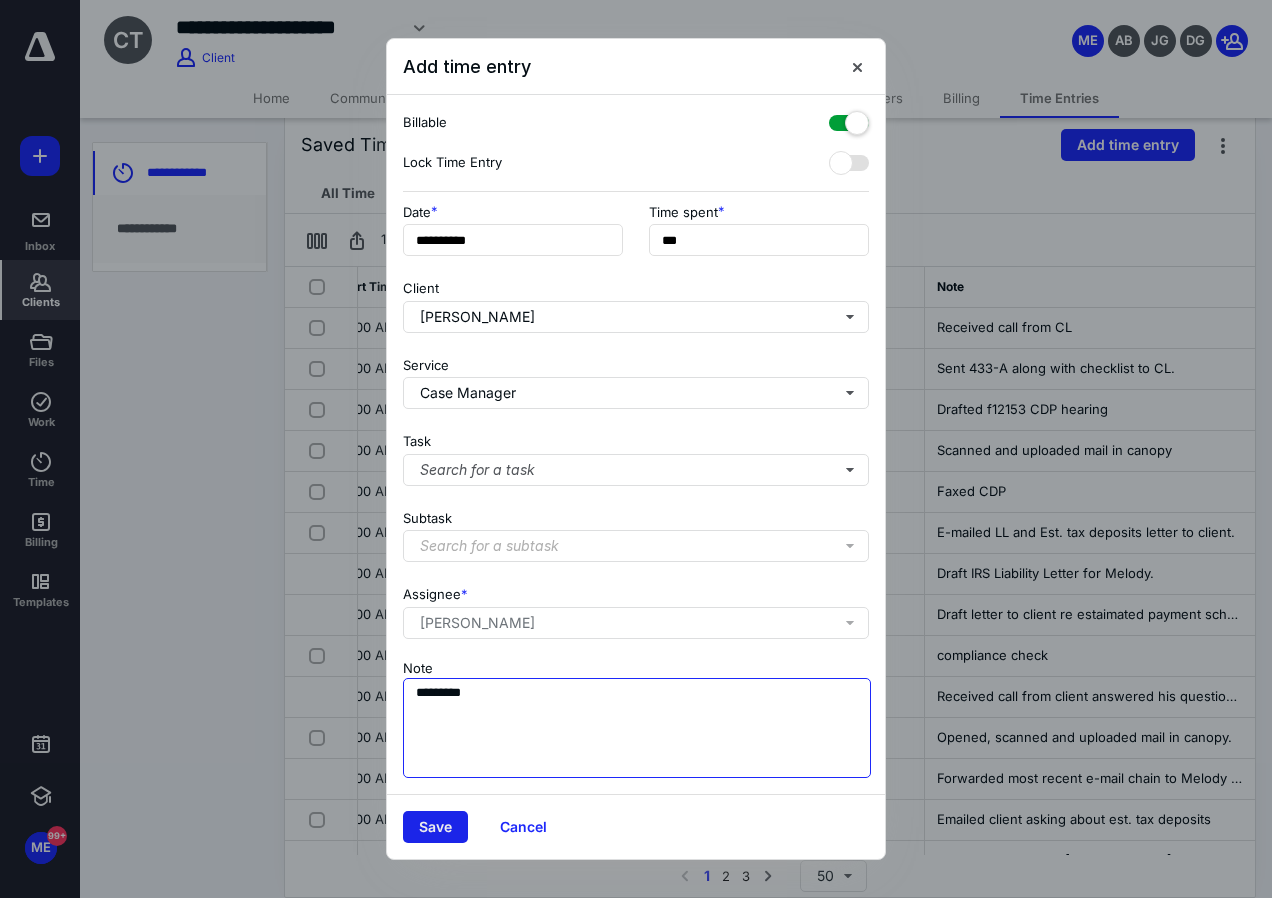 type on "*********" 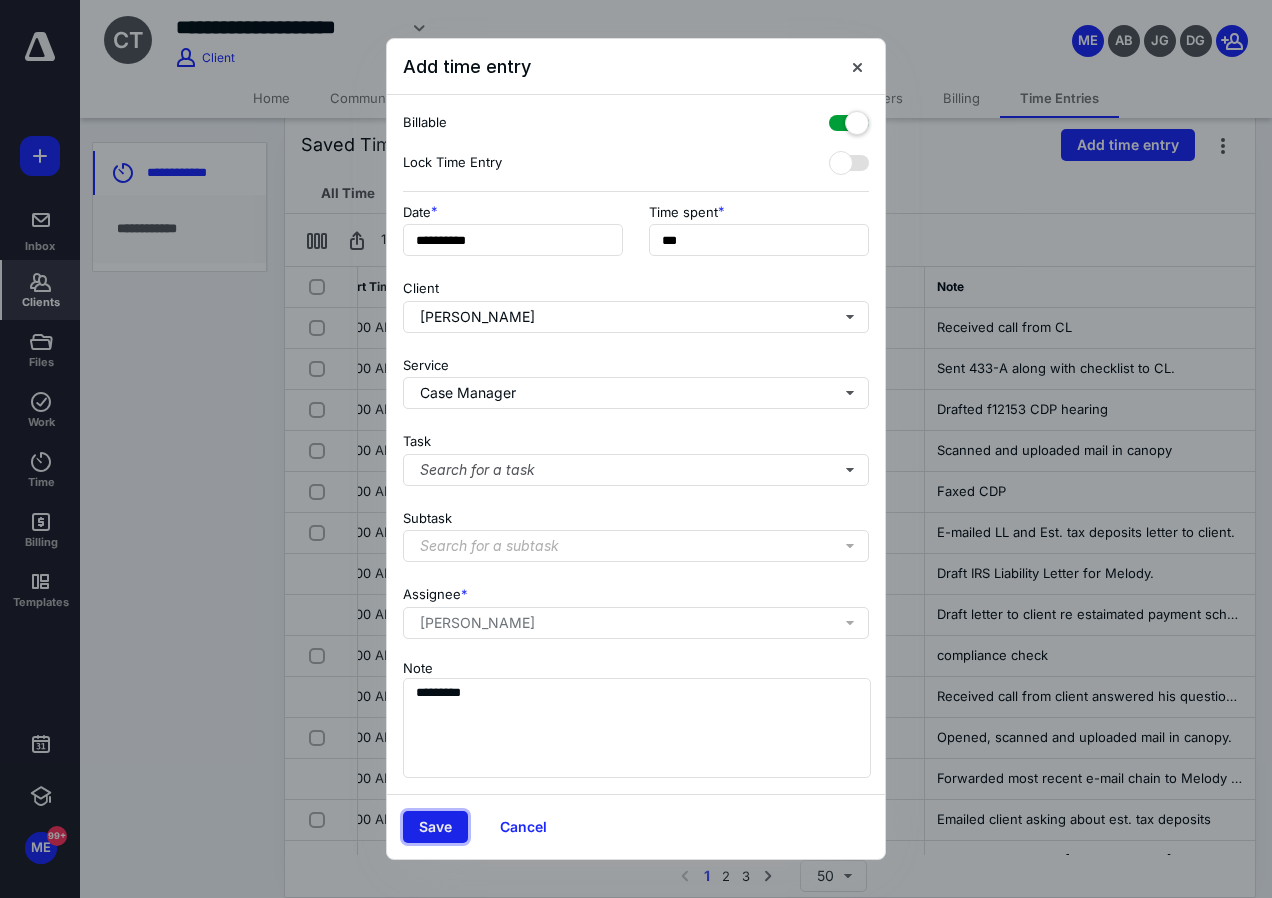 click on "Save" at bounding box center [435, 827] 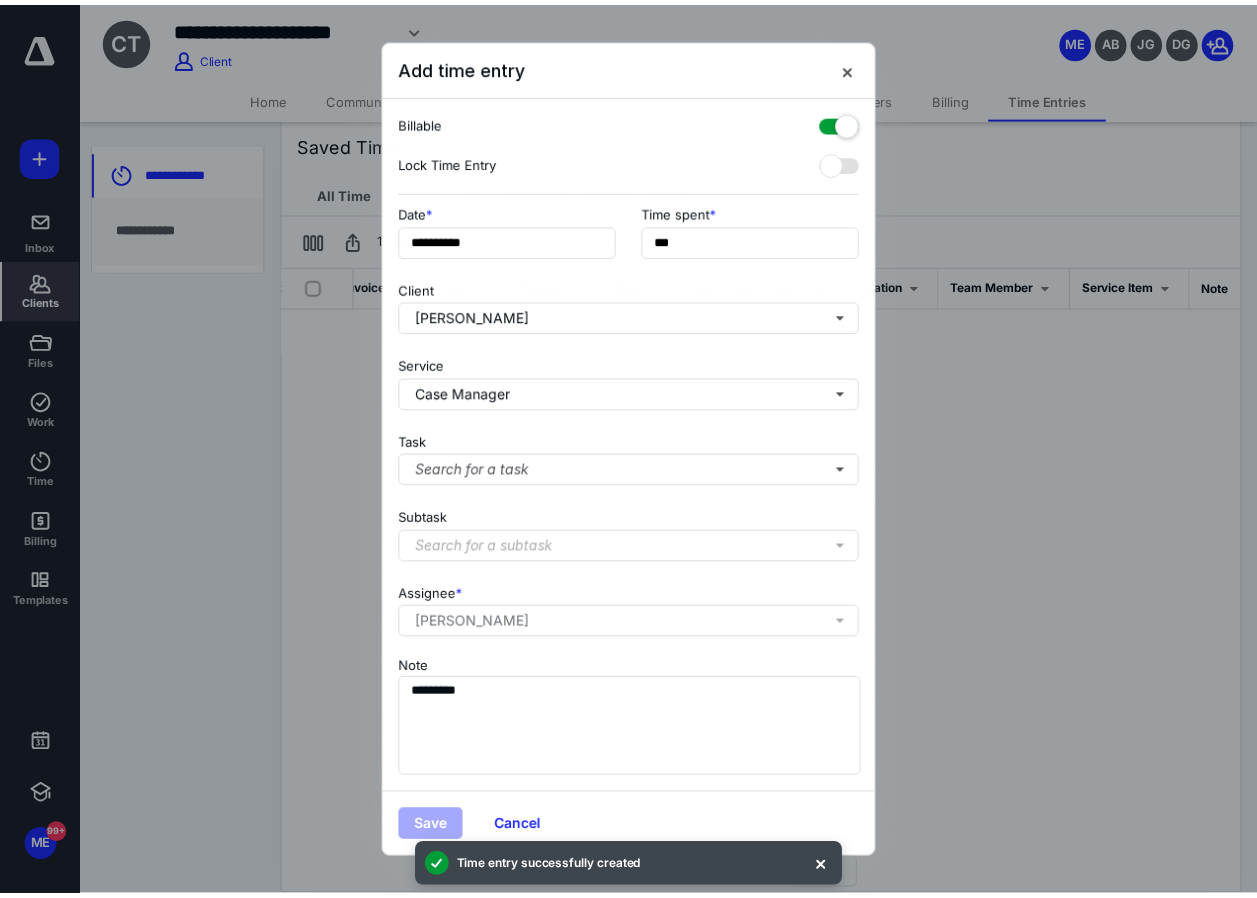 scroll, scrollTop: 0, scrollLeft: 238, axis: horizontal 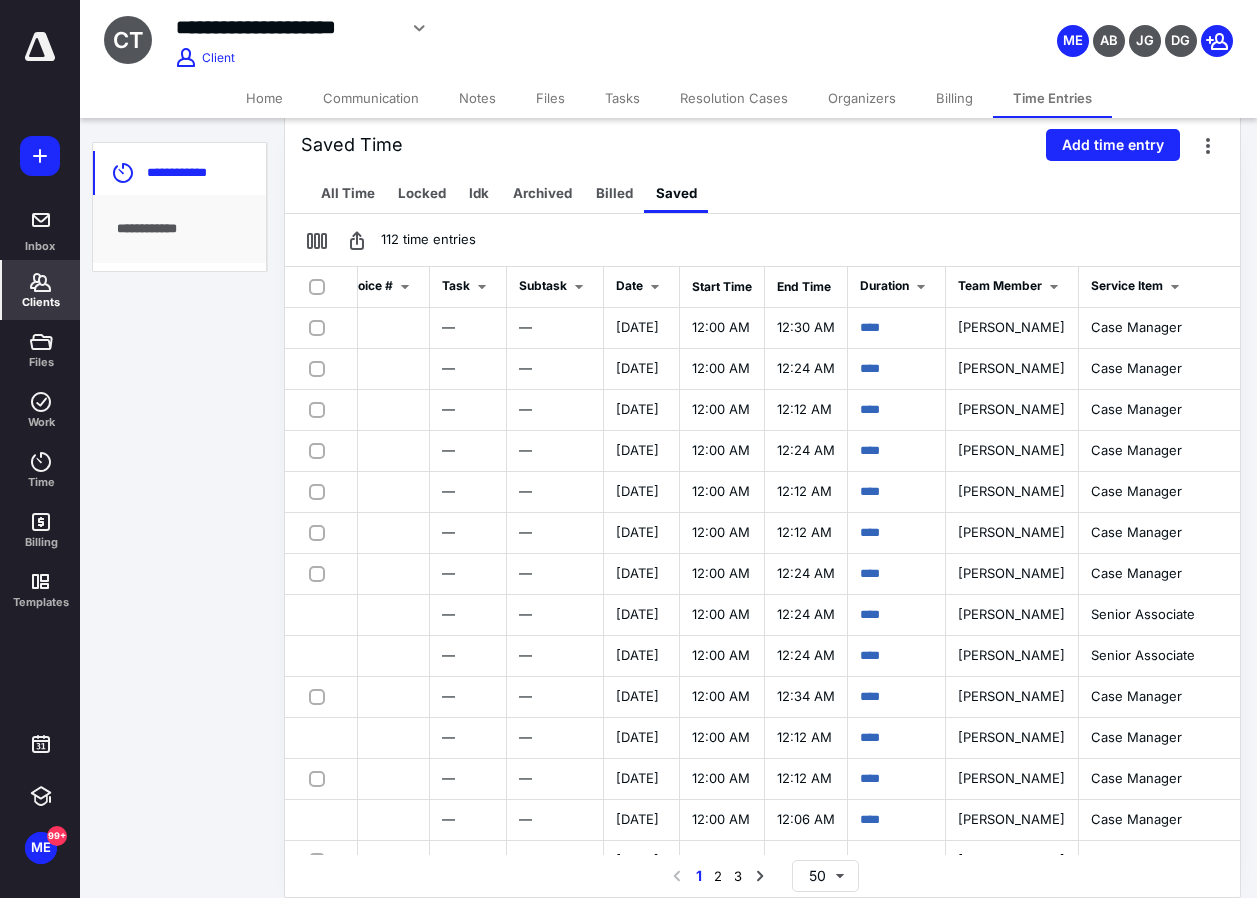click on "Clients" at bounding box center [41, 290] 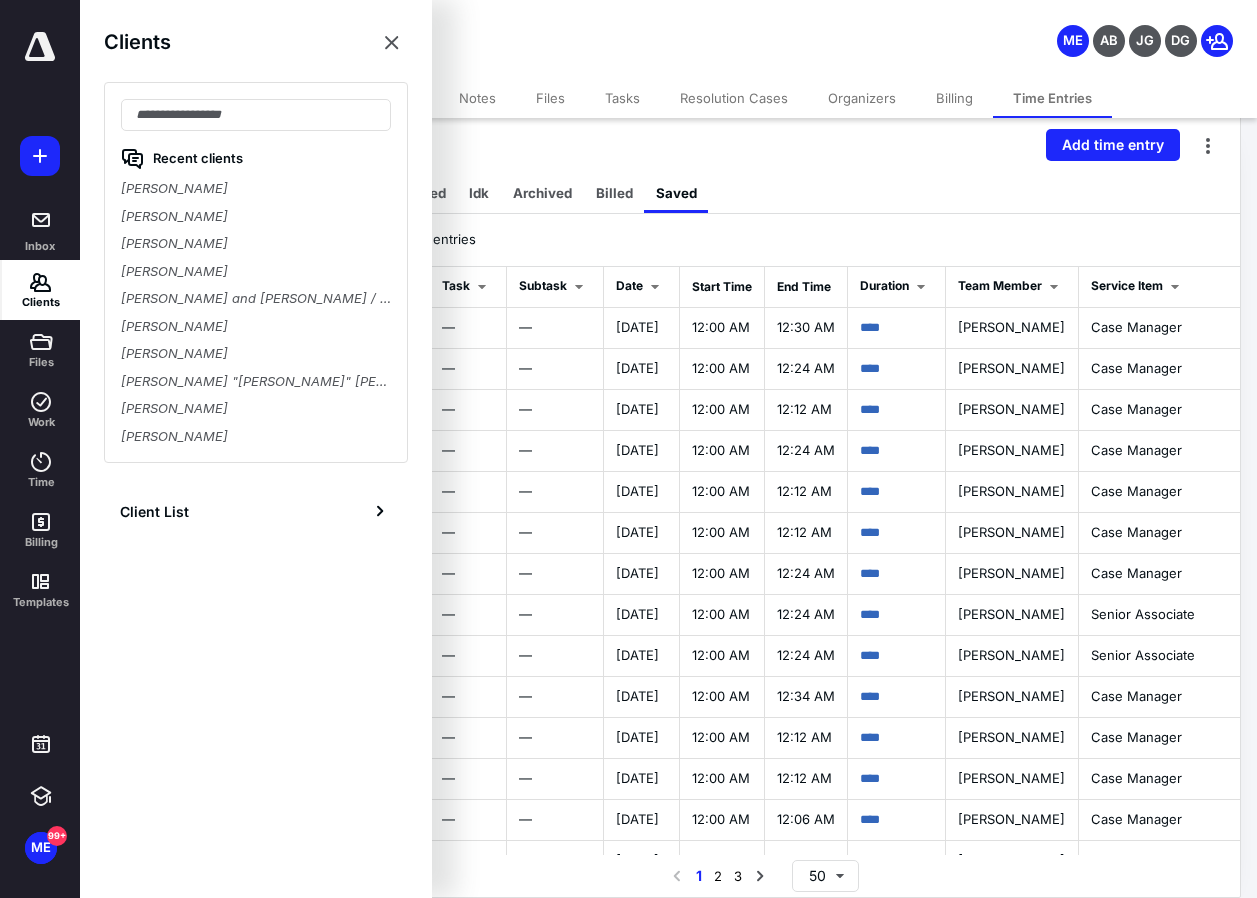 click on "Recent clients Christopher Townsend Victor Pedroso Perdomo Timothy Koza Farshid Farhang Paulo and Renata Moreira / Quality Aluminum Frank Schwarzer Emmanuel Cruz Vashnu "William" Howland Nathan Moore Vincent Aguirre" at bounding box center [256, 272] 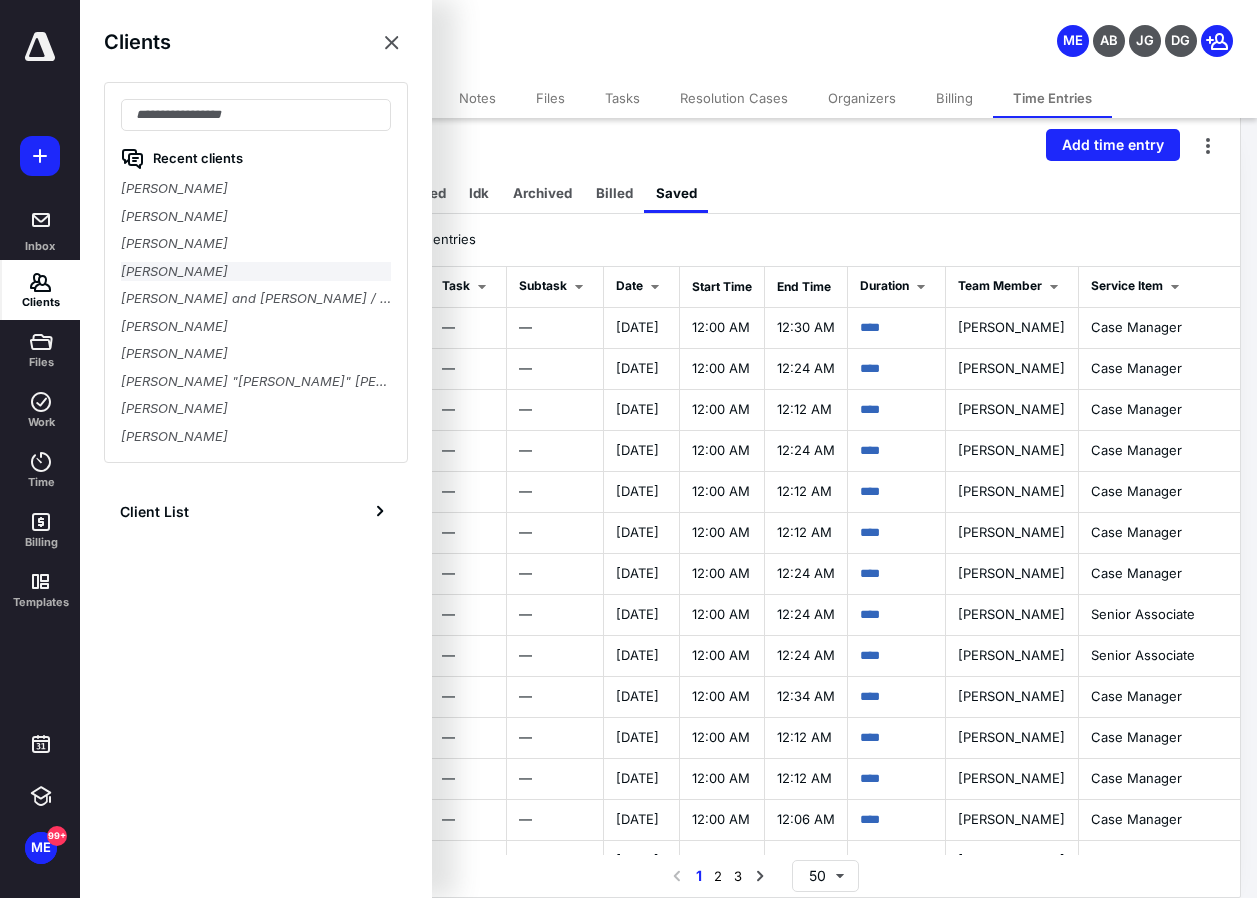 click on "[PERSON_NAME]" at bounding box center (256, 272) 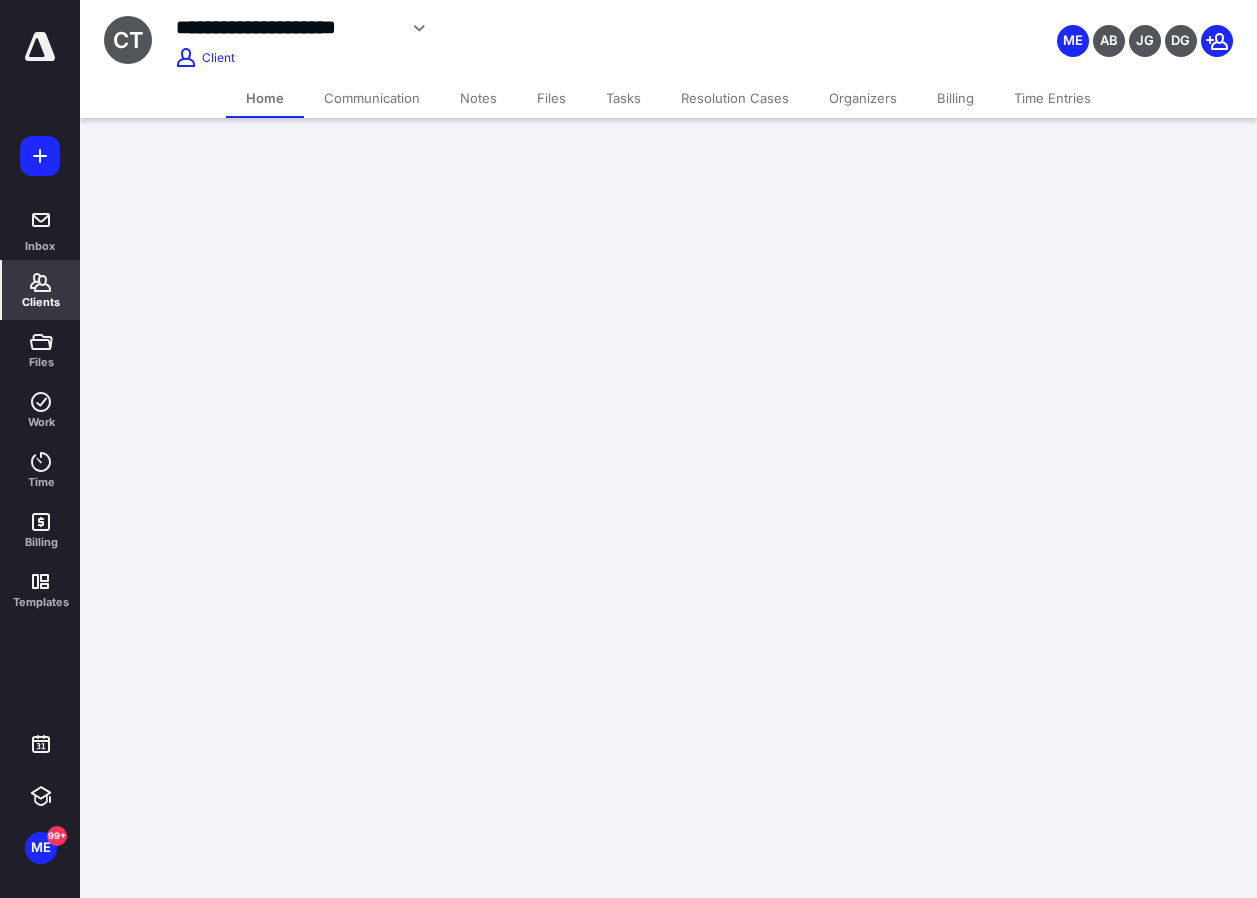 scroll, scrollTop: 0, scrollLeft: 0, axis: both 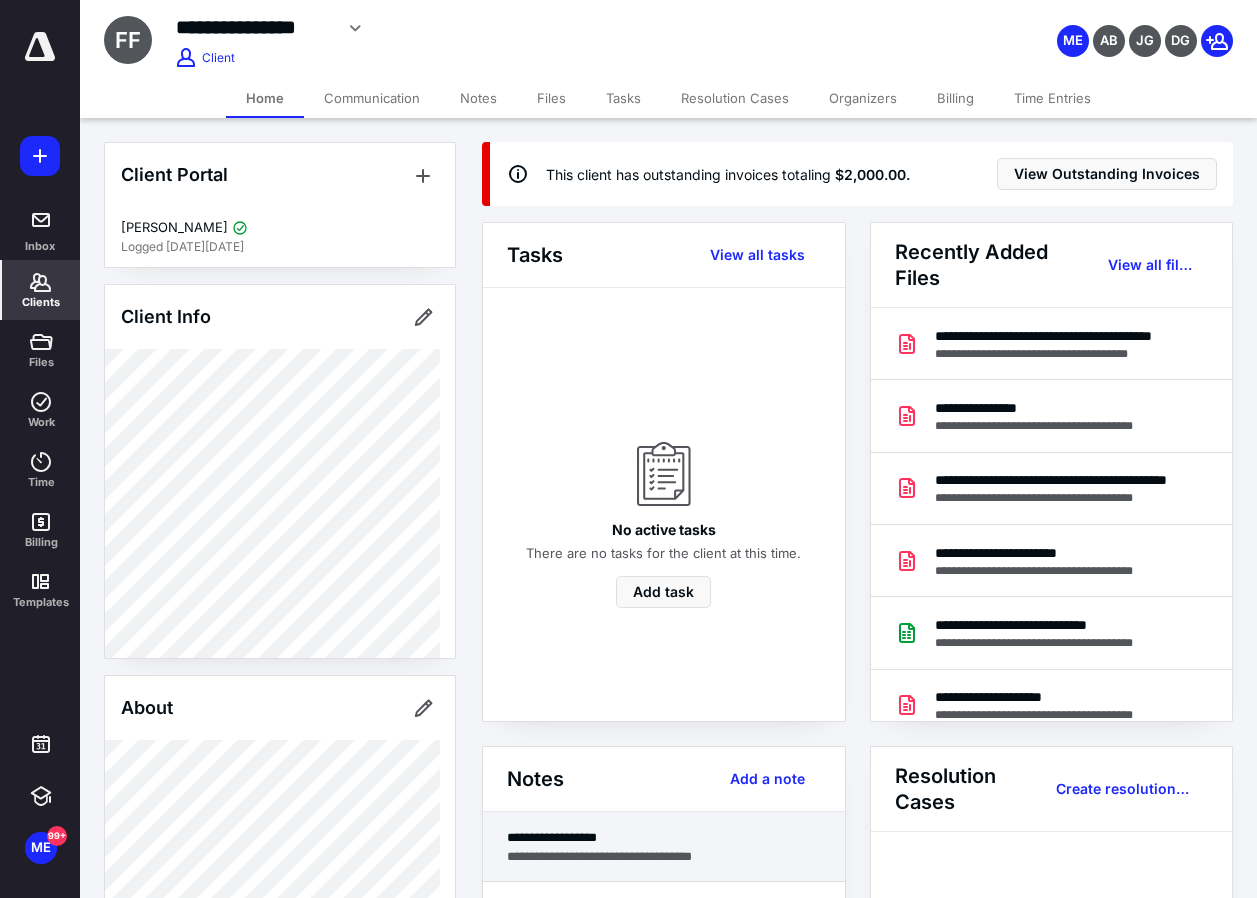 click on "**********" at bounding box center [664, 837] 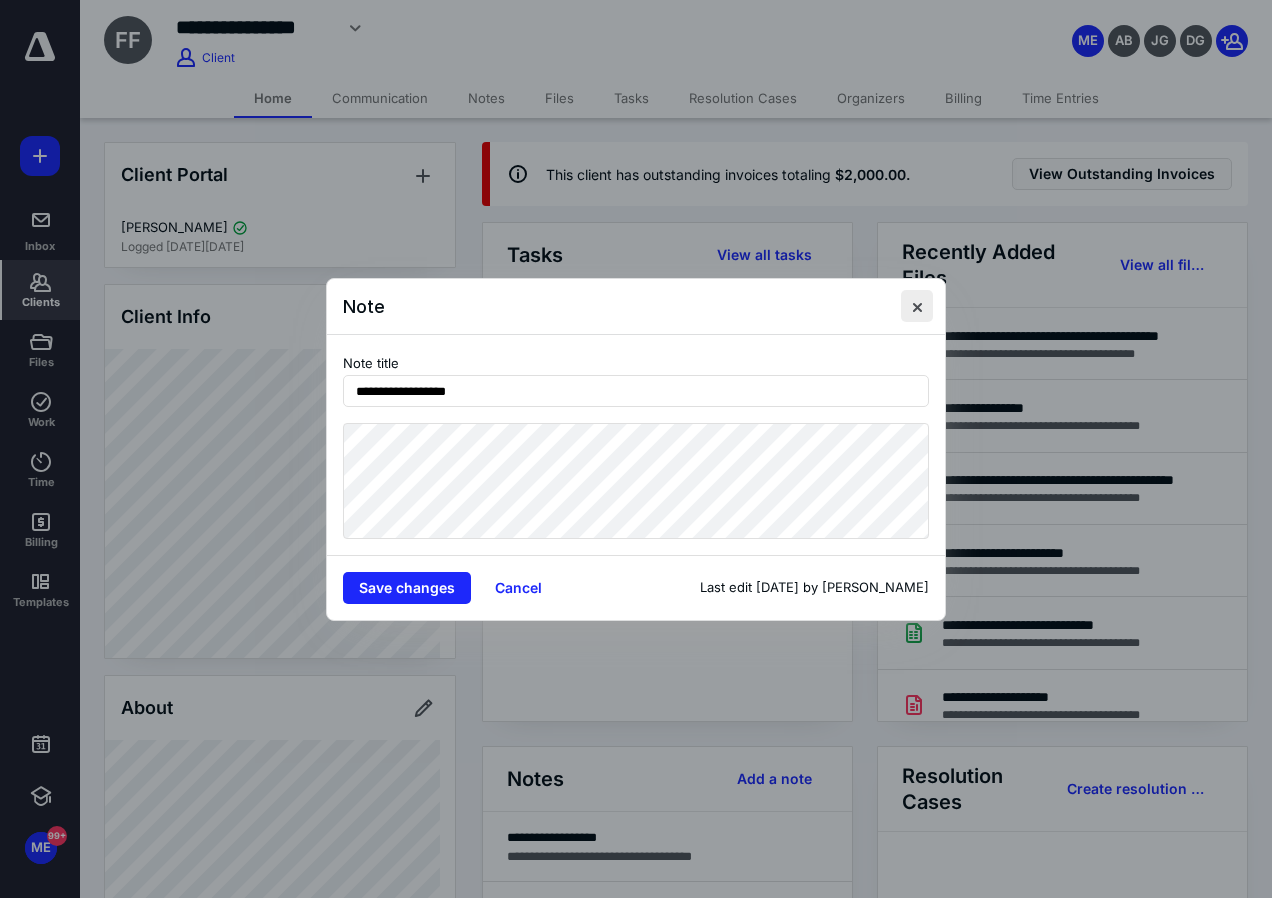 click at bounding box center (917, 306) 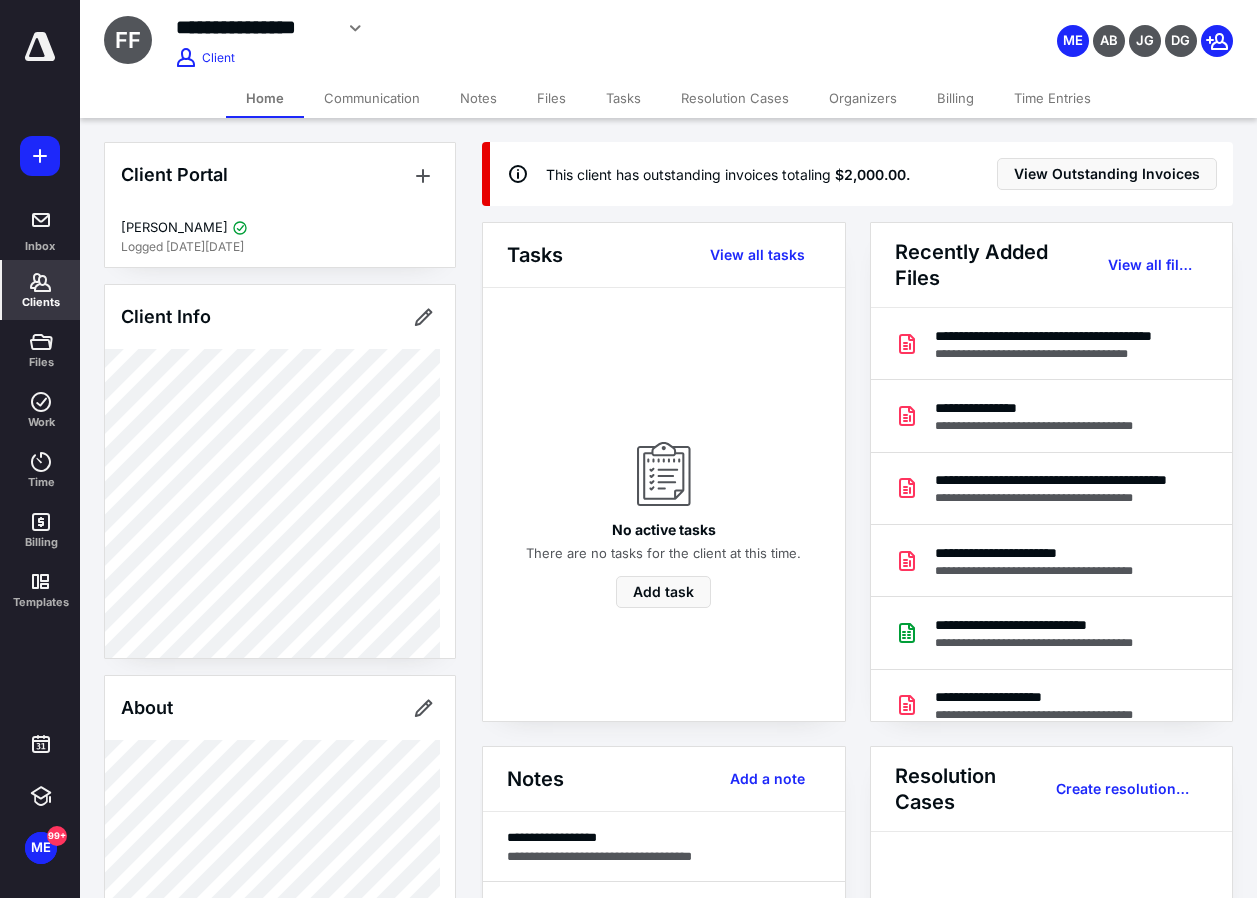 click on "Time Entries" at bounding box center (1052, 98) 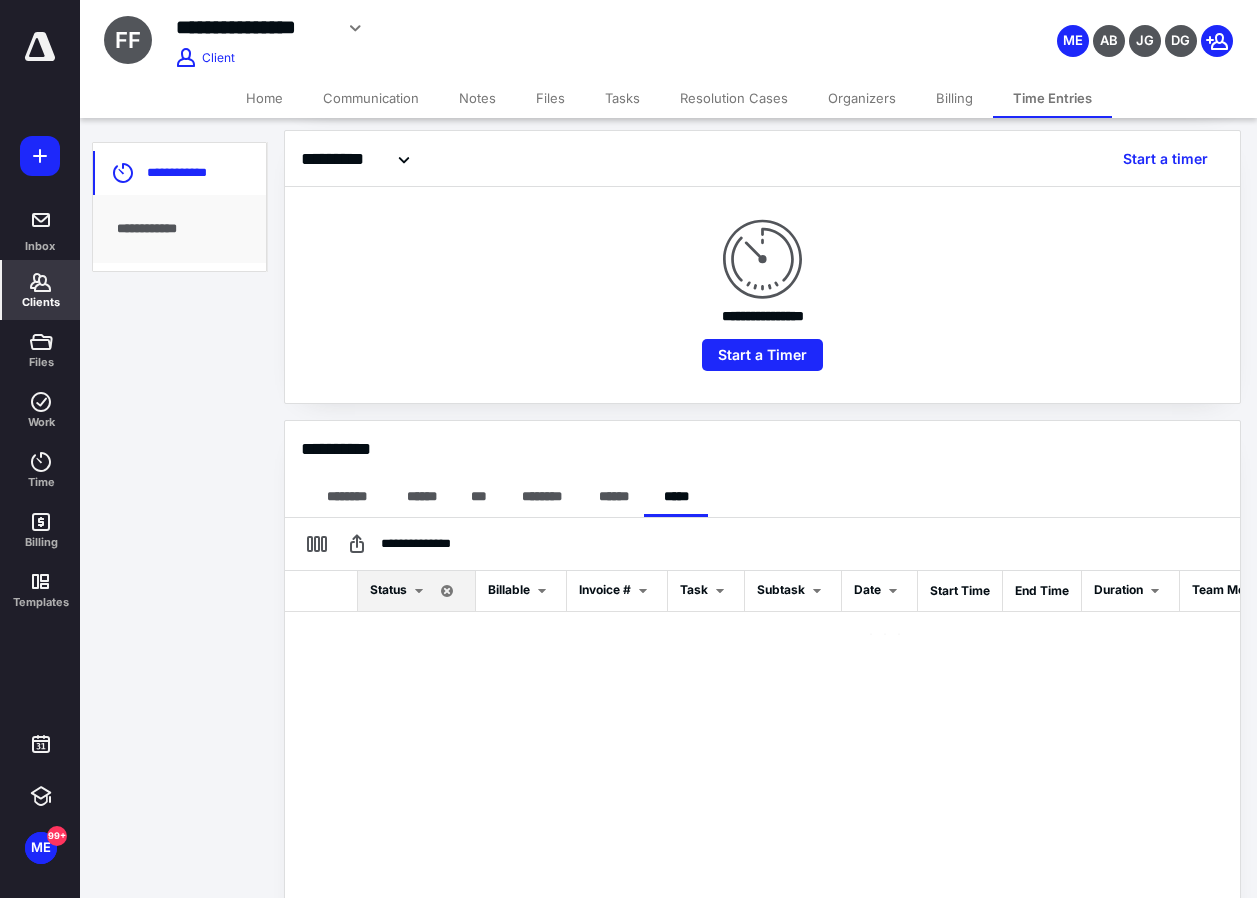 scroll, scrollTop: 447, scrollLeft: 0, axis: vertical 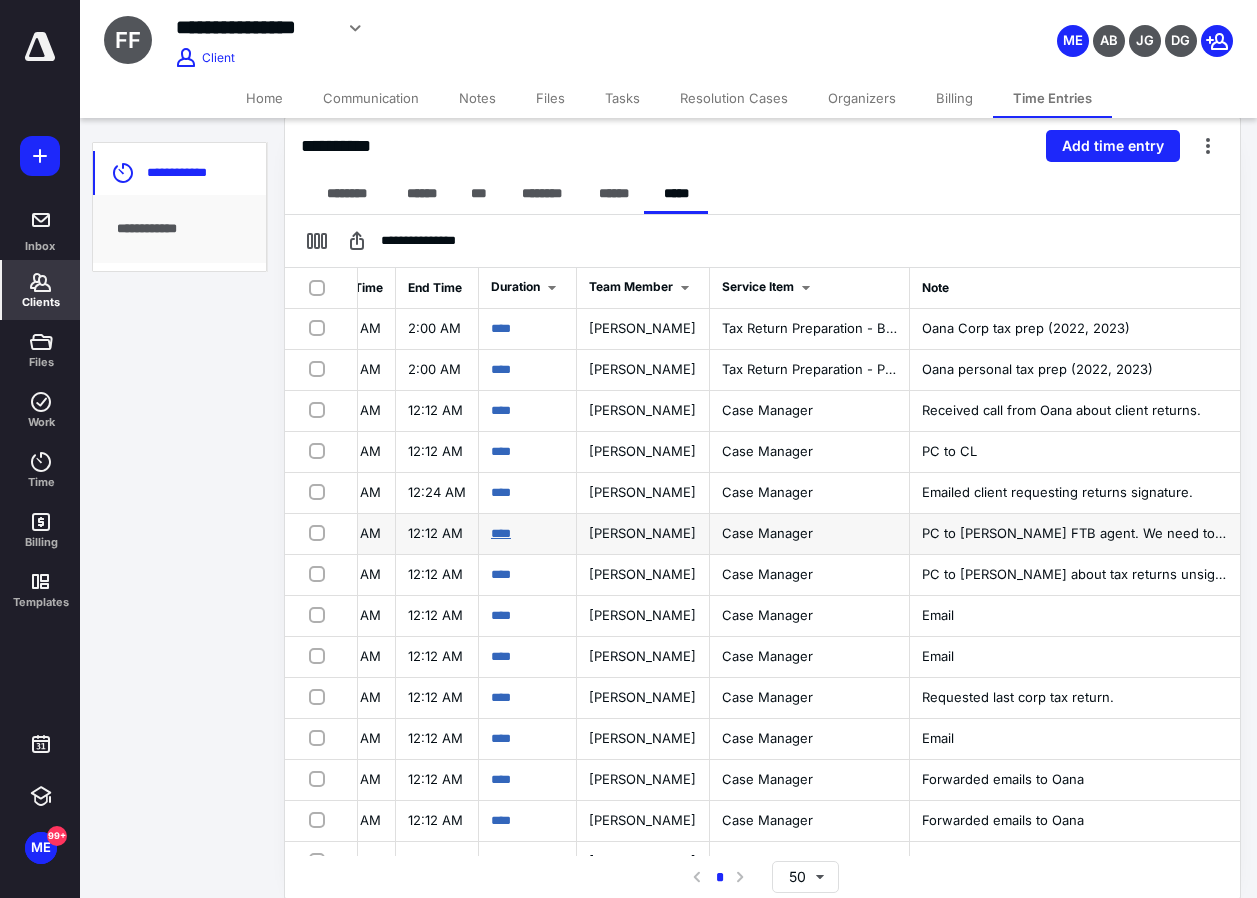 click on "****" at bounding box center [501, 533] 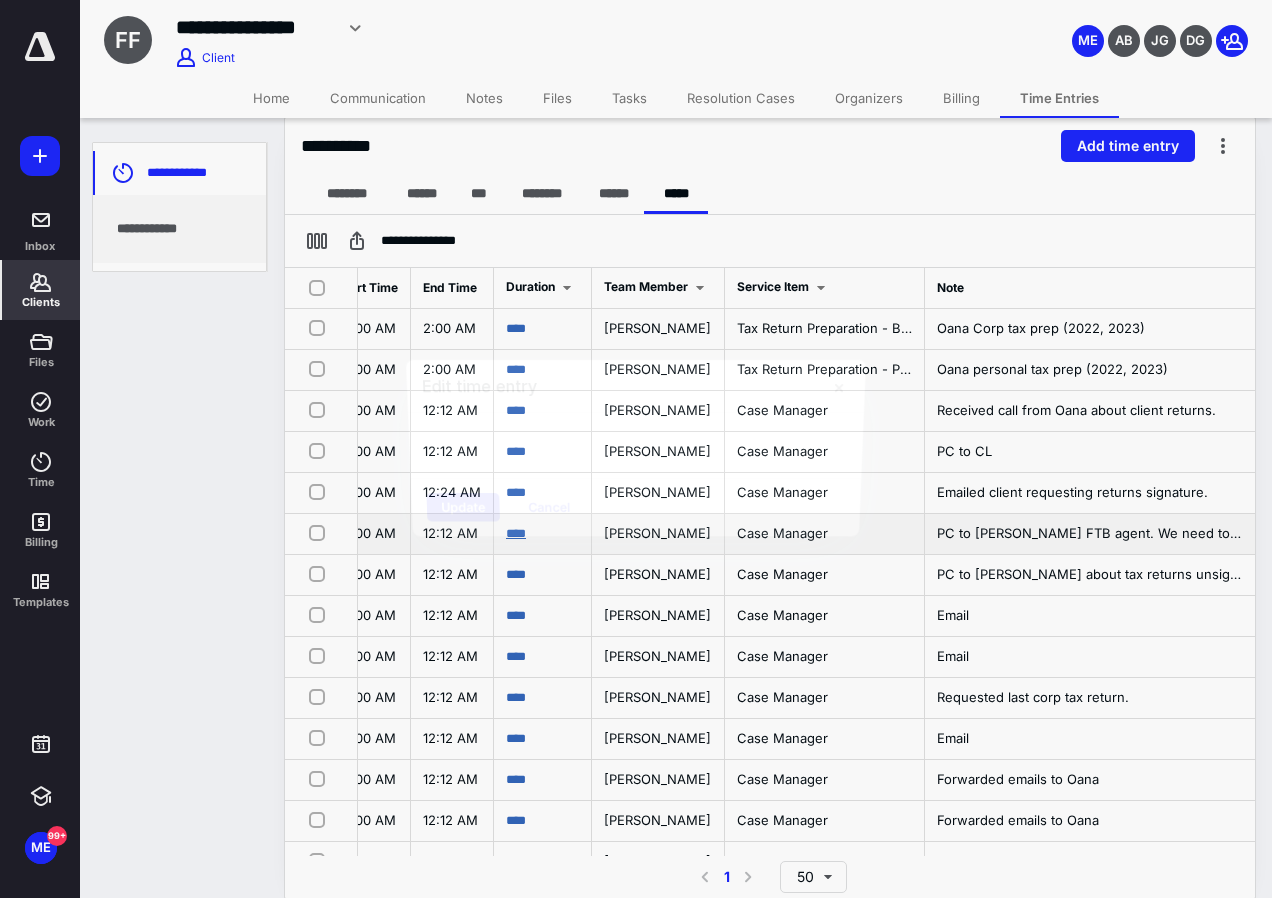 scroll, scrollTop: 0, scrollLeft: 628, axis: horizontal 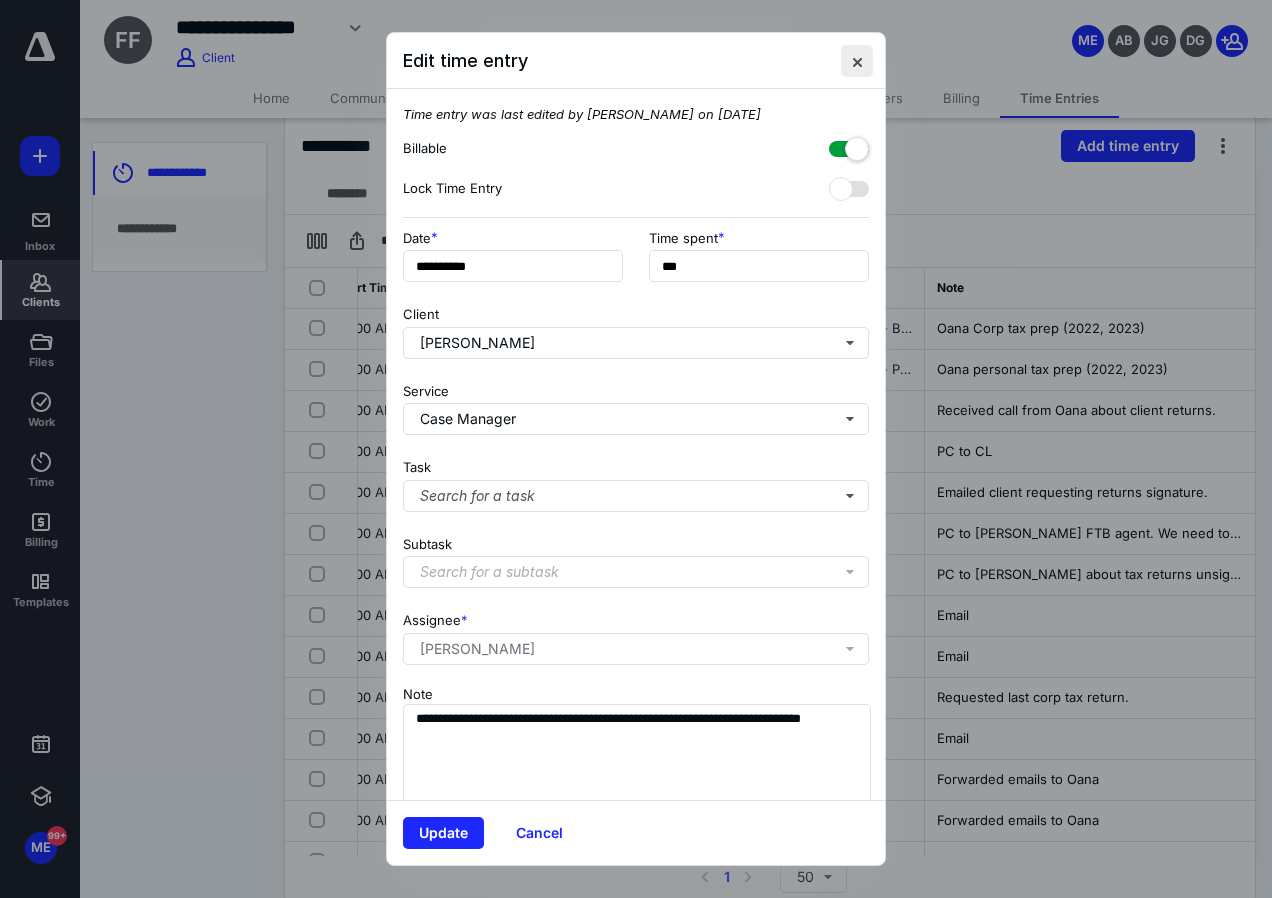 click at bounding box center [857, 61] 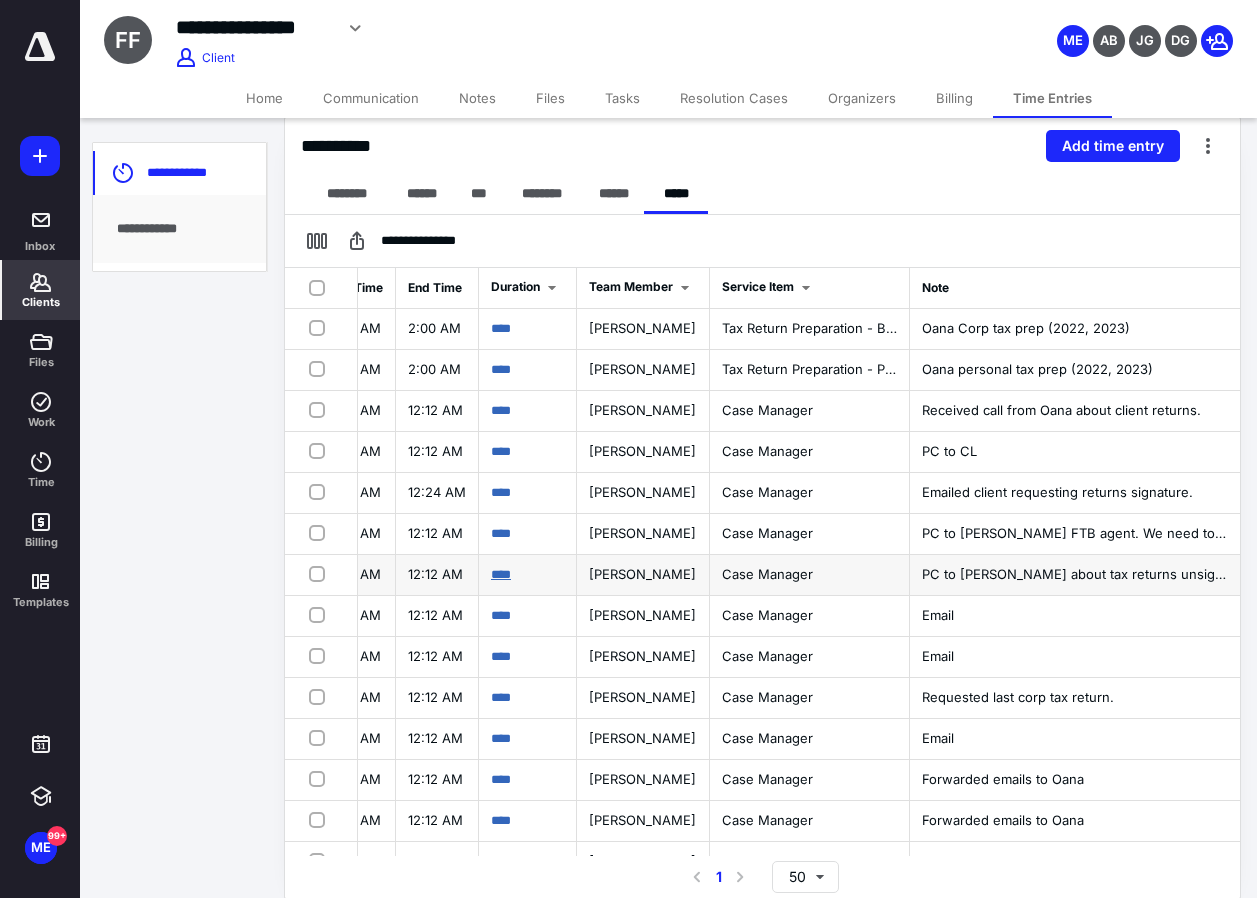 click on "****" at bounding box center (501, 574) 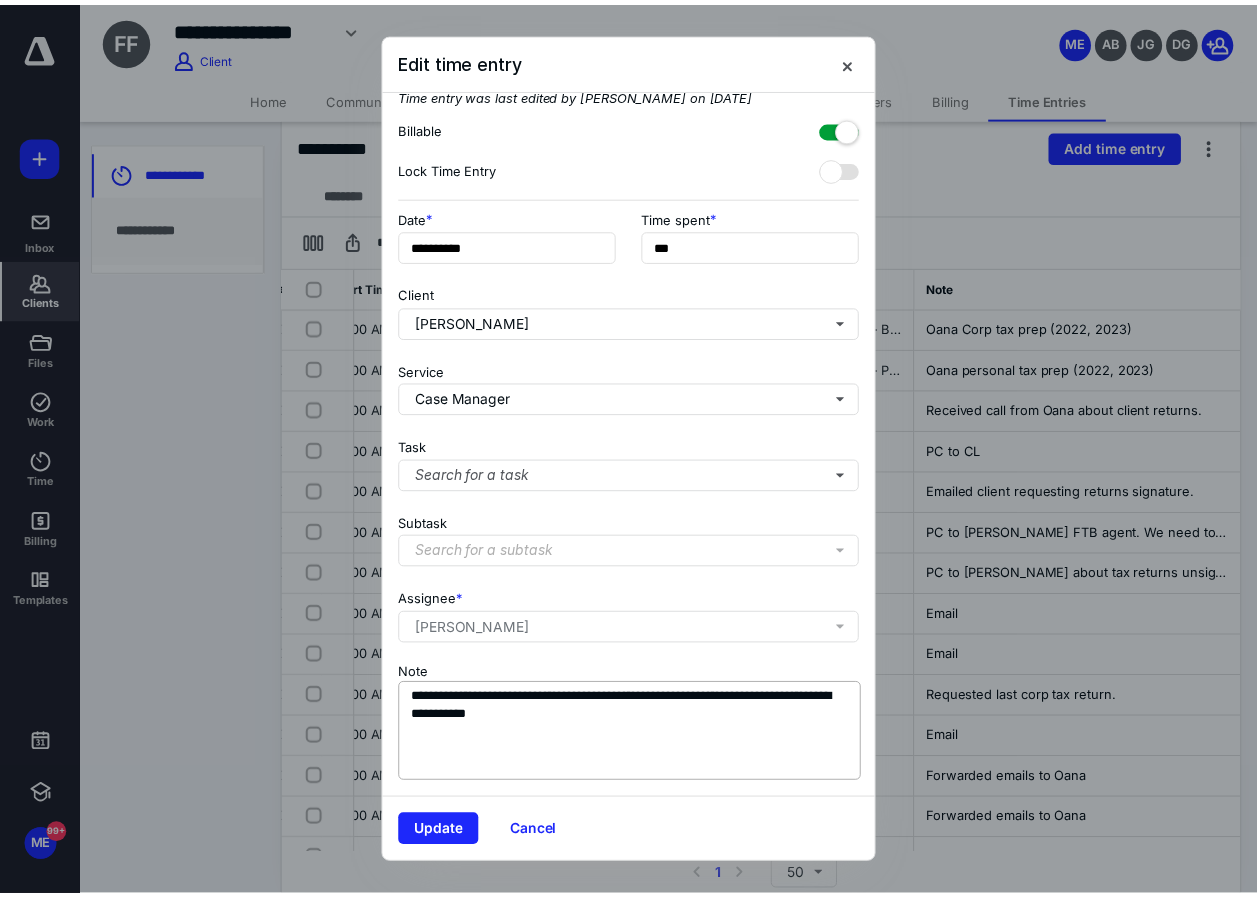 scroll, scrollTop: 35, scrollLeft: 0, axis: vertical 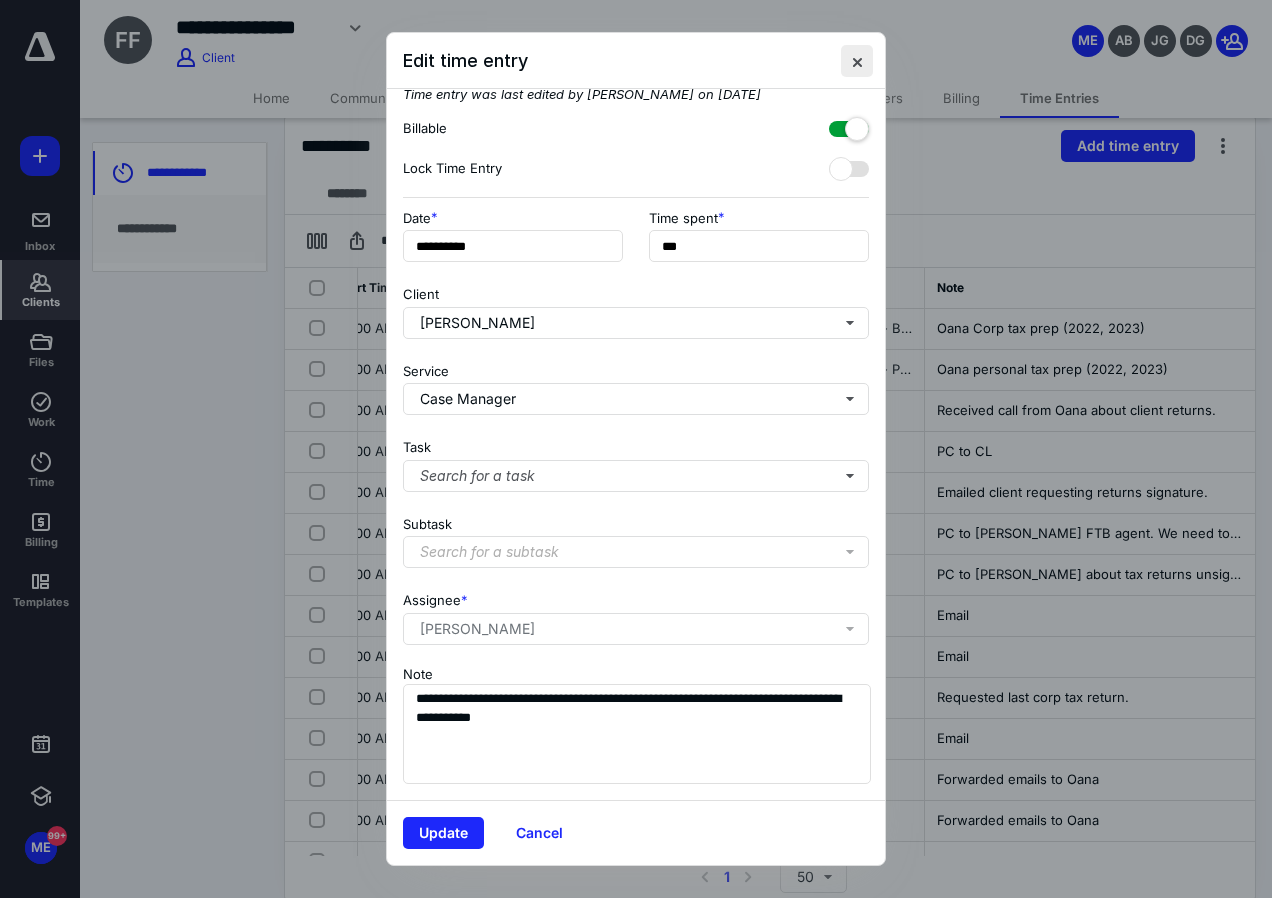 click at bounding box center (857, 61) 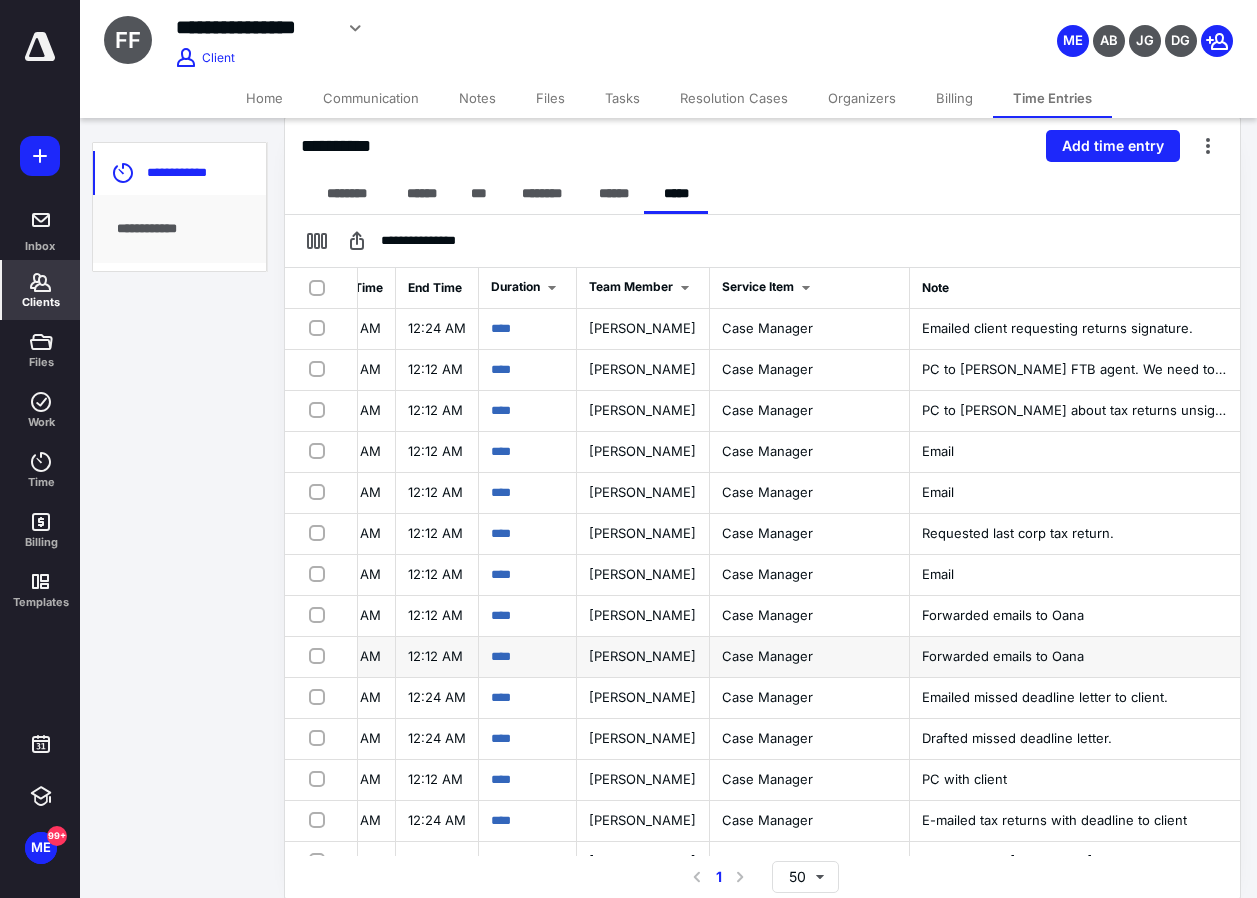 scroll, scrollTop: 300, scrollLeft: 628, axis: both 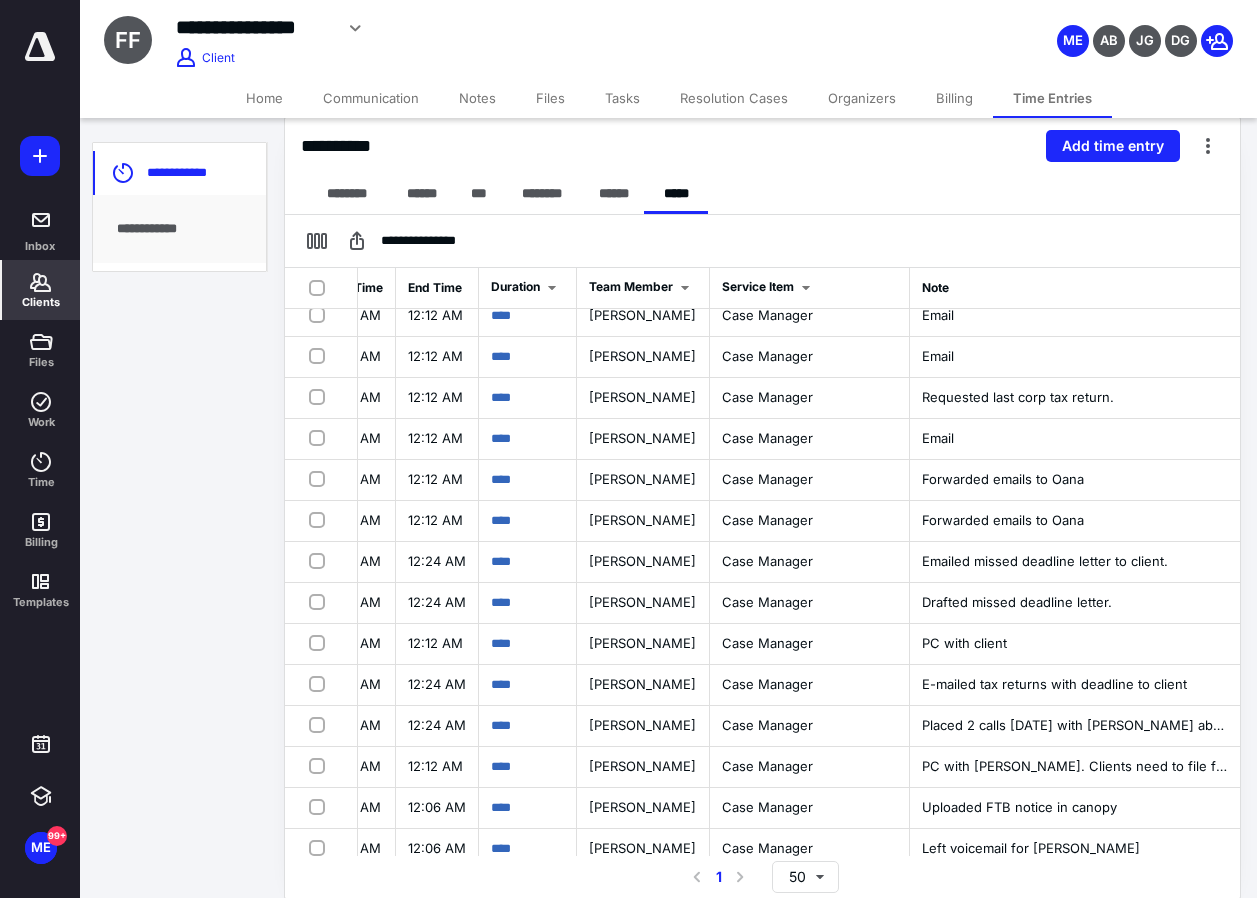 click on "Home" at bounding box center (264, 98) 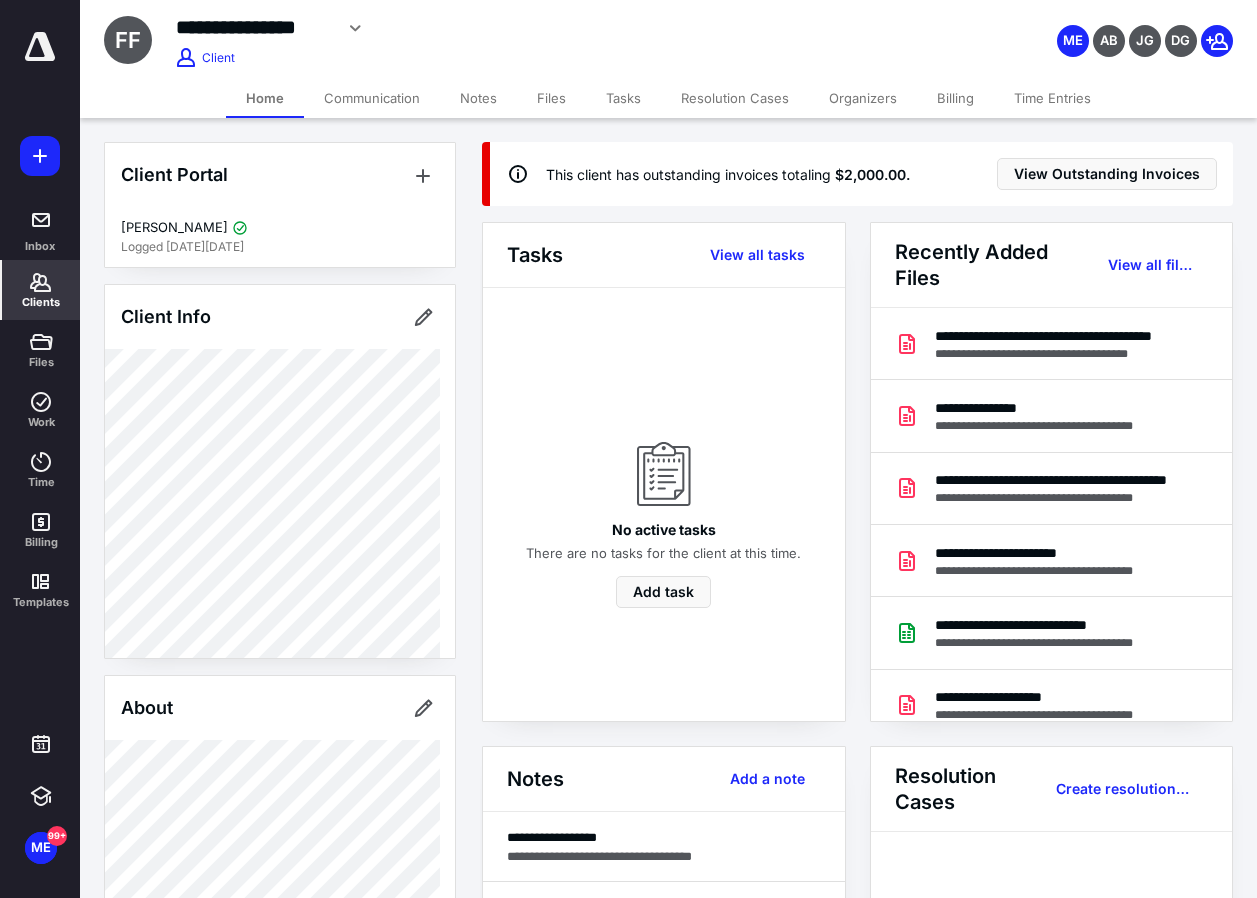 scroll, scrollTop: 200, scrollLeft: 0, axis: vertical 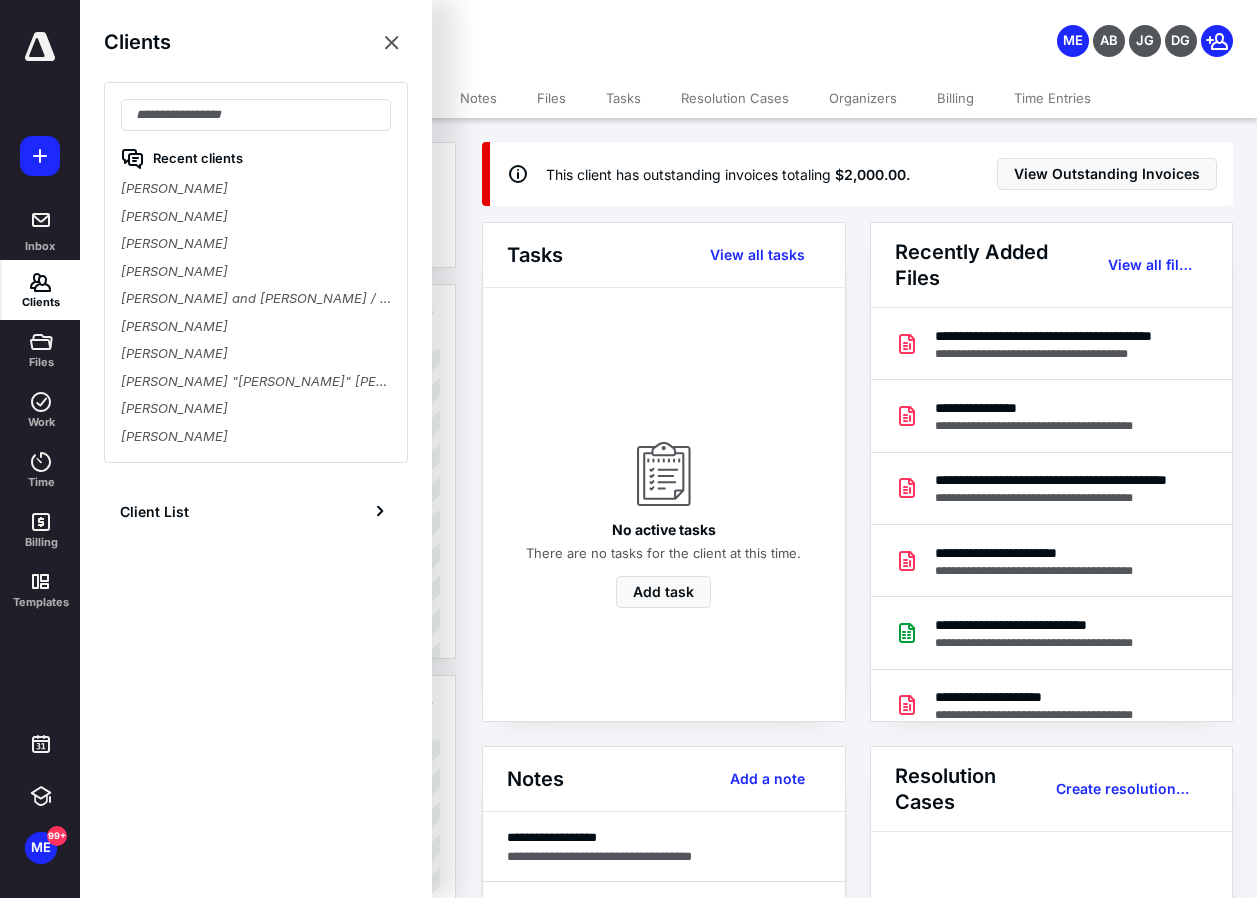 click on "Organizers" at bounding box center [863, 98] 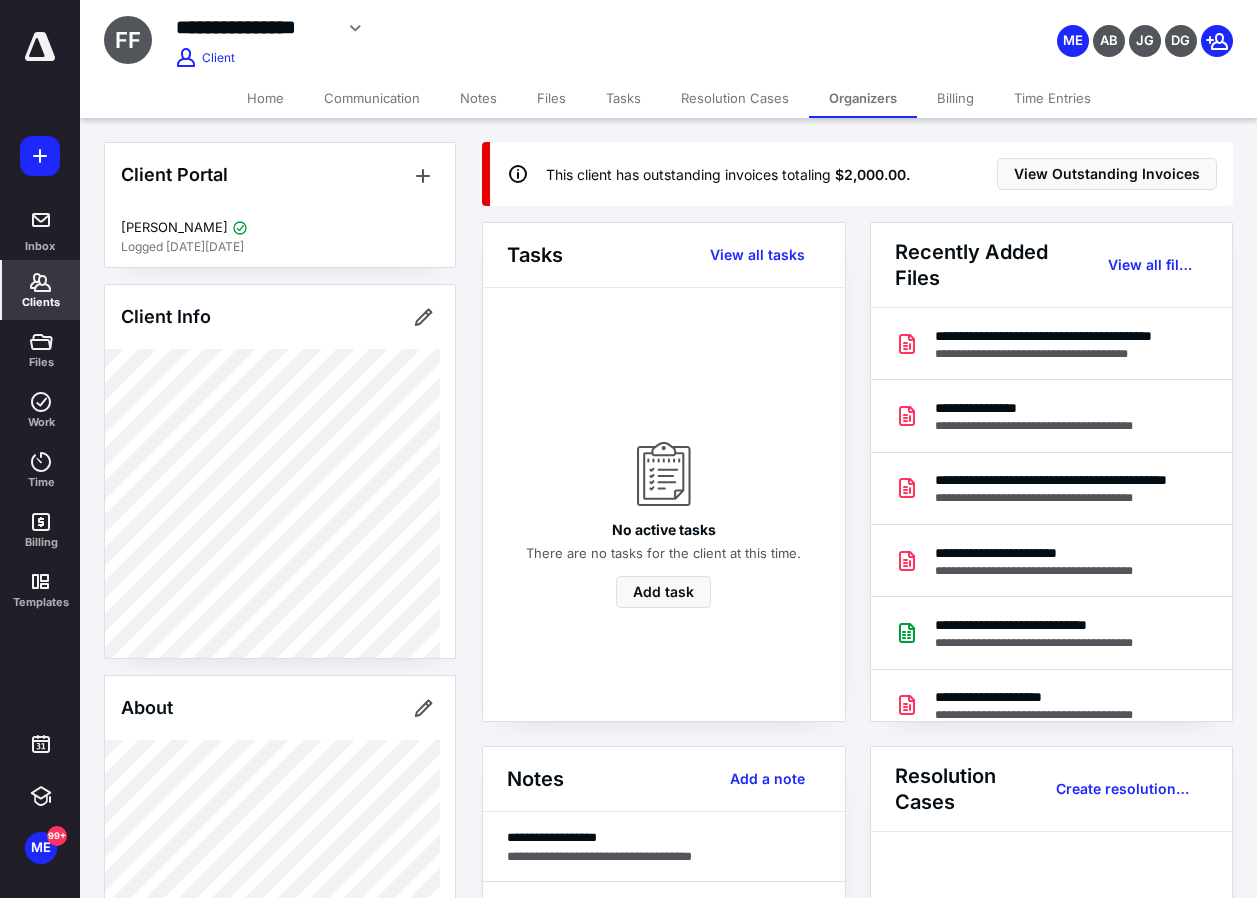 click on "Time Entries" at bounding box center (1052, 98) 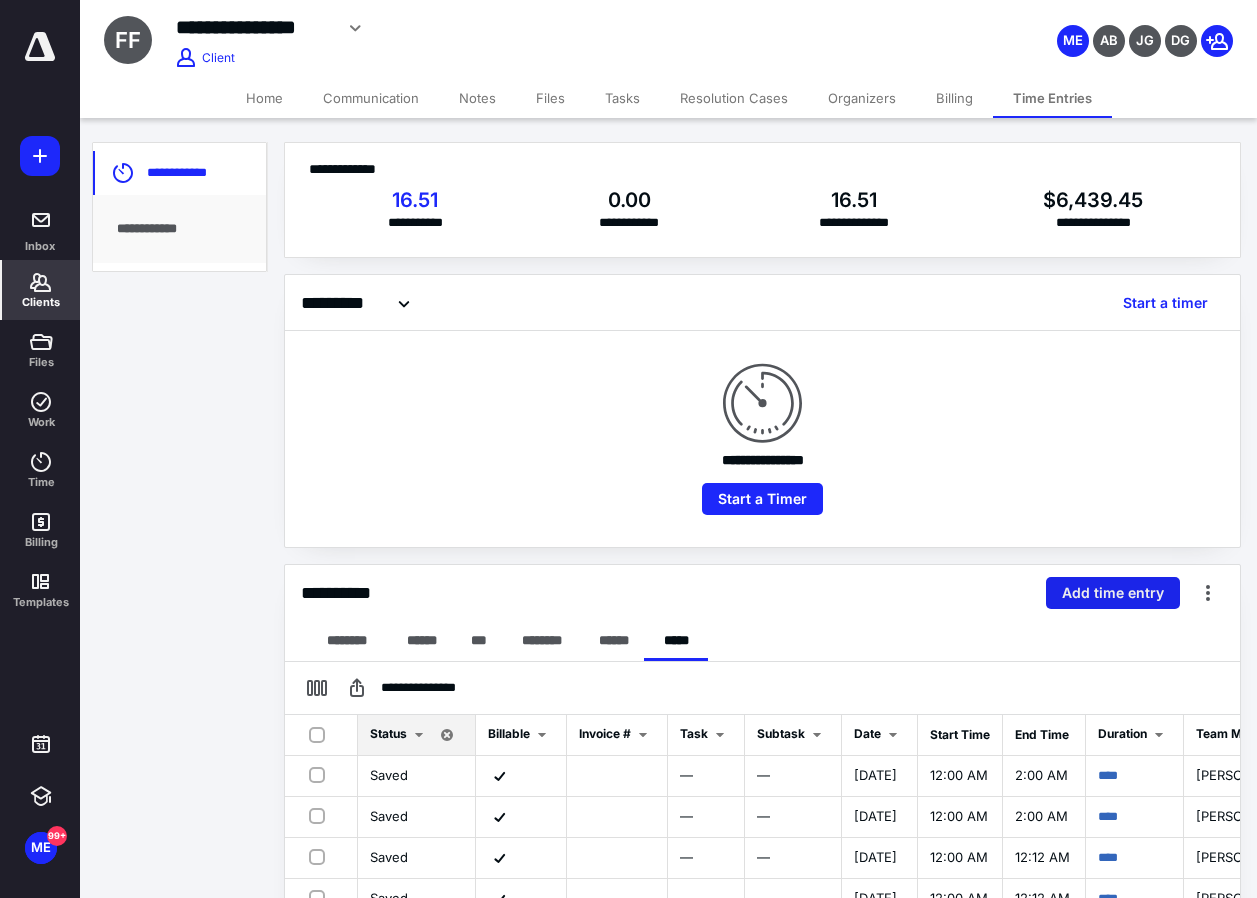 click on "Add time entry" at bounding box center [1113, 593] 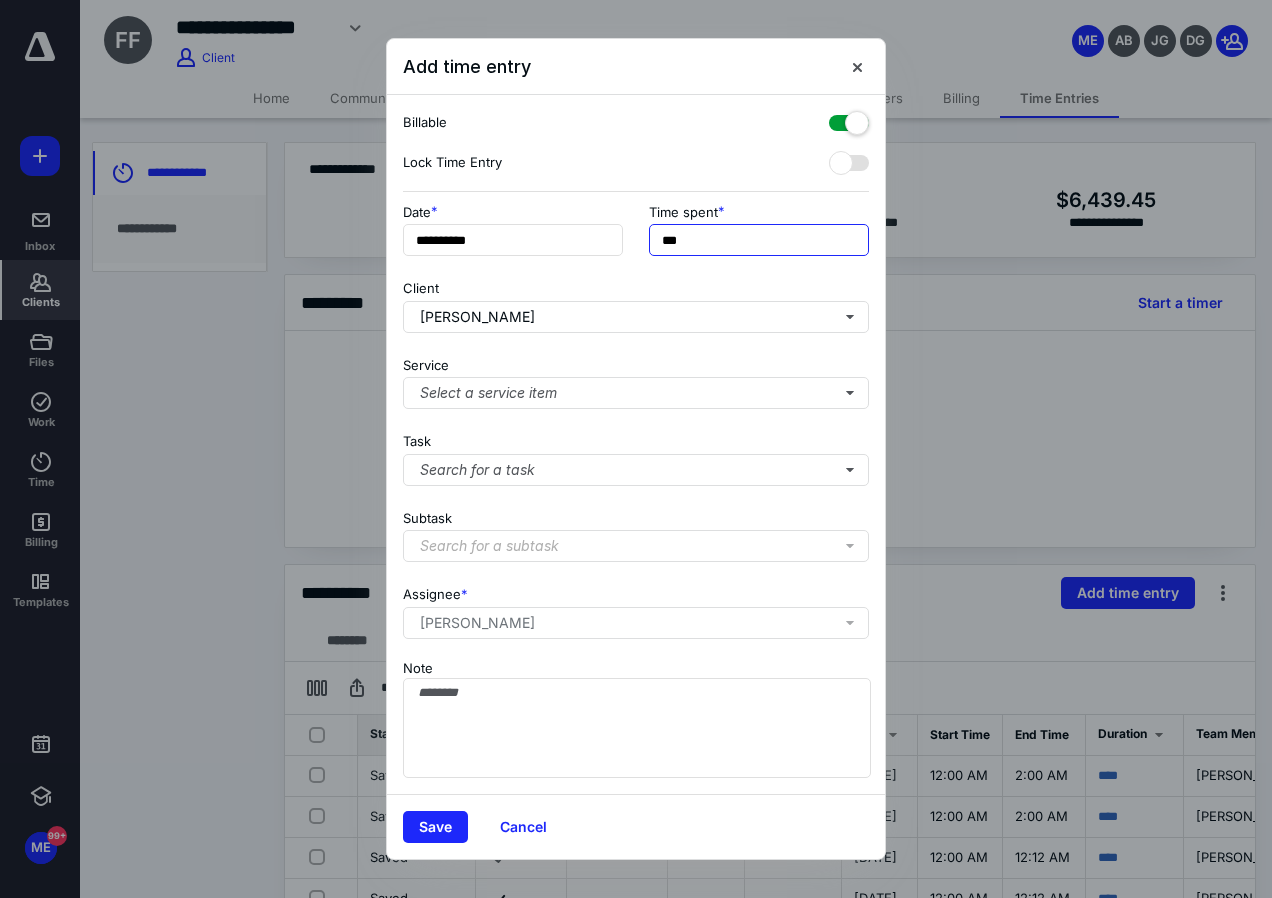 click on "***" at bounding box center [759, 240] 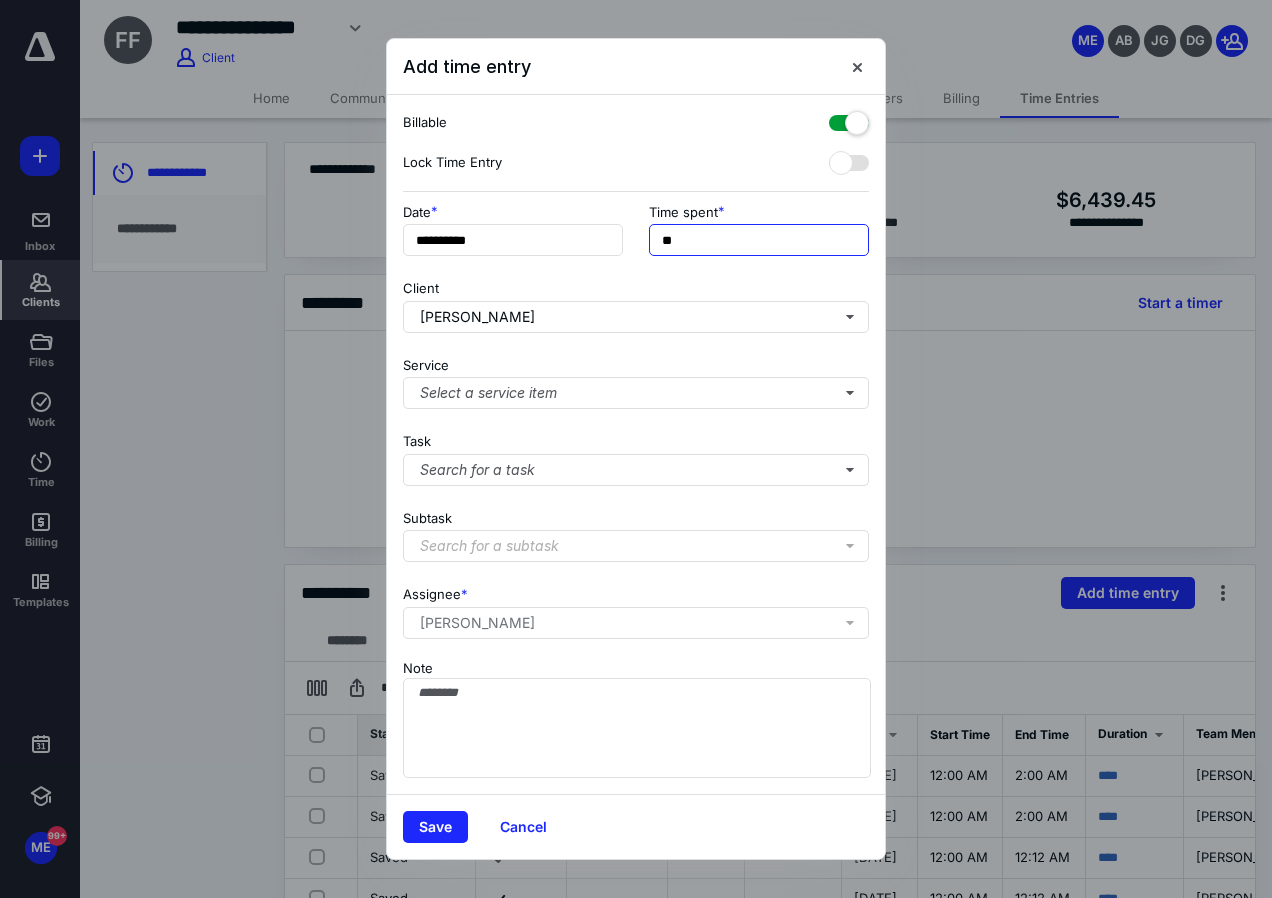 type on "*" 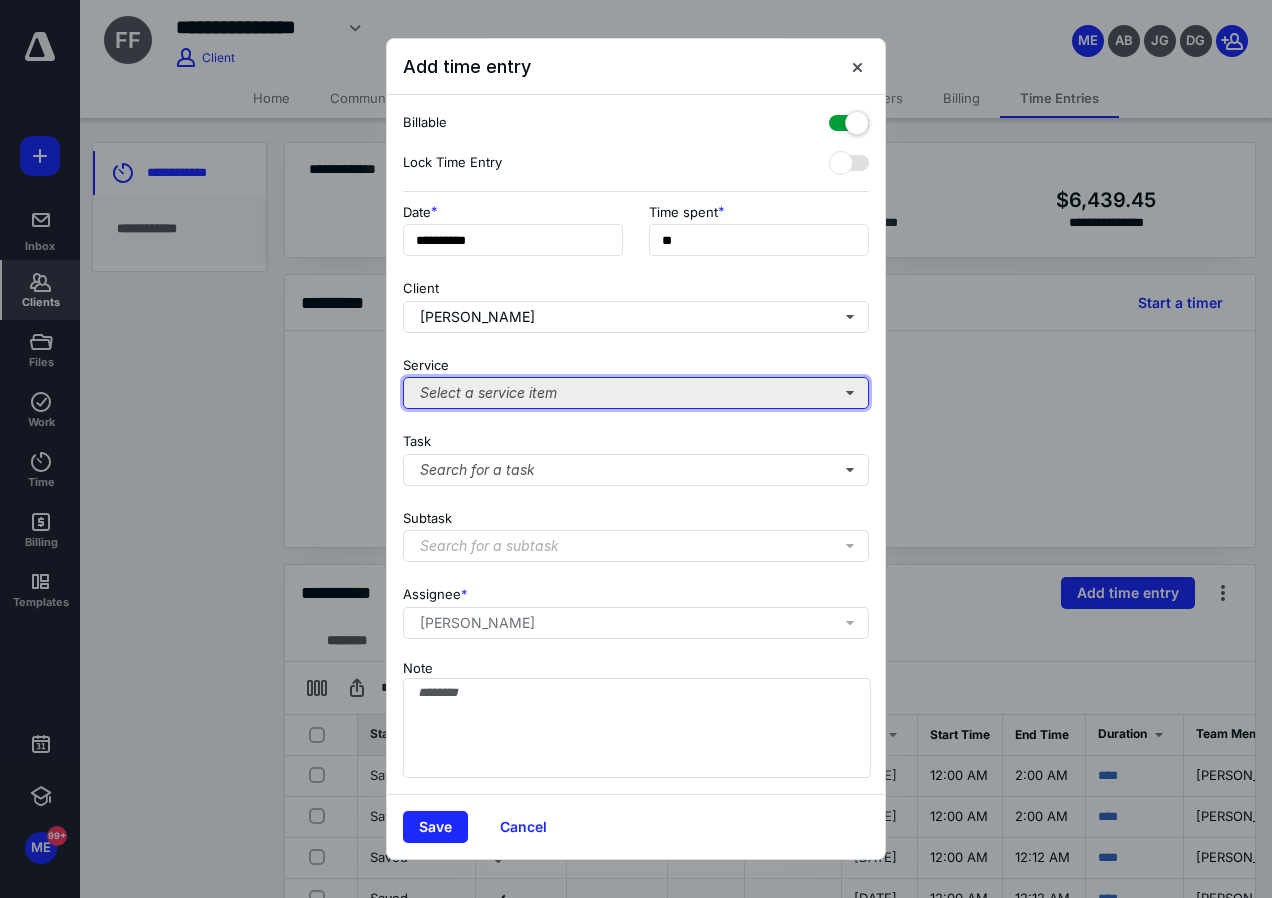 type on "**" 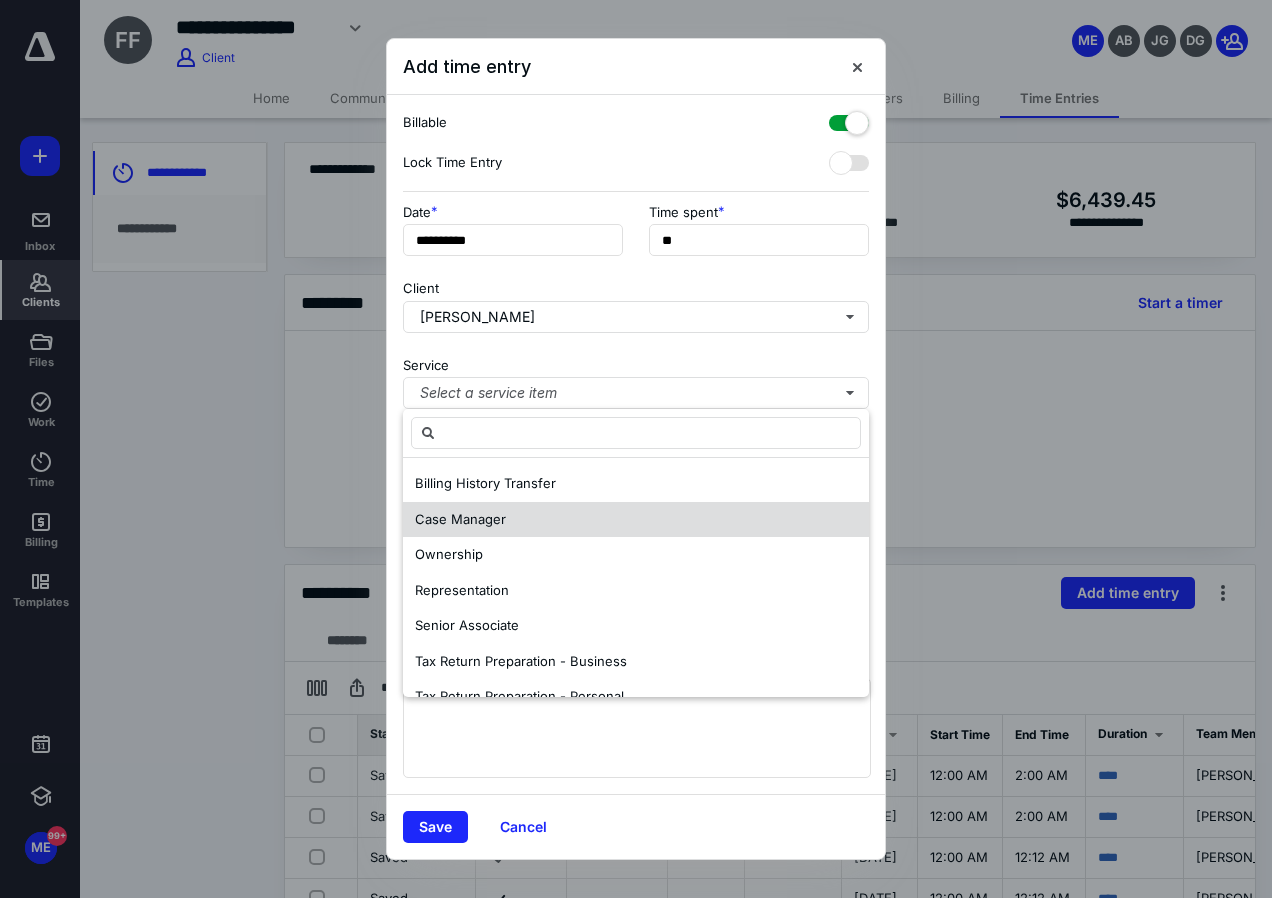 click on "Case Manager" at bounding box center [460, 519] 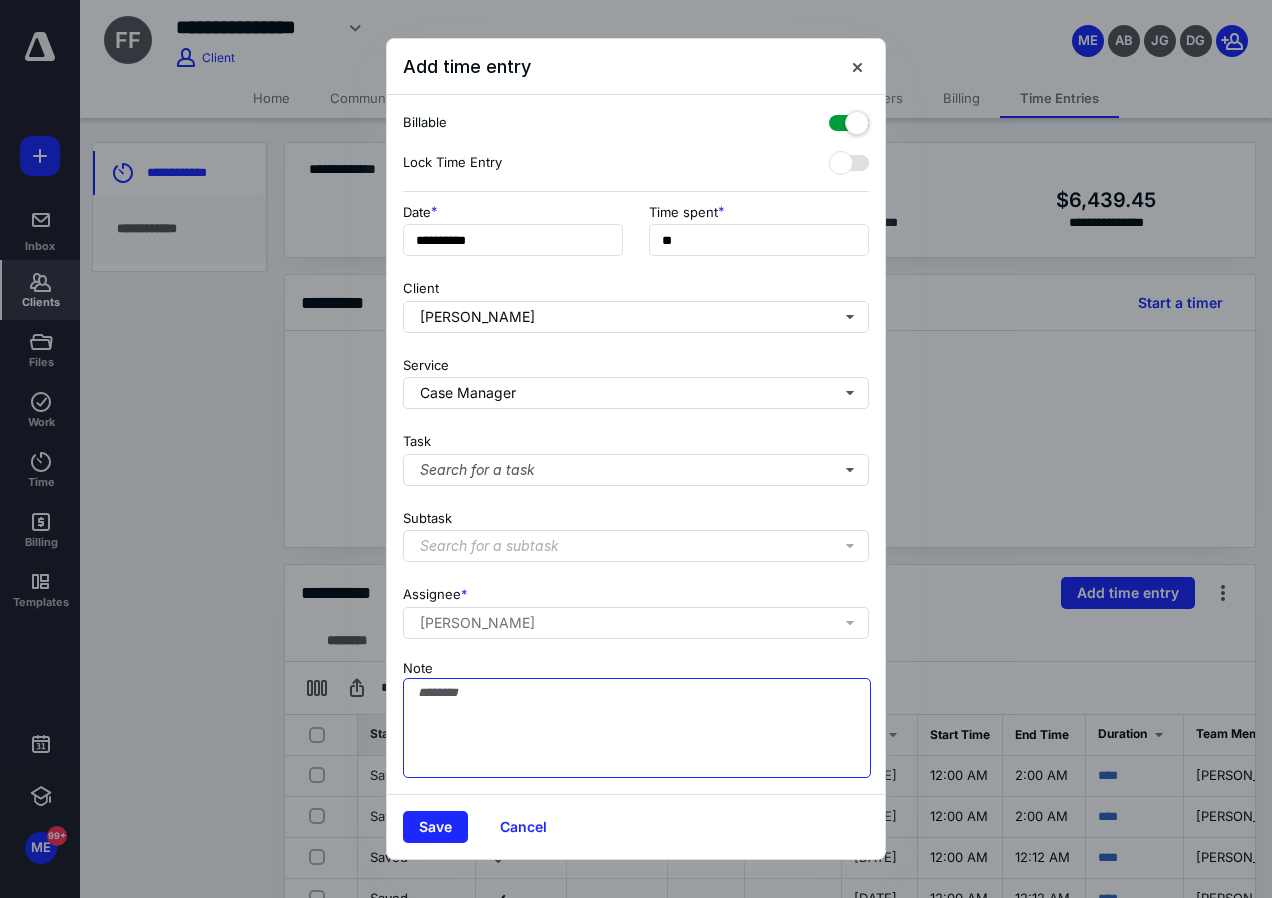click on "Note" at bounding box center [637, 728] 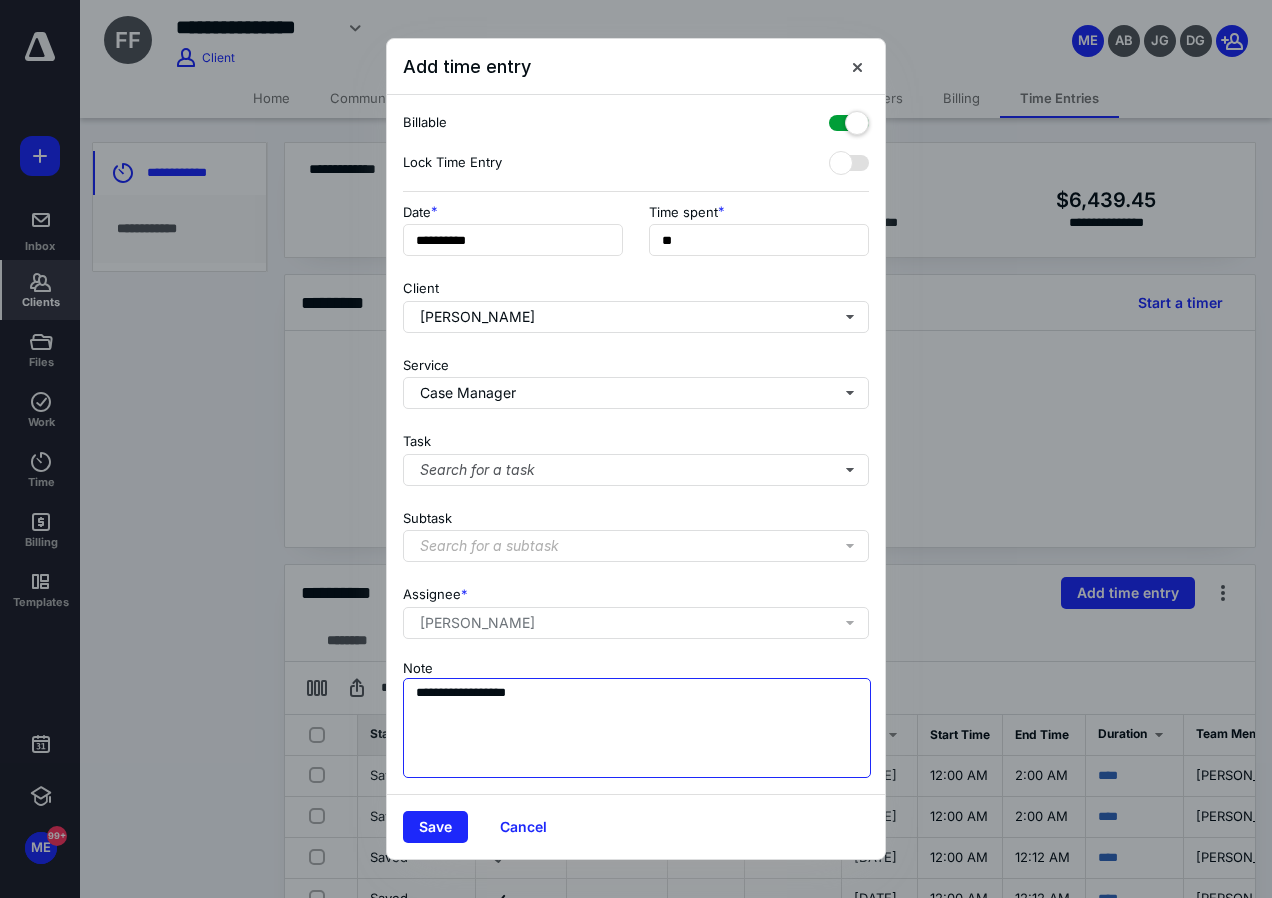 drag, startPoint x: 435, startPoint y: 692, endPoint x: 377, endPoint y: 693, distance: 58.00862 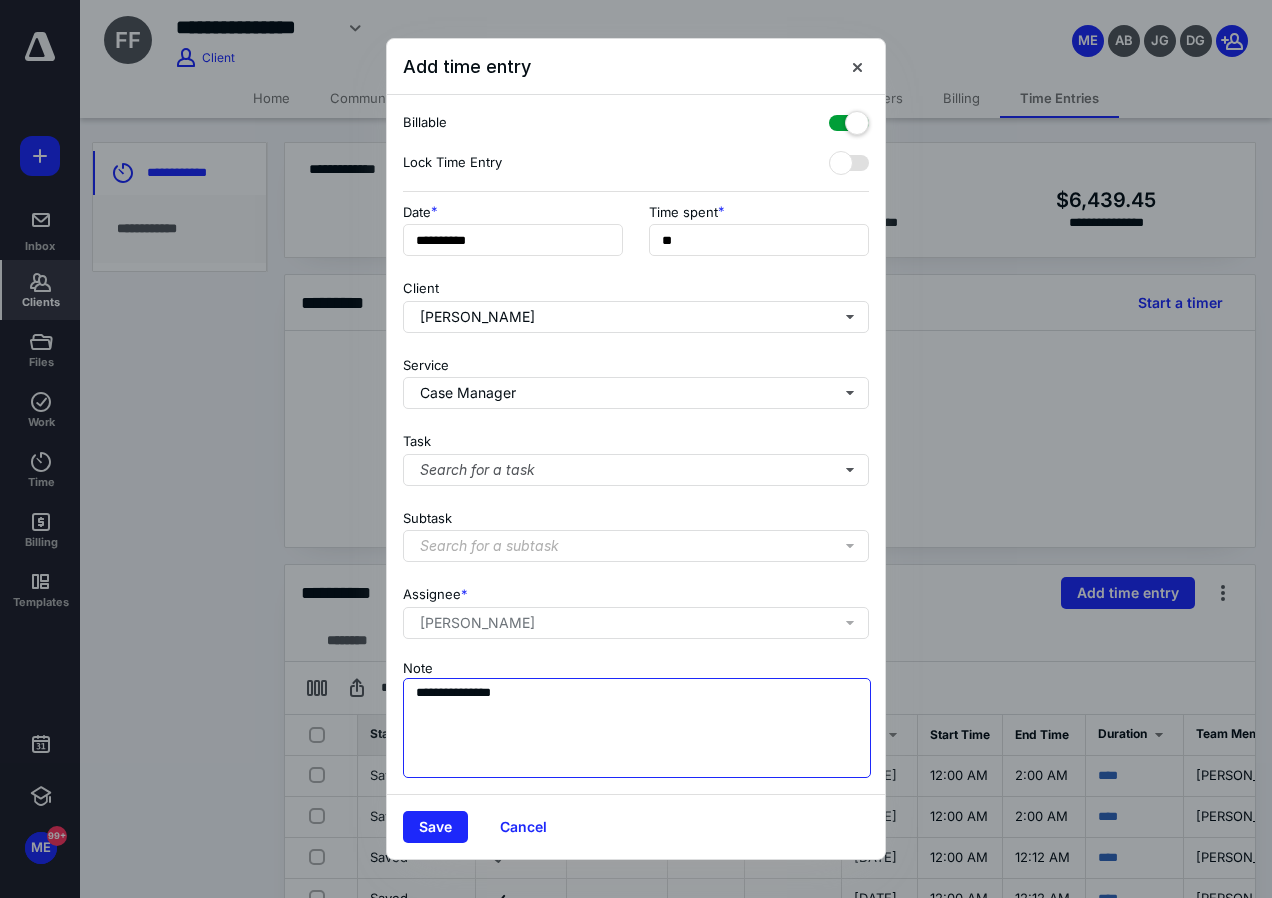 drag, startPoint x: 535, startPoint y: 704, endPoint x: 374, endPoint y: 705, distance: 161.00311 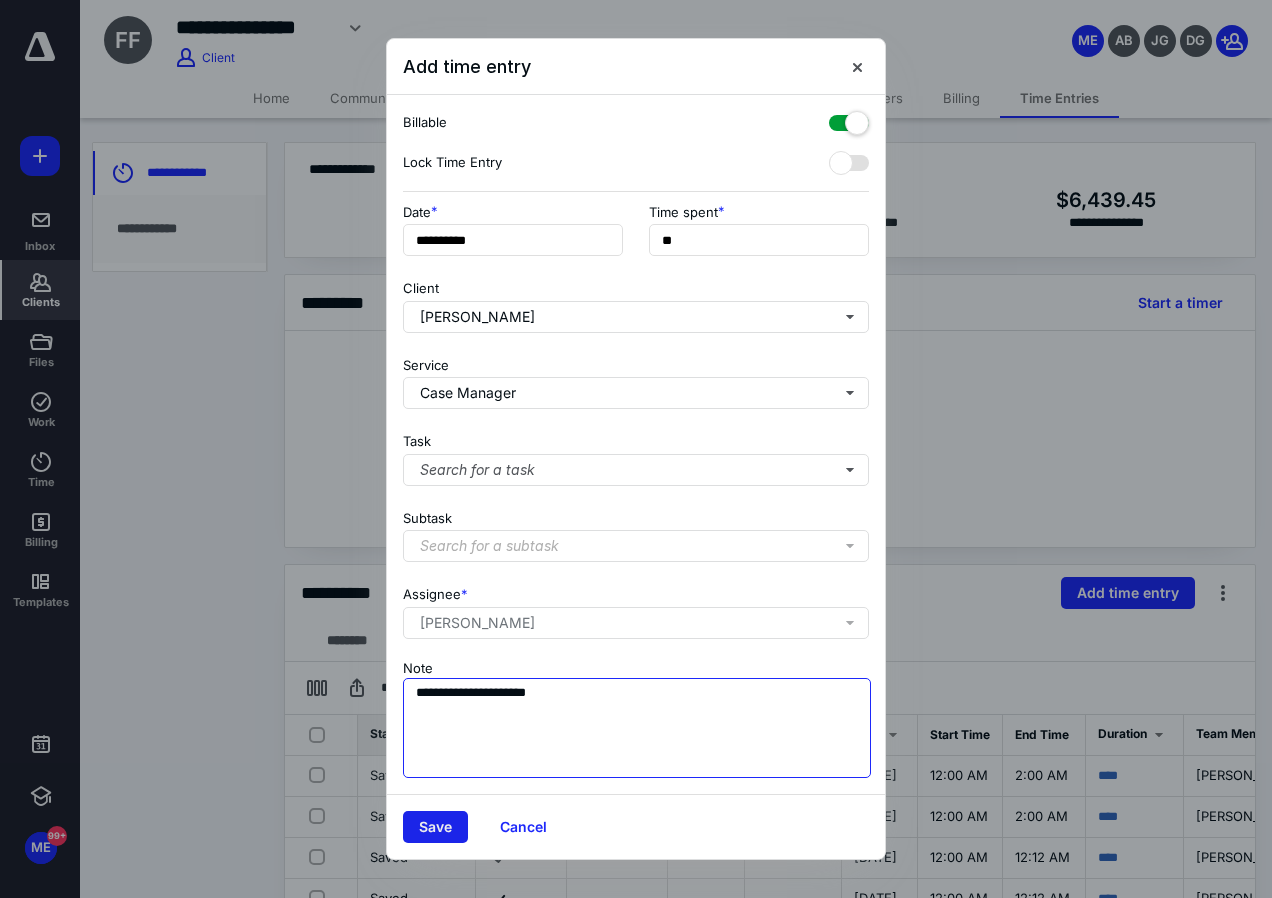 type on "**********" 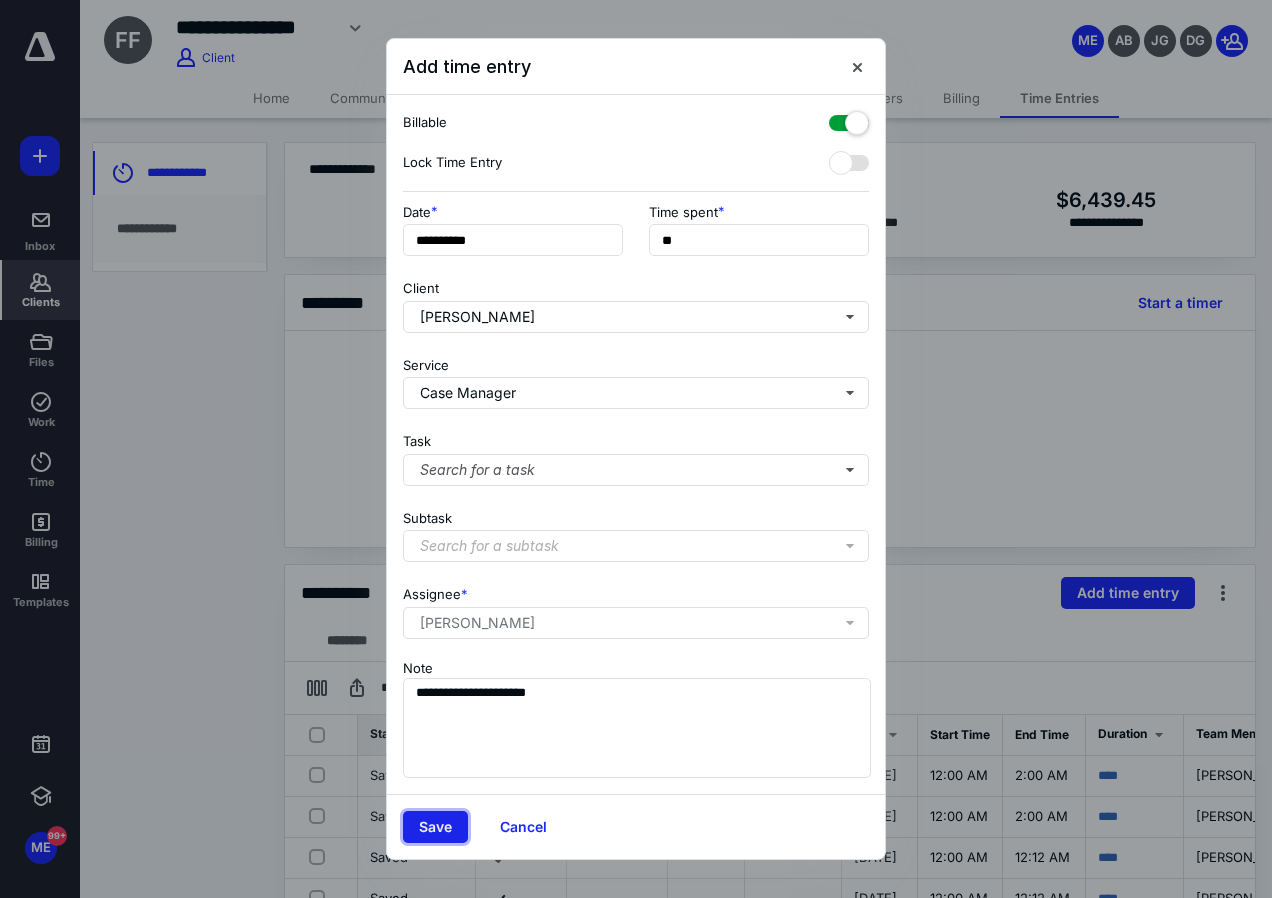 click on "Save" at bounding box center (435, 827) 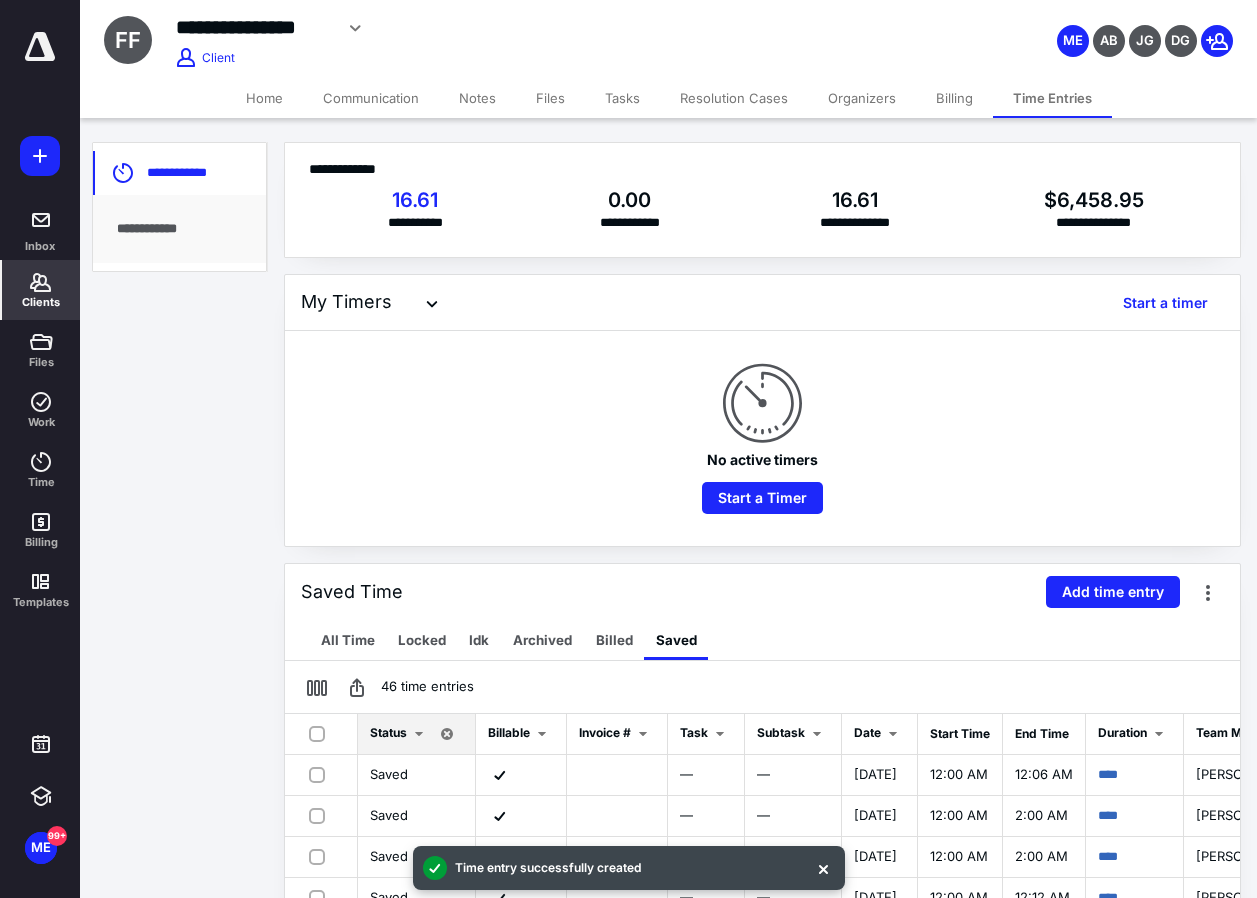 click on "Clients" at bounding box center (41, 302) 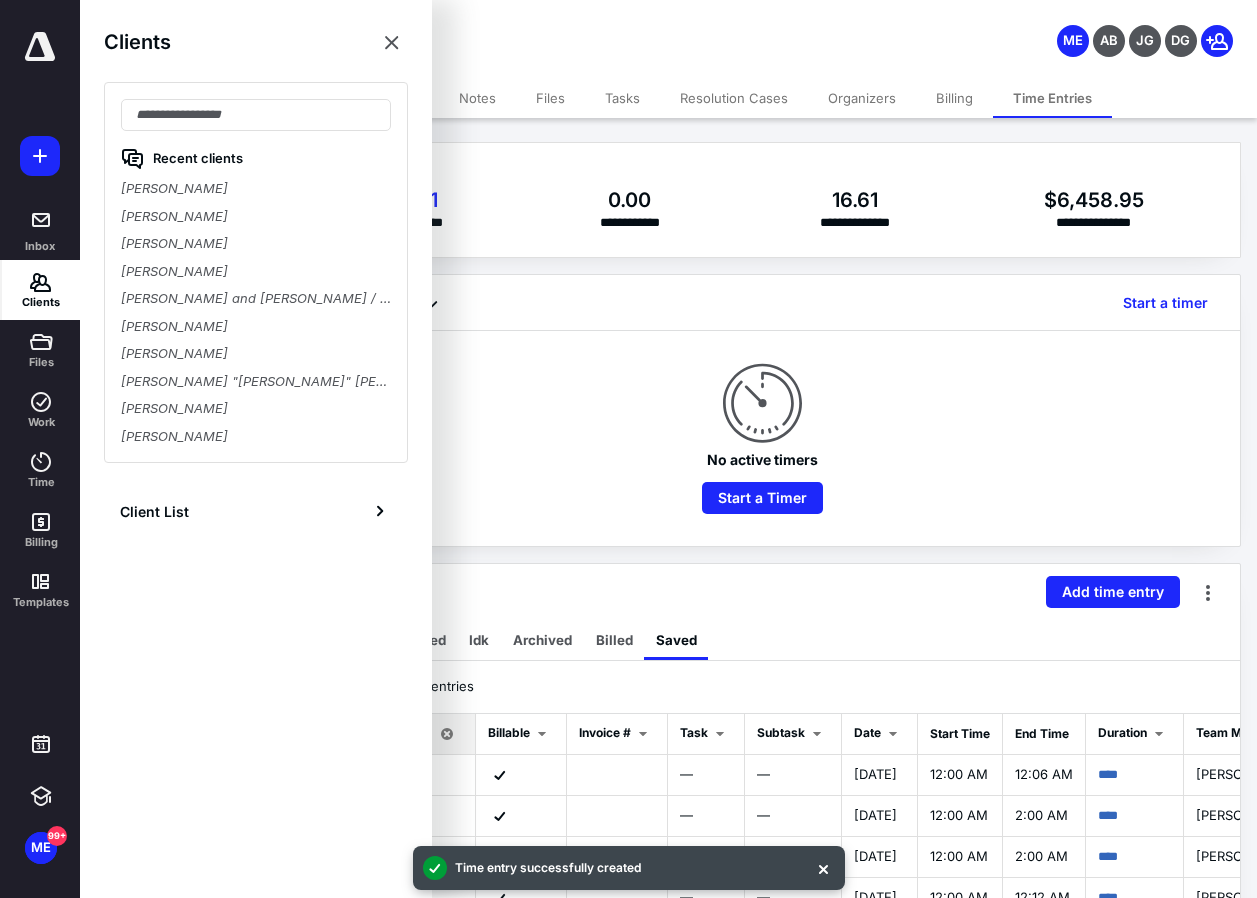 click on "Recent clients Farshid Farhang Christopher Townsend Victor Pedroso Perdomo Timothy Koza Paulo and Renata Moreira / Quality Aluminum Frank Schwarzer Emmanuel Cruz Vashnu "William" Howland Nathan Moore Vincent Aguirre" at bounding box center [256, 272] 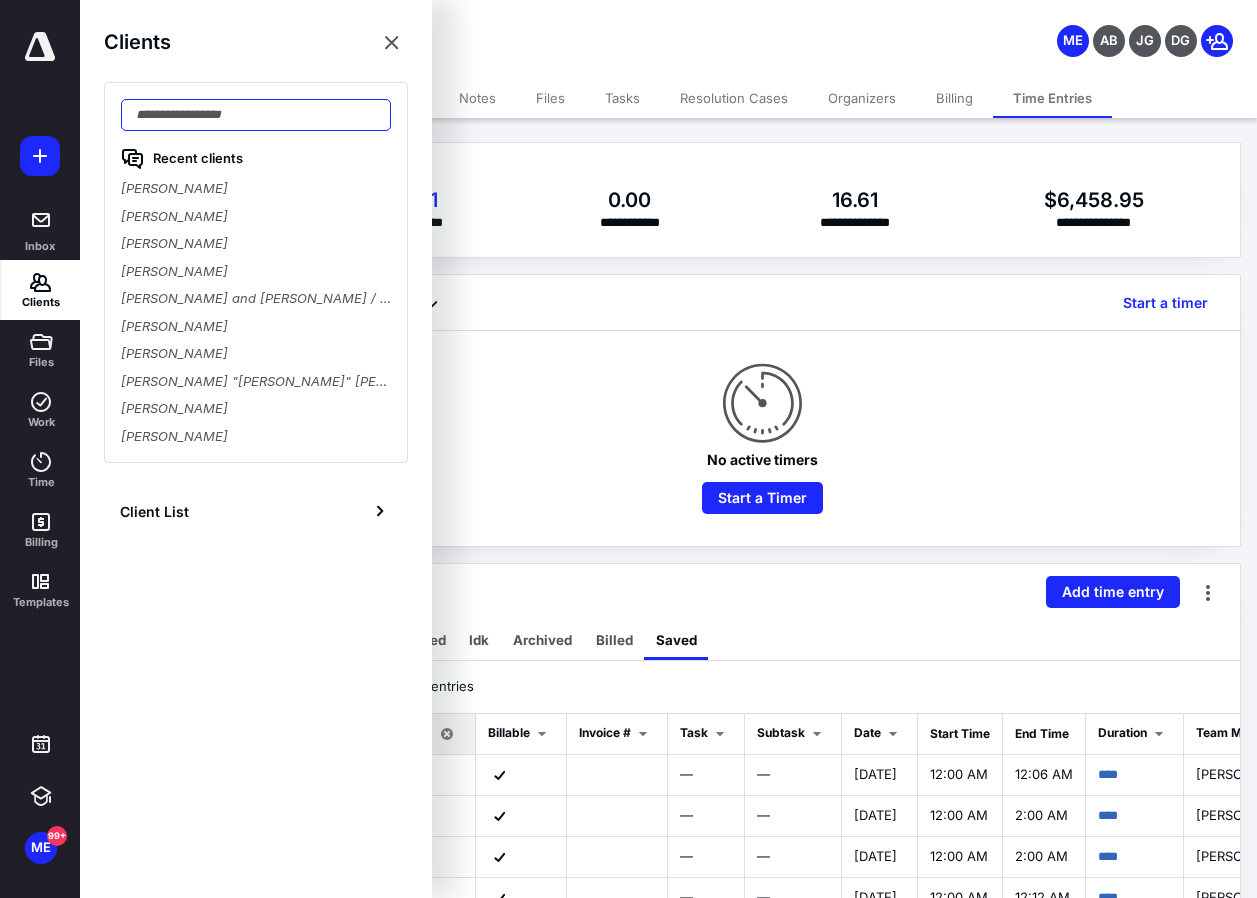 click at bounding box center [256, 115] 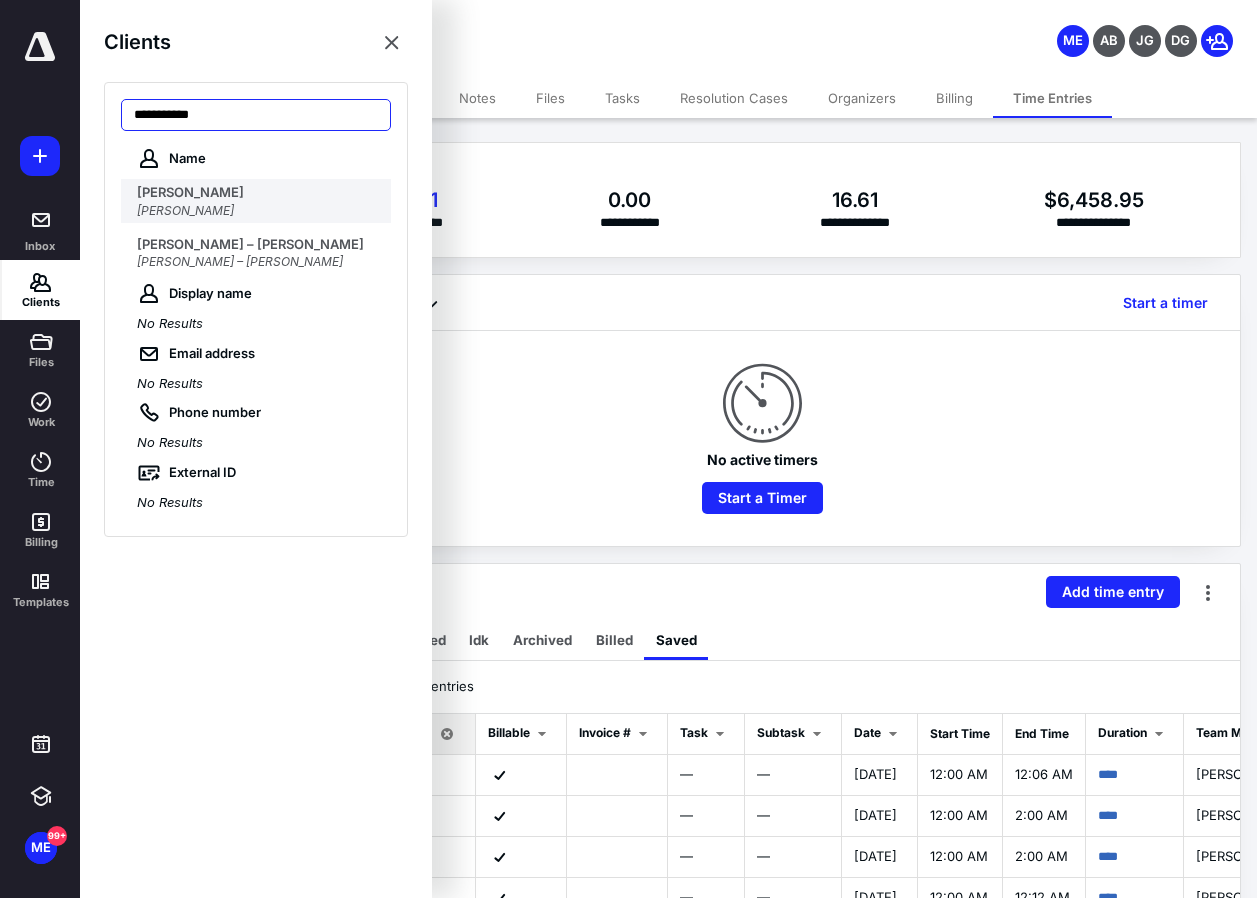 type on "**********" 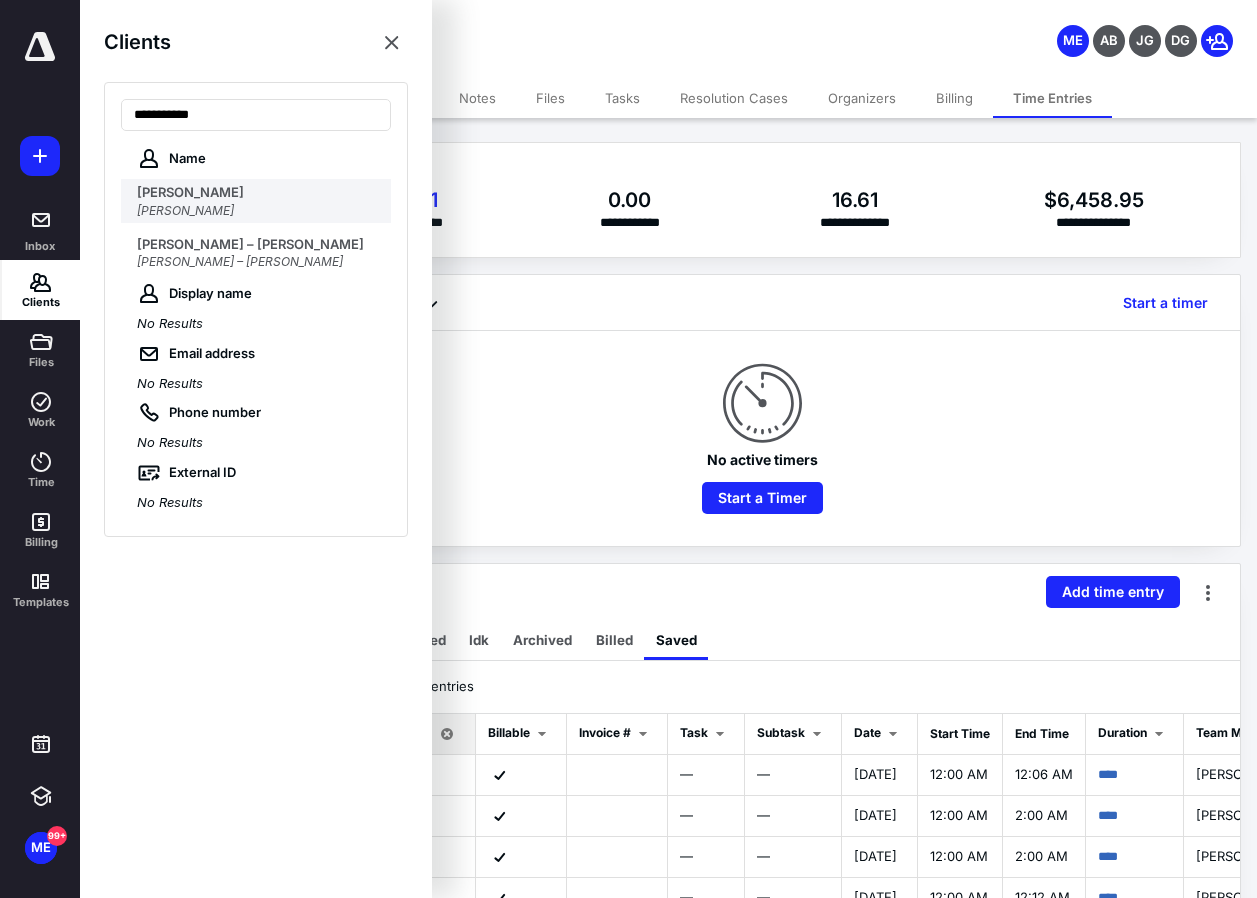 click on "Jesus  Rodriguez" at bounding box center [258, 193] 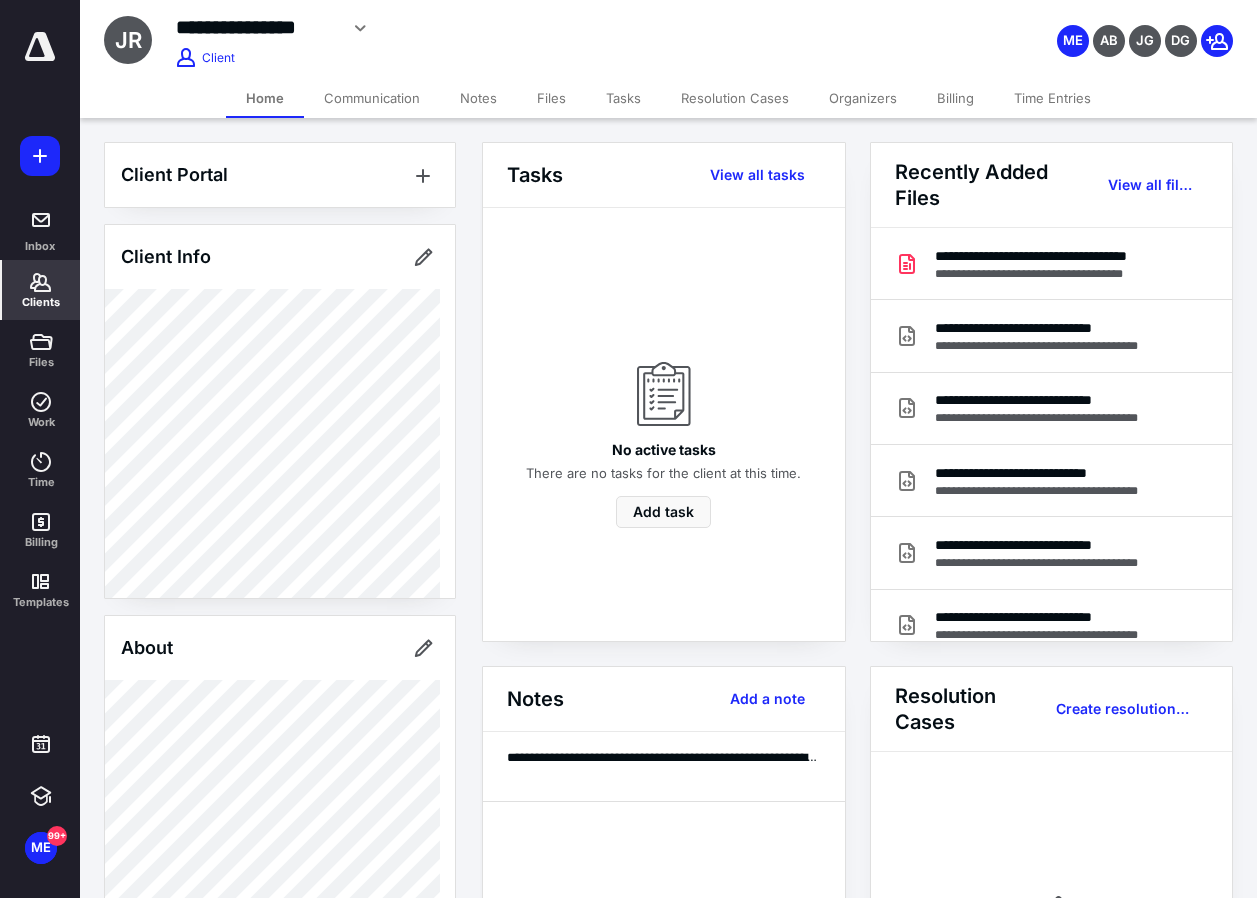 drag, startPoint x: 21, startPoint y: 311, endPoint x: 36, endPoint y: 301, distance: 18.027756 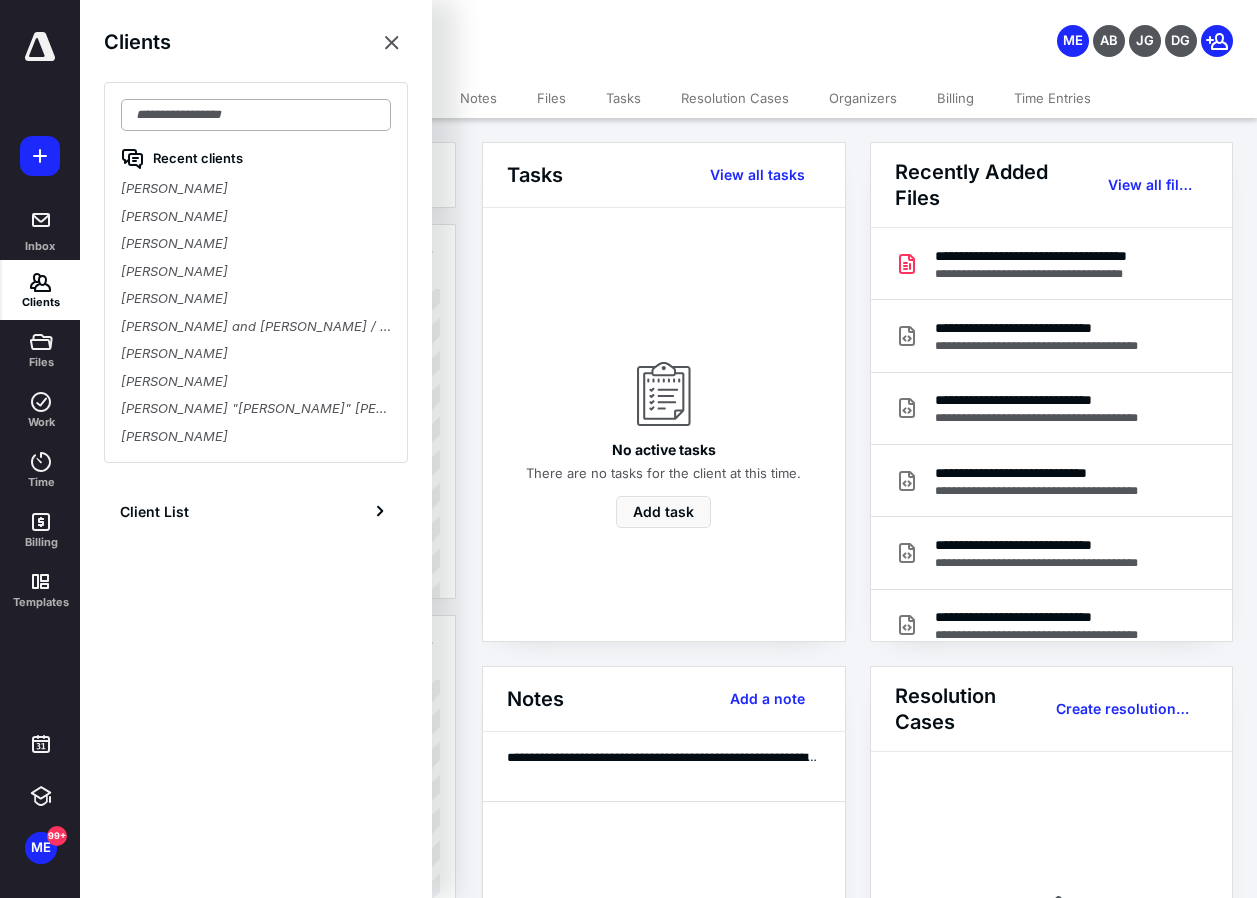 click at bounding box center [256, 115] 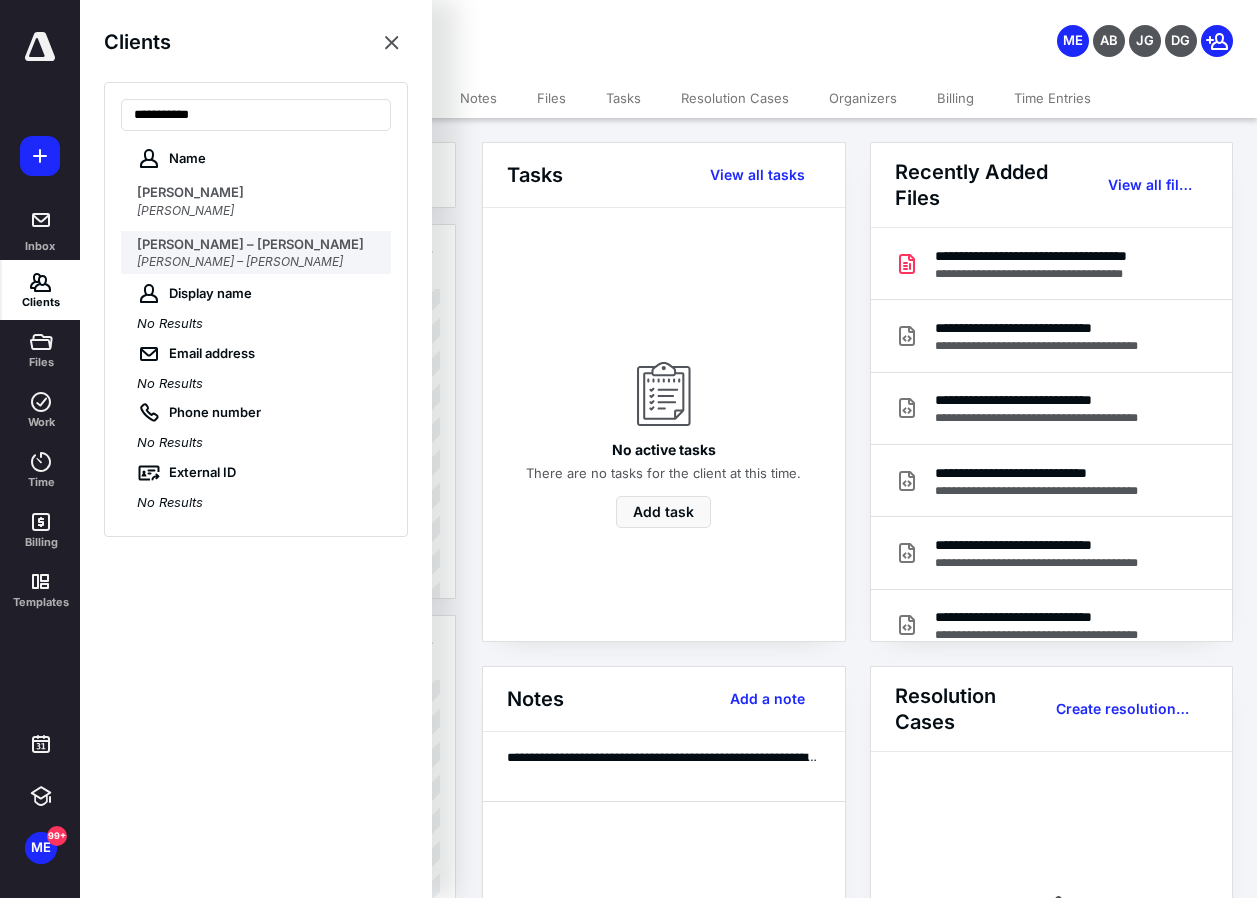 type on "**********" 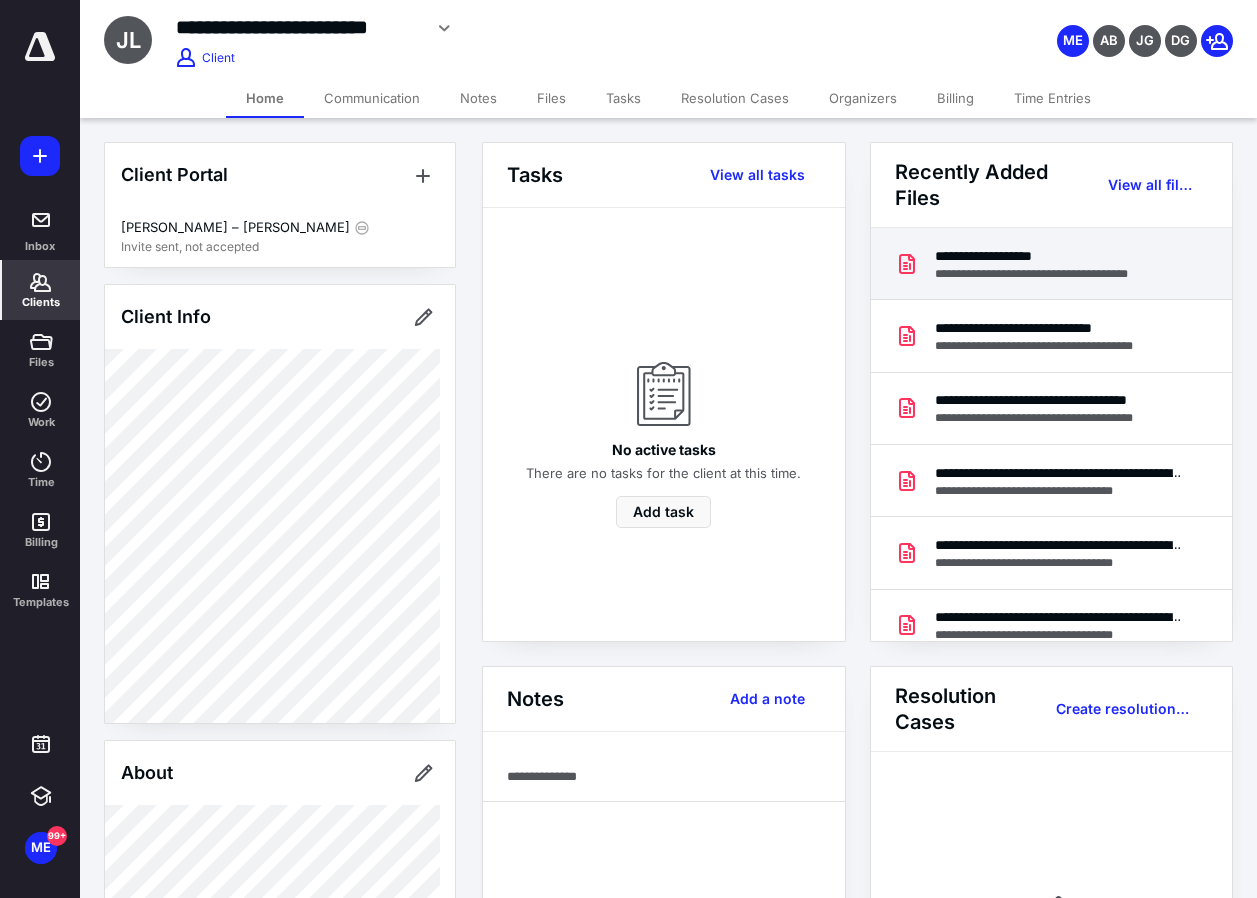 click on "**********" at bounding box center (1053, 274) 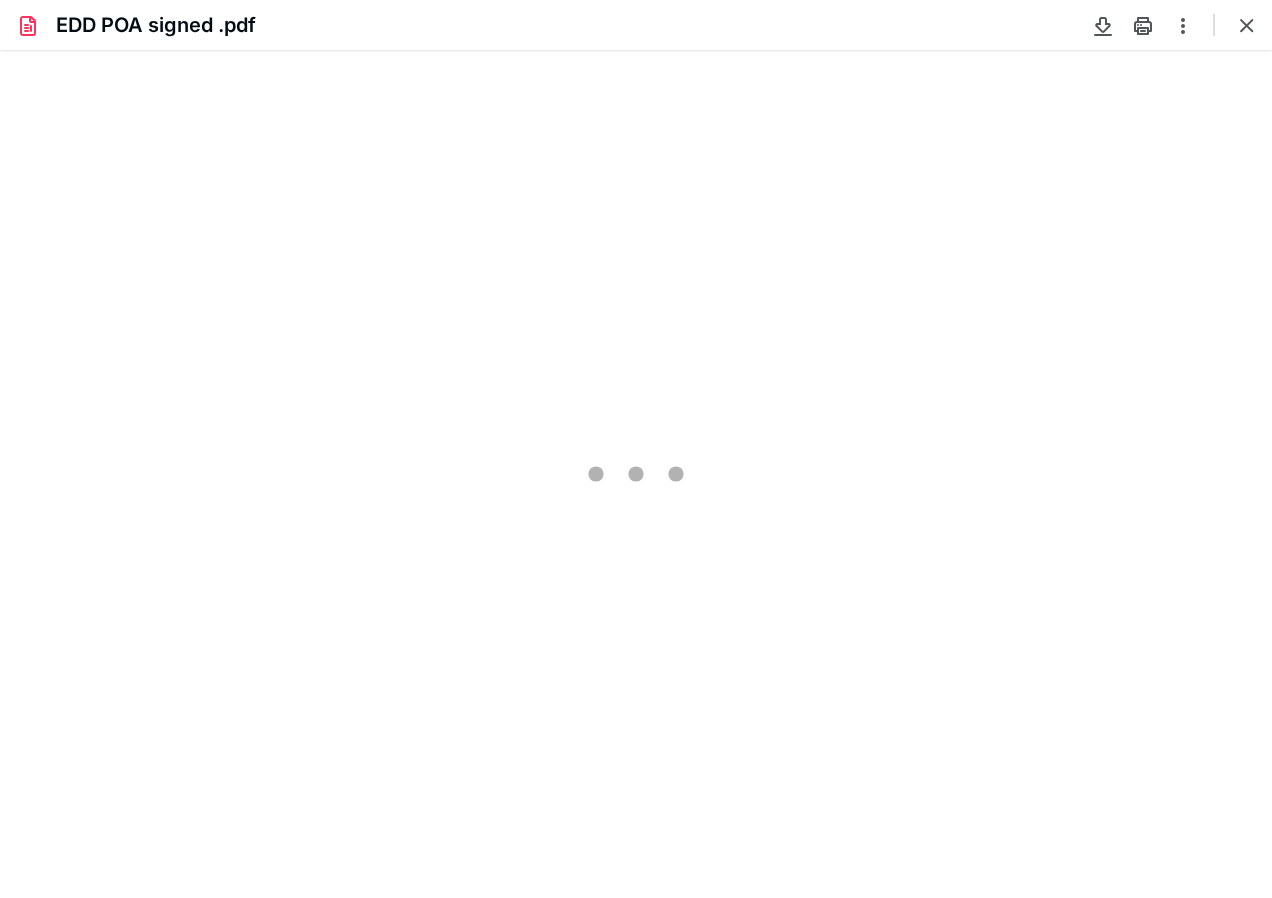 scroll, scrollTop: 0, scrollLeft: 0, axis: both 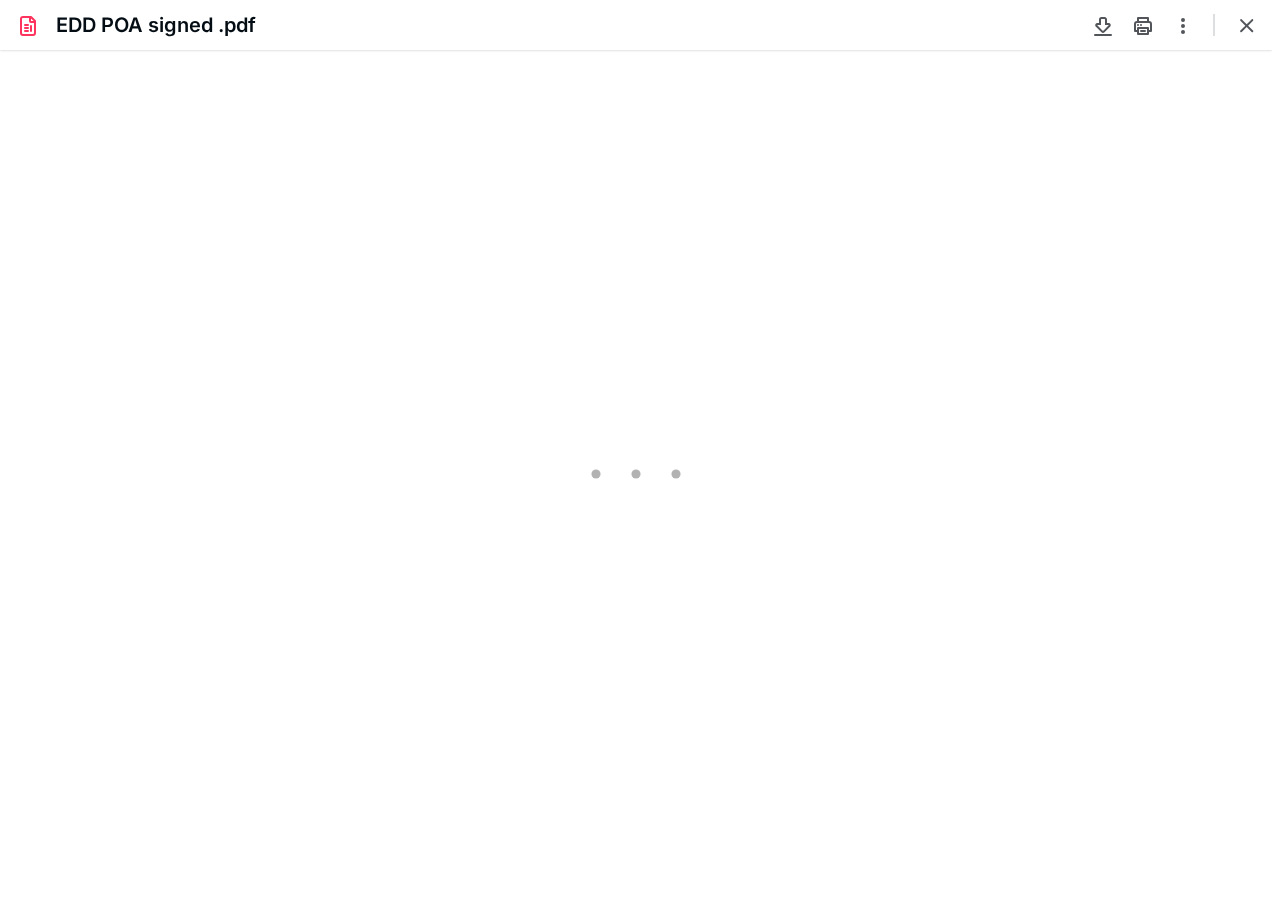 type on "96" 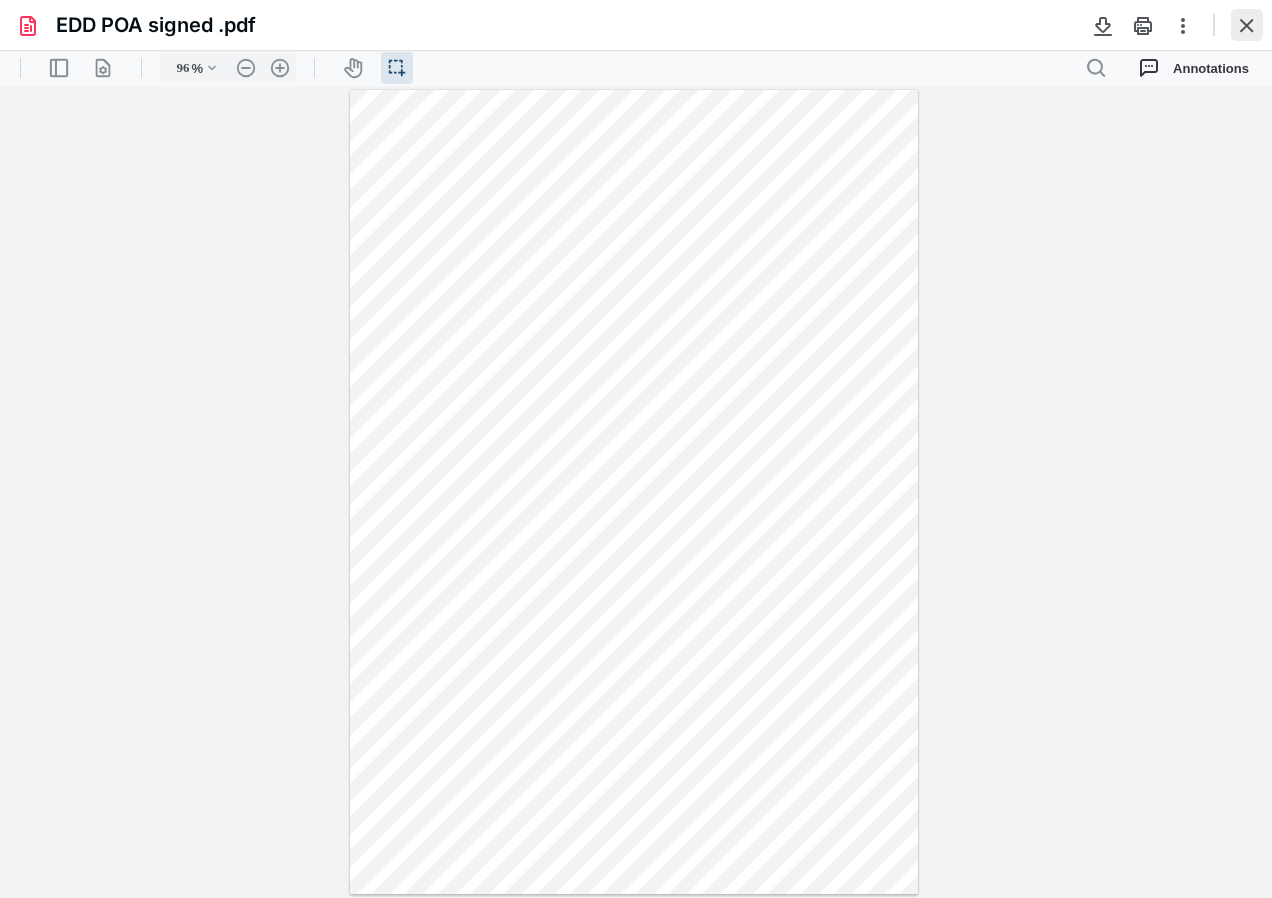 click at bounding box center (1247, 25) 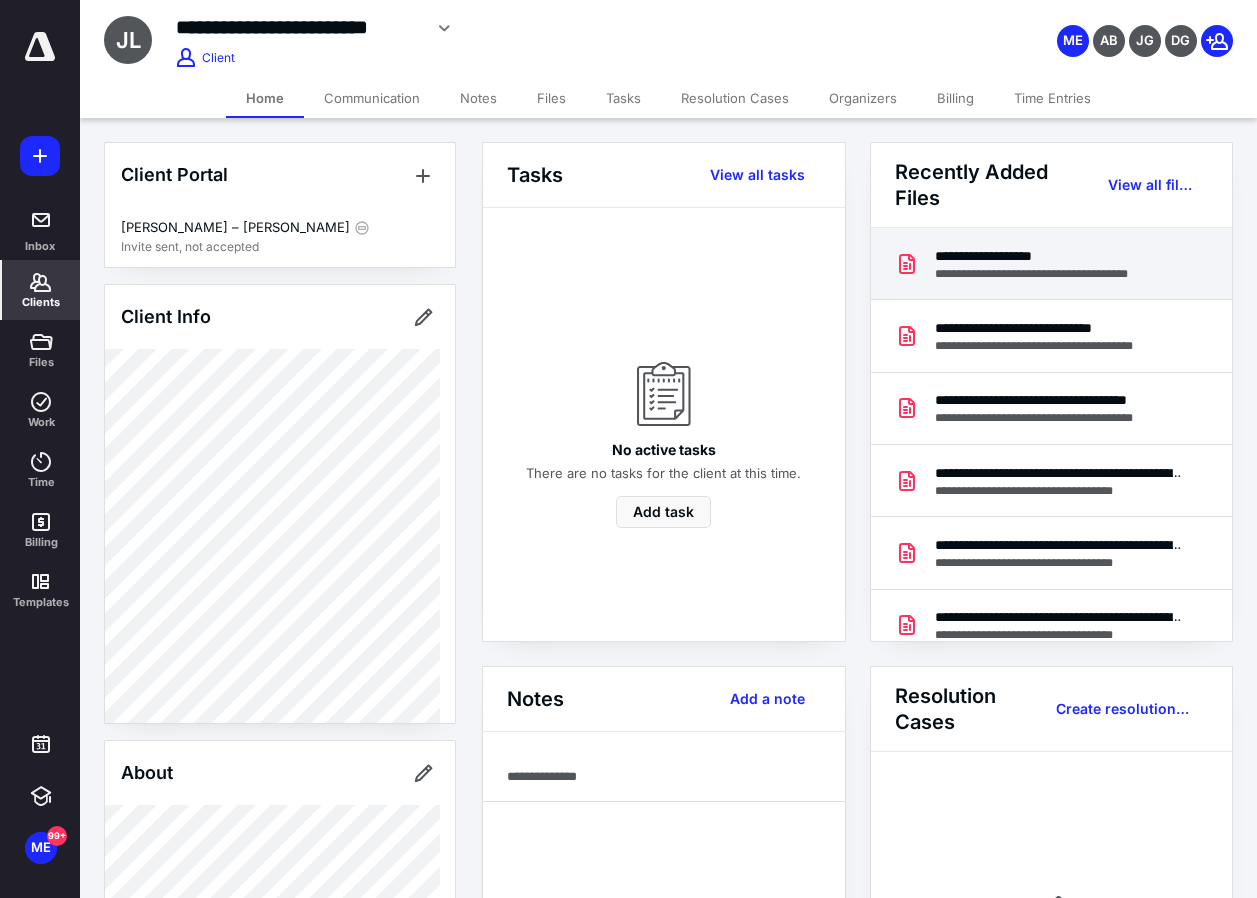 click on "**********" at bounding box center (1053, 256) 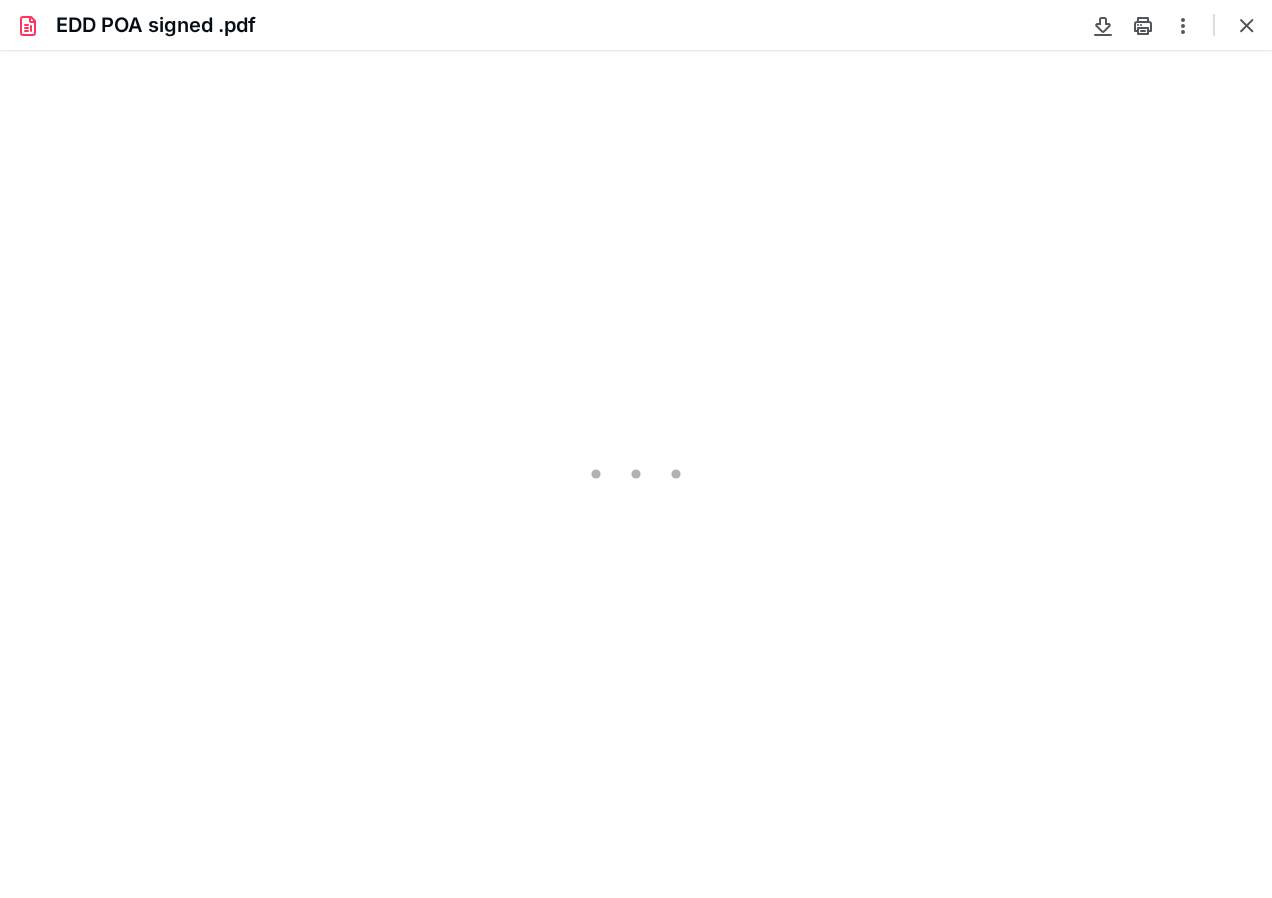 scroll, scrollTop: 0, scrollLeft: 0, axis: both 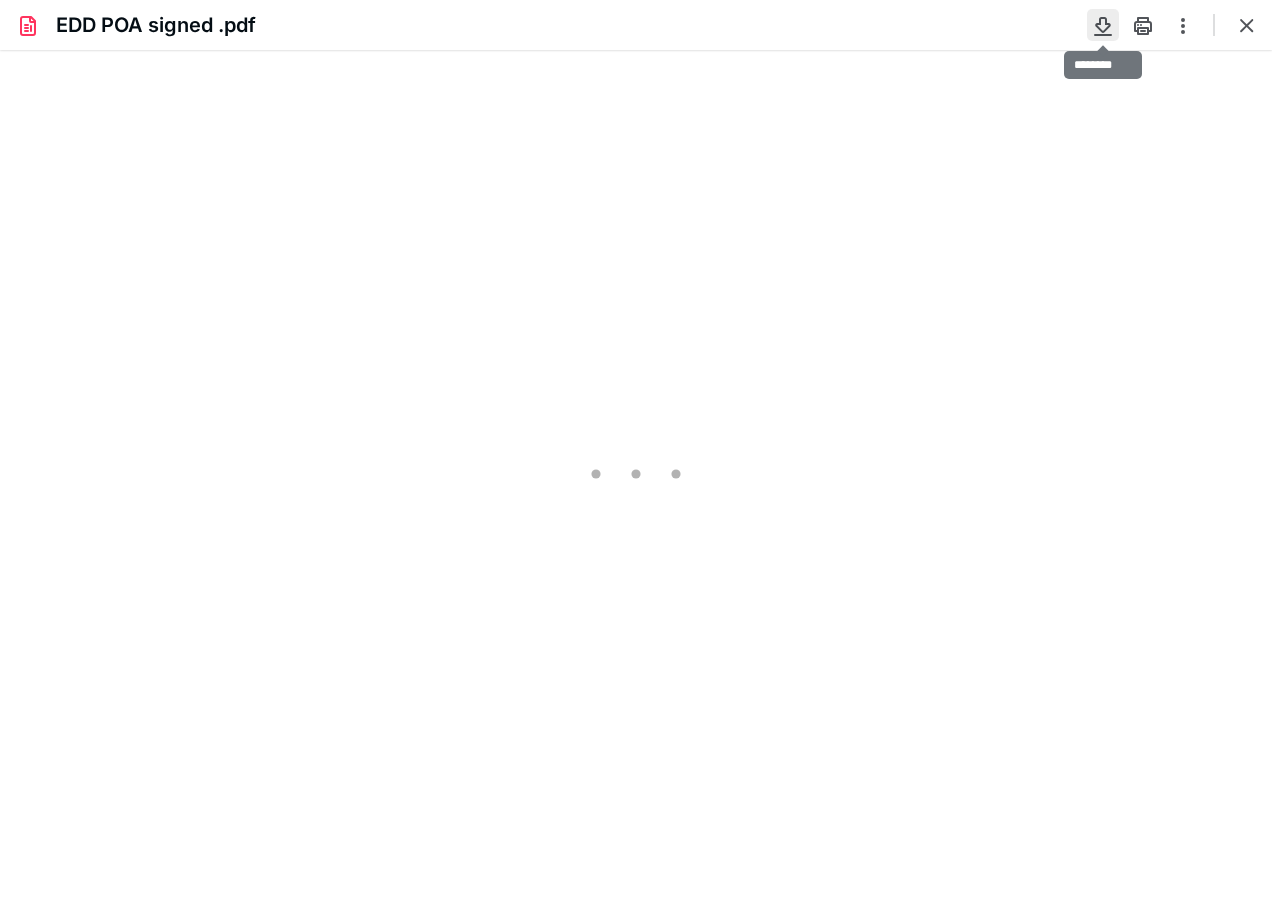 click at bounding box center (1103, 25) 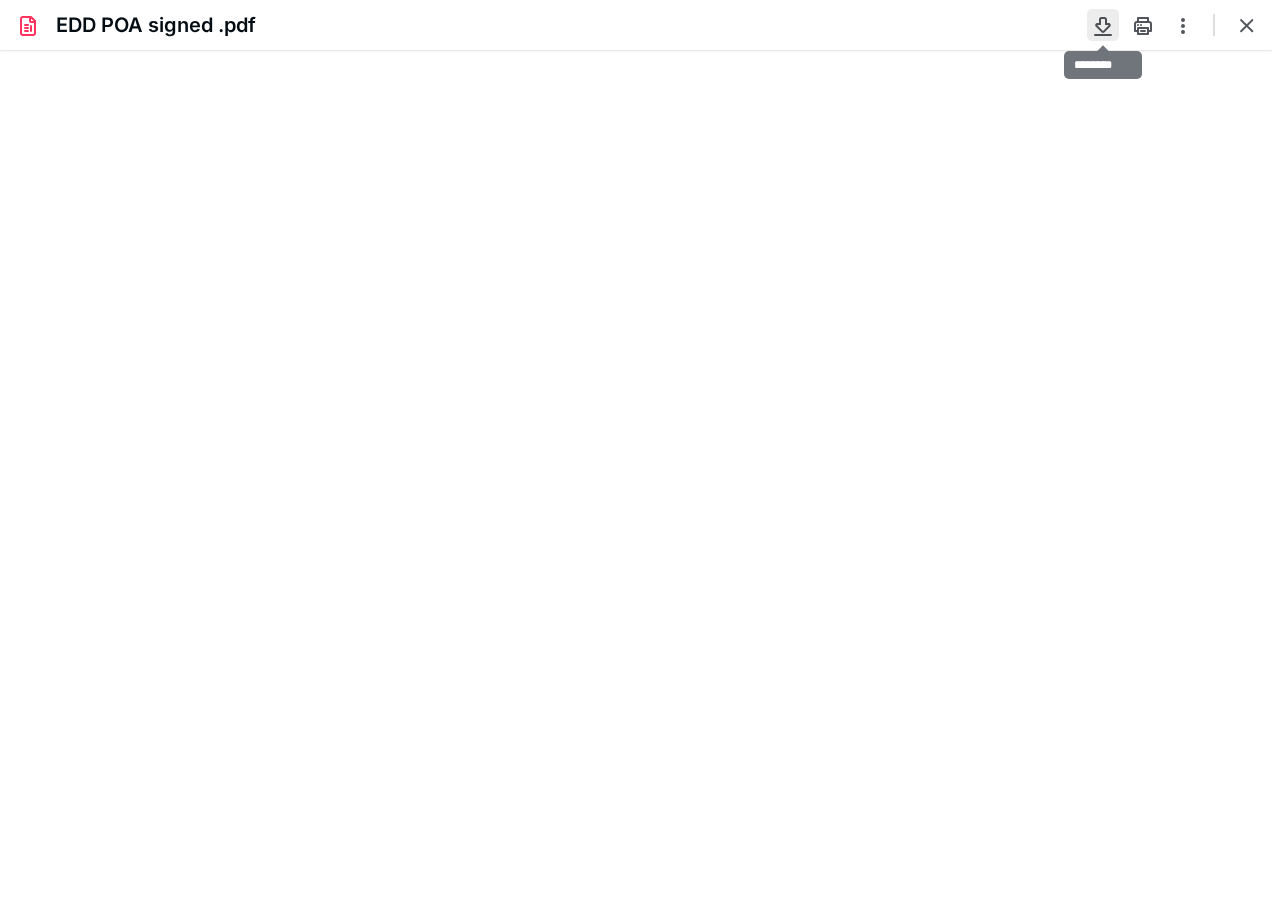 type on "96" 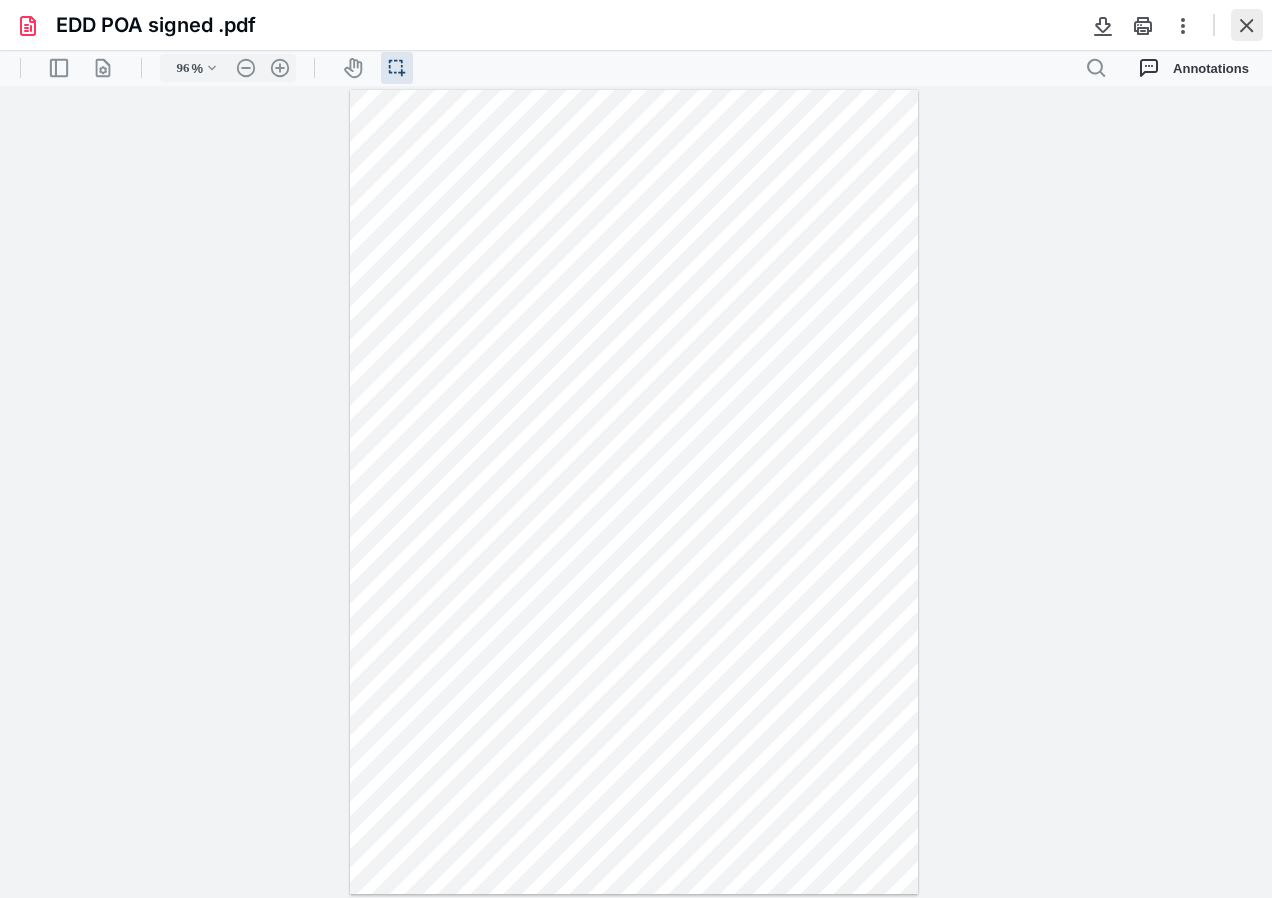 click at bounding box center [1247, 25] 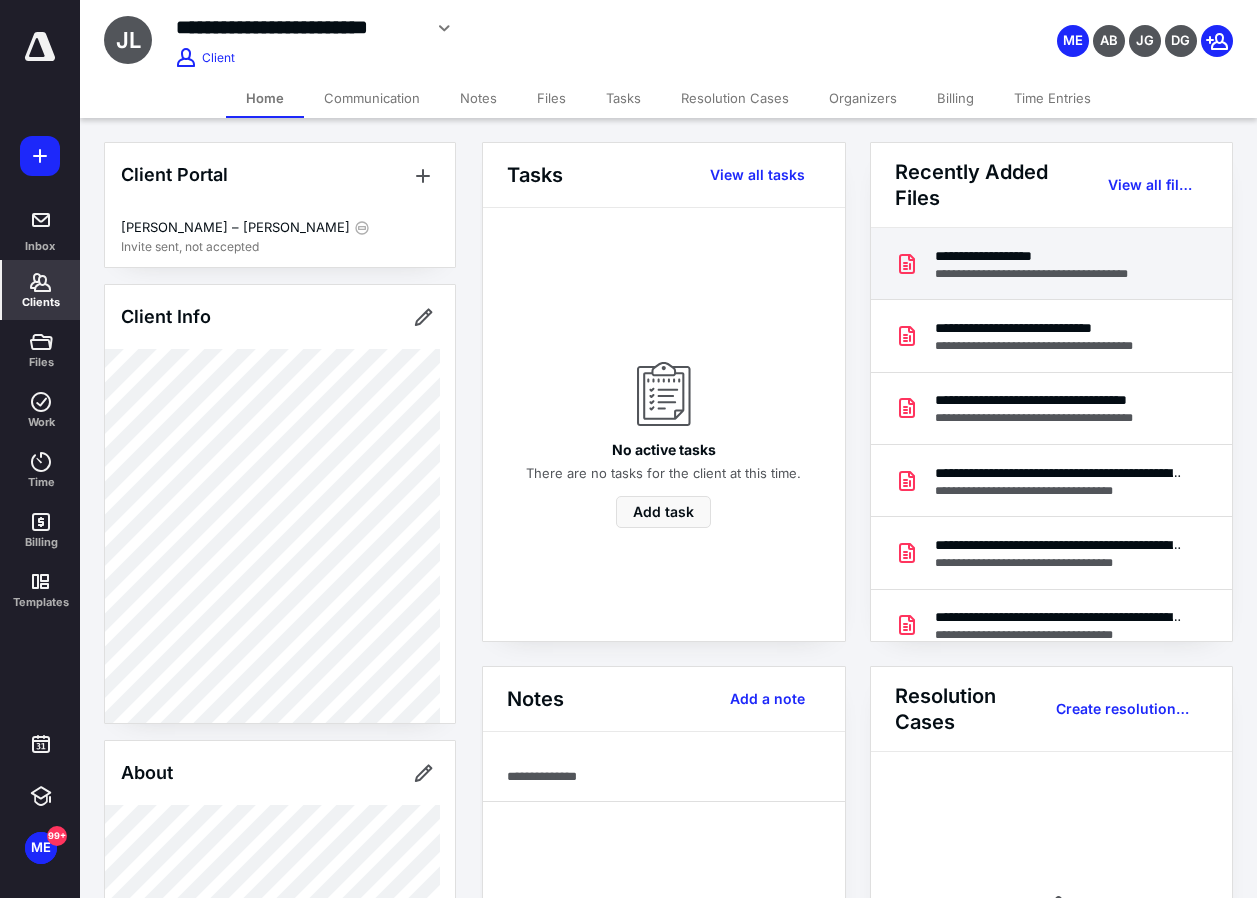 click on "**********" at bounding box center [1053, 256] 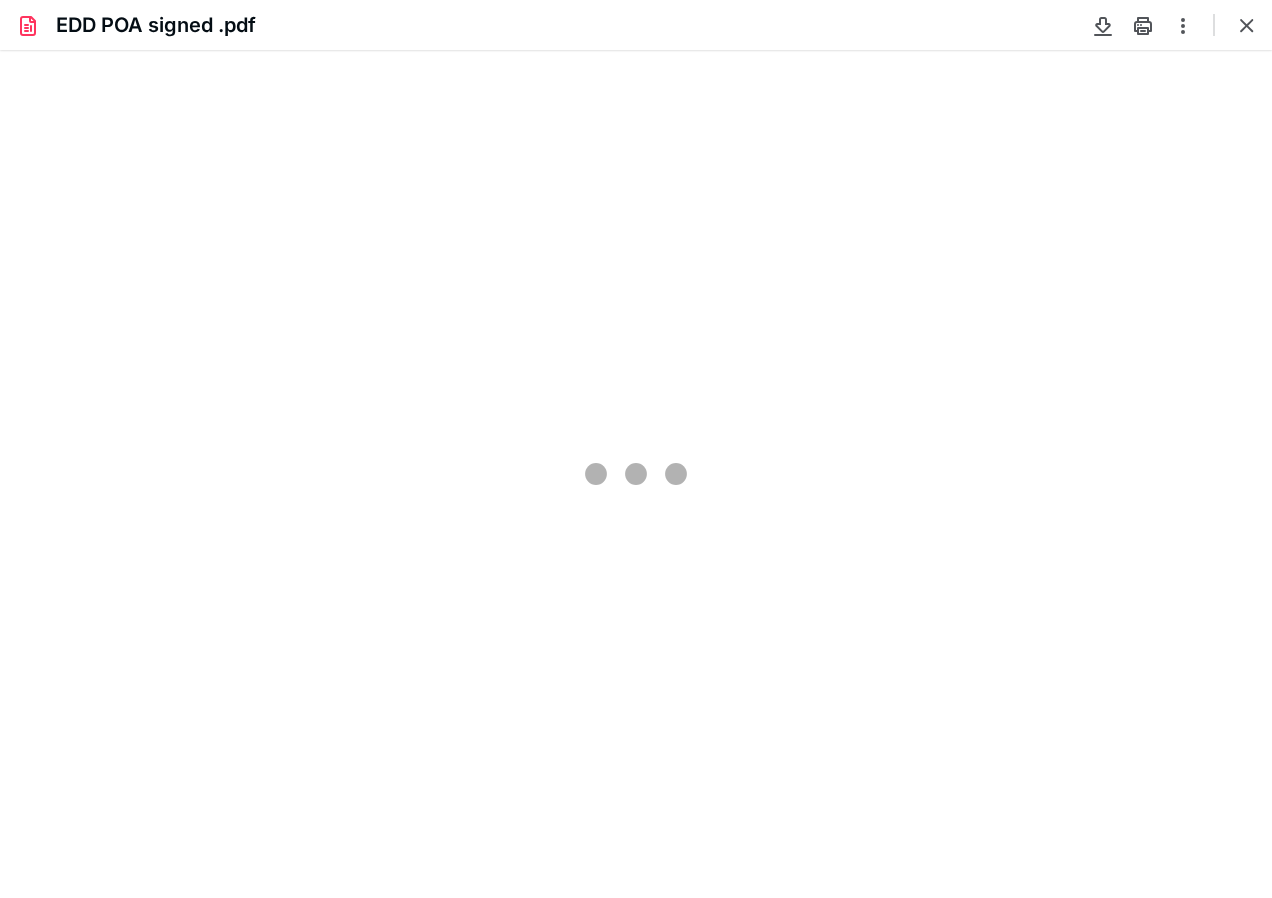scroll, scrollTop: 0, scrollLeft: 0, axis: both 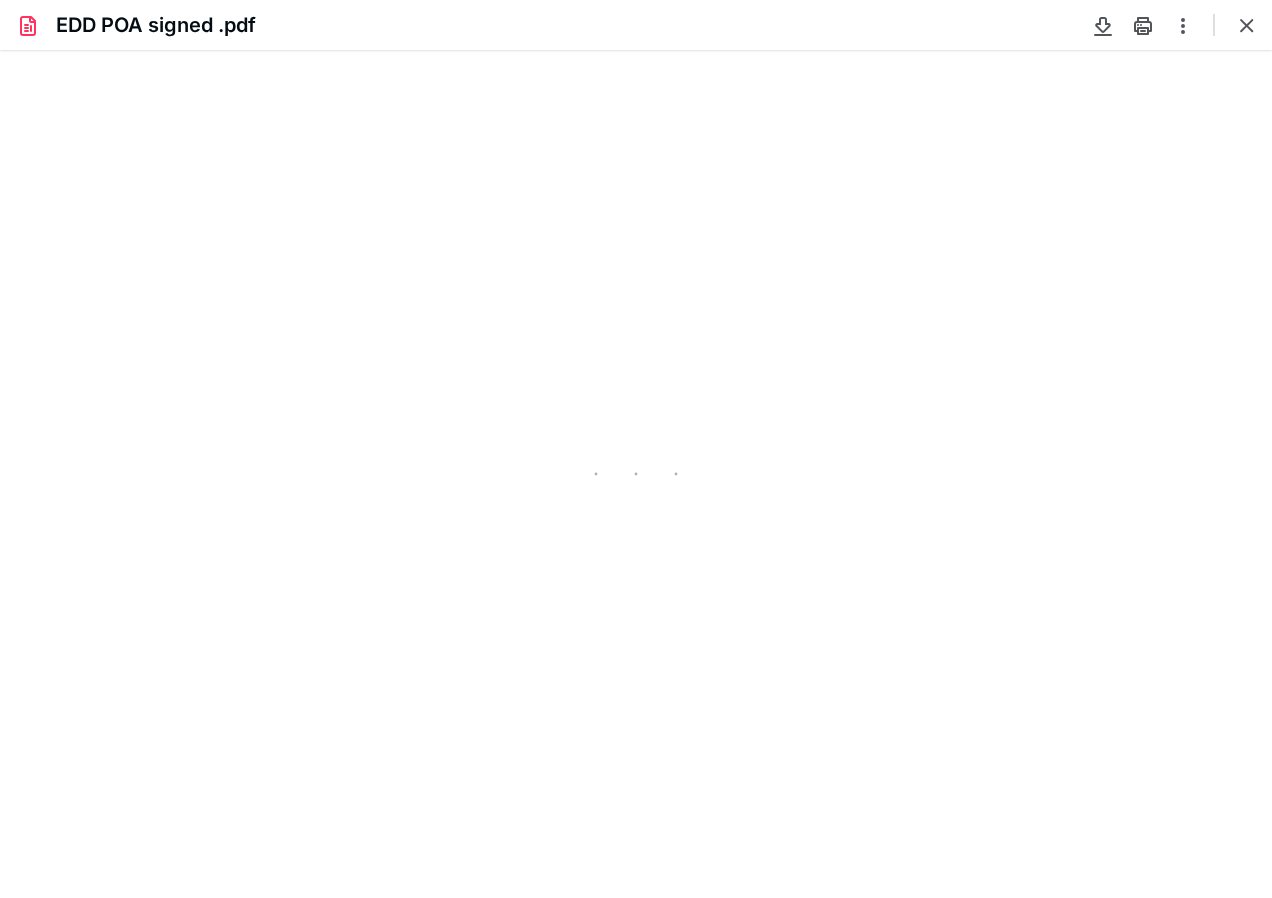 type on "96" 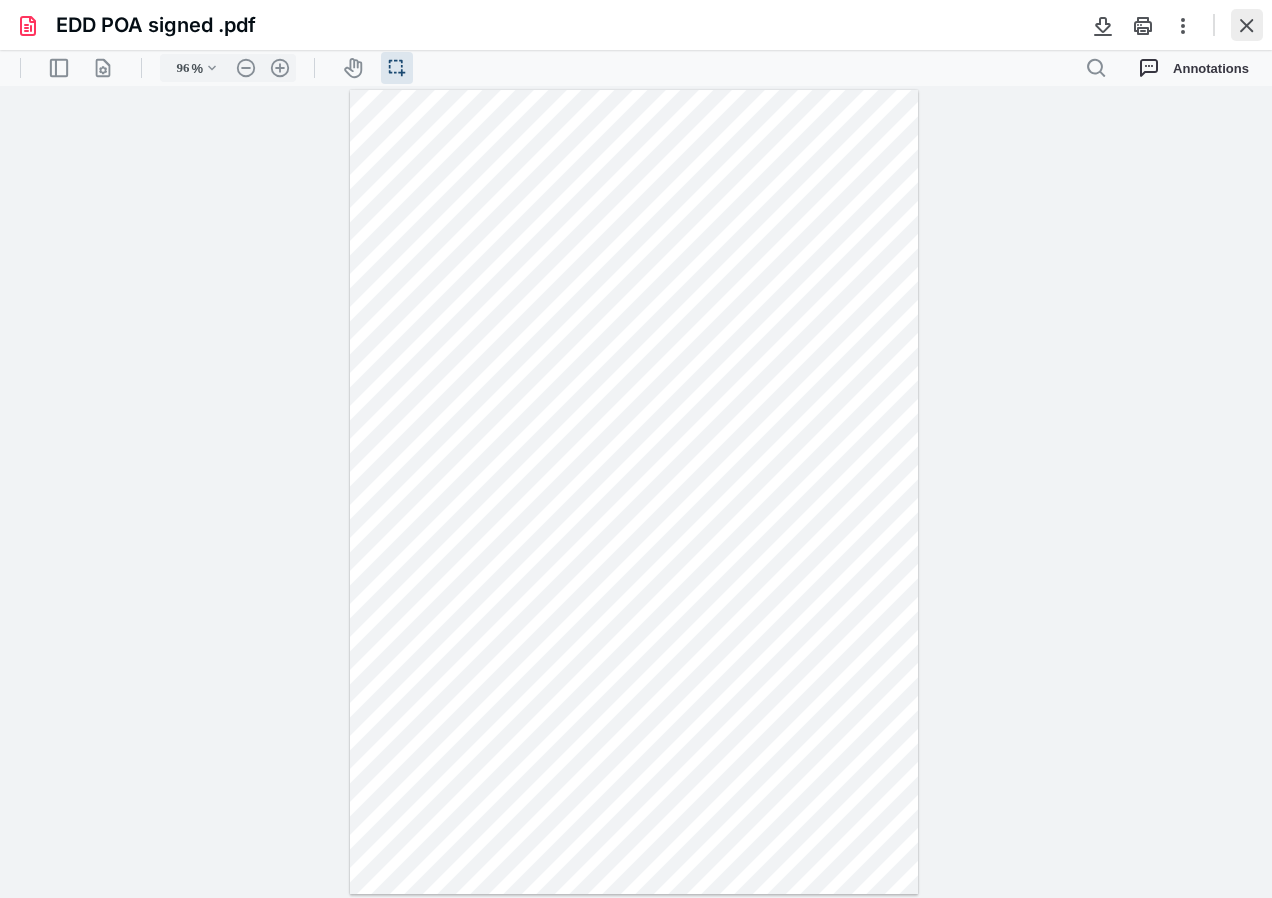 click at bounding box center [1247, 25] 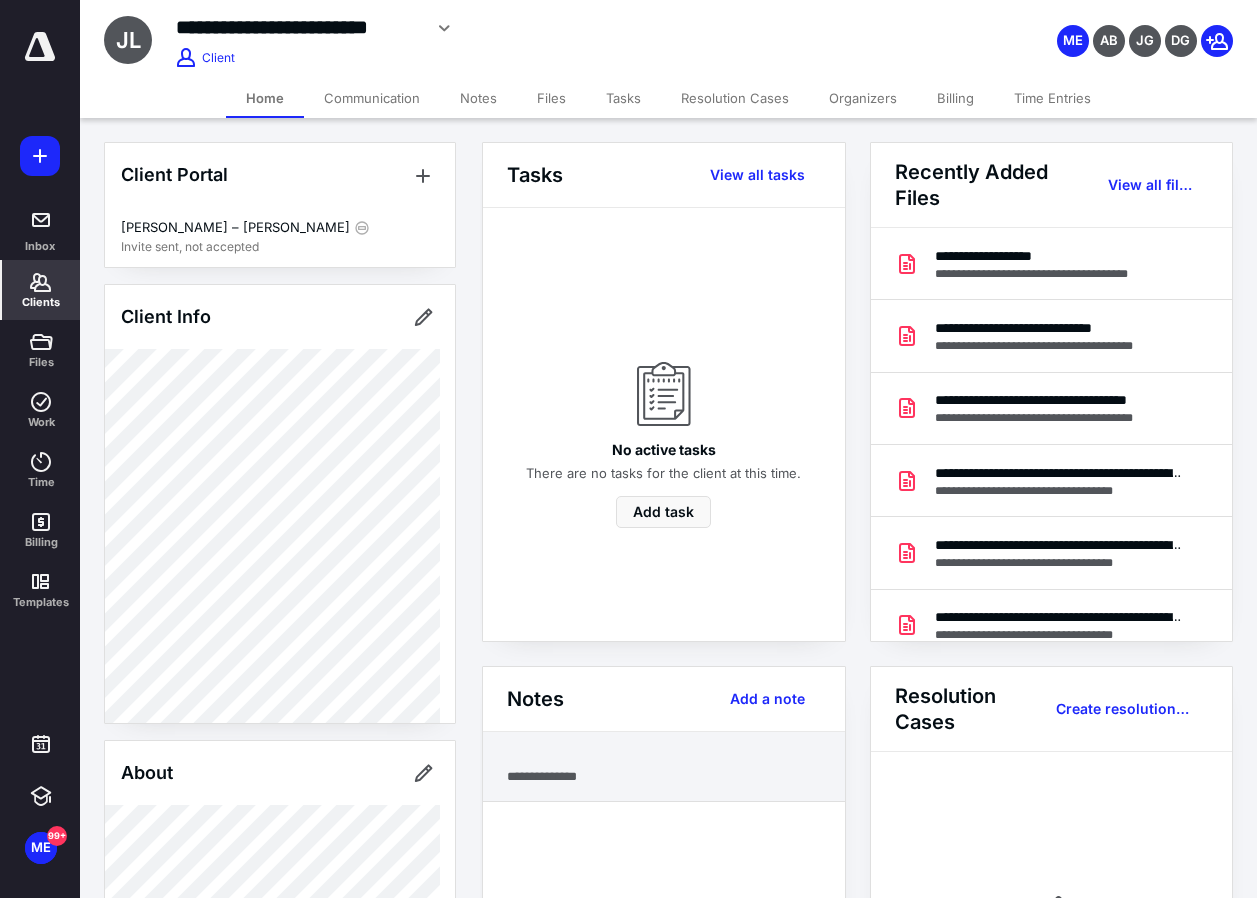 click on "**********" at bounding box center (664, 776) 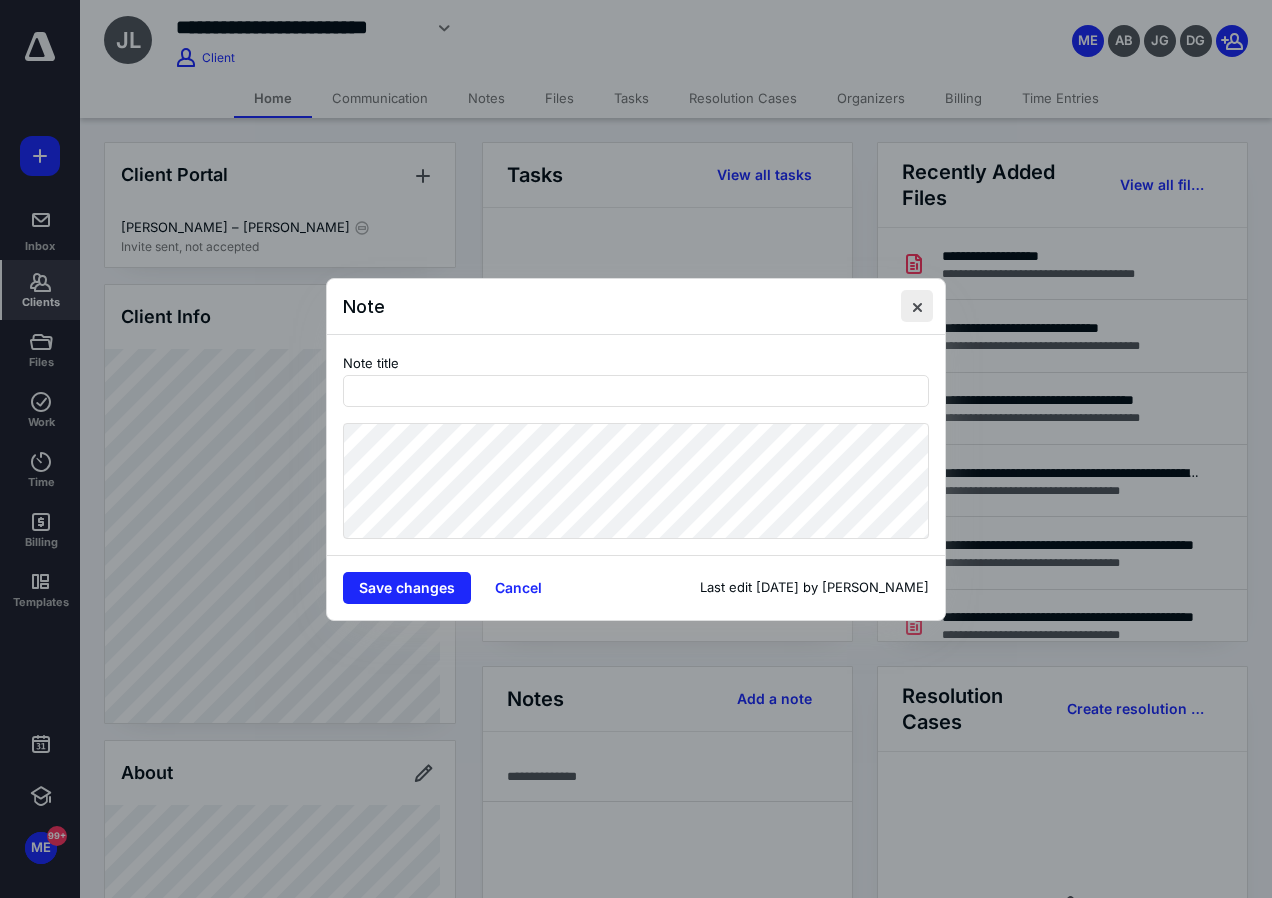 click at bounding box center (917, 306) 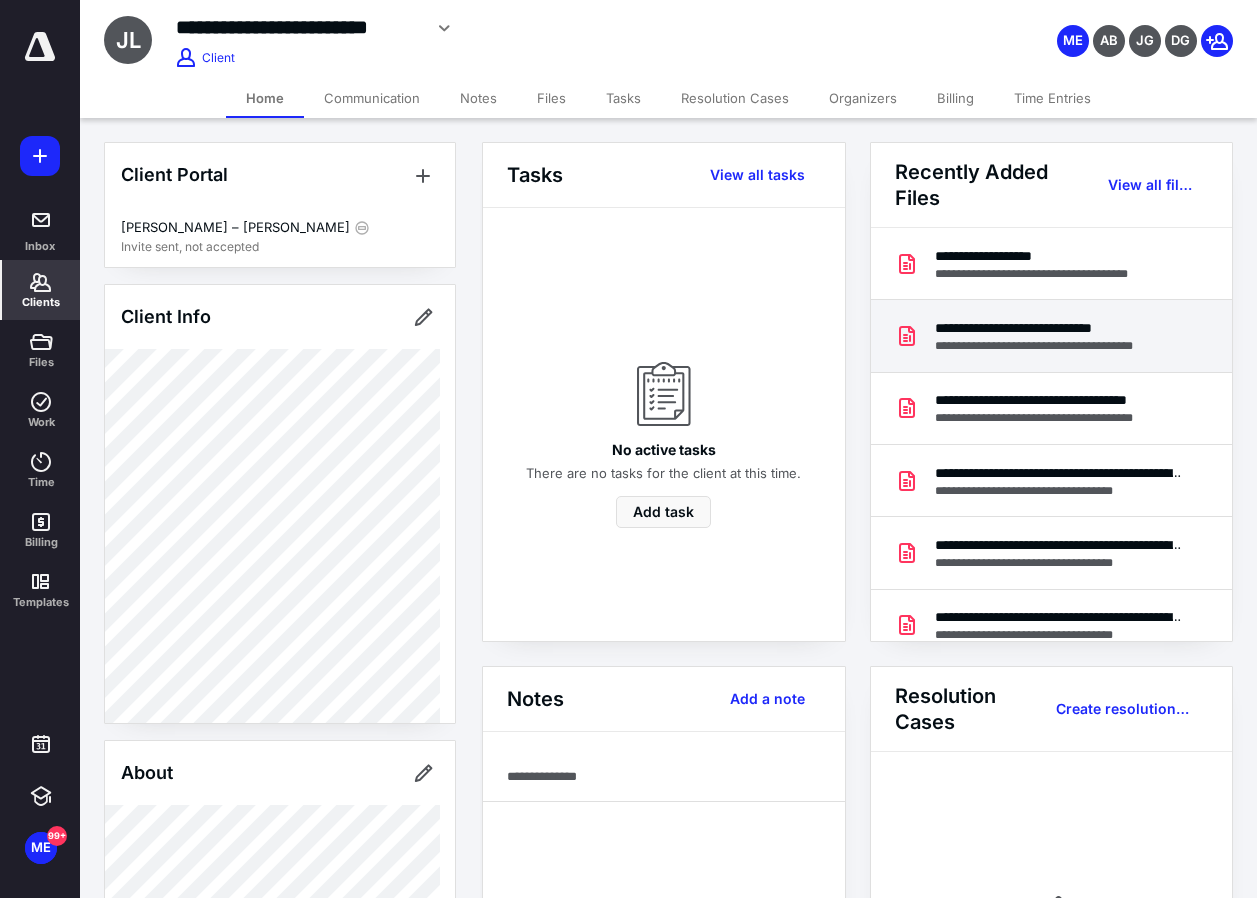 click on "**********" at bounding box center [1052, 336] 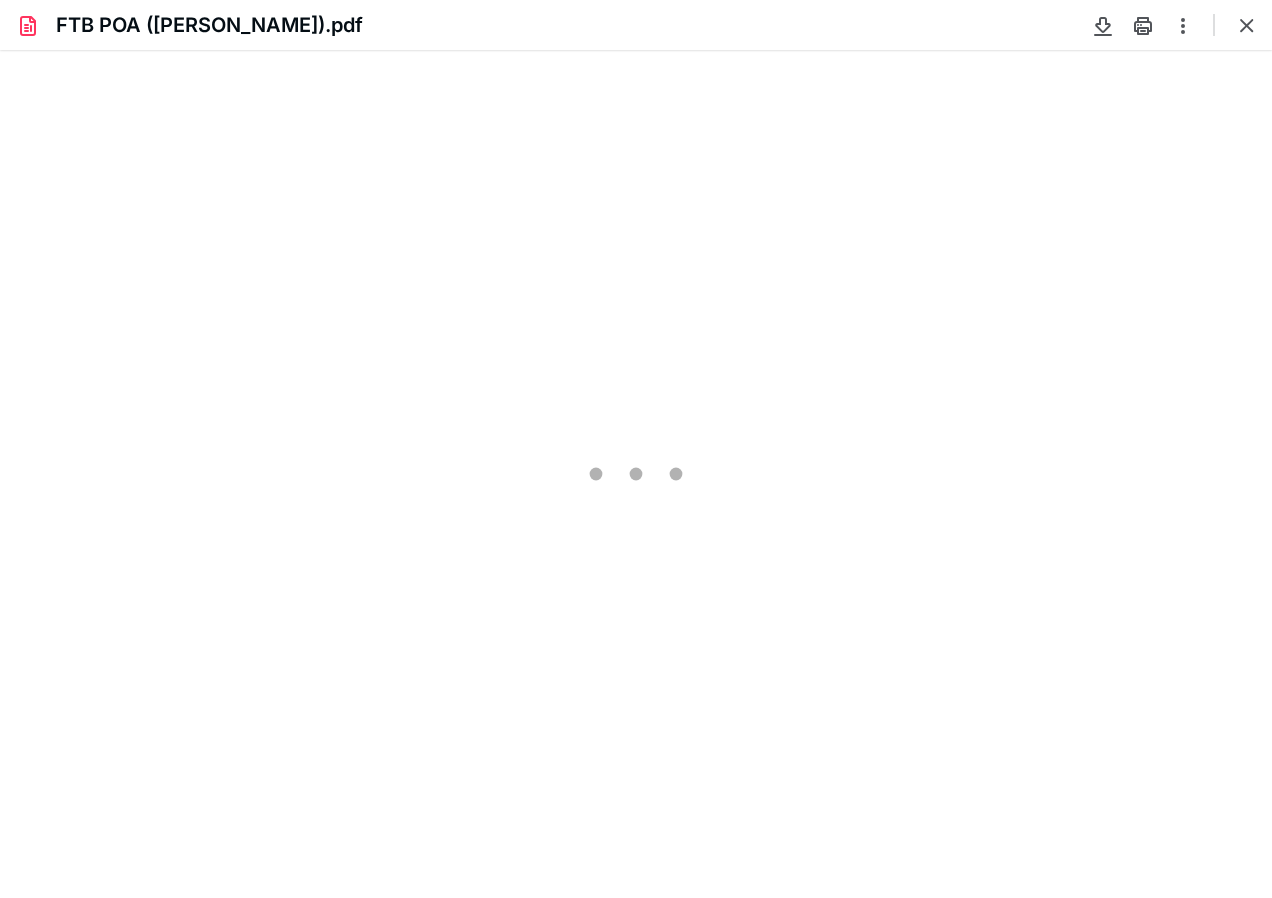 scroll, scrollTop: 0, scrollLeft: 0, axis: both 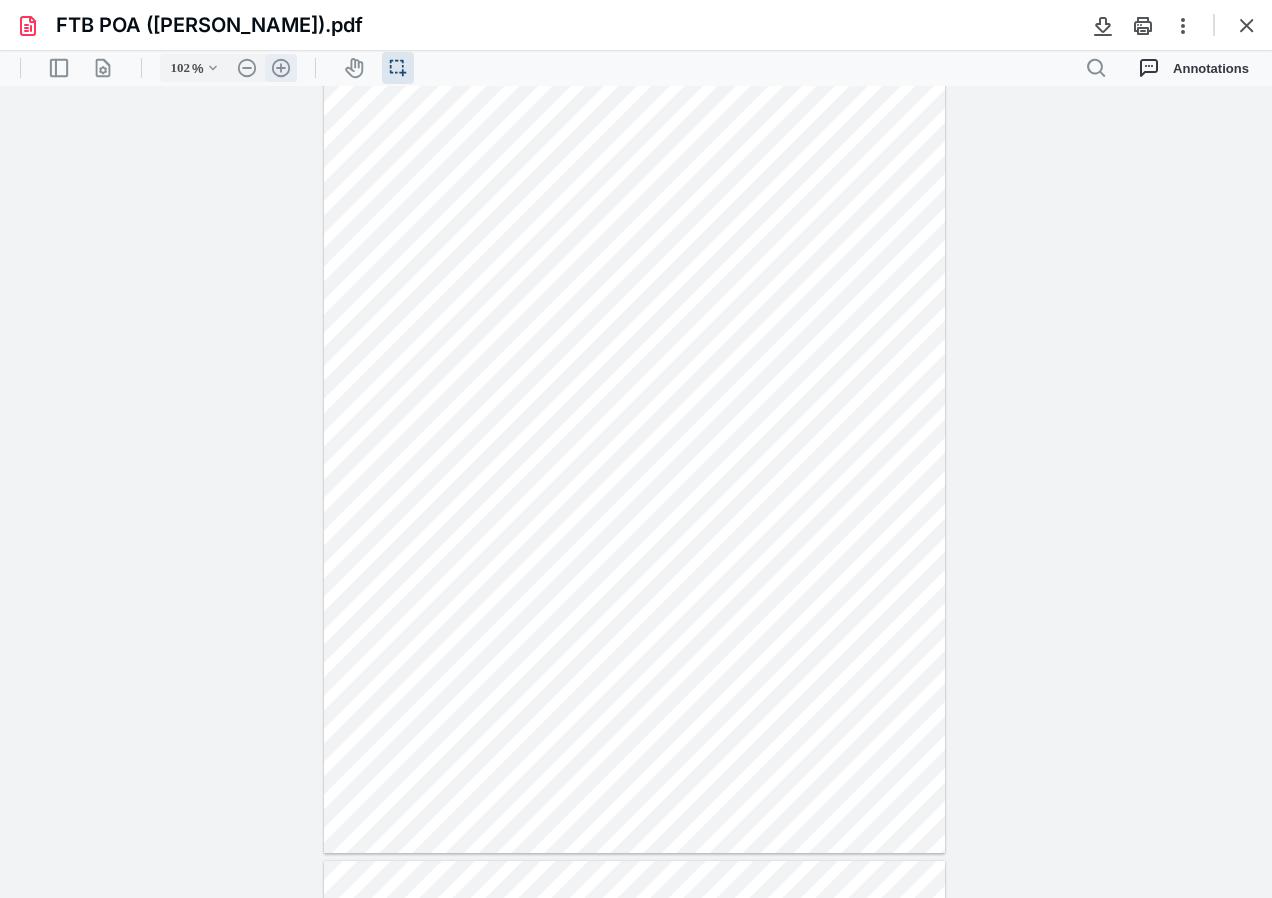 click on ".cls-1{fill:#abb0c4;} icon - header - zoom - in - line" at bounding box center (281, 68) 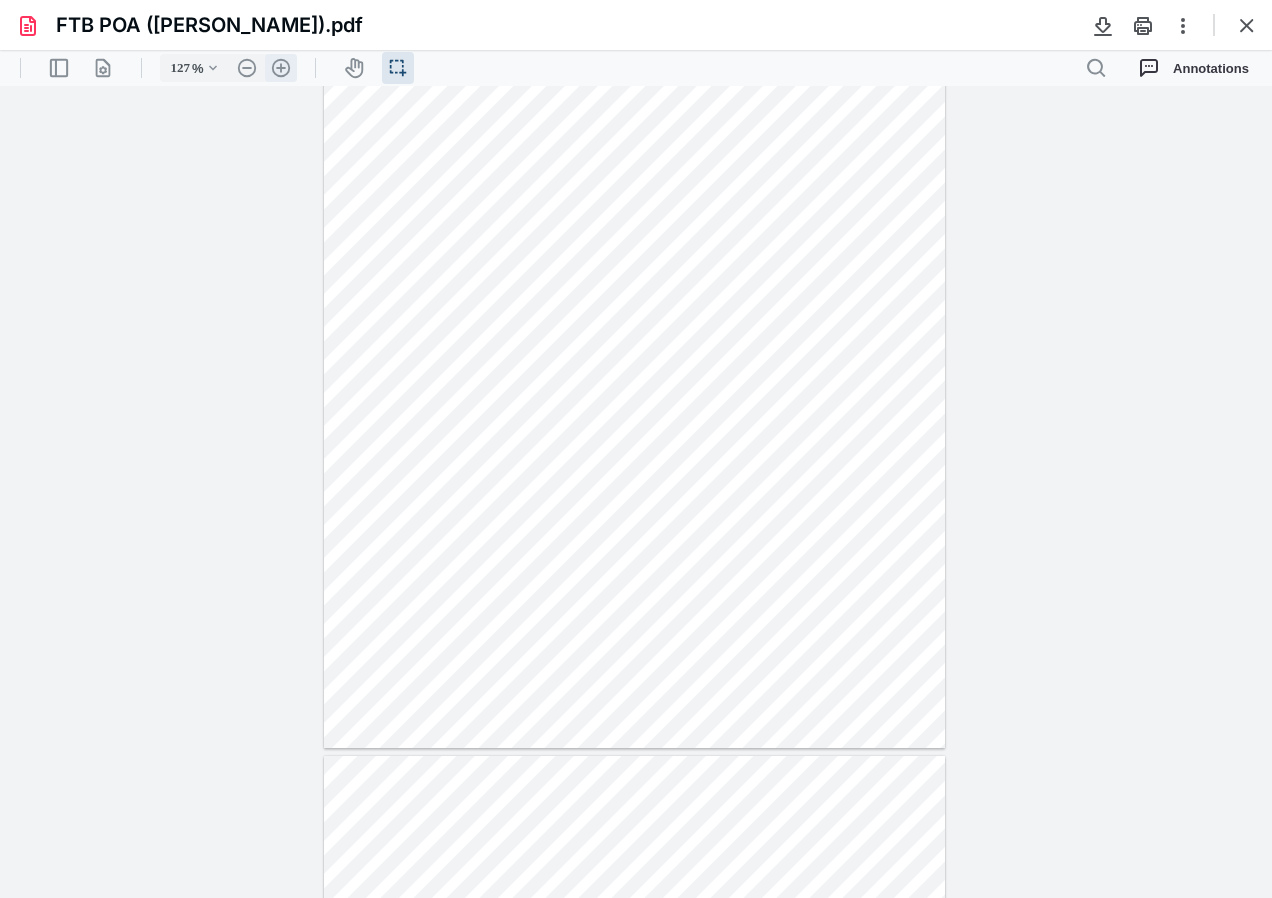 click on ".cls-1{fill:#abb0c4;} icon - header - zoom - in - line" at bounding box center (281, 68) 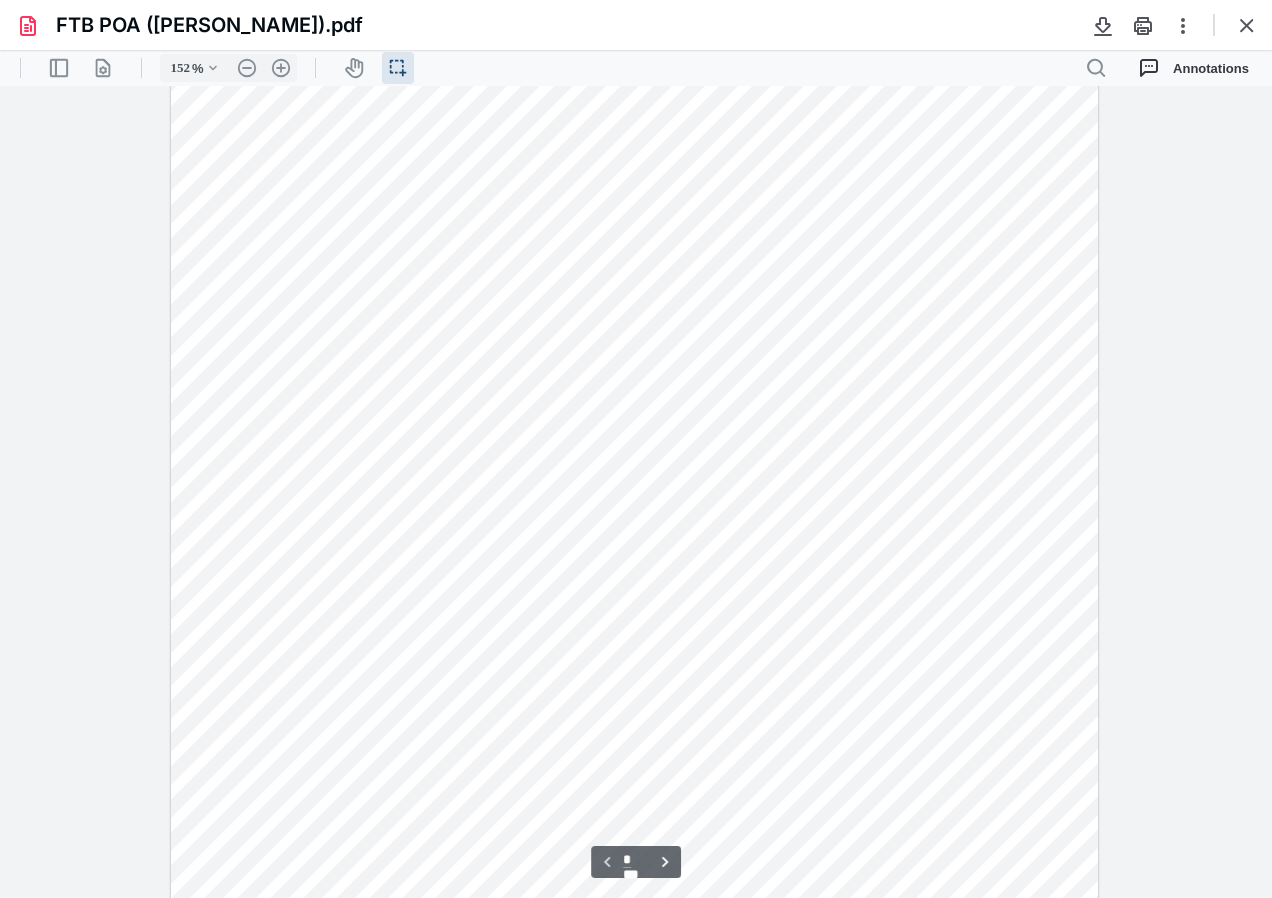 scroll, scrollTop: 0, scrollLeft: 0, axis: both 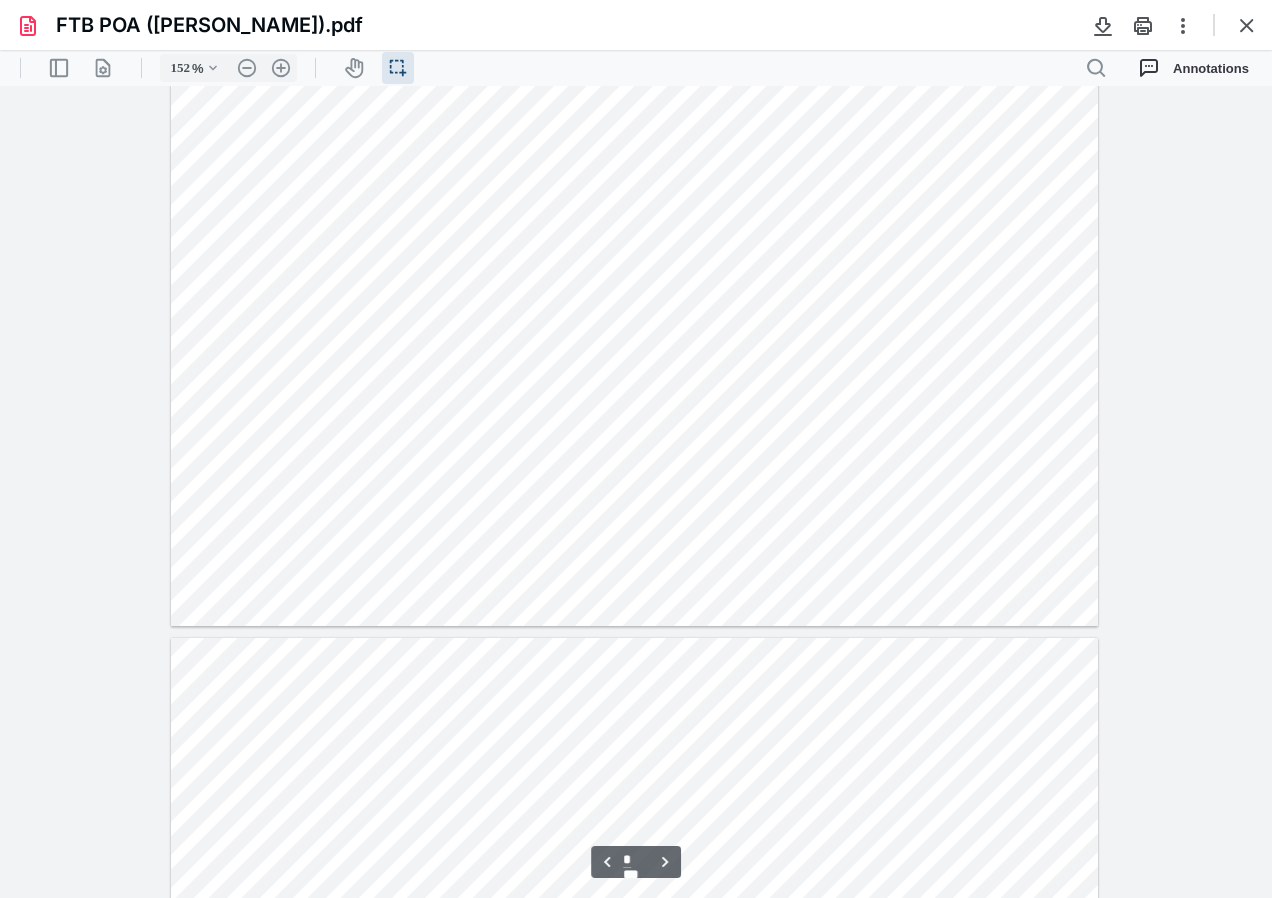 type on "*" 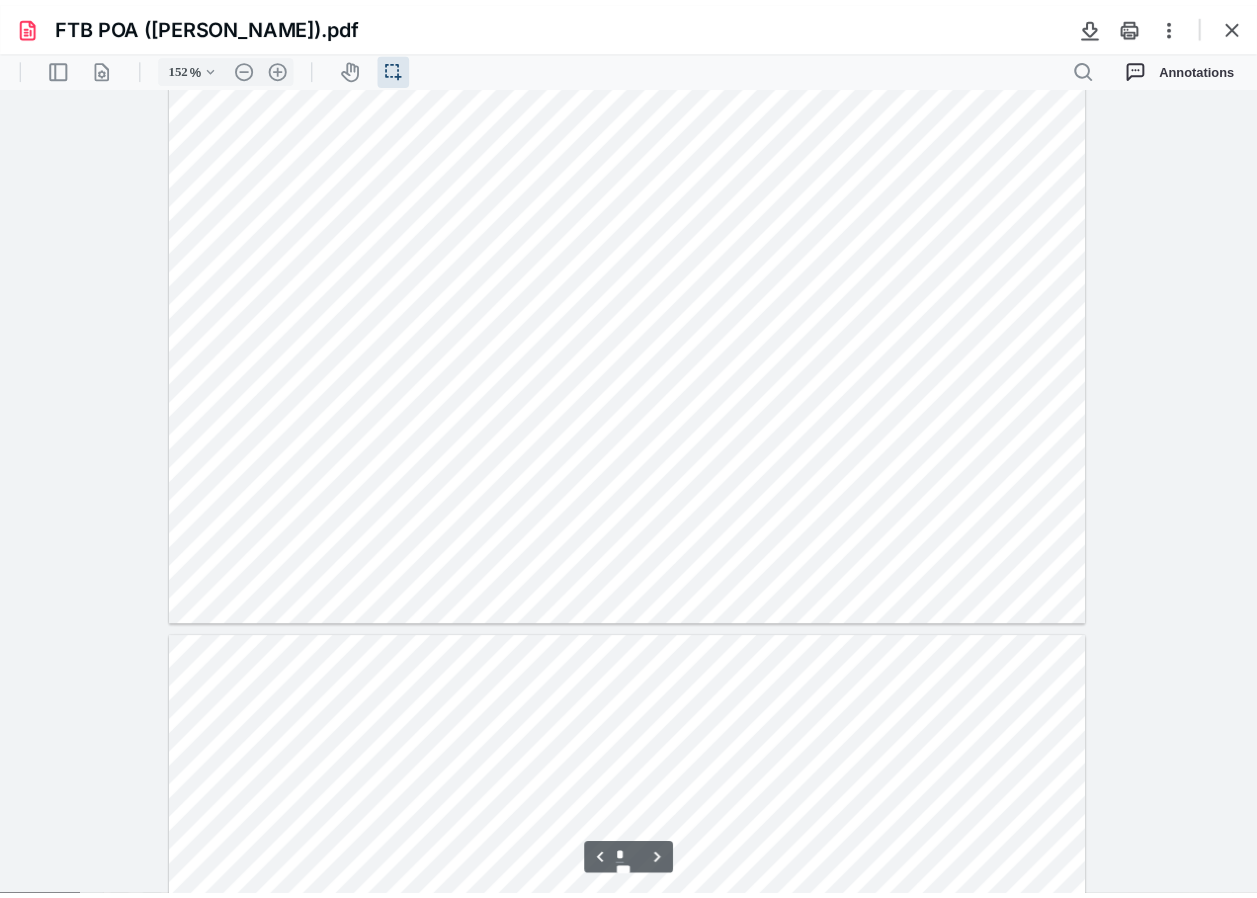 scroll, scrollTop: 3400, scrollLeft: 0, axis: vertical 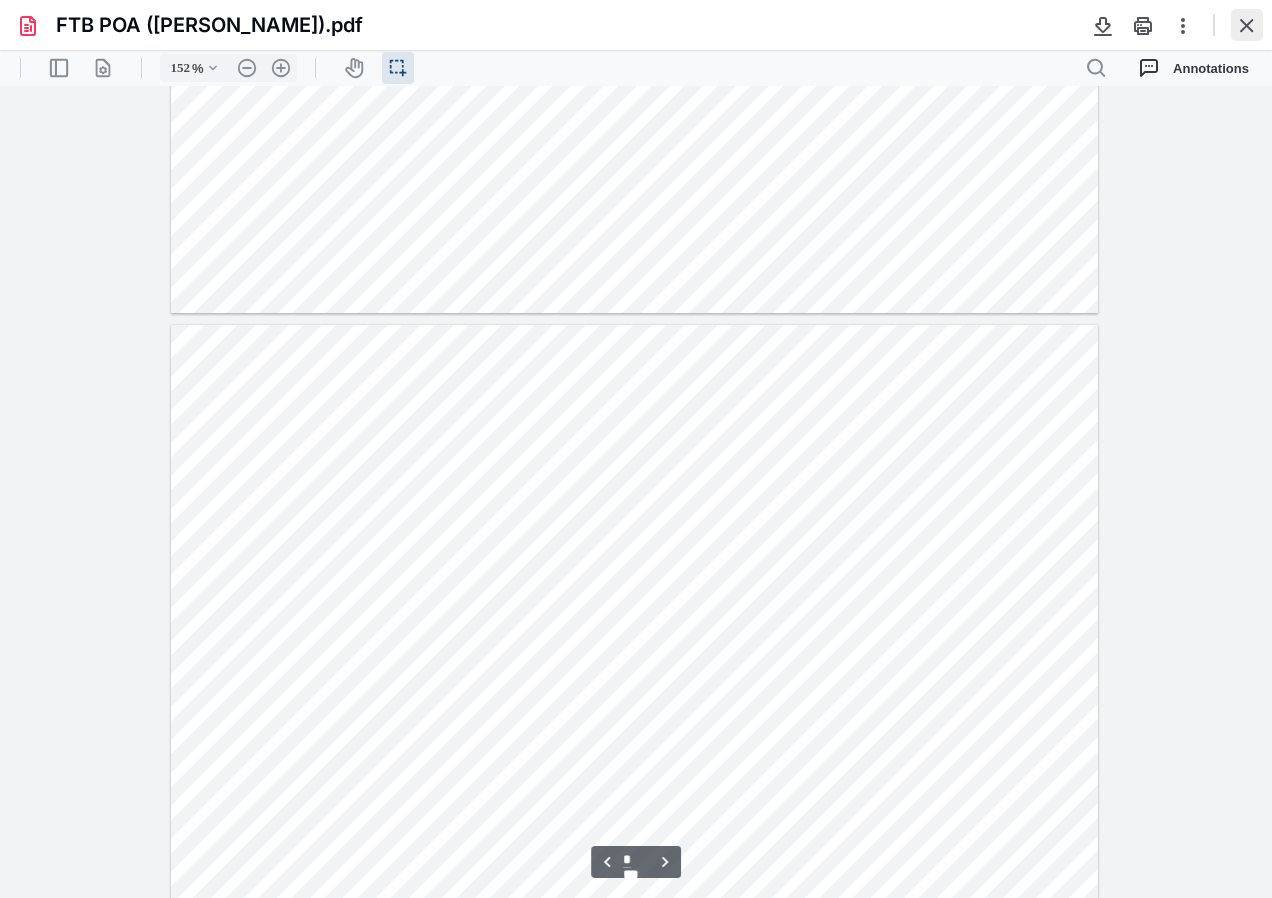 click at bounding box center (1247, 25) 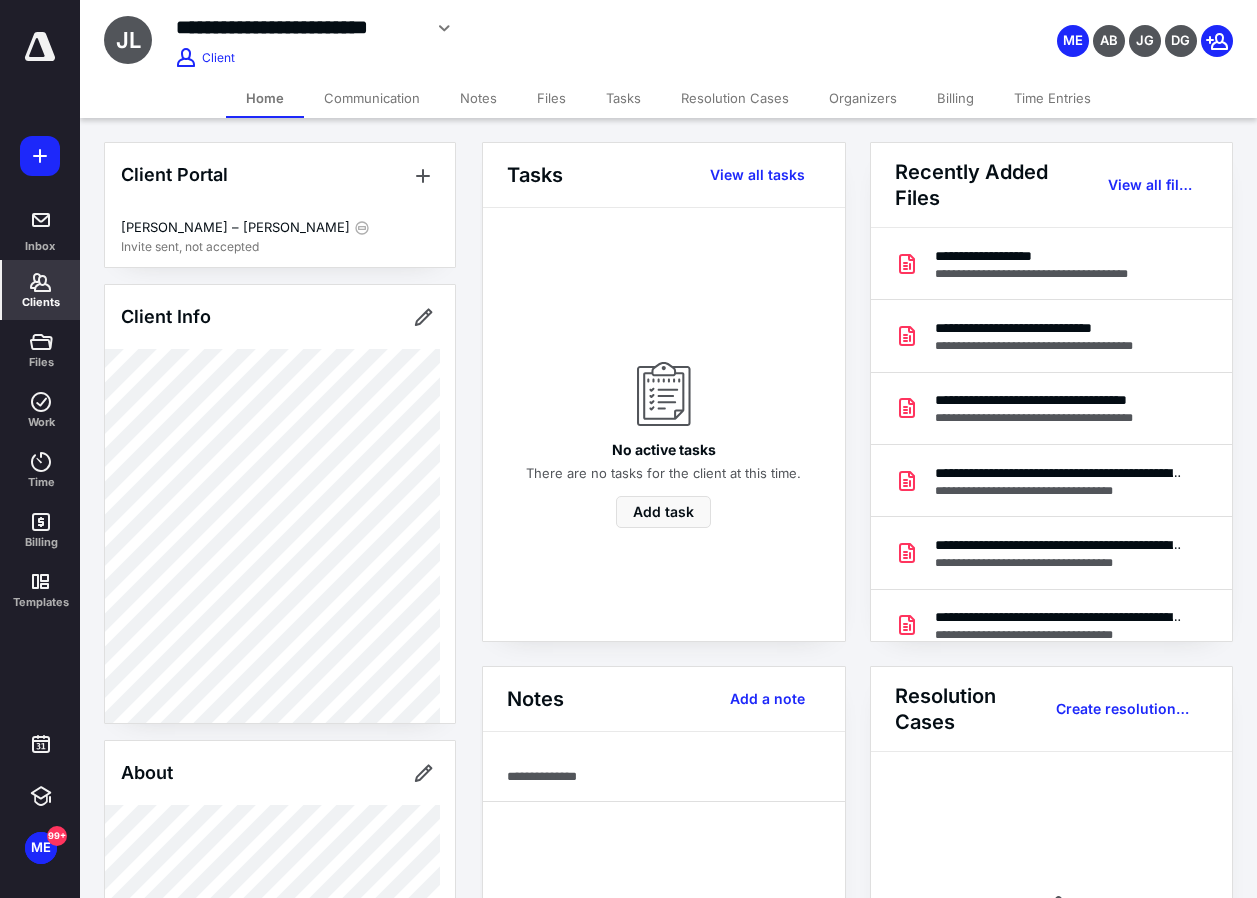 click on "Clients" at bounding box center (41, 290) 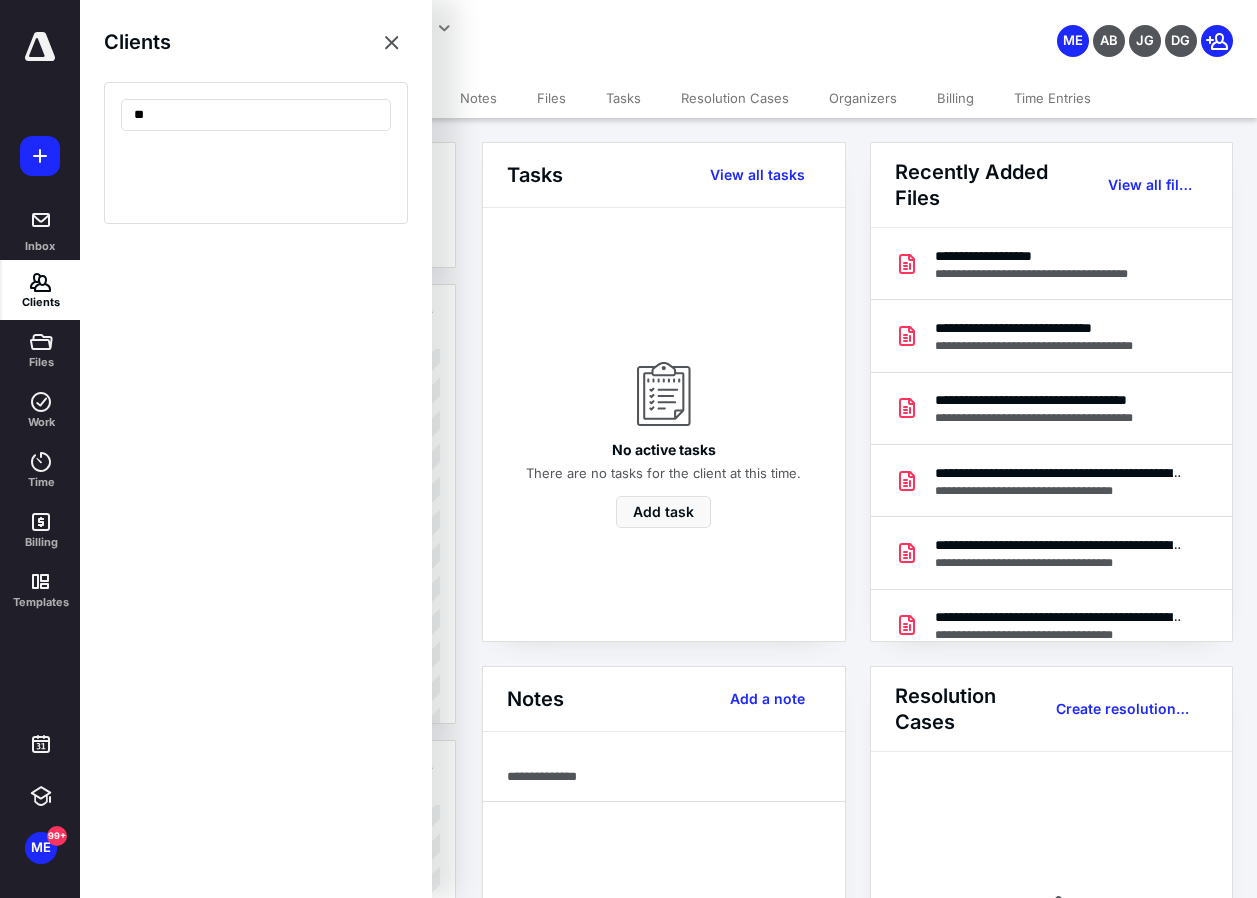 type on "*" 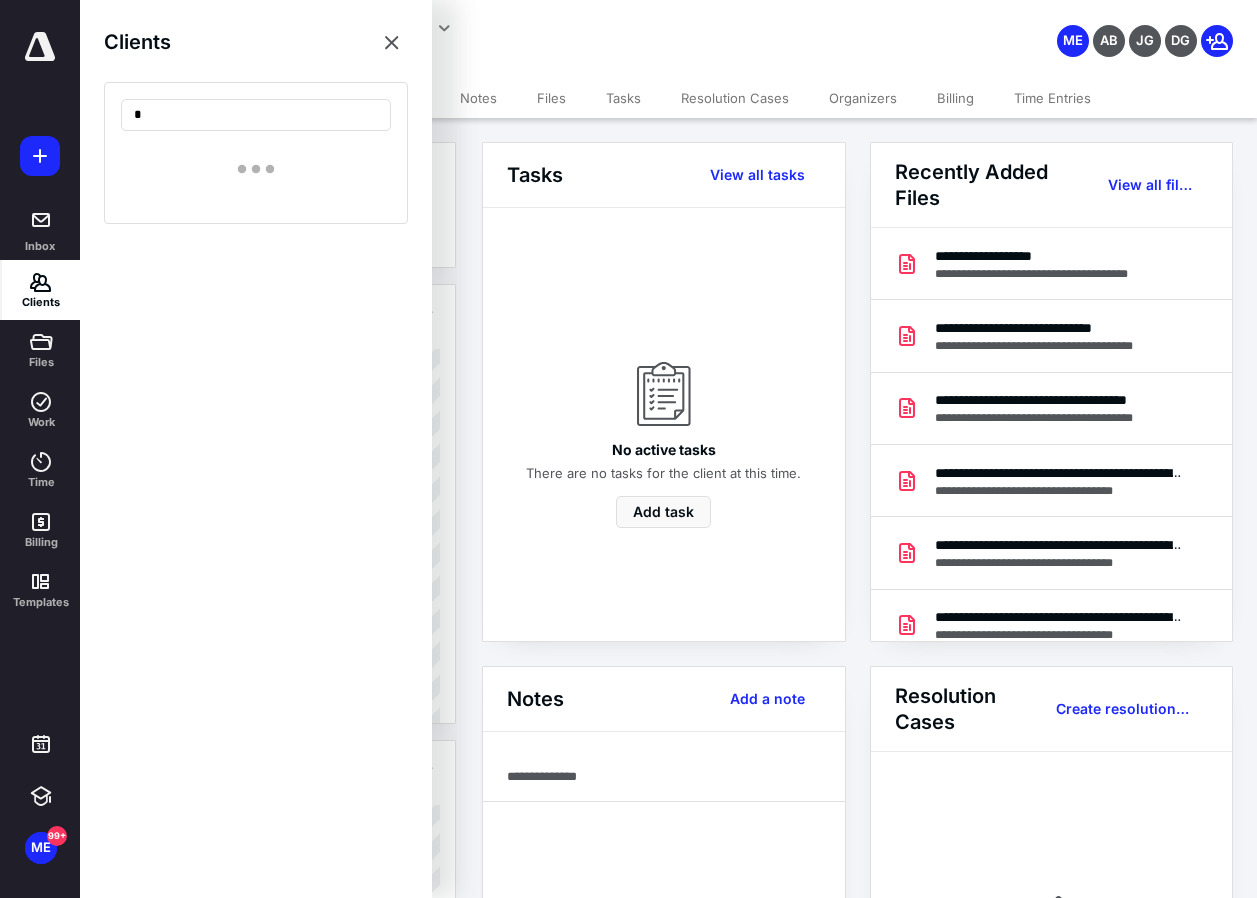 type 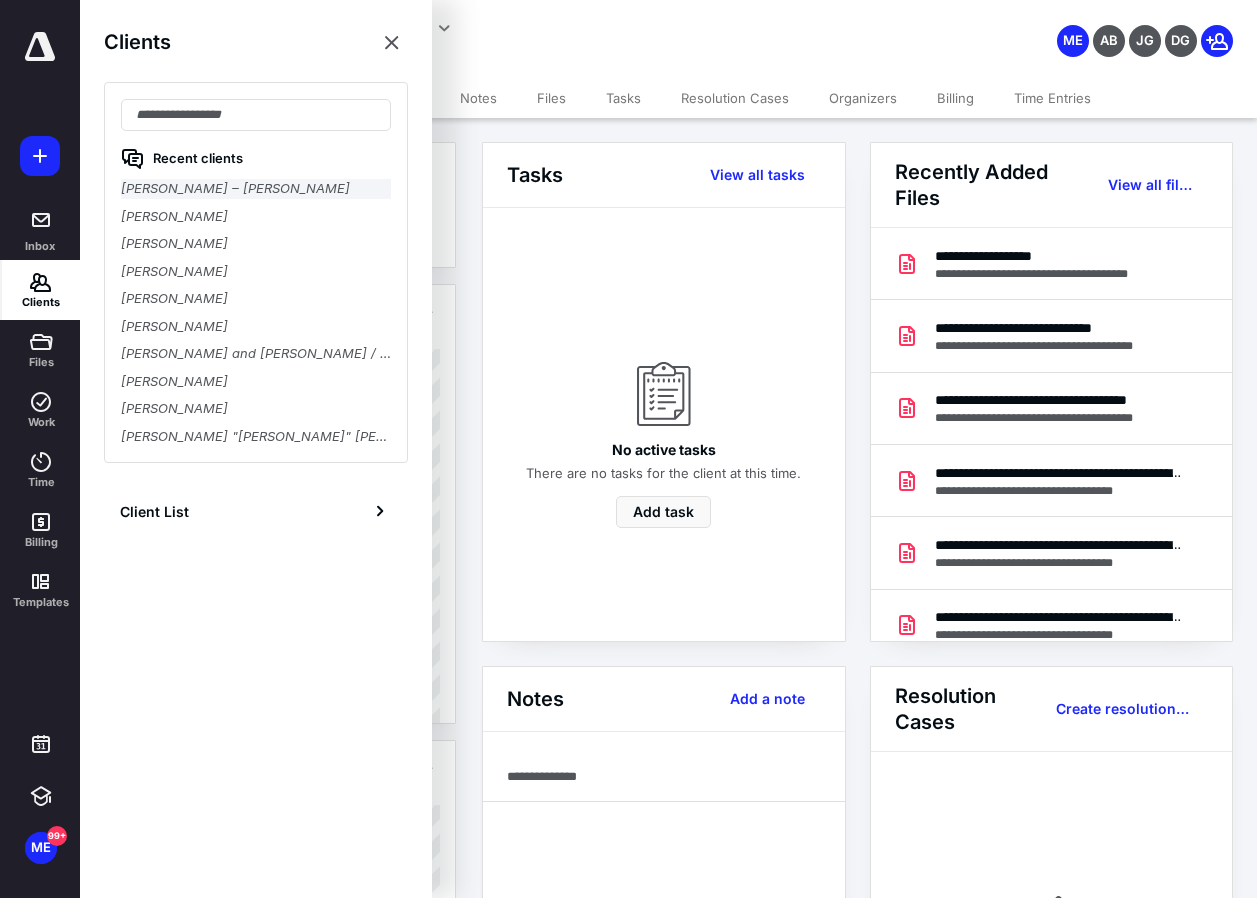 click on "J Jesus Rodriguez – Luna" at bounding box center [256, 189] 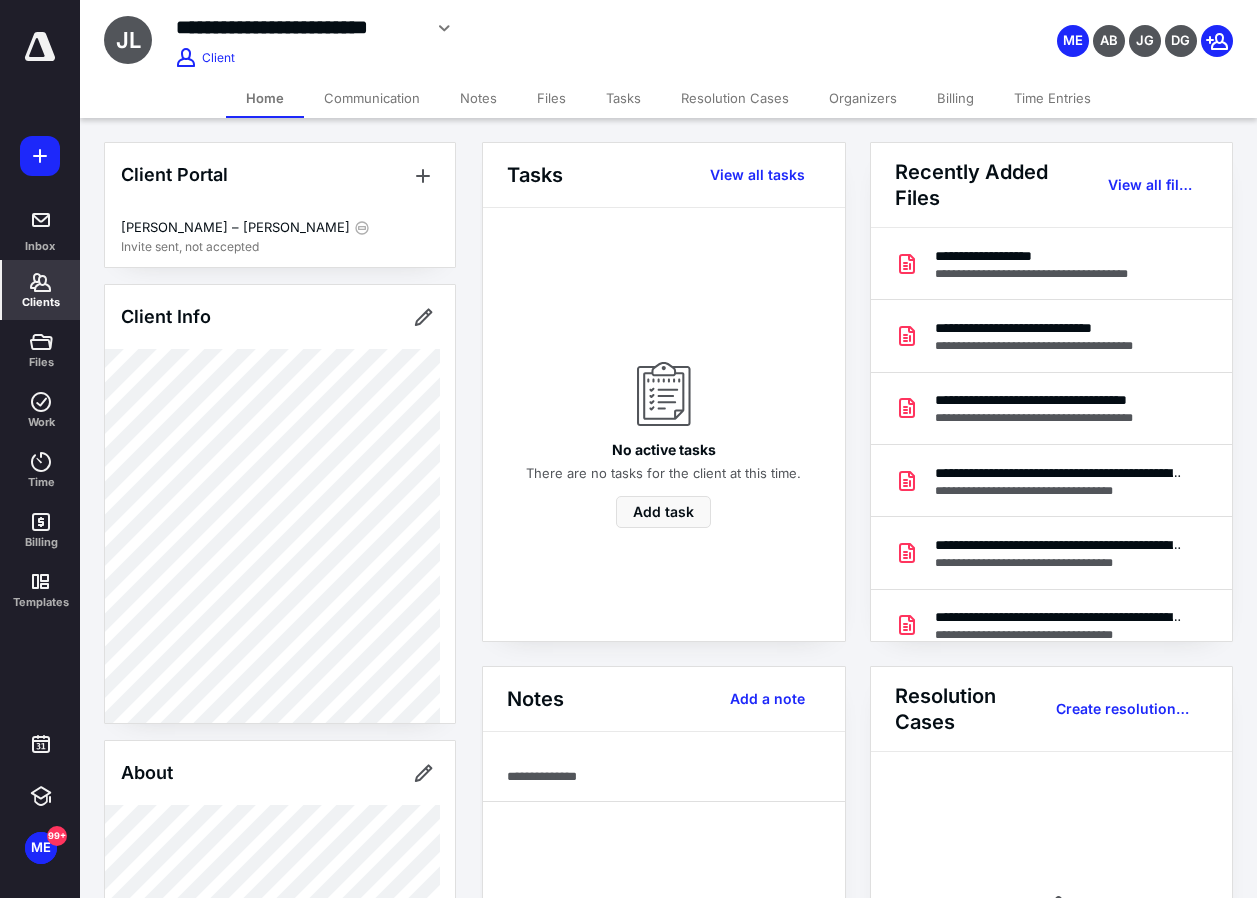click on "Files" at bounding box center (551, 98) 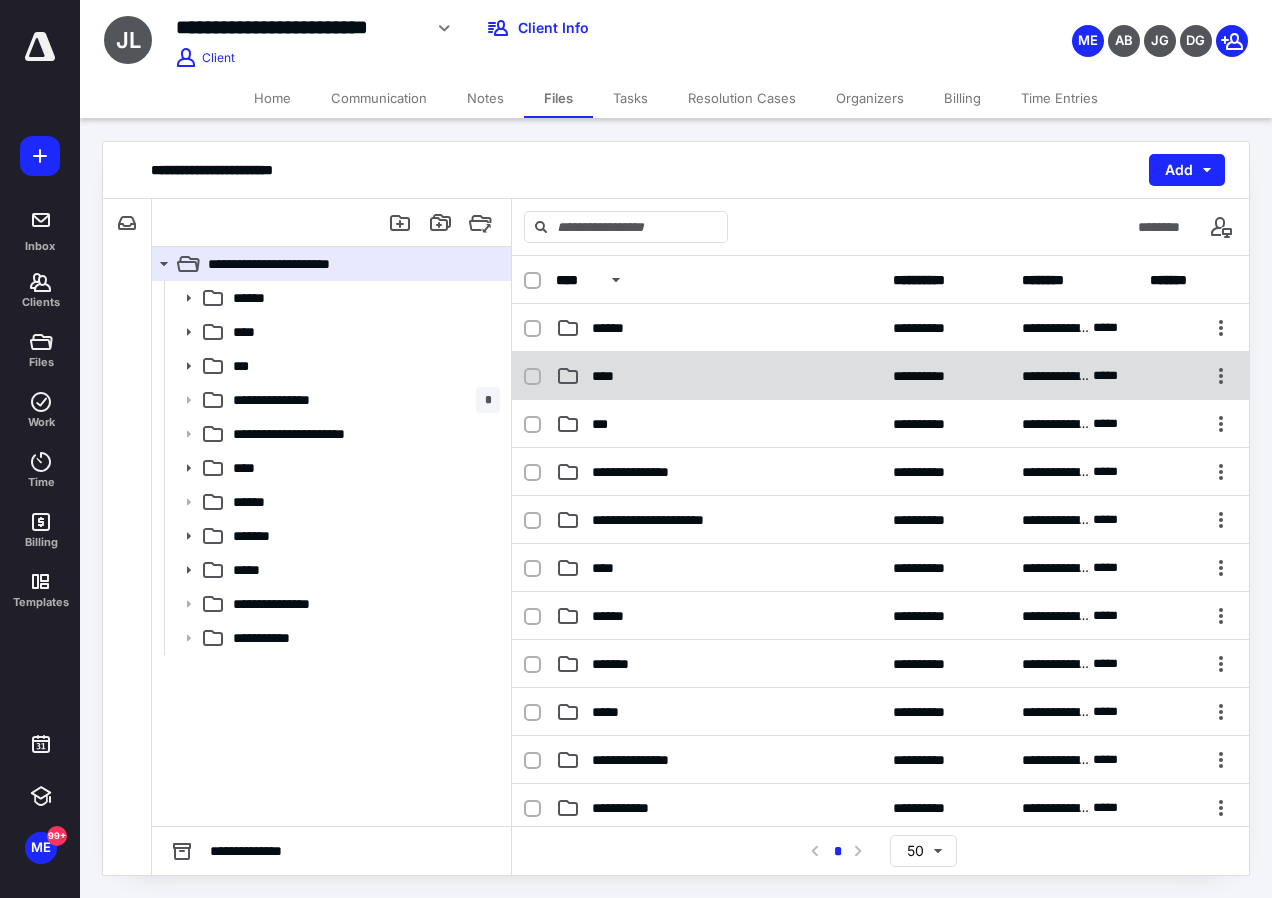 click on "****" at bounding box center [718, 376] 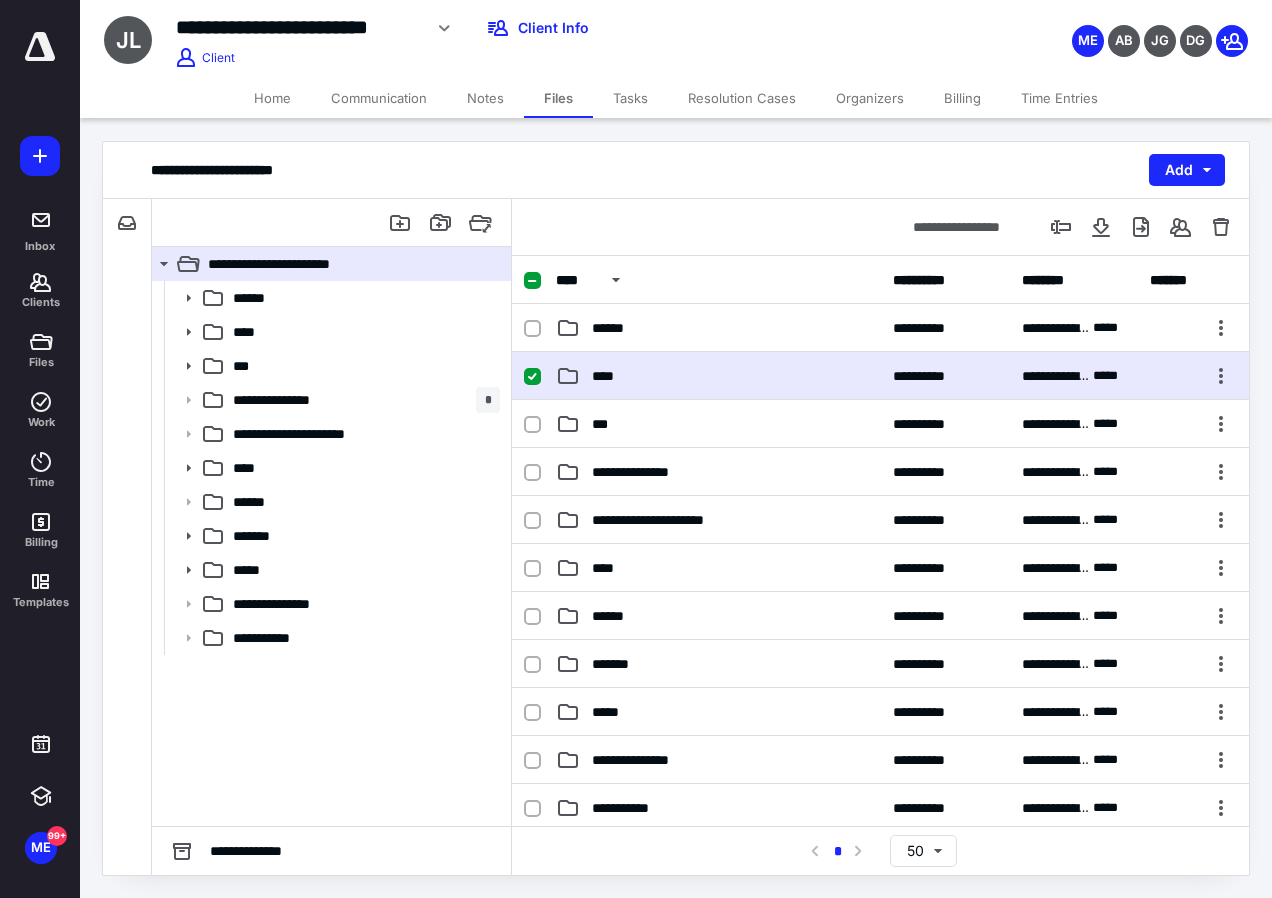 click on "****" at bounding box center (718, 376) 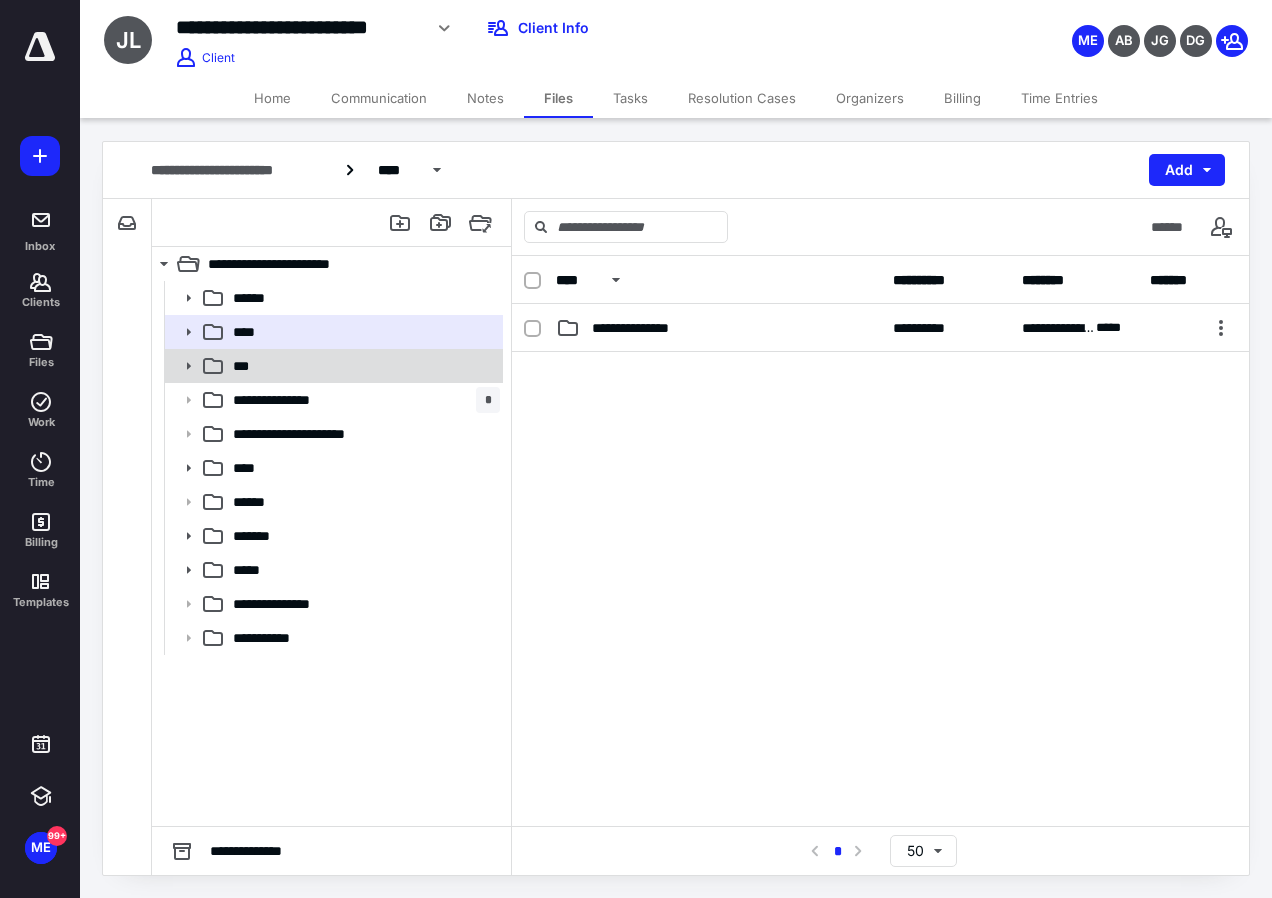 click on "***" at bounding box center (362, 366) 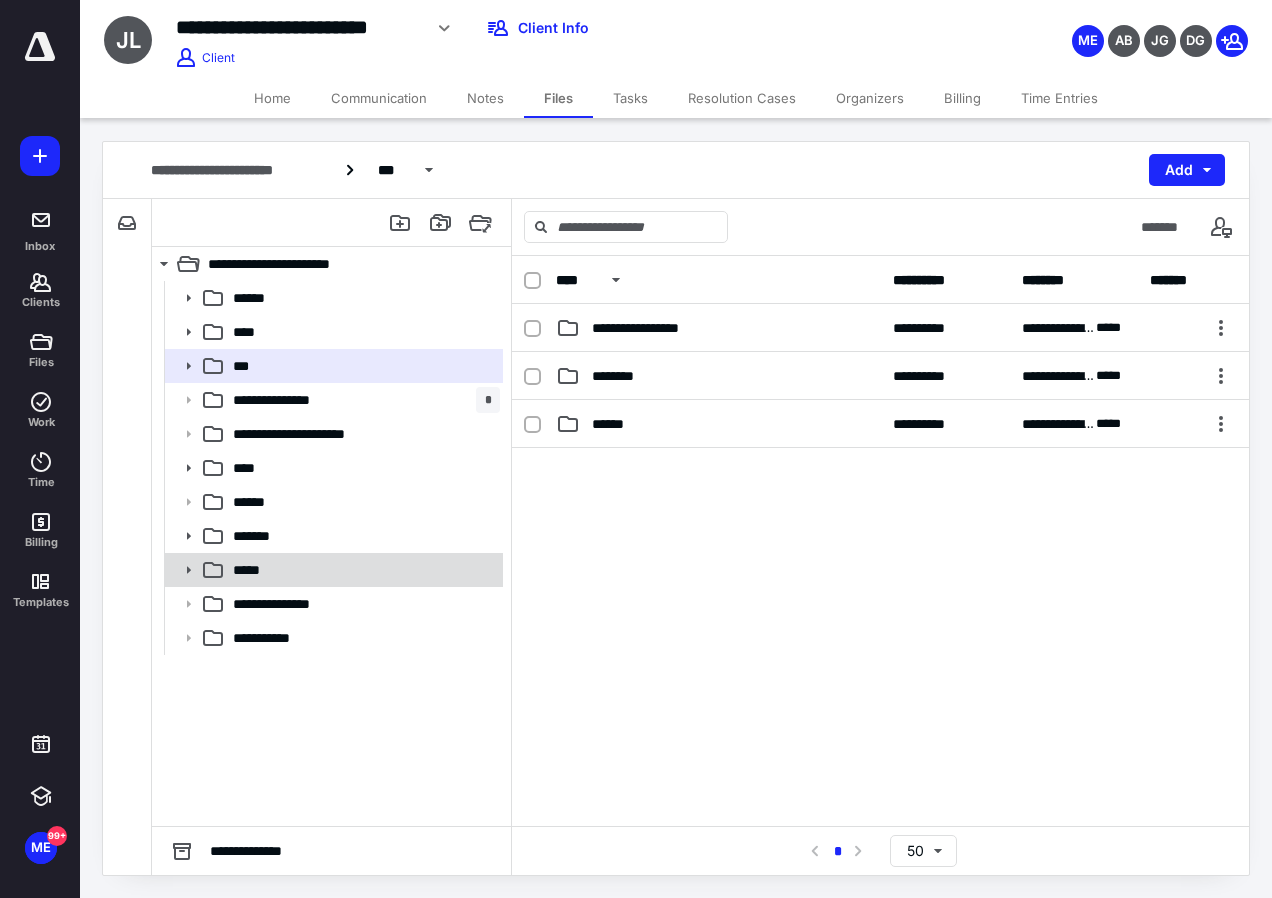 click on "*****" at bounding box center [362, 570] 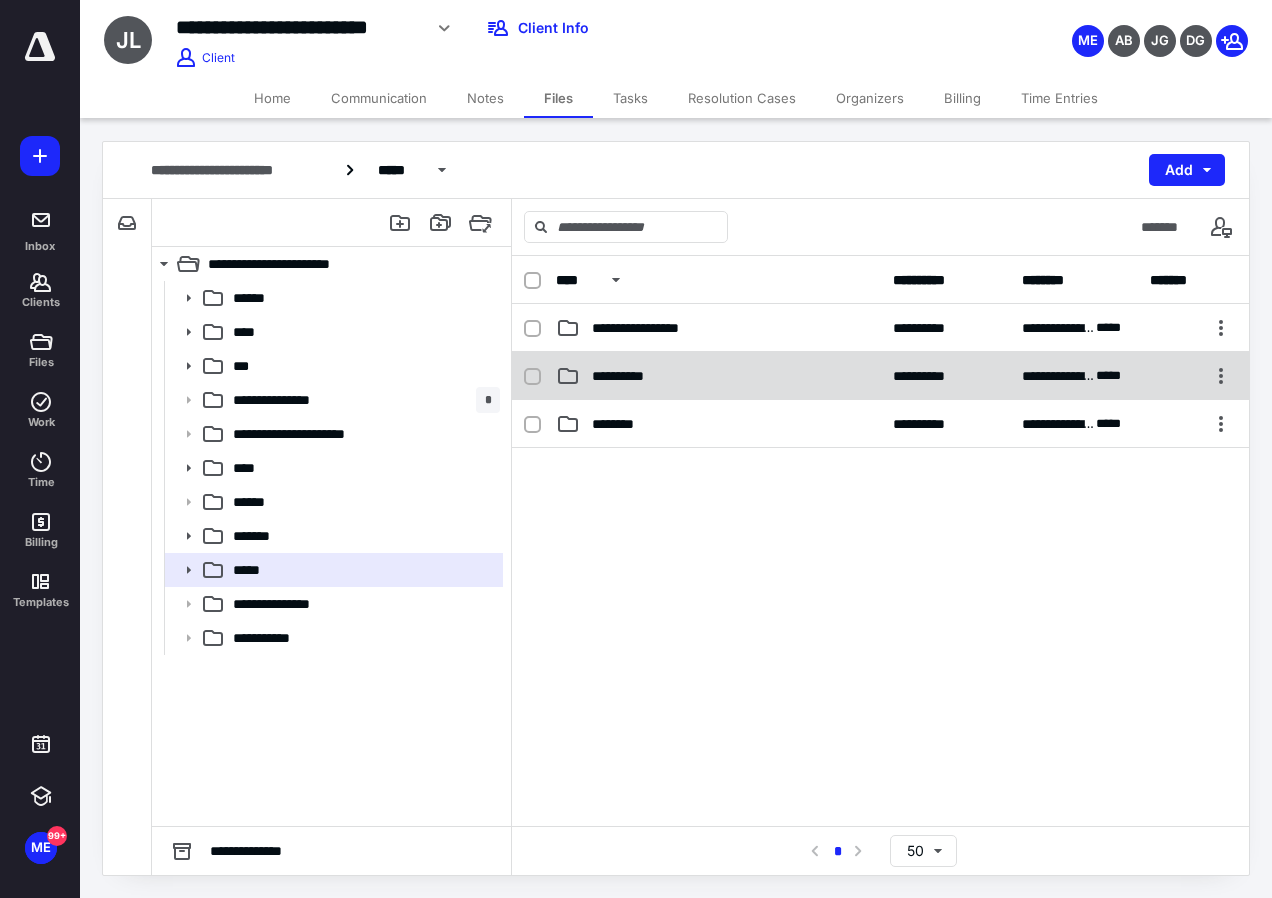 click on "**********" at bounding box center [880, 376] 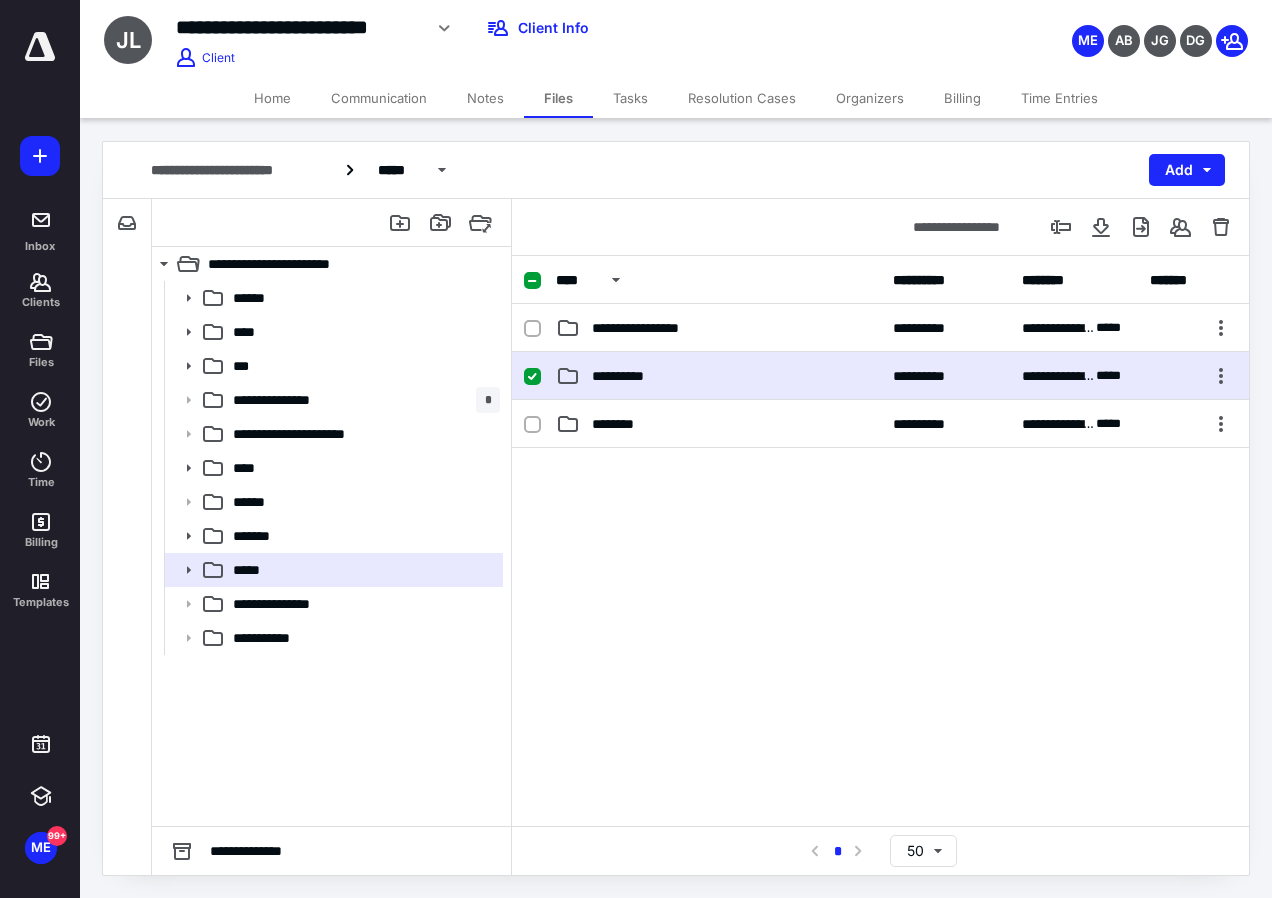 click on "**********" at bounding box center [880, 376] 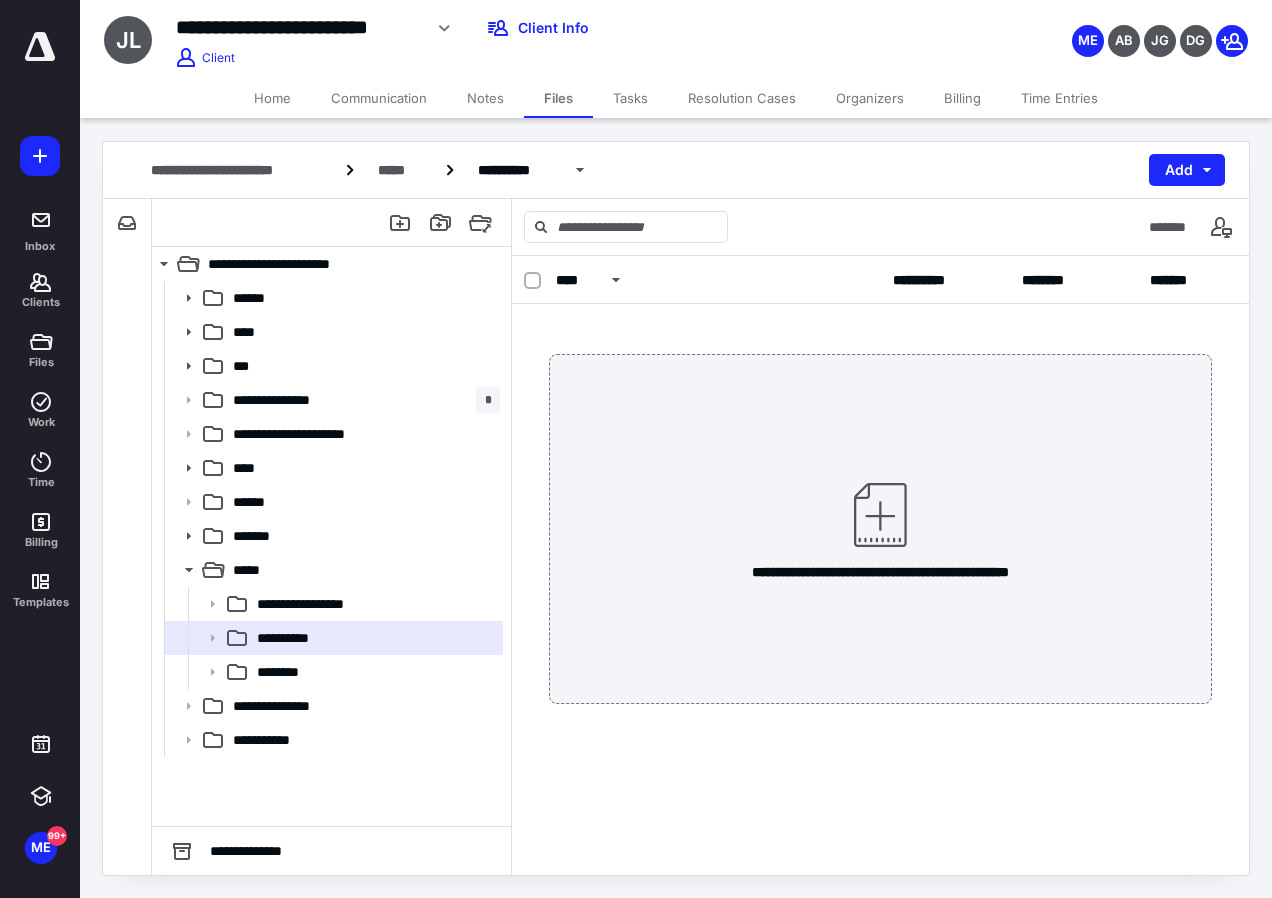 click on "Home" at bounding box center [272, 98] 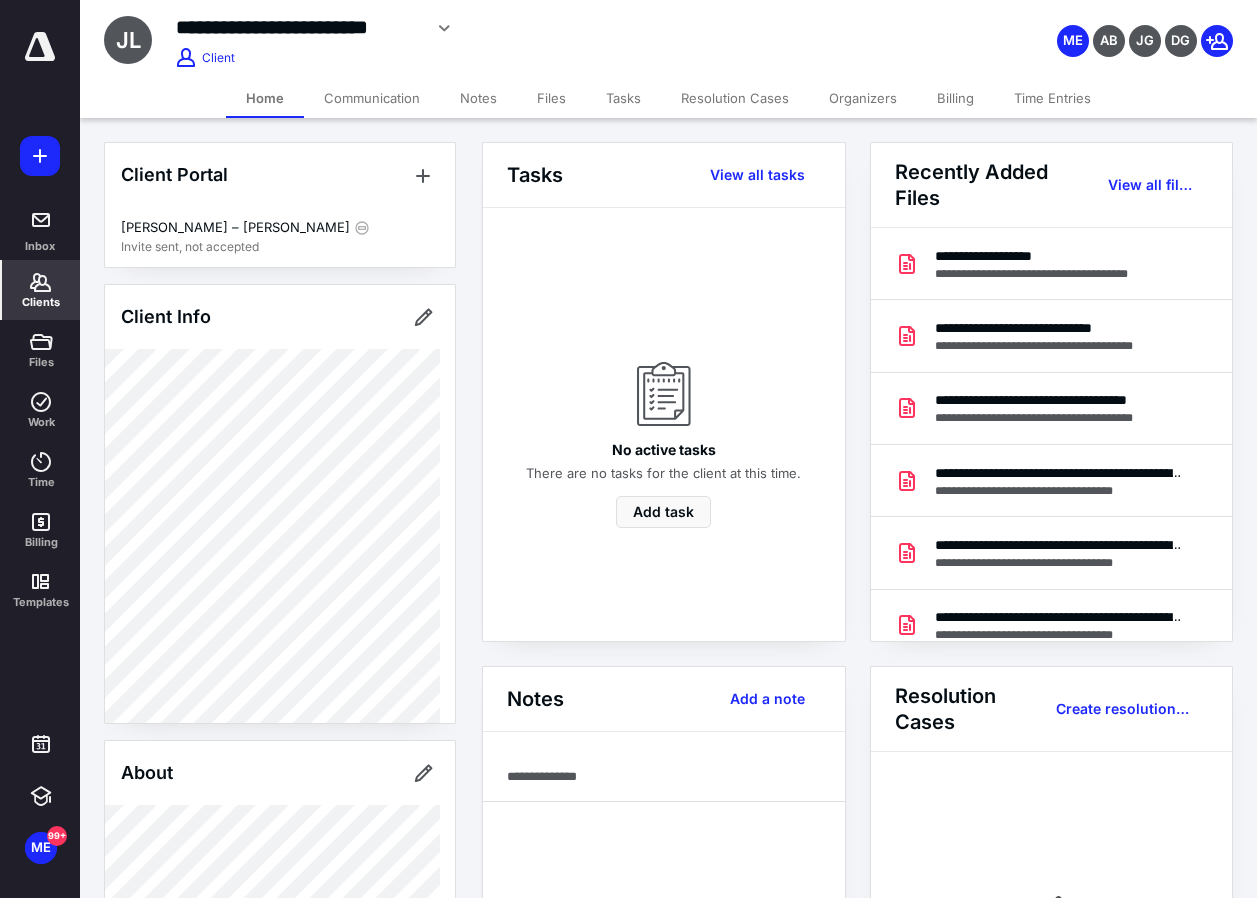 click on "Time Entries" at bounding box center (1052, 98) 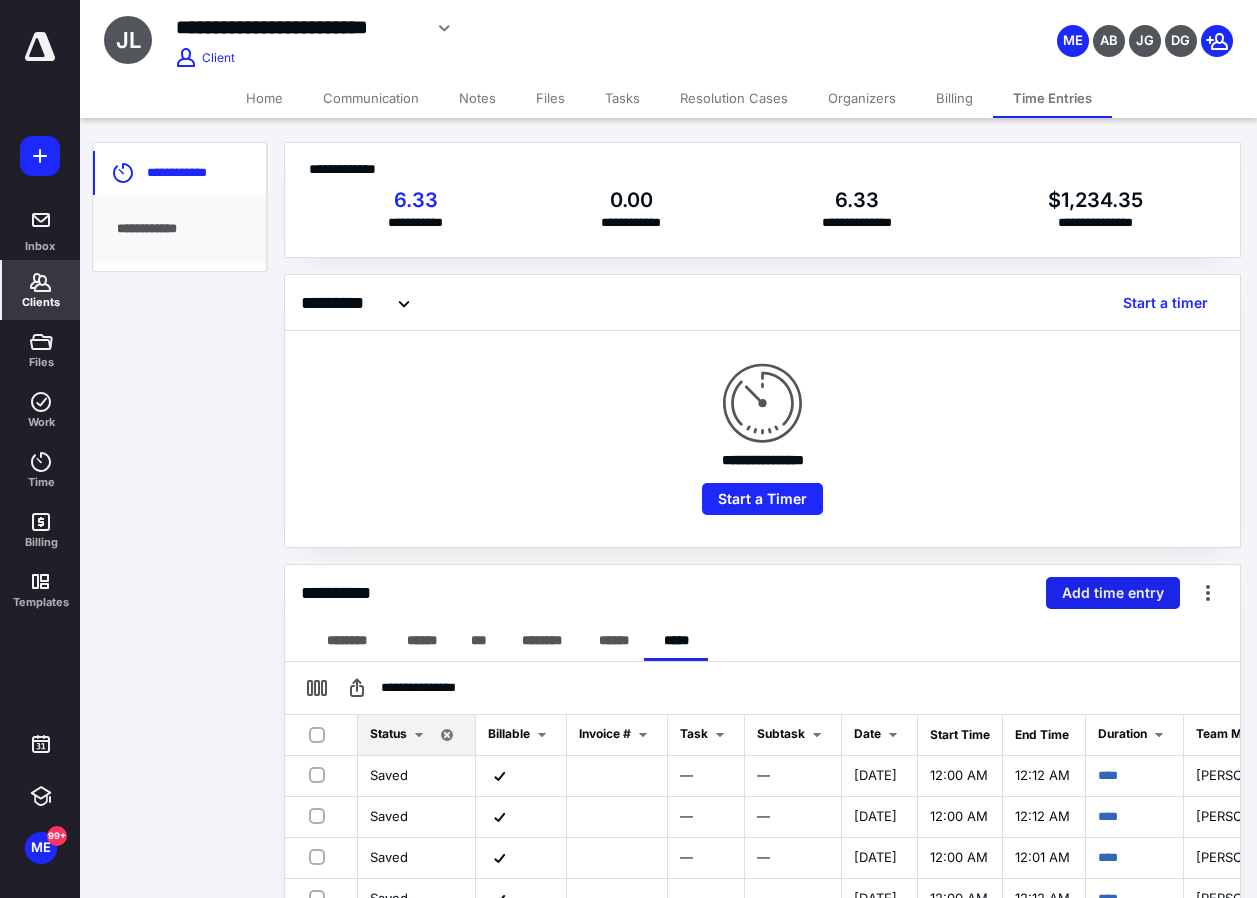 click on "Add time entry" at bounding box center (1113, 593) 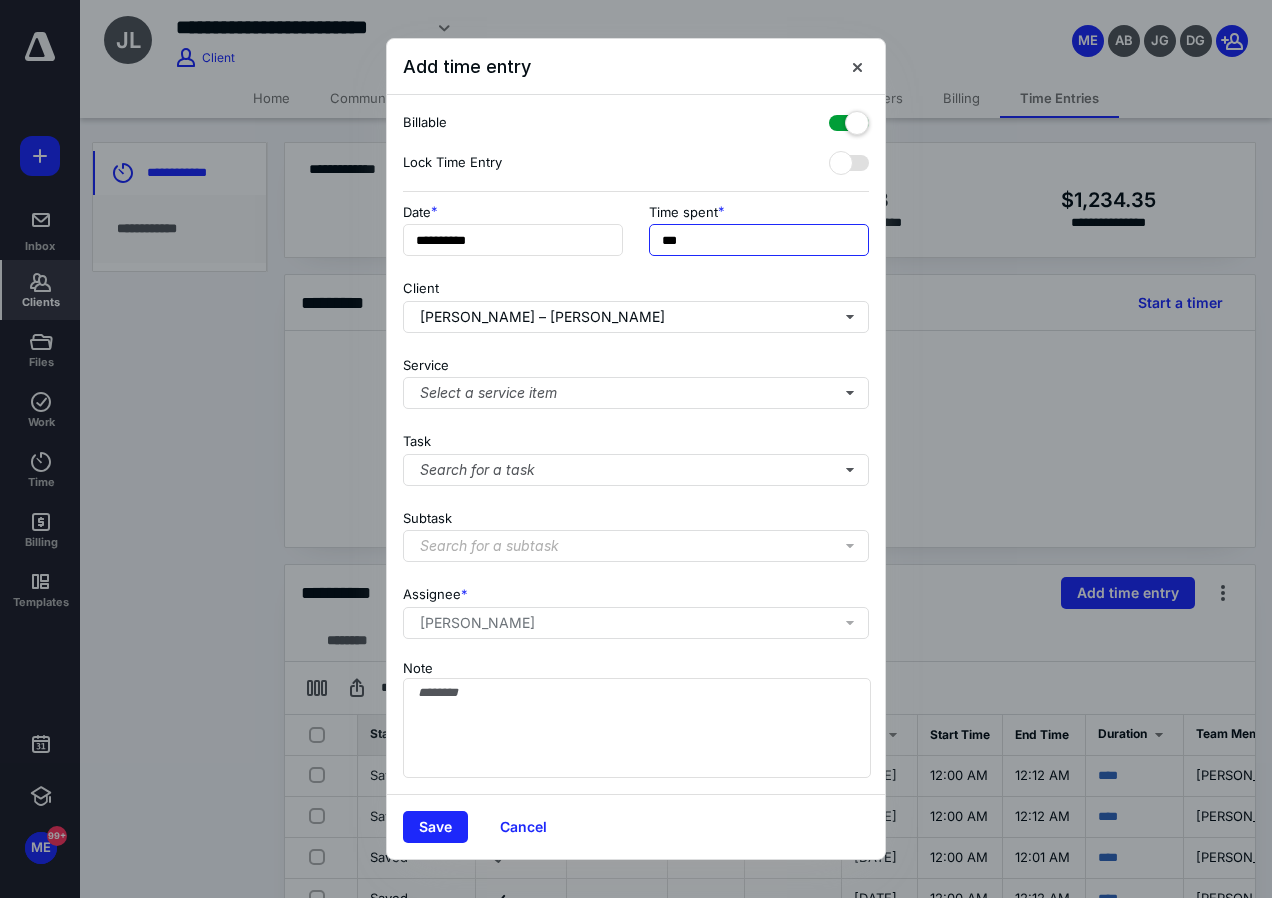 click on "***" at bounding box center [759, 240] 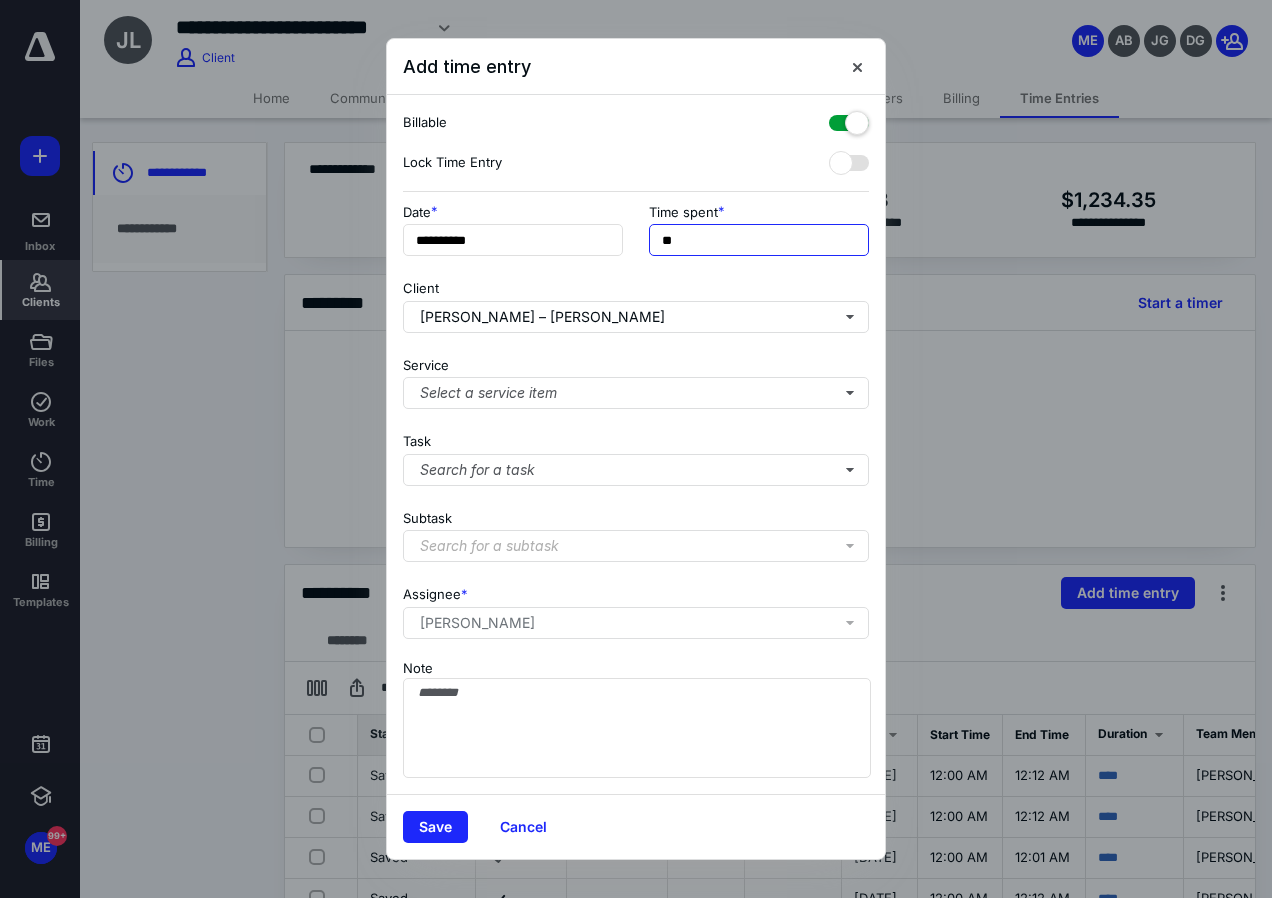 type on "*" 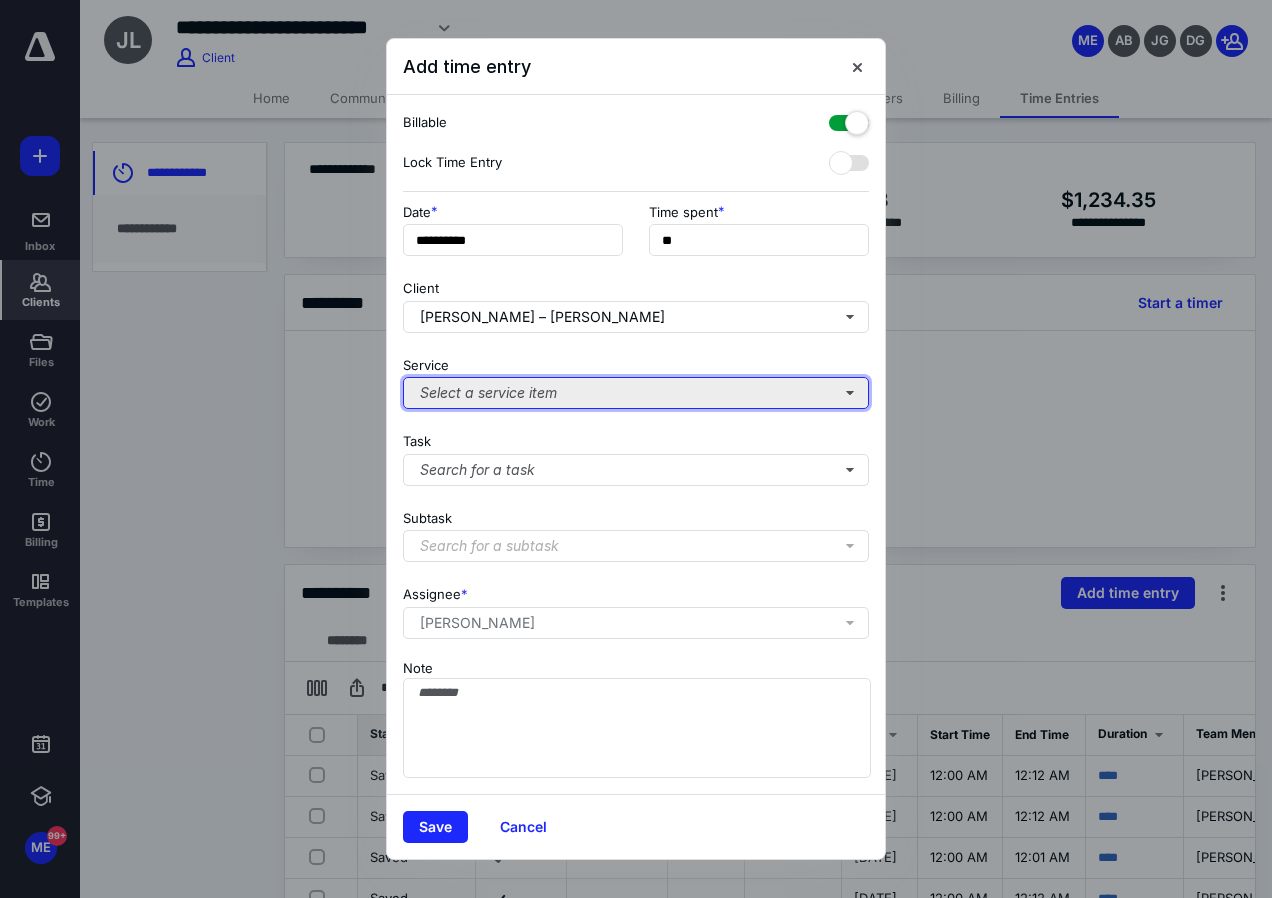 type on "***" 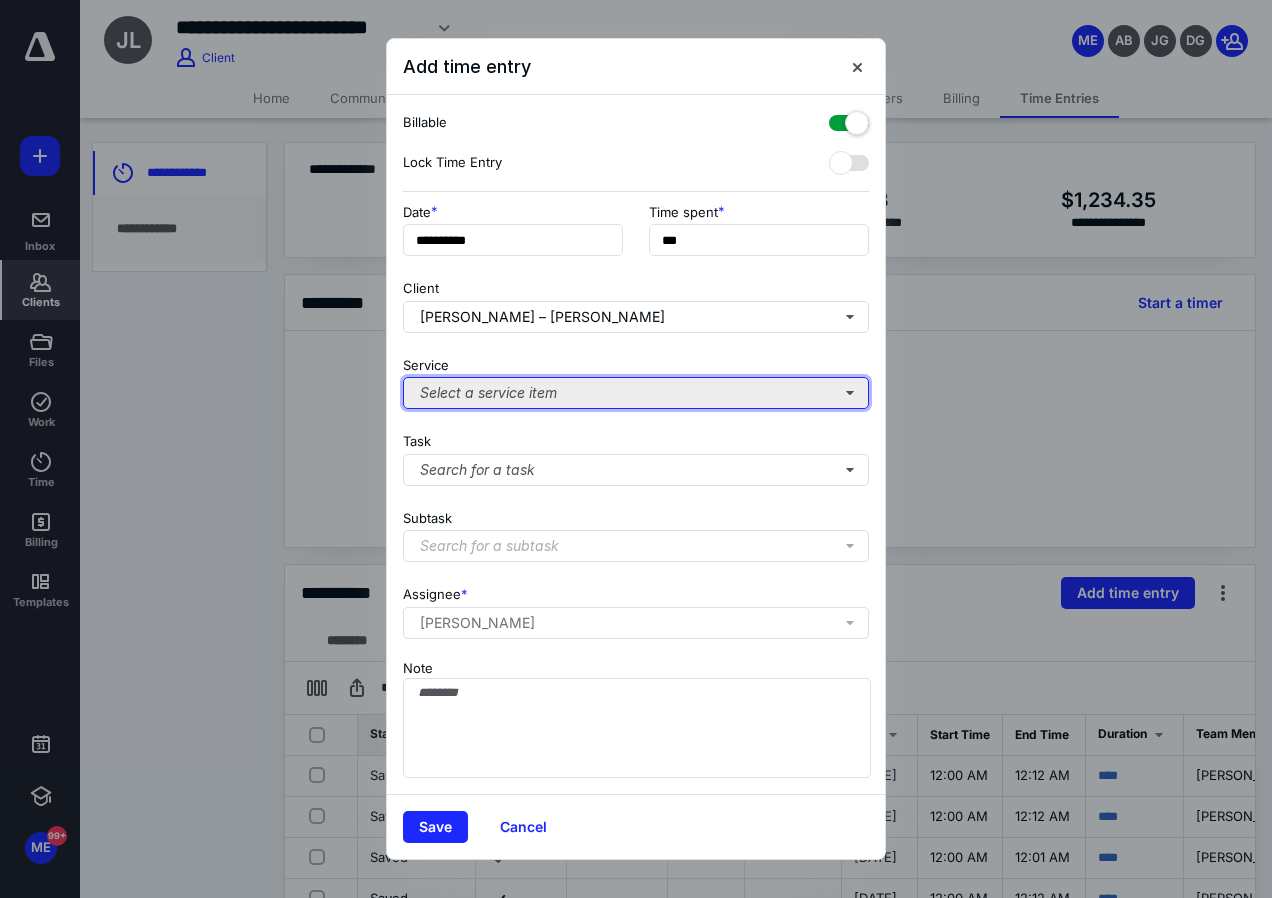 click on "Select a service item" at bounding box center (636, 393) 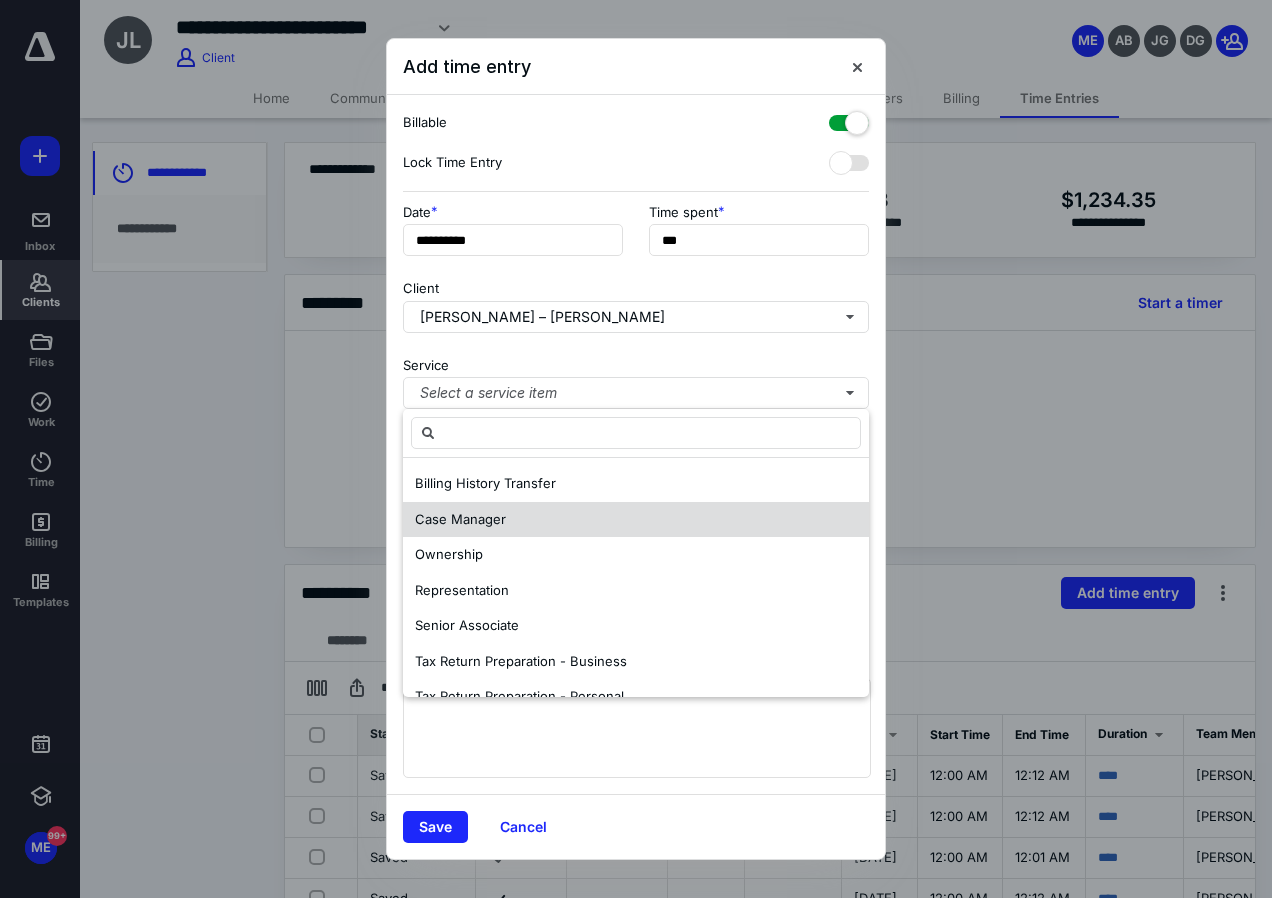 click on "Case Manager" at bounding box center (636, 520) 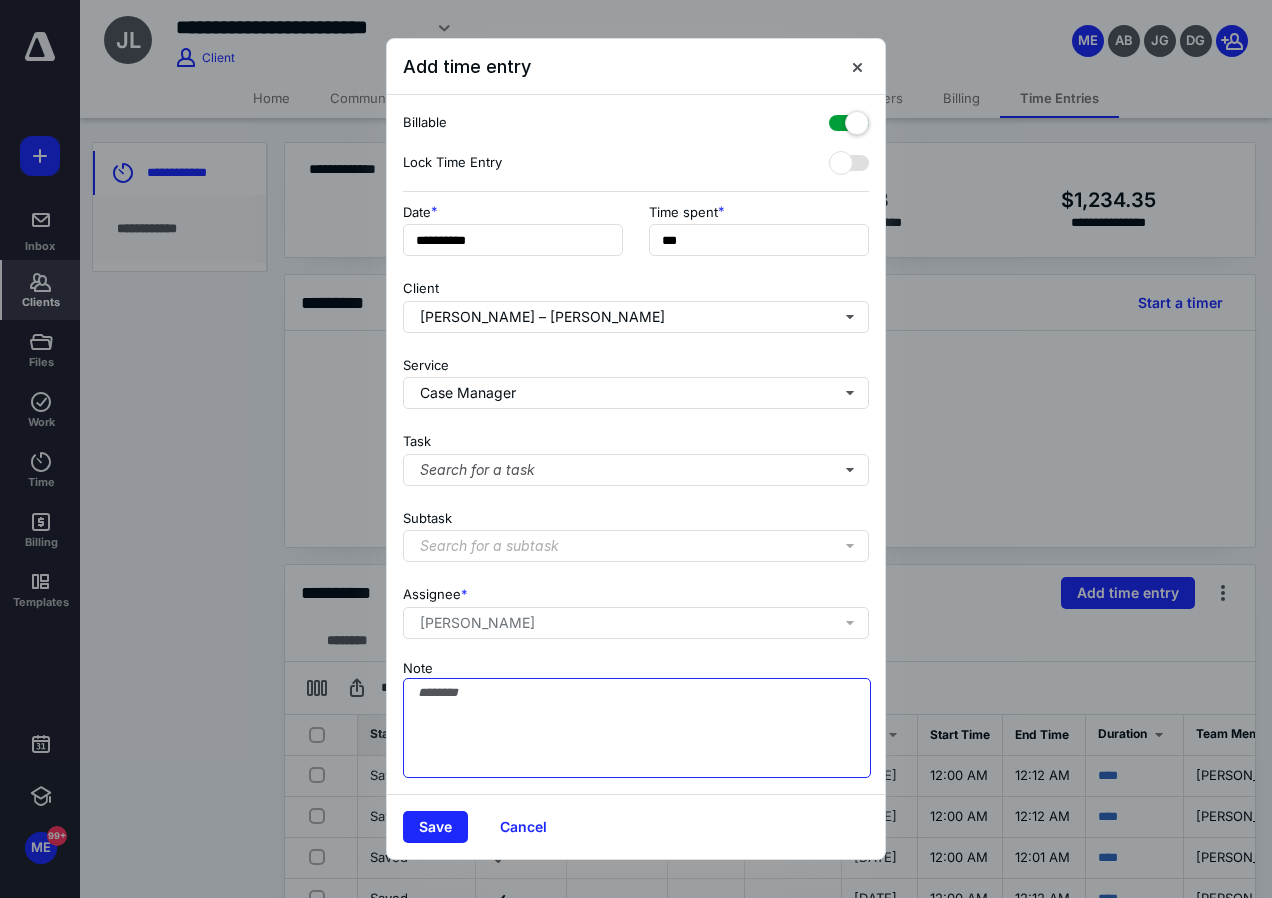 click on "Note" at bounding box center (637, 728) 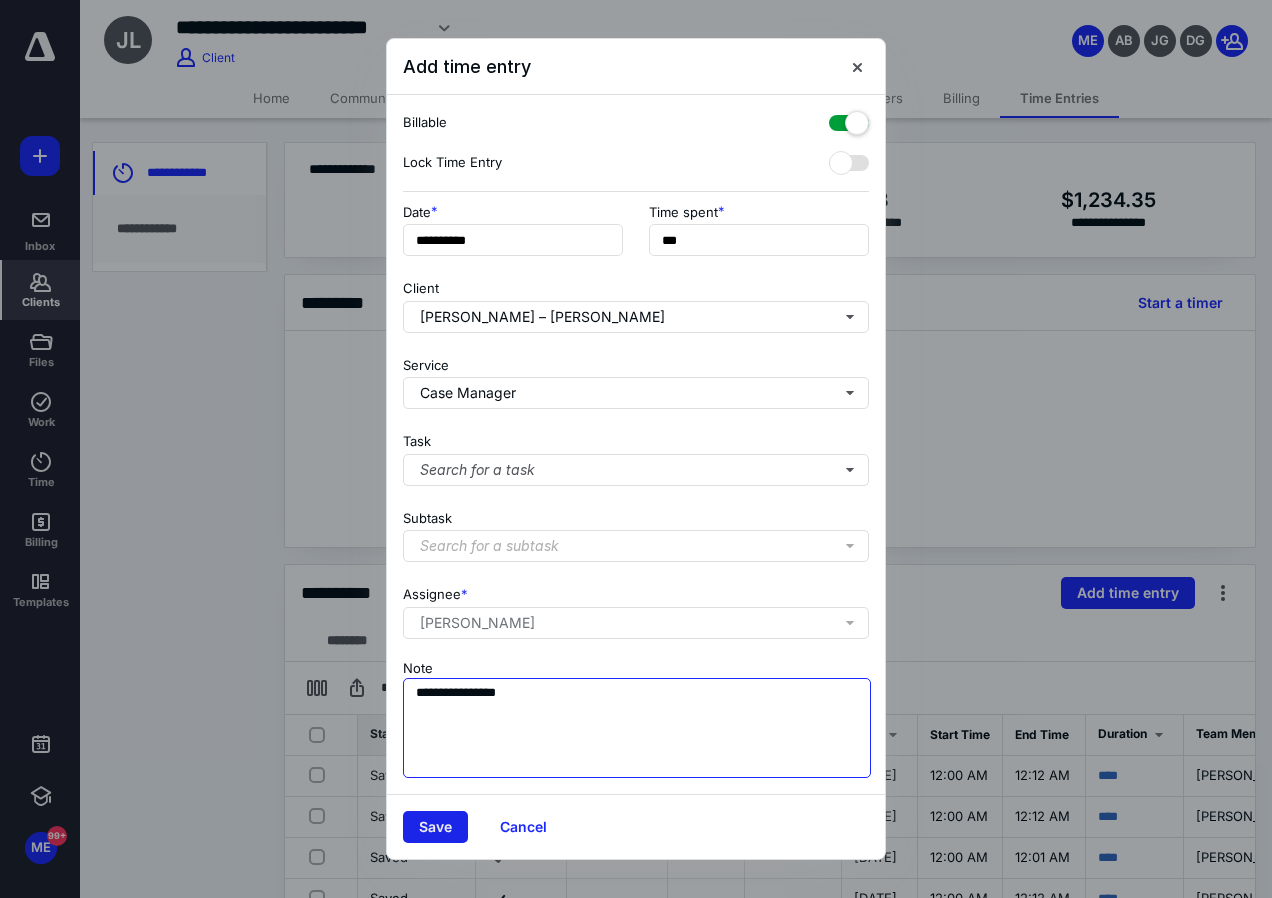 type on "**********" 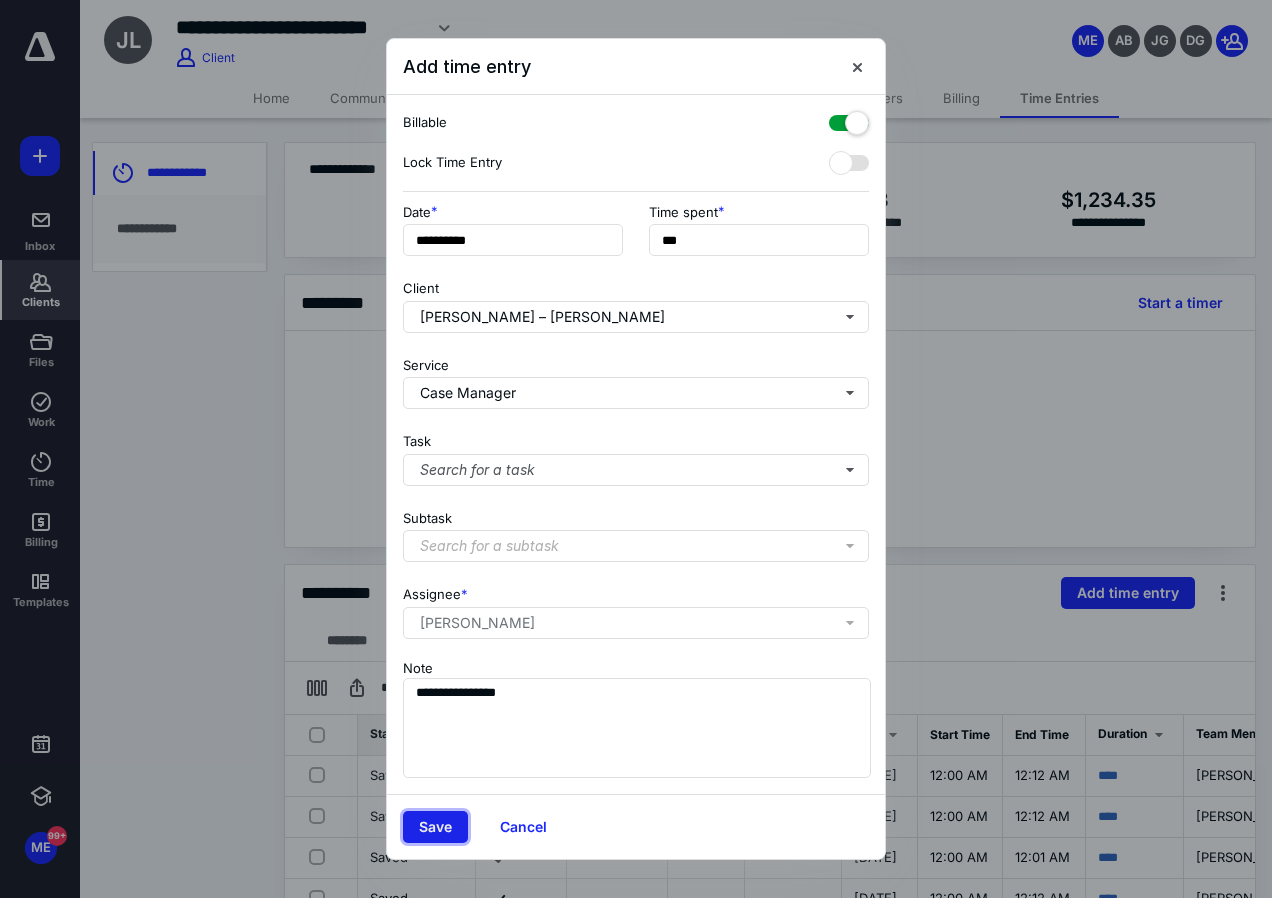 click on "Save" at bounding box center [435, 827] 